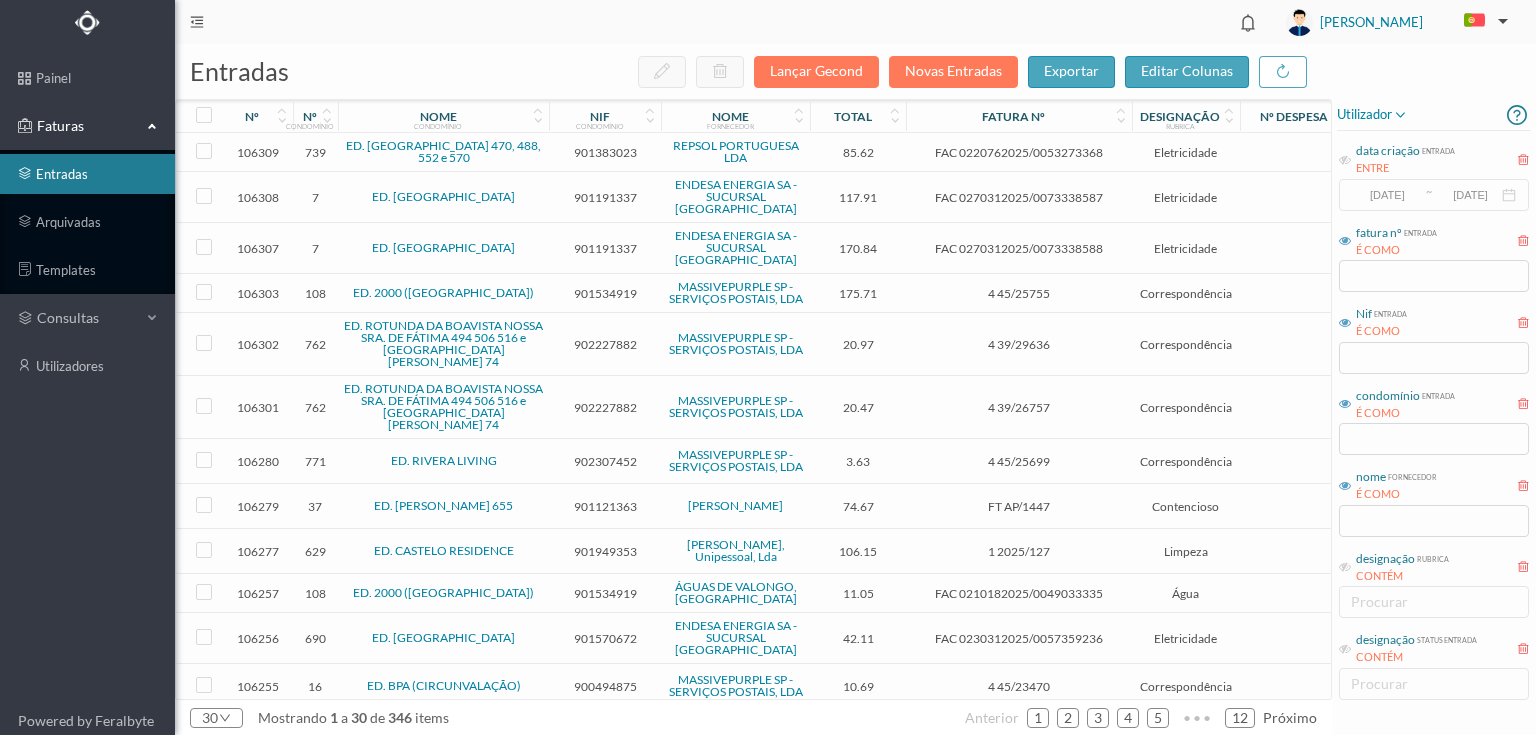 scroll, scrollTop: 0, scrollLeft: 0, axis: both 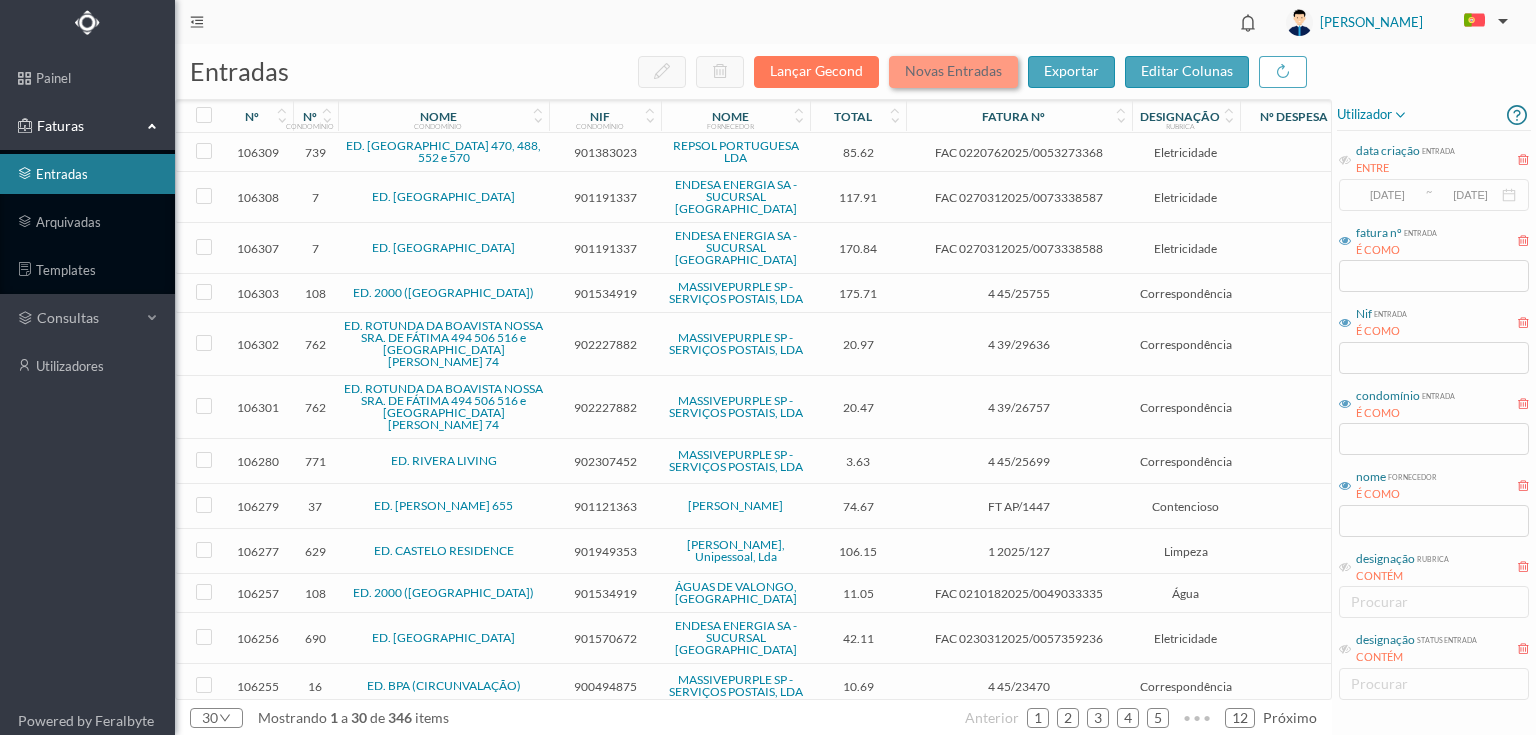 click on "Novas Entradas" at bounding box center [953, 72] 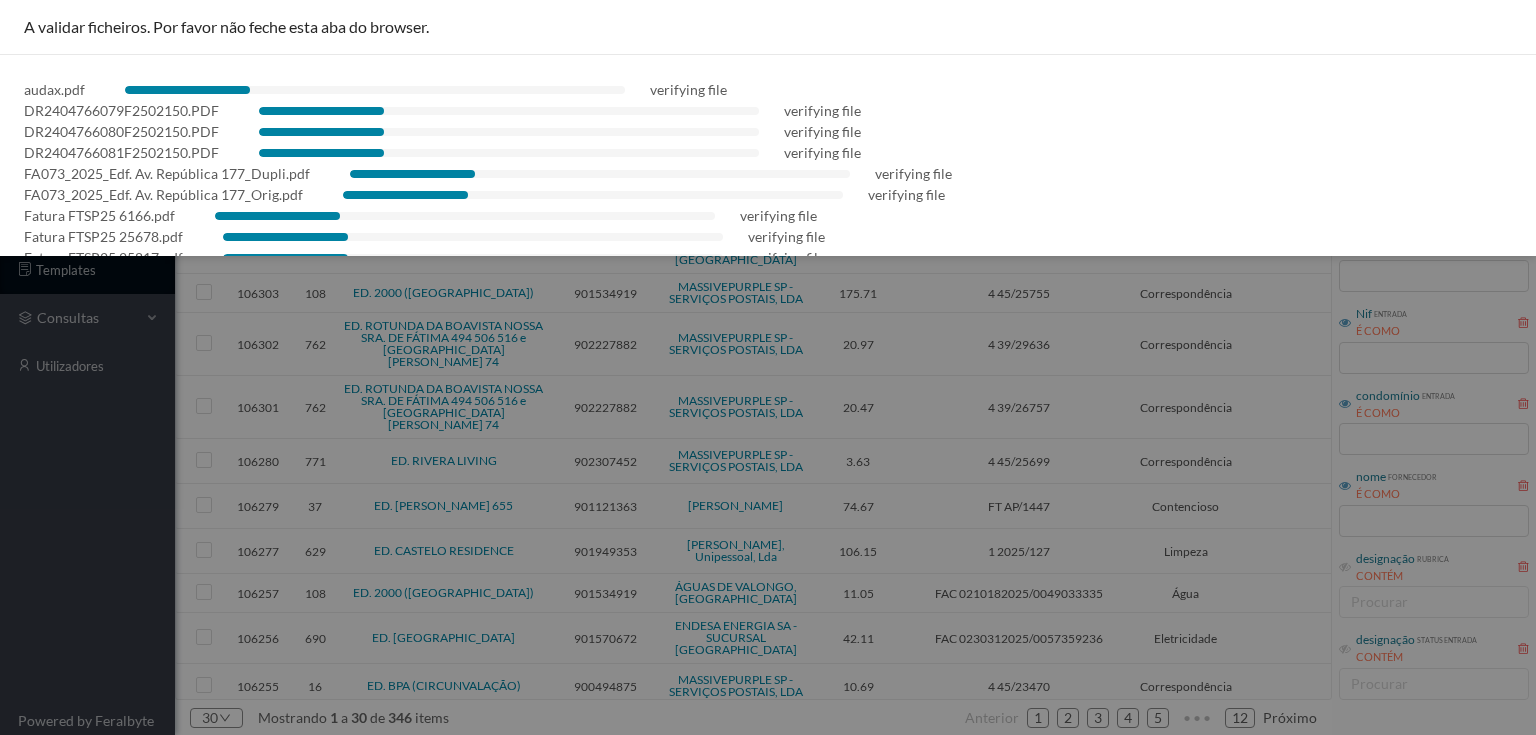 click on "DR2404766081F2502150.PDF verifying file" at bounding box center (768, 152) 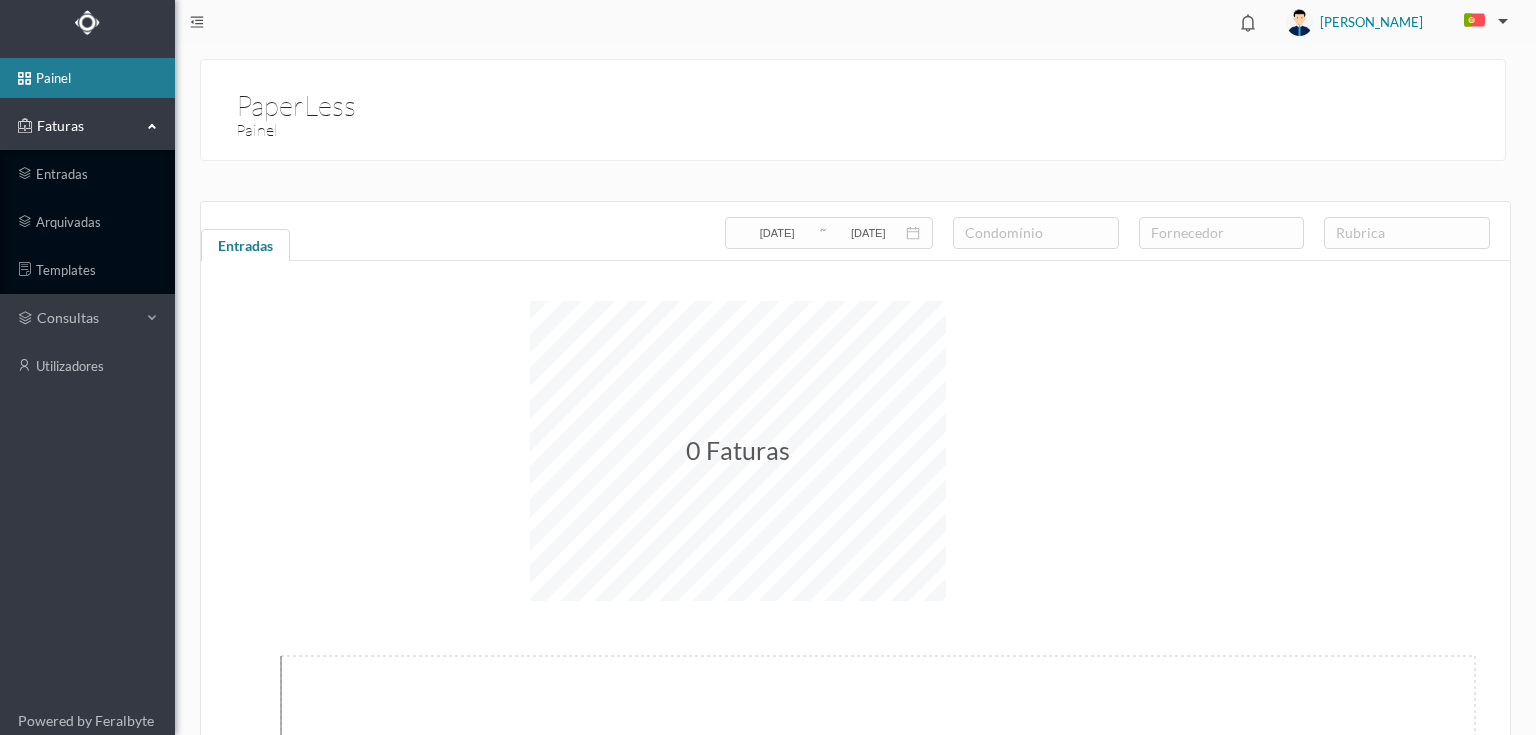click on "Faturas" at bounding box center (87, 126) 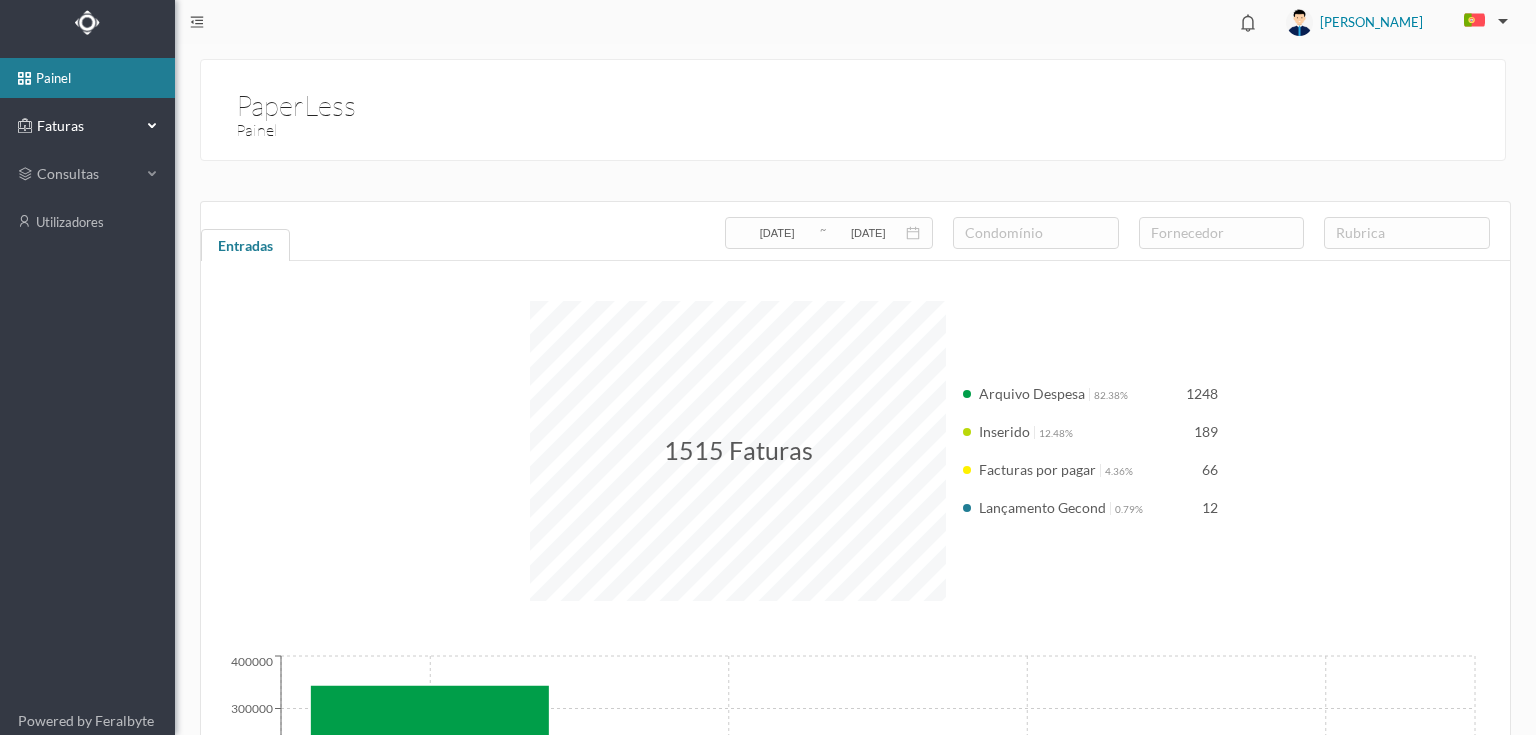 click on "Faturas" at bounding box center (87, 126) 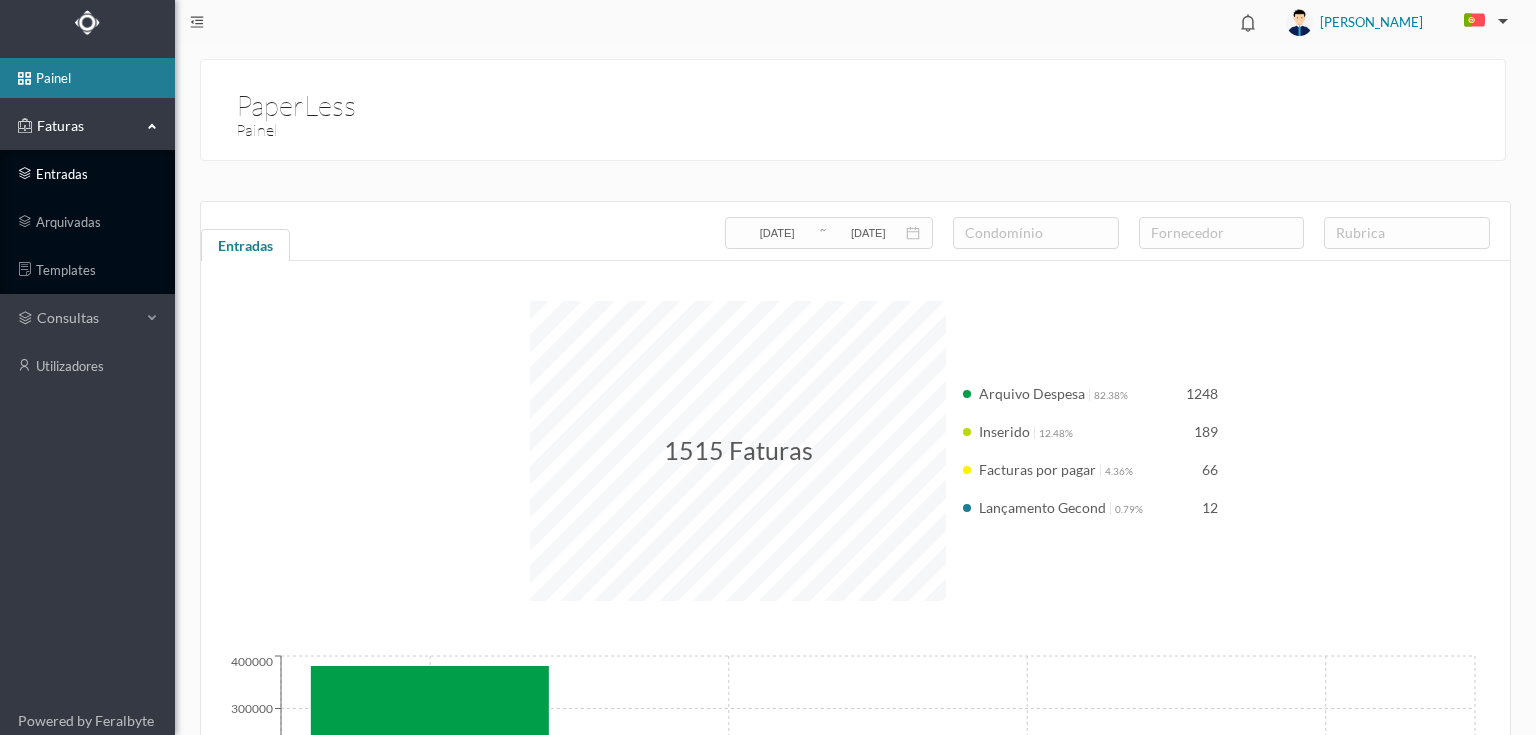 click on "entradas" at bounding box center (87, 174) 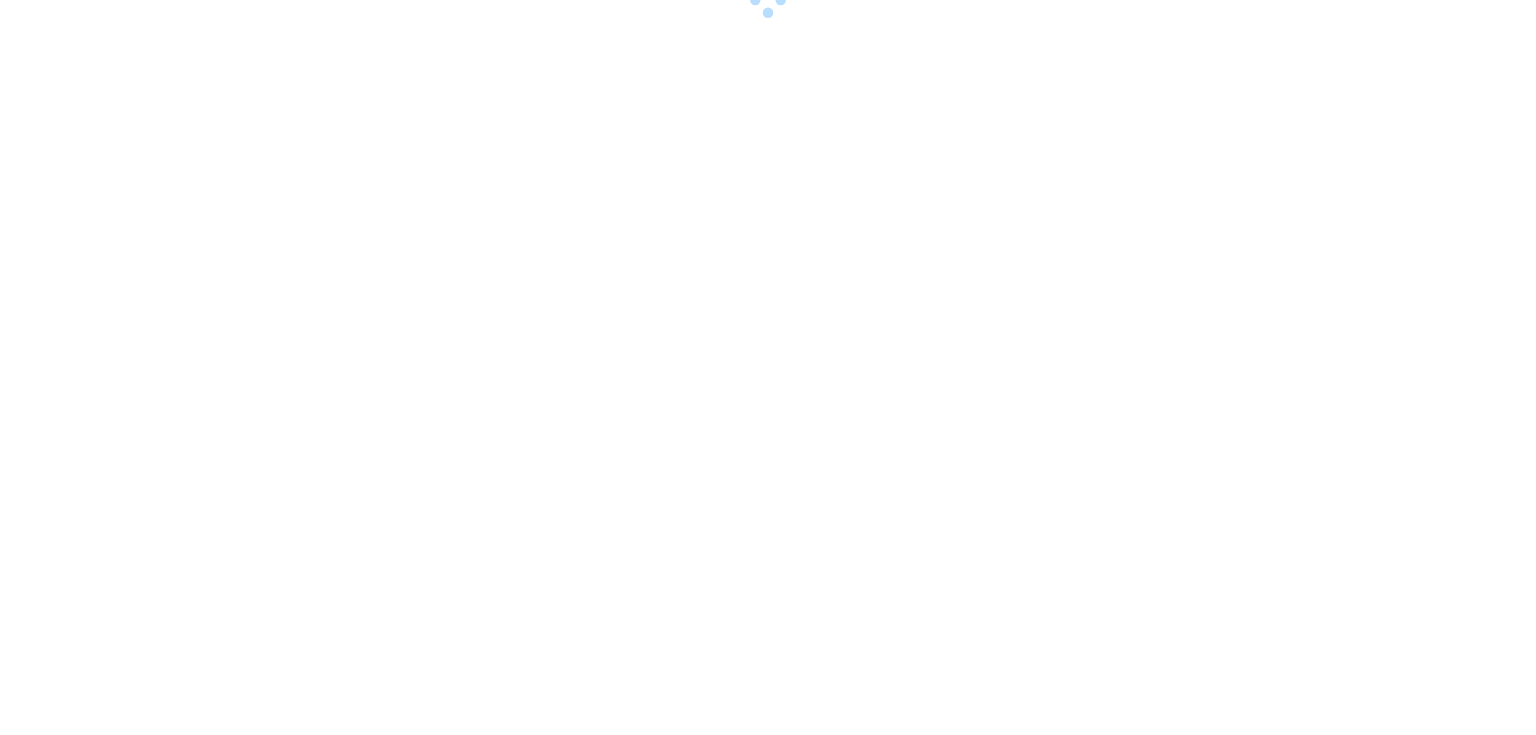 scroll, scrollTop: 0, scrollLeft: 0, axis: both 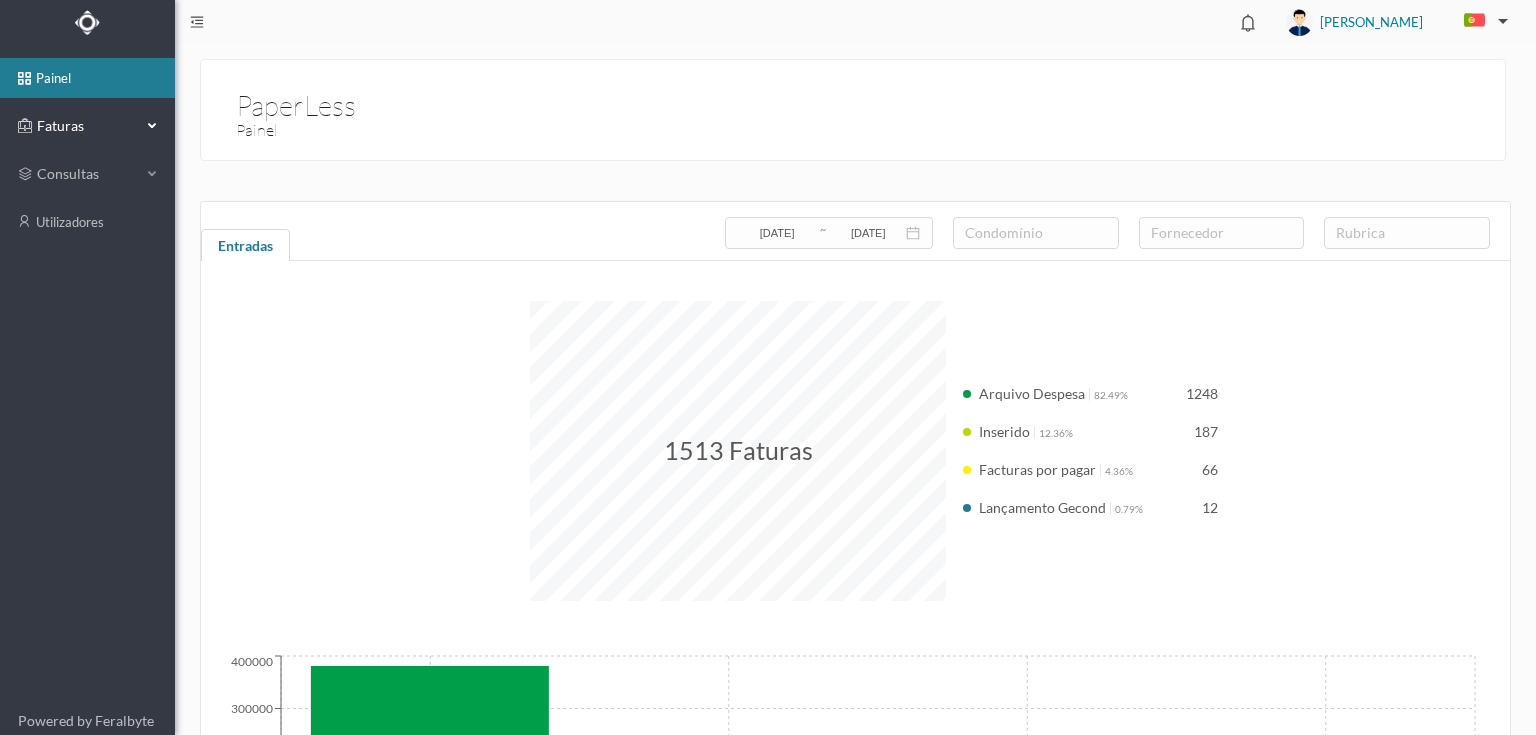 click on "Faturas" at bounding box center (87, 126) 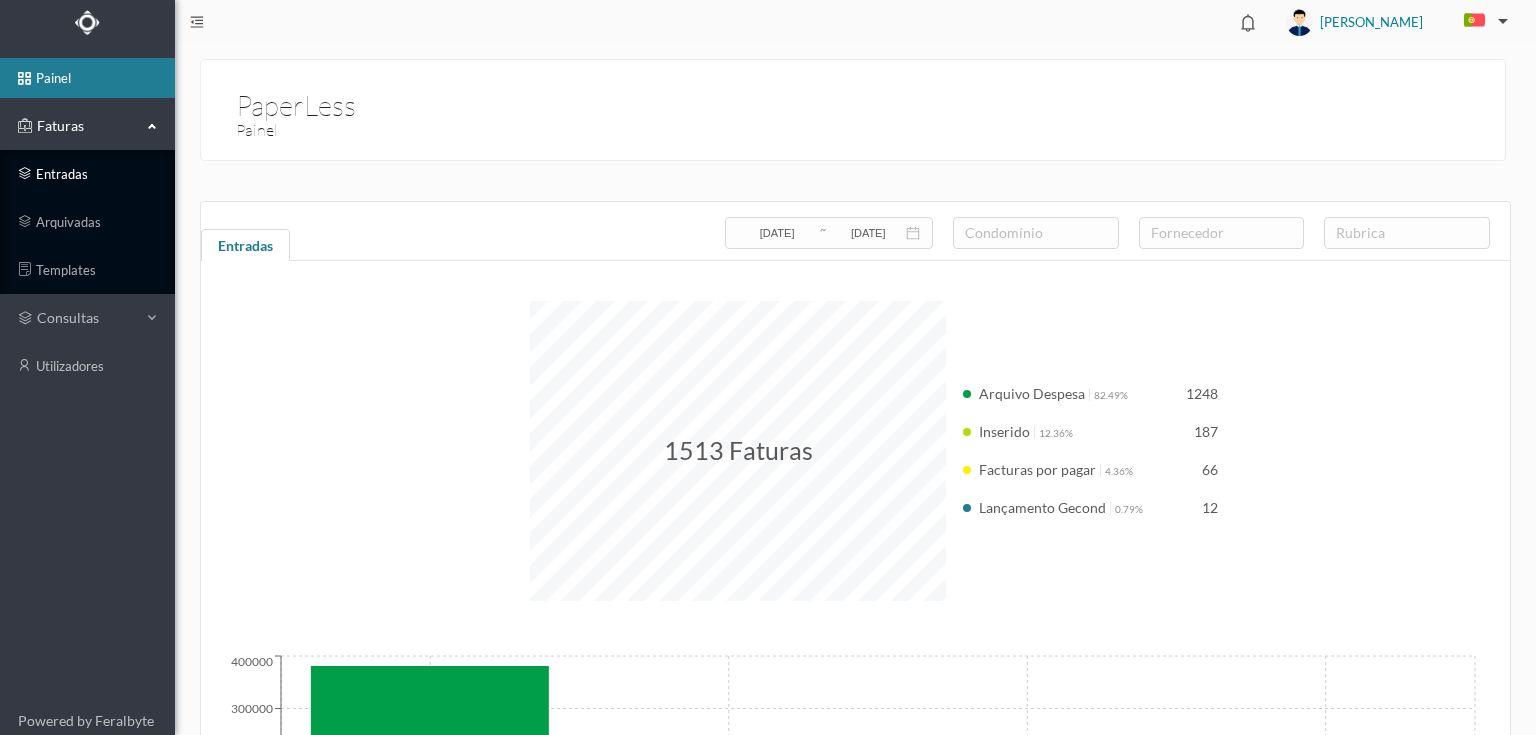 click on "entradas" at bounding box center [87, 174] 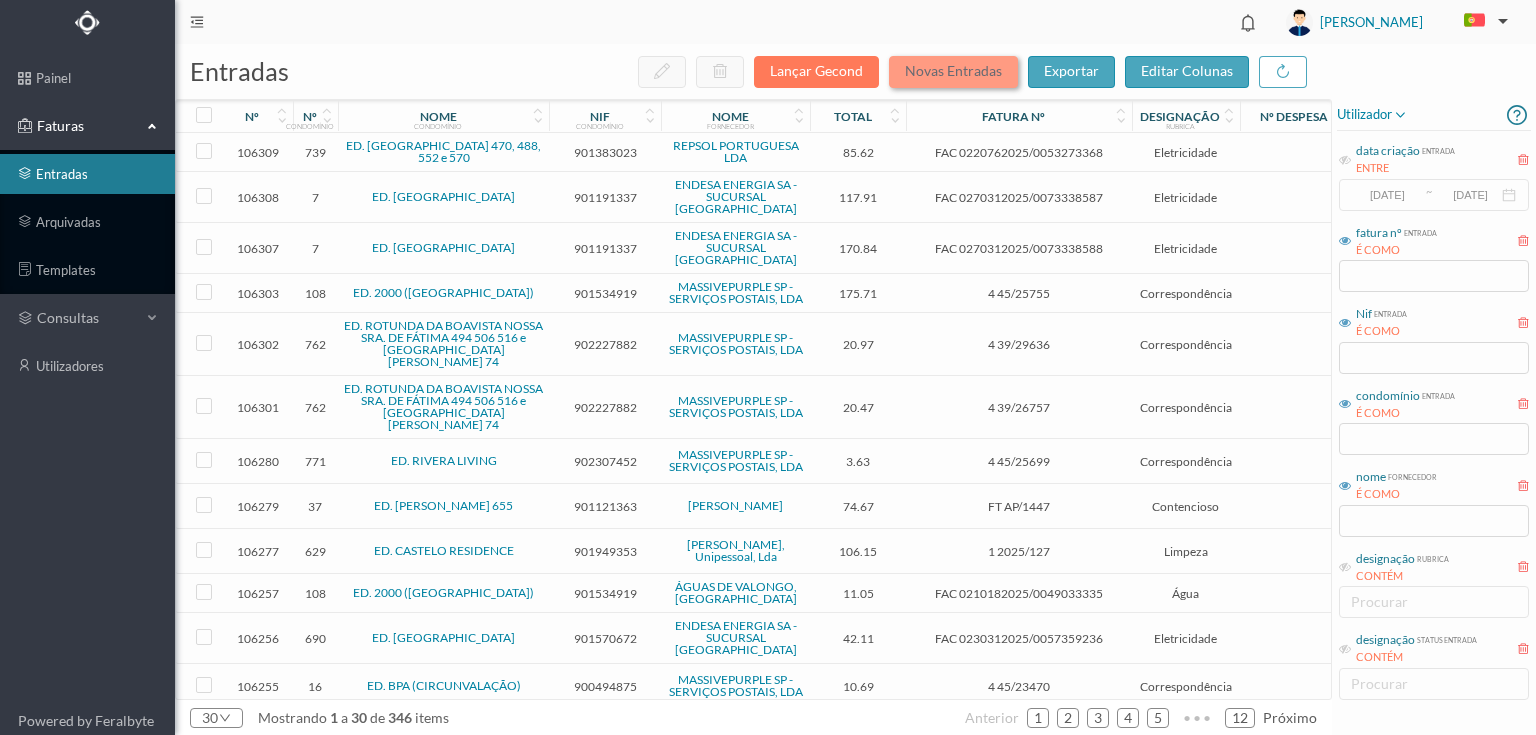click on "Novas Entradas" at bounding box center (953, 72) 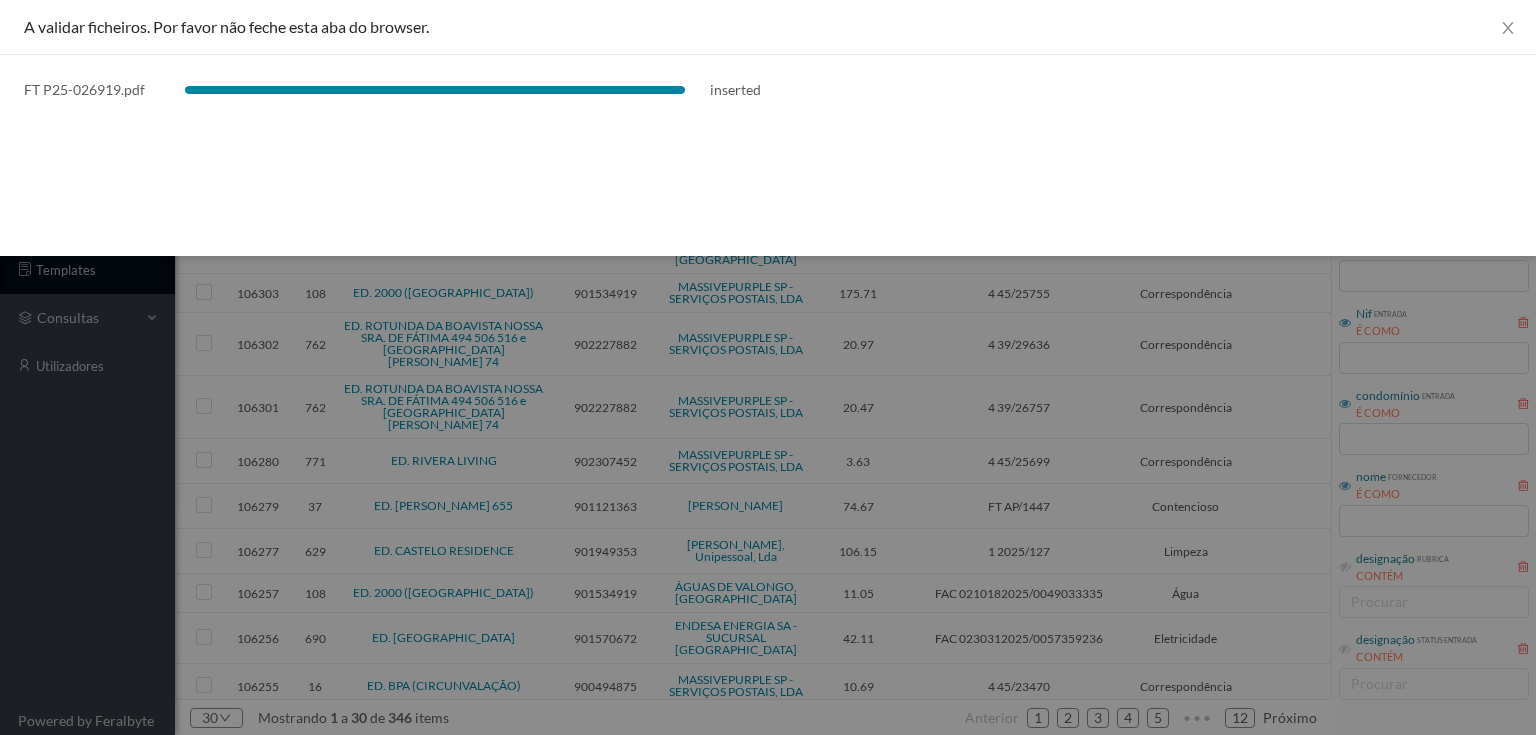 click on "A validar ficheiros. Por favor não feche esta aba do browser. FT P25-026919.pdf inserted" at bounding box center [768, 128] 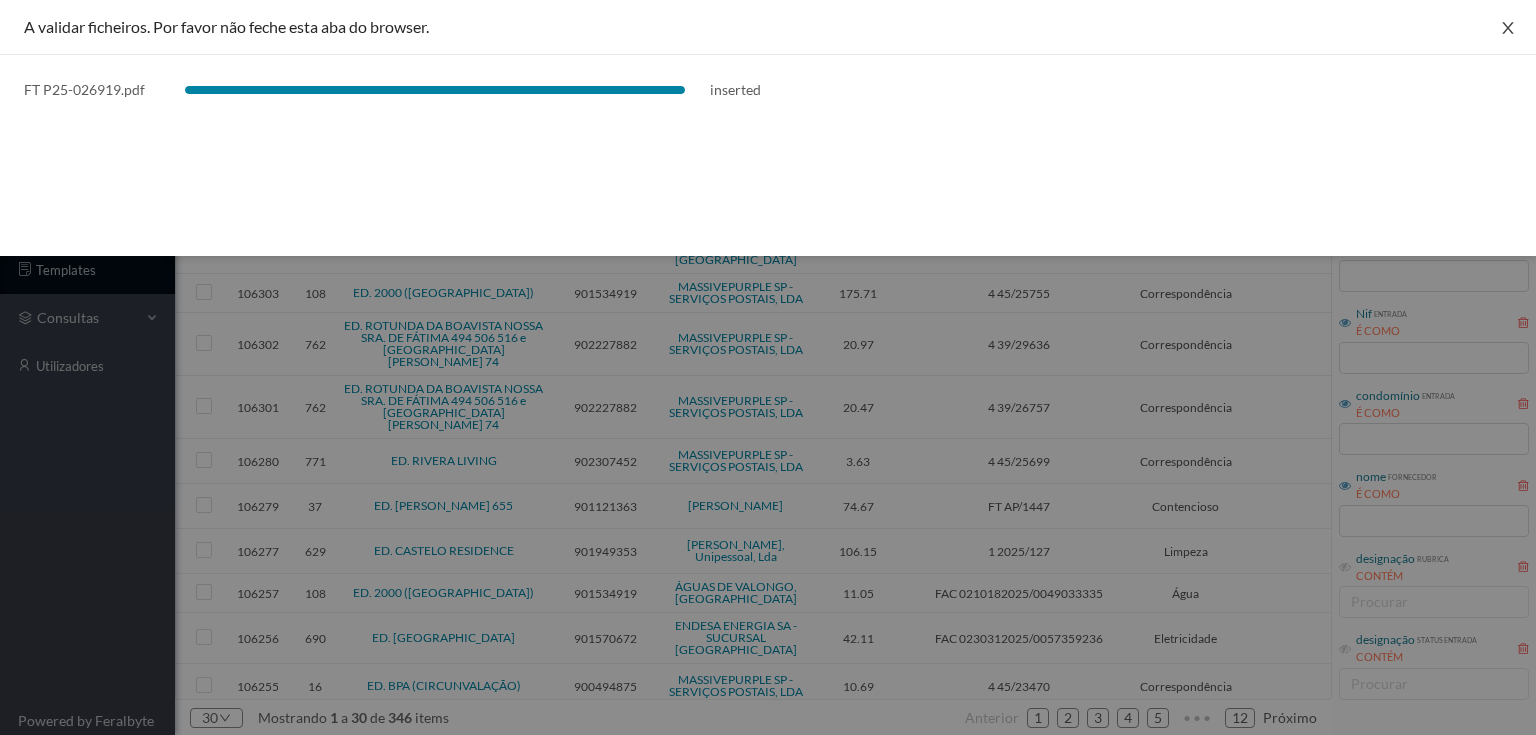 click at bounding box center (1508, 28) 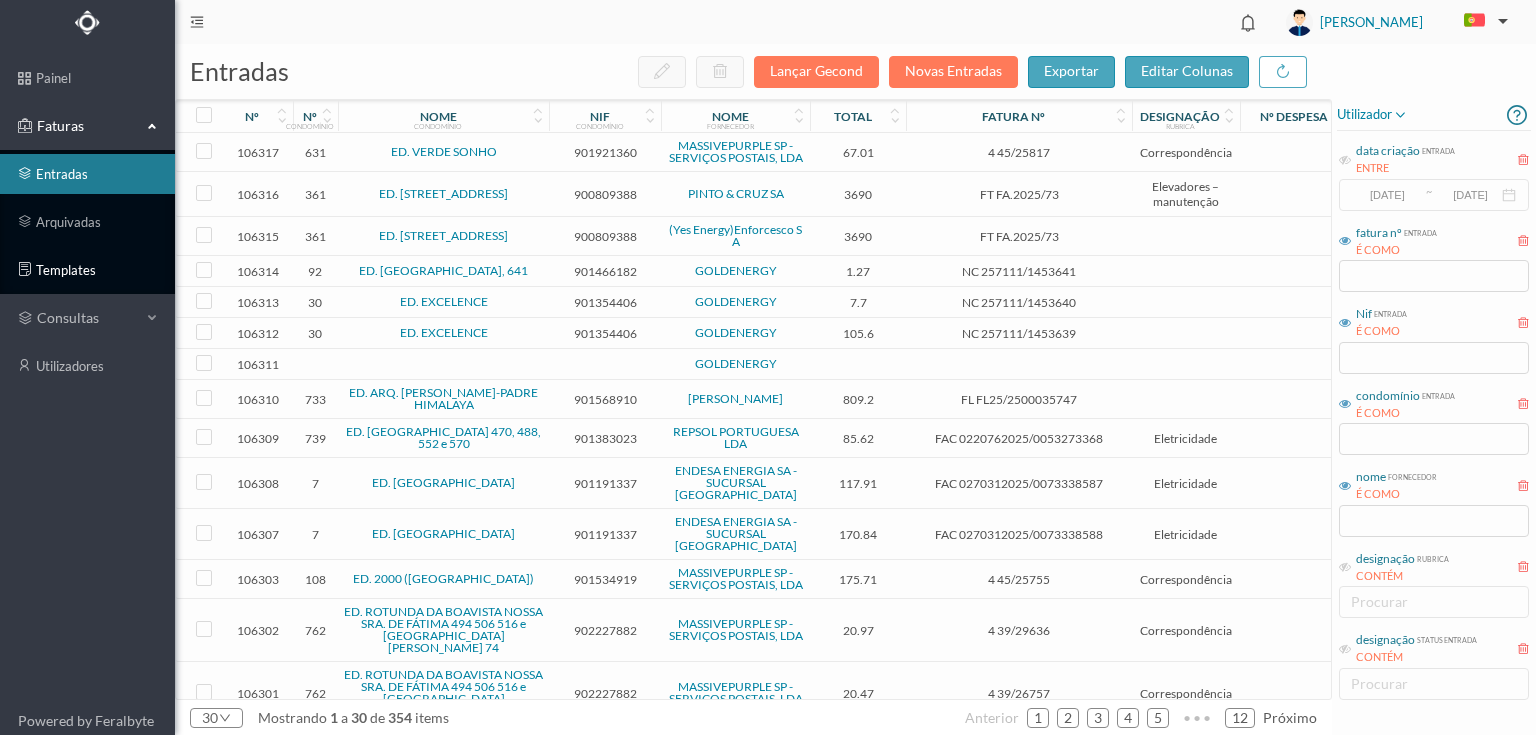 click on "templates" at bounding box center (87, 270) 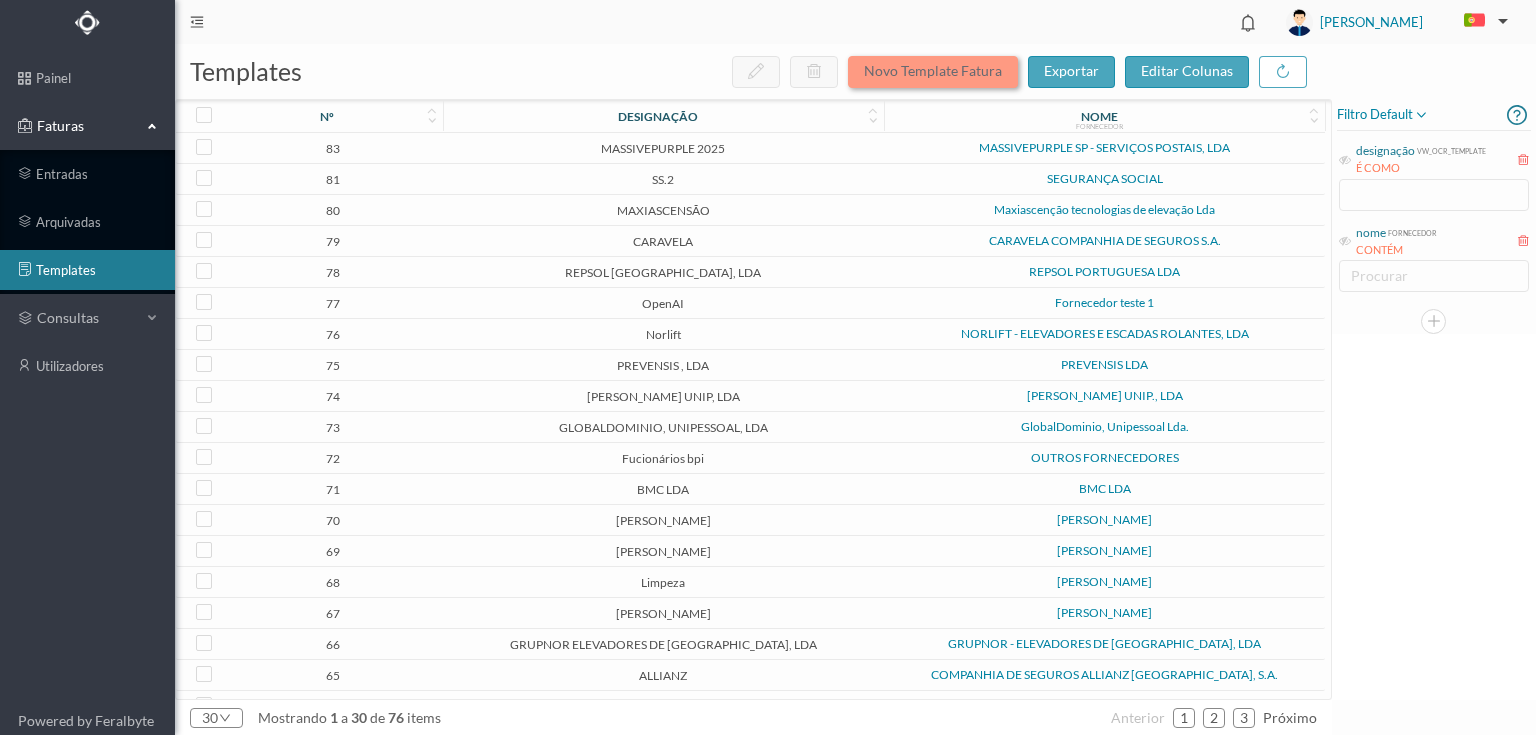 click on "novo template fatura" at bounding box center (933, 70) 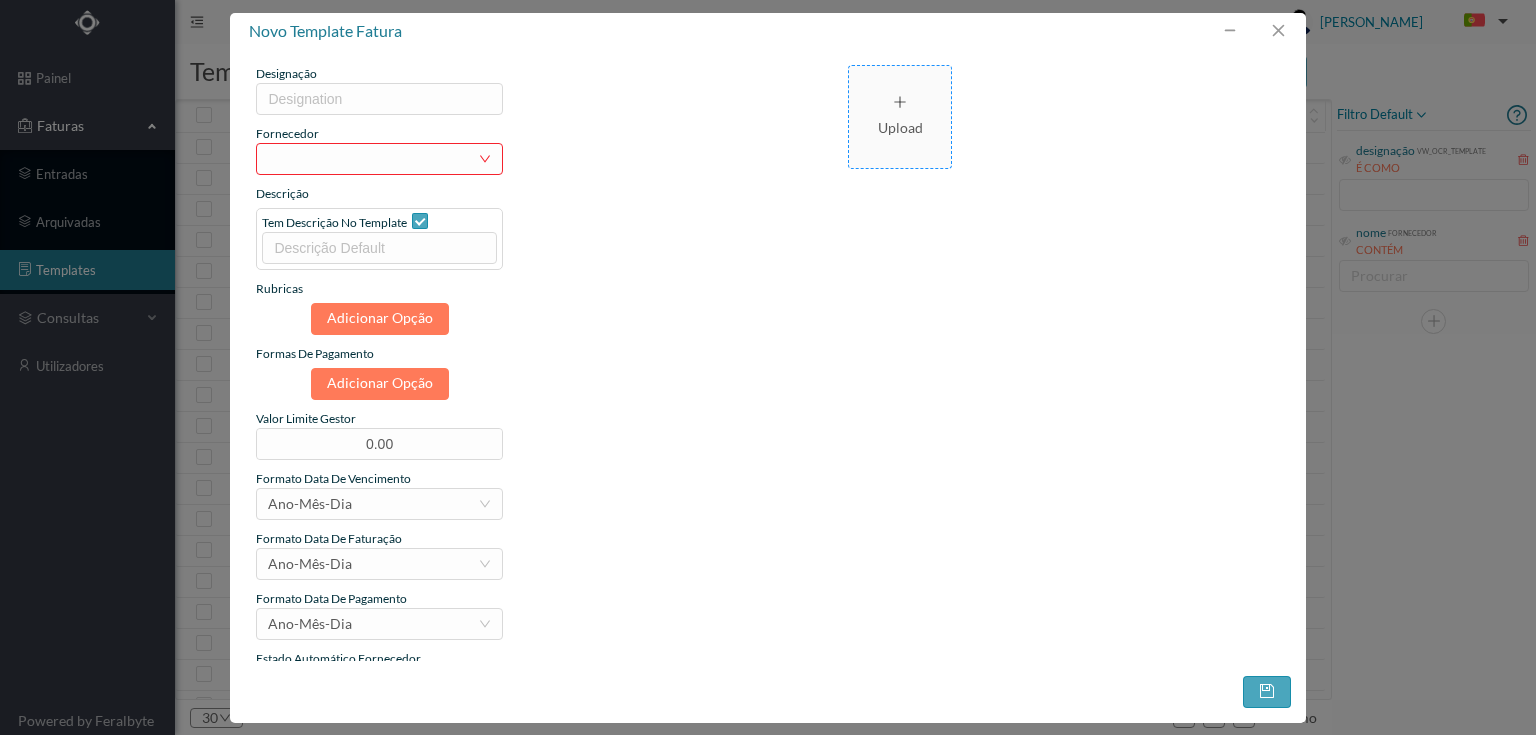 click on "Upload" at bounding box center [900, 127] 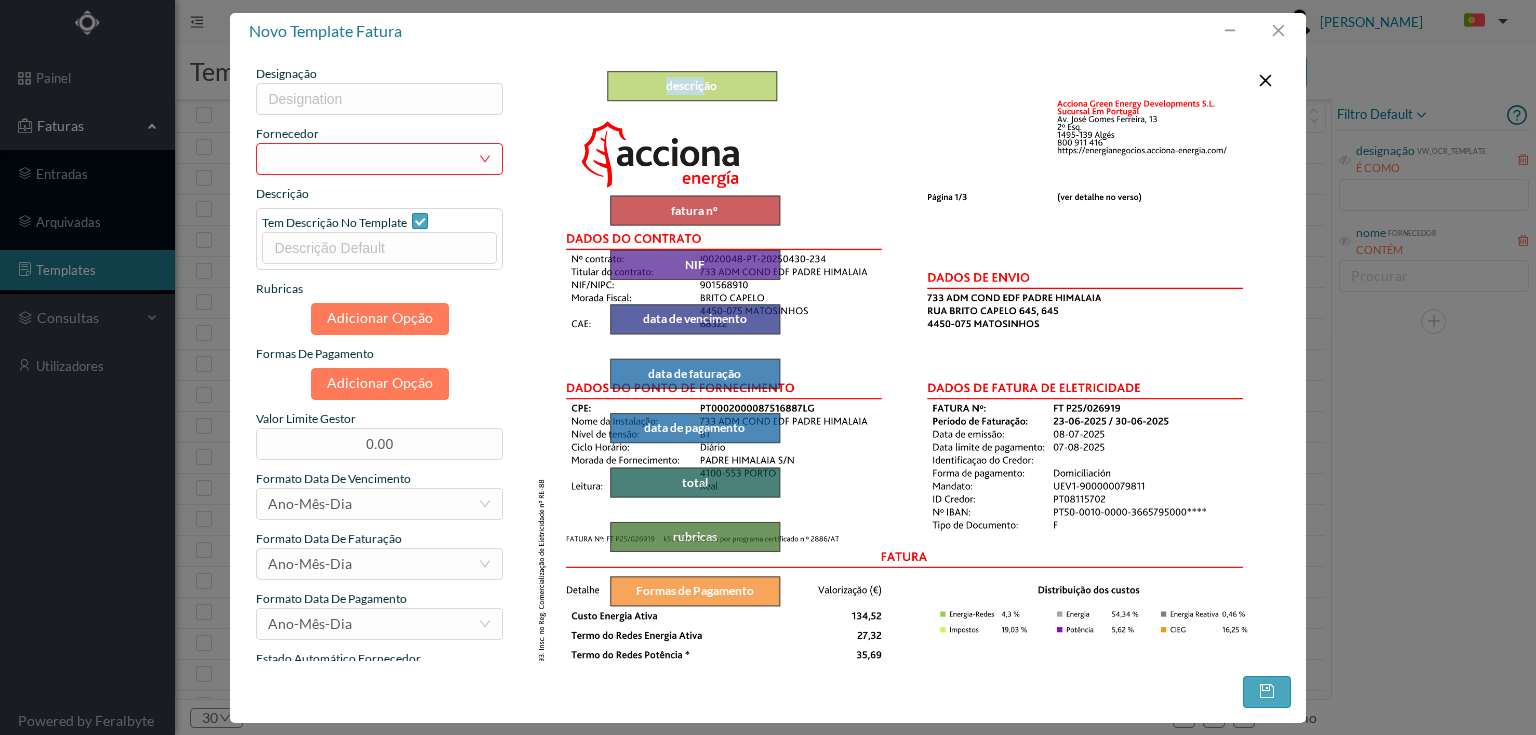 drag, startPoint x: 707, startPoint y: 149, endPoint x: 704, endPoint y: 79, distance: 70.064255 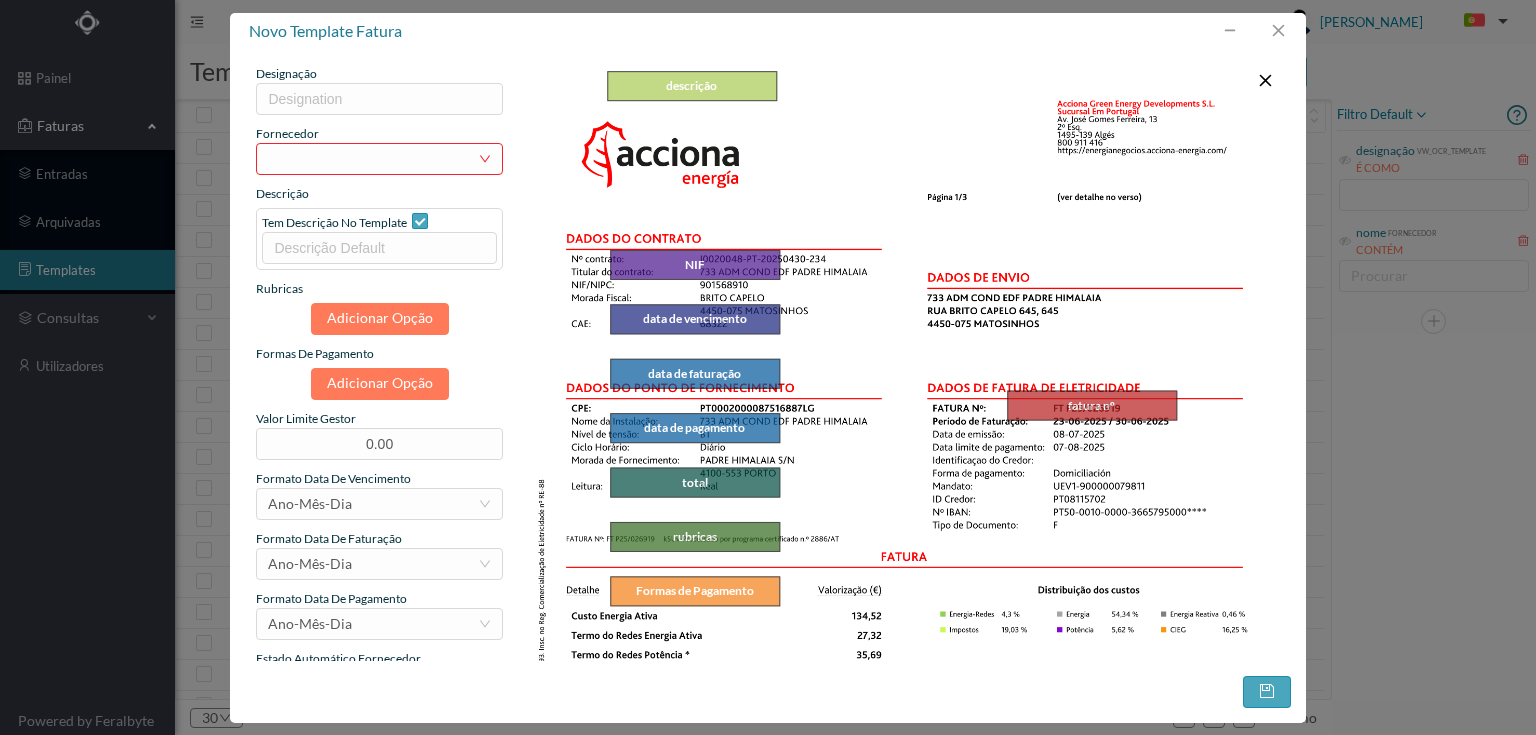 drag, startPoint x: 739, startPoint y: 212, endPoint x: 1136, endPoint y: 407, distance: 442.30533 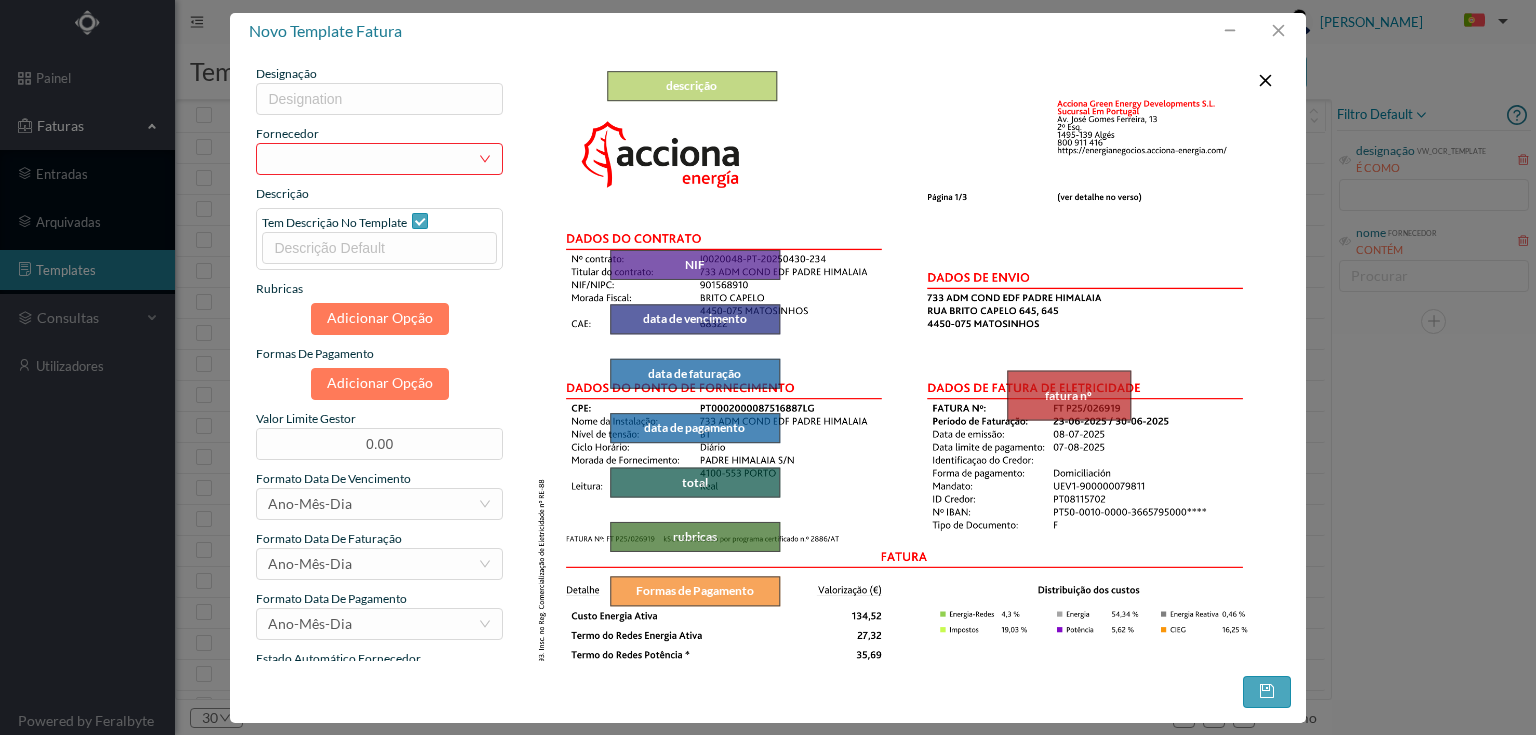 drag, startPoint x: 1168, startPoint y: 392, endPoint x: 1122, endPoint y: 372, distance: 50.159744 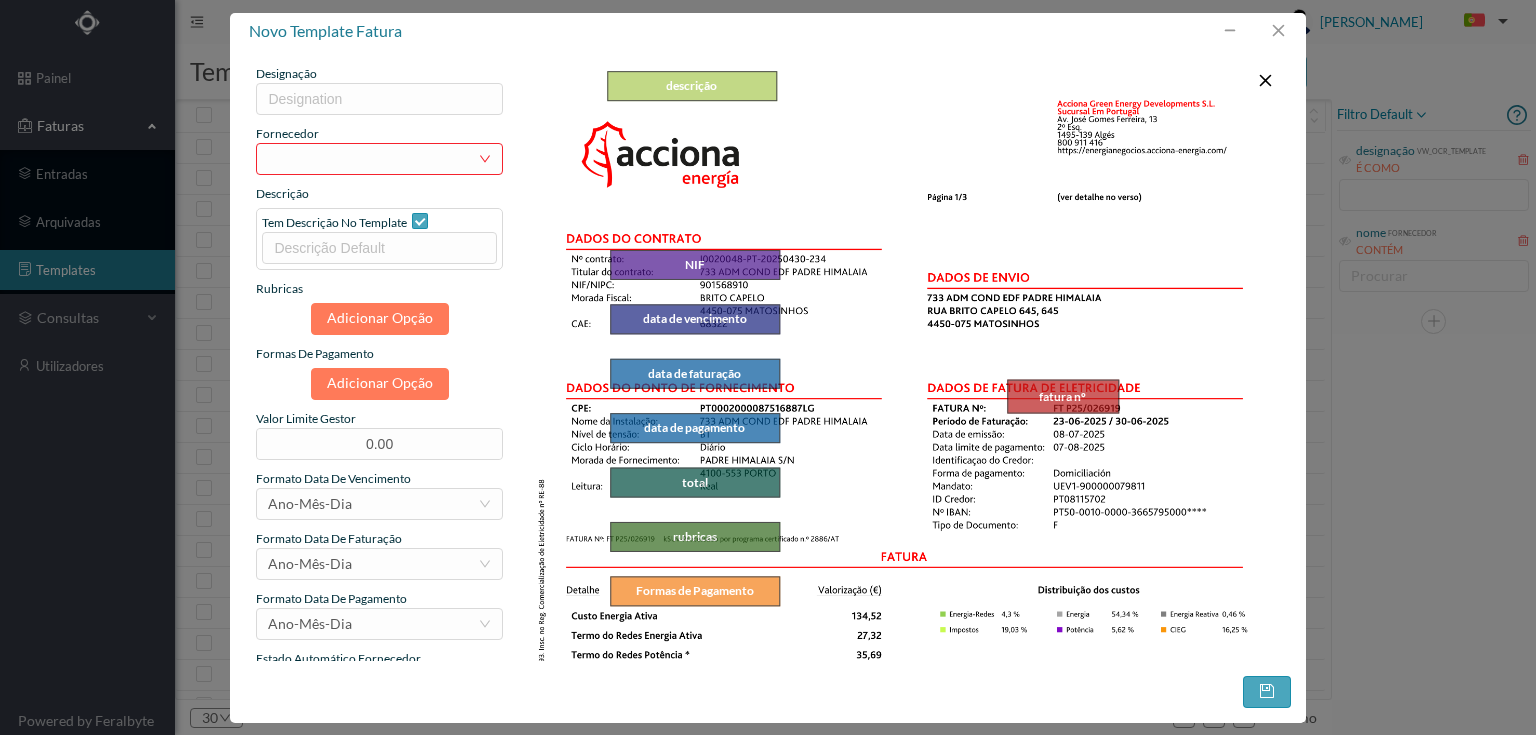 drag, startPoint x: 1130, startPoint y: 368, endPoint x: 1116, endPoint y: 377, distance: 16.643316 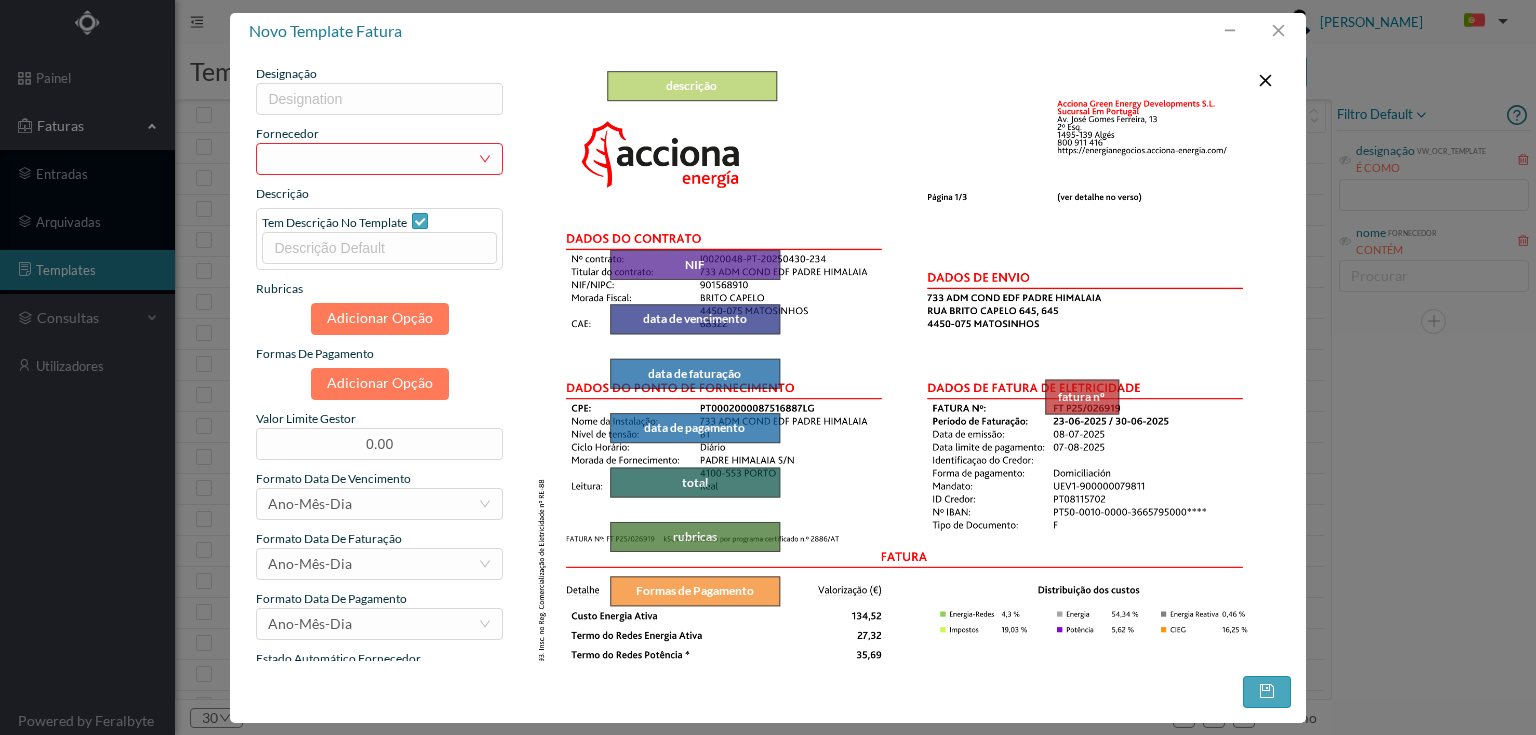 drag, startPoint x: 1001, startPoint y: 408, endPoint x: 1039, endPoint y: 409, distance: 38.013157 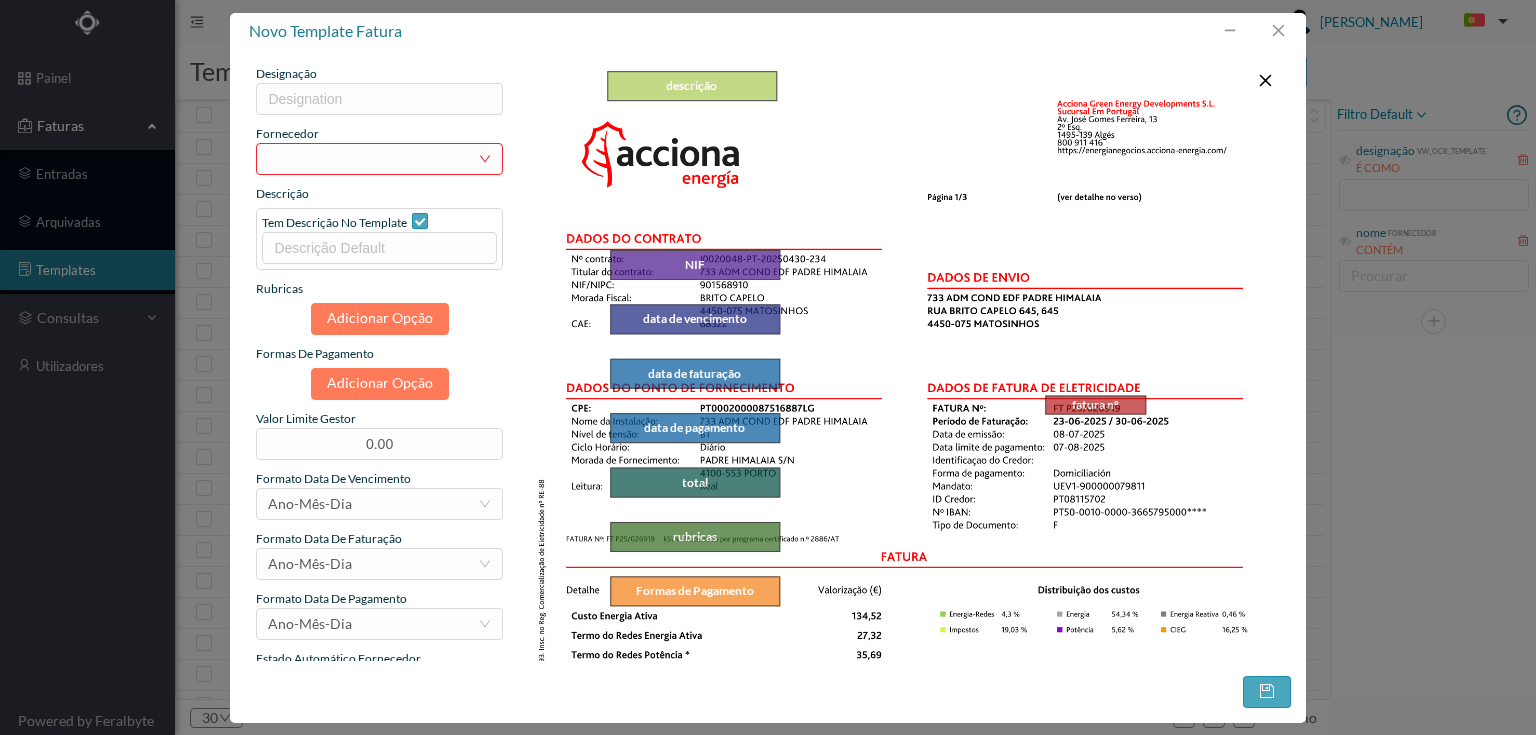 drag, startPoint x: 1109, startPoint y: 380, endPoint x: 1136, endPoint y: 396, distance: 31.38471 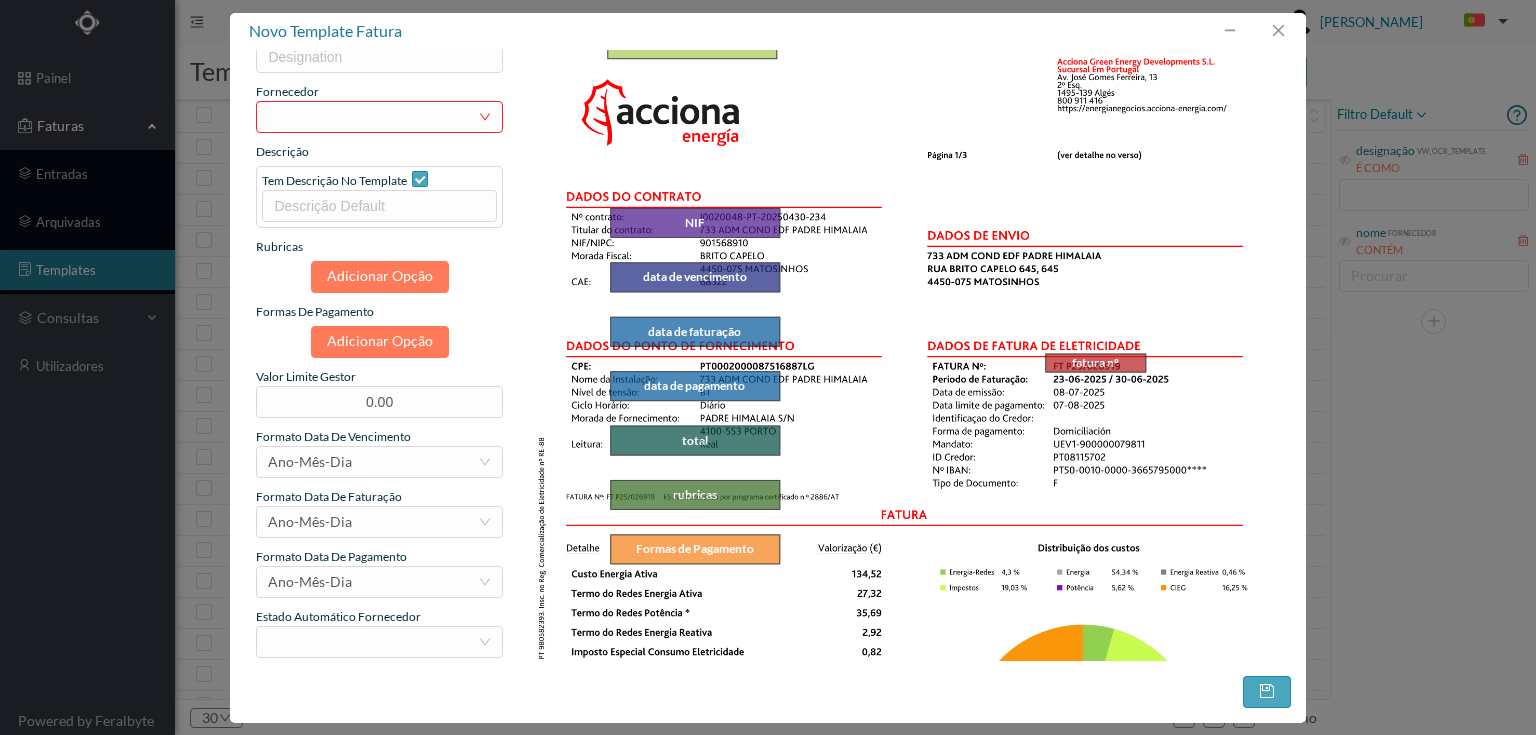 scroll, scrollTop: 80, scrollLeft: 0, axis: vertical 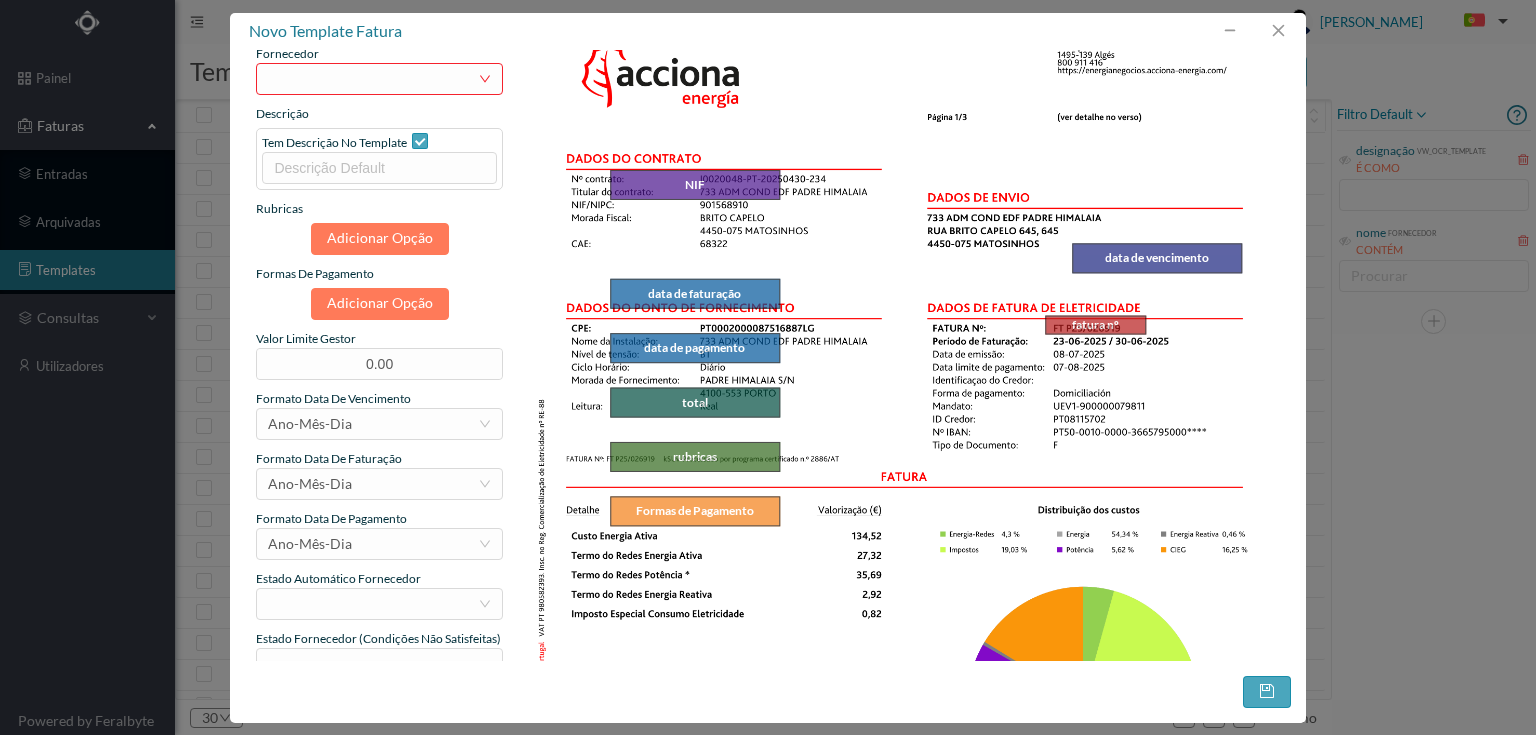 drag, startPoint x: 678, startPoint y: 237, endPoint x: 1140, endPoint y: 256, distance: 462.39053 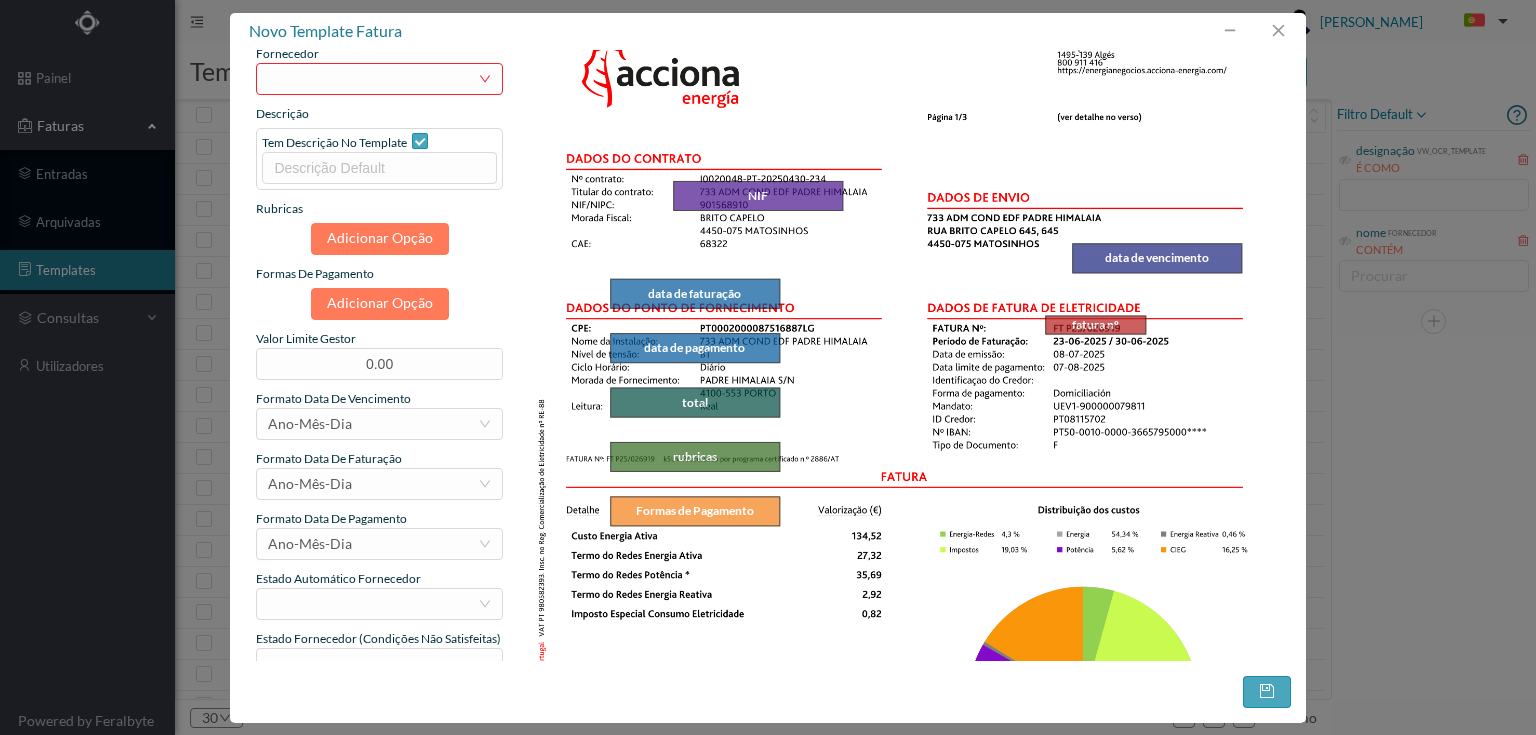 drag, startPoint x: 669, startPoint y: 184, endPoint x: 732, endPoint y: 195, distance: 63.953106 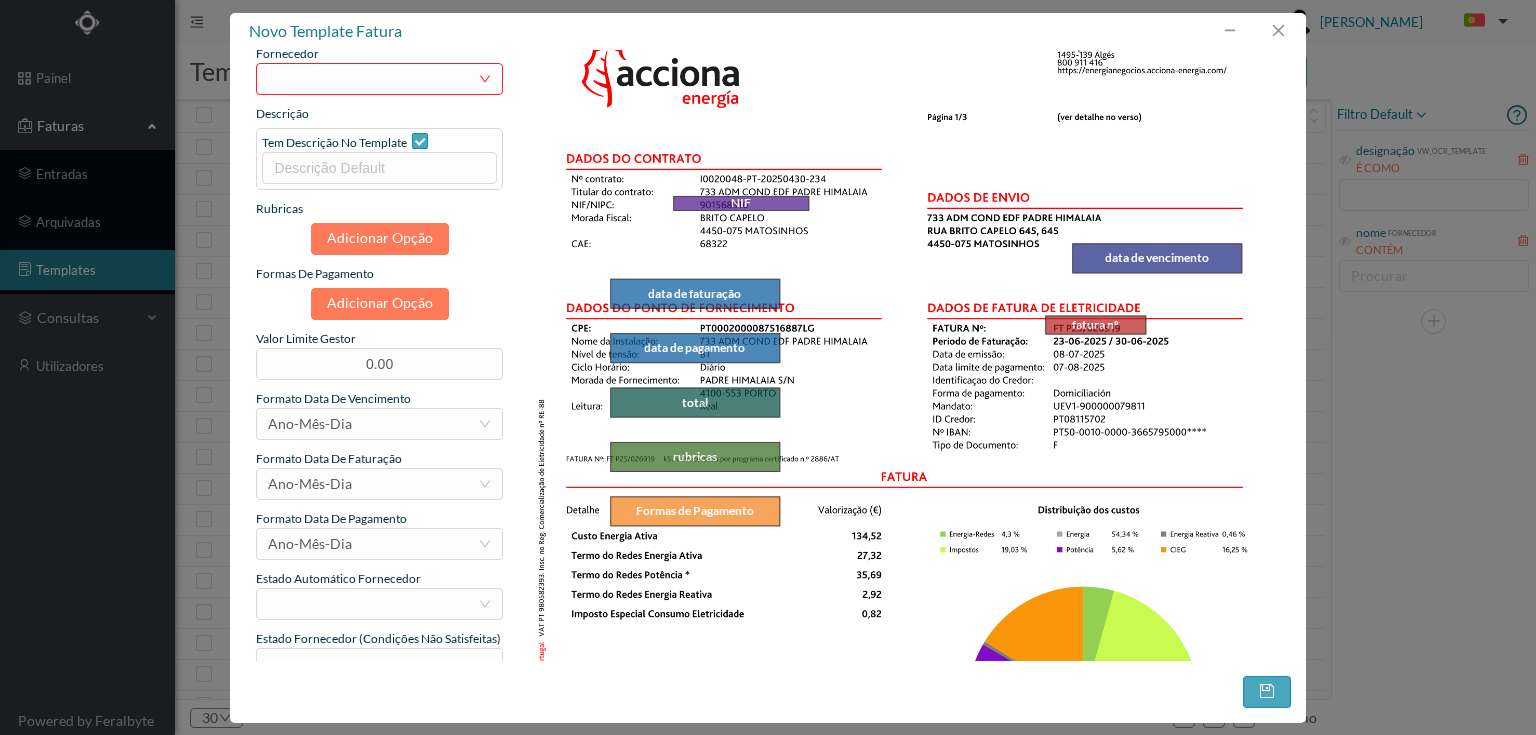 drag, startPoint x: 834, startPoint y: 184, endPoint x: 800, endPoint y: 199, distance: 37.161808 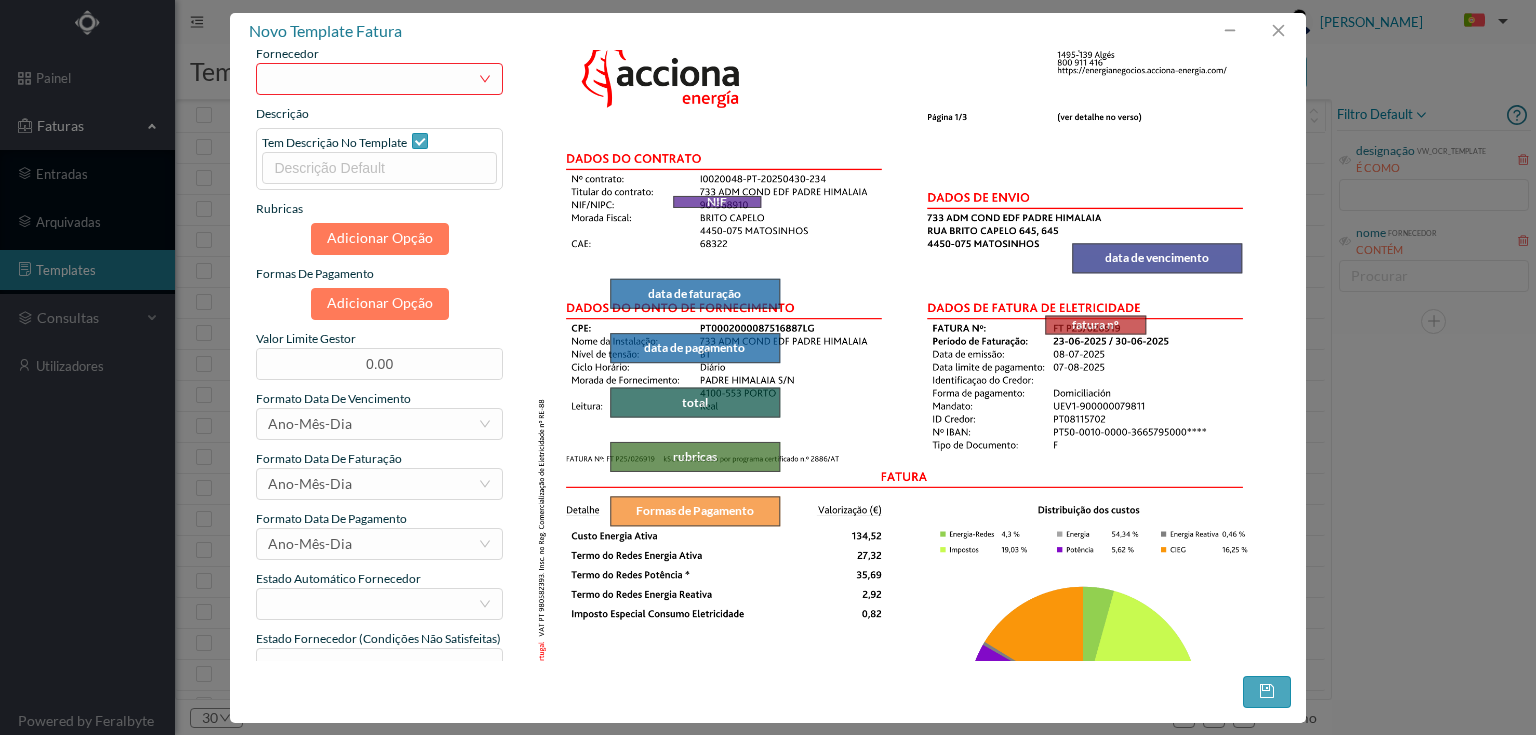 drag, startPoint x: 804, startPoint y: 208, endPoint x: 756, endPoint y: 205, distance: 48.09366 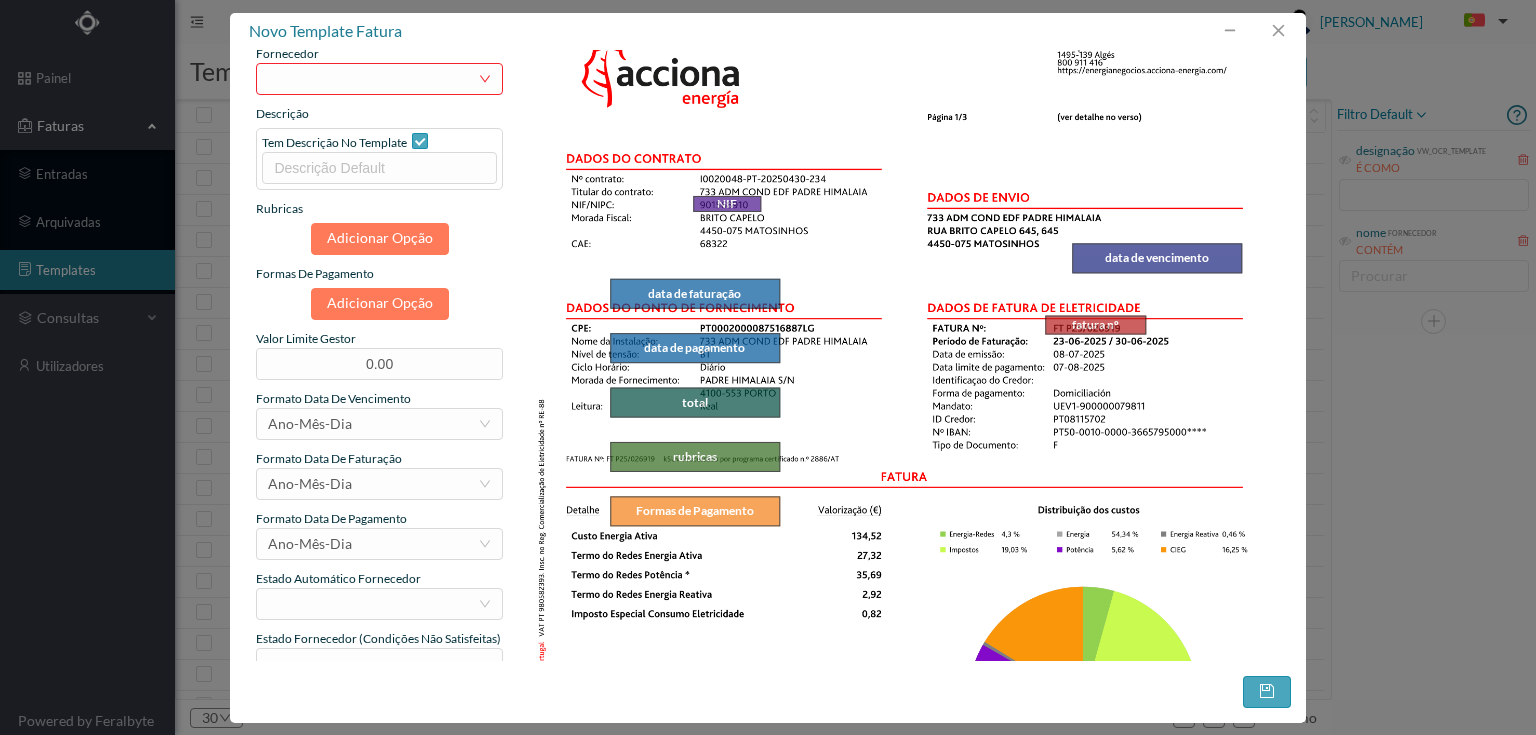 drag, startPoint x: 672, startPoint y: 200, endPoint x: 692, endPoint y: 204, distance: 20.396078 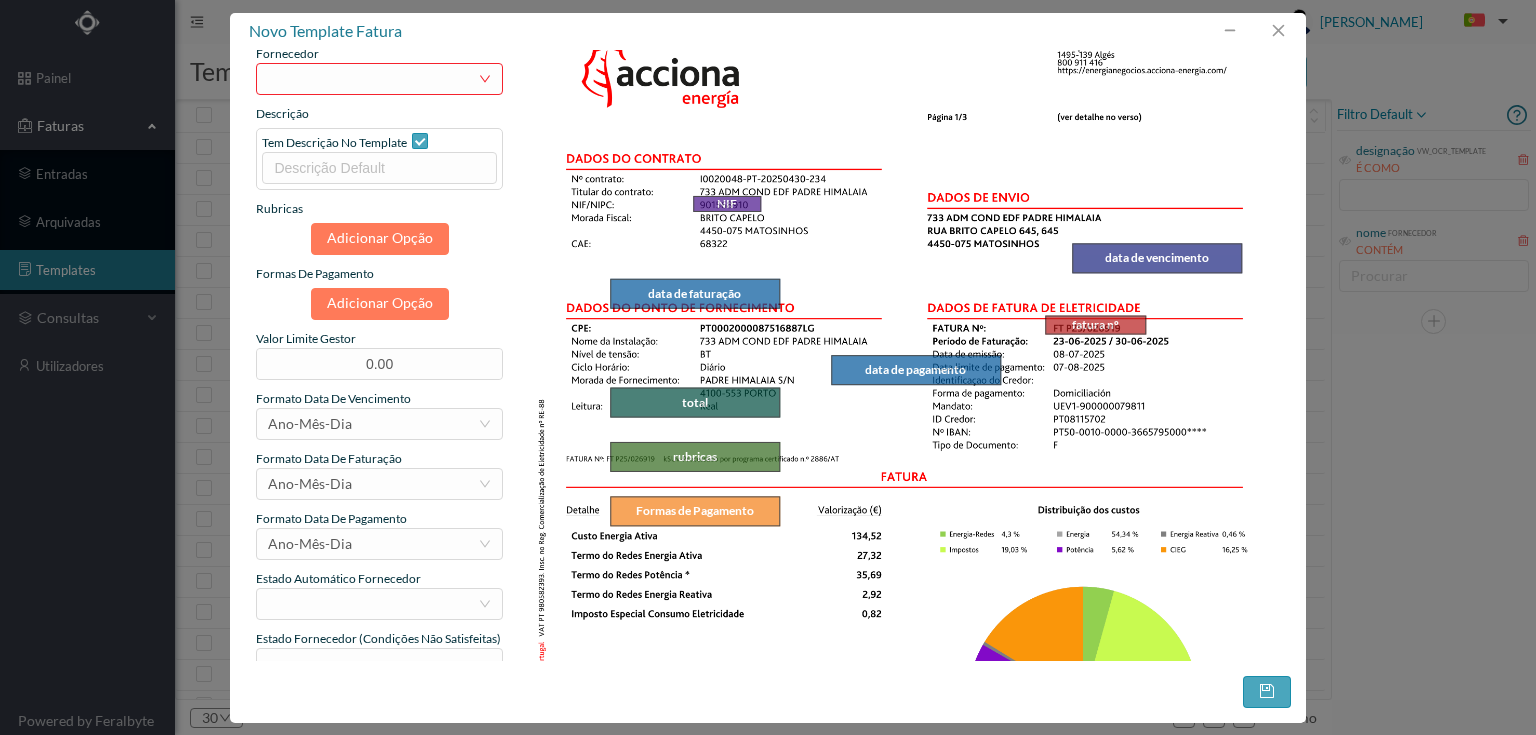 drag, startPoint x: 658, startPoint y: 341, endPoint x: 879, endPoint y: 363, distance: 222.09232 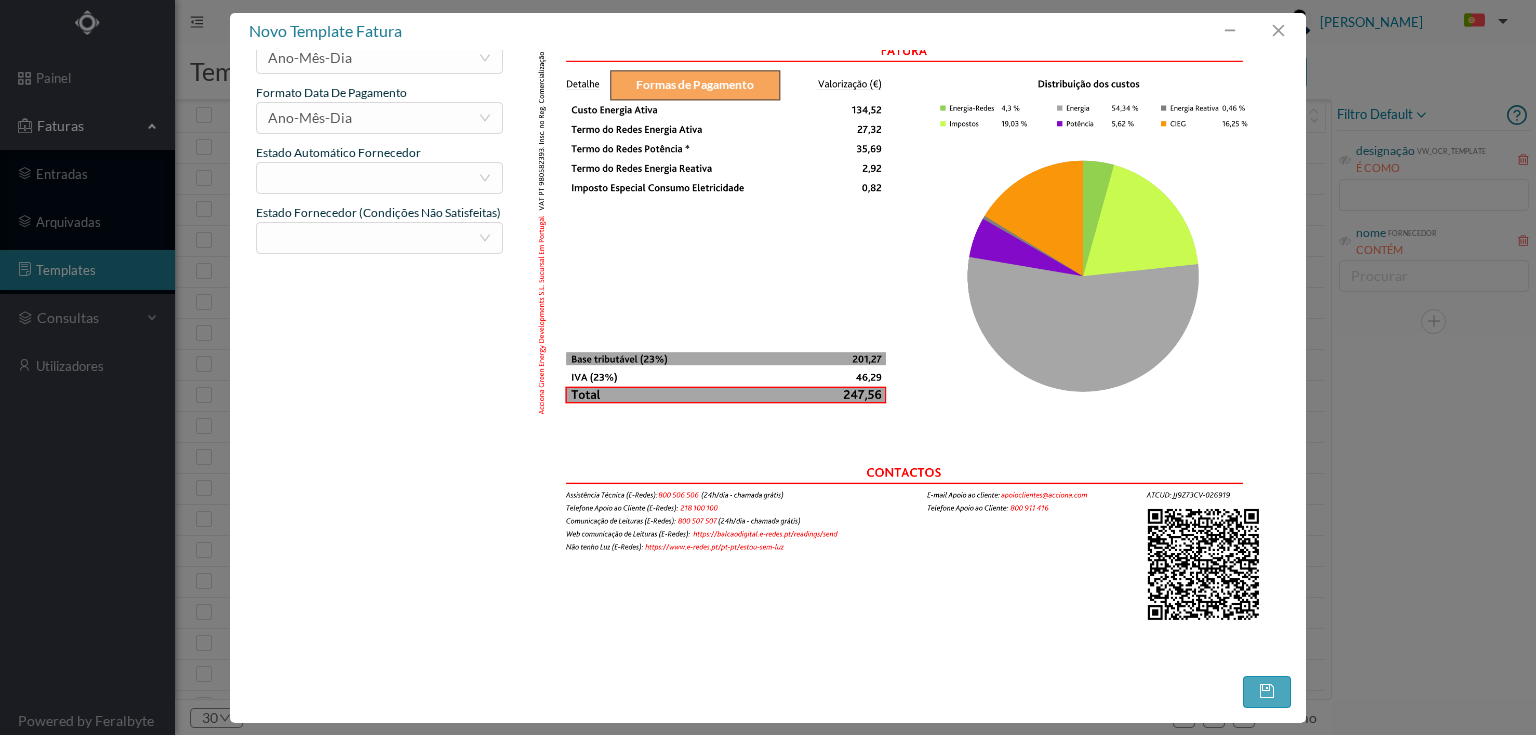 scroll, scrollTop: 266, scrollLeft: 0, axis: vertical 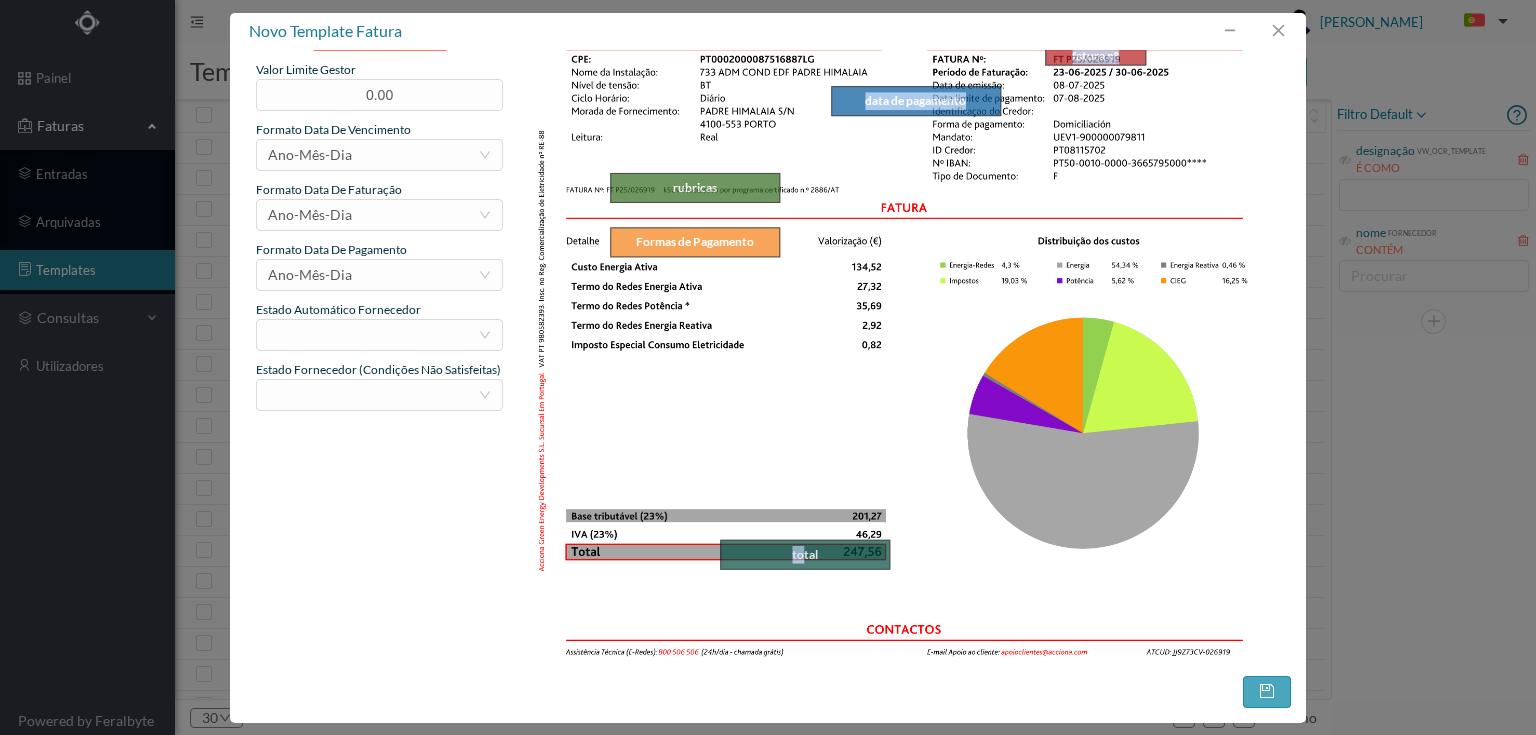 drag, startPoint x: 690, startPoint y: 214, endPoint x: 800, endPoint y: 552, distance: 355.449 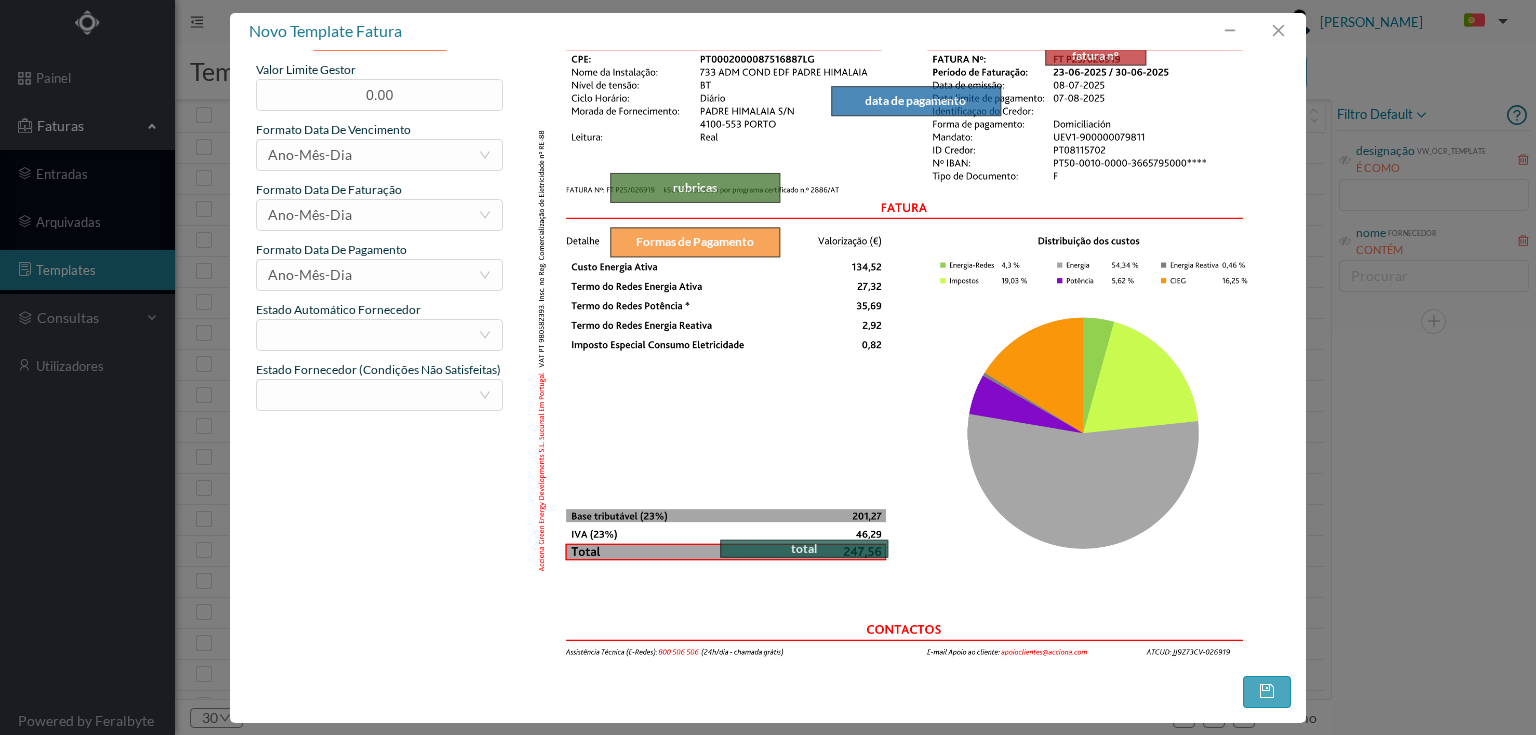drag, startPoint x: 884, startPoint y: 564, endPoint x: 882, endPoint y: 552, distance: 12.165525 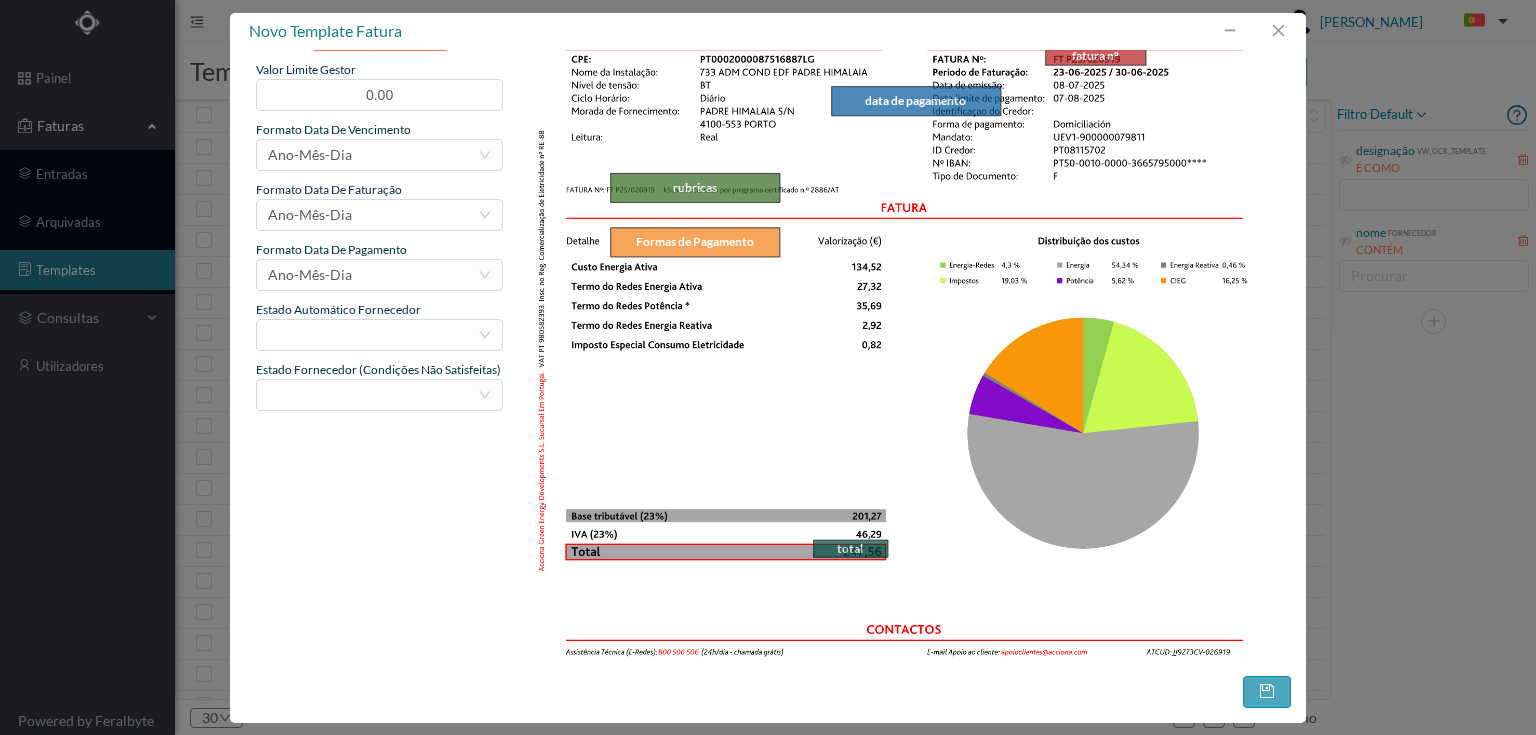 drag, startPoint x: 723, startPoint y: 548, endPoint x: 816, endPoint y: 548, distance: 93 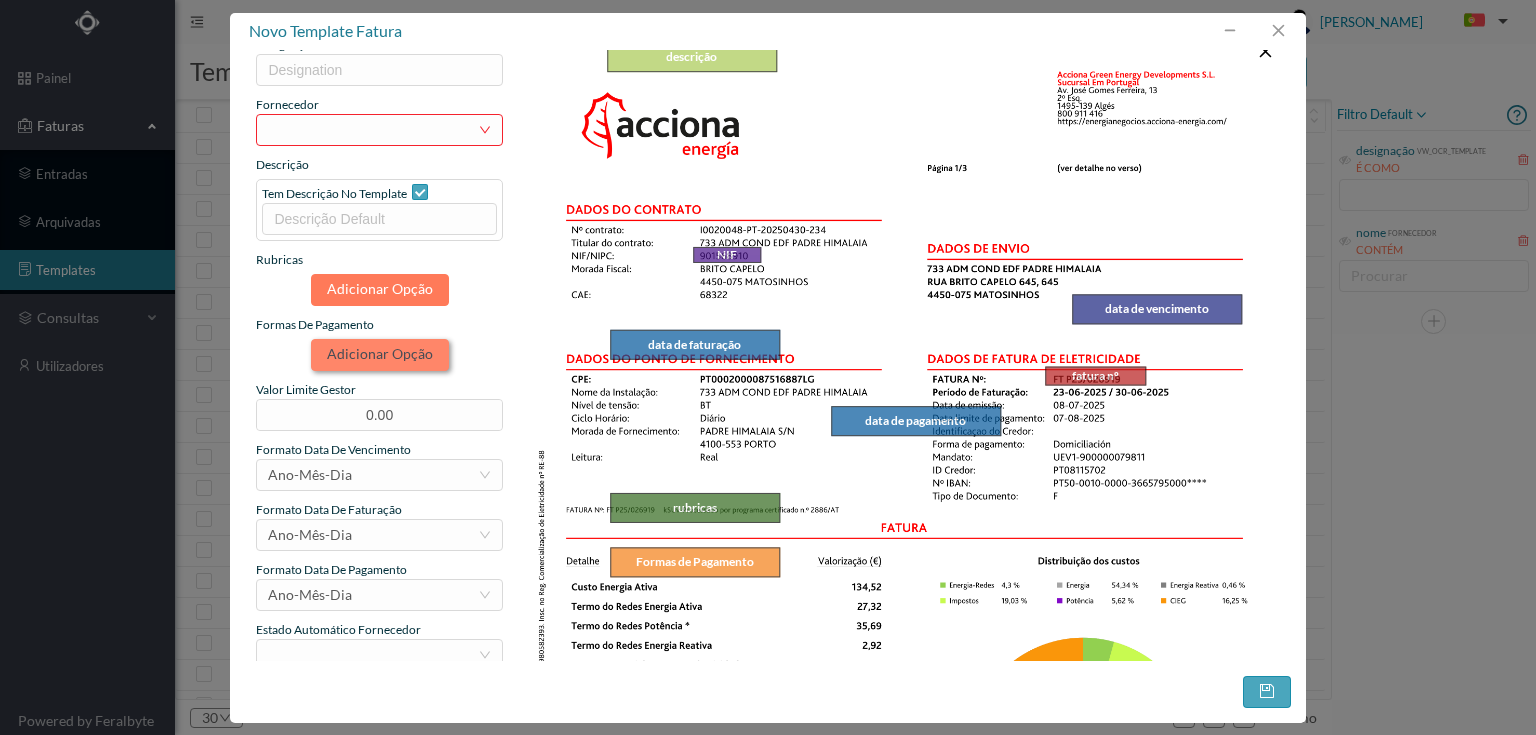 scroll, scrollTop: 0, scrollLeft: 0, axis: both 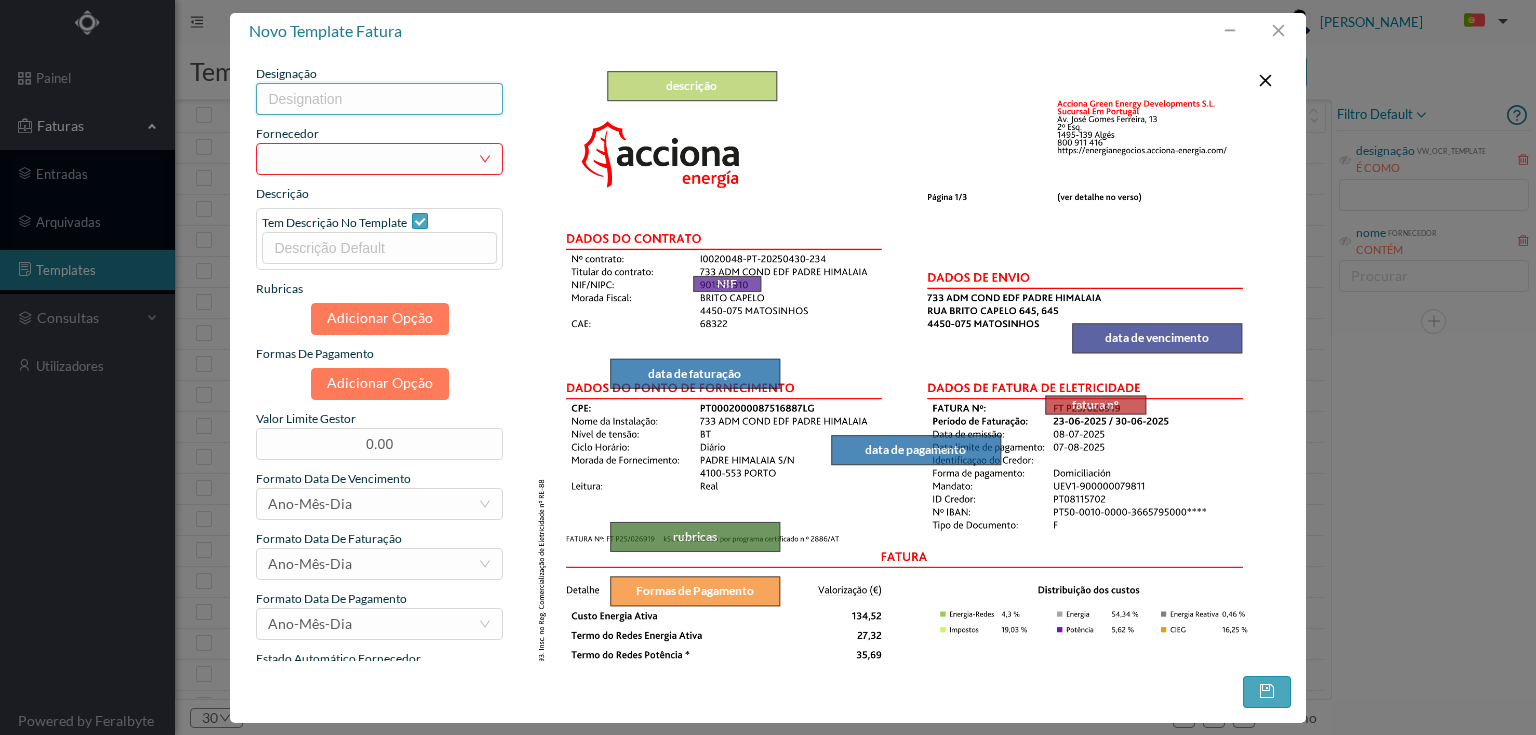 click at bounding box center [379, 99] 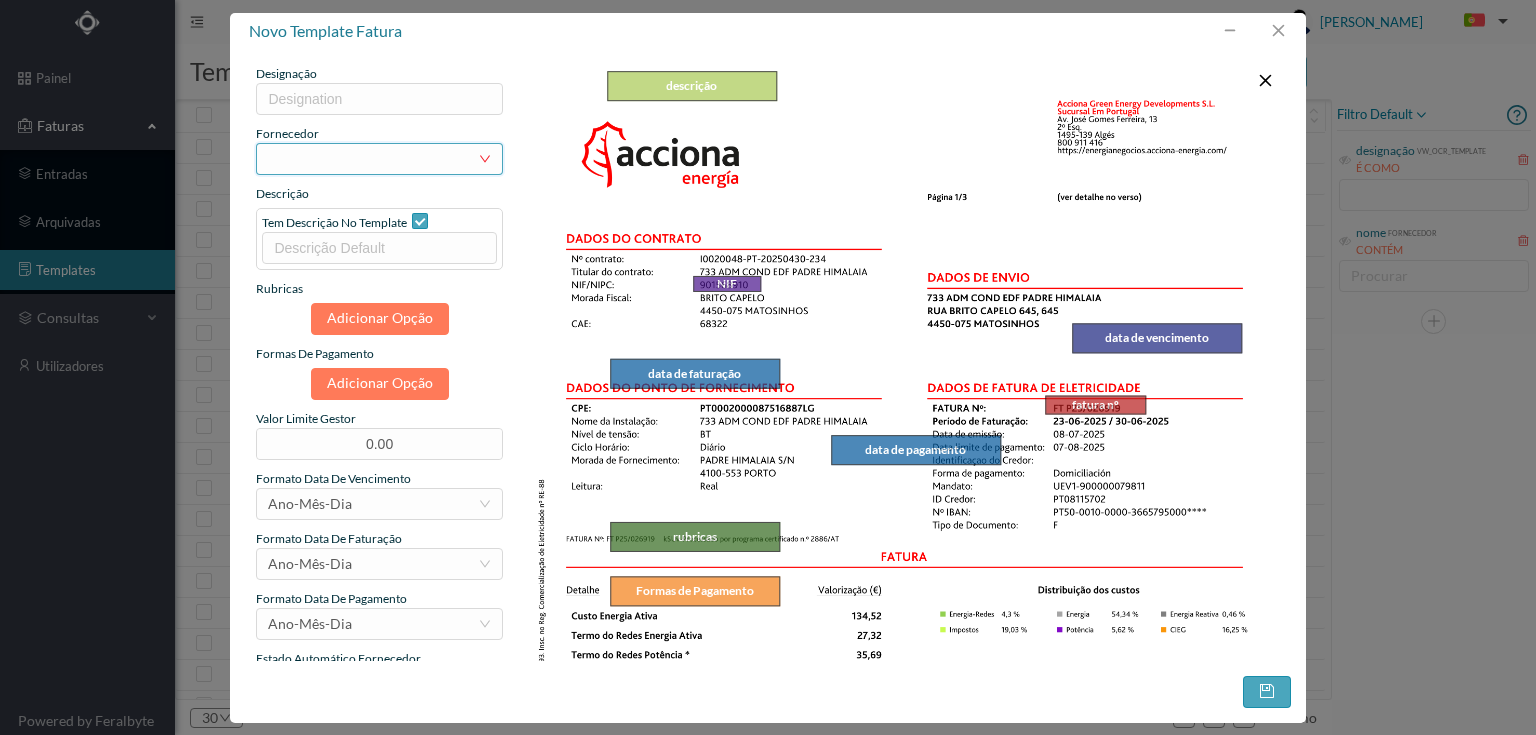 click on "selecionar" at bounding box center (372, 159) 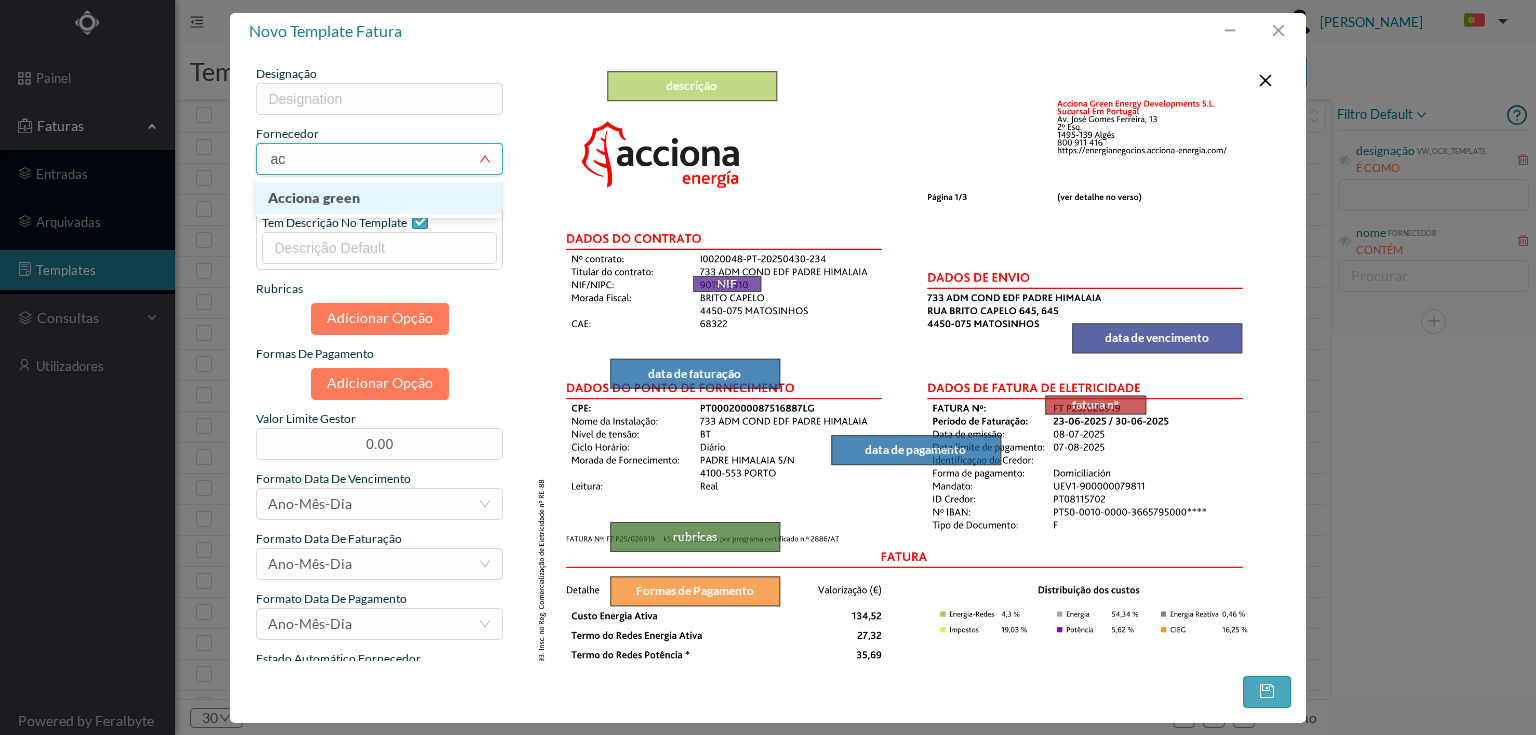 type on "acc" 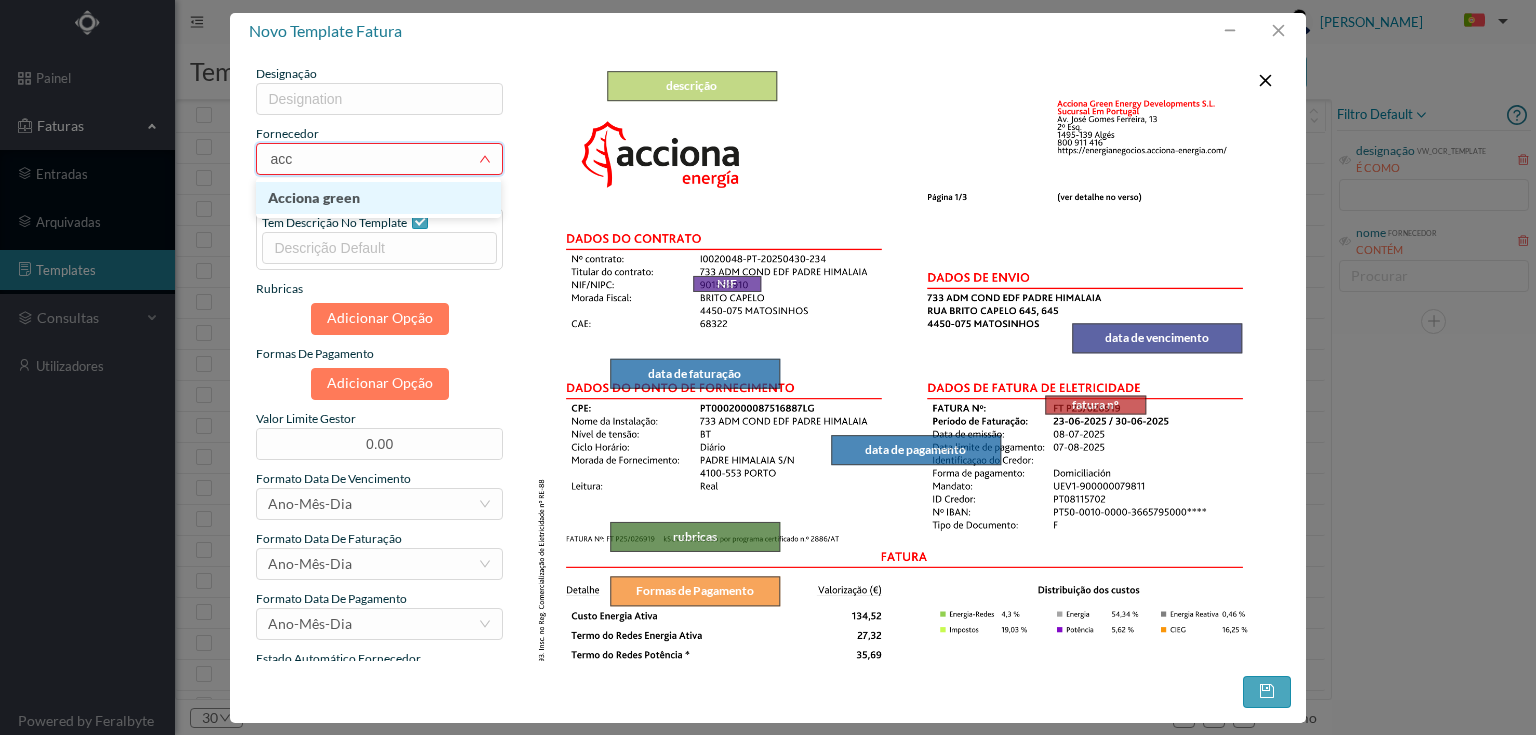 click on "Acciona green" at bounding box center (378, 198) 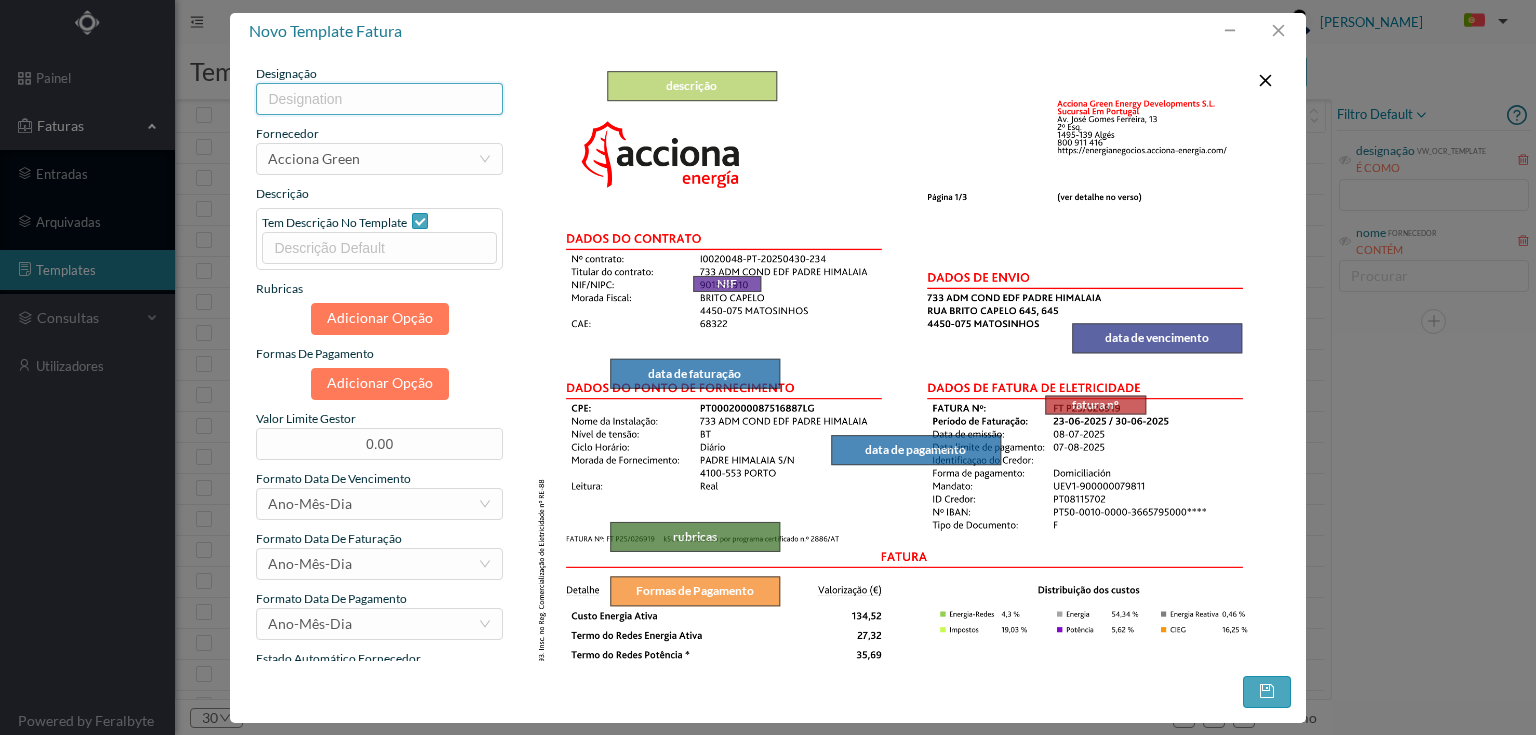 click at bounding box center [379, 99] 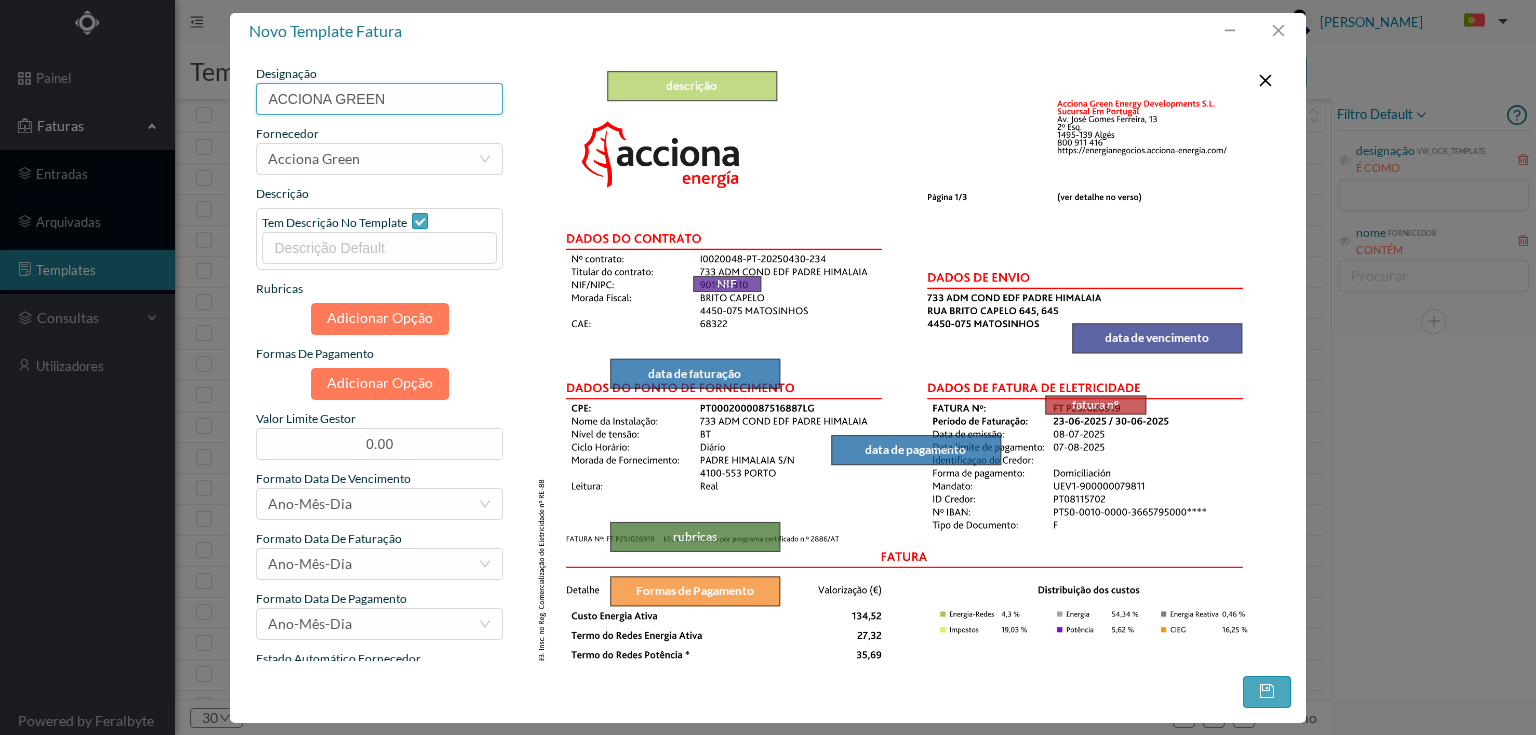 type on "ACCIONA GREEN" 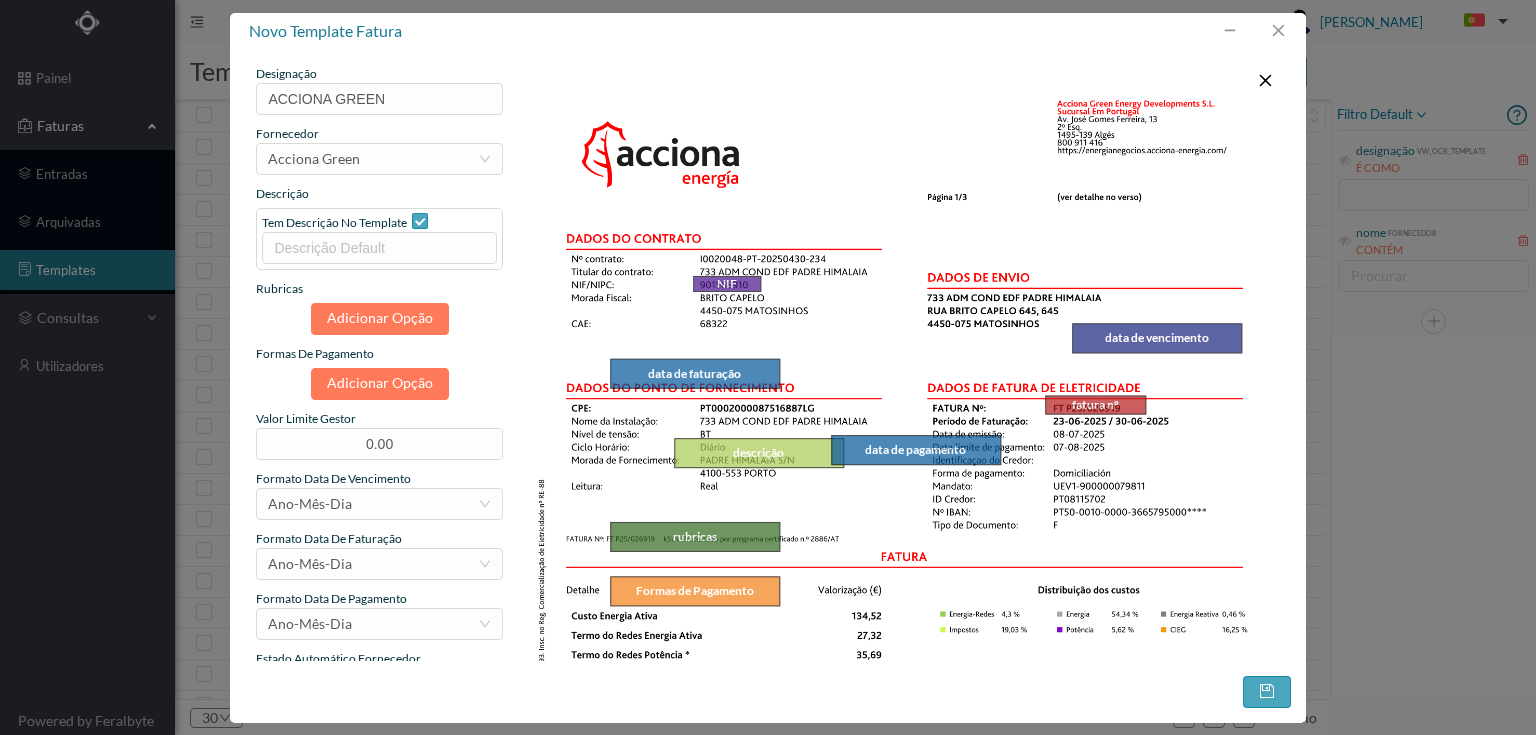 drag, startPoint x: 692, startPoint y: 81, endPoint x: 759, endPoint y: 448, distance: 373.06567 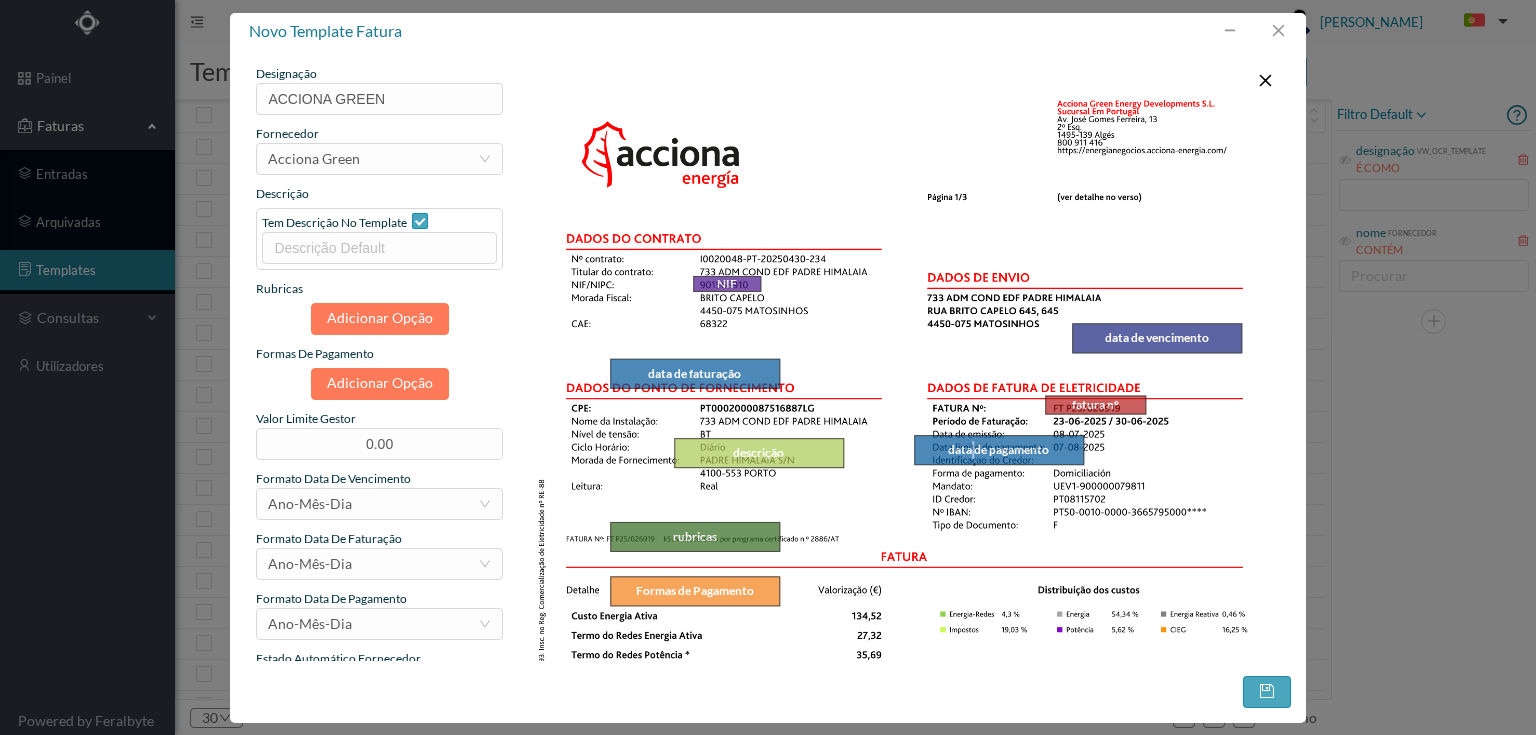 drag, startPoint x: 888, startPoint y: 444, endPoint x: 1024, endPoint y: 443, distance: 136.00368 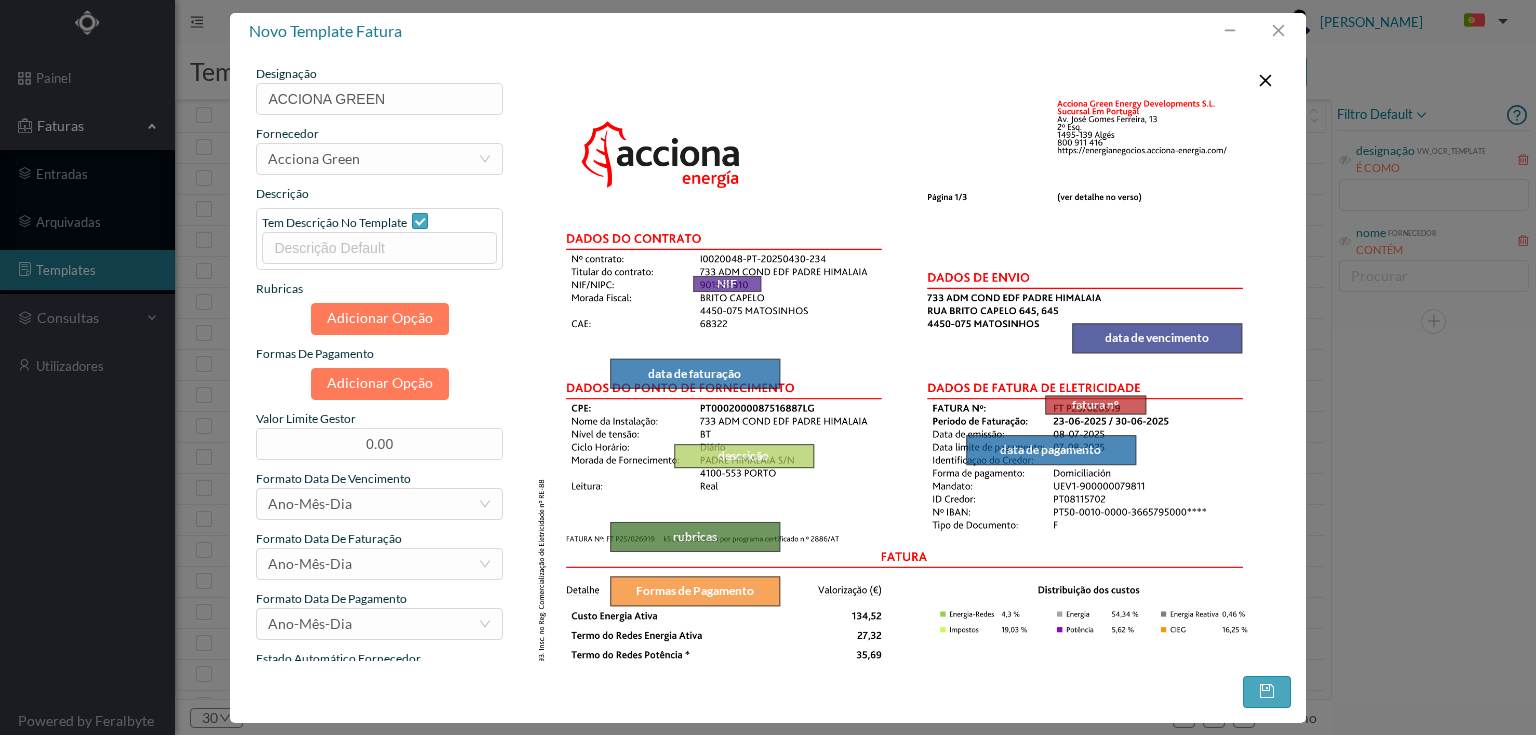 drag, startPoint x: 832, startPoint y: 442, endPoint x: 802, endPoint y: 448, distance: 30.594116 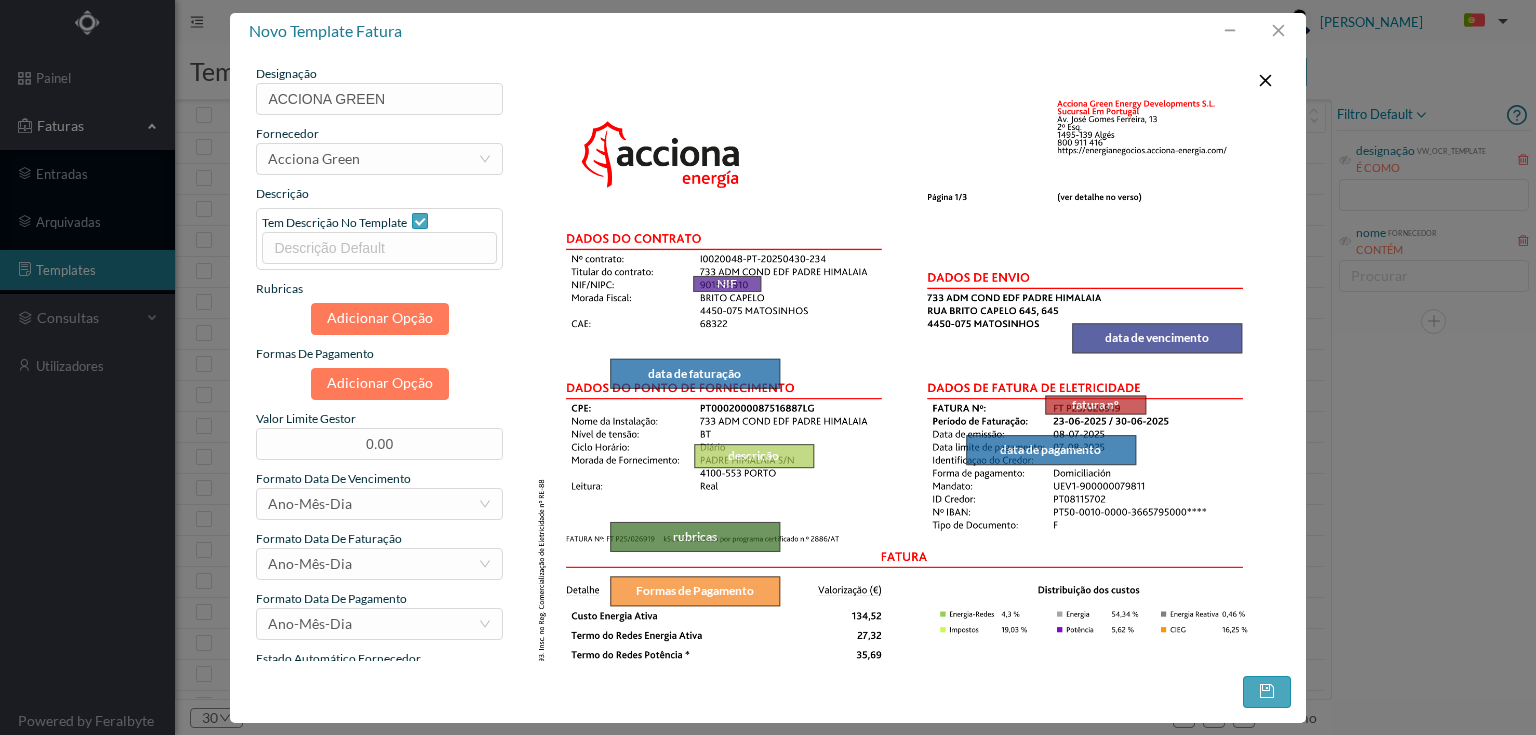 drag, startPoint x: 676, startPoint y: 460, endPoint x: 696, endPoint y: 460, distance: 20 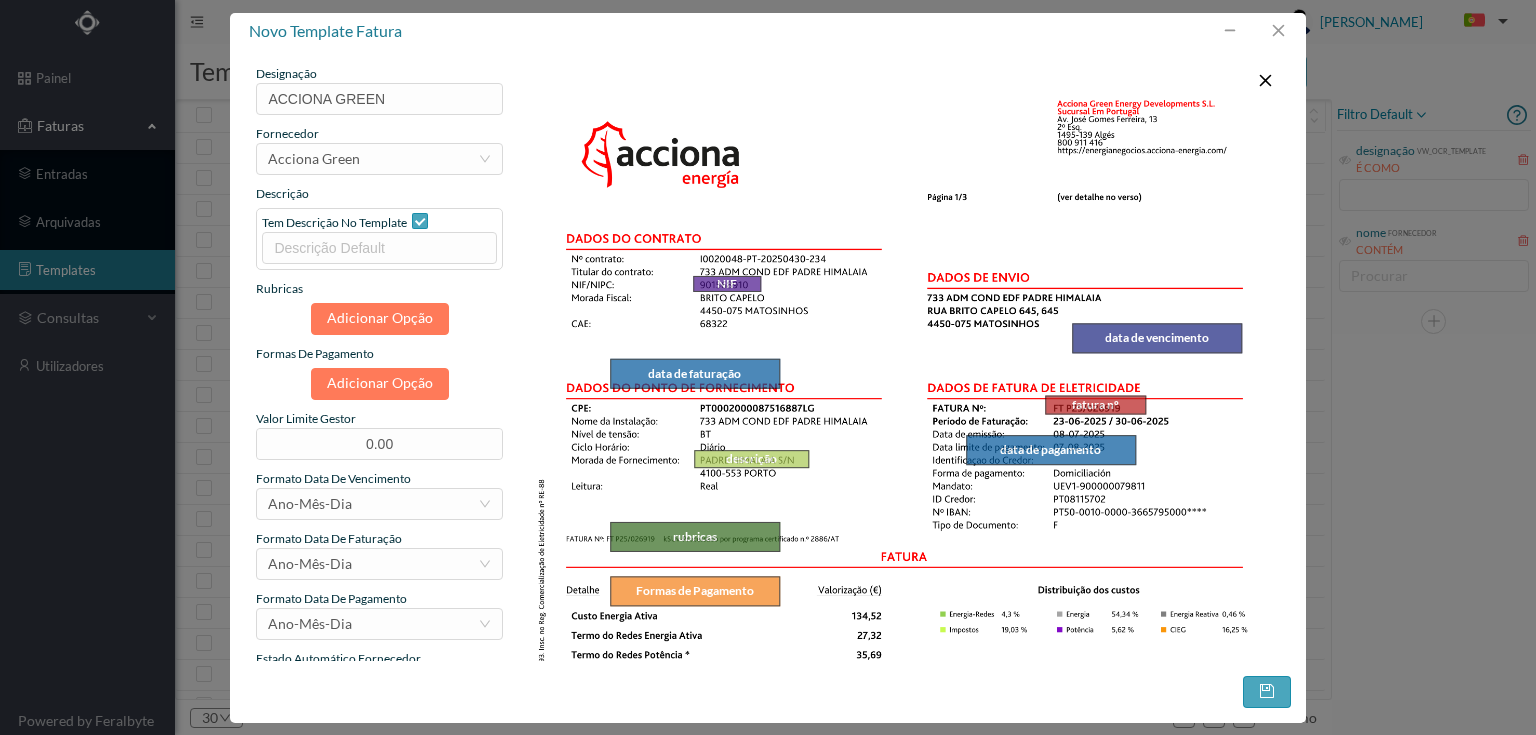 click on "descrição fatura nº NIF data de vencimento data de faturação data de pagamento total rubricas Formas de Pagamento" at bounding box center (904, 607) 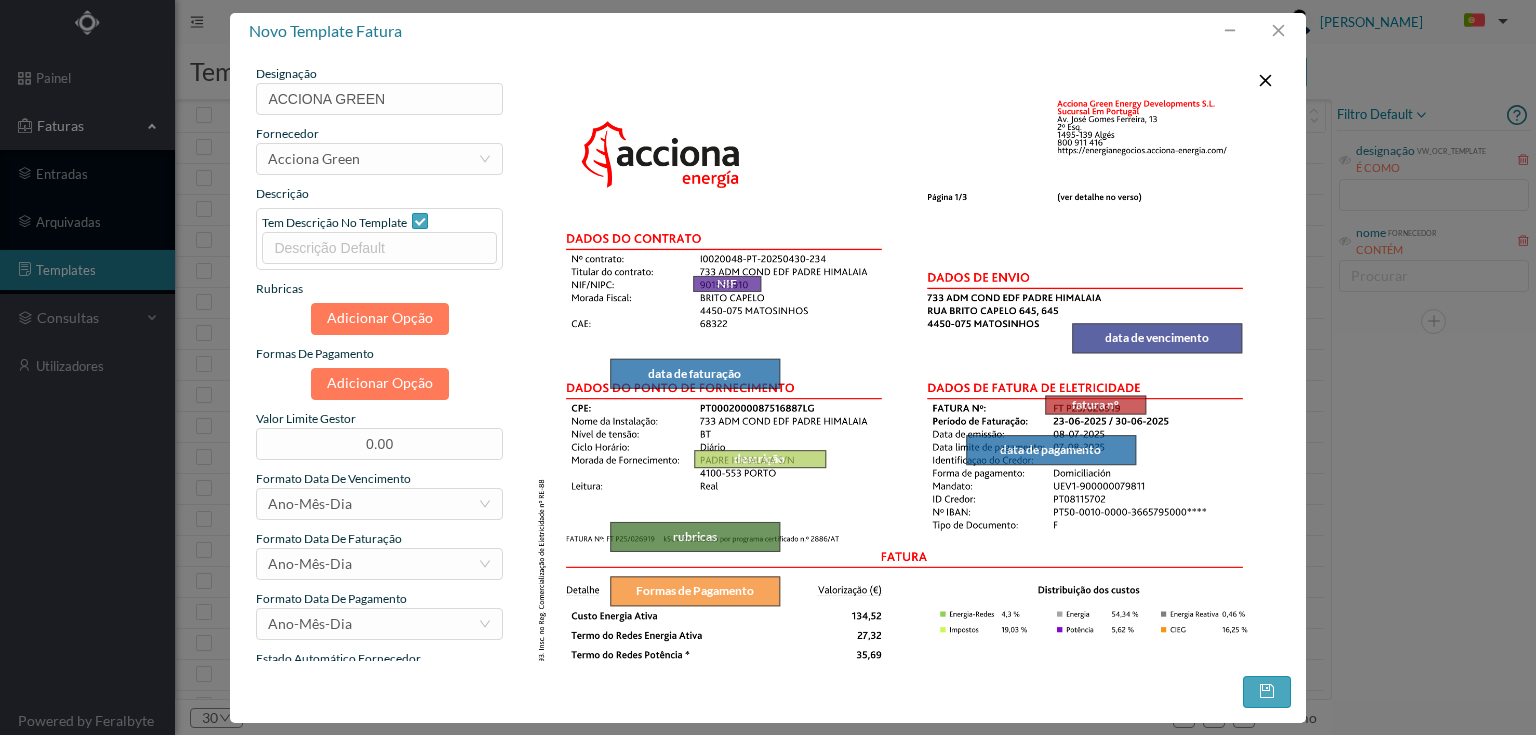 drag, startPoint x: 805, startPoint y: 468, endPoint x: 822, endPoint y: 468, distance: 17 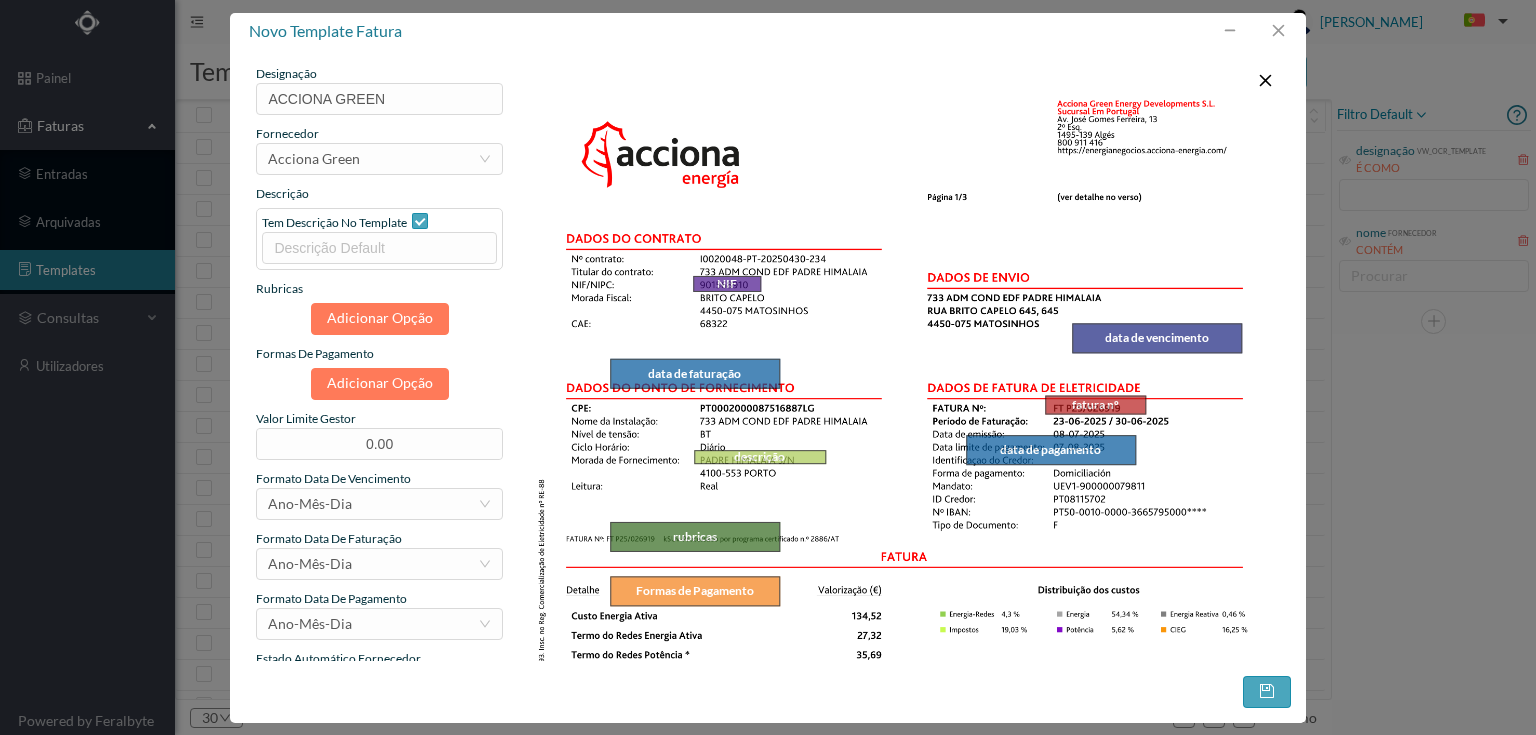 click at bounding box center (695, 463) 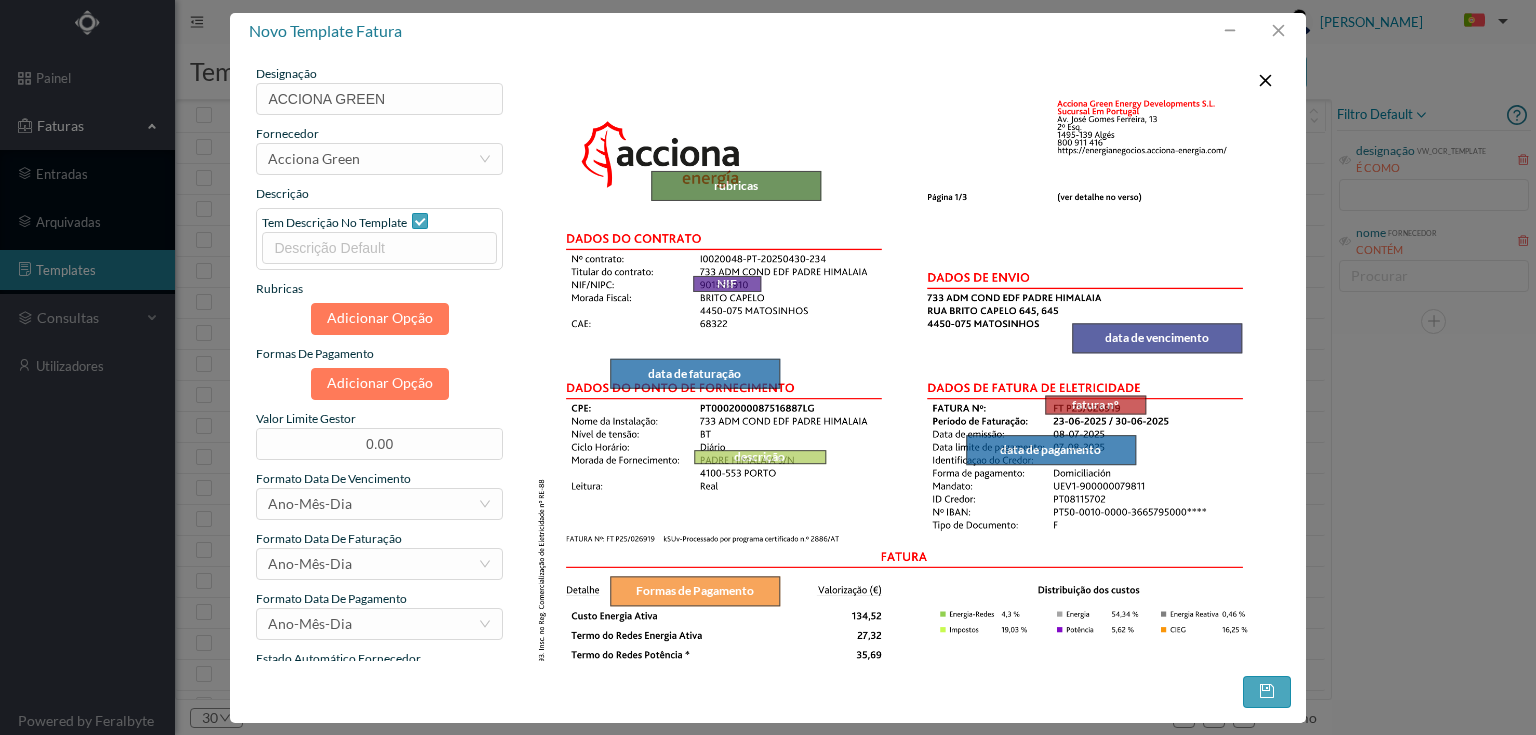 drag, startPoint x: 709, startPoint y: 535, endPoint x: 749, endPoint y: 184, distance: 353.27185 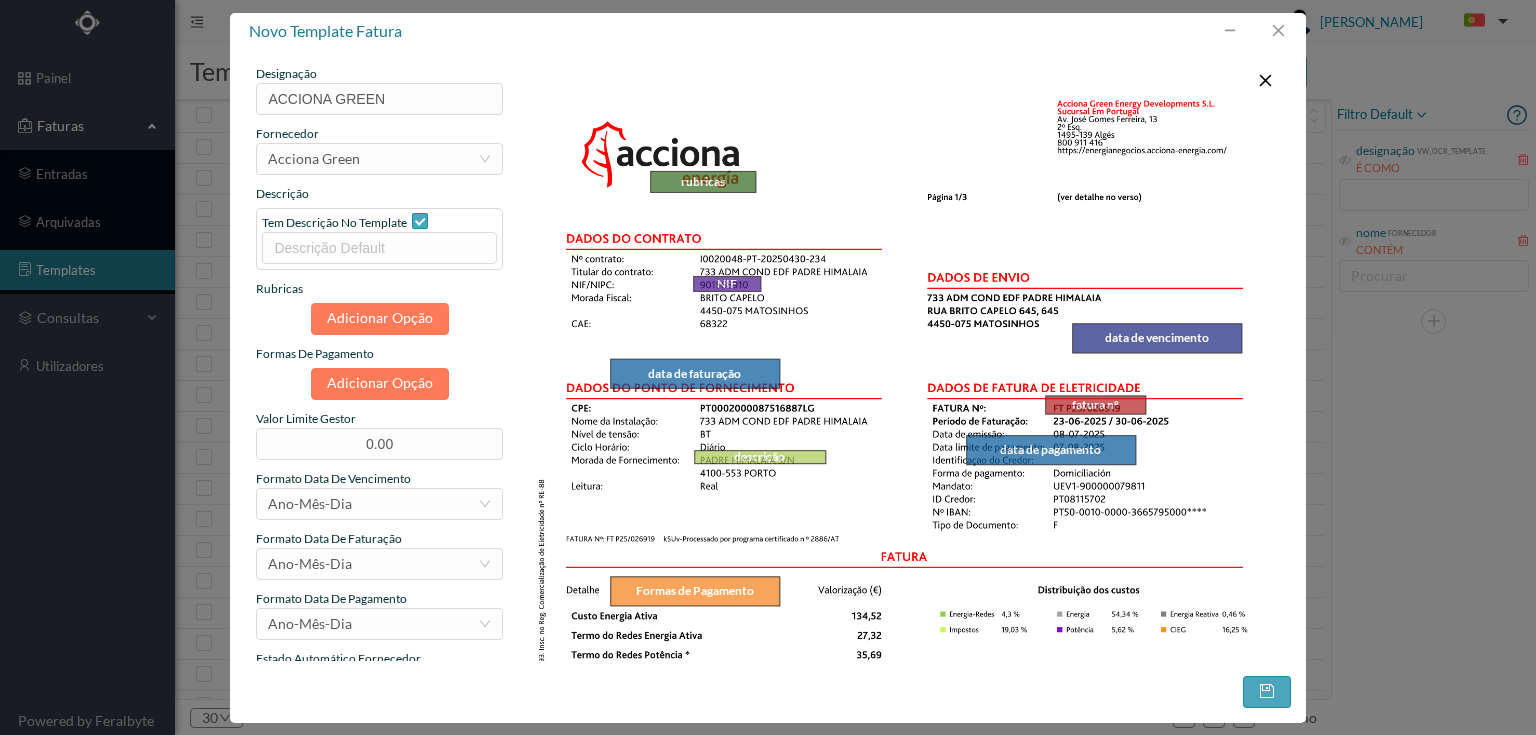drag, startPoint x: 816, startPoint y: 198, endPoint x: 752, endPoint y: 190, distance: 64.49806 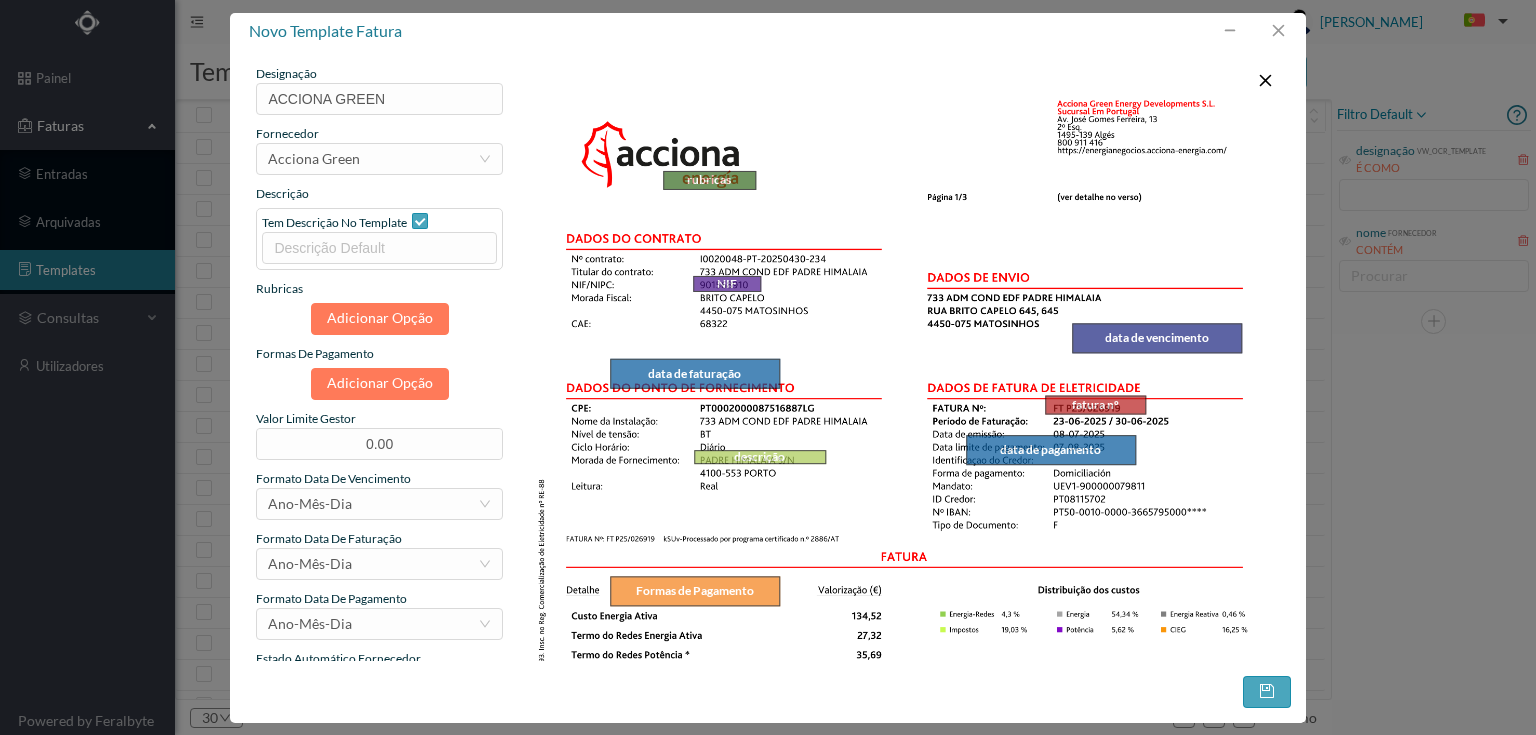 drag, startPoint x: 647, startPoint y: 194, endPoint x: 660, endPoint y: 191, distance: 13.341664 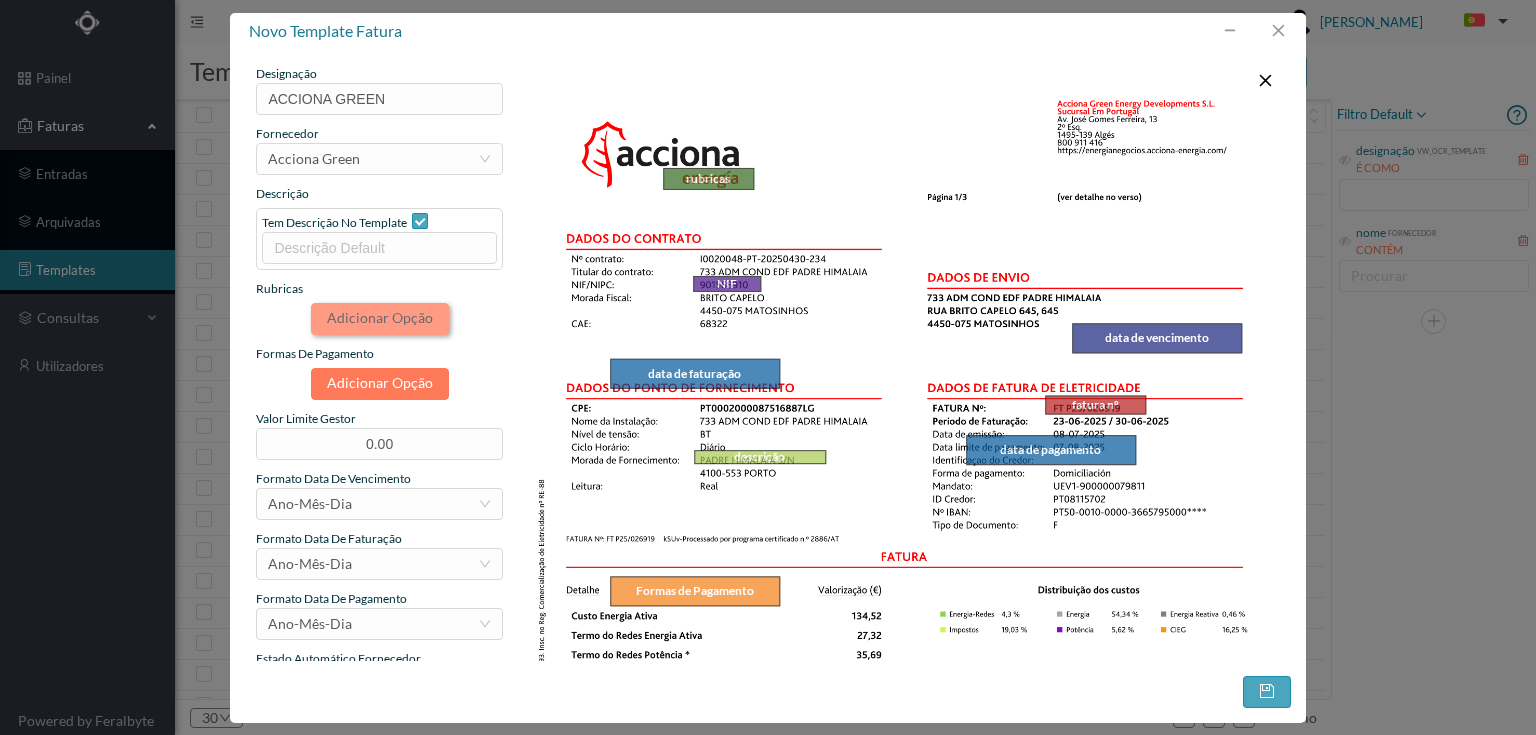click on "Adicionar Opção" at bounding box center (380, 319) 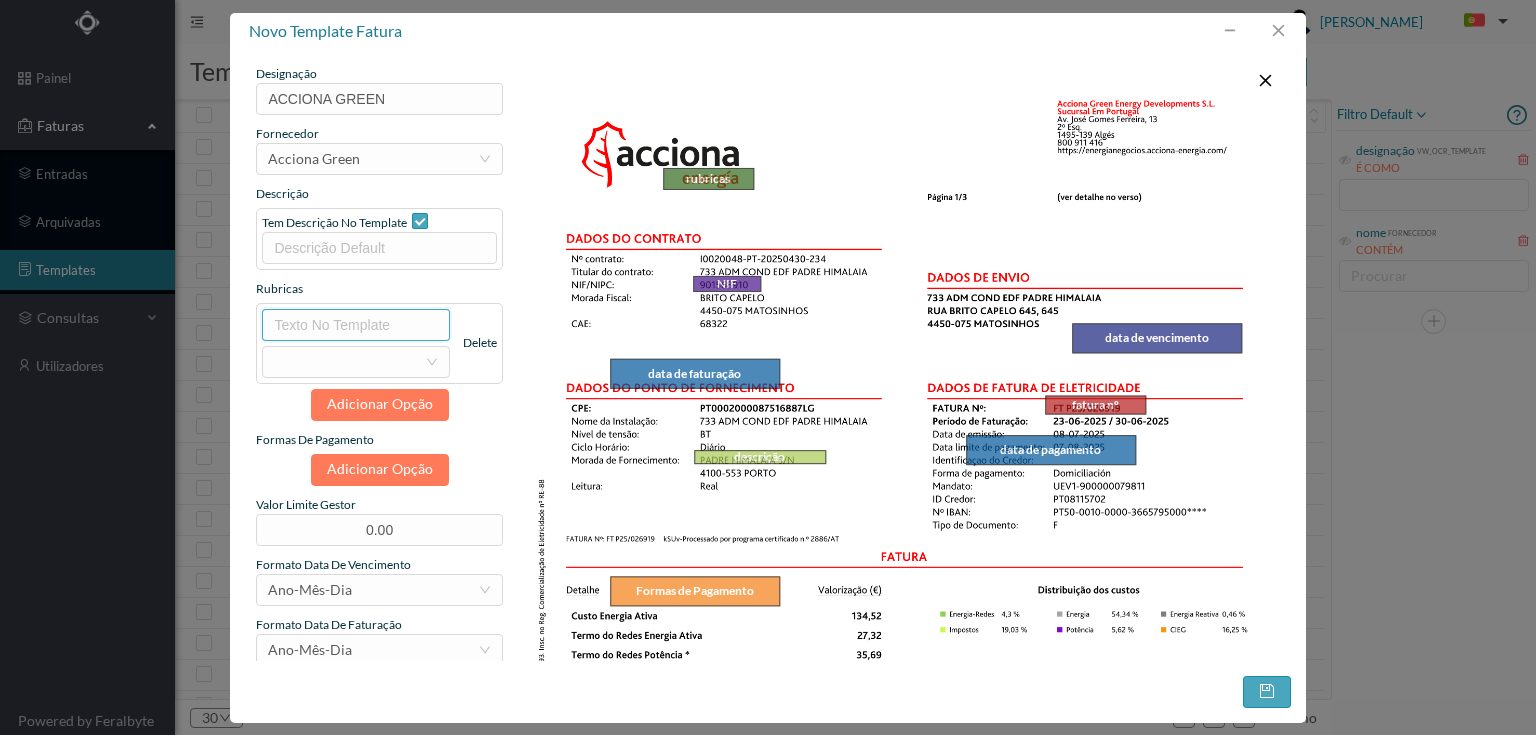 click at bounding box center [355, 325] 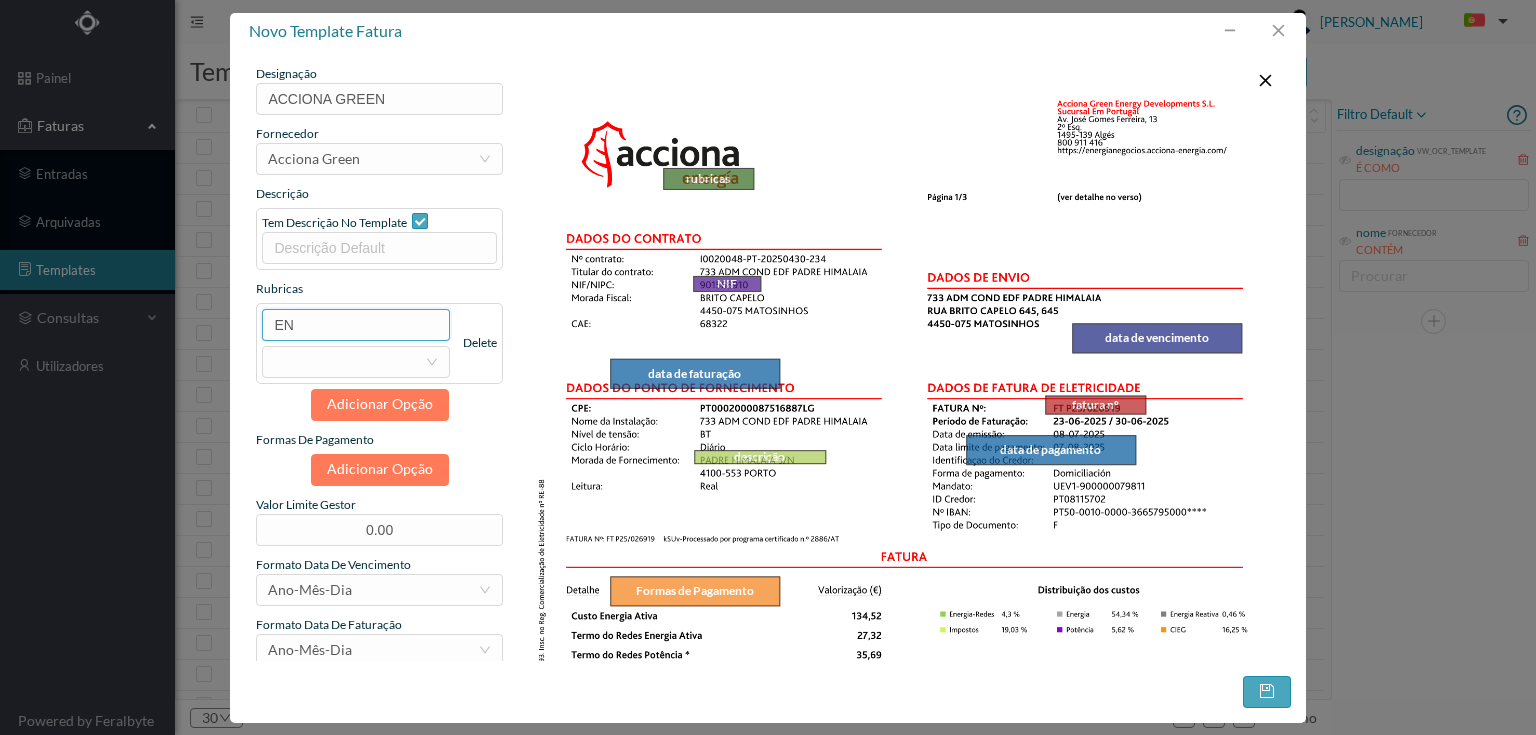 type on "E" 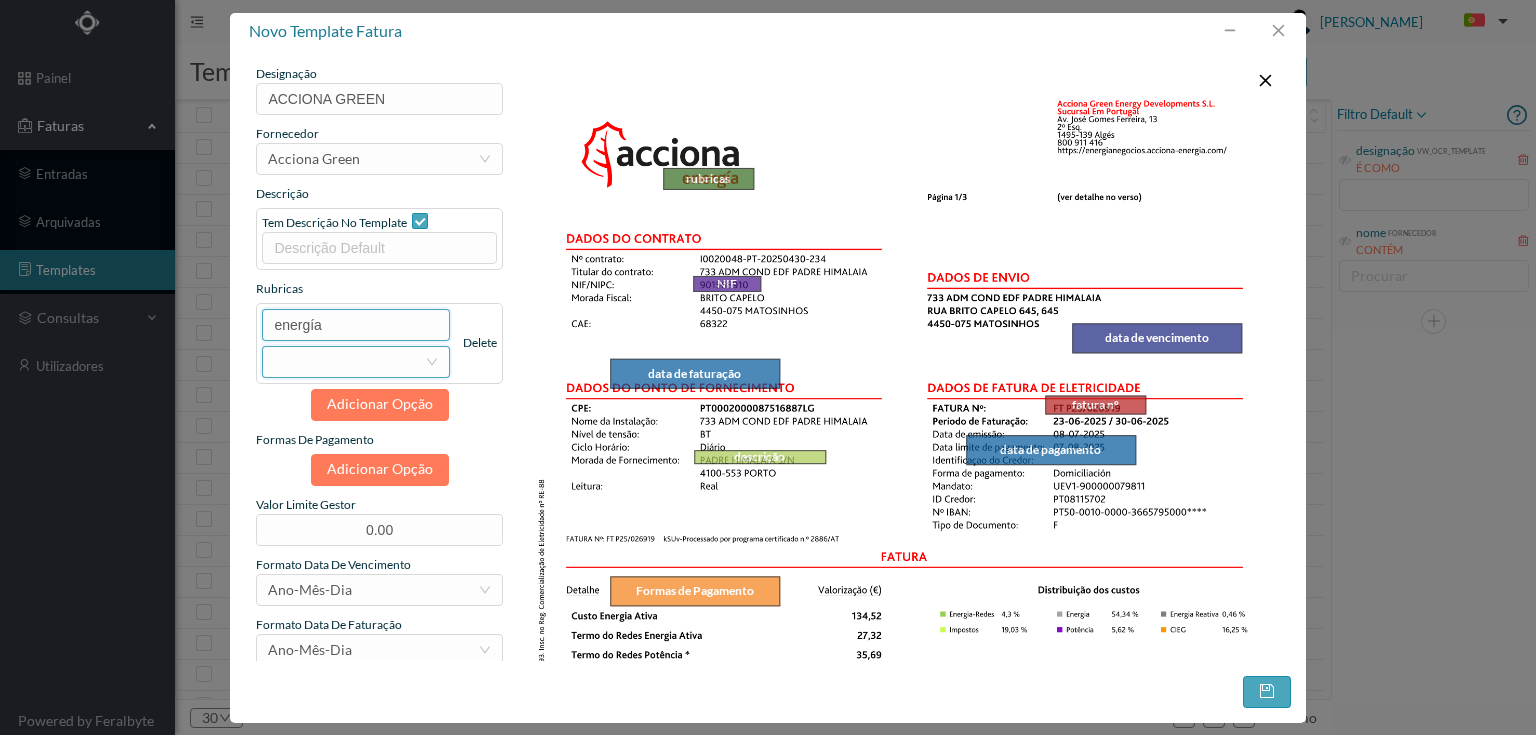 type on "energía" 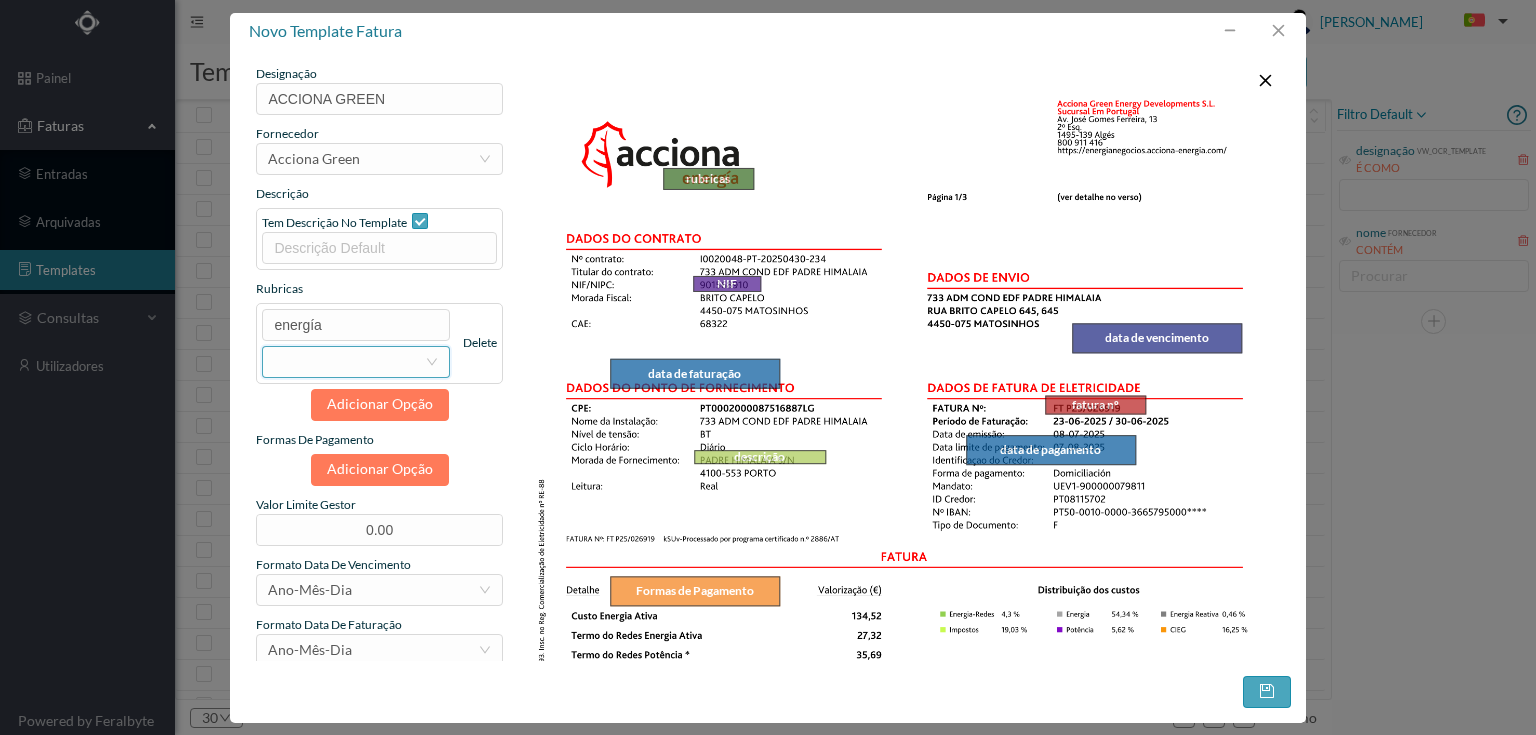 click on "selecionar" at bounding box center (349, 362) 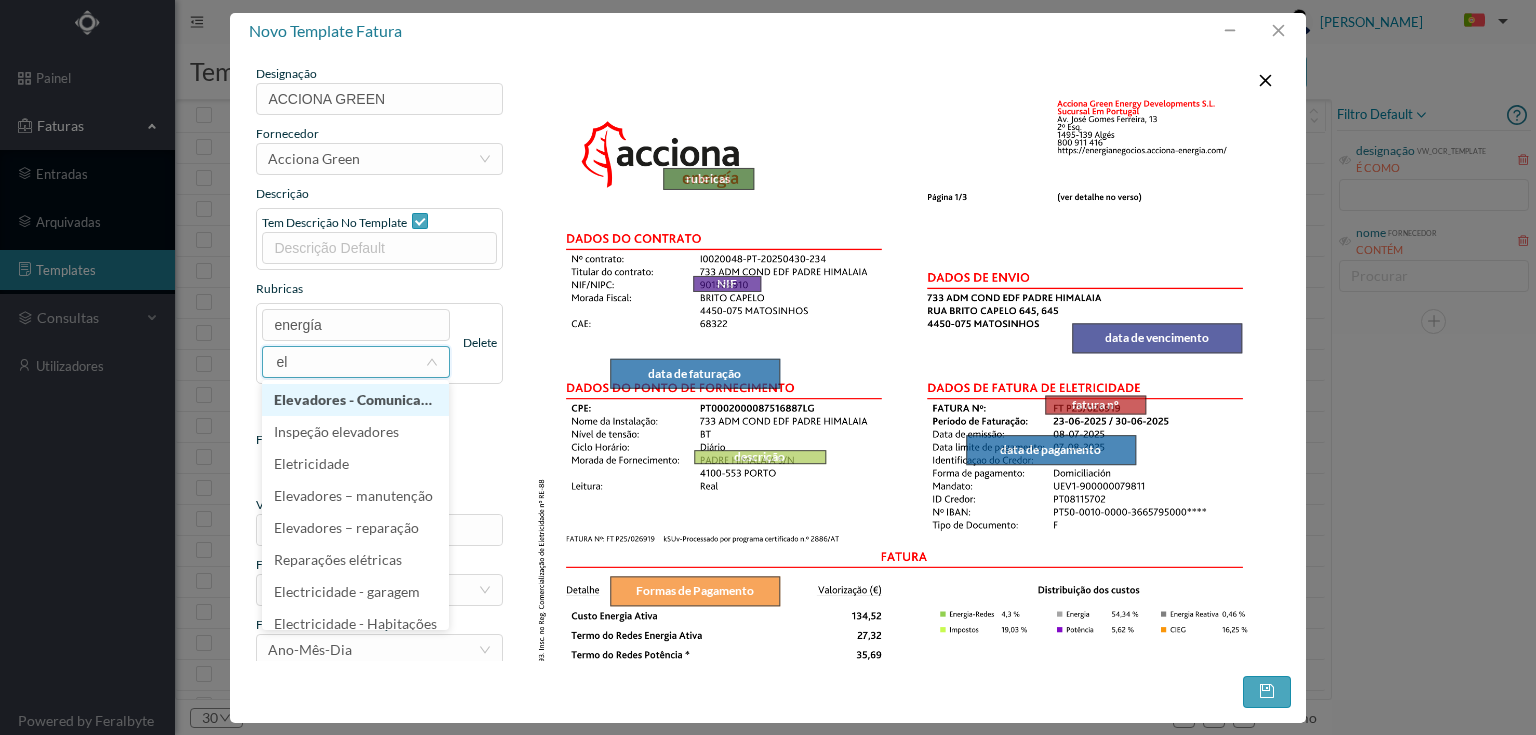 type on "ele" 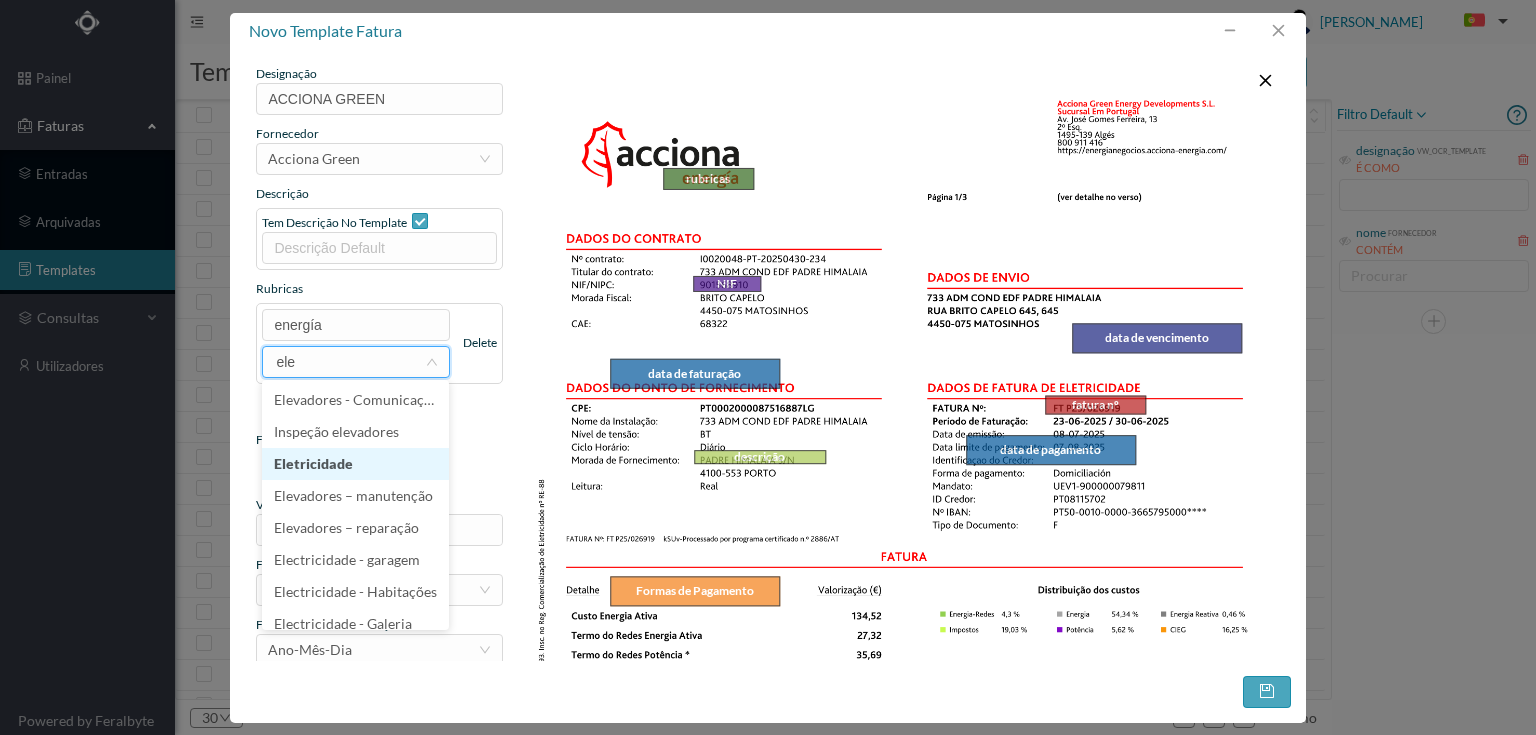 click on "Eletricidade" at bounding box center (355, 464) 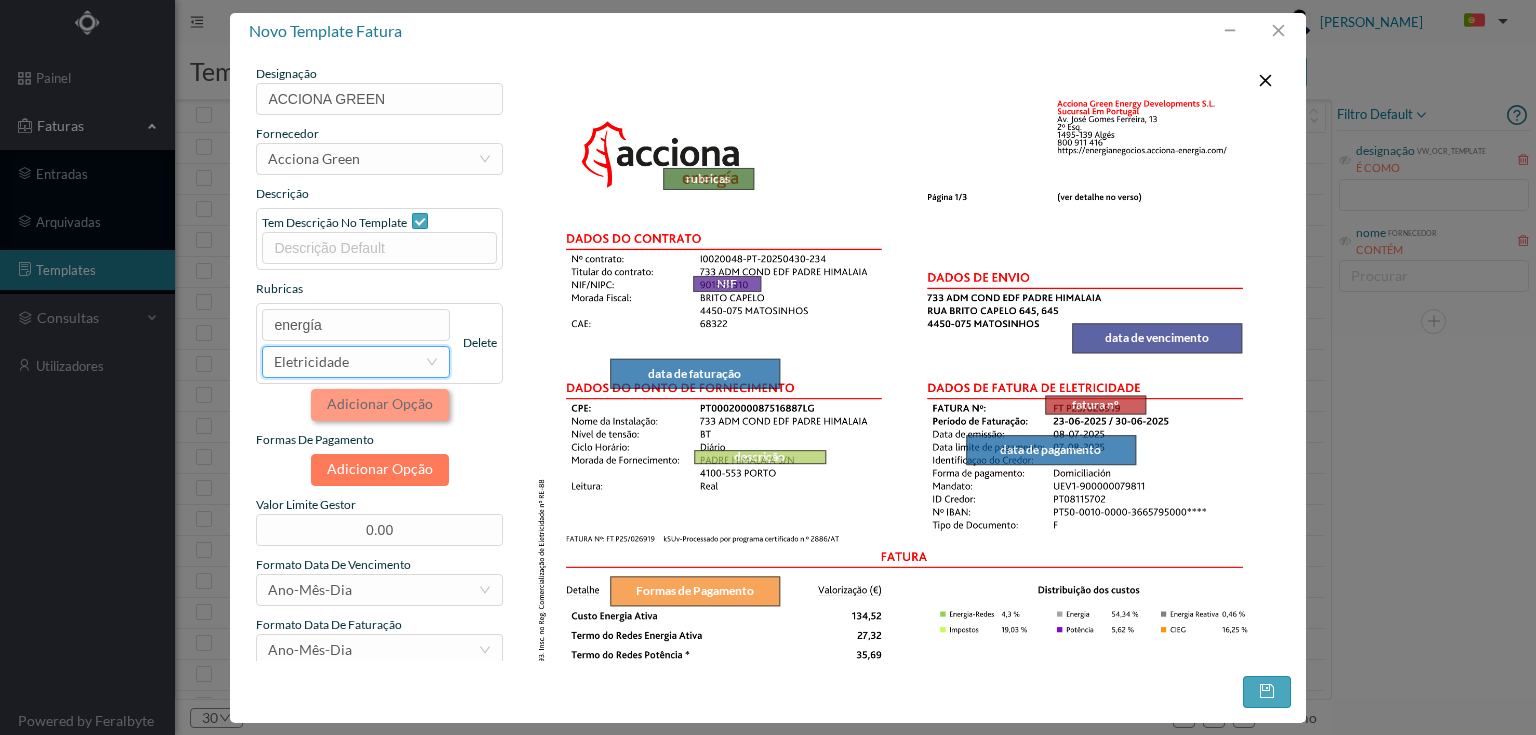 click on "Adicionar Opção" at bounding box center [380, 405] 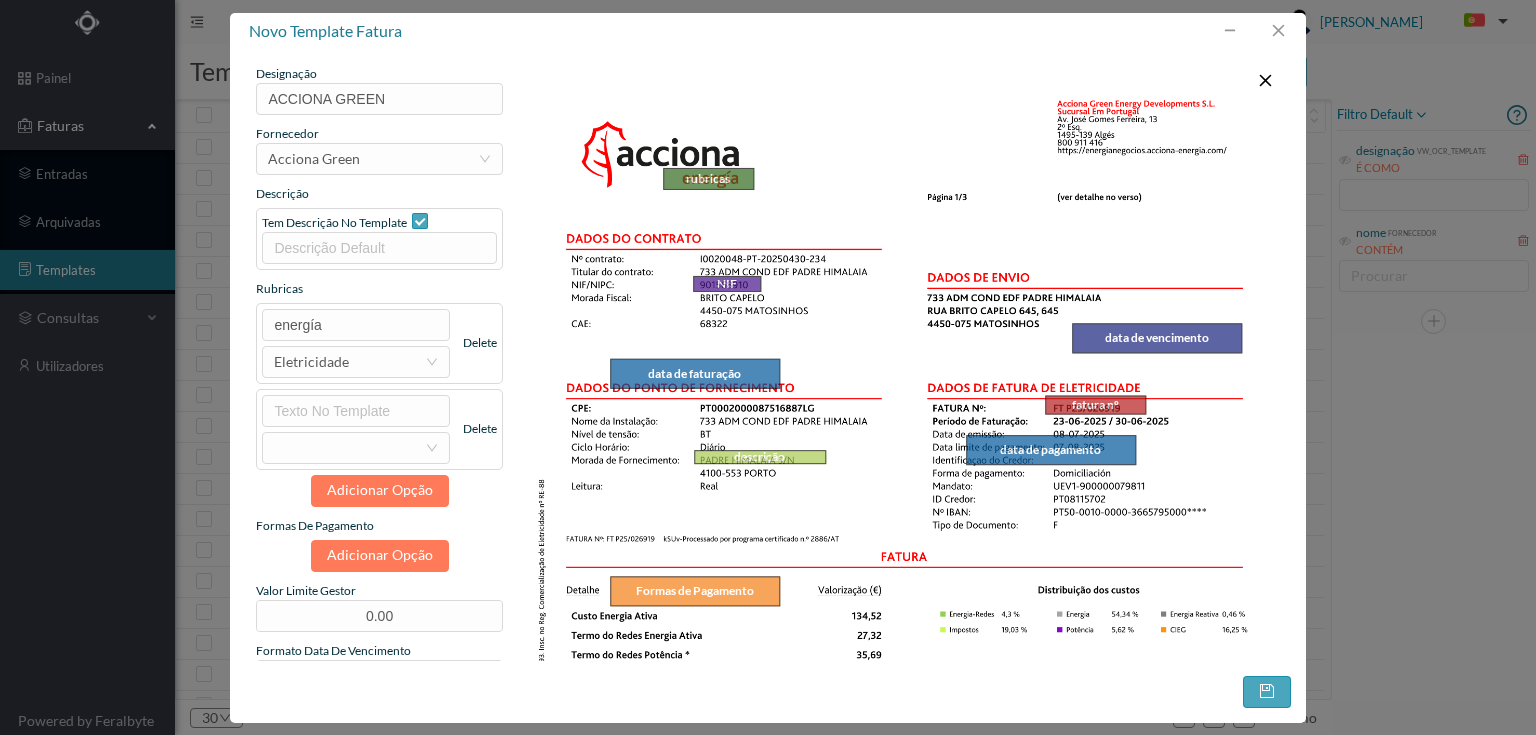 click on "delete" at bounding box center [480, 429] 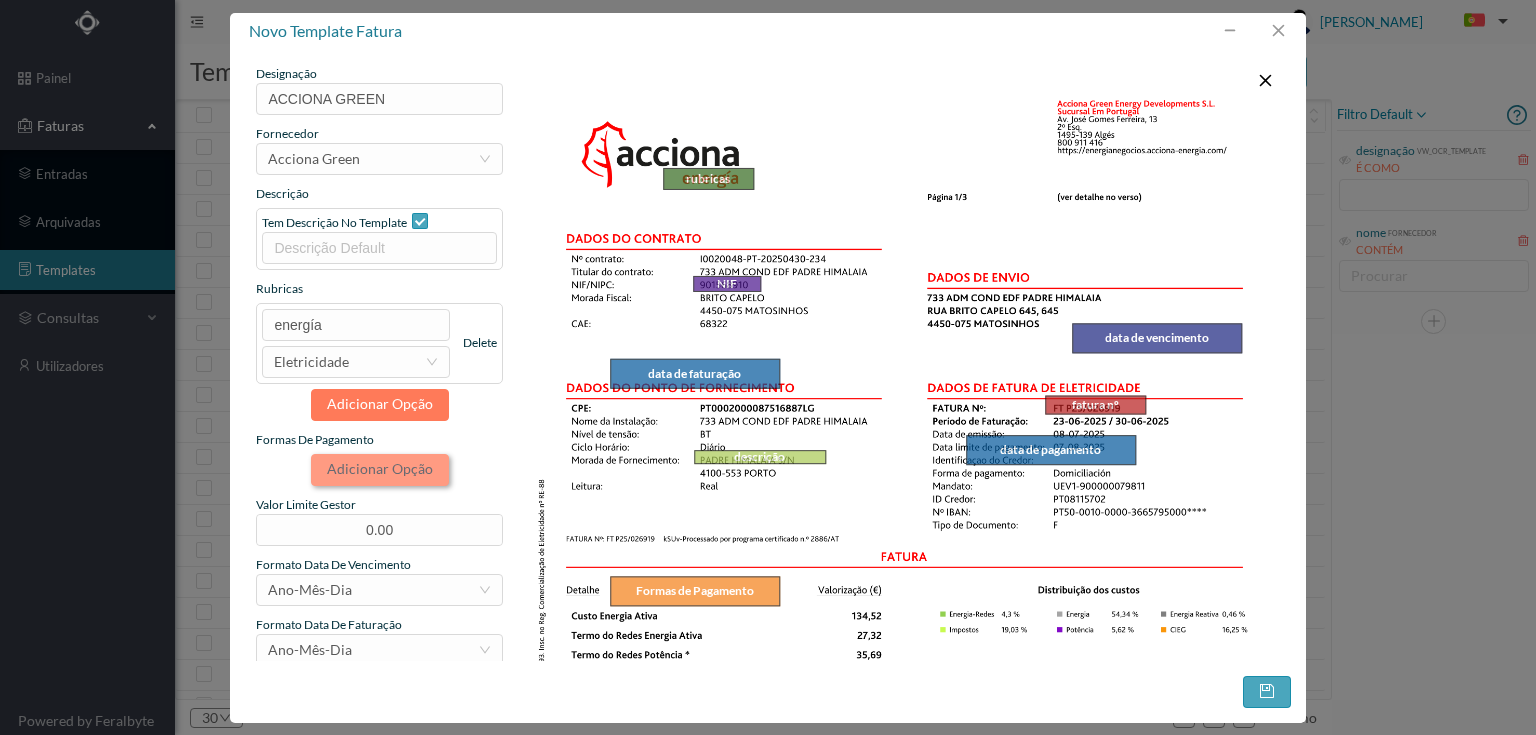 click on "Adicionar Opção" at bounding box center [380, 470] 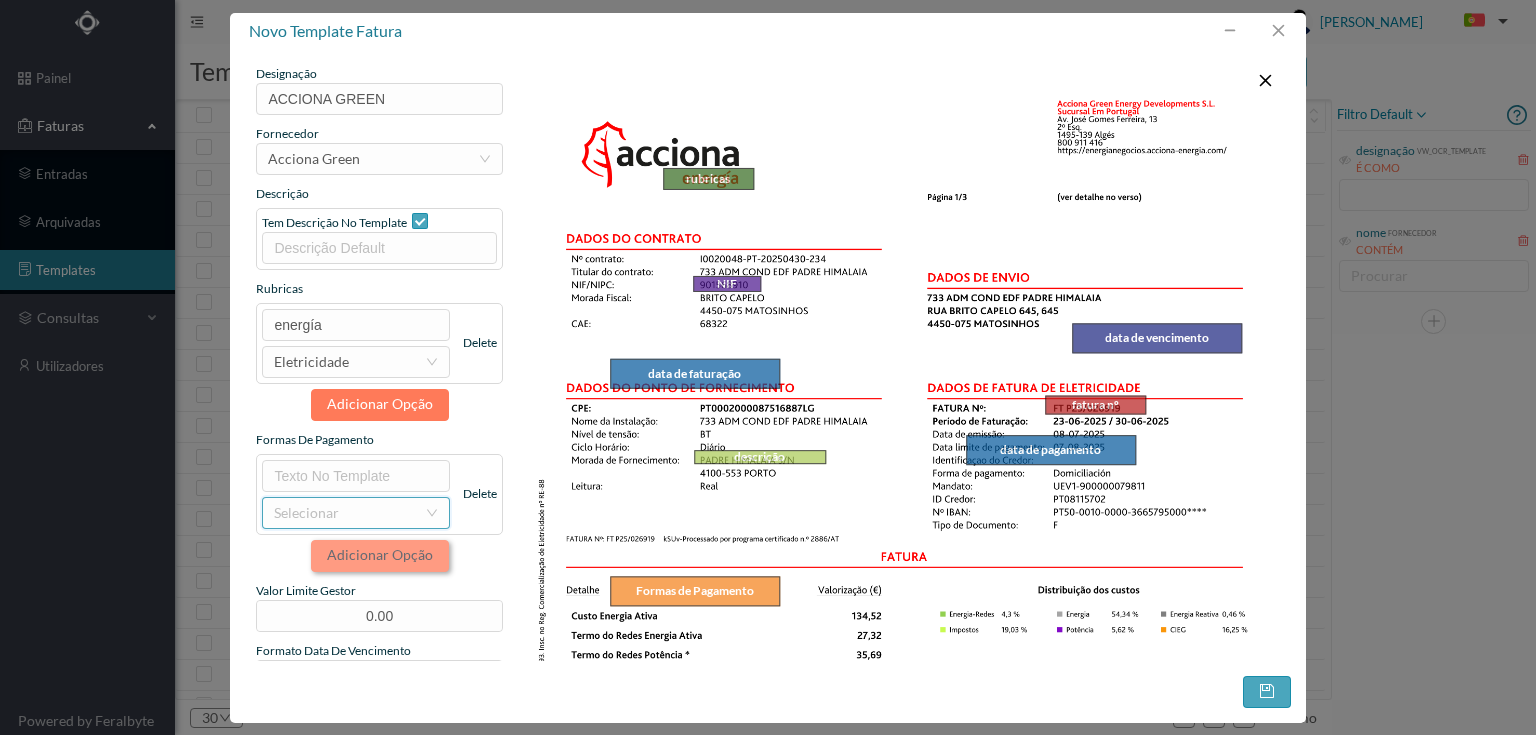 click on "selecionar" at bounding box center (344, 513) 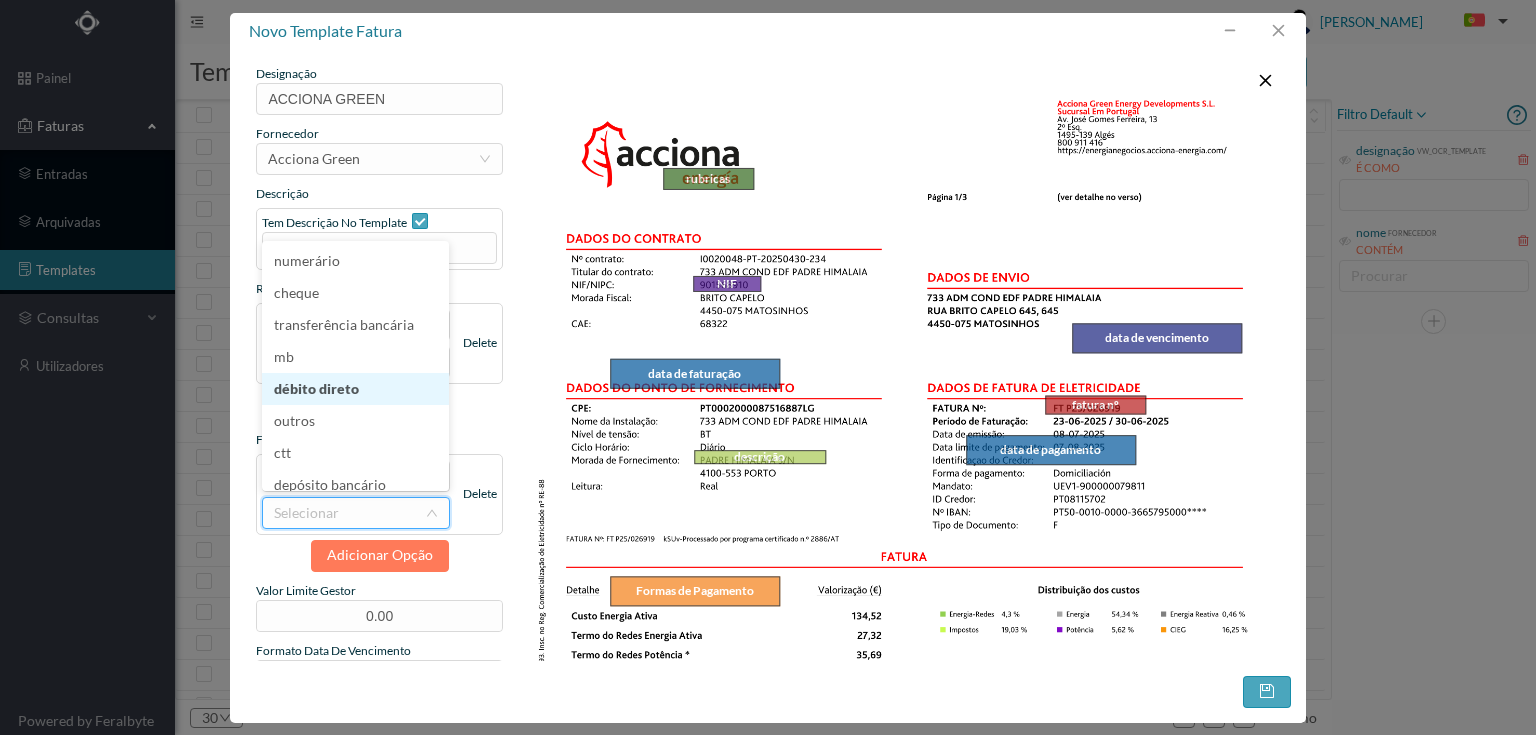 click on "débito direto" at bounding box center (355, 389) 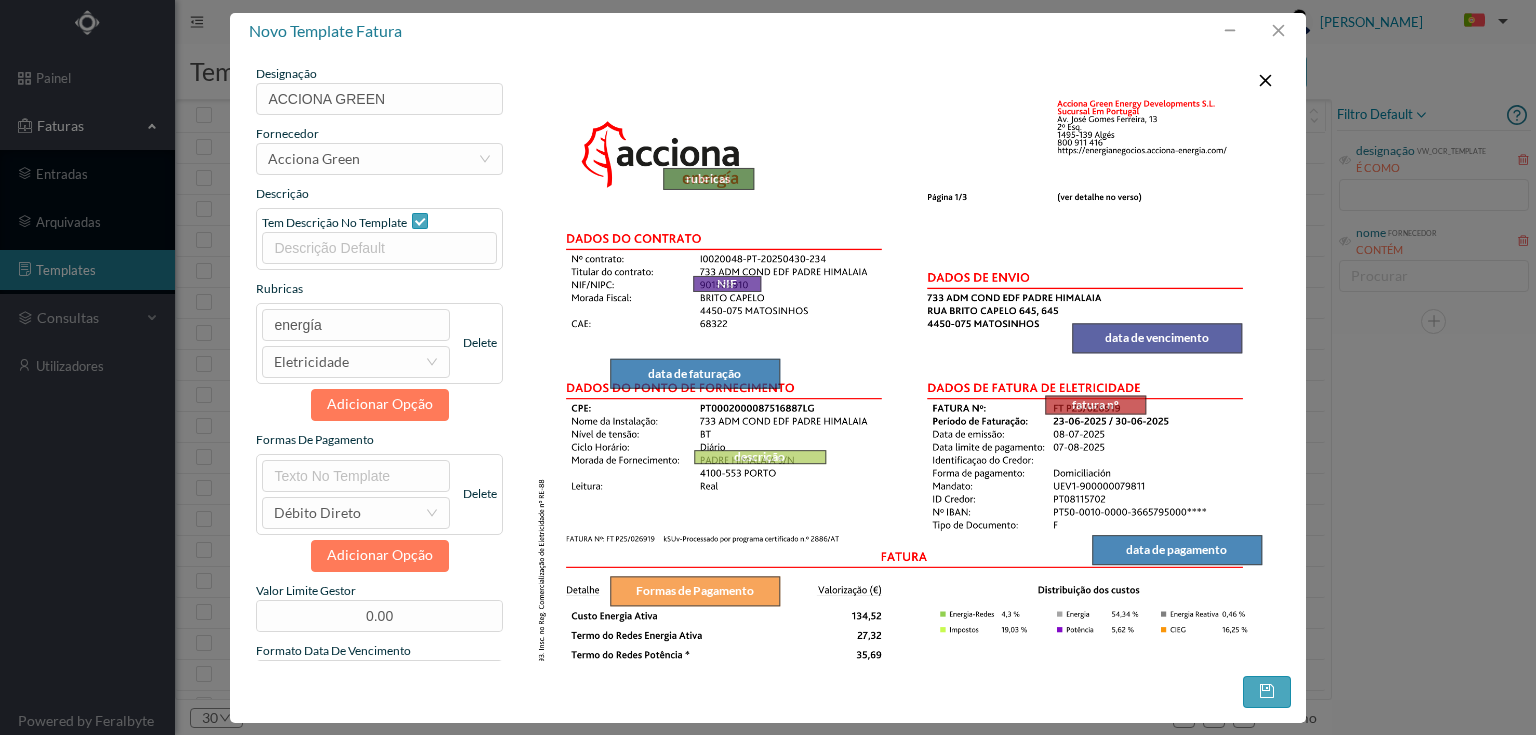 drag, startPoint x: 1089, startPoint y: 446, endPoint x: 1215, endPoint y: 546, distance: 160.86018 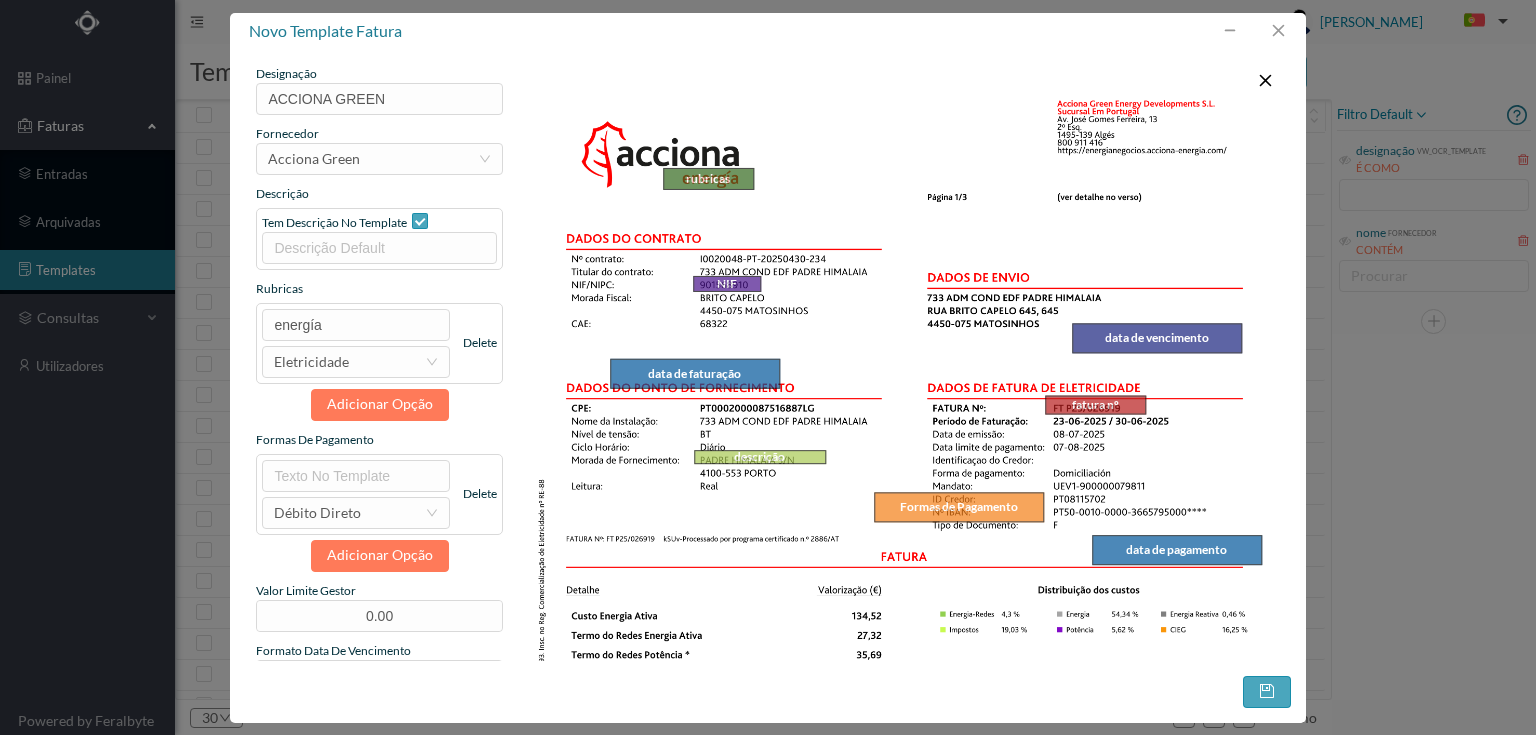drag, startPoint x: 720, startPoint y: 589, endPoint x: 984, endPoint y: 505, distance: 277.0415 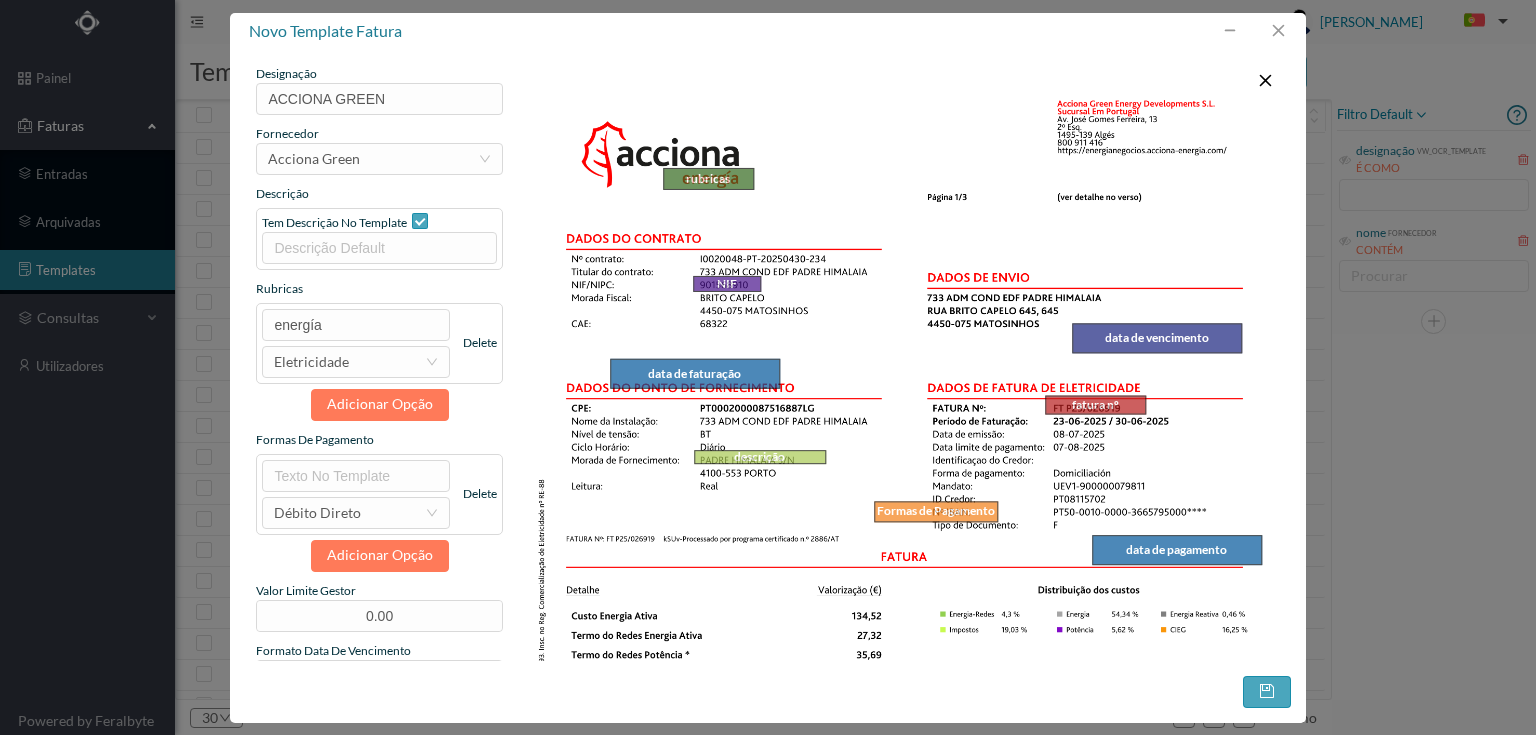 drag, startPoint x: 1030, startPoint y: 499, endPoint x: 989, endPoint y: 508, distance: 41.976185 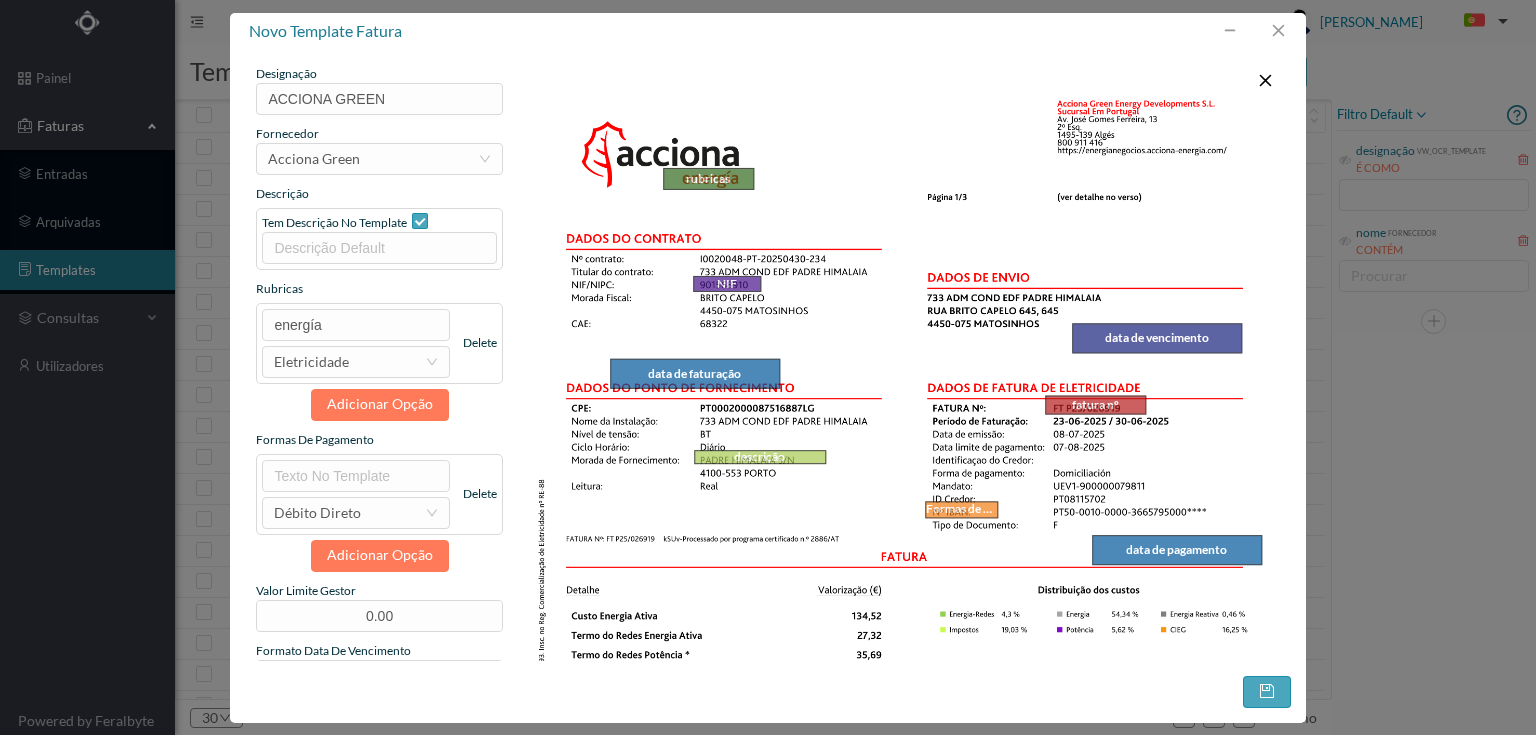 drag, startPoint x: 873, startPoint y: 513, endPoint x: 924, endPoint y: 509, distance: 51.156624 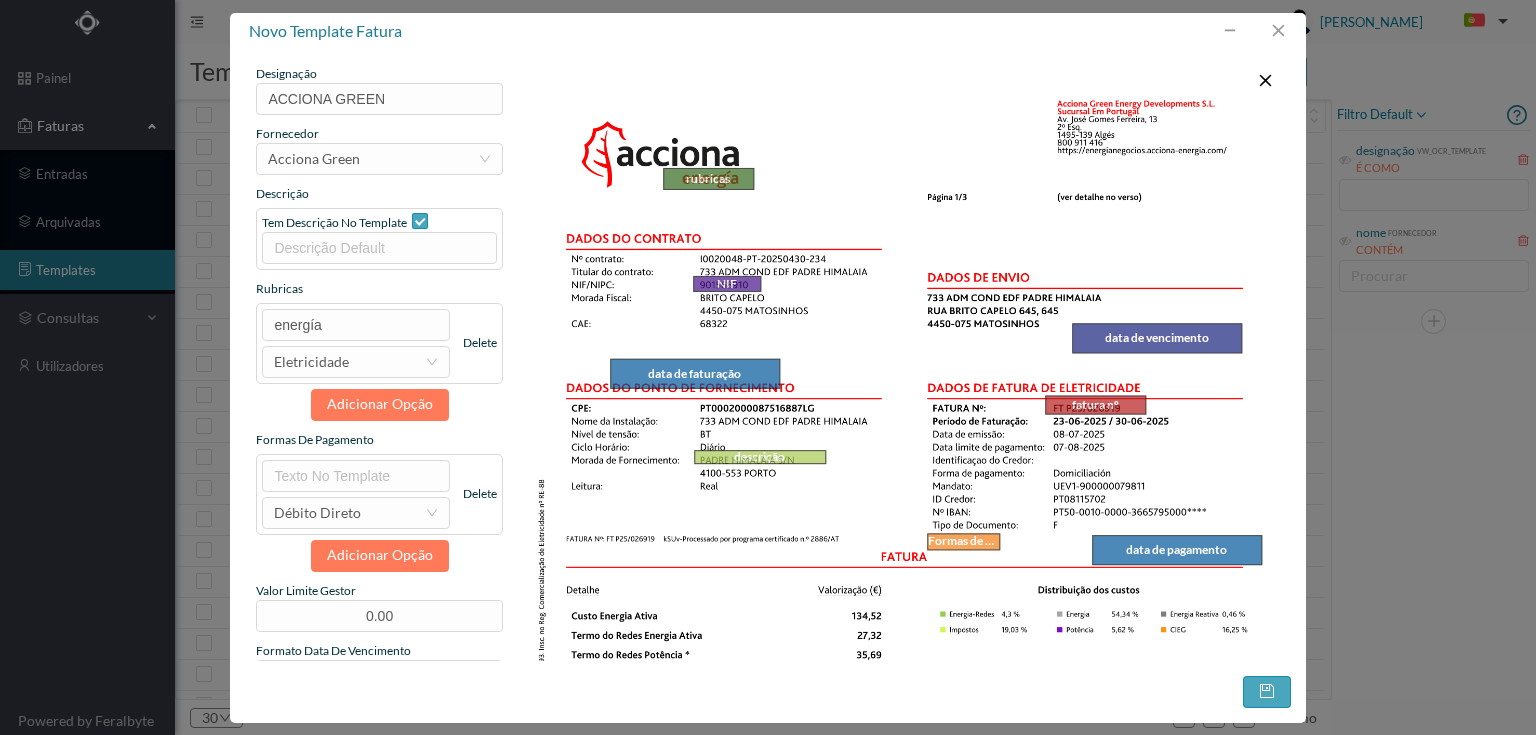 drag, startPoint x: 940, startPoint y: 509, endPoint x: 942, endPoint y: 541, distance: 32.06244 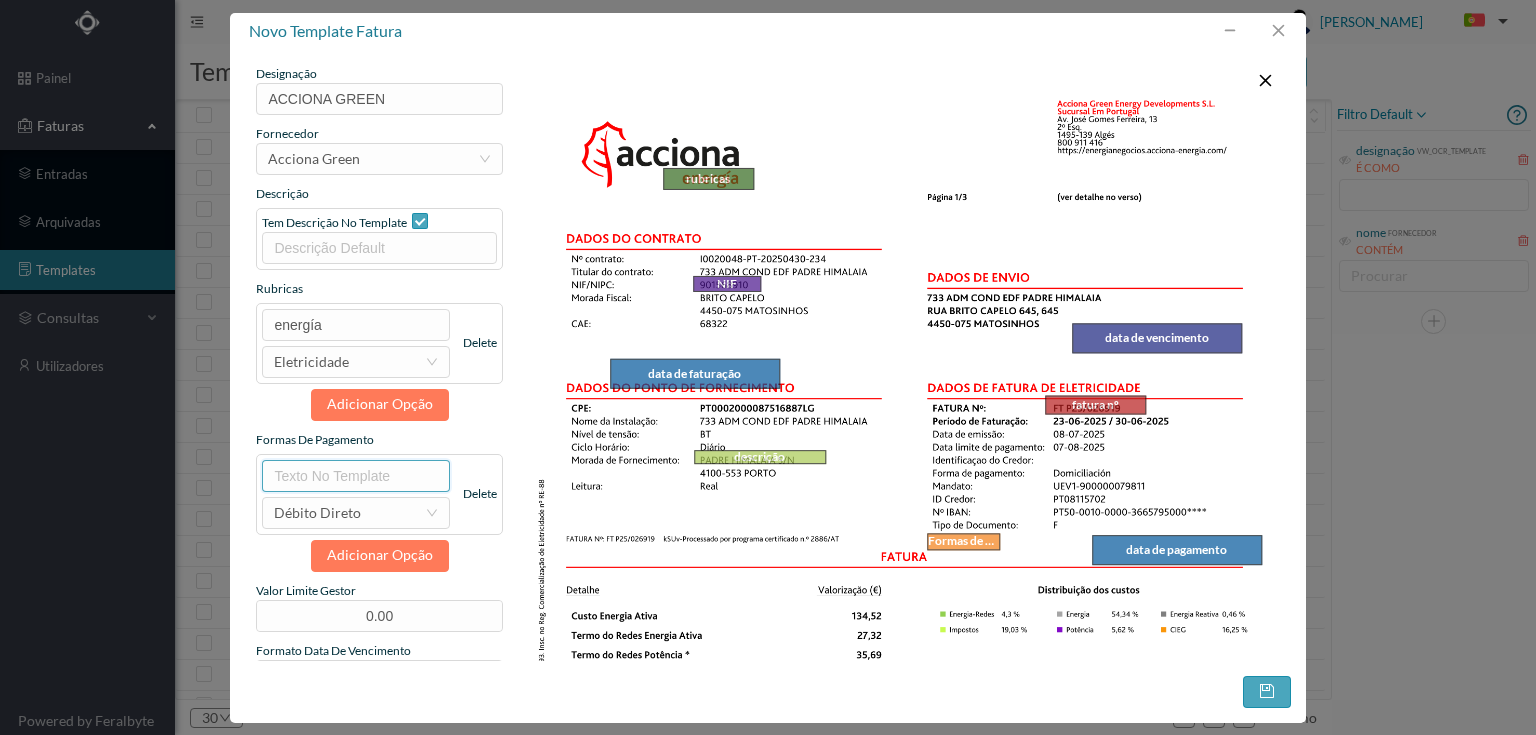 click at bounding box center [355, 476] 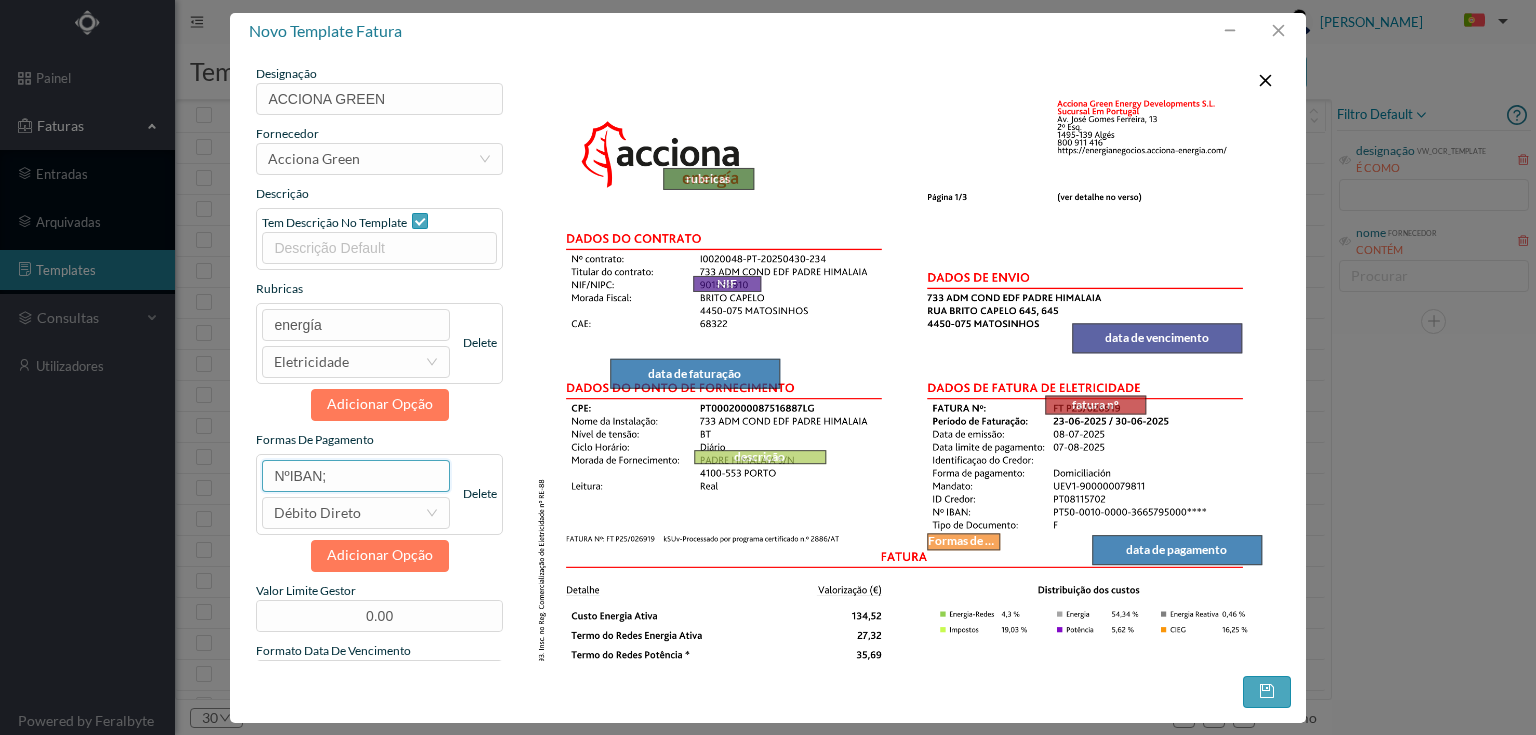 scroll, scrollTop: 80, scrollLeft: 0, axis: vertical 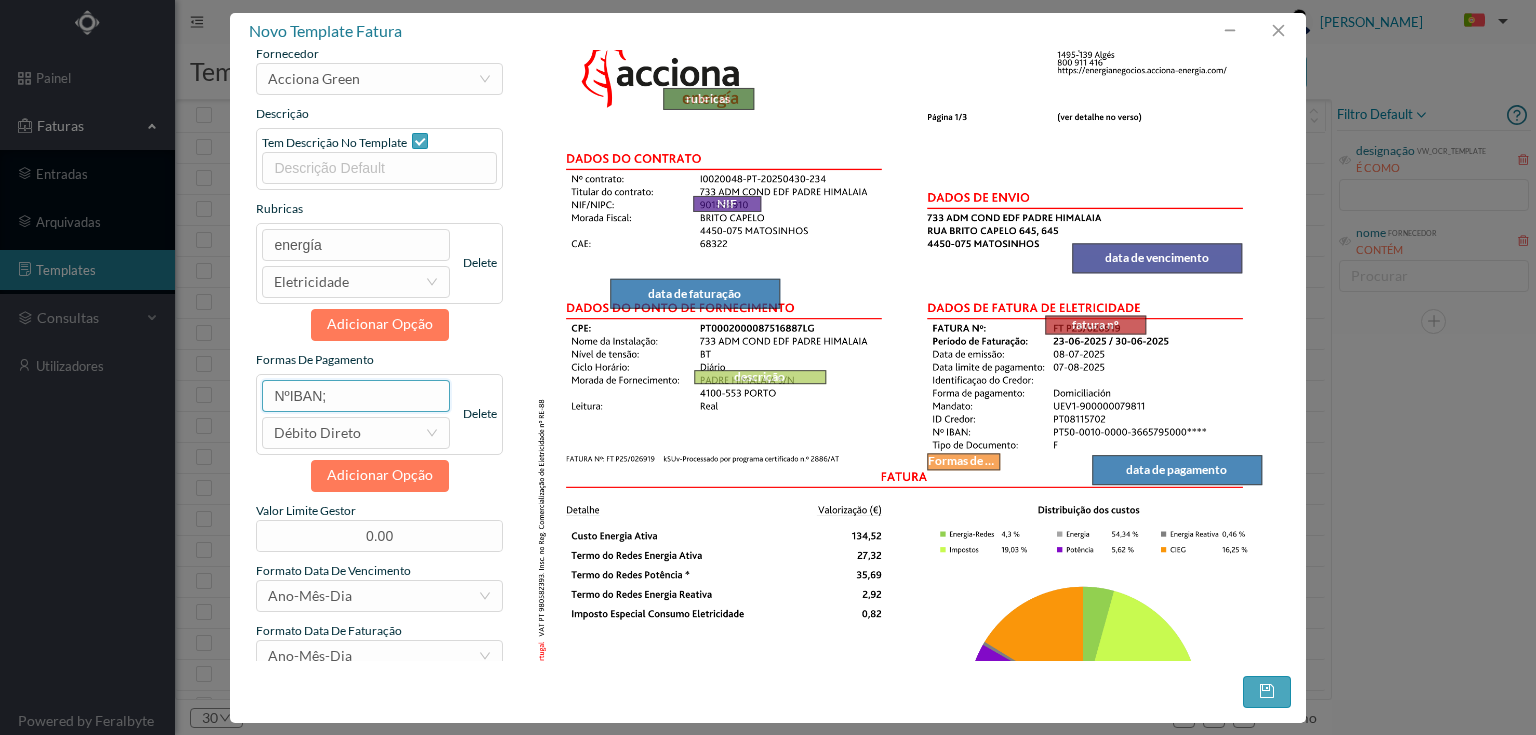 type on "NºIBAN;" 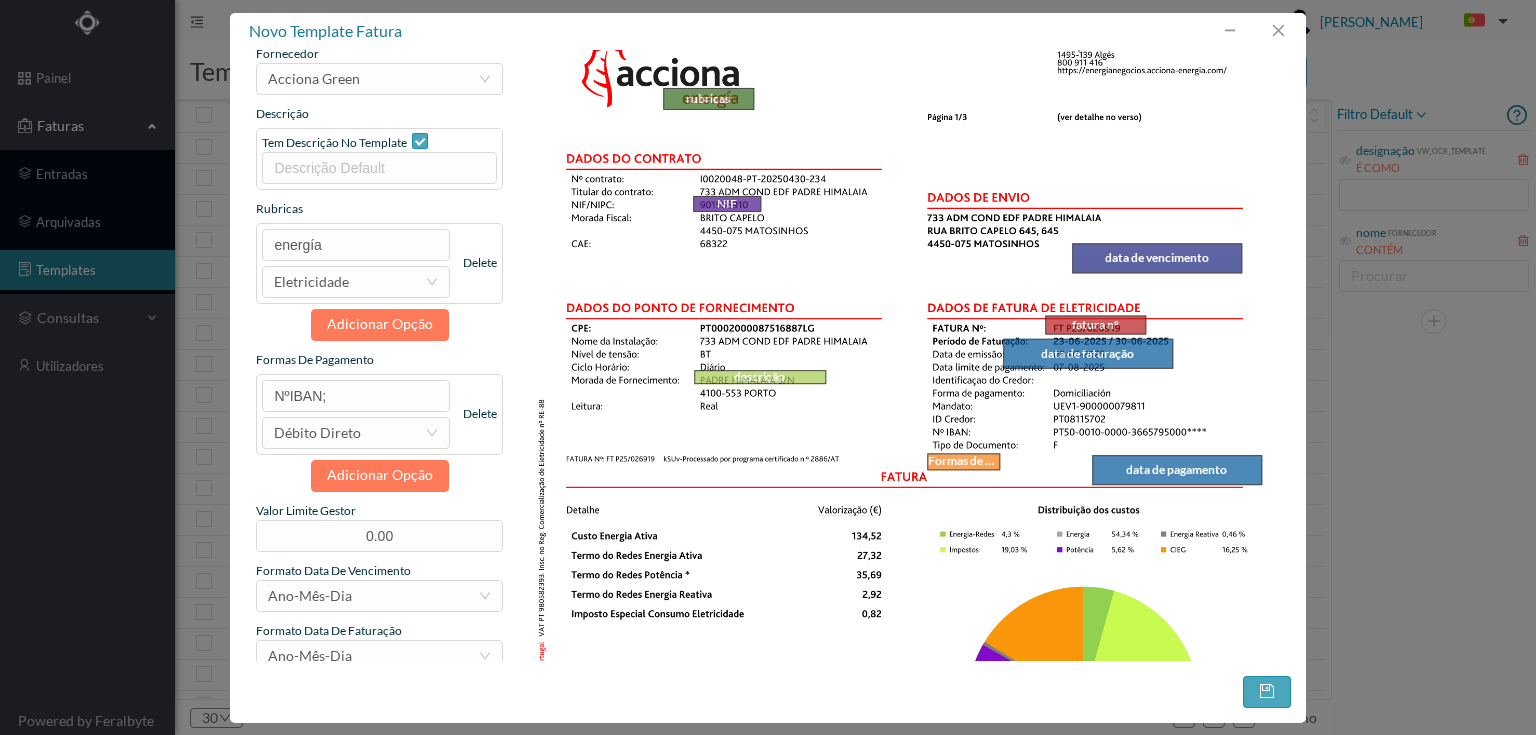 drag, startPoint x: 701, startPoint y: 296, endPoint x: 1091, endPoint y: 355, distance: 394.43756 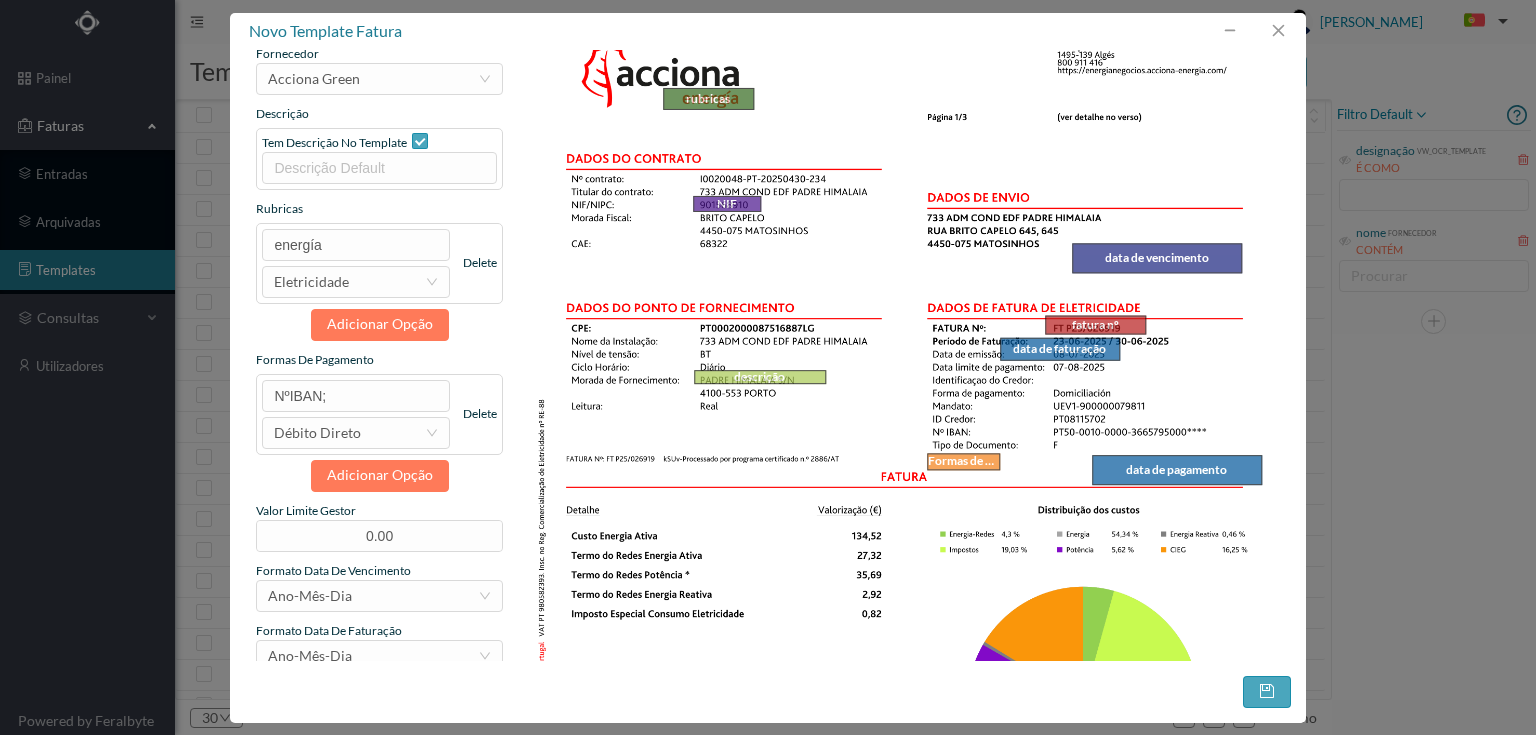 drag, startPoint x: 1164, startPoint y: 363, endPoint x: 1114, endPoint y: 356, distance: 50.48762 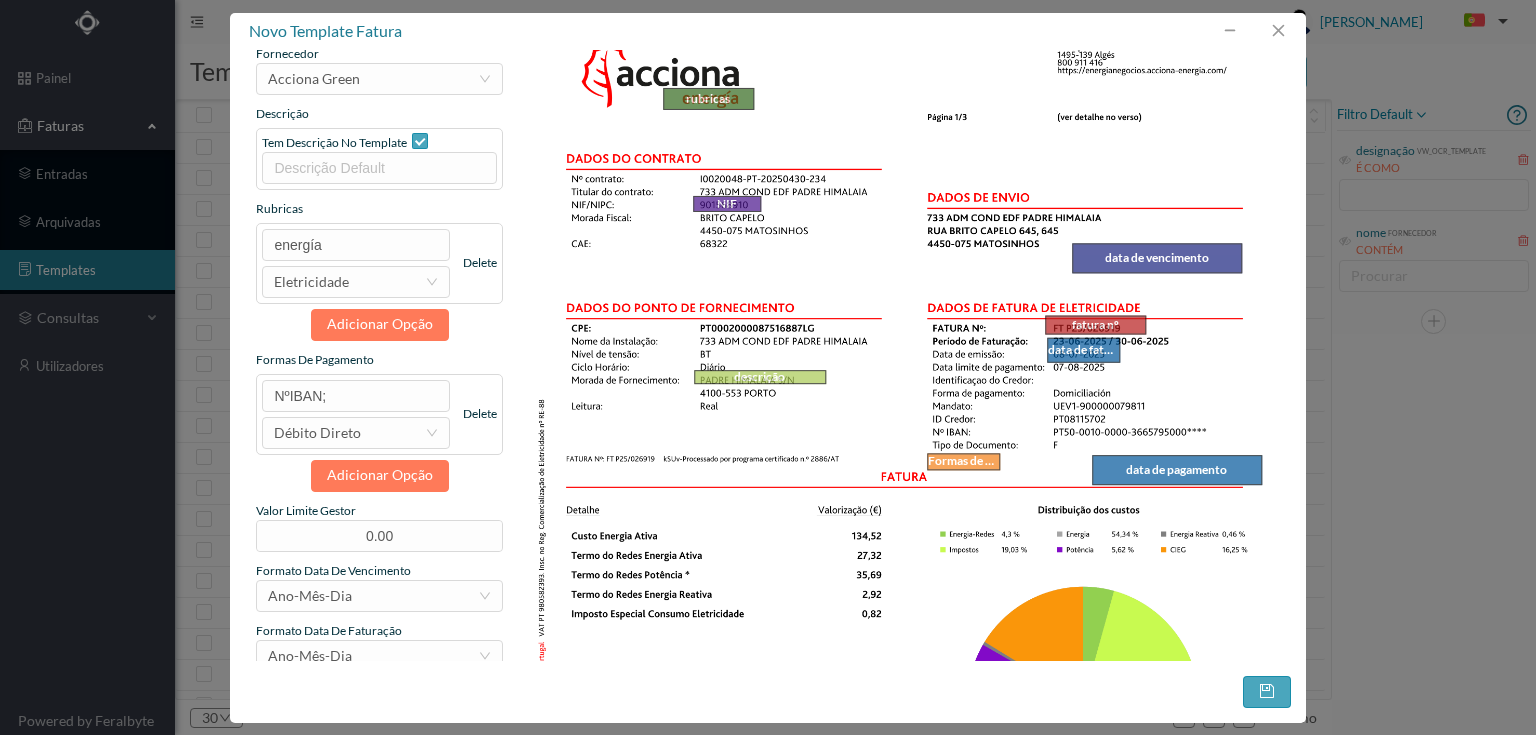 drag, startPoint x: 1003, startPoint y: 352, endPoint x: 1050, endPoint y: 354, distance: 47.042534 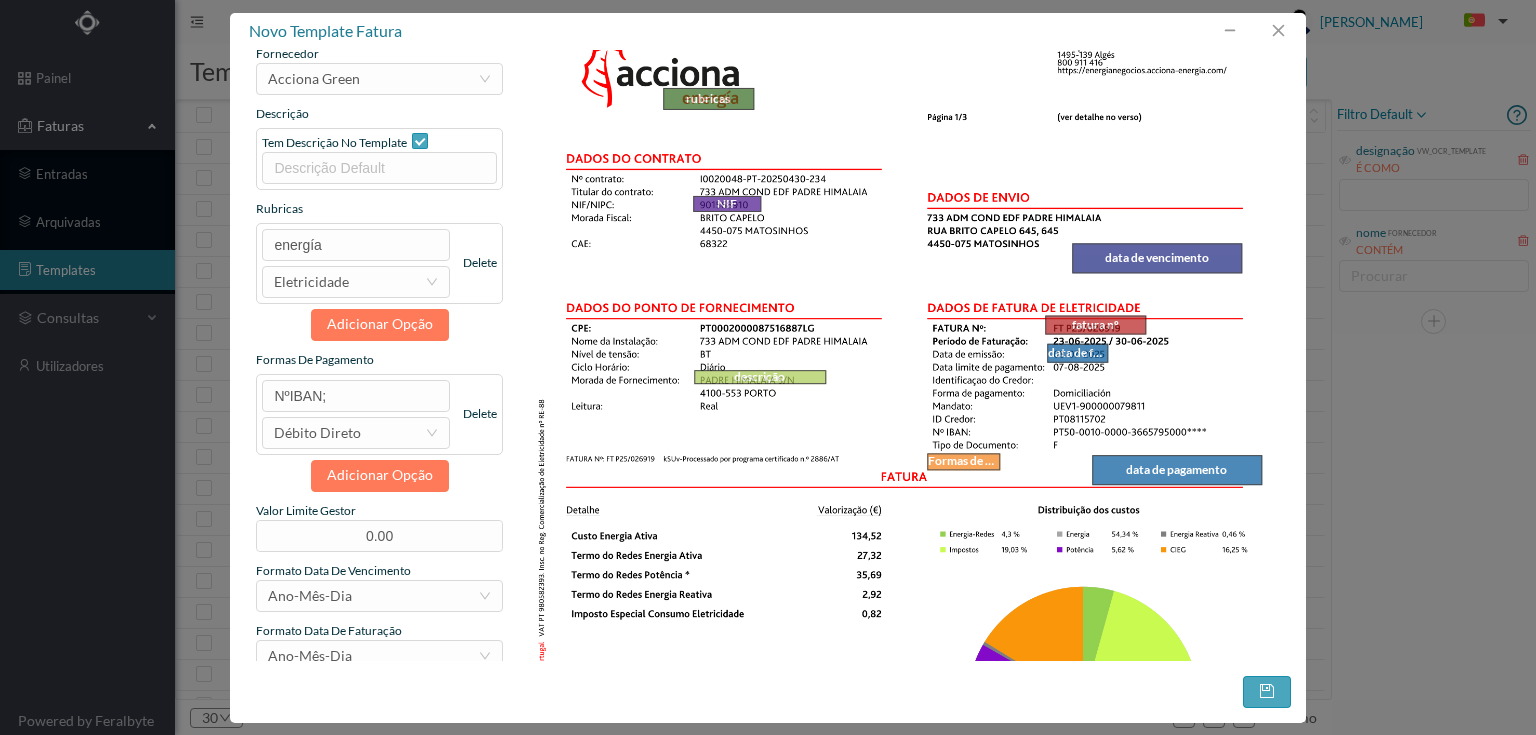 drag, startPoint x: 1111, startPoint y: 343, endPoint x: 1099, endPoint y: 349, distance: 13.416408 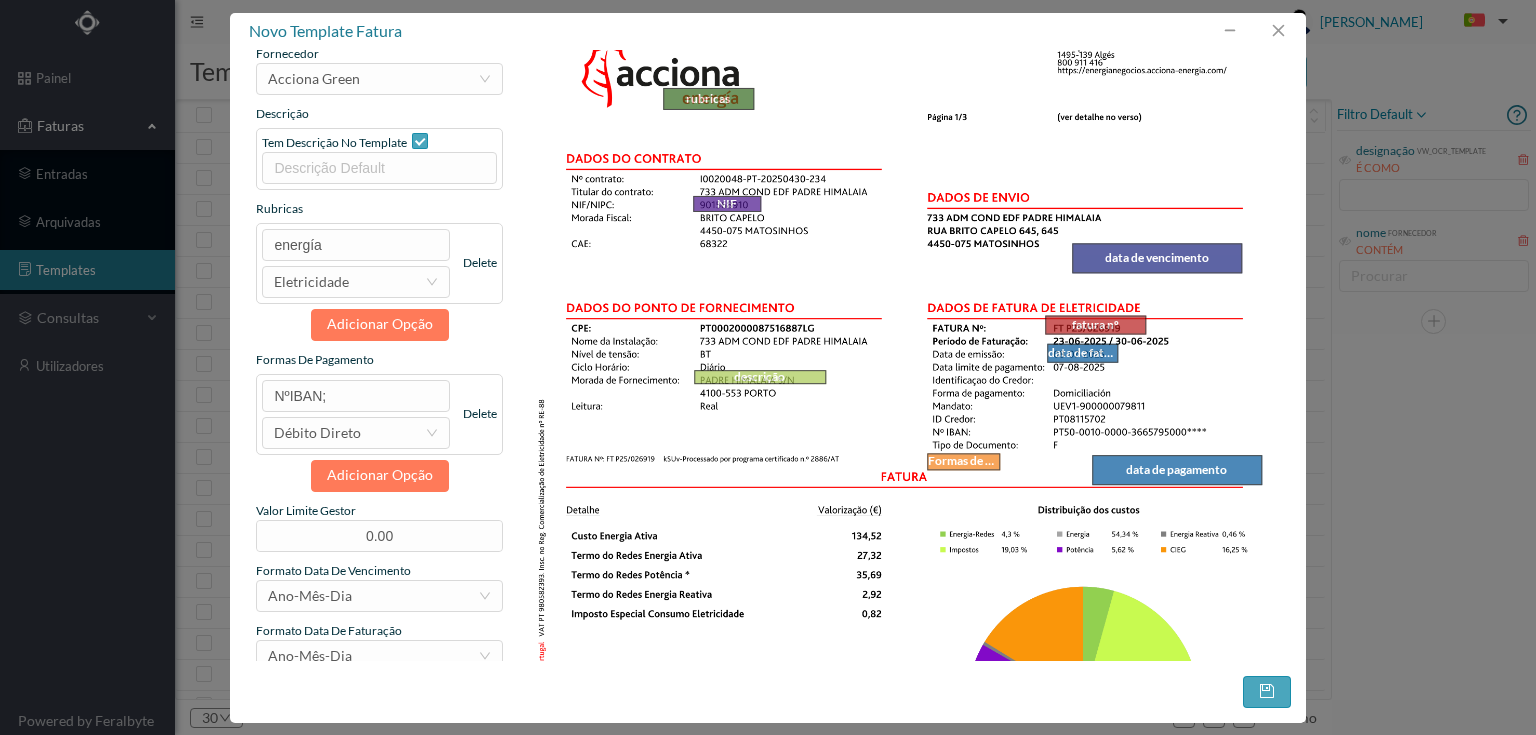 click at bounding box center [1117, 361] 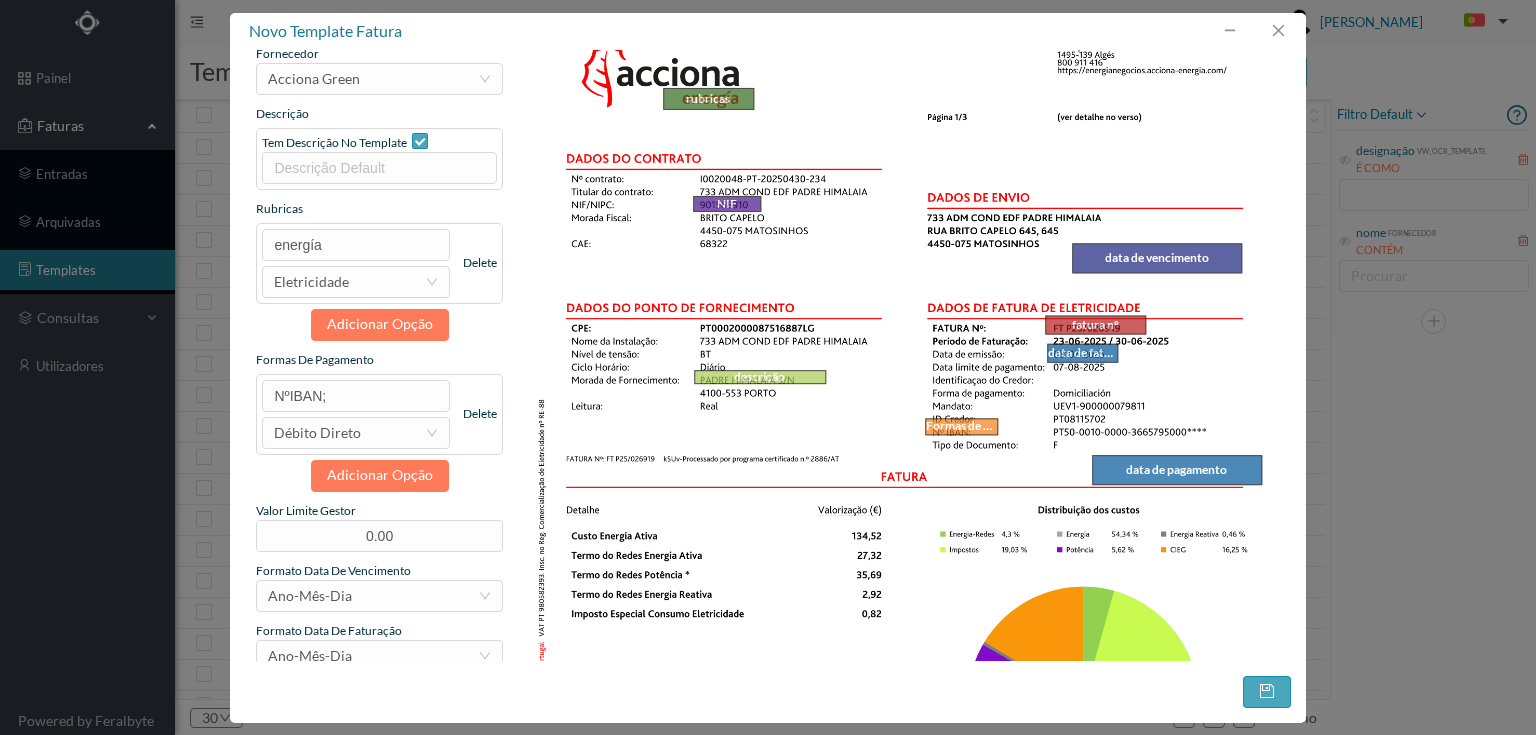 drag, startPoint x: 980, startPoint y: 462, endPoint x: 978, endPoint y: 427, distance: 35.057095 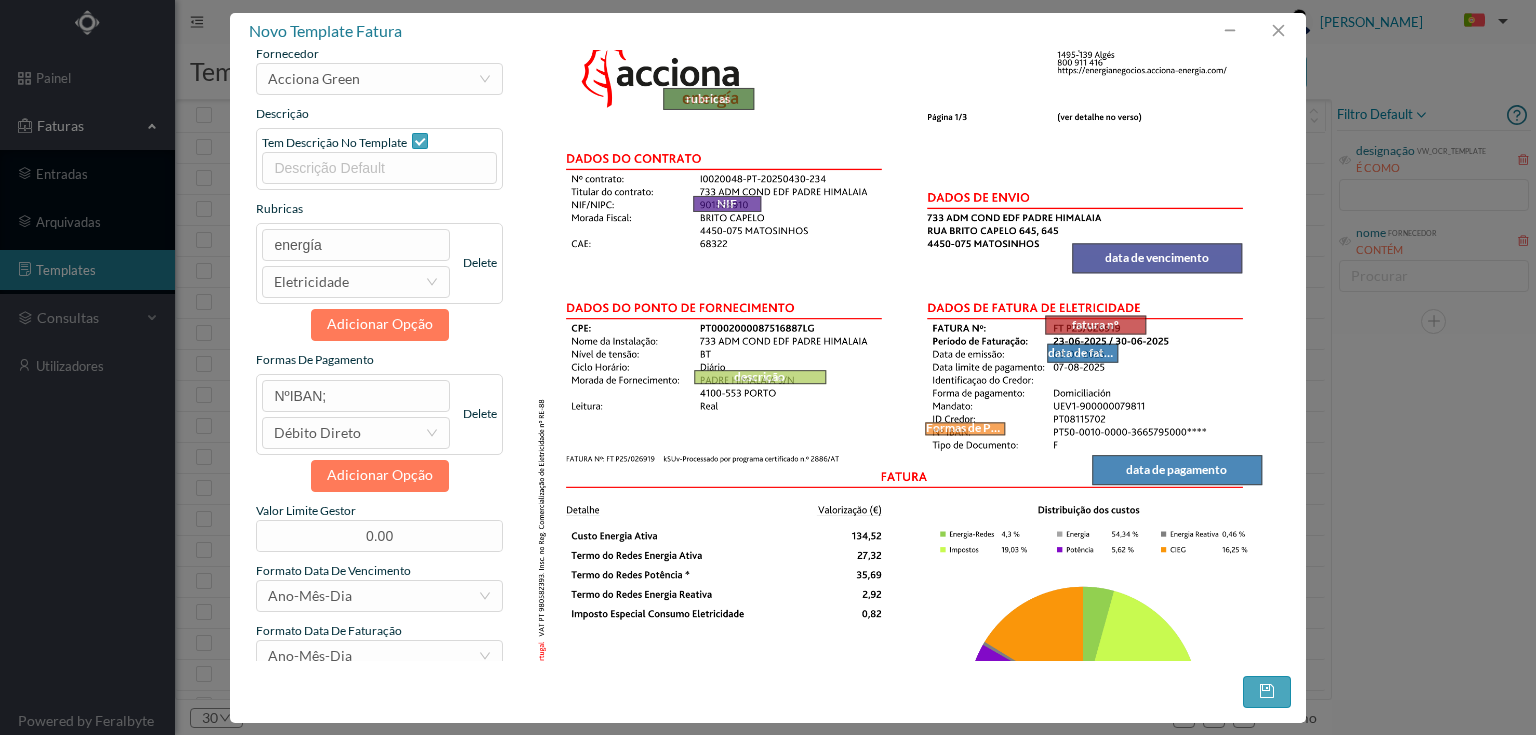 click on "descrição fatura nº NIF data de vencimento data de faturação data de pagamento total rubricas Formas de Pagamento" at bounding box center [904, 527] 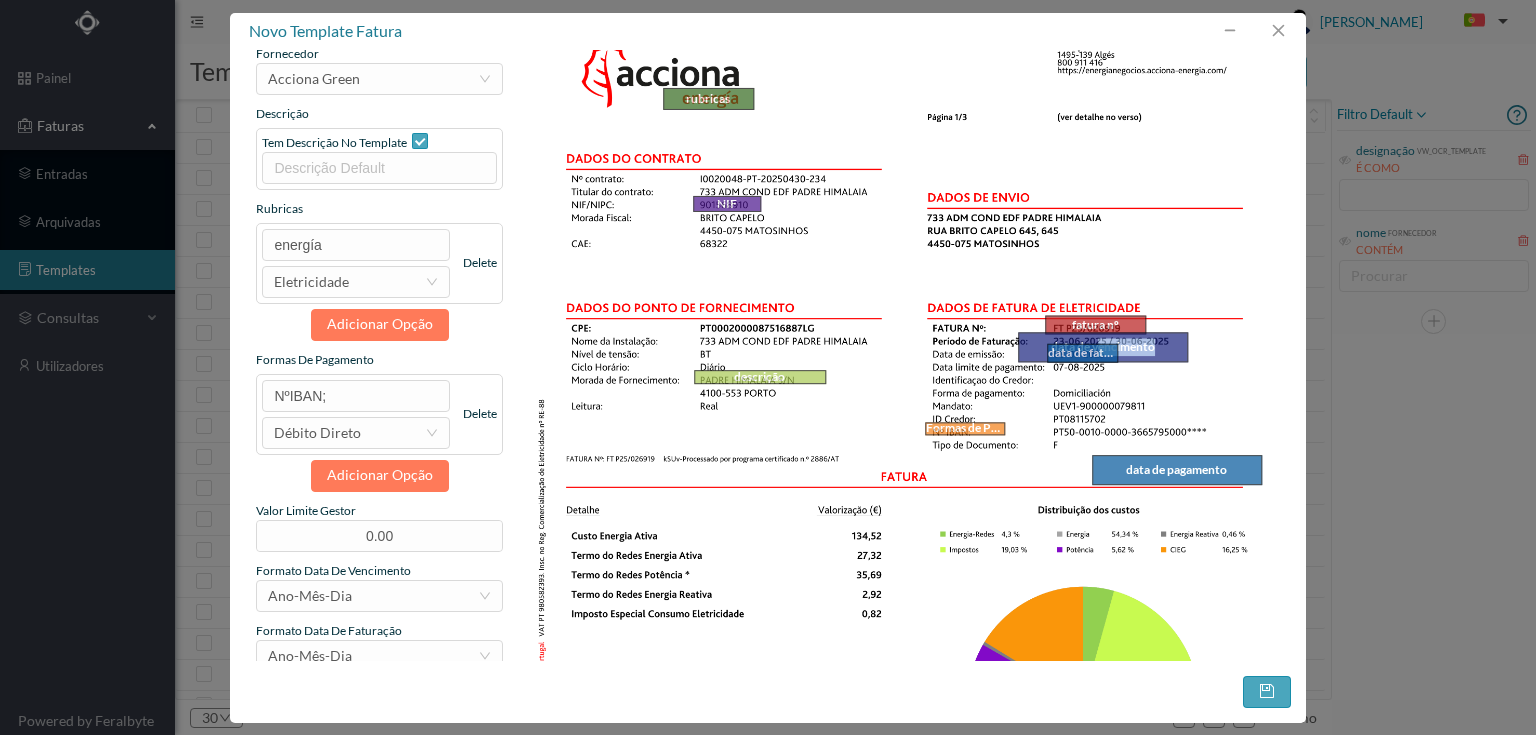 drag, startPoint x: 1148, startPoint y: 251, endPoint x: 1094, endPoint y: 340, distance: 104.100914 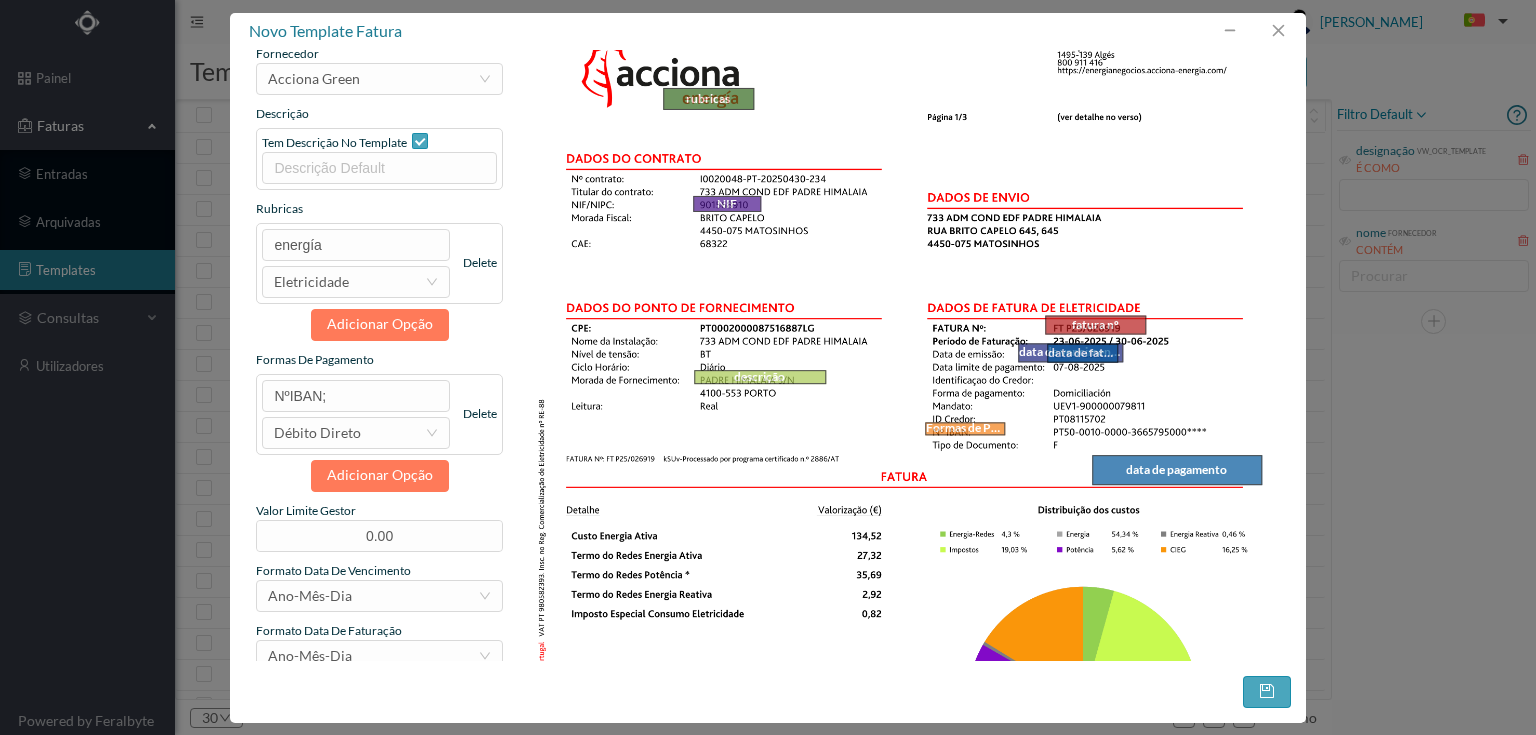 drag, startPoint x: 1178, startPoint y: 342, endPoint x: 1113, endPoint y: 353, distance: 65.9242 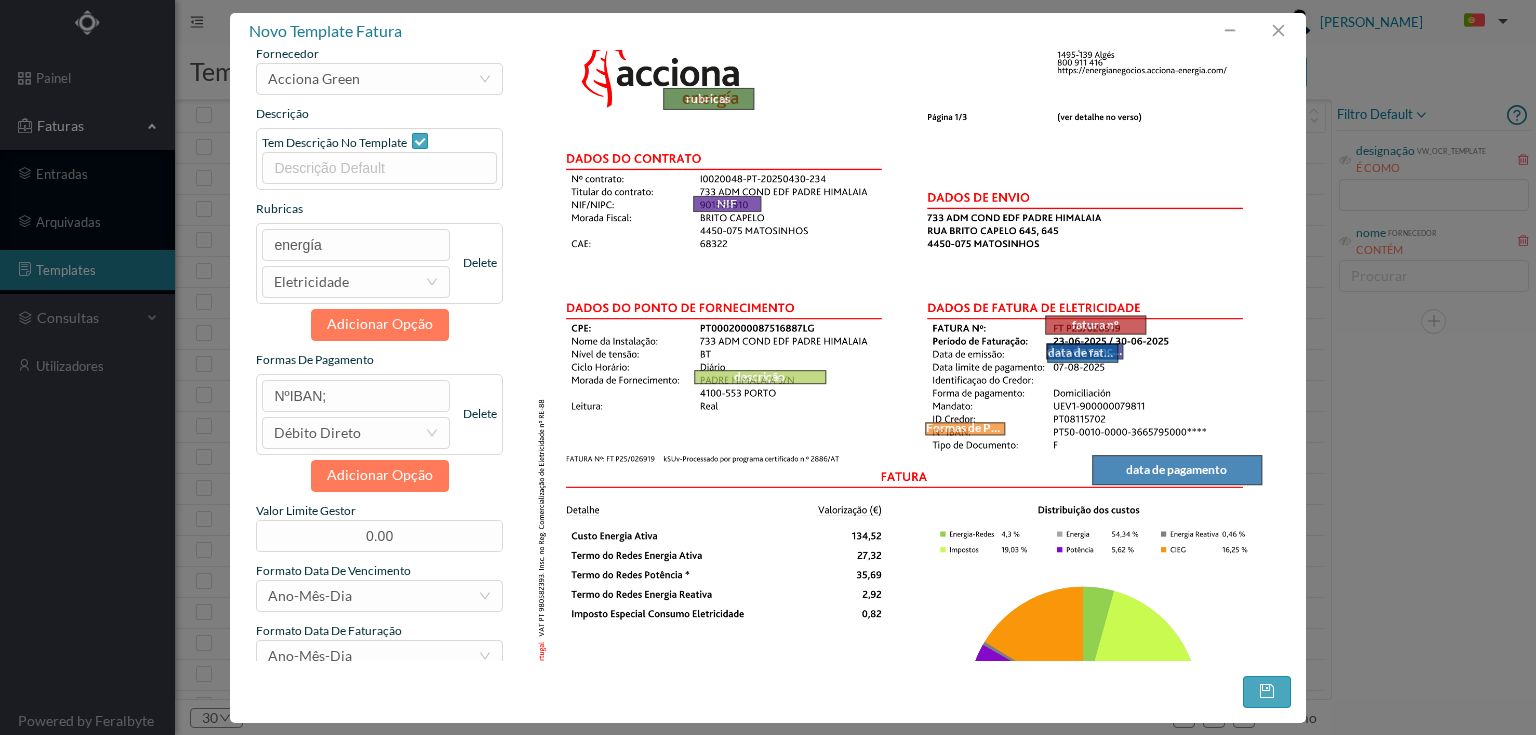 drag, startPoint x: 1016, startPoint y: 358, endPoint x: 1044, endPoint y: 355, distance: 28.160255 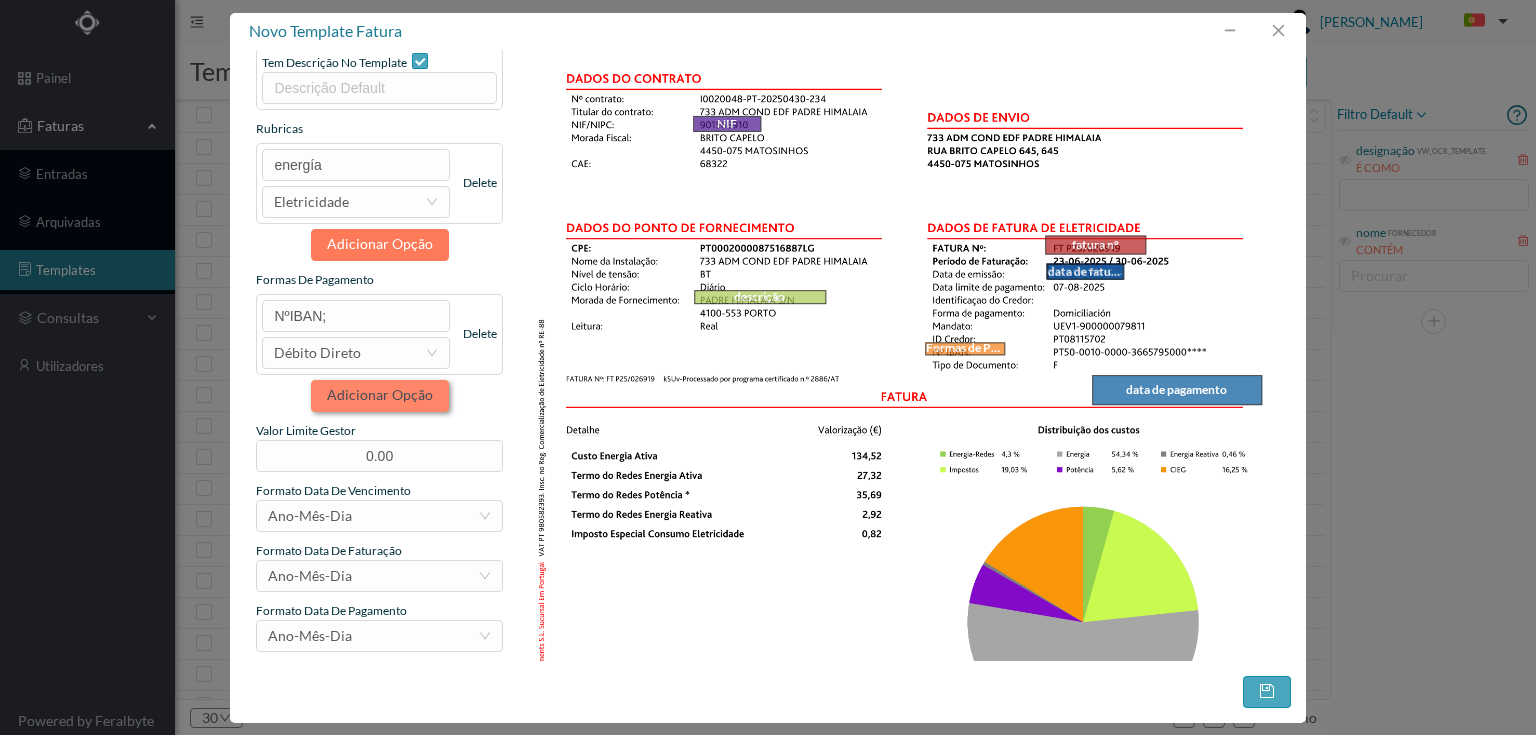 scroll, scrollTop: 240, scrollLeft: 0, axis: vertical 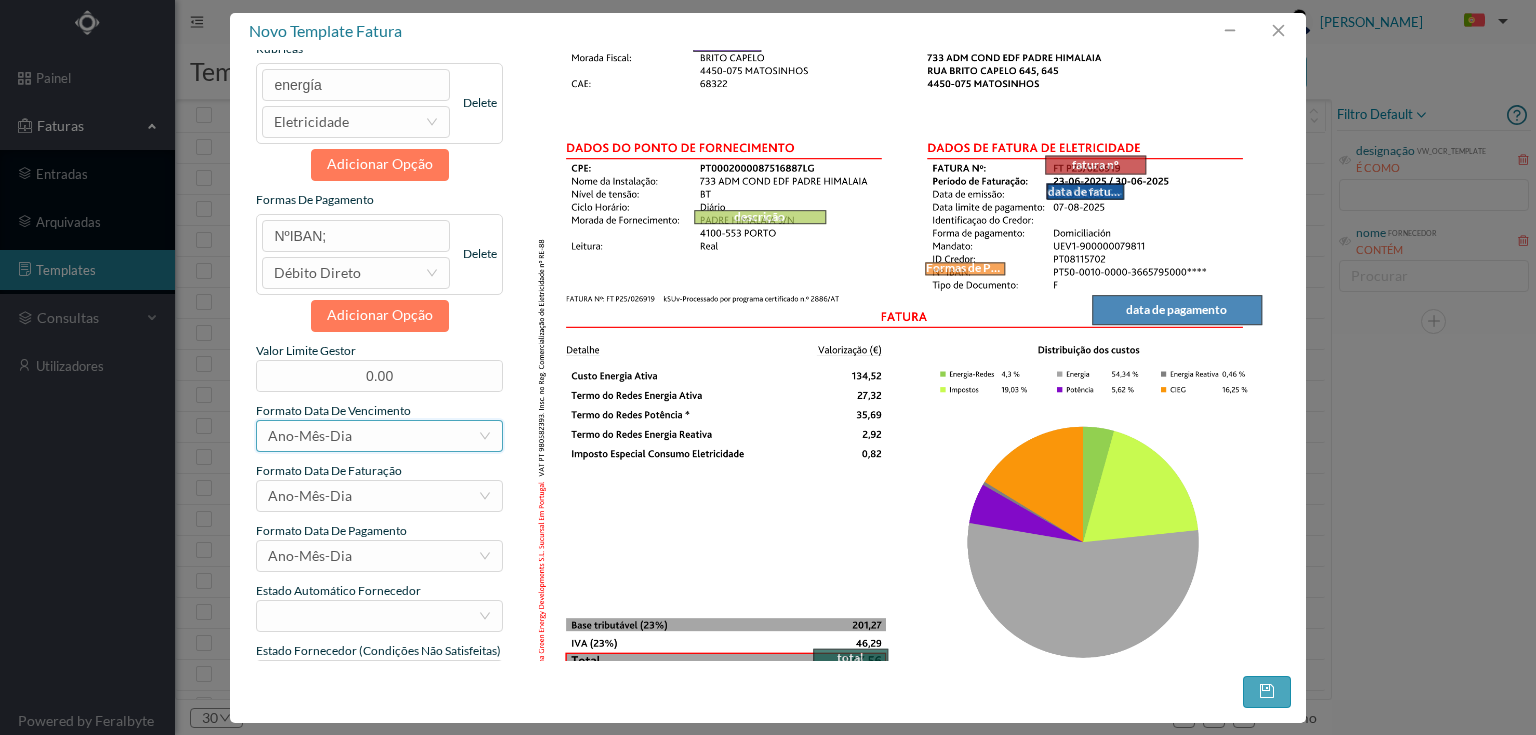 click on "Ano-Mês-Dia" at bounding box center (310, 436) 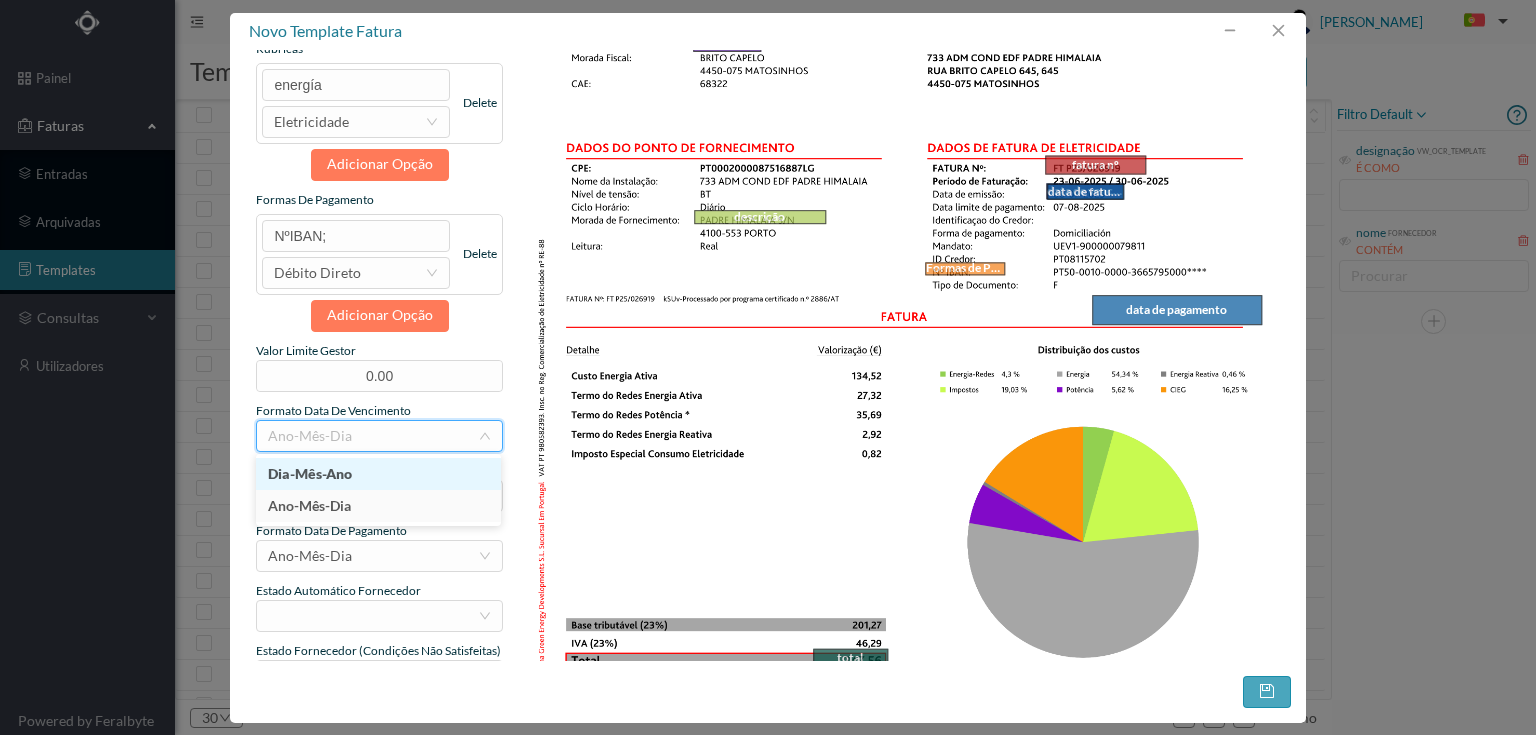 click on "Dia-Mês-Ano" at bounding box center (378, 474) 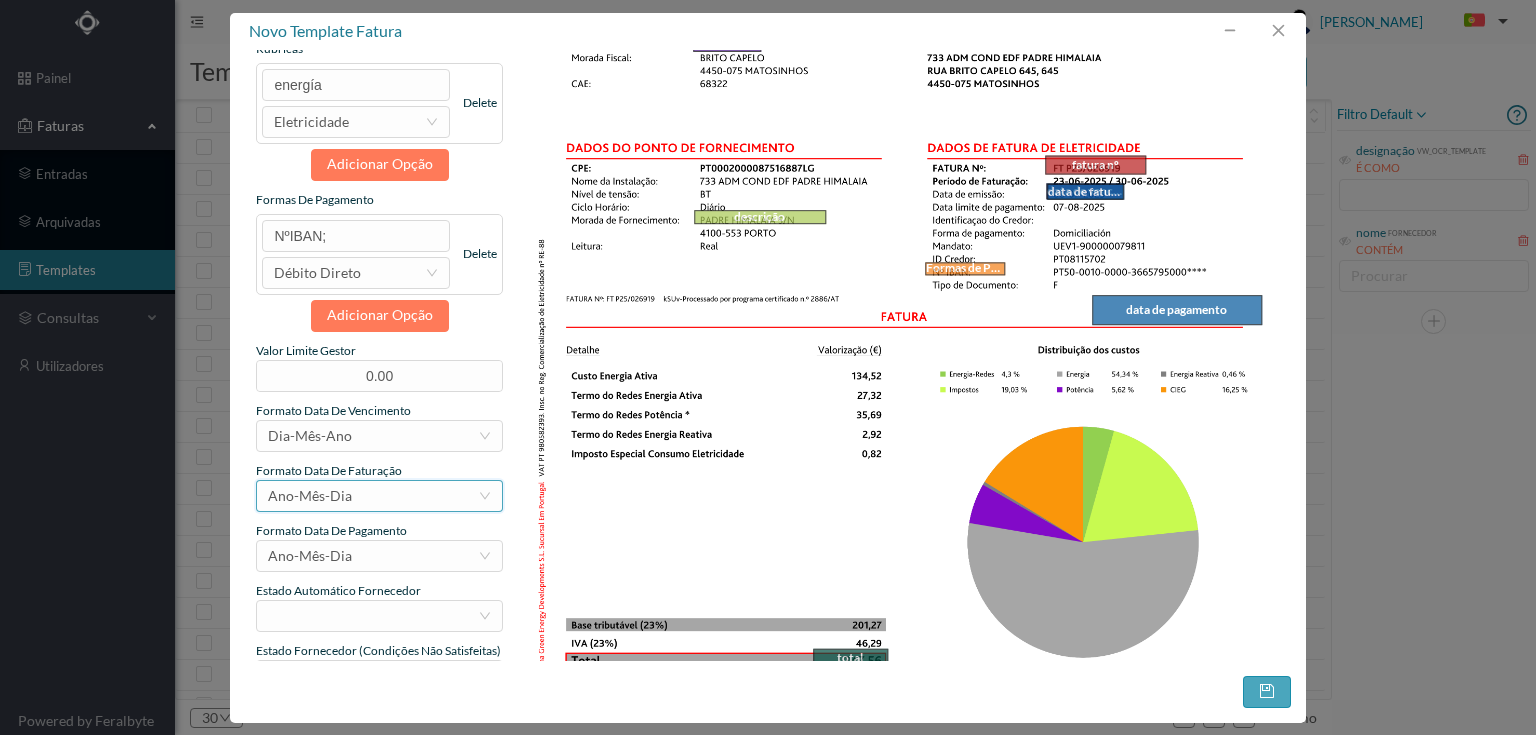 click on "Ano-Mês-Dia" at bounding box center [310, 496] 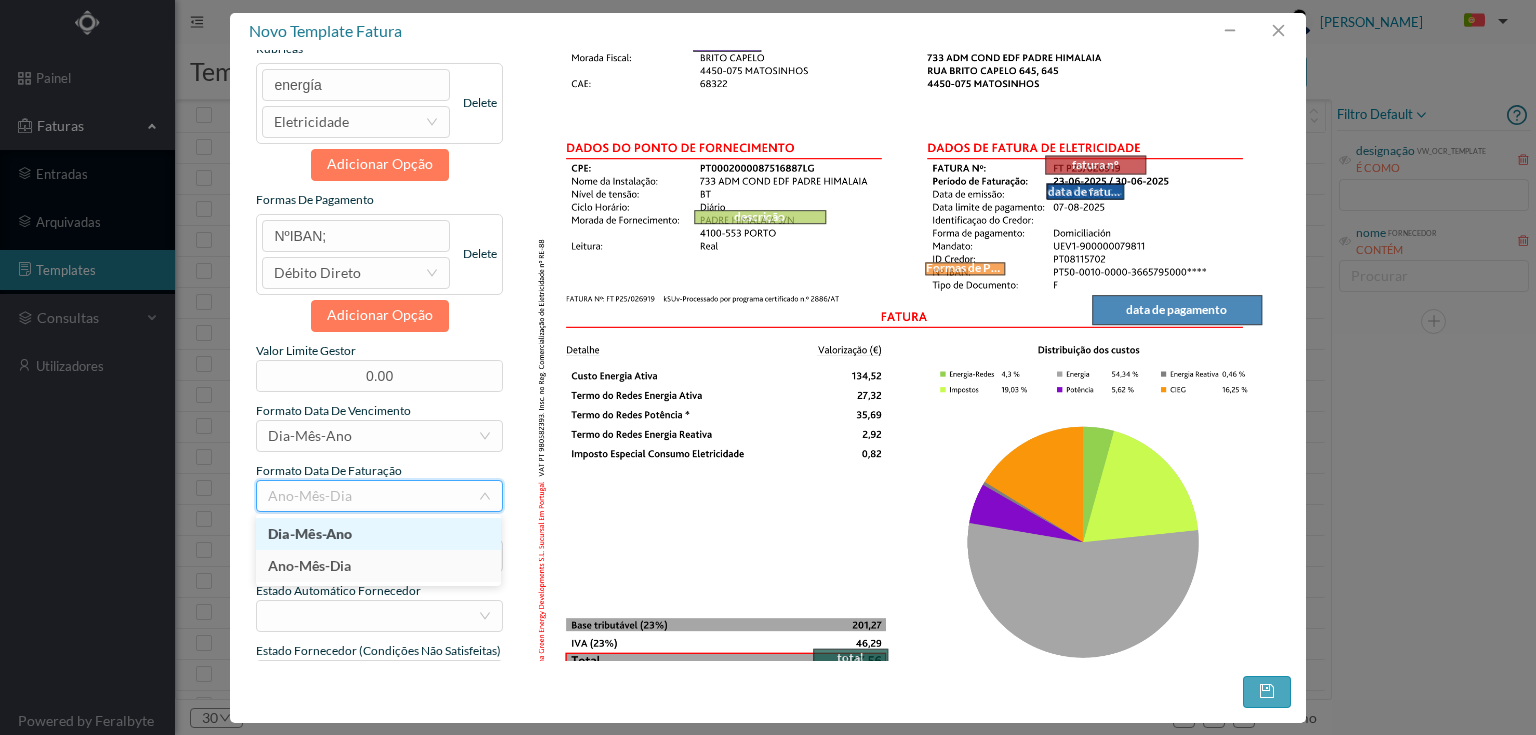 click on "Dia-Mês-Ano" at bounding box center (378, 534) 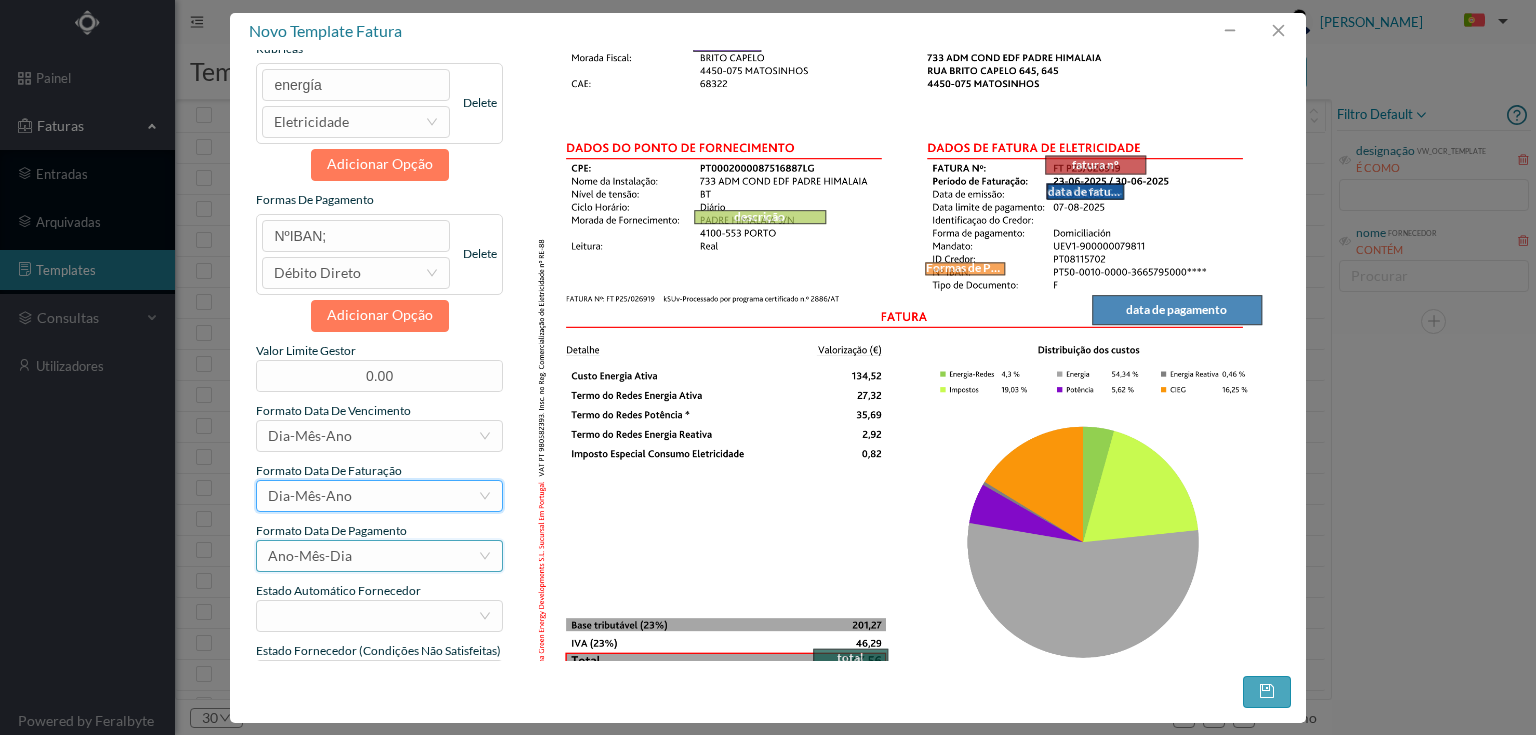 click on "Ano-Mês-Dia" at bounding box center [310, 556] 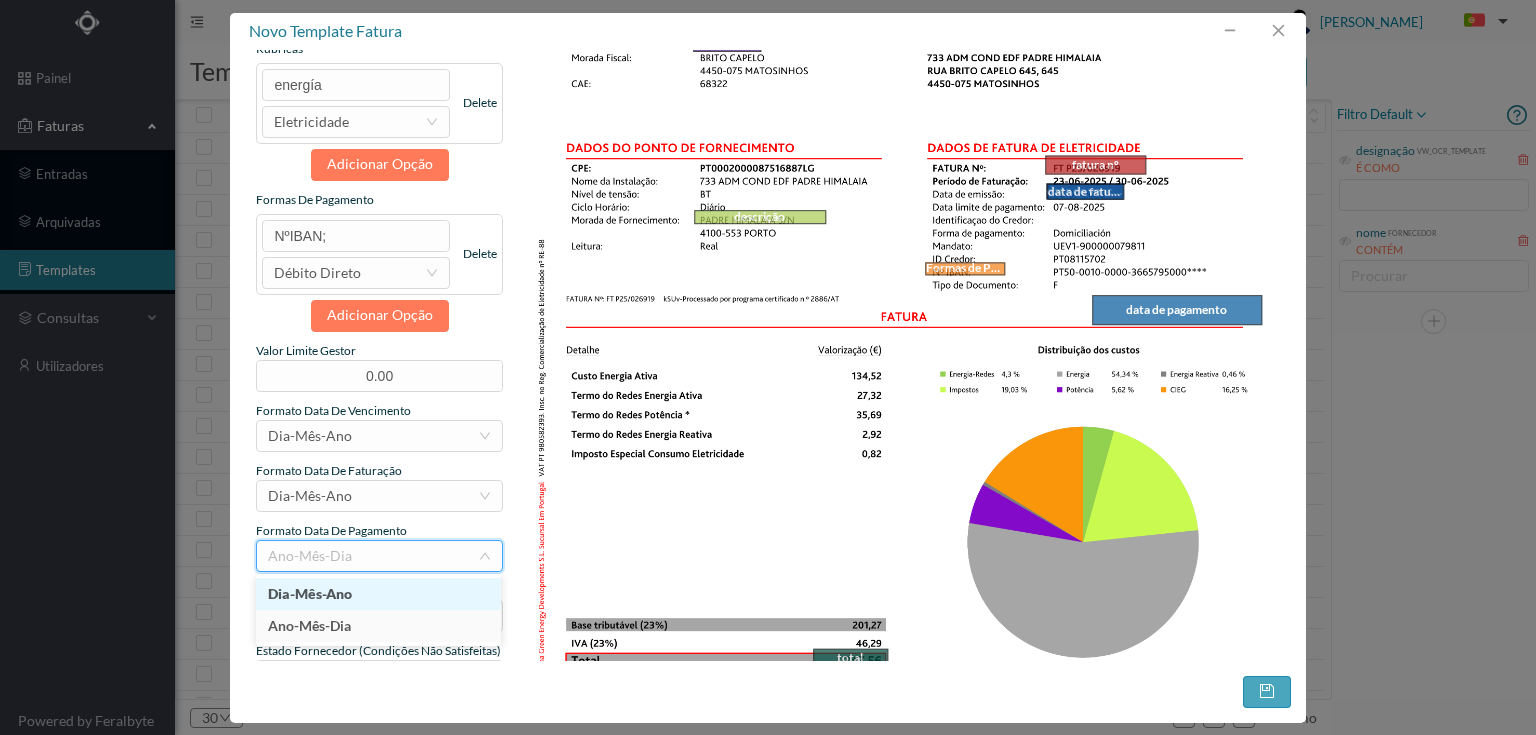 click on "Dia-Mês-Ano" at bounding box center (378, 594) 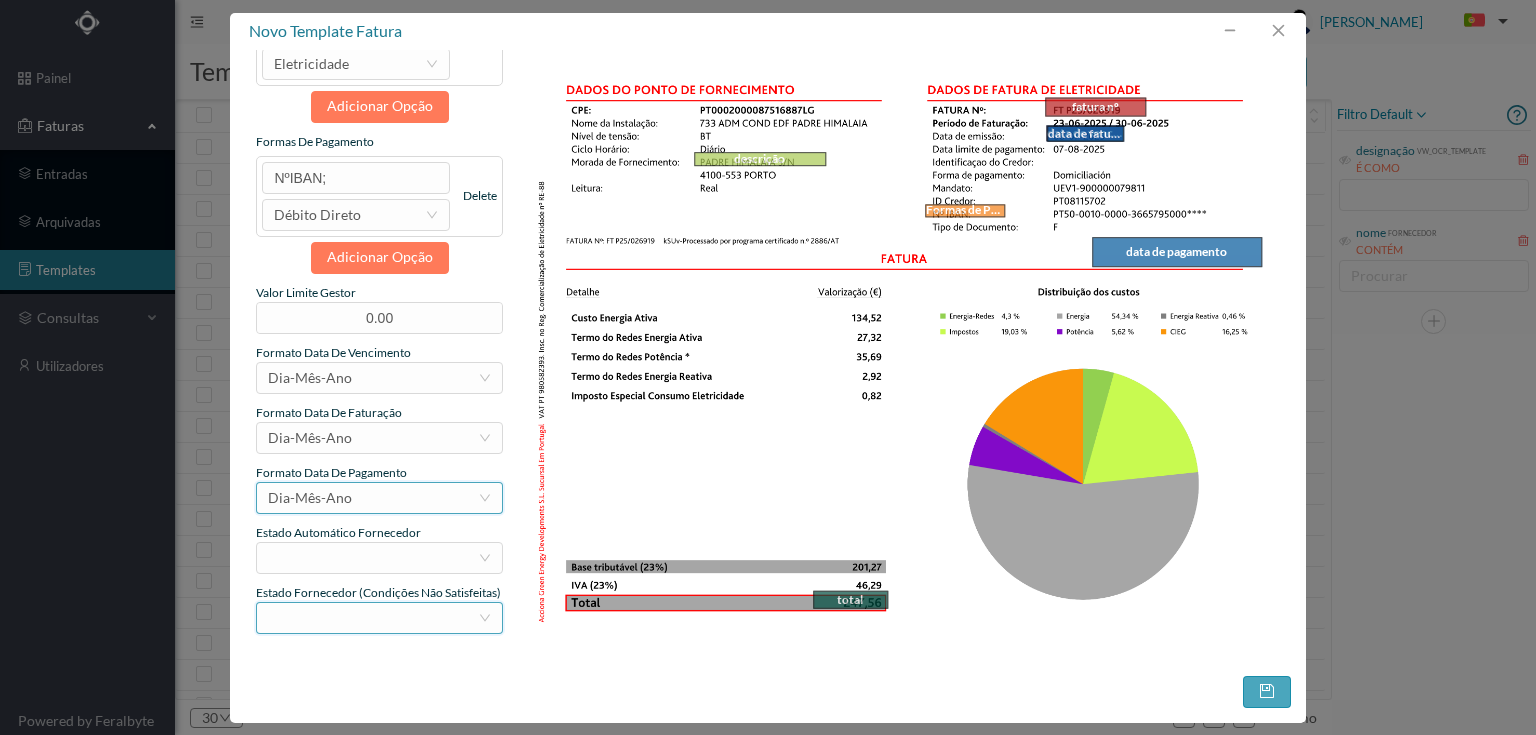 scroll, scrollTop: 400, scrollLeft: 0, axis: vertical 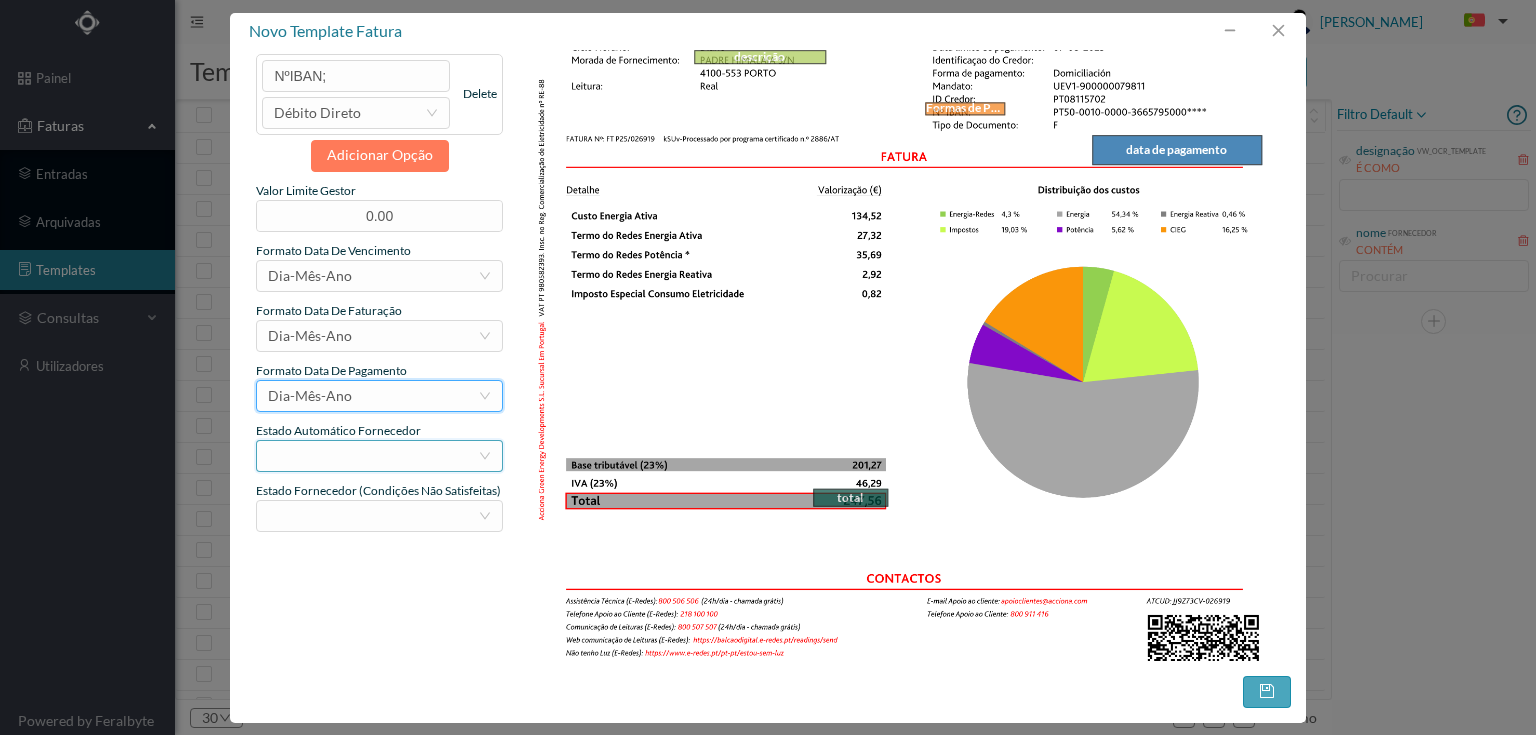 click on "selecionar" at bounding box center (372, 456) 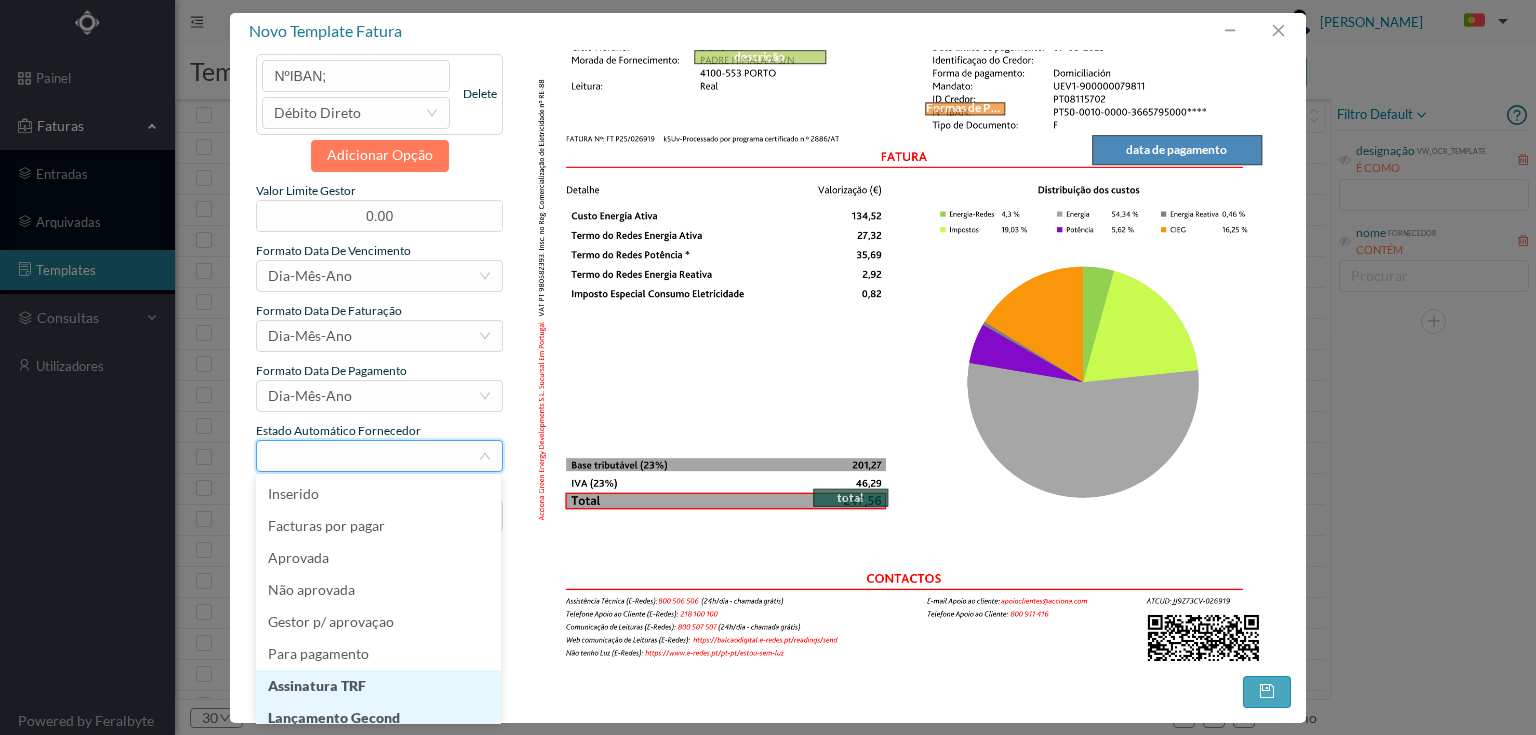 scroll, scrollTop: 10, scrollLeft: 0, axis: vertical 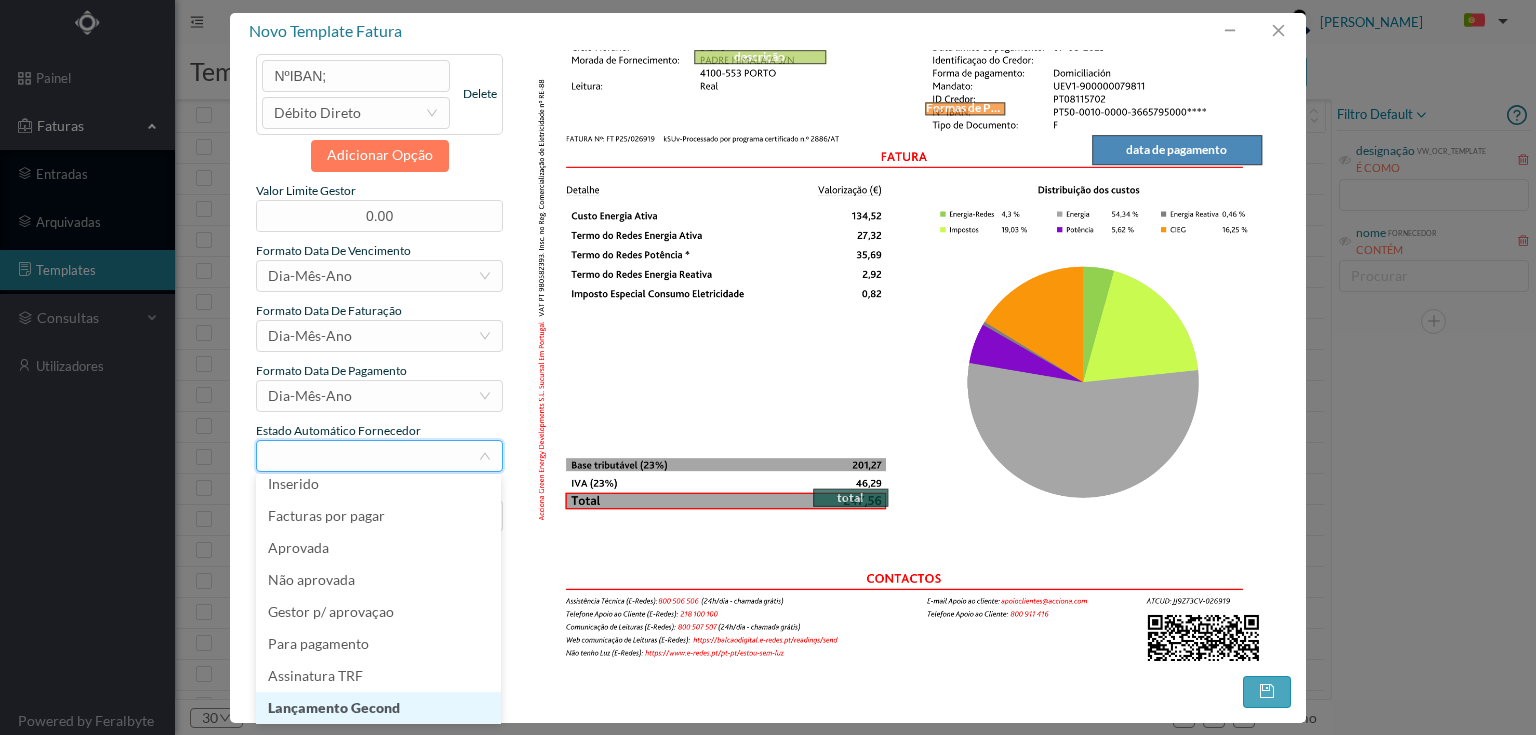 click on "Lançamento Gecond" at bounding box center [378, 708] 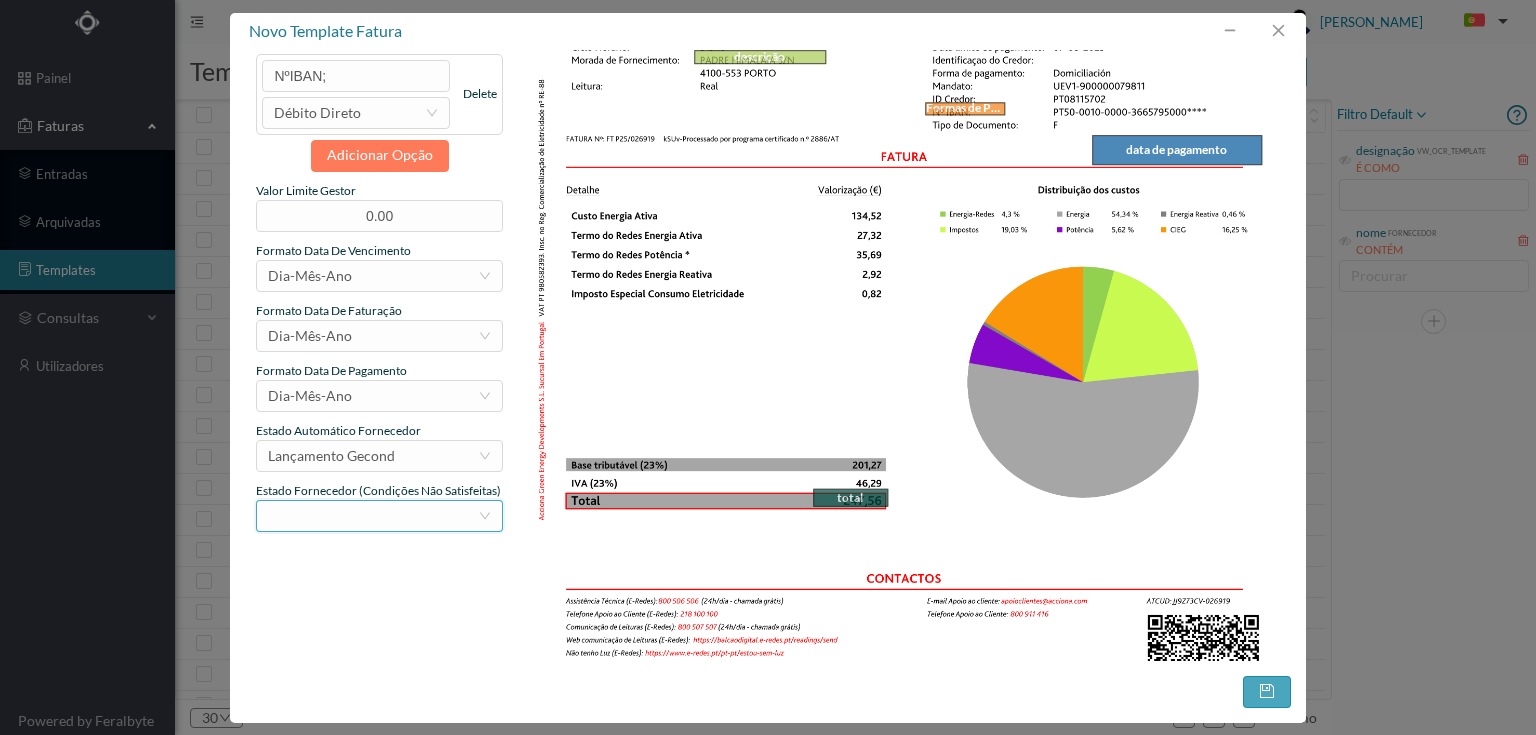 click on "selecionar" at bounding box center [372, 516] 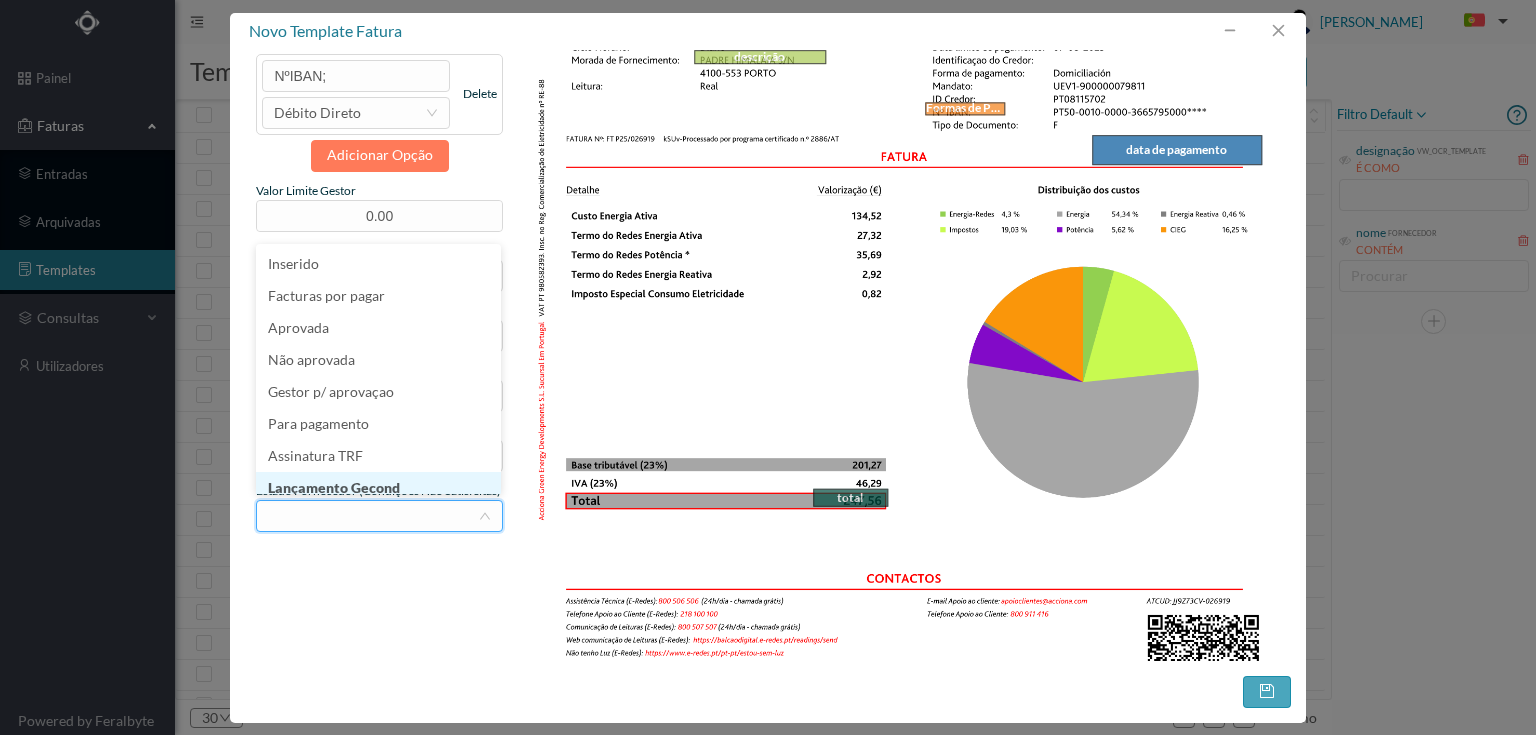 scroll, scrollTop: 10, scrollLeft: 0, axis: vertical 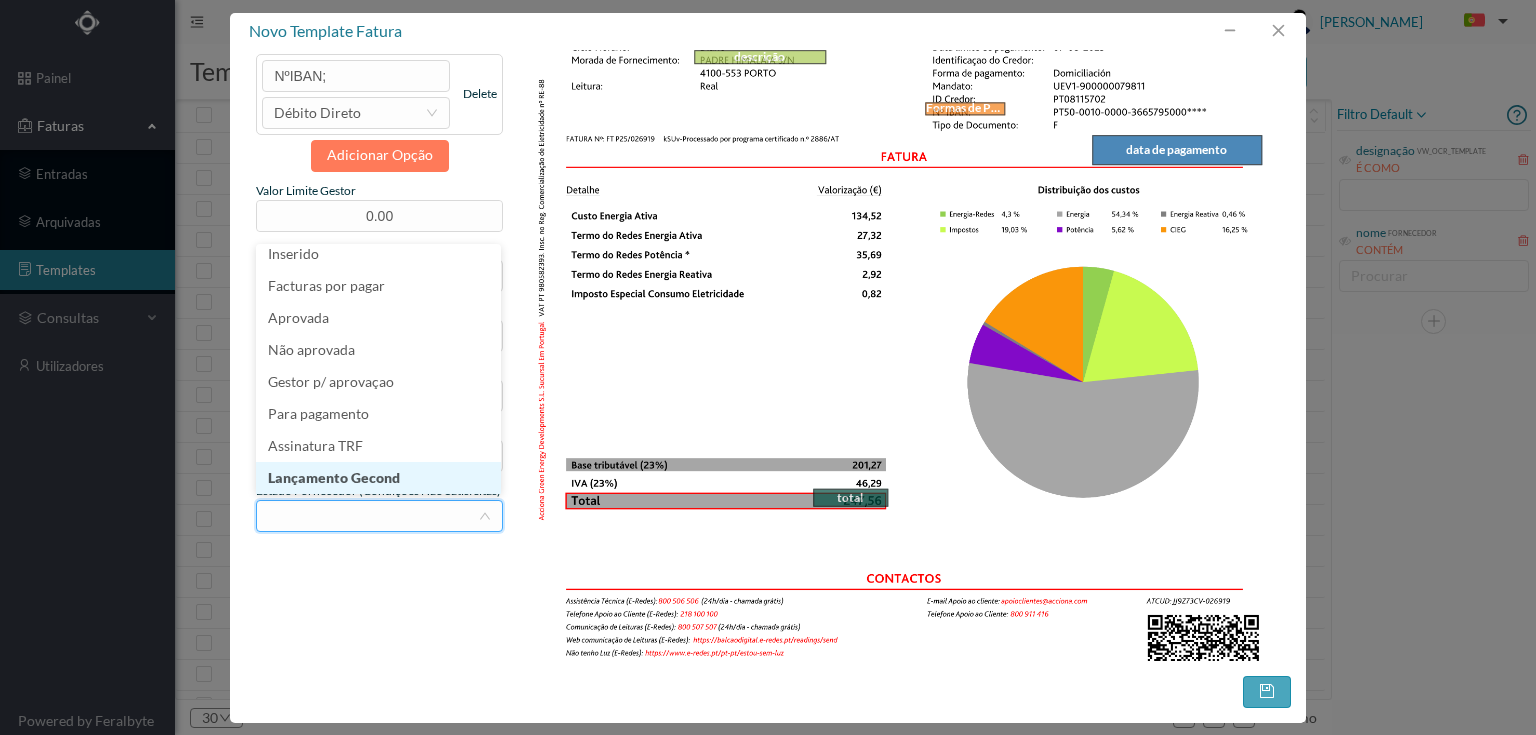 click on "Lançamento Gecond" at bounding box center (378, 478) 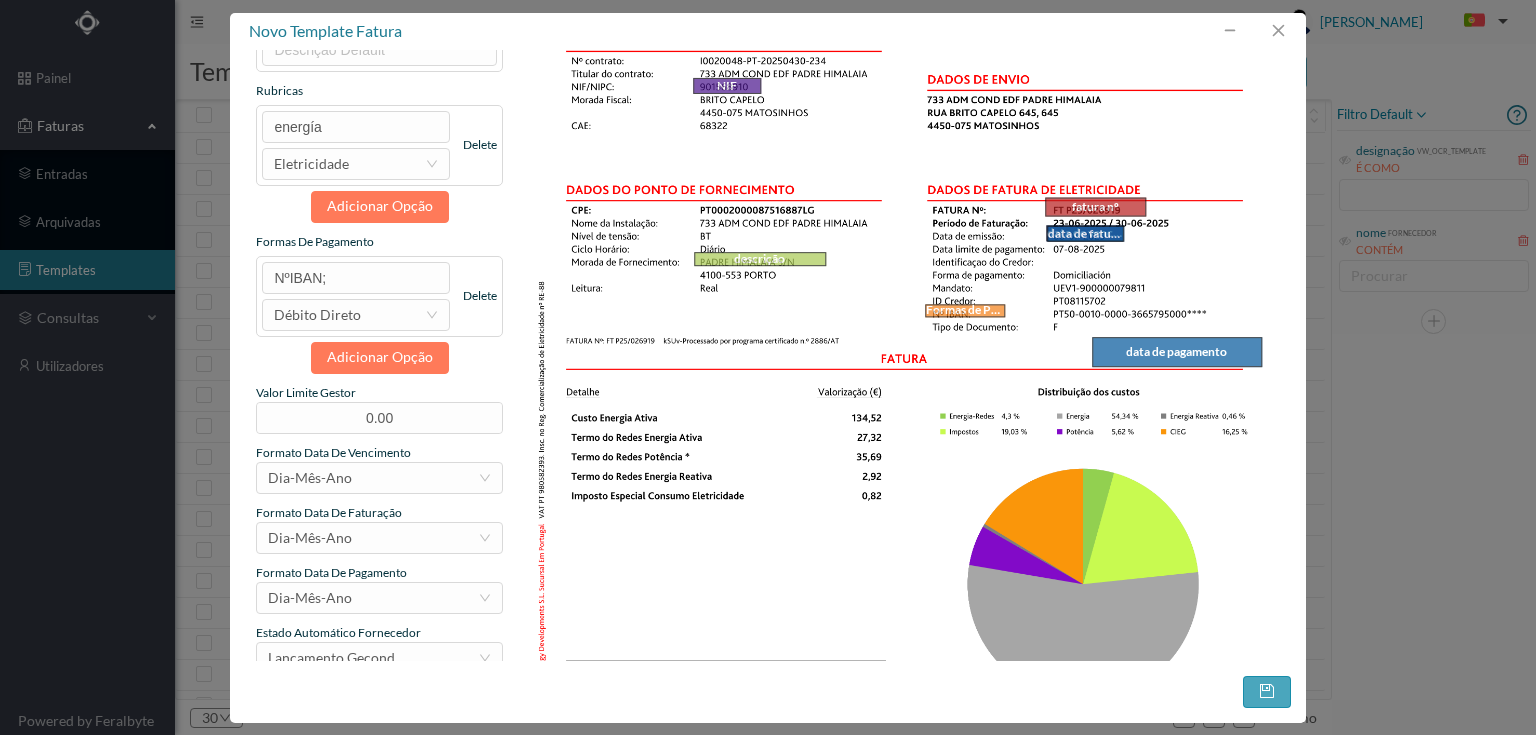 scroll, scrollTop: 160, scrollLeft: 0, axis: vertical 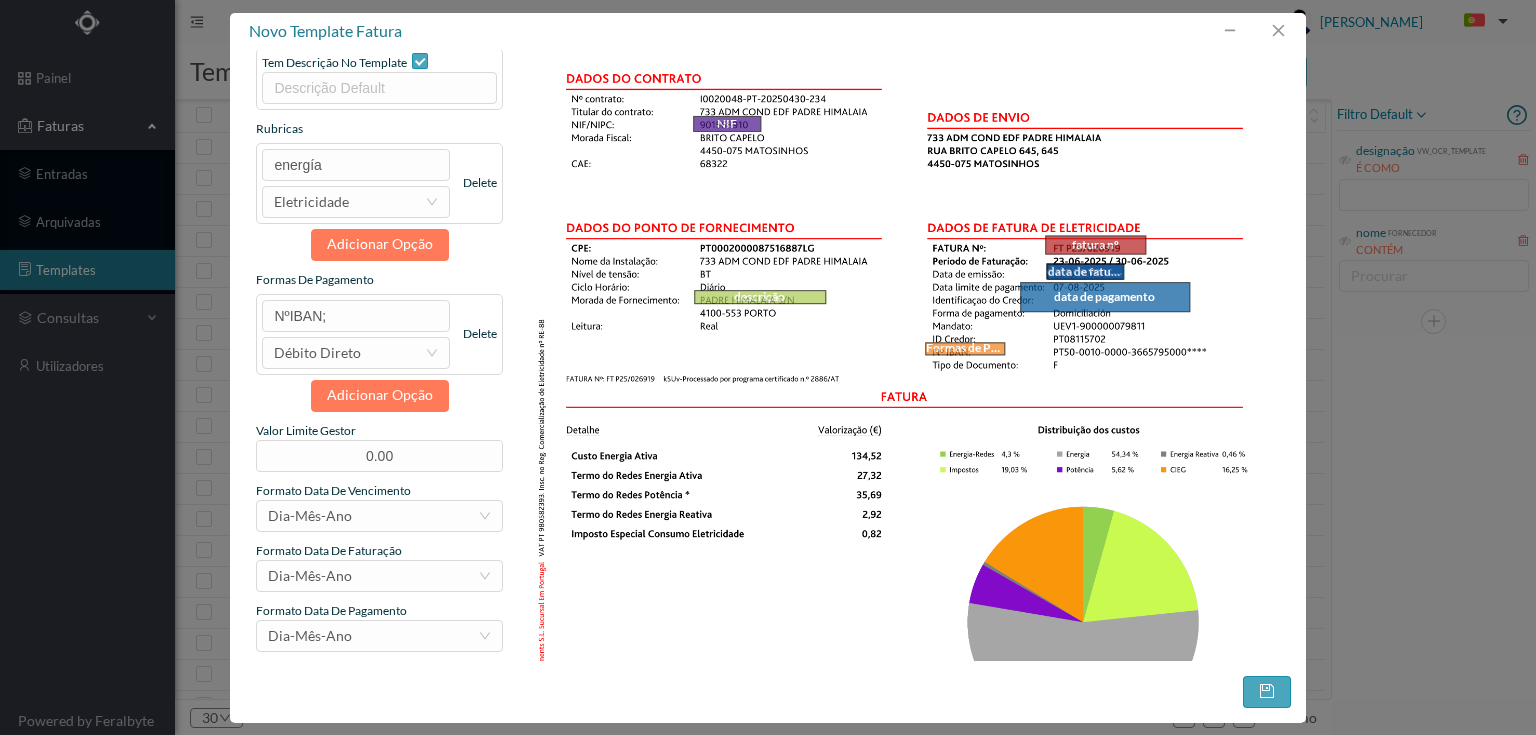 drag, startPoint x: 1188, startPoint y: 393, endPoint x: 1116, endPoint y: 300, distance: 117.61378 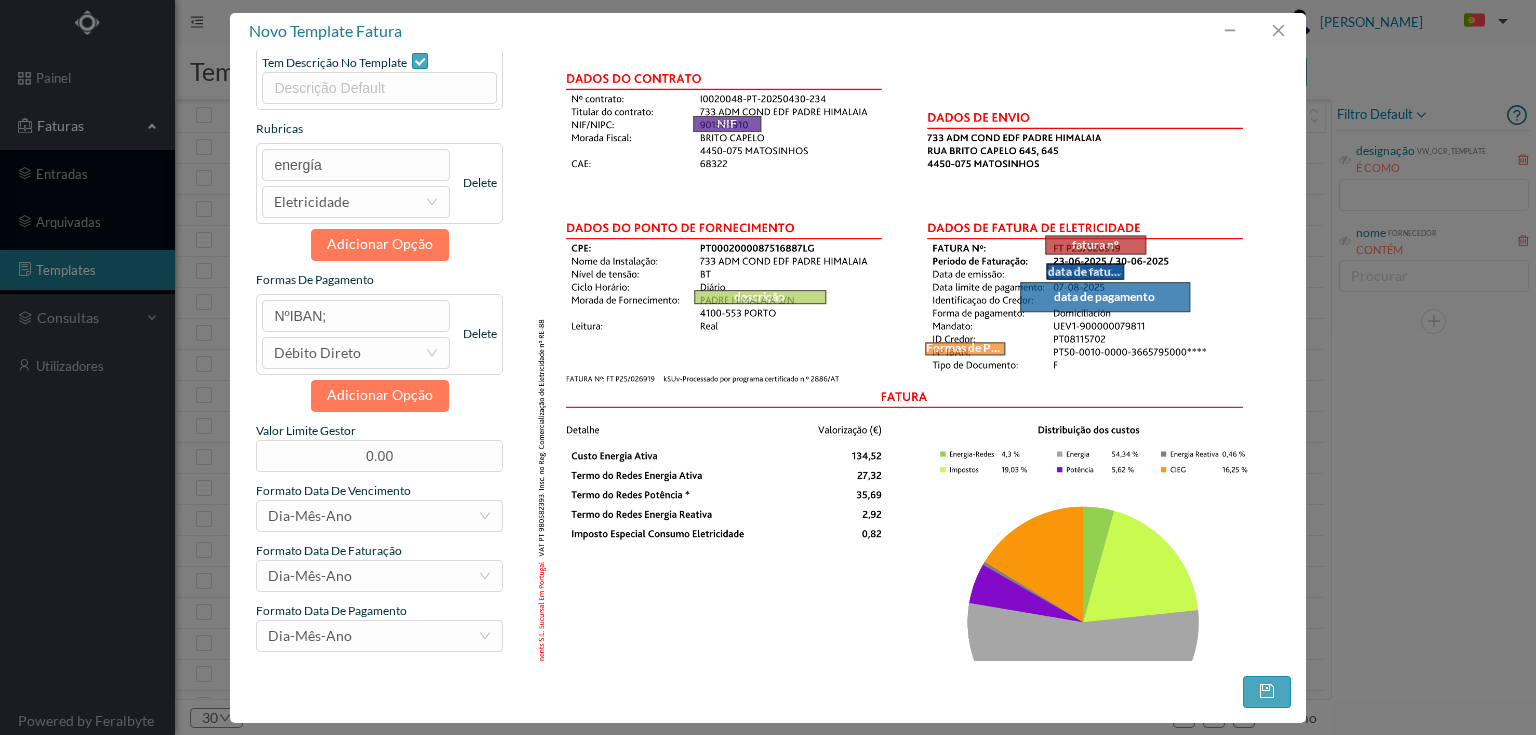 click on "data de pagamento" at bounding box center [1104, 297] 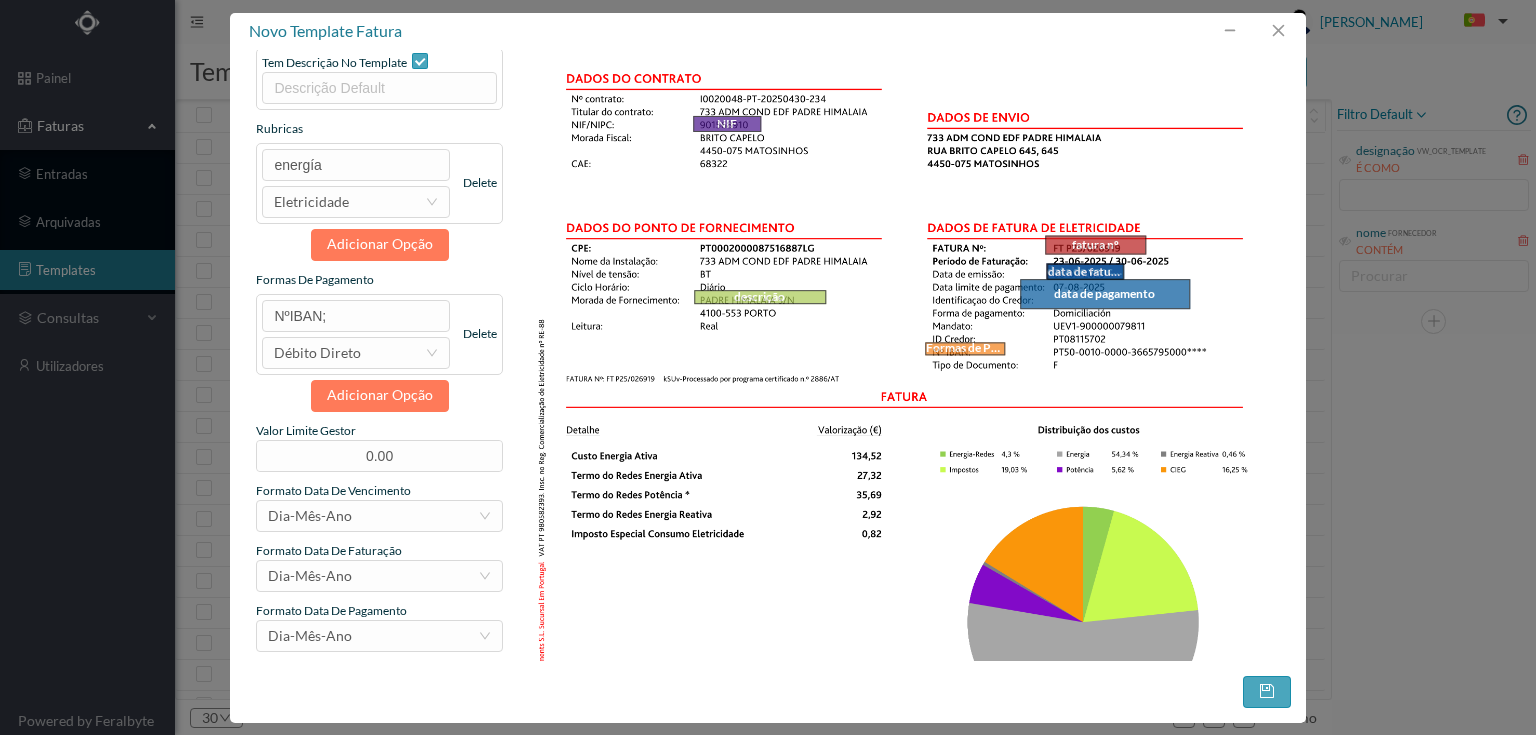 click on "data de pagamento" at bounding box center (1104, 294) 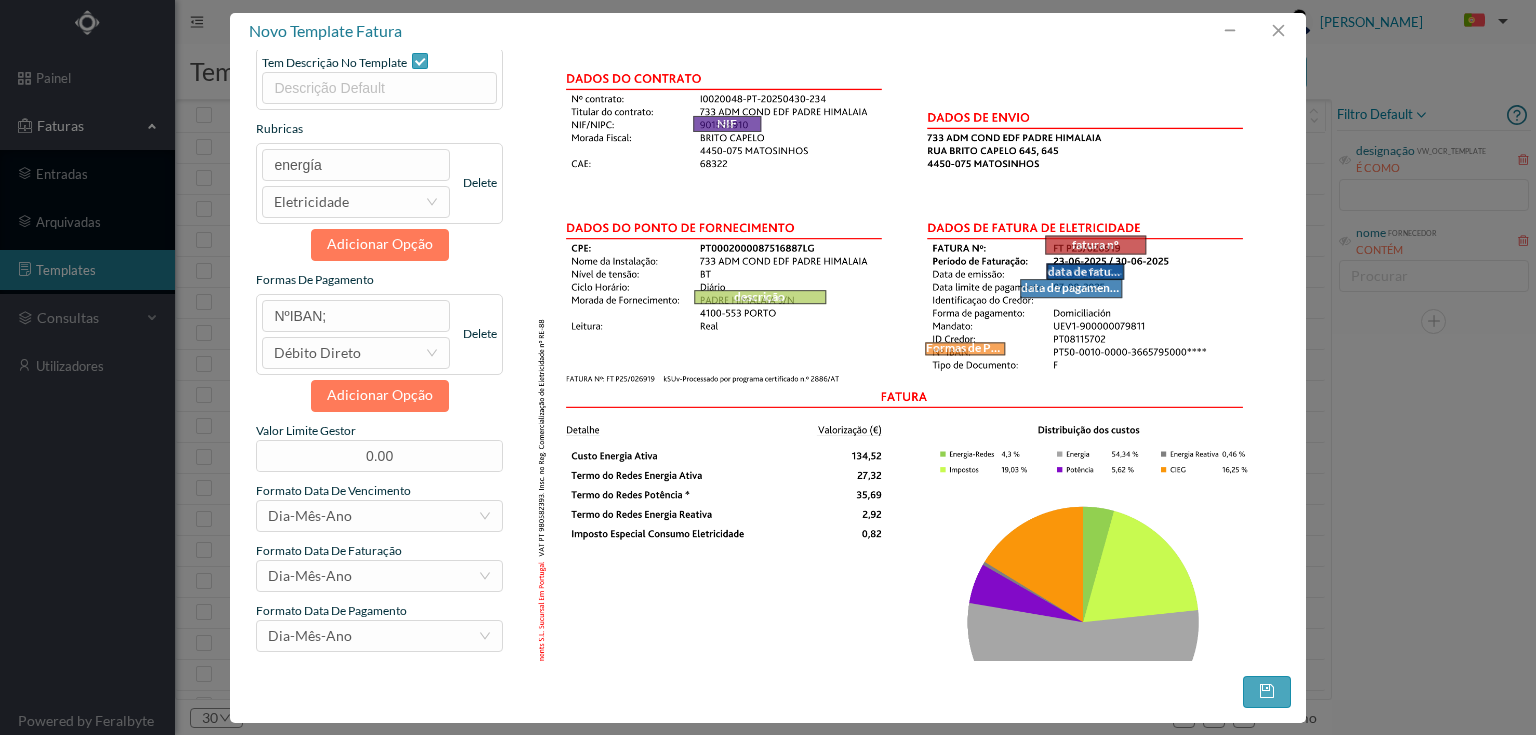 drag, startPoint x: 1182, startPoint y: 304, endPoint x: 1114, endPoint y: 293, distance: 68.88396 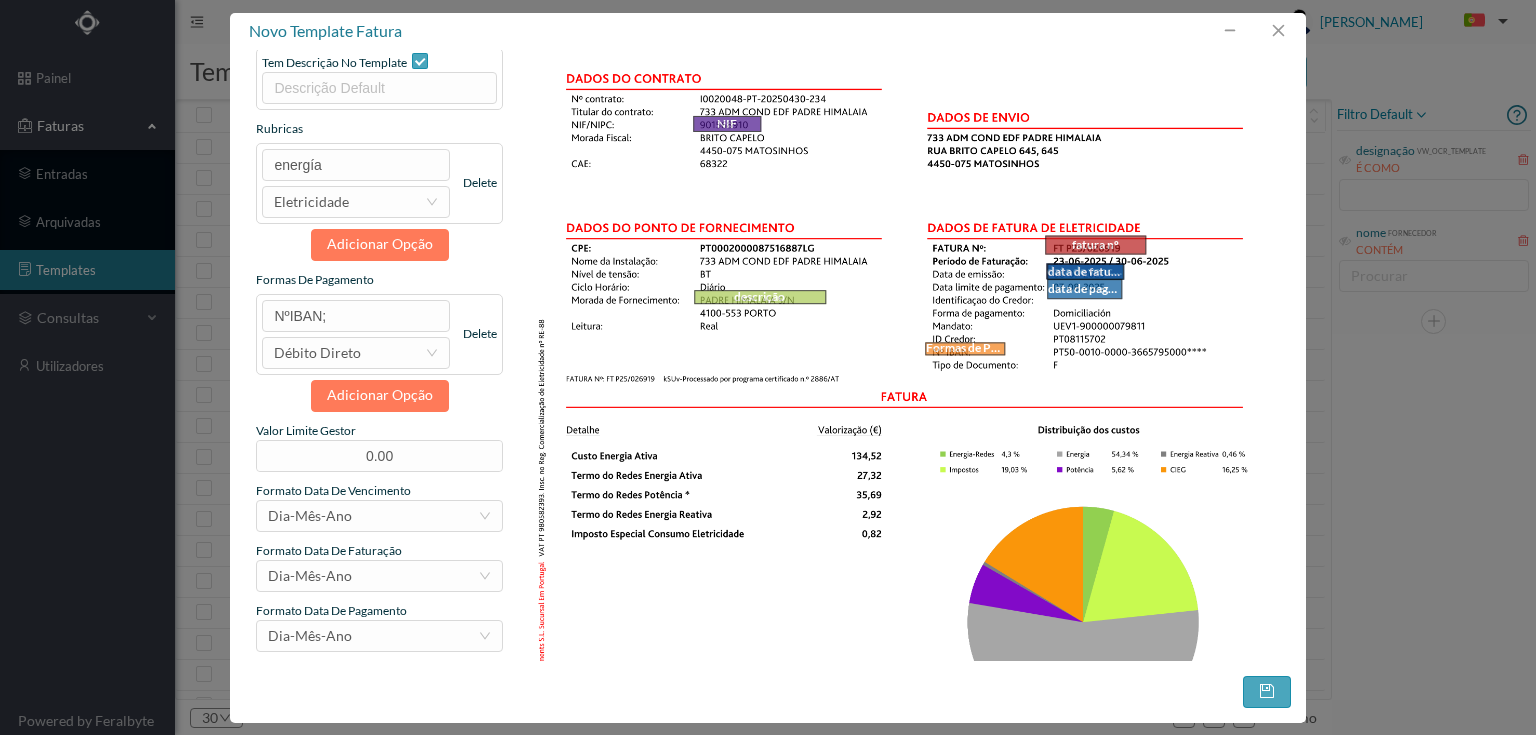 drag, startPoint x: 1024, startPoint y: 288, endPoint x: 1051, endPoint y: 289, distance: 27.018513 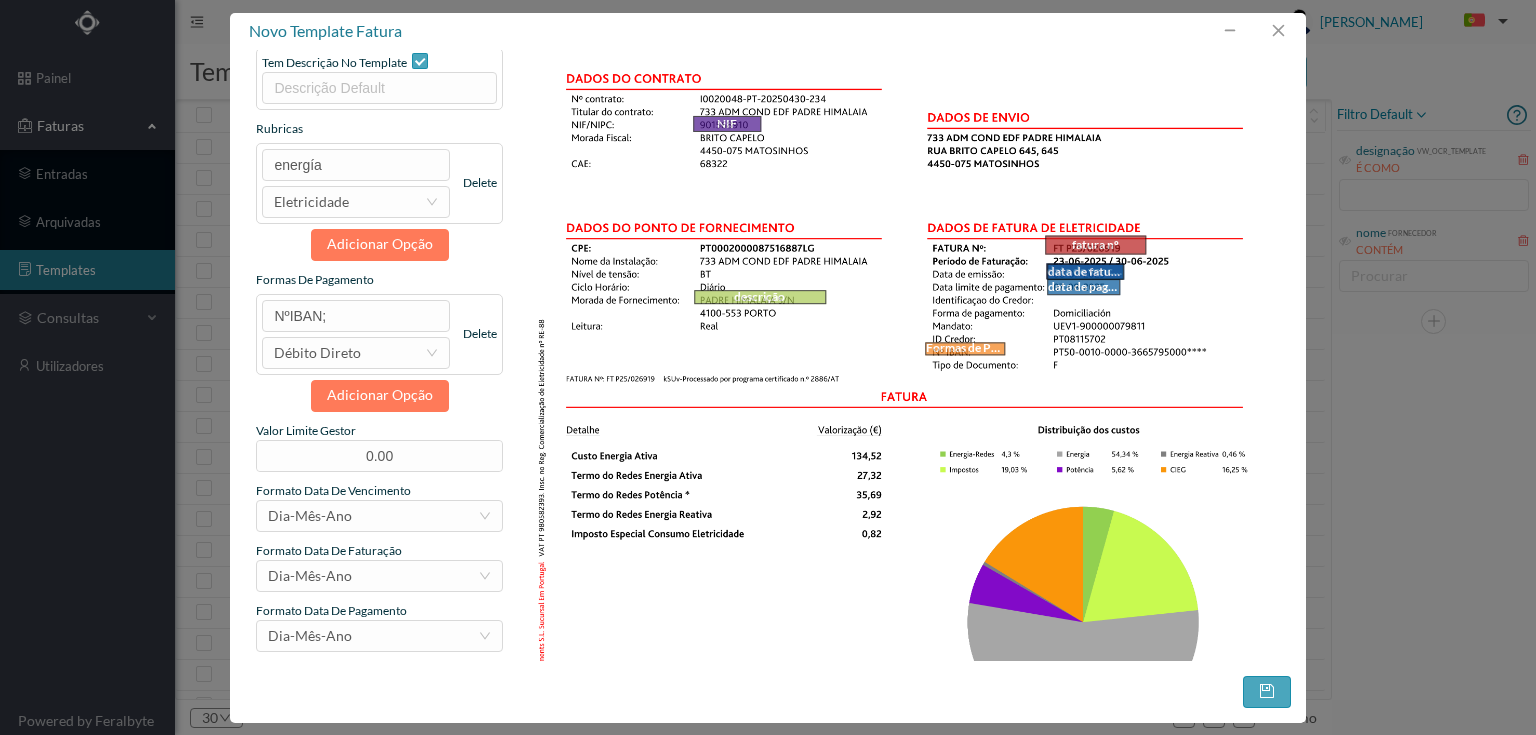 click on "descrição fatura nº NIF data de vencimento data de faturação data de pagamento total rubricas Formas de Pagamento" at bounding box center (904, 447) 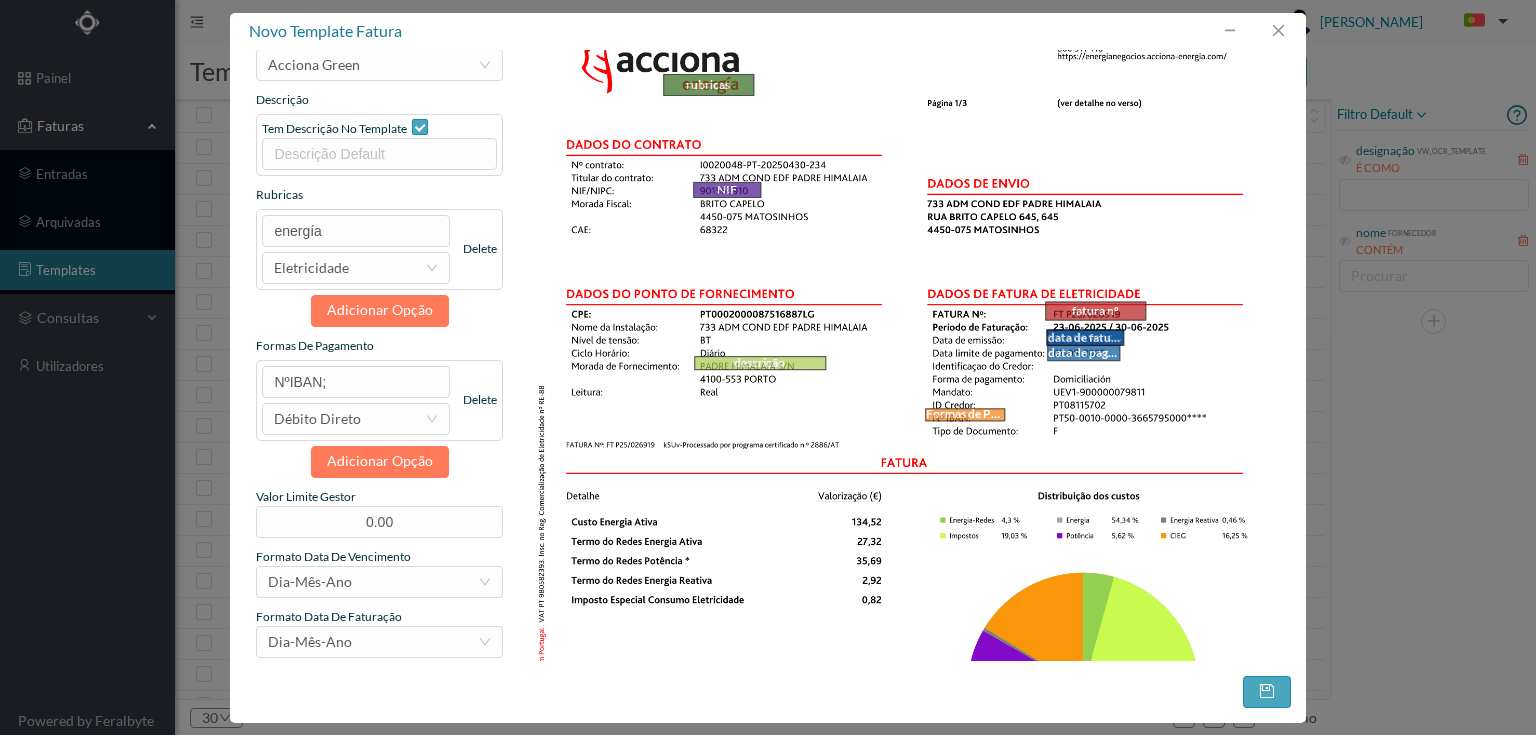 scroll, scrollTop: 0, scrollLeft: 0, axis: both 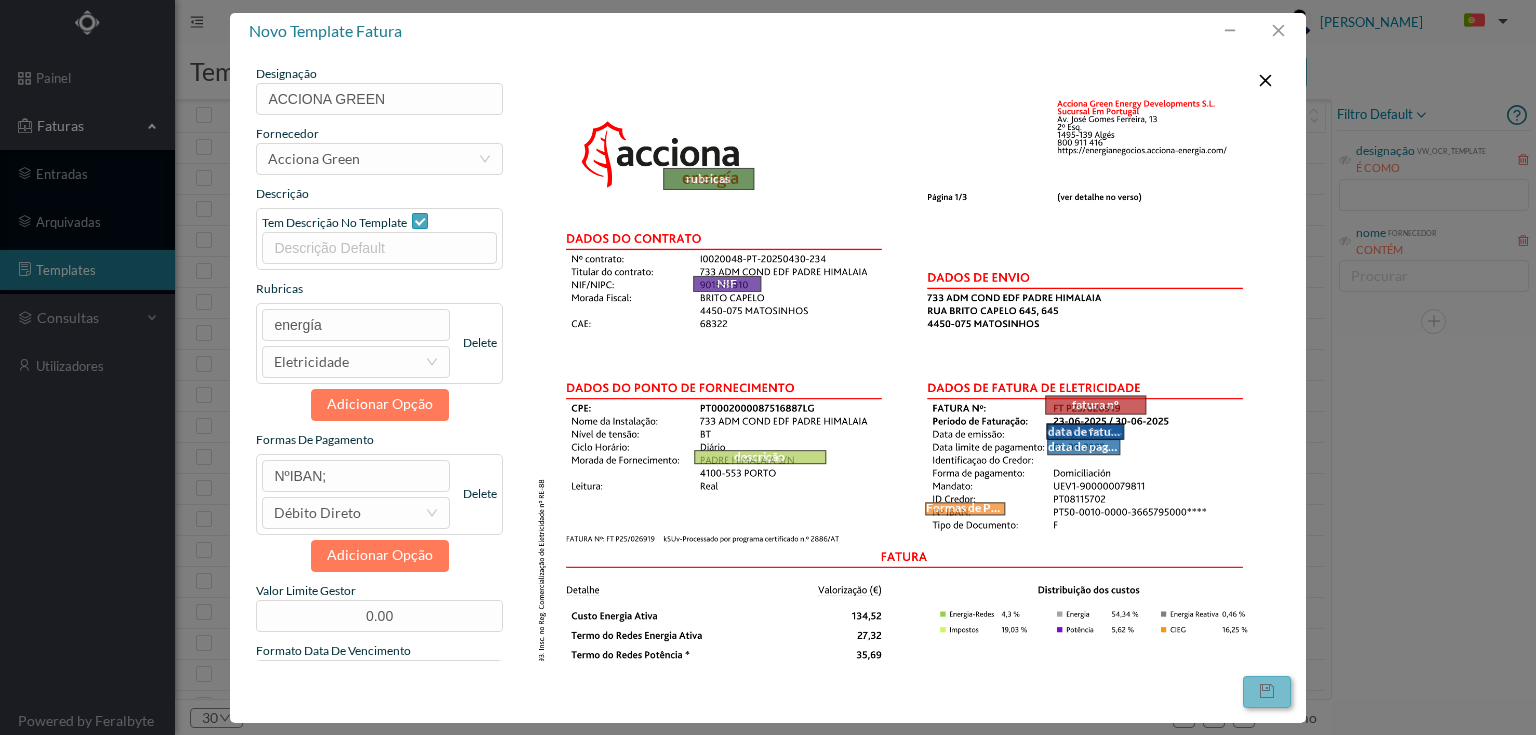 click at bounding box center [1267, 692] 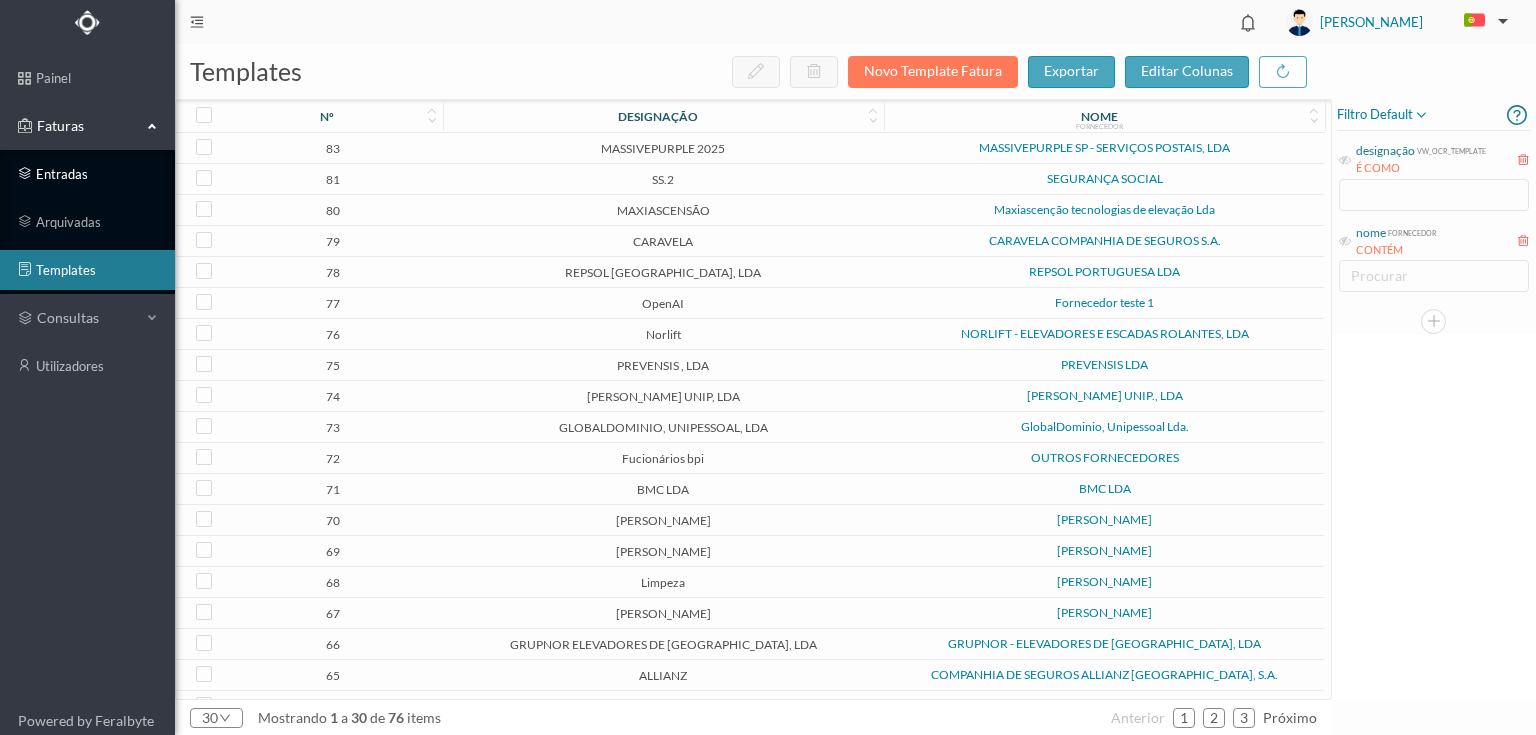 click on "entradas" at bounding box center (87, 174) 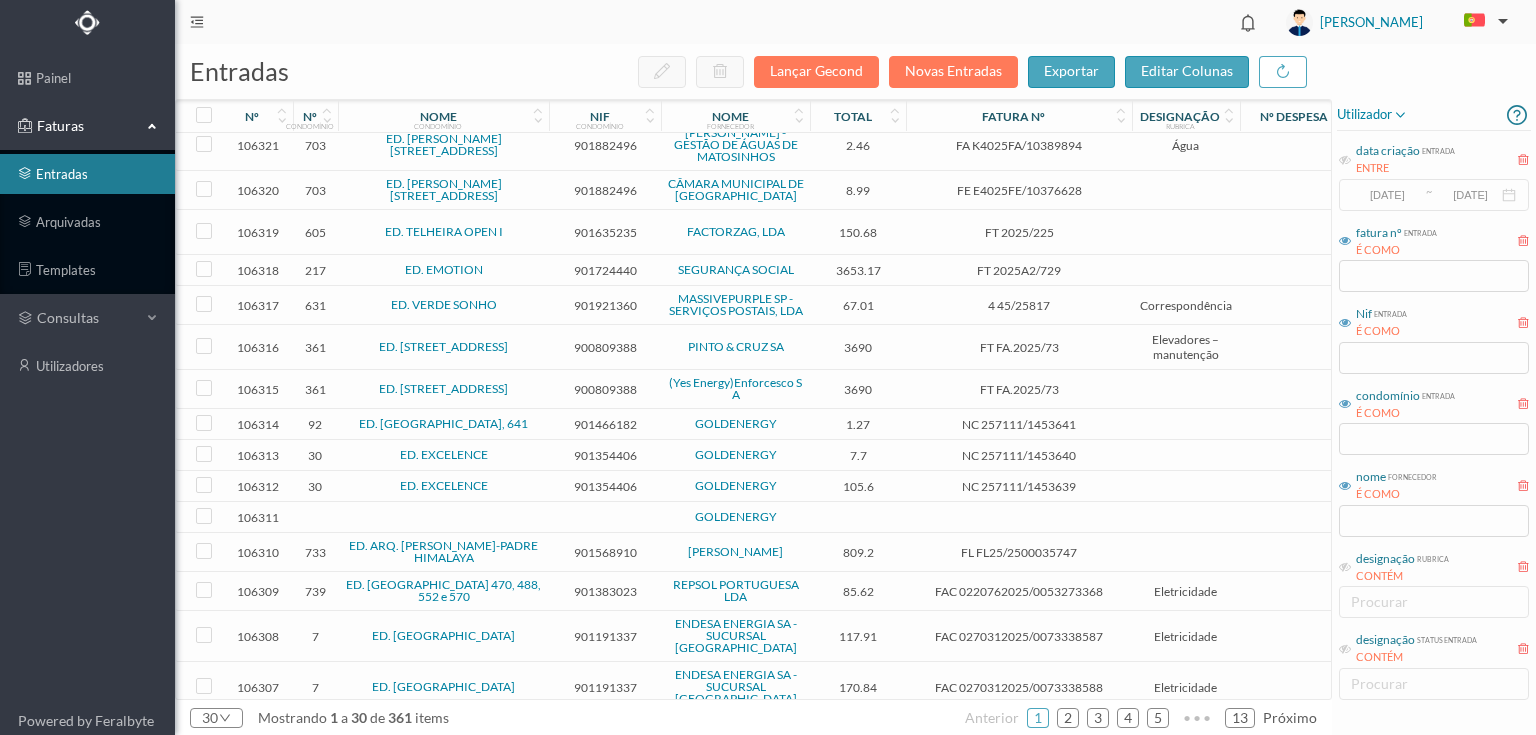 scroll, scrollTop: 160, scrollLeft: 0, axis: vertical 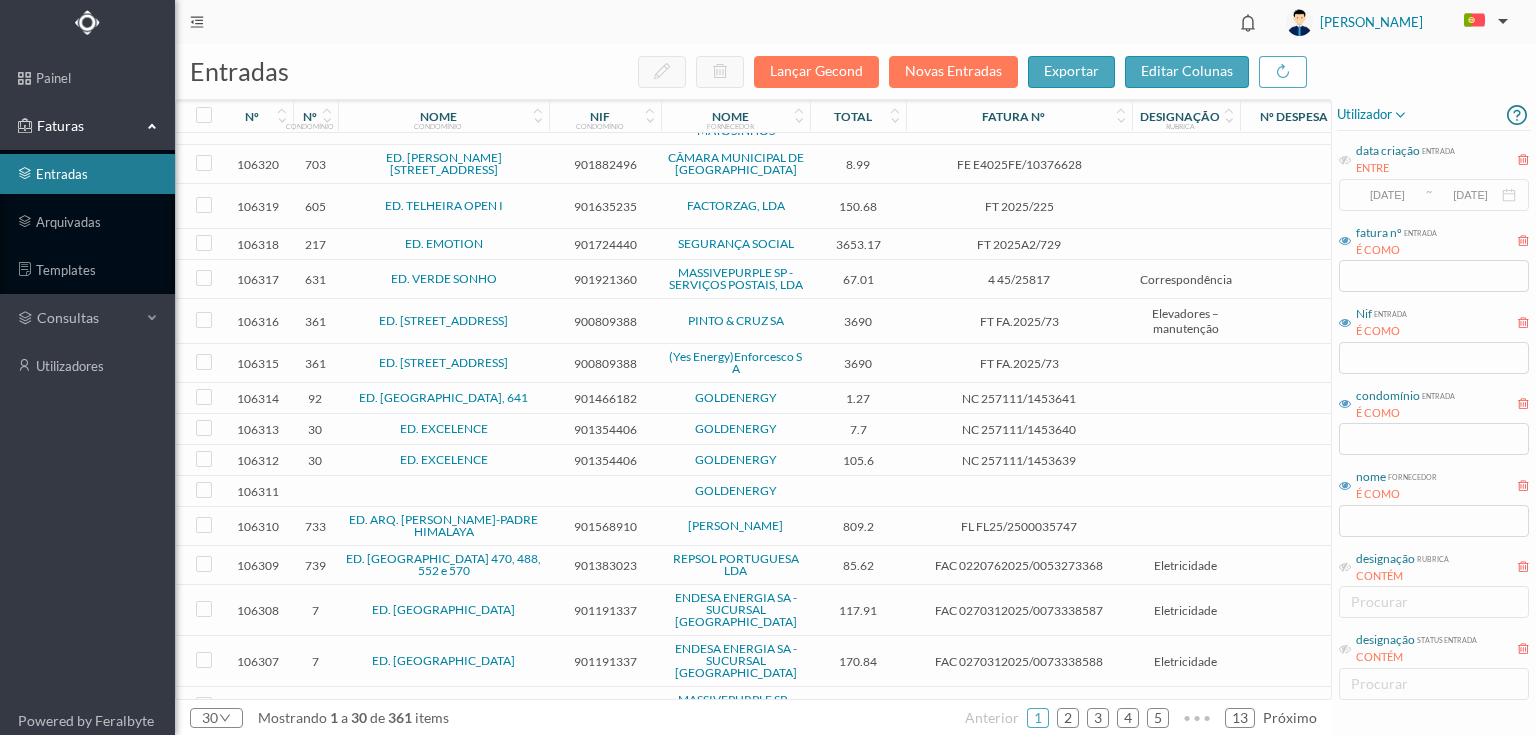 click at bounding box center (605, 491) 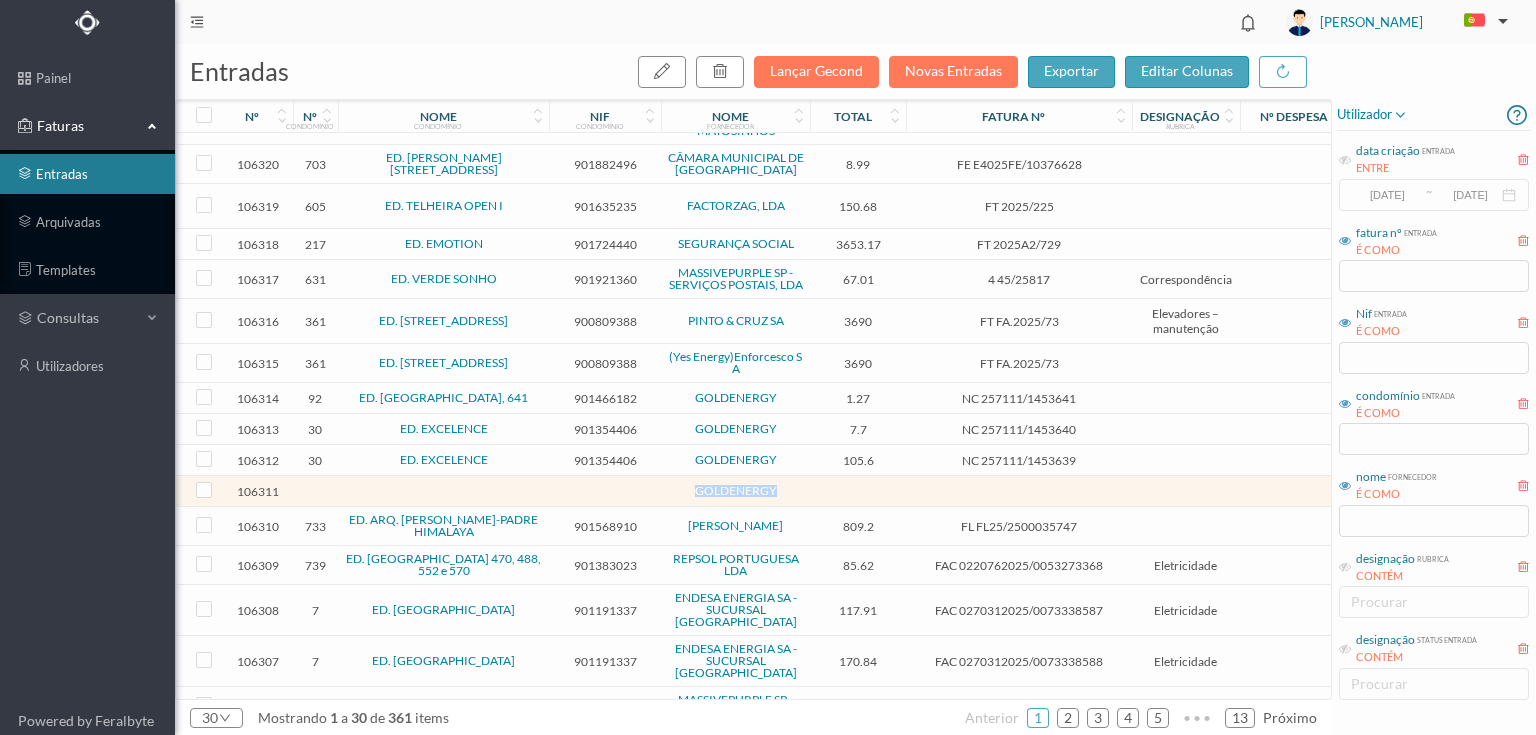 click at bounding box center (605, 491) 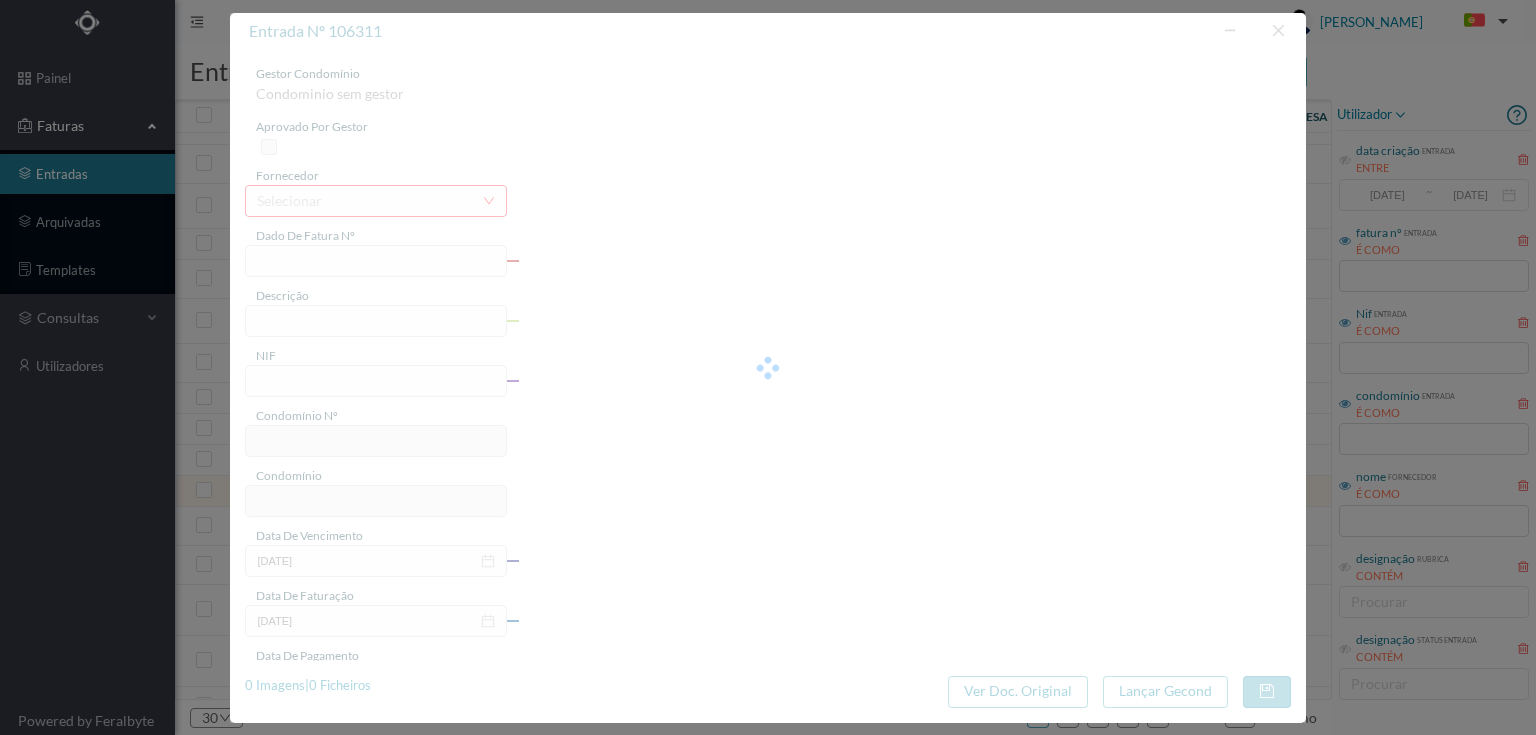 type on ")0087516887LG FATURA Nº: O E a Mara aarAaARL ALA Darinada da Cstiracãoa:" 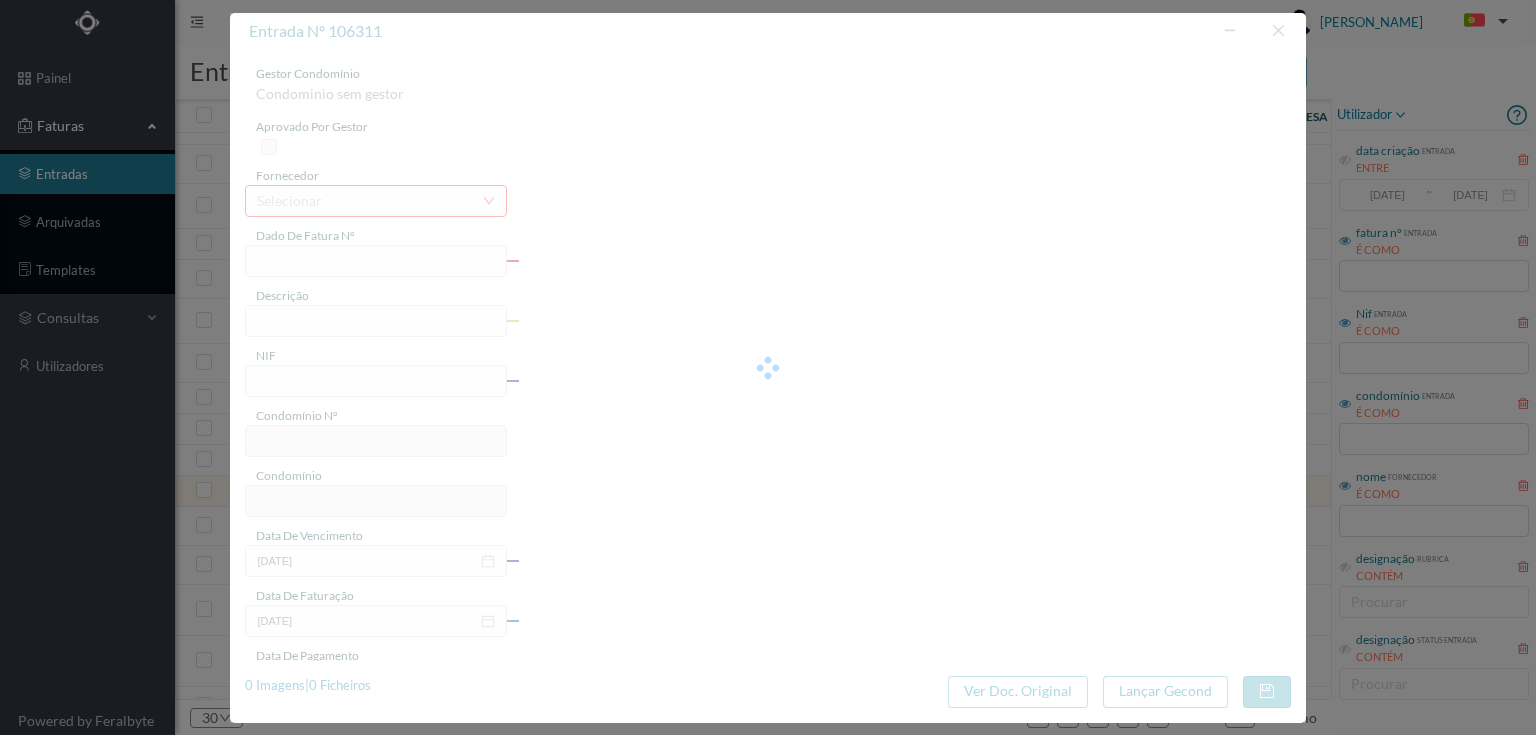 type on "8910" 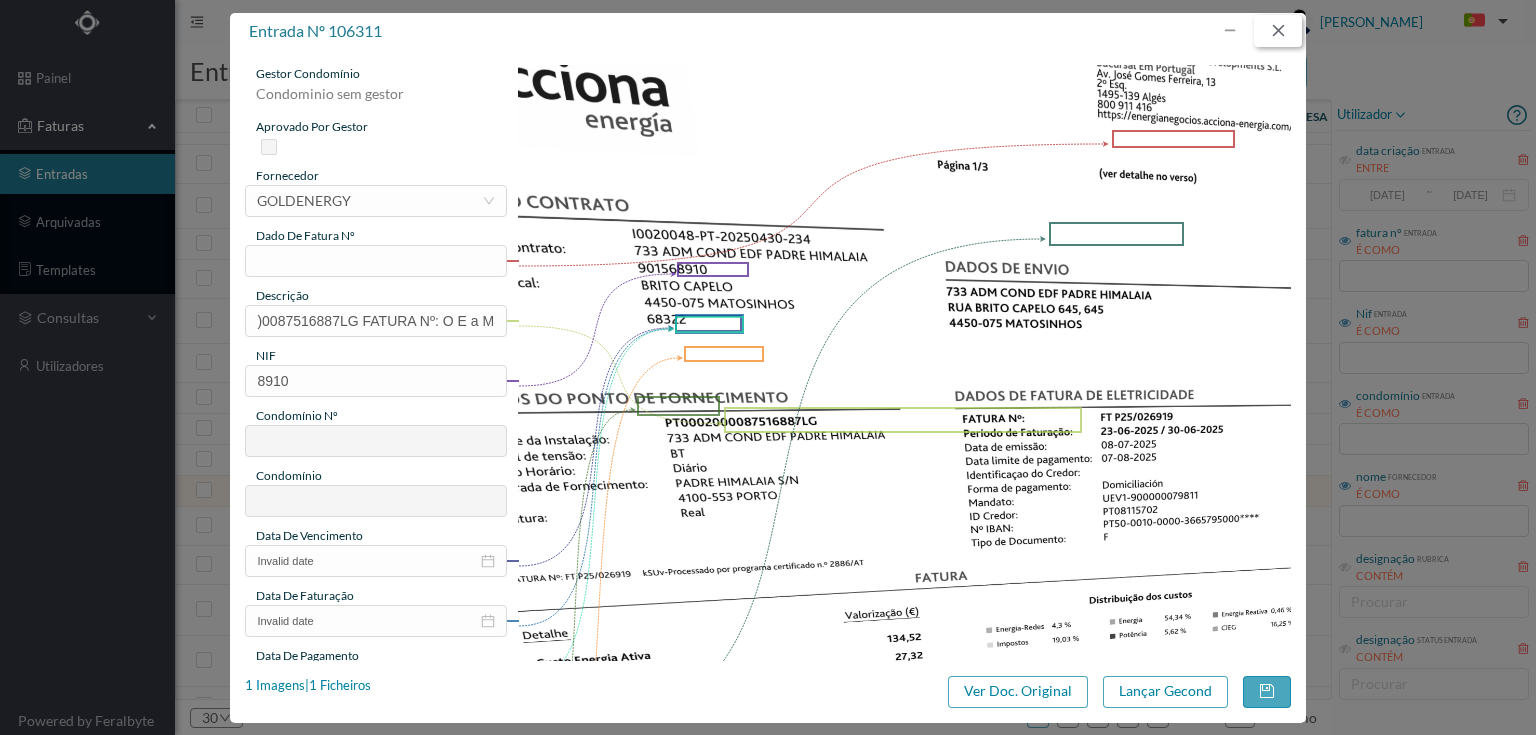 click at bounding box center [1278, 31] 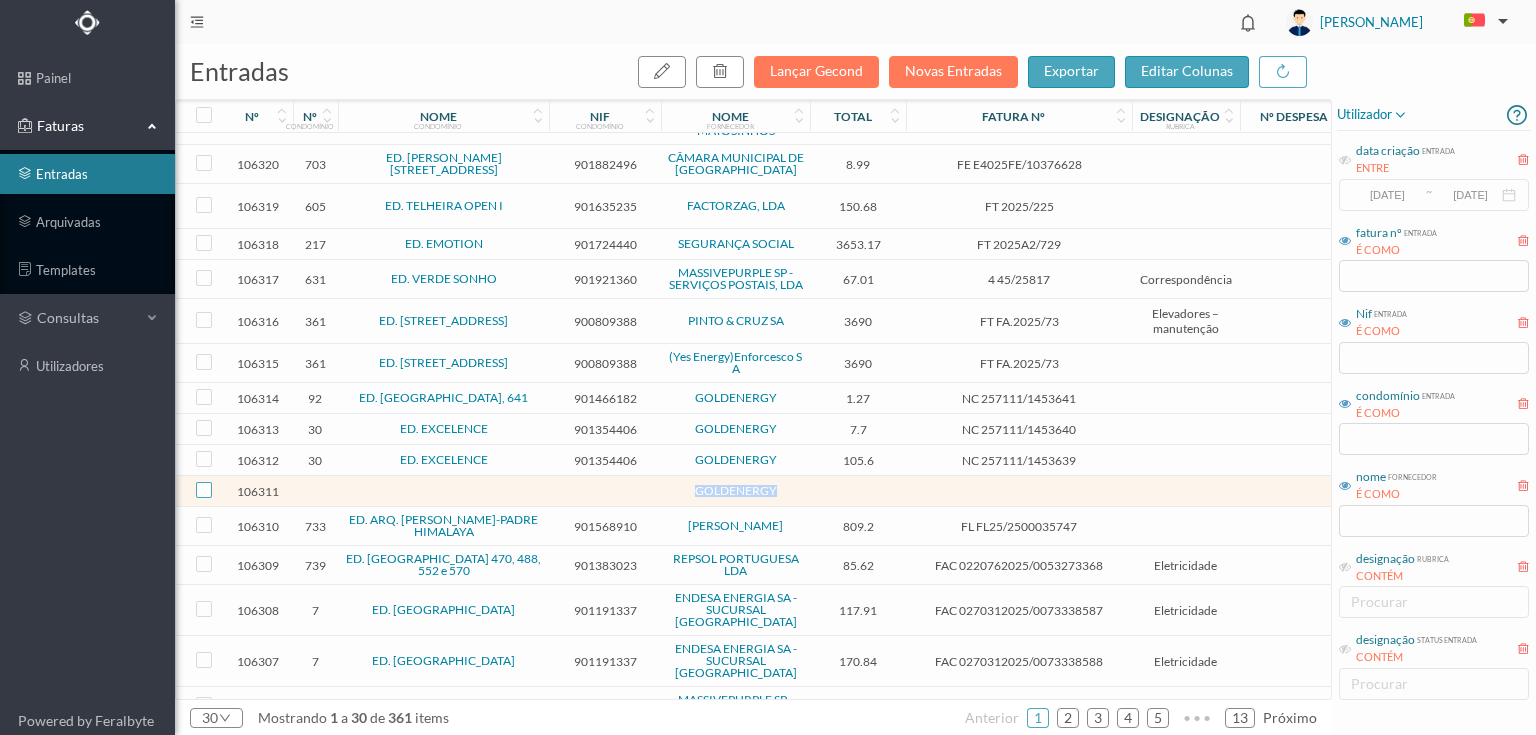 click at bounding box center (204, 490) 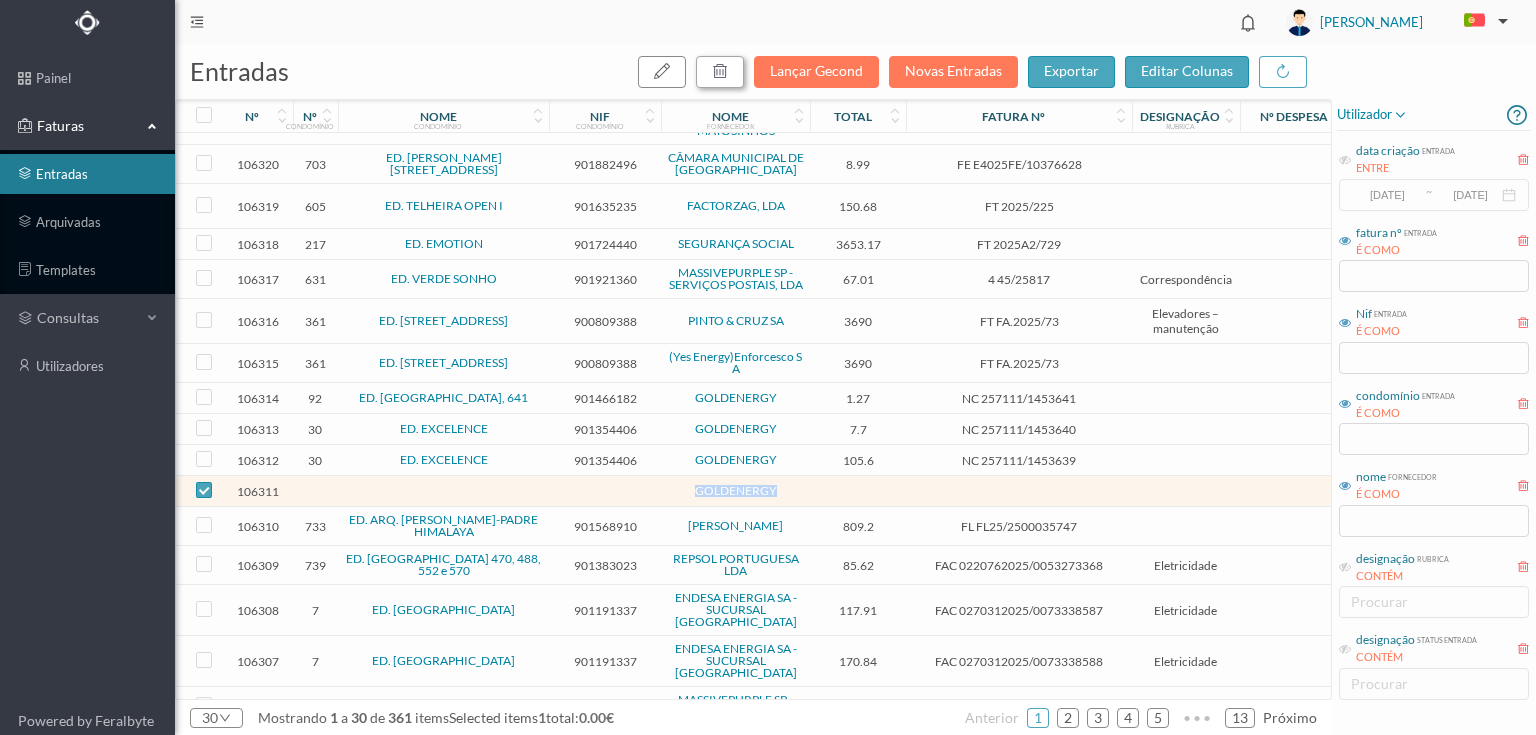 click at bounding box center (720, 71) 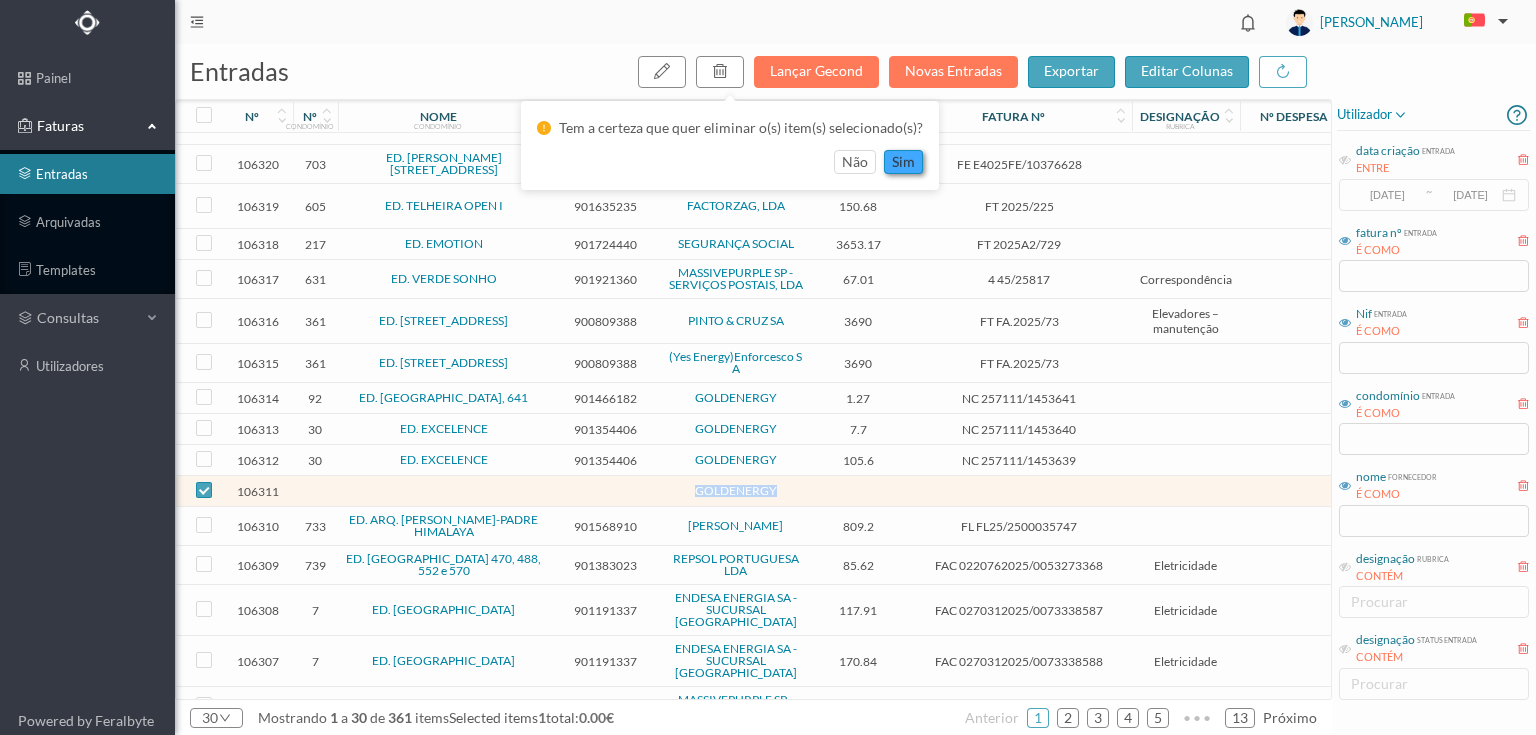 click on "sim" at bounding box center (903, 162) 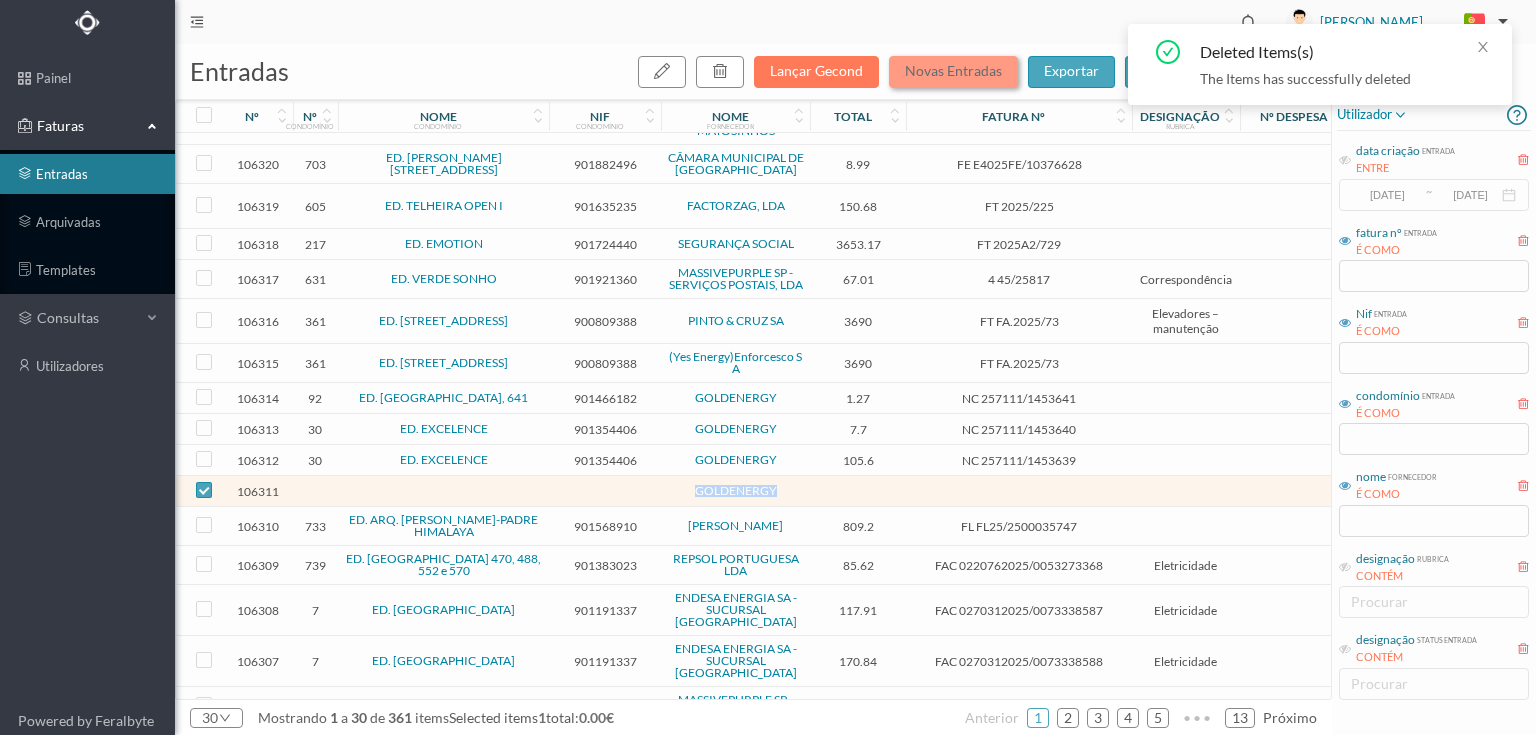click on "Novas Entradas" at bounding box center (953, 72) 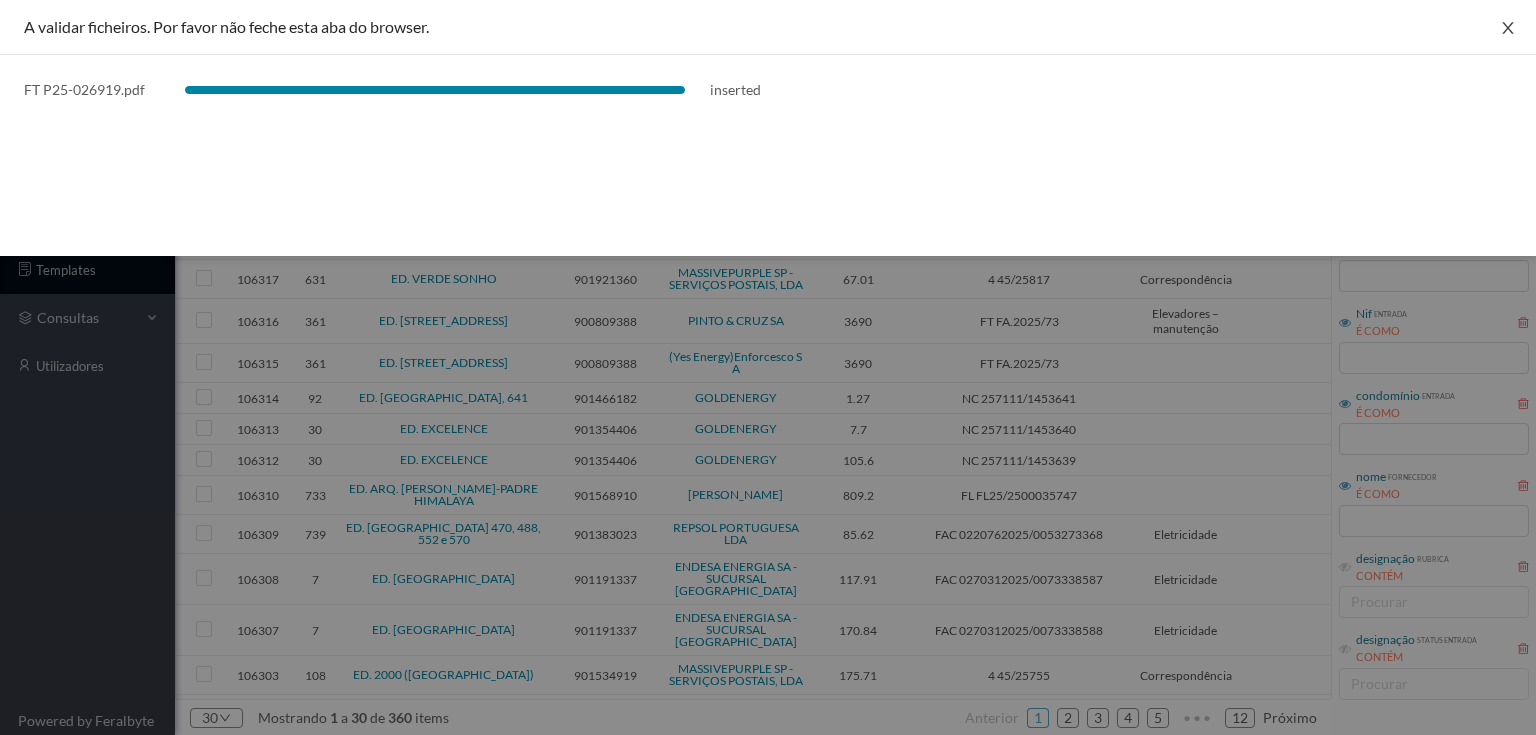 click 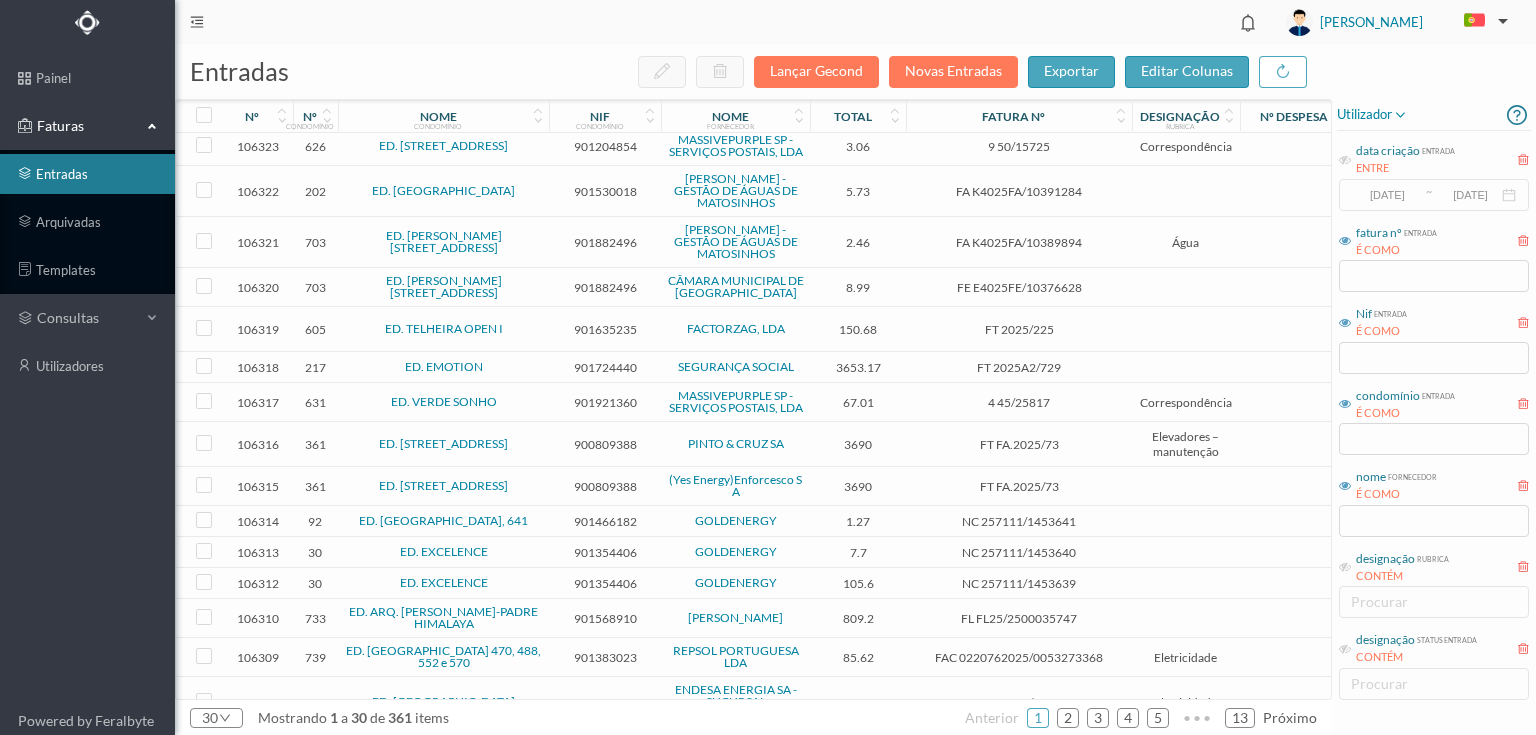 scroll, scrollTop: 0, scrollLeft: 0, axis: both 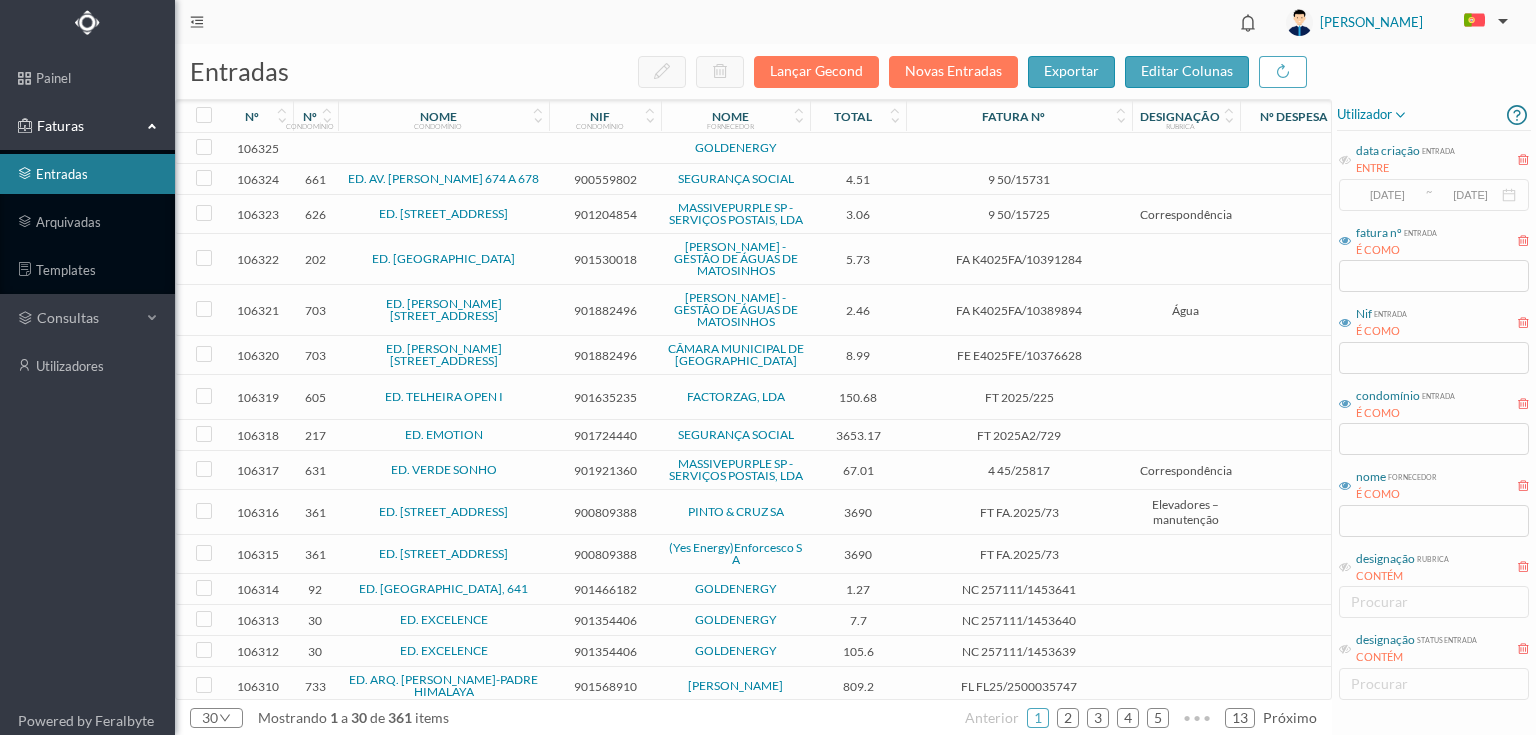 click at bounding box center (444, 148) 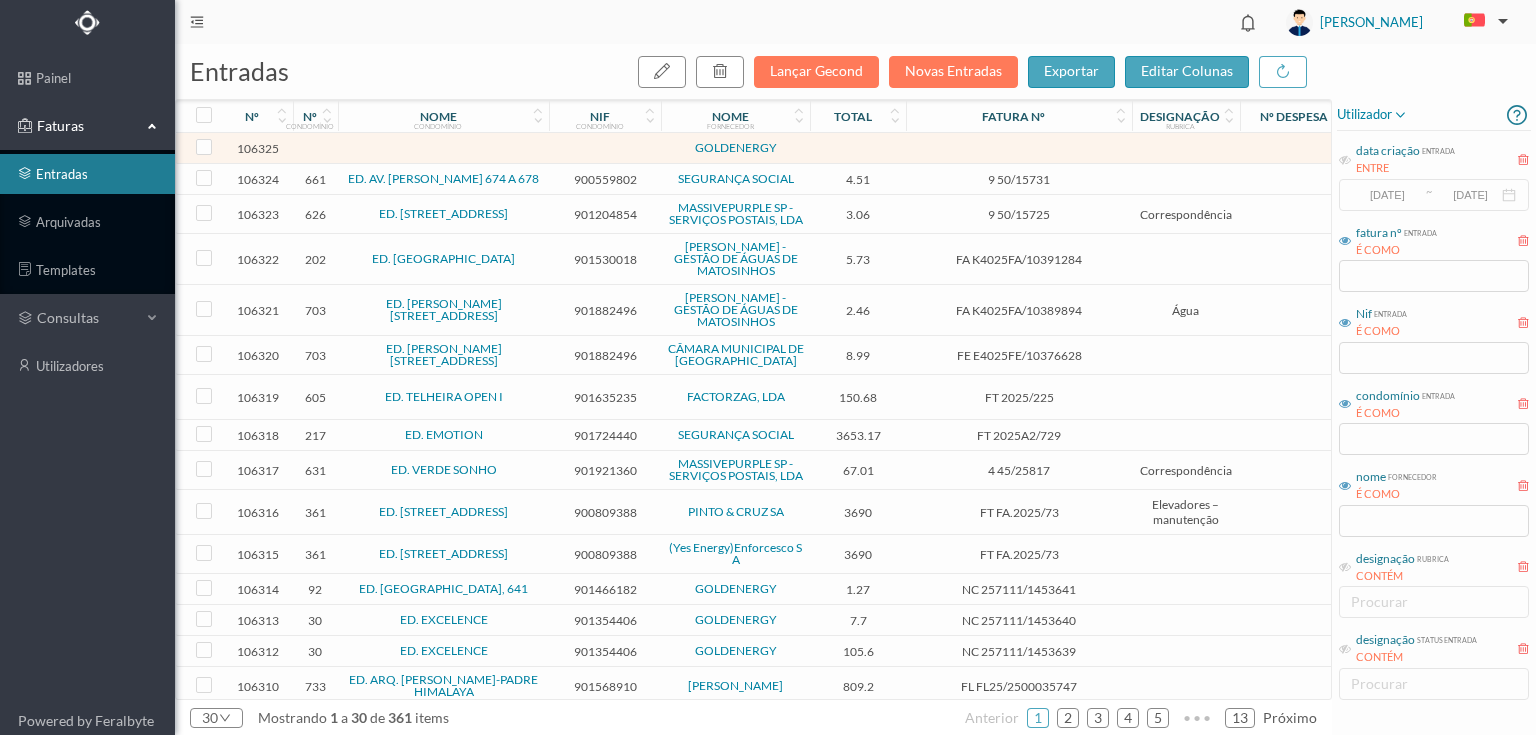 click at bounding box center [444, 148] 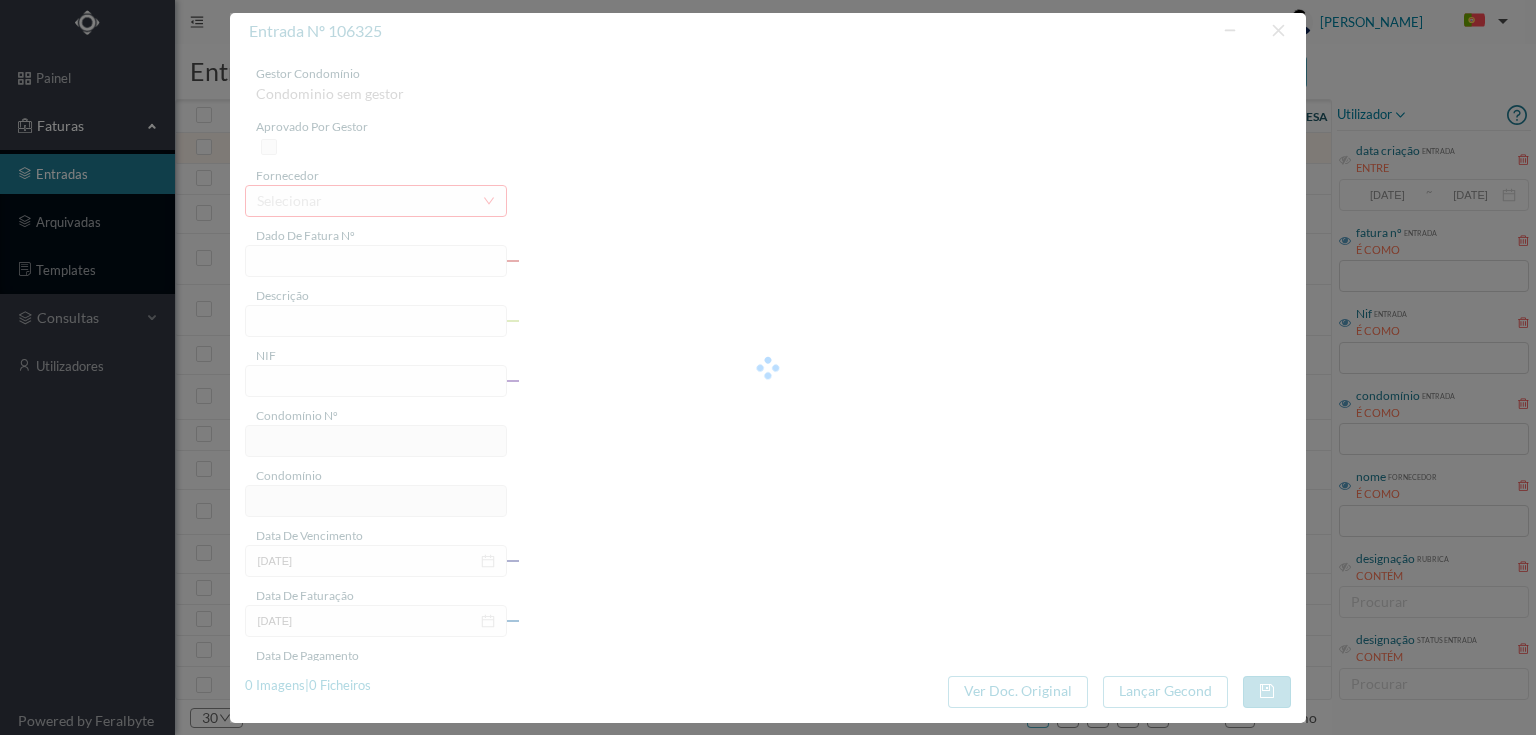 type on ")0087516887LG FATURA Nº: O E a Mara aarAaARL ALA Darinada da Cstiracãoa:" 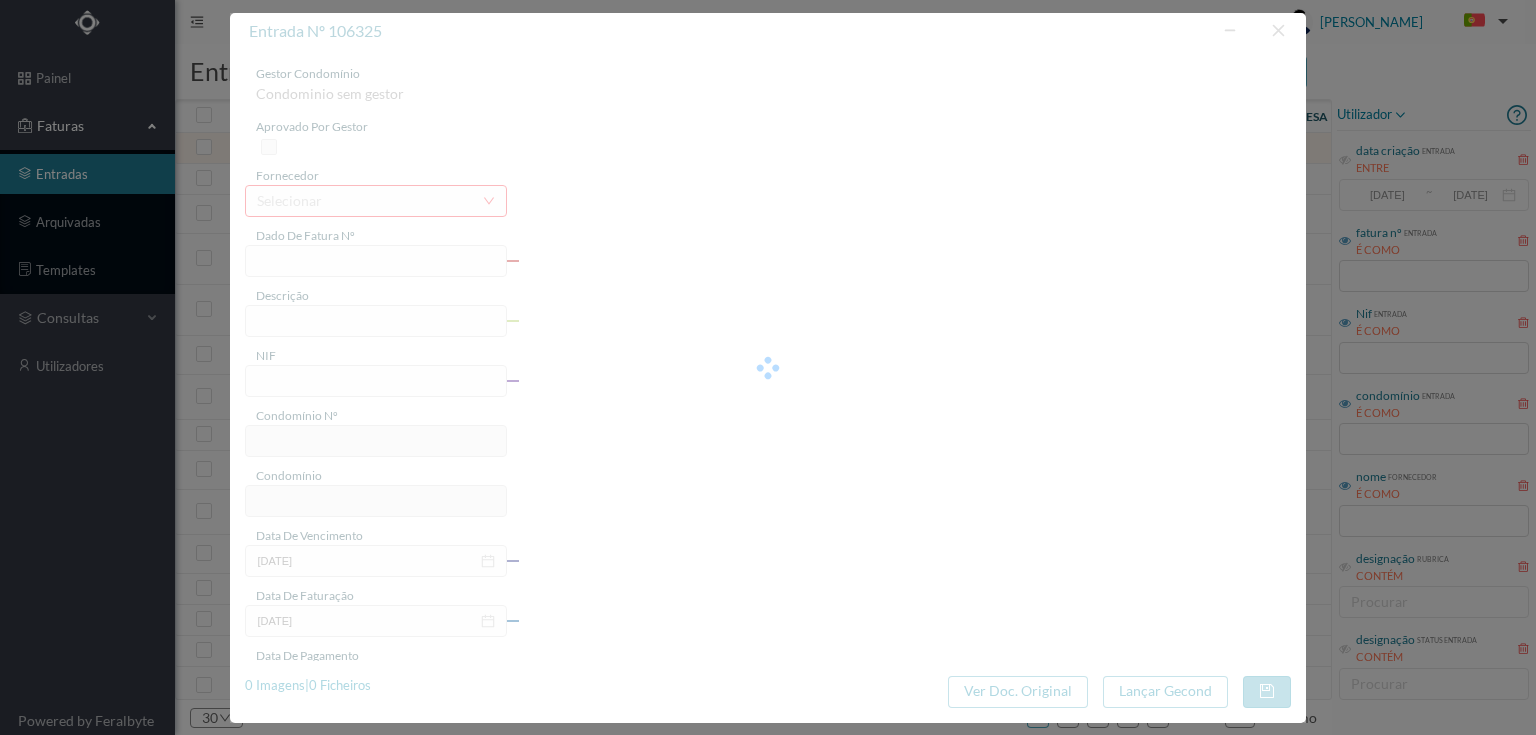 type on "8910" 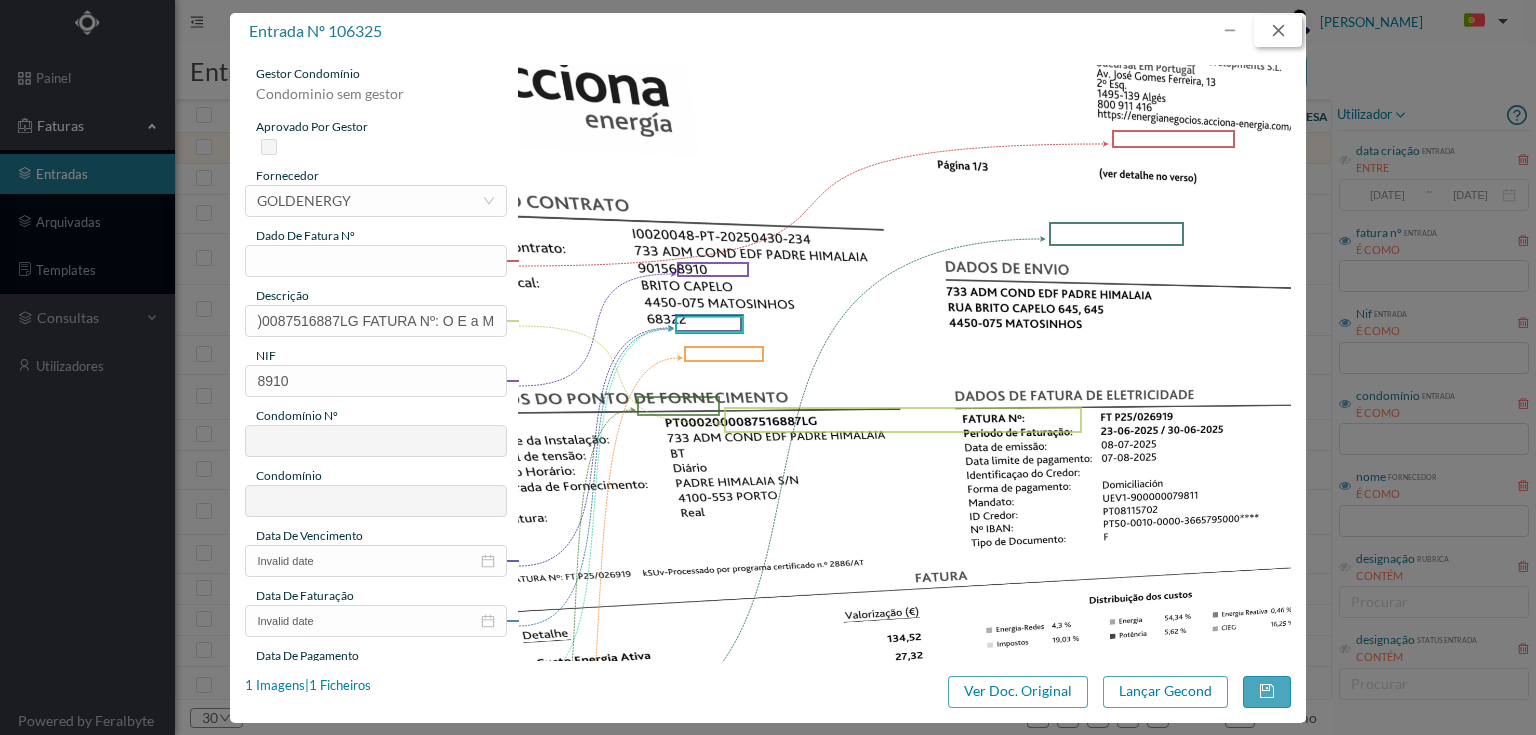 drag, startPoint x: 1285, startPoint y: 28, endPoint x: 1269, endPoint y: 141, distance: 114.12712 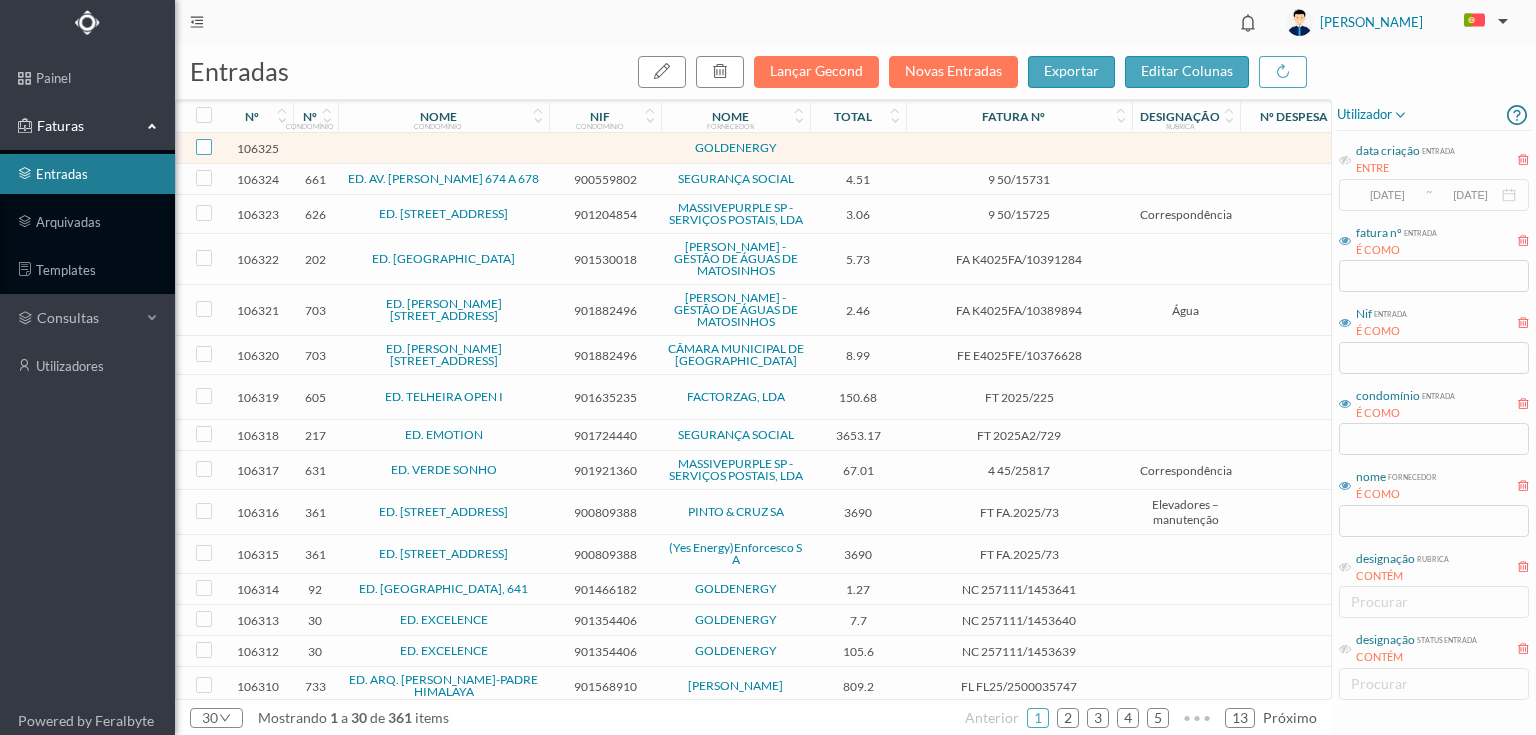 click at bounding box center (204, 147) 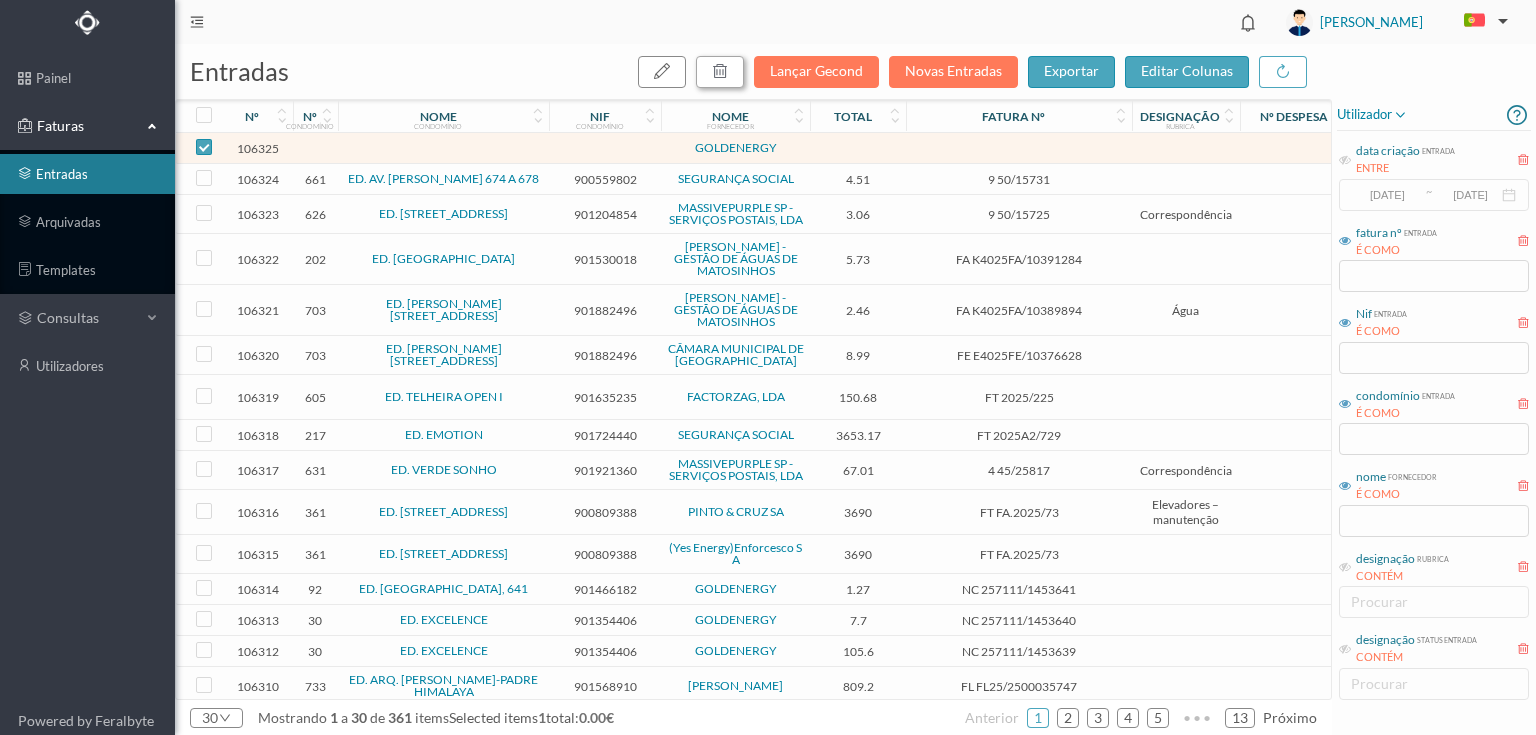 click at bounding box center (720, 71) 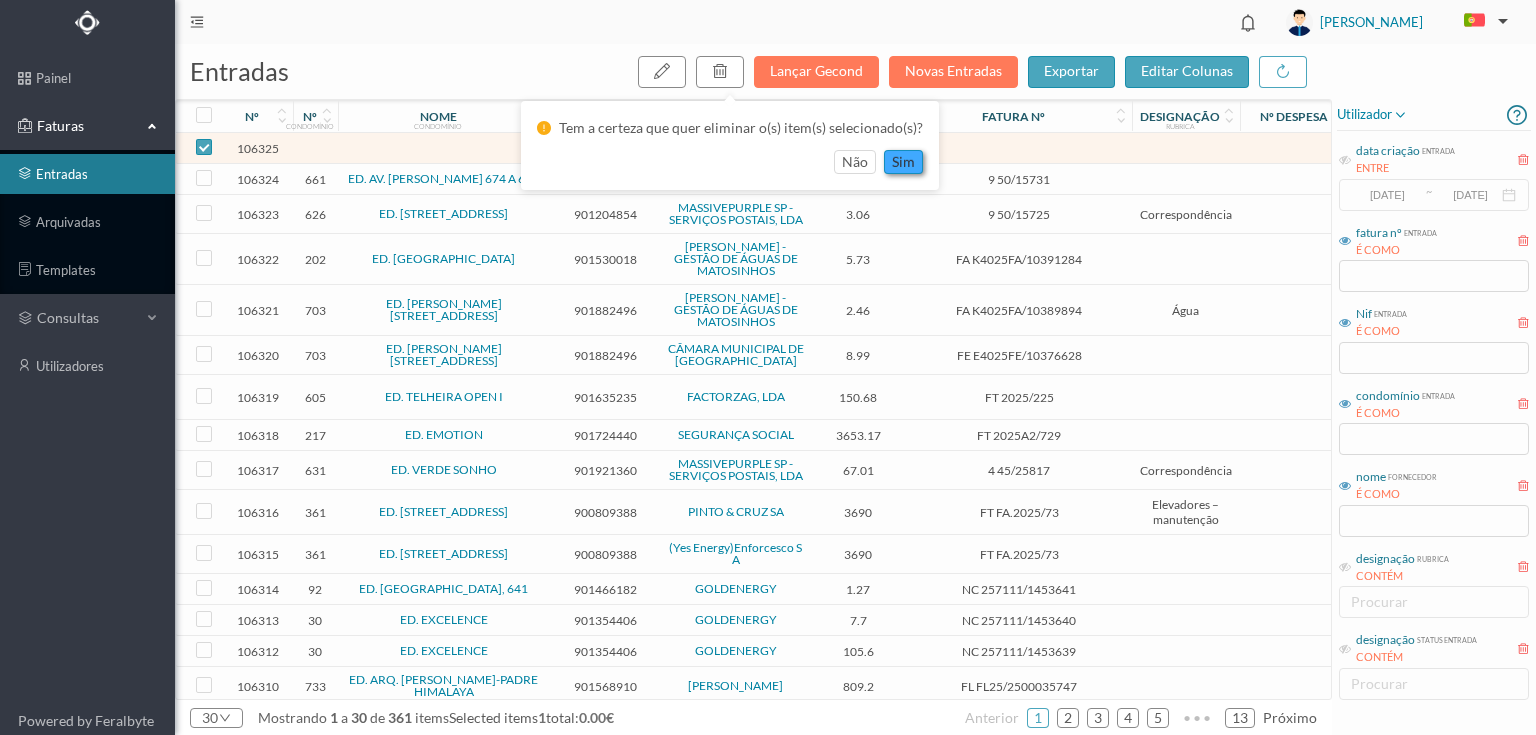 click on "sim" at bounding box center (903, 162) 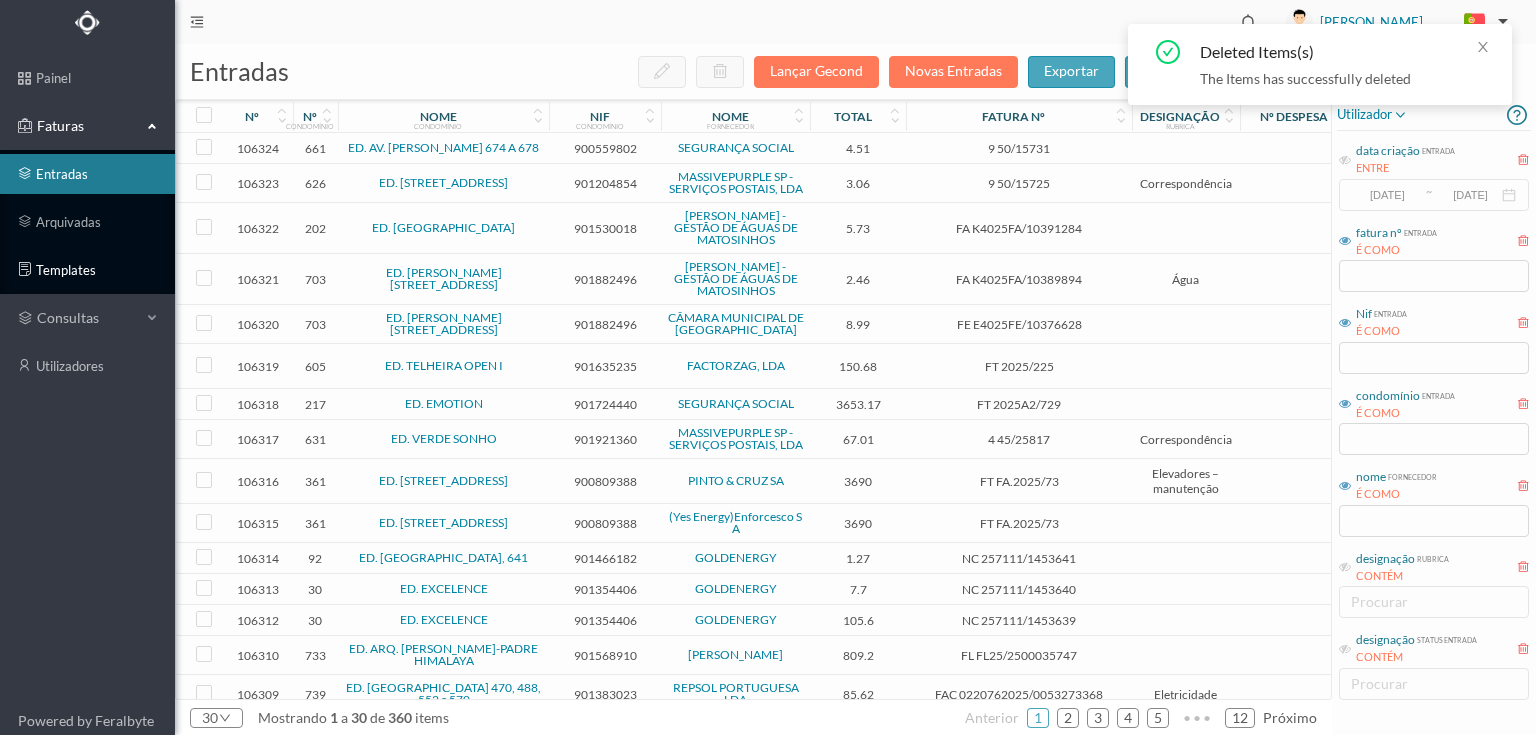 click on "templates" at bounding box center [87, 270] 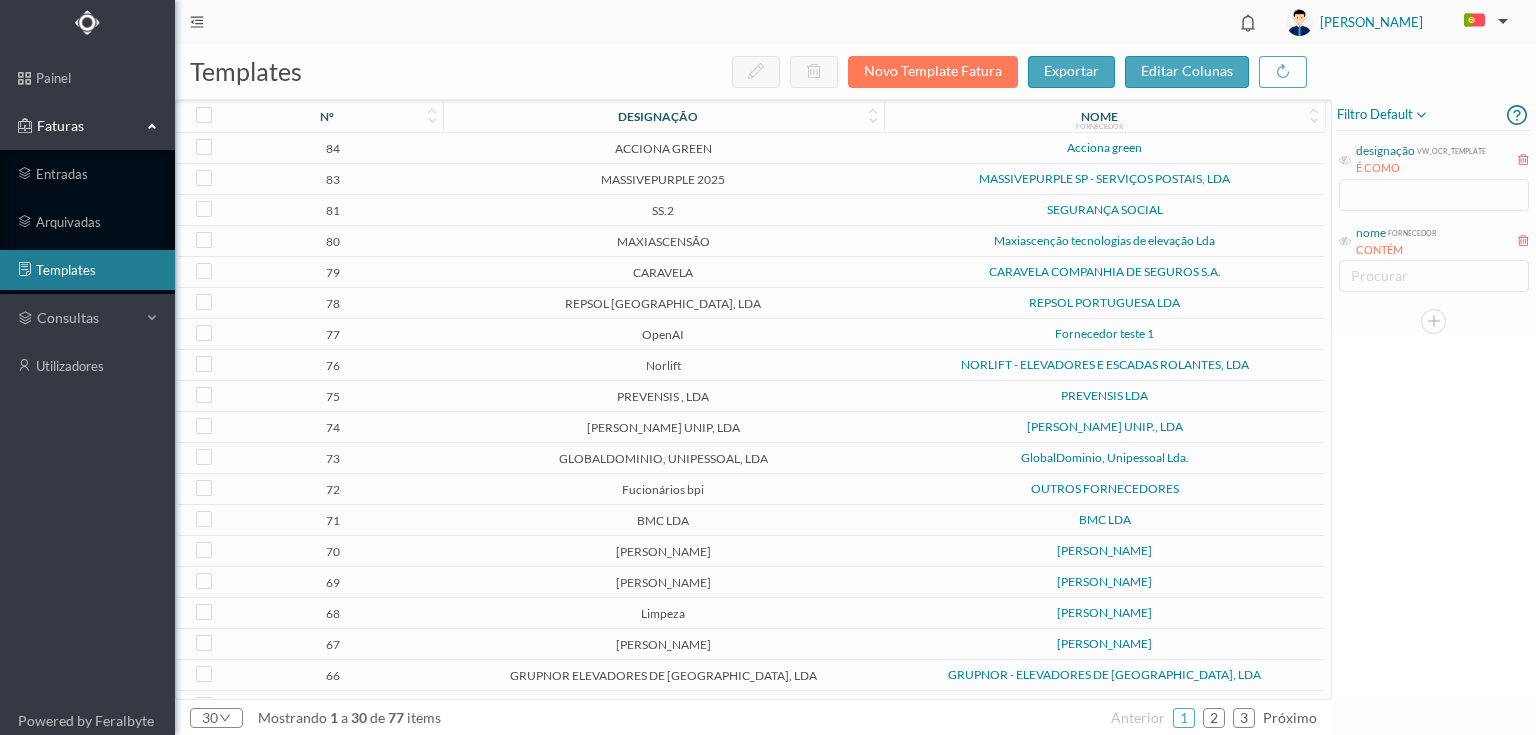click on "ACCIONA GREEN" at bounding box center (663, 148) 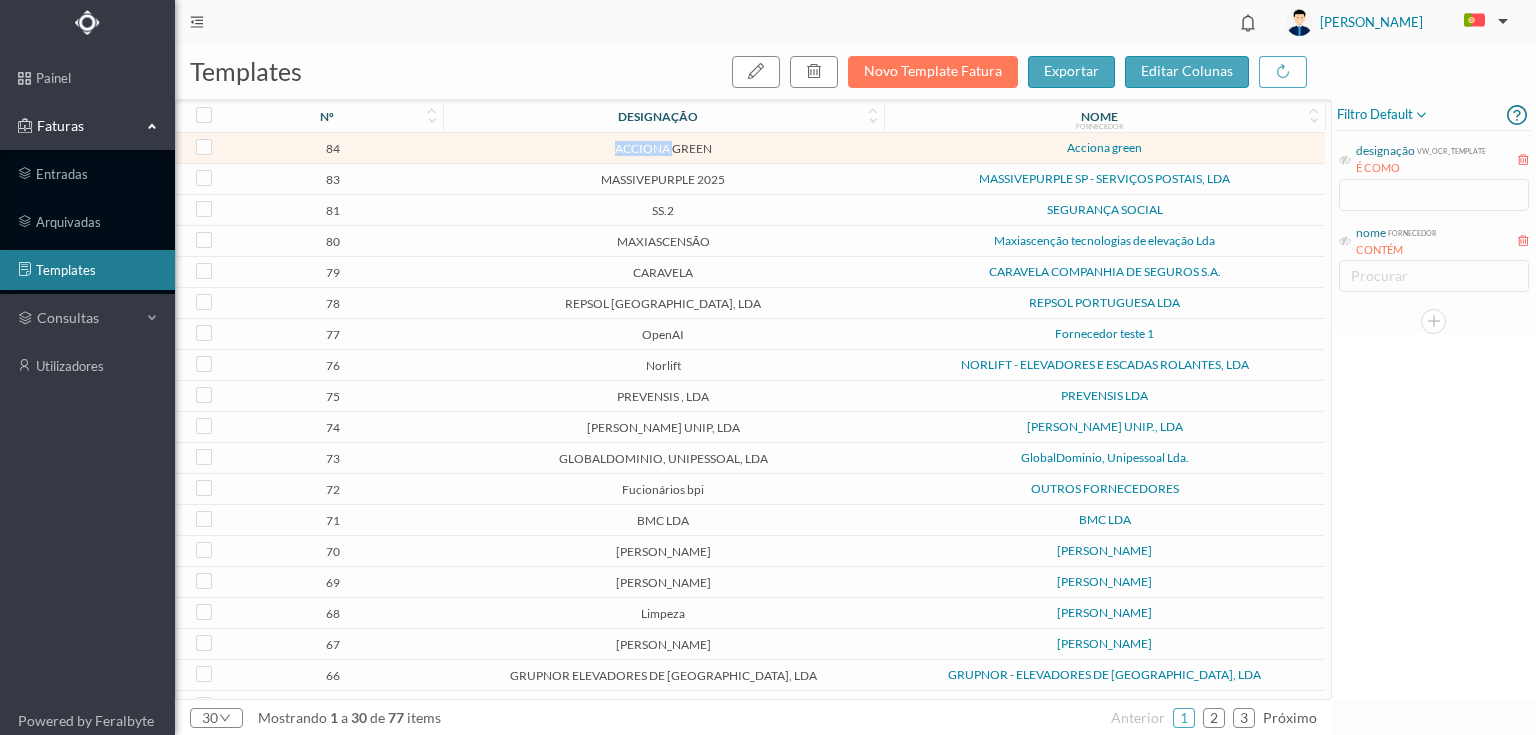 click on "ACCIONA GREEN" at bounding box center (663, 148) 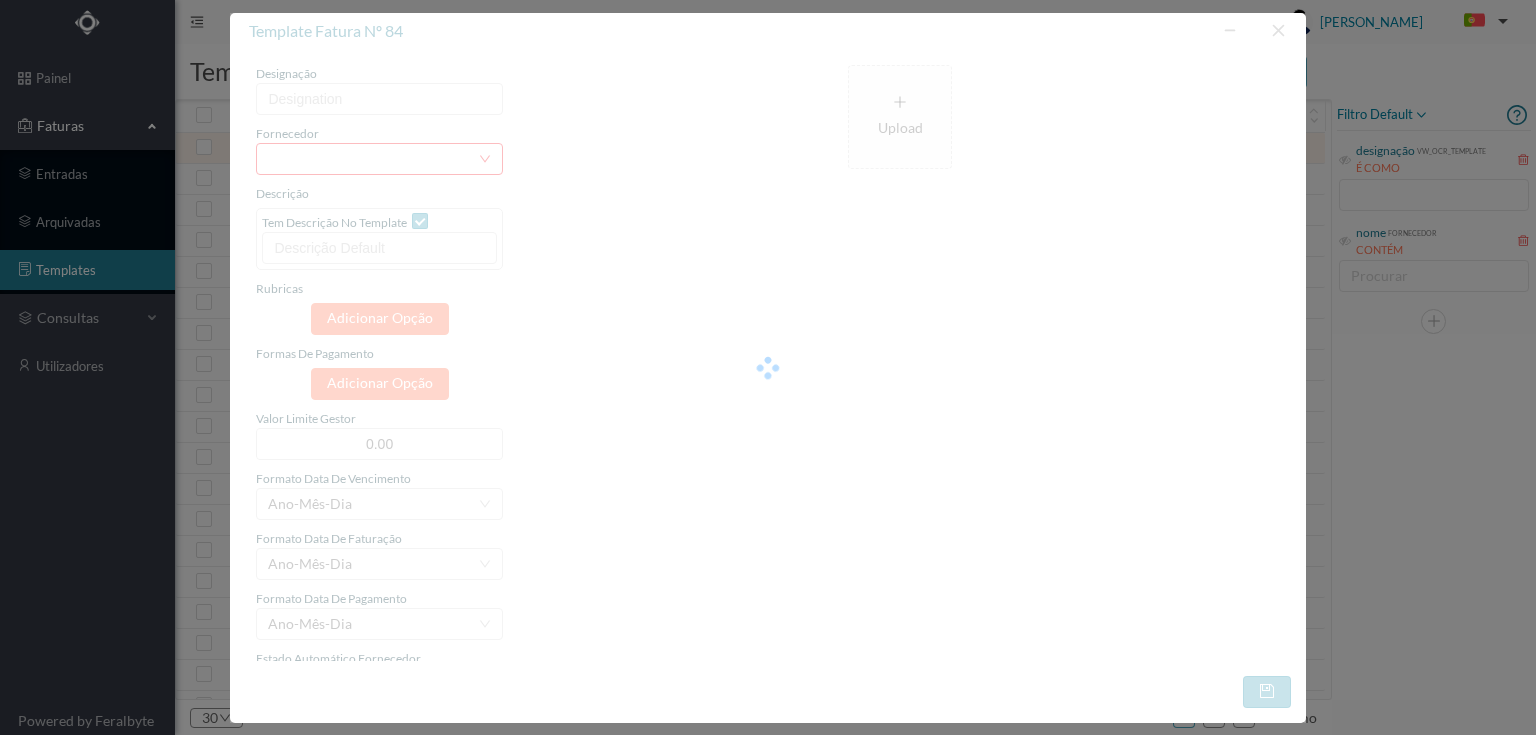 type on "ACCIONA GREEN" 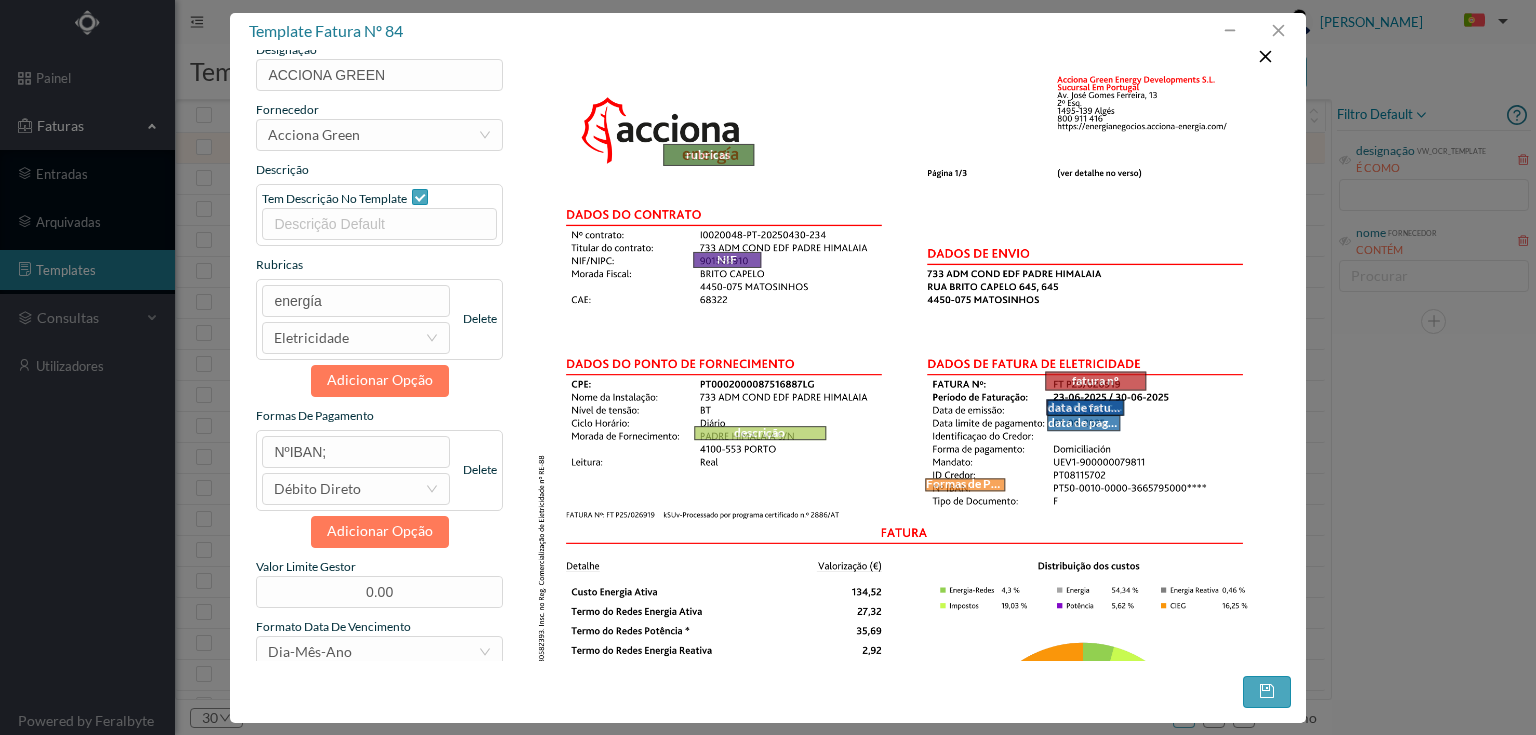 scroll, scrollTop: 0, scrollLeft: 0, axis: both 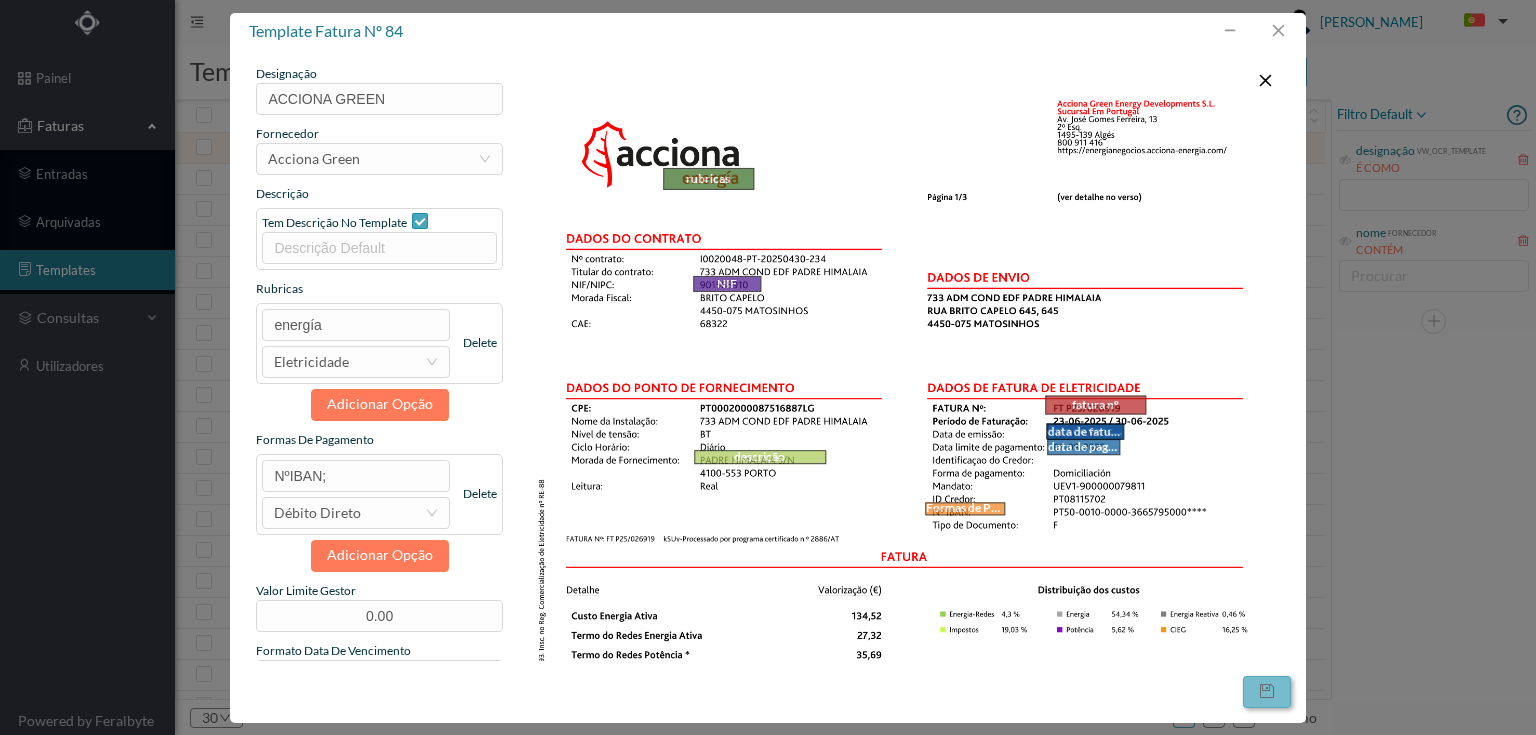 click at bounding box center [1267, 692] 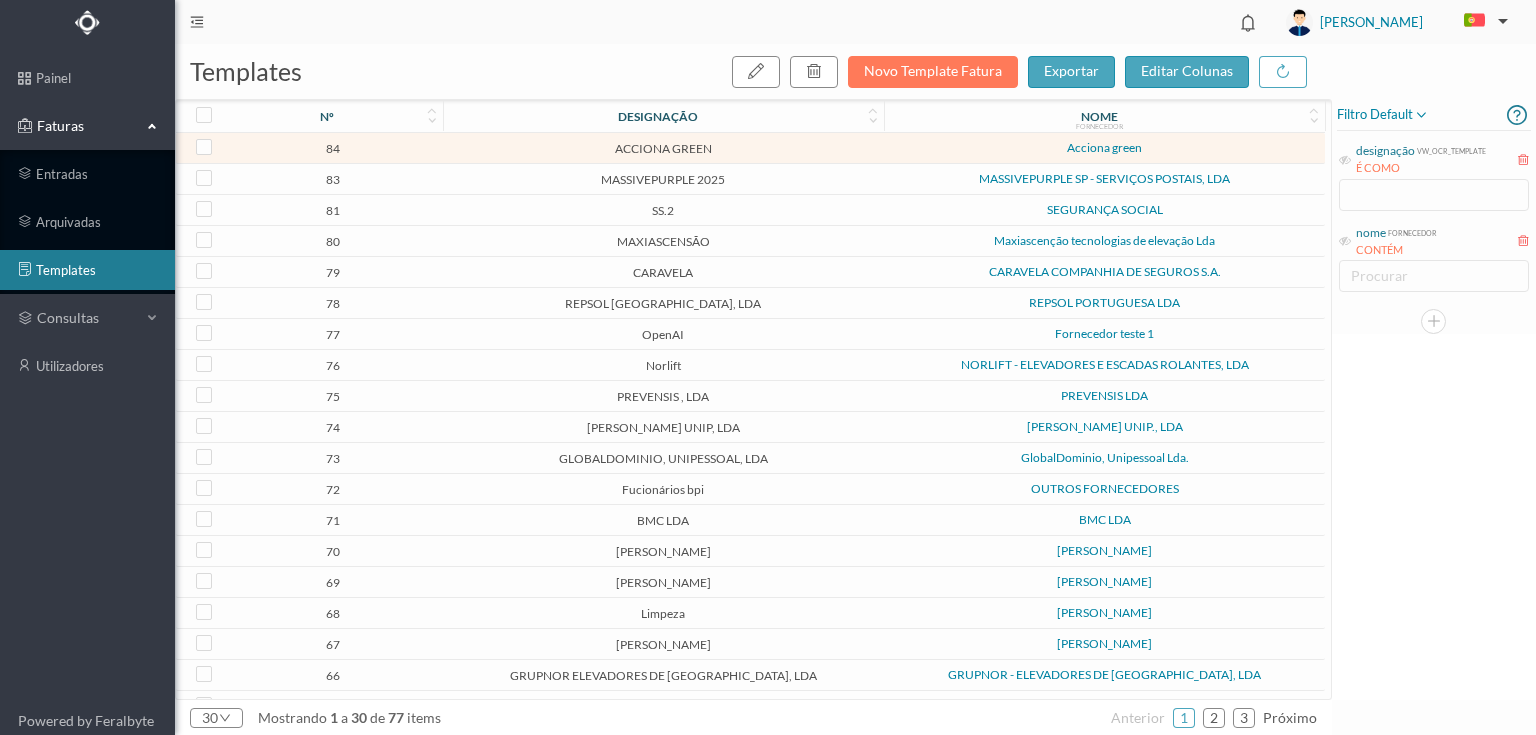 click on "ACCIONA GREEN" at bounding box center [663, 148] 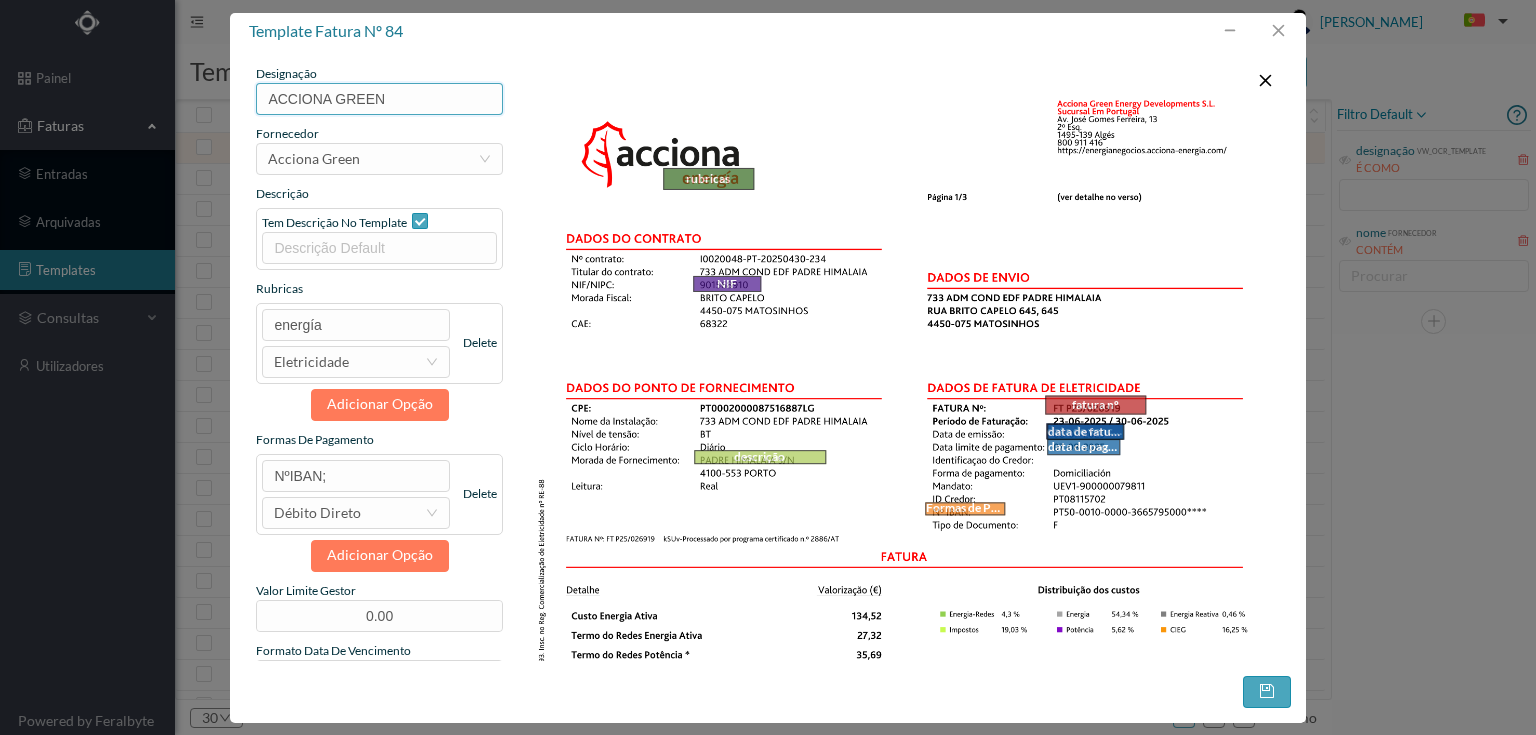 drag, startPoint x: 400, startPoint y: 102, endPoint x: 252, endPoint y: 91, distance: 148.40822 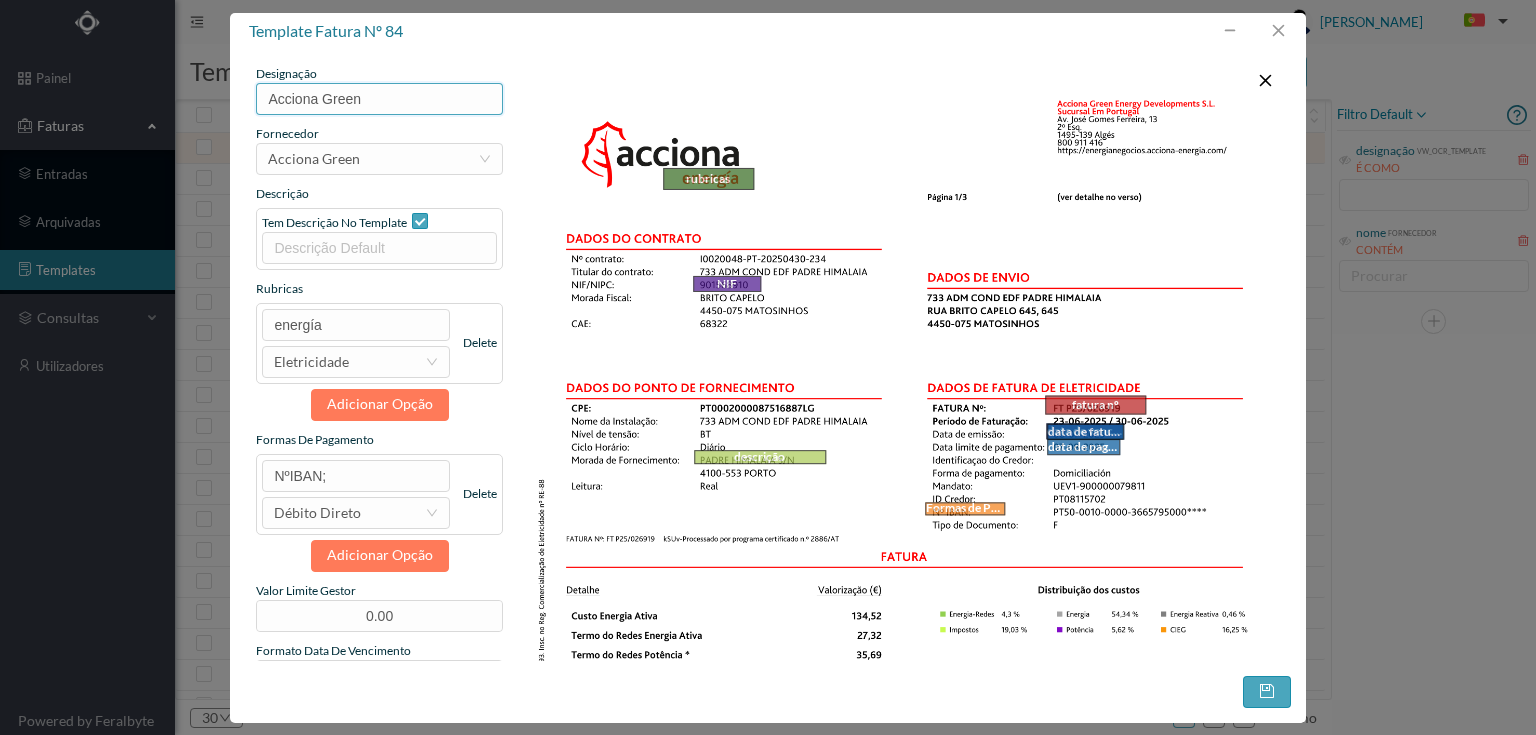 click on "Acciona Green" at bounding box center (379, 99) 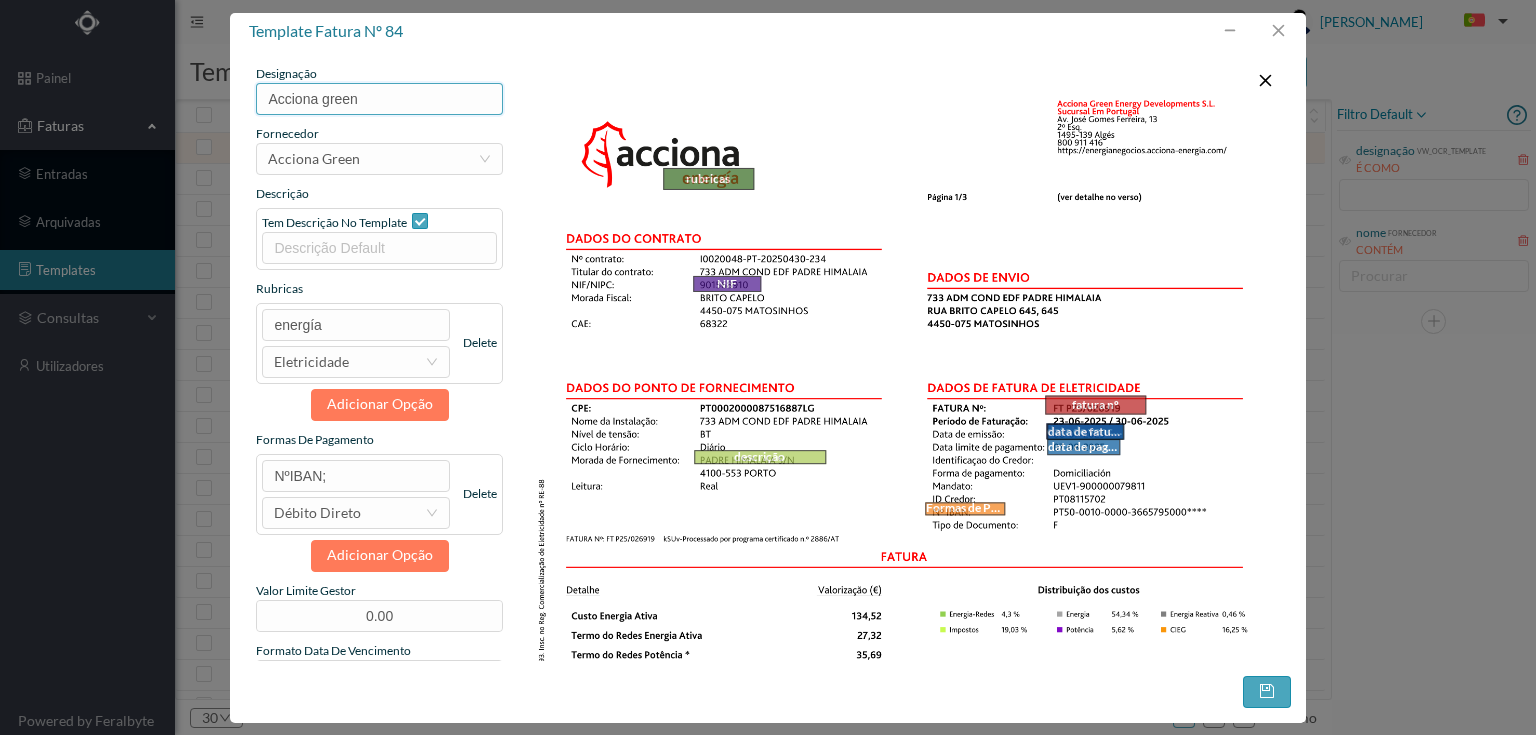 type on "Acciona green" 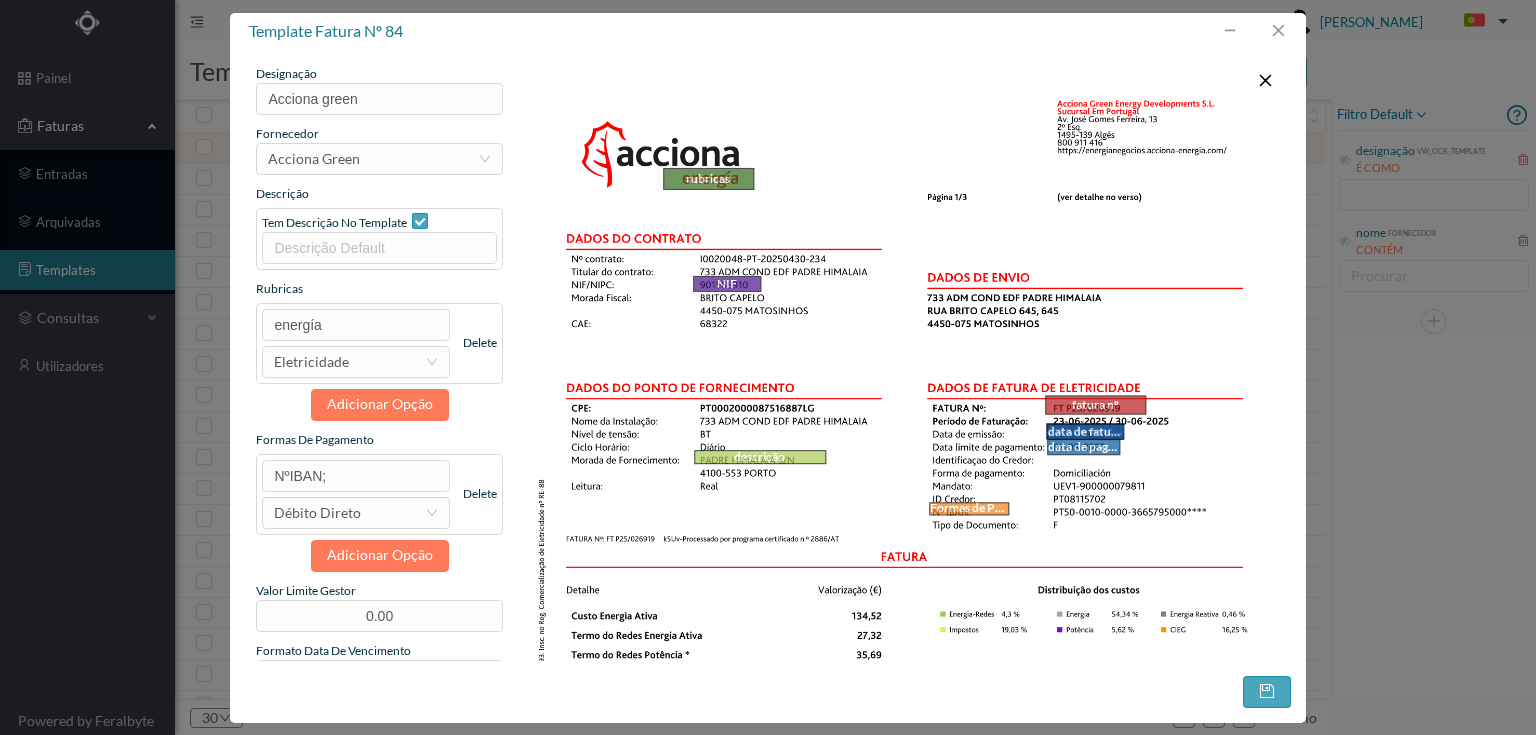 click on "Formas de Pagamento" at bounding box center [969, 508] 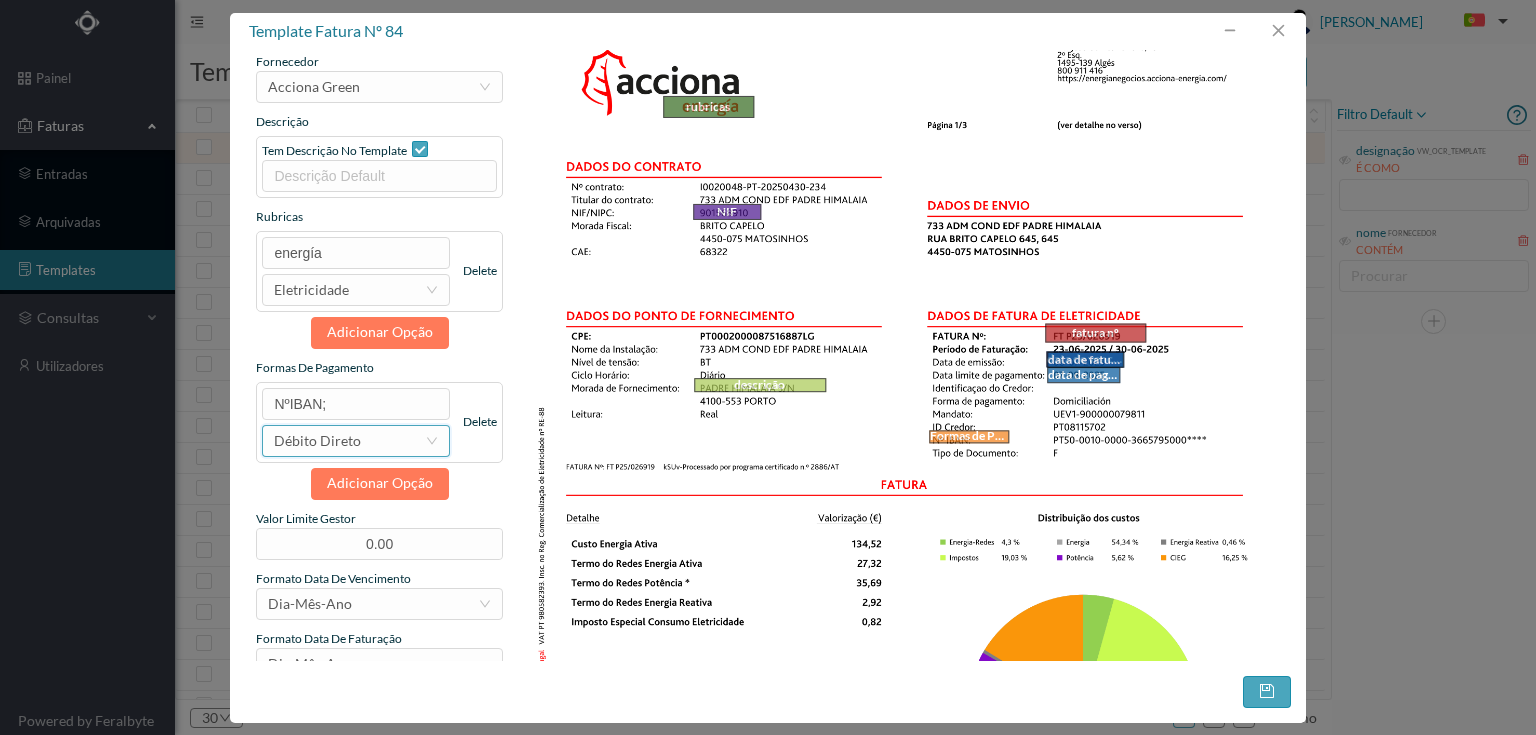 scroll, scrollTop: 160, scrollLeft: 0, axis: vertical 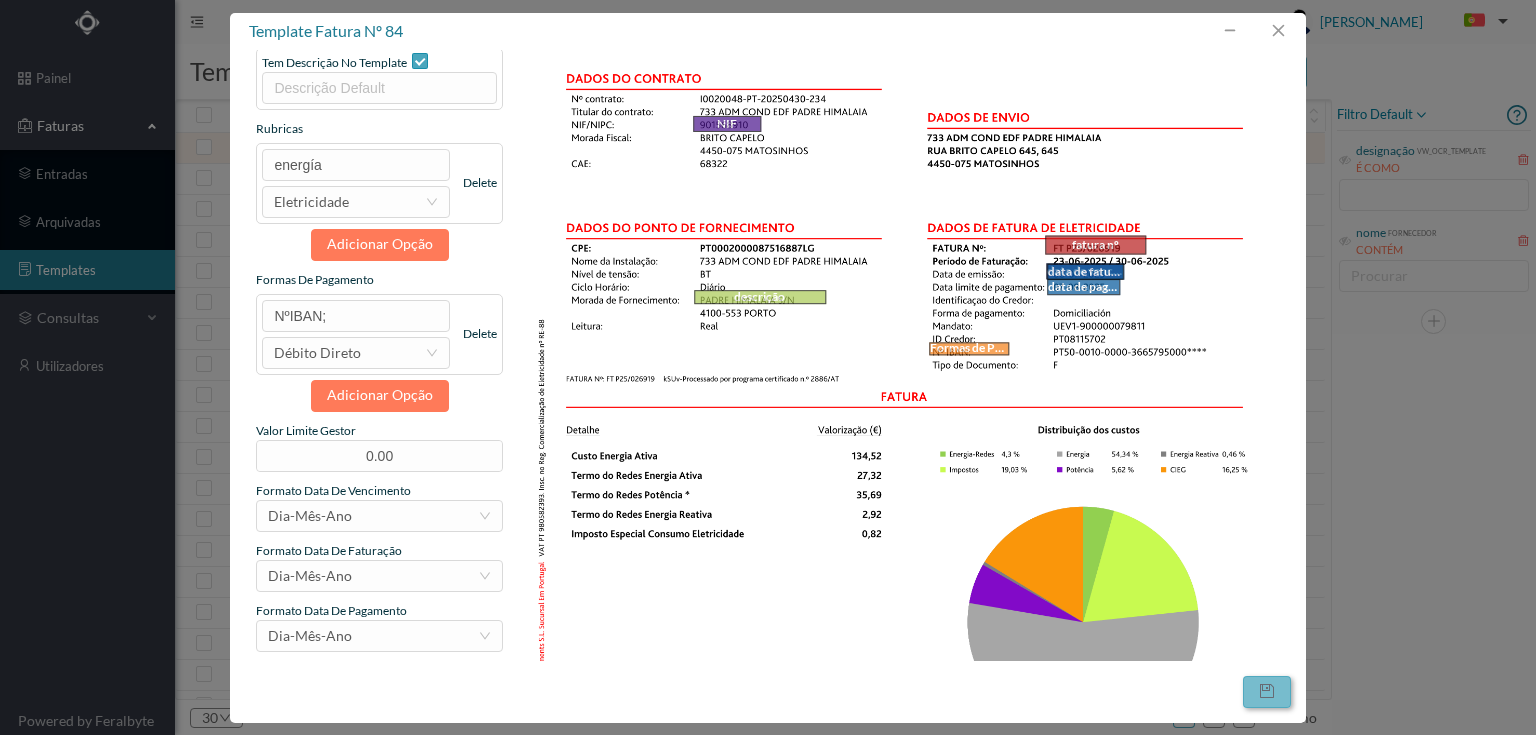 click at bounding box center [1267, 692] 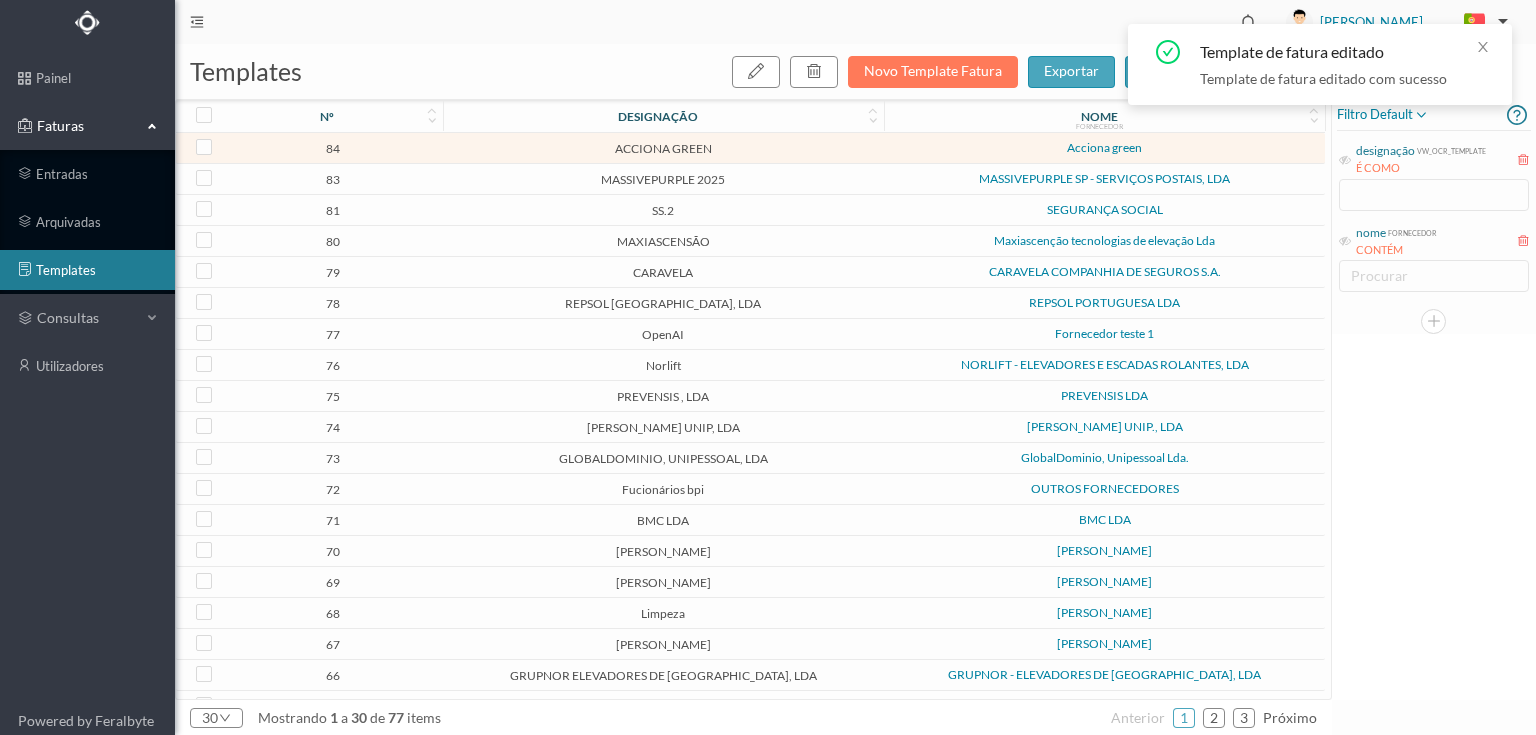 click on "Faturas" at bounding box center [87, 126] 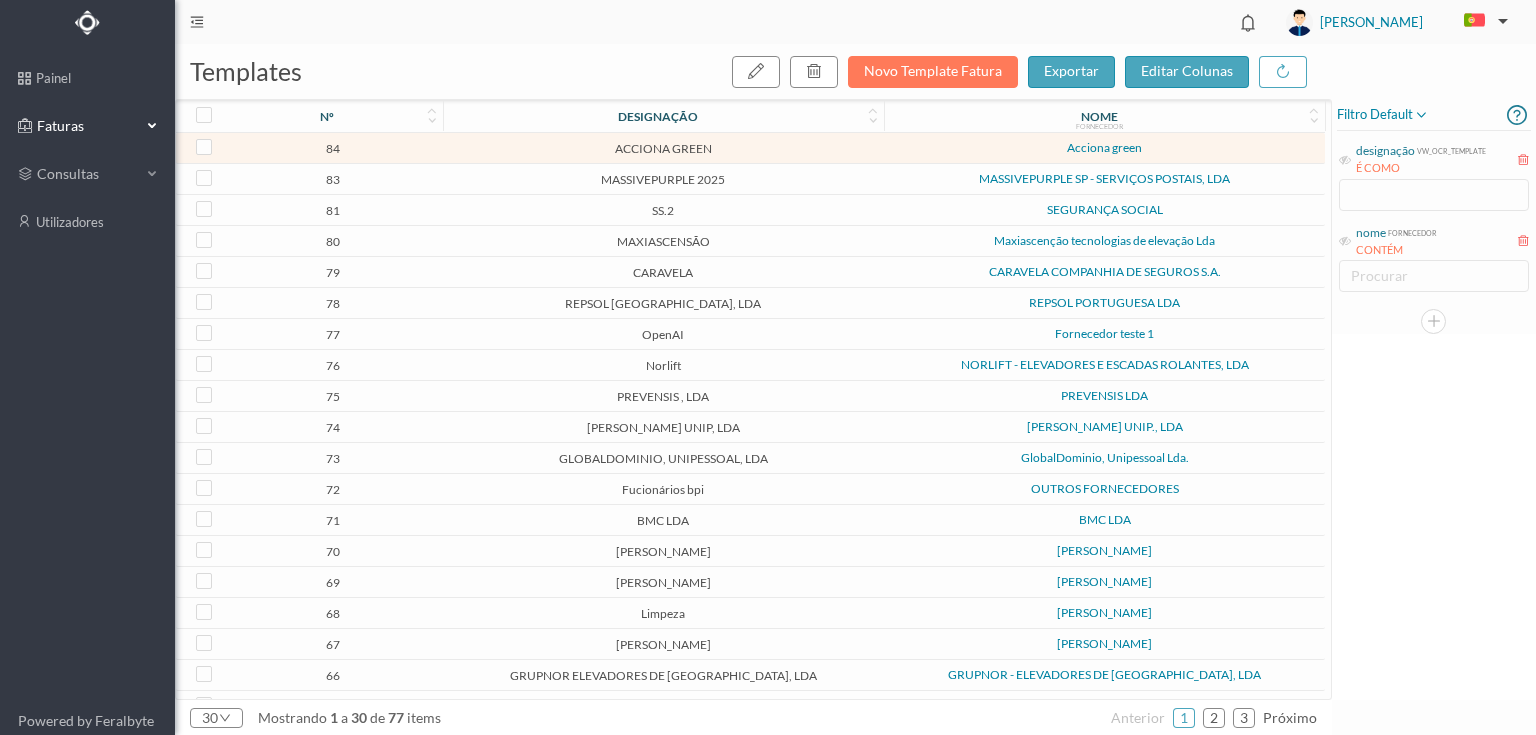 click on "Faturas" at bounding box center [87, 126] 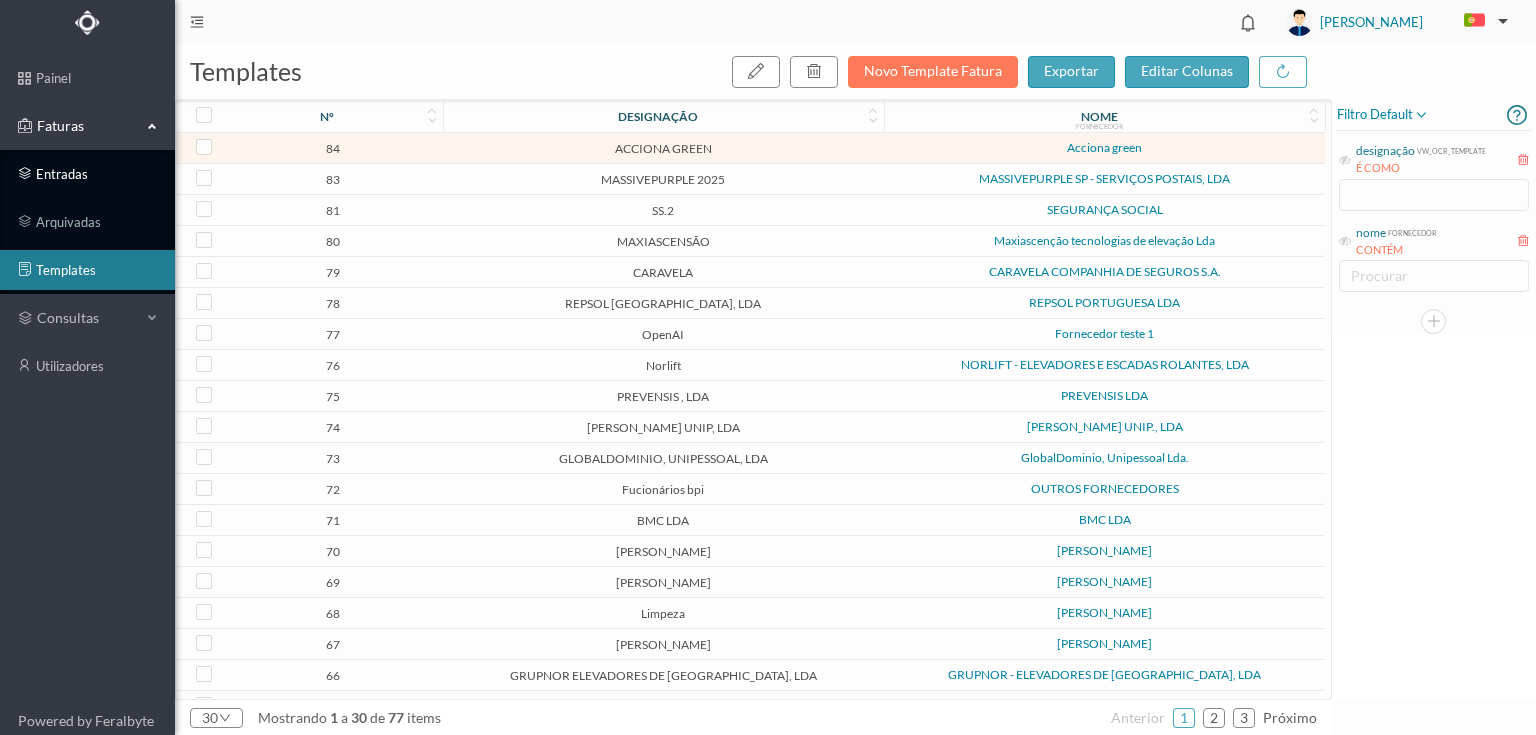 click on "entradas" at bounding box center (87, 174) 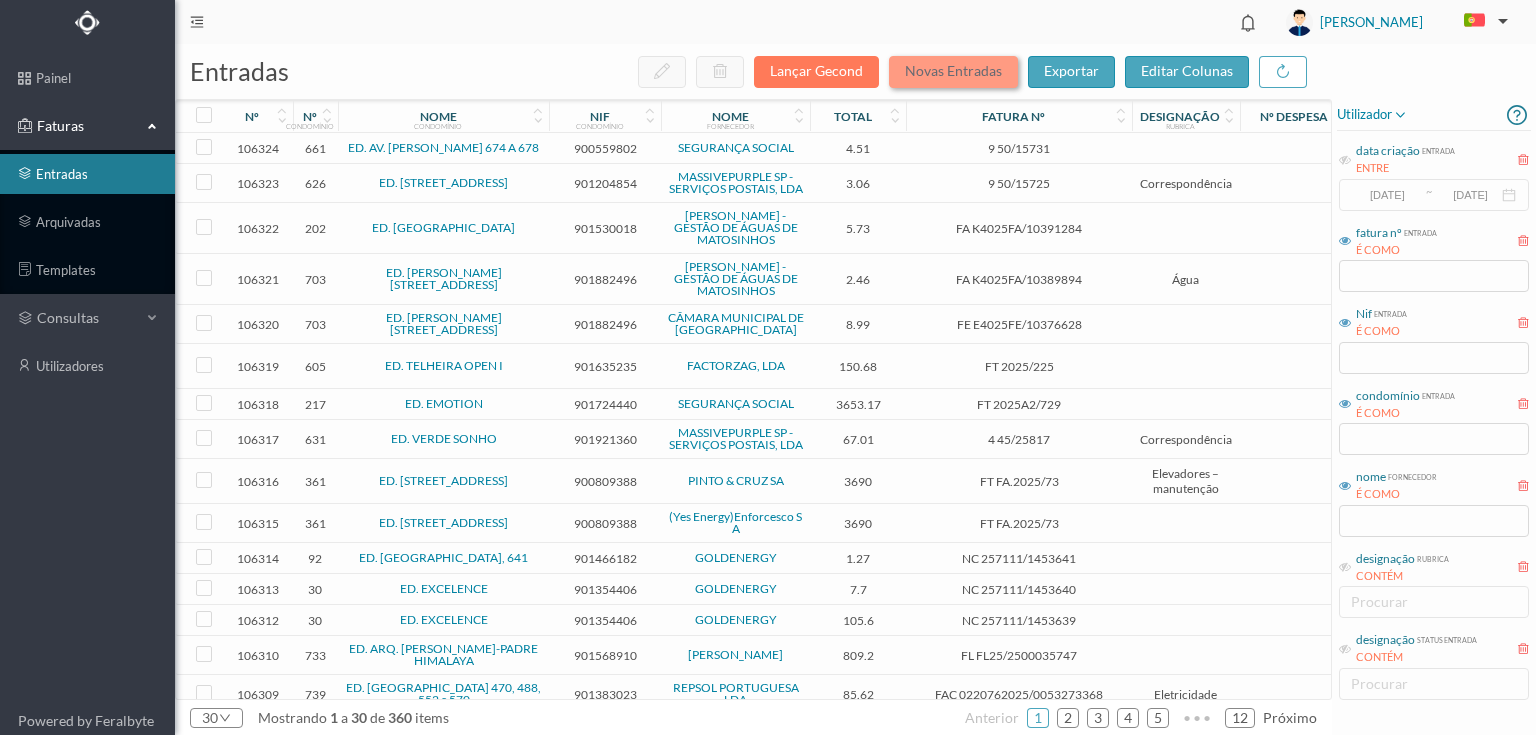 click on "Novas Entradas" at bounding box center [953, 72] 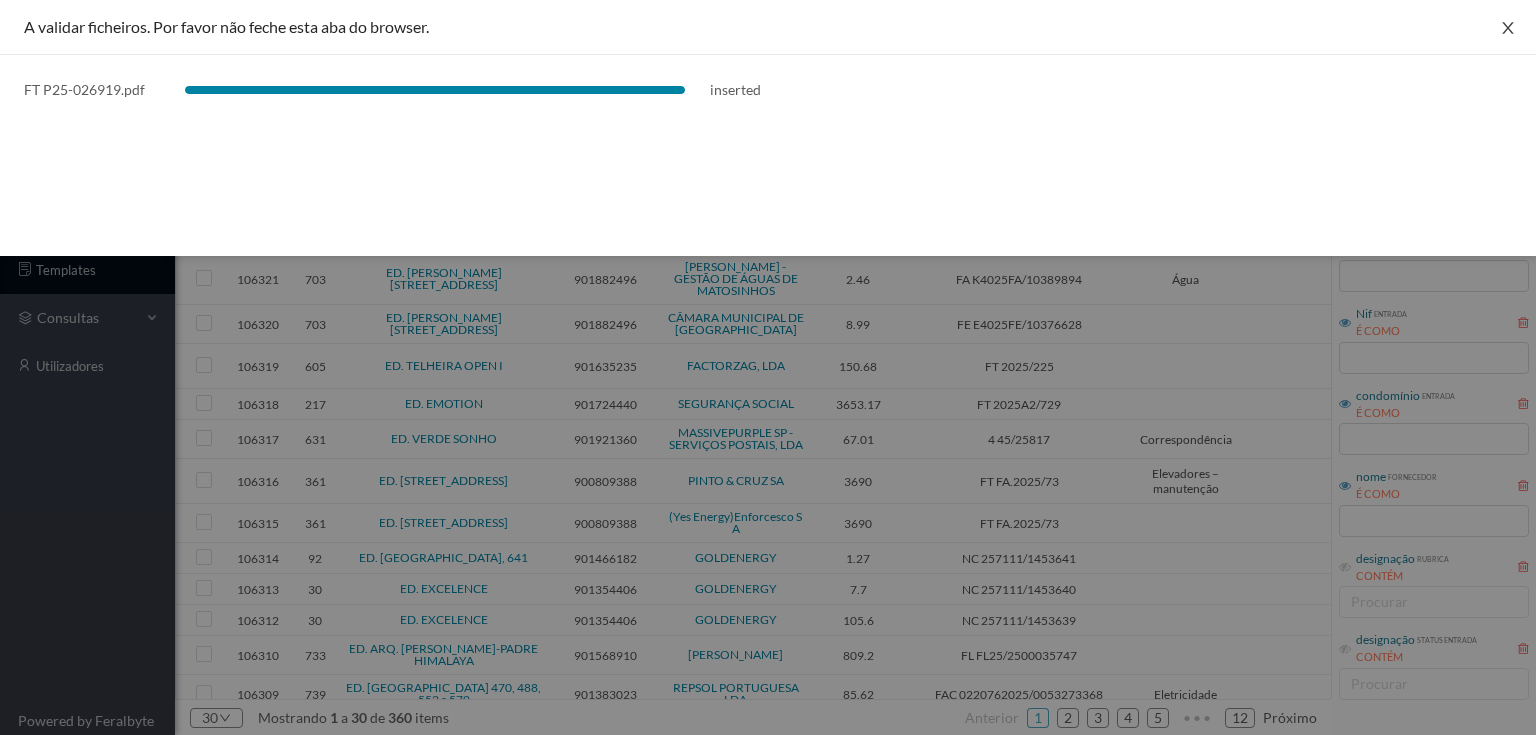 click 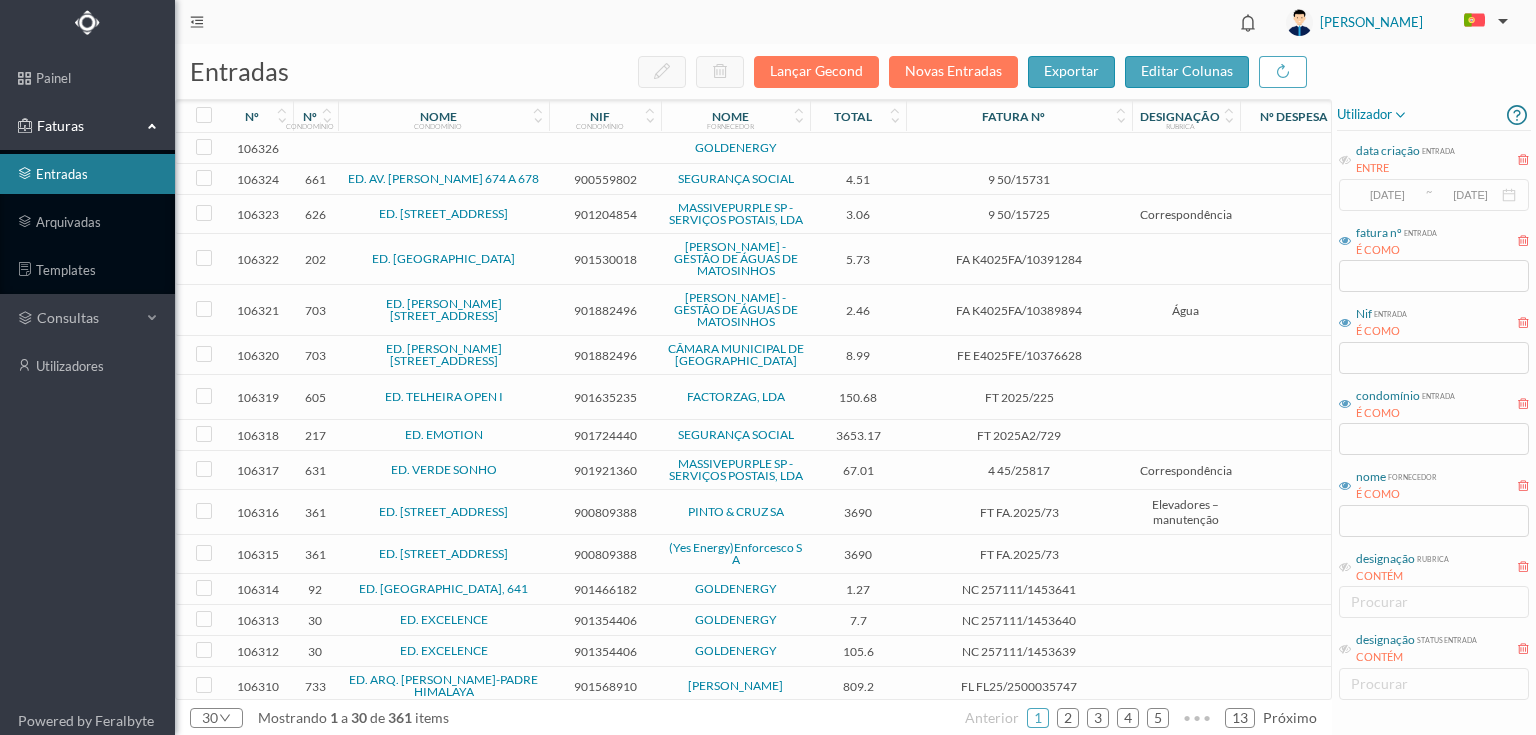 click at bounding box center [605, 148] 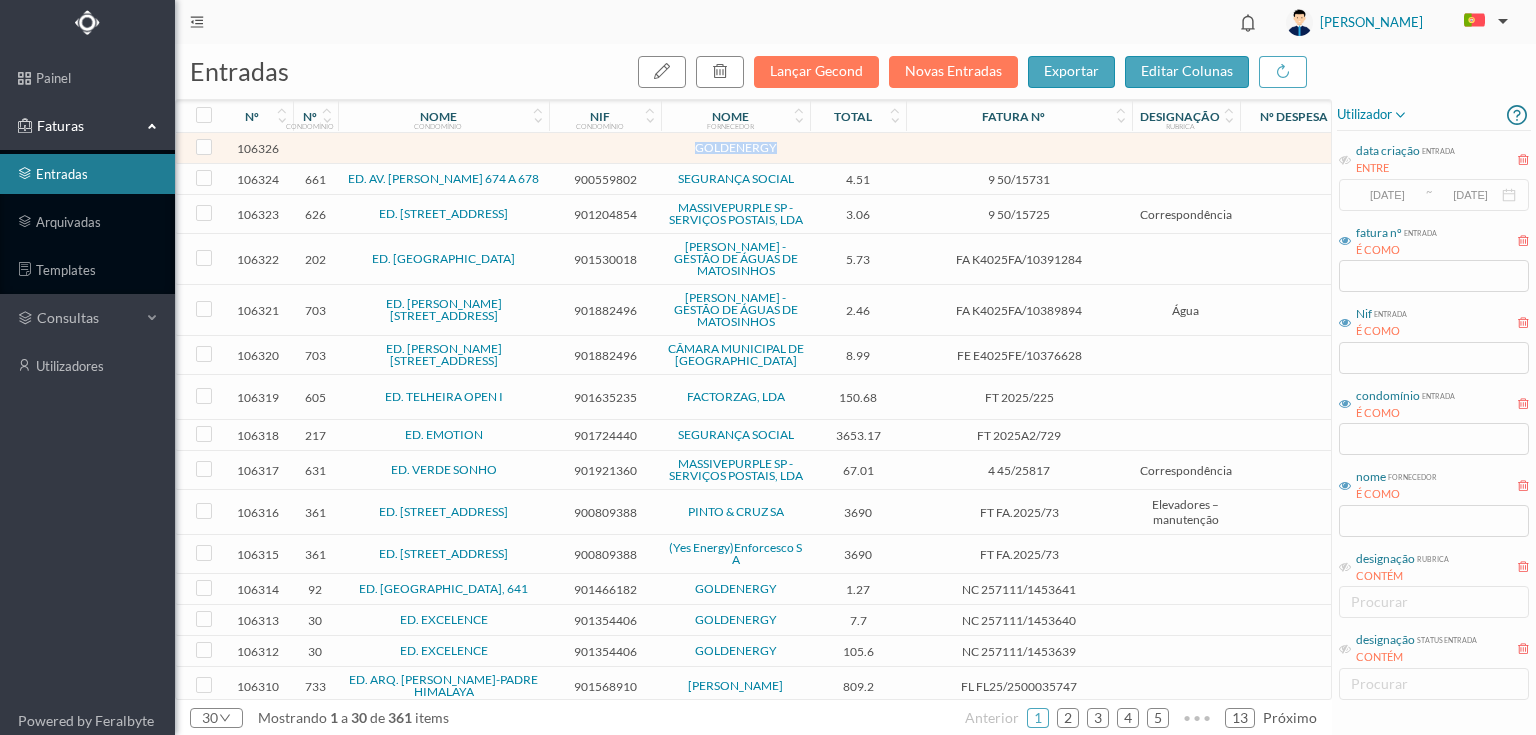click at bounding box center [605, 148] 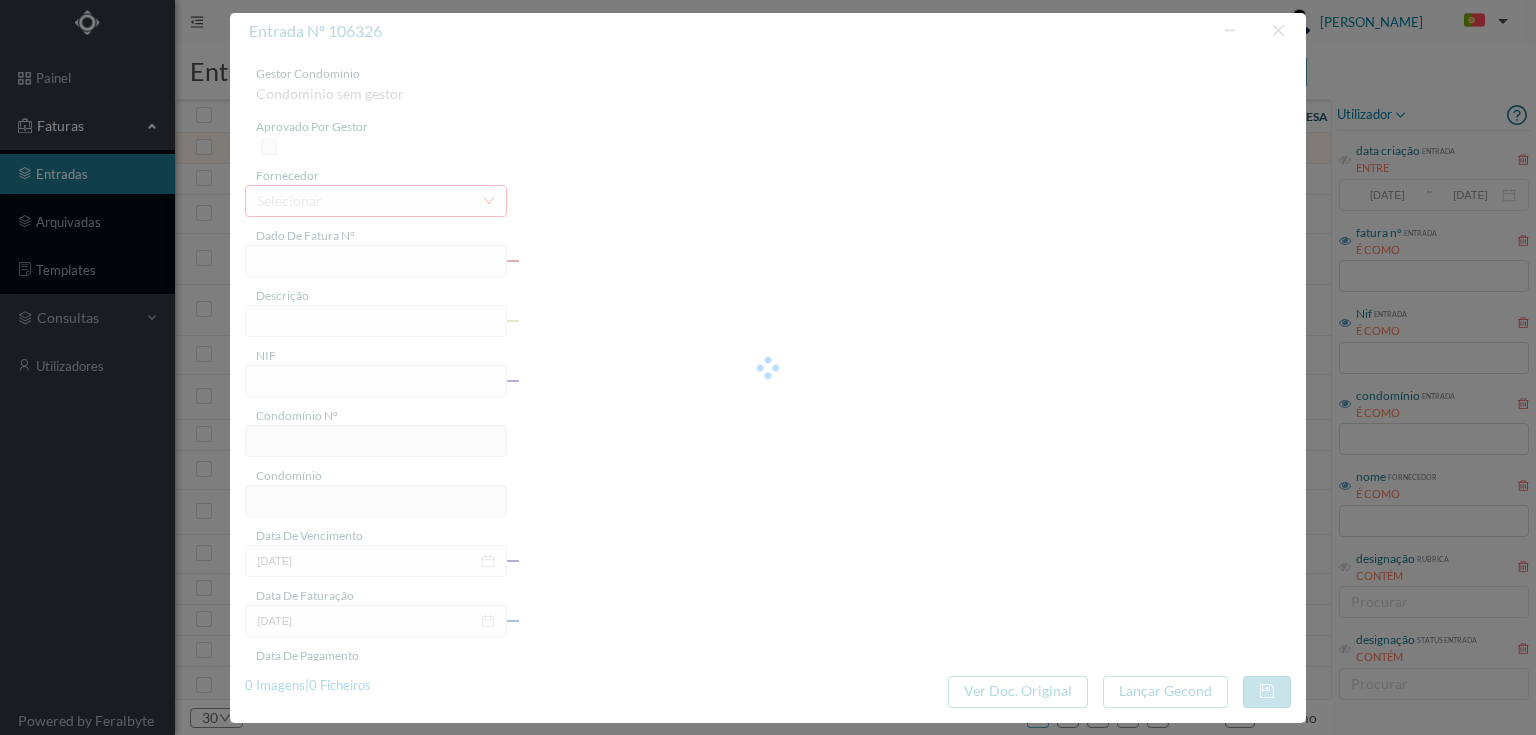 type on ")0087516887LG FATURA Nº: O E a Mara aarAaARL ALA Darinada da Cstiracãoa:" 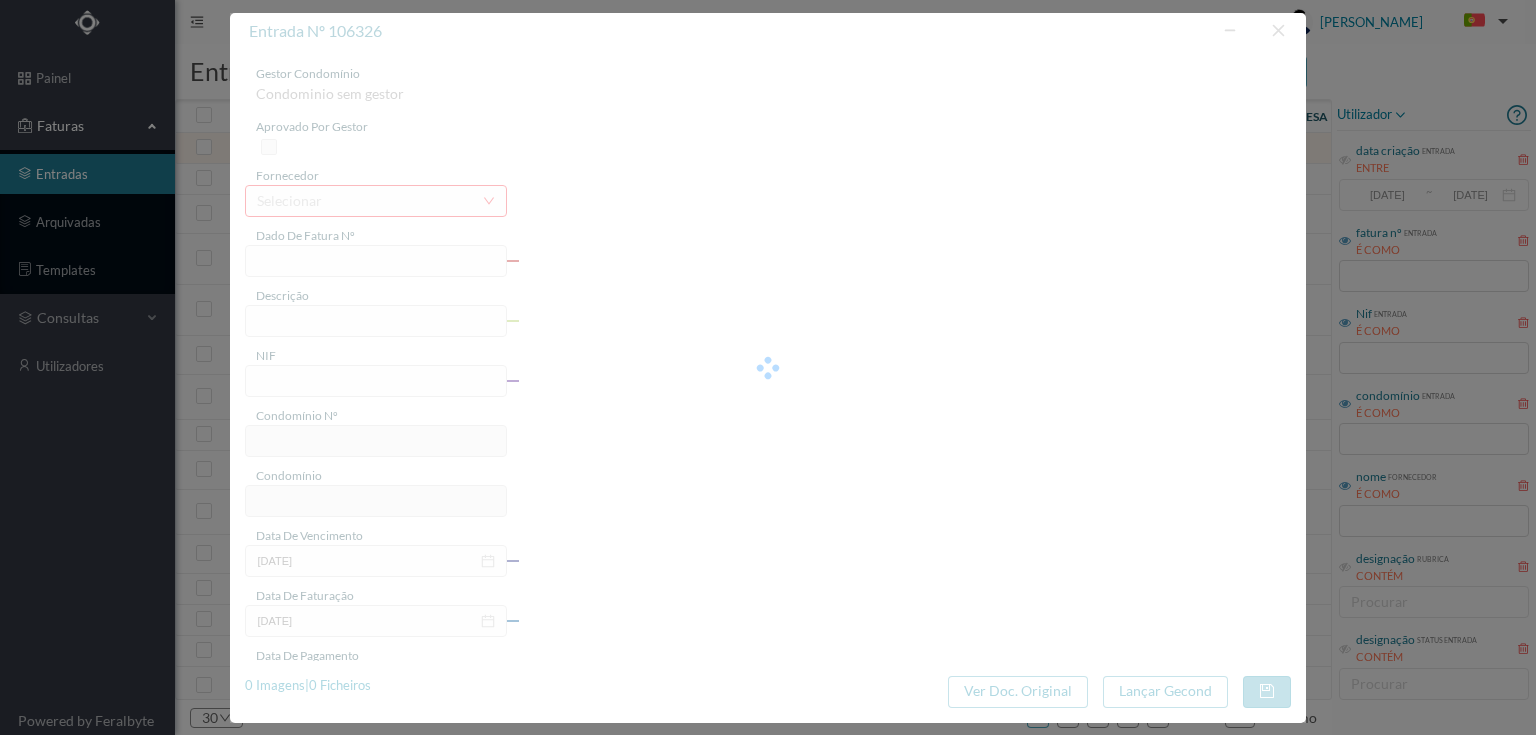 type on "8910" 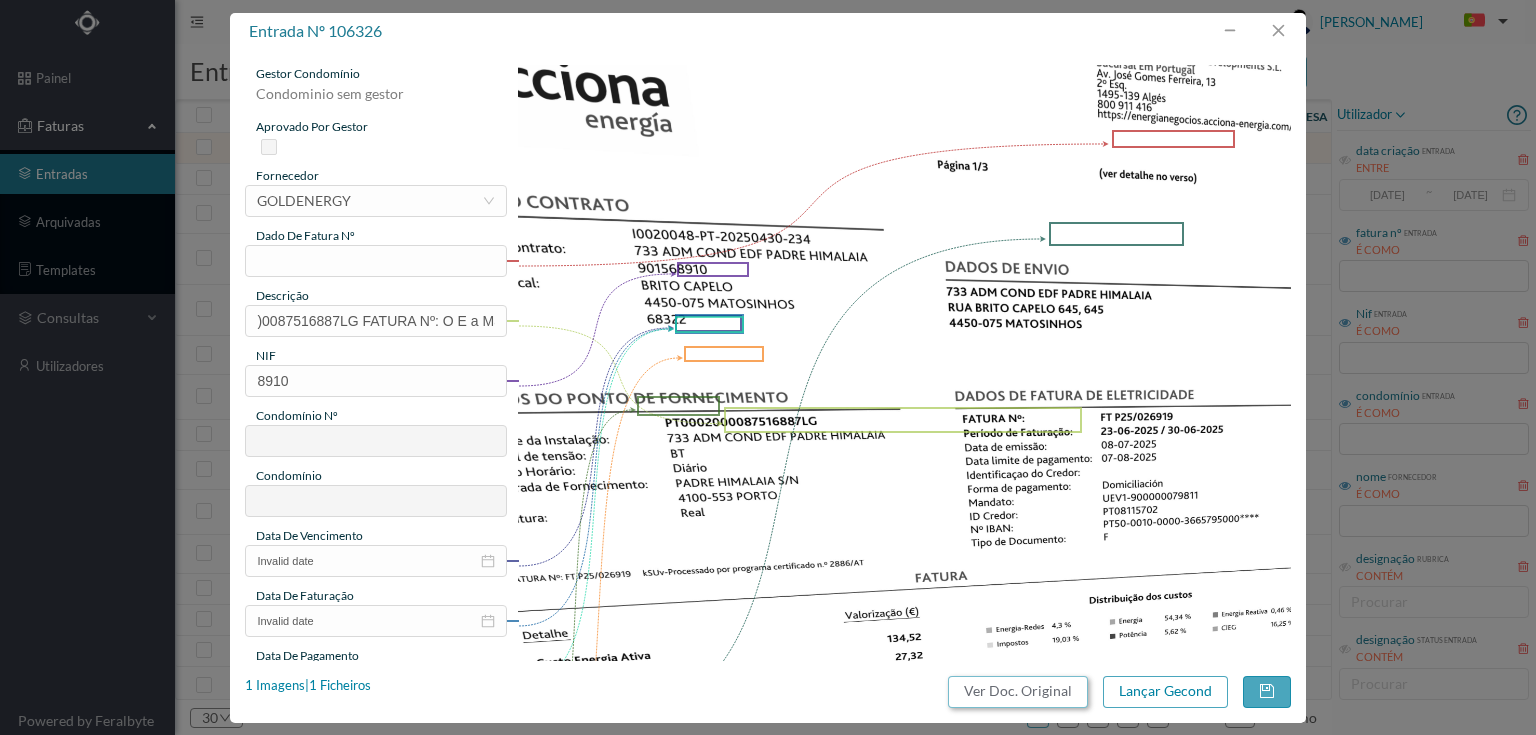 click on "Ver Doc. Original" at bounding box center [1018, 692] 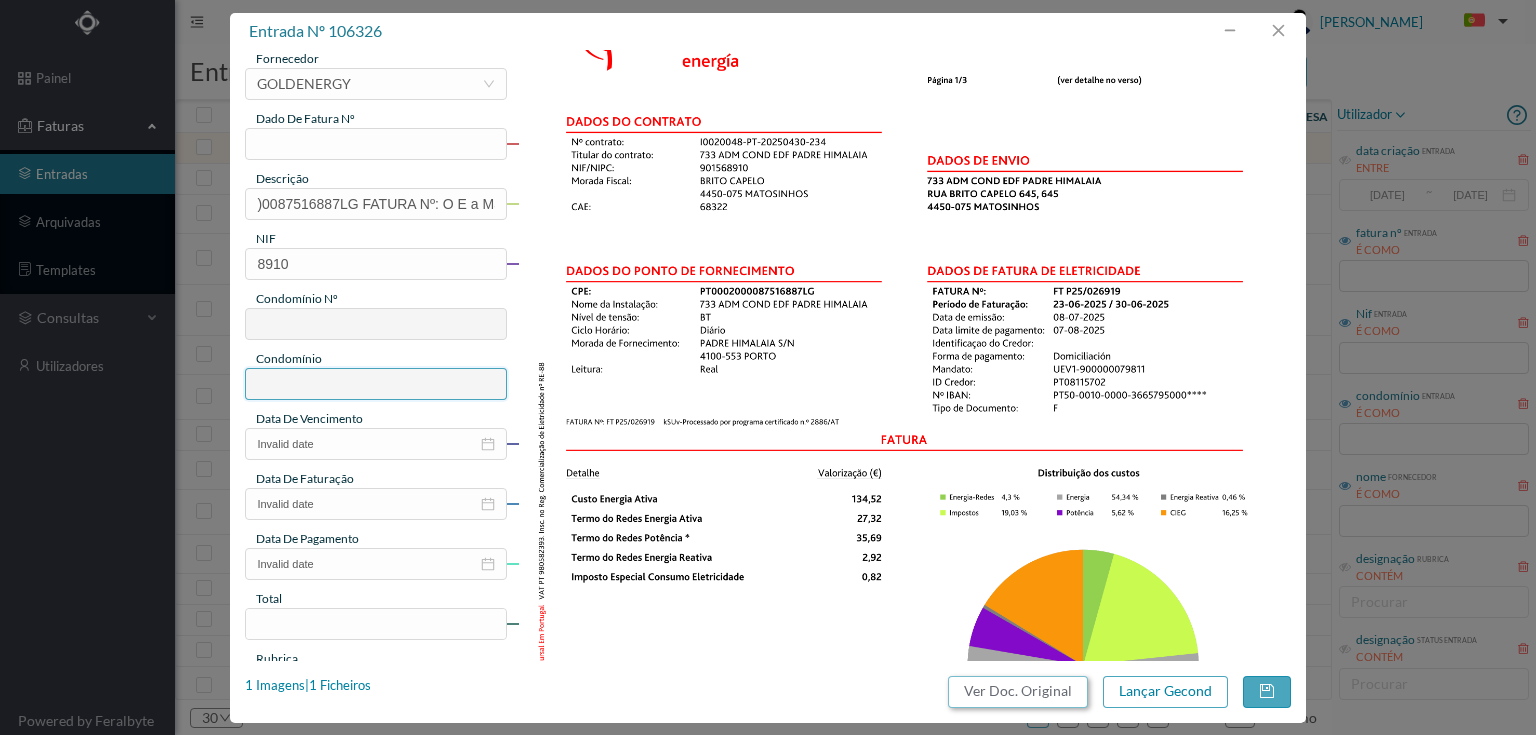 scroll, scrollTop: 0, scrollLeft: 0, axis: both 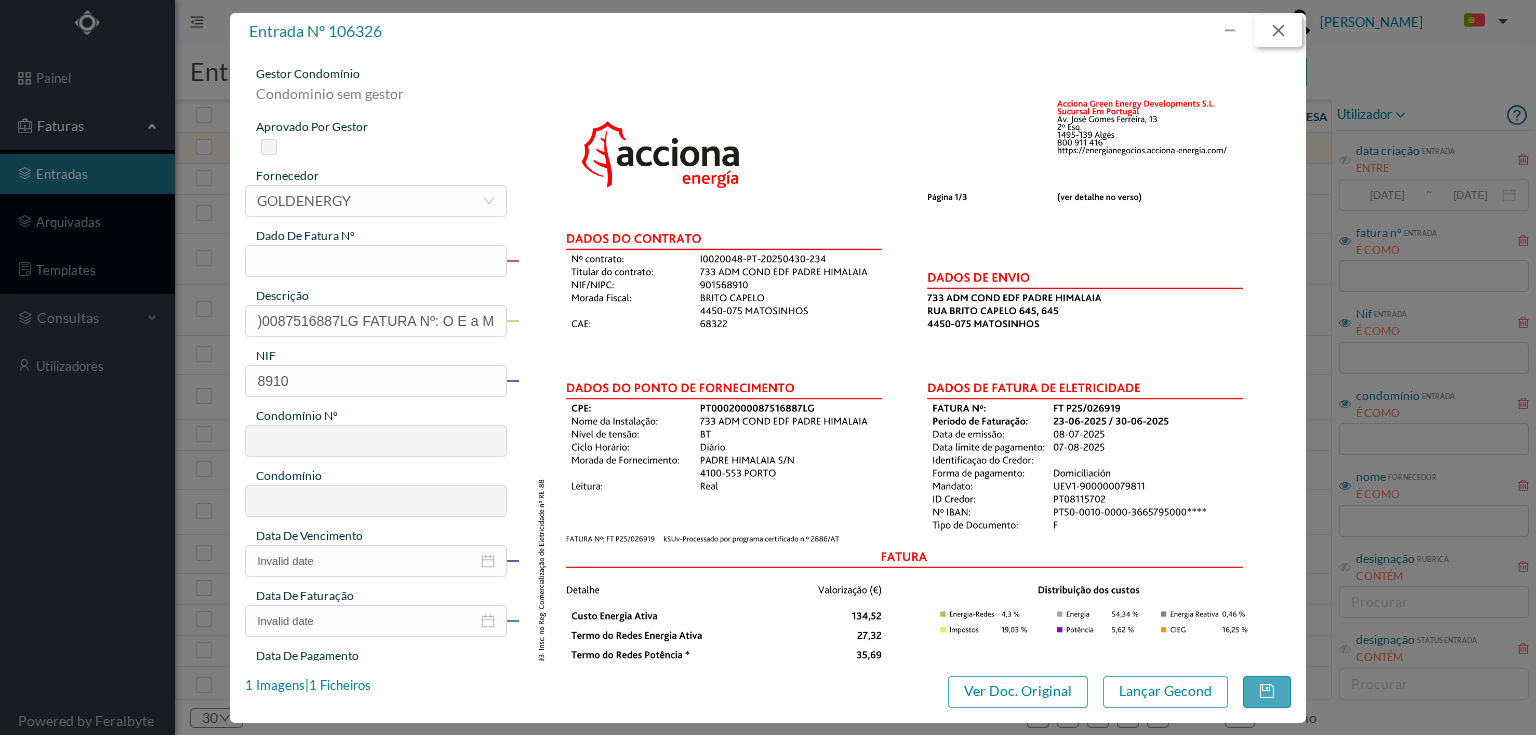 click at bounding box center (1278, 31) 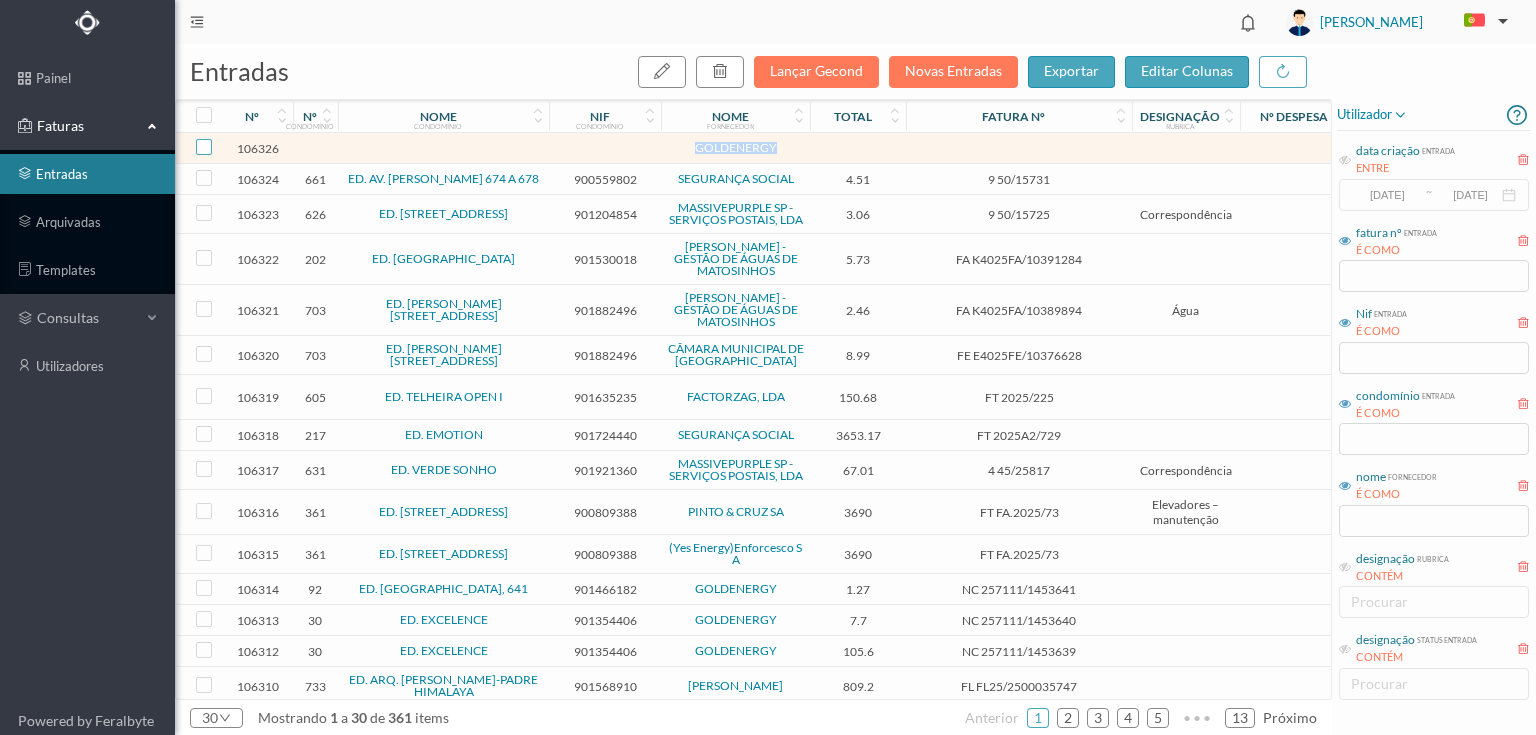 click at bounding box center [204, 147] 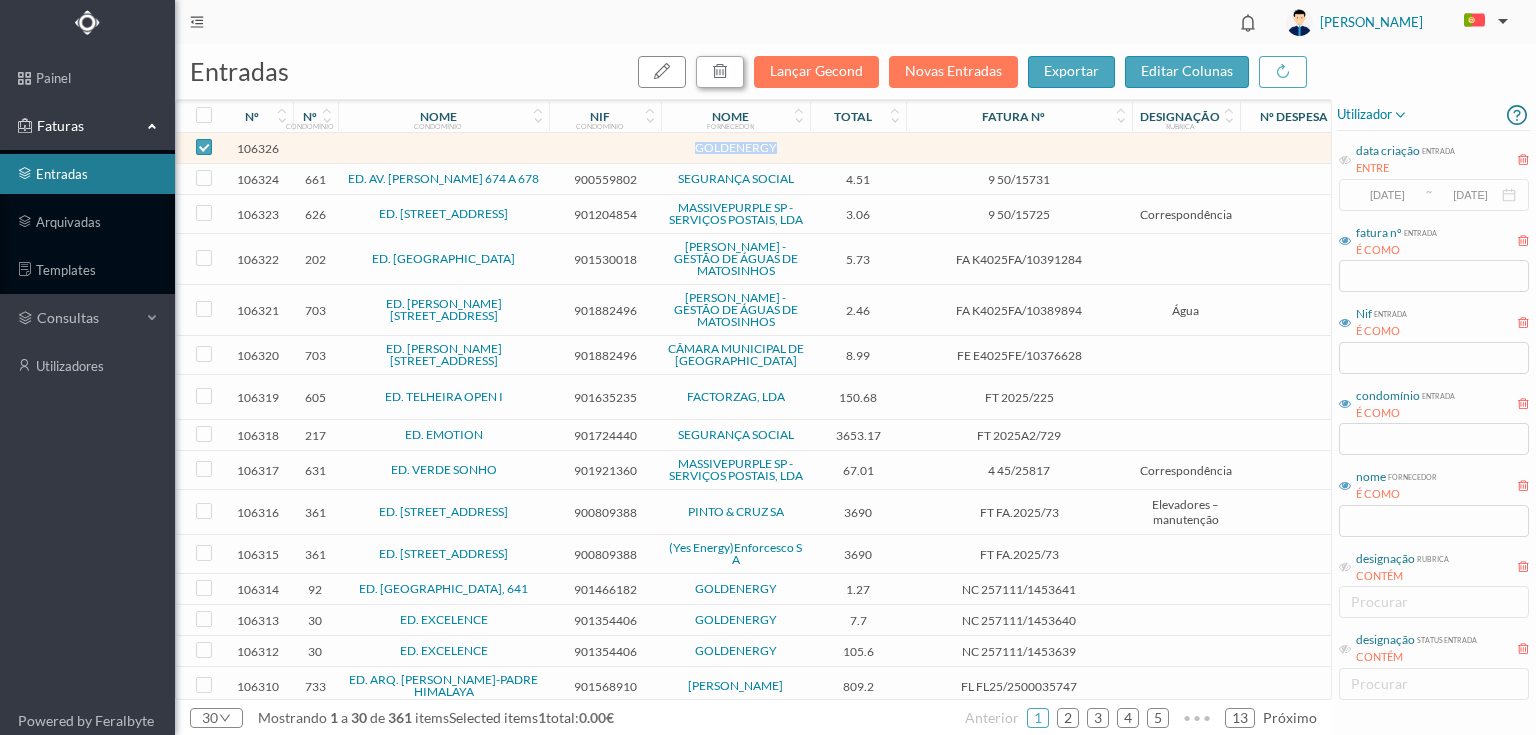 click at bounding box center [720, 71] 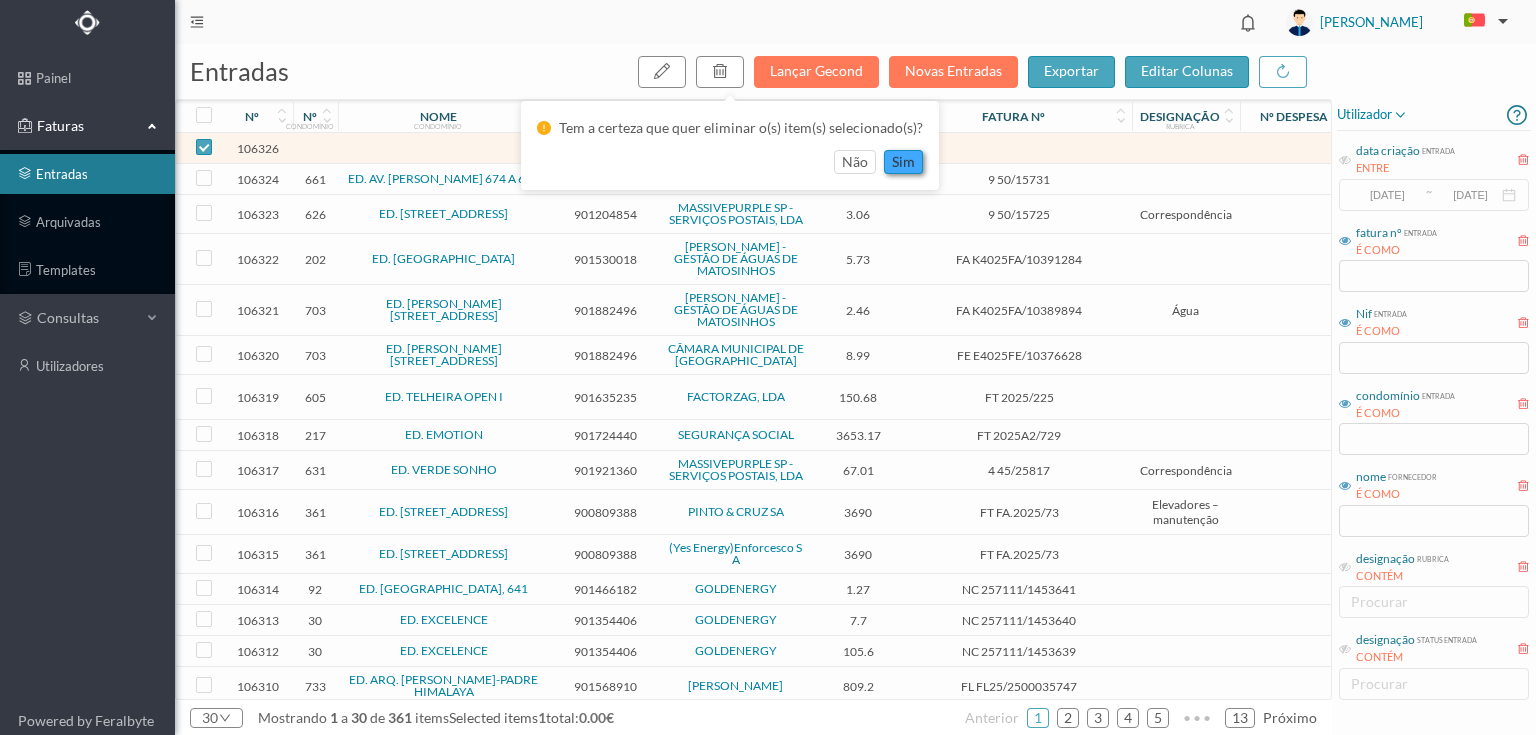 click on "sim" at bounding box center [903, 162] 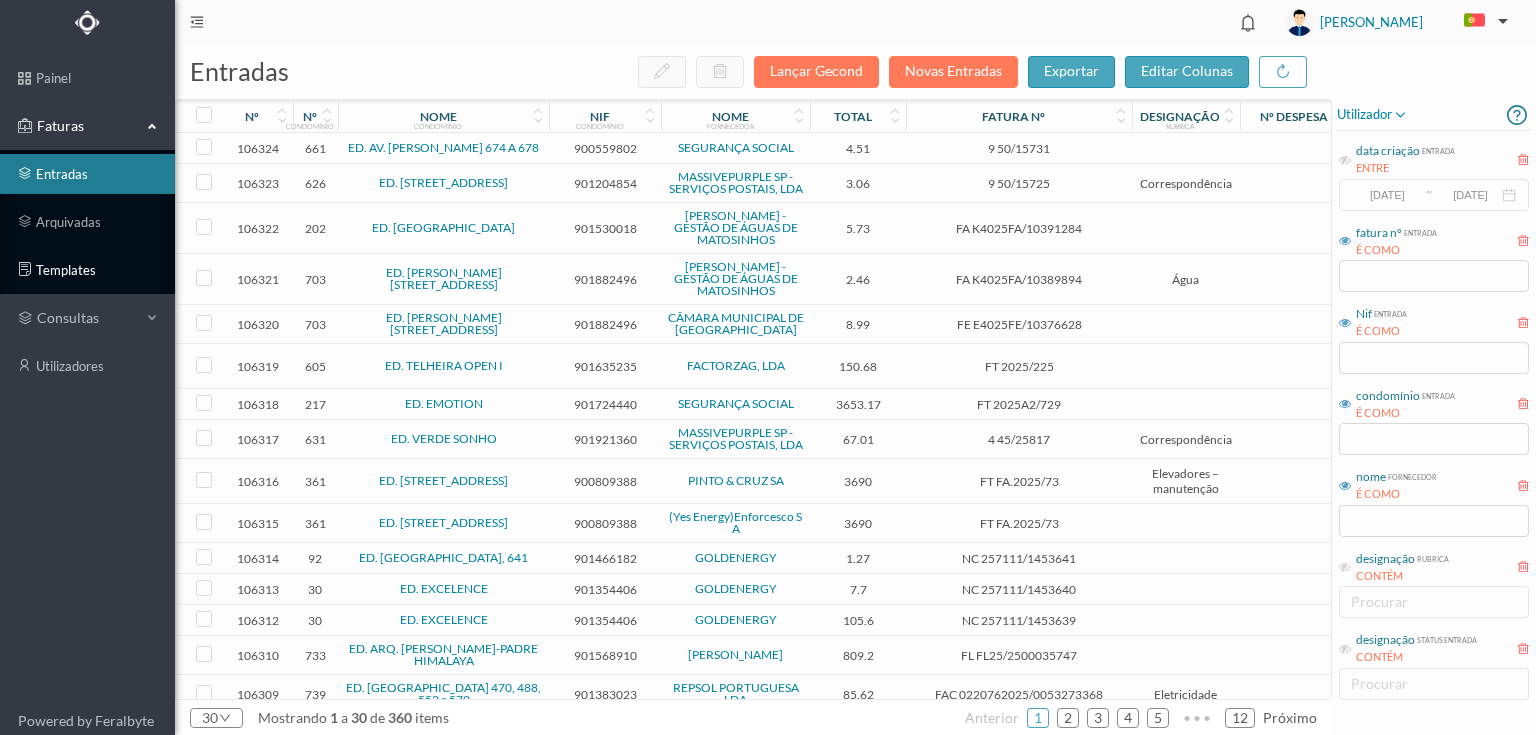 click on "templates" at bounding box center (87, 270) 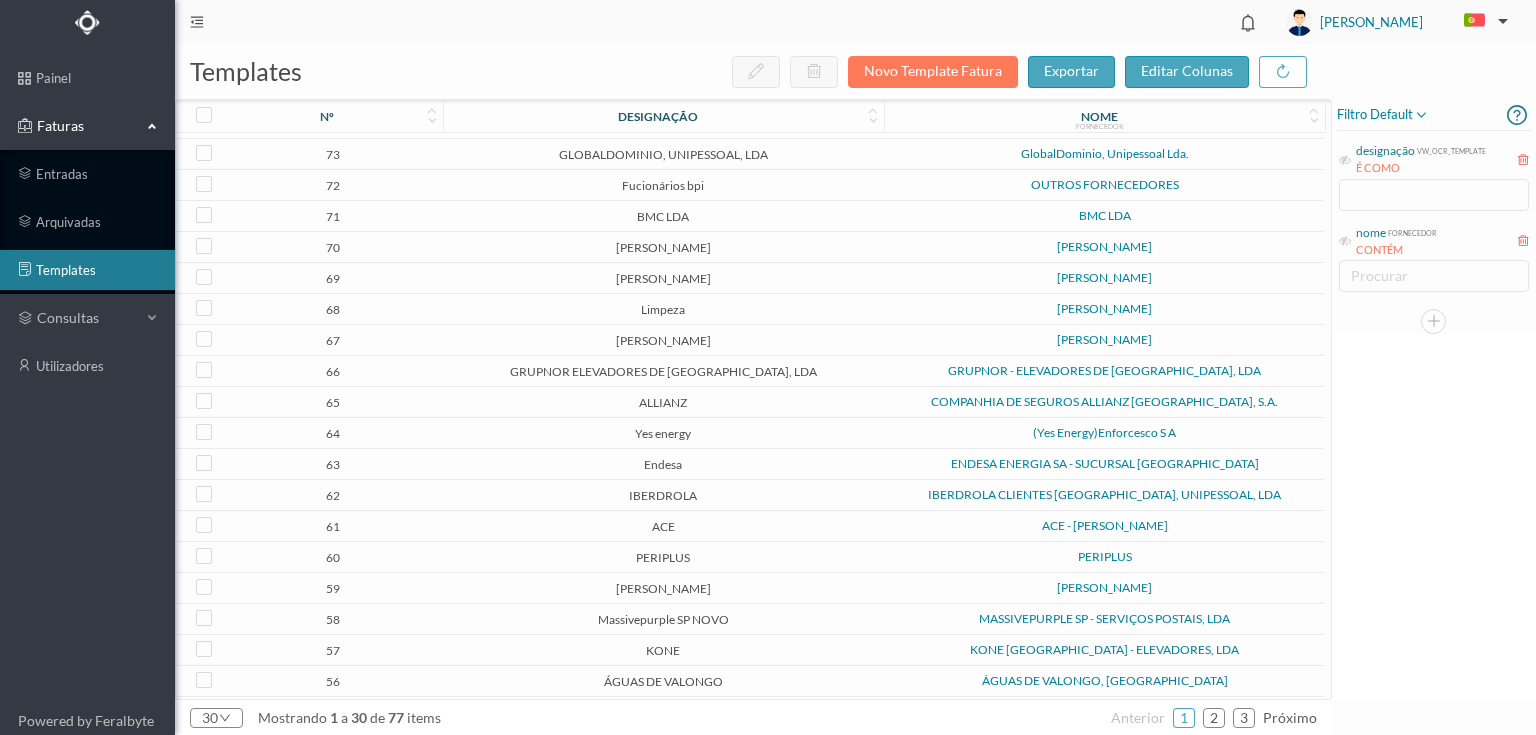 scroll, scrollTop: 276, scrollLeft: 0, axis: vertical 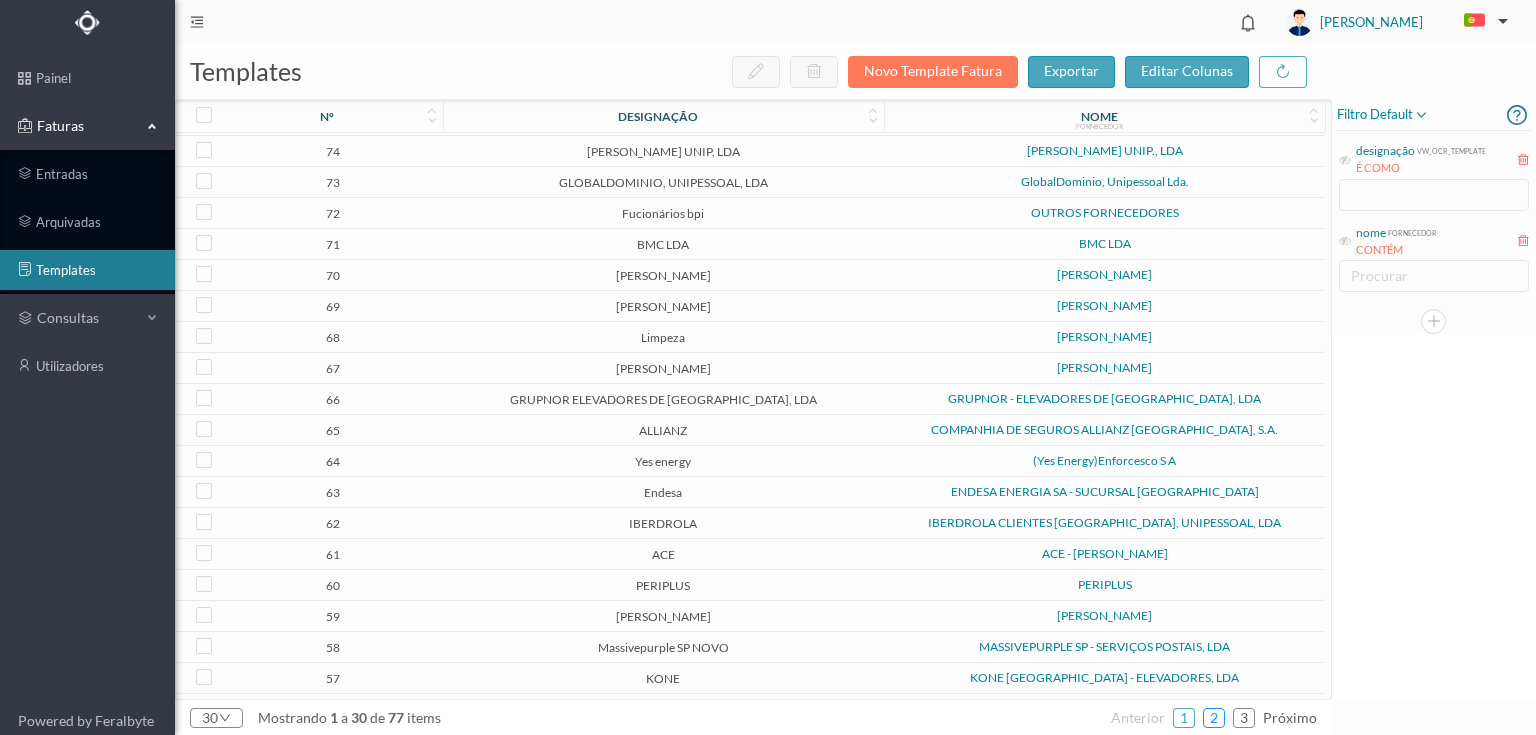 click on "2" at bounding box center (1214, 718) 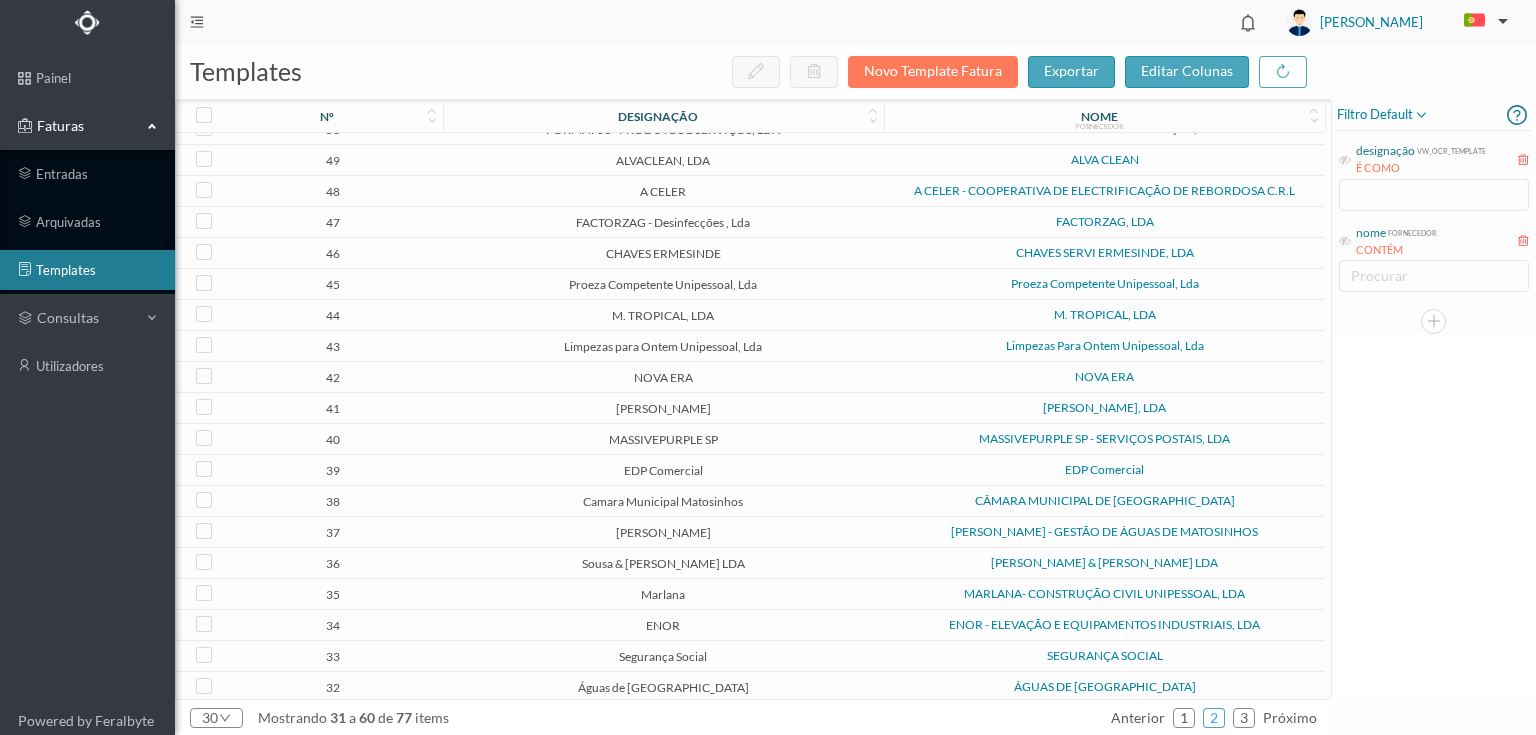 scroll, scrollTop: 36, scrollLeft: 0, axis: vertical 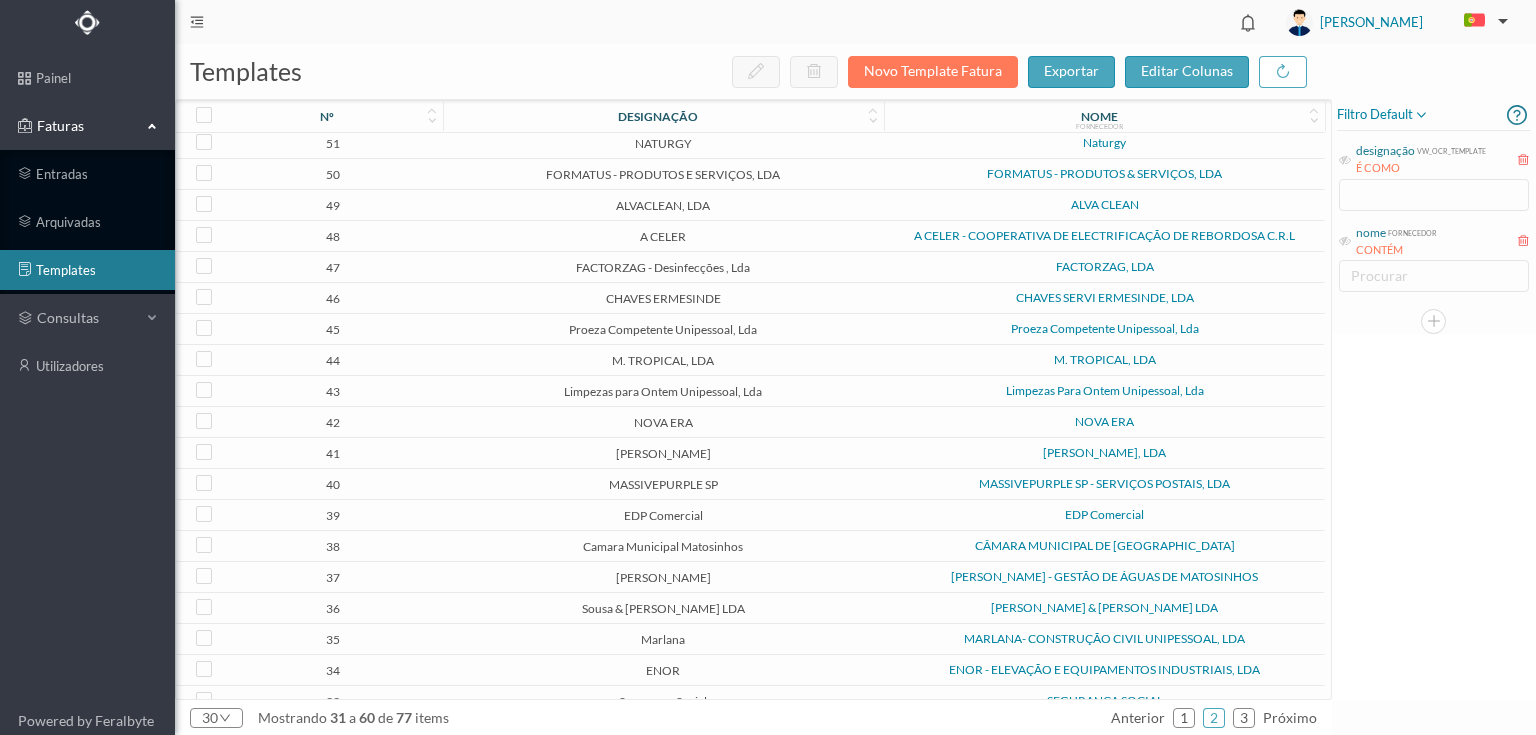 click on "EDP Comercial" at bounding box center (663, 515) 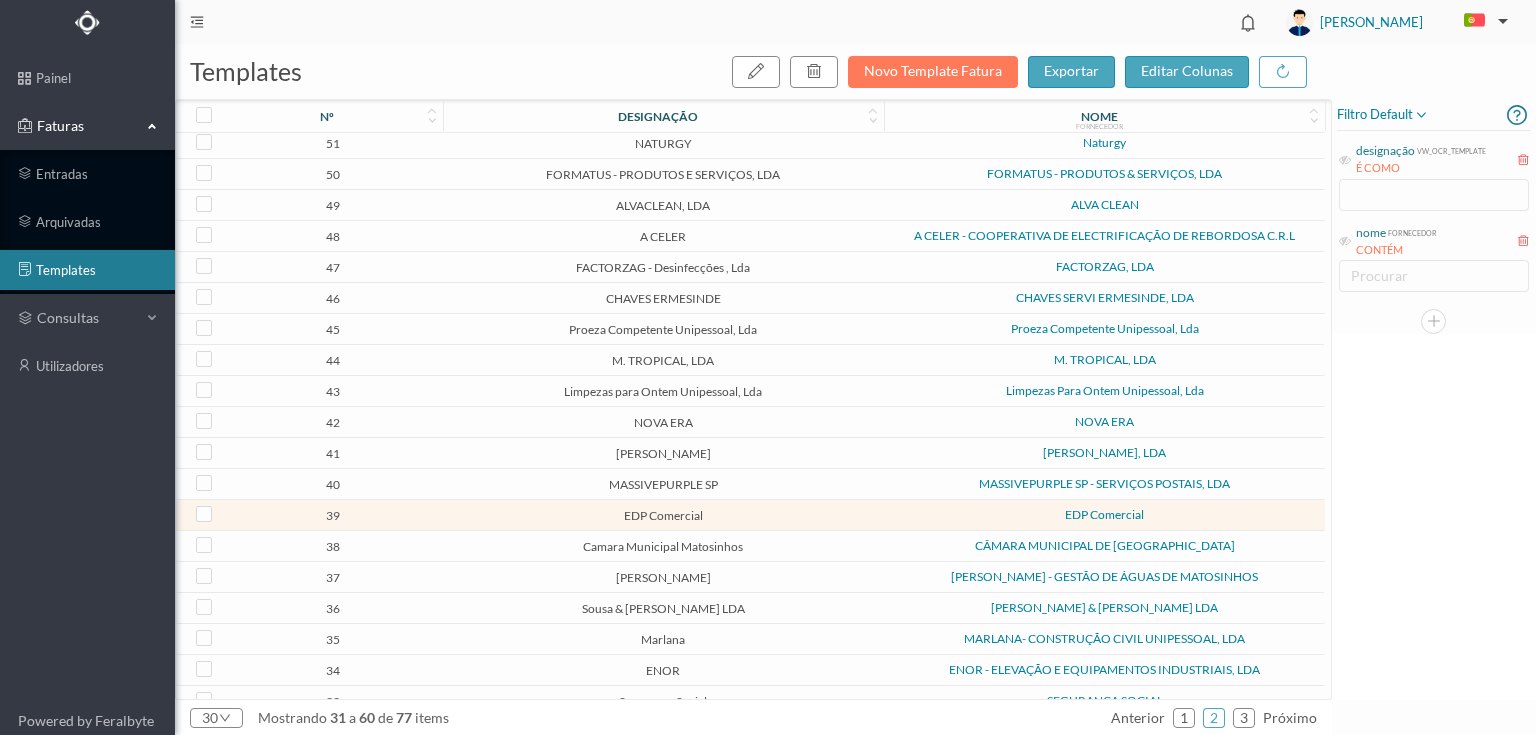 click on "EDP Comercial" at bounding box center [663, 515] 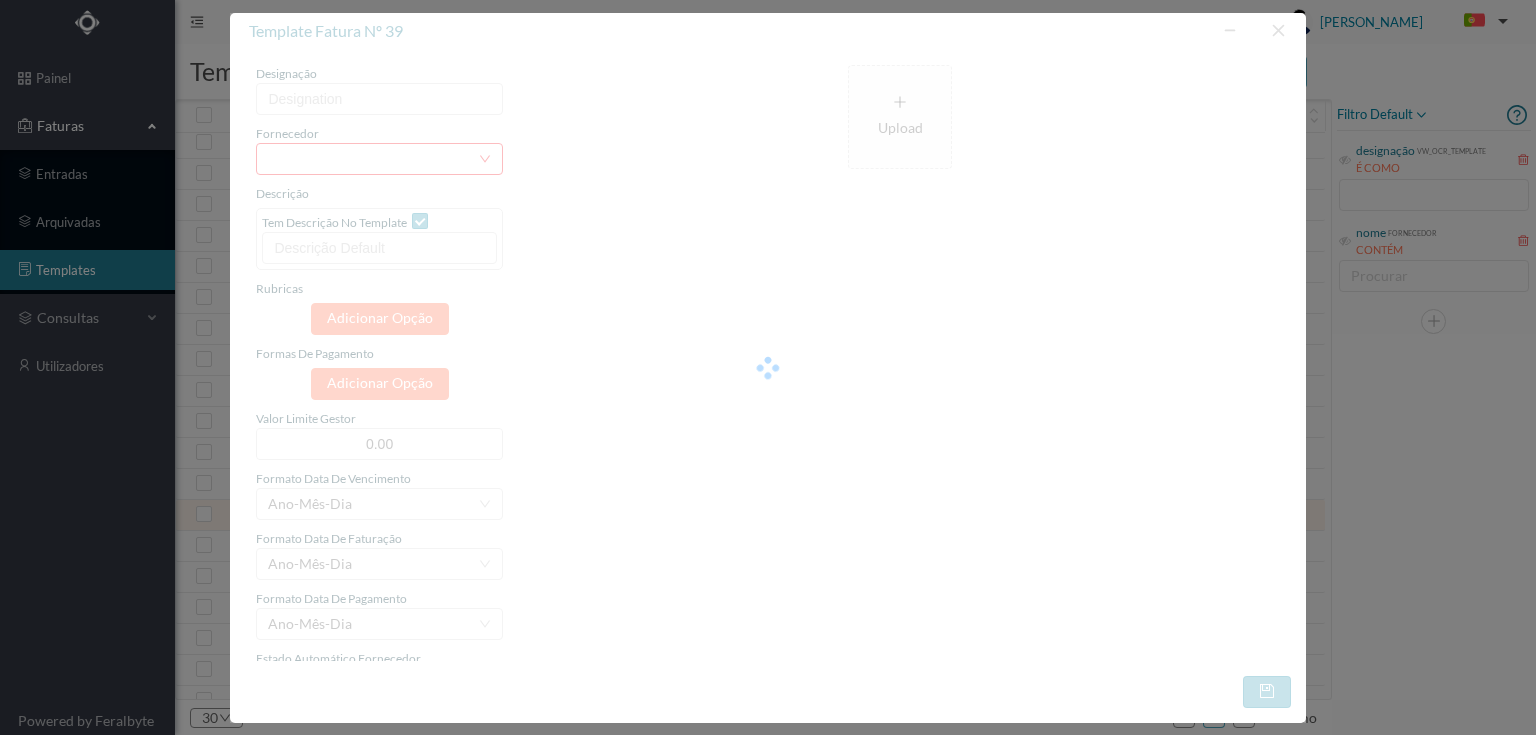 type on "EDP Comercial" 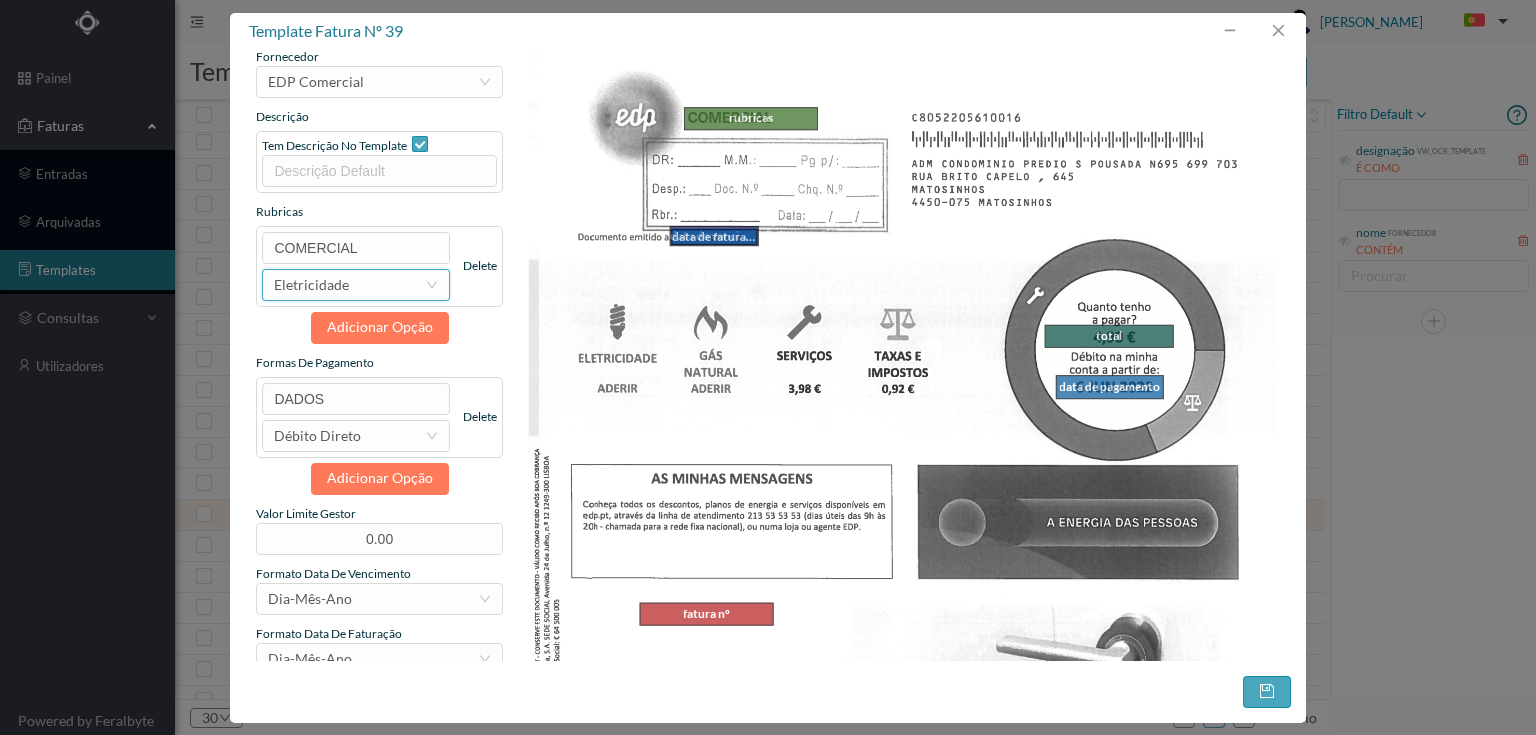 scroll, scrollTop: 0, scrollLeft: 0, axis: both 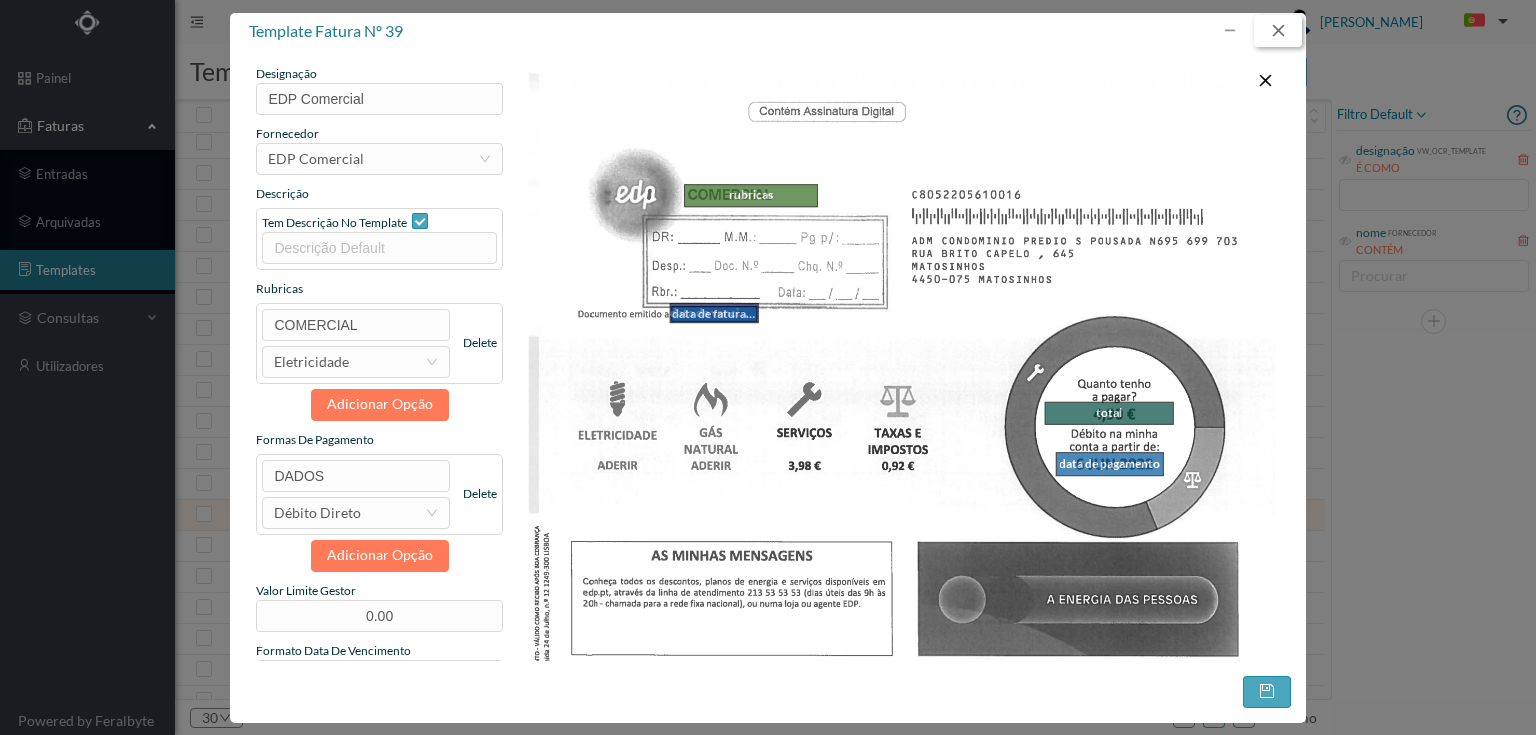 click at bounding box center (1278, 31) 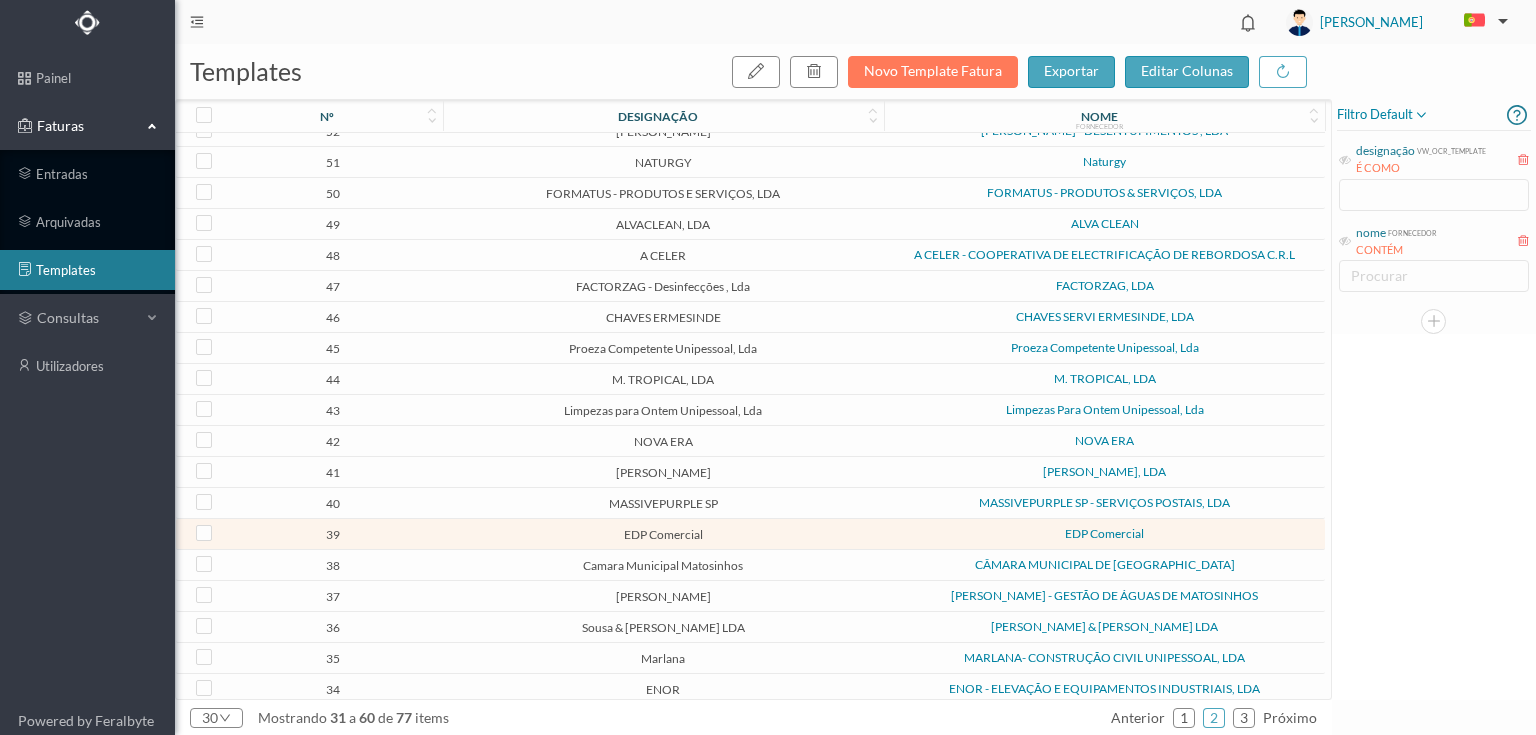 scroll, scrollTop: 0, scrollLeft: 0, axis: both 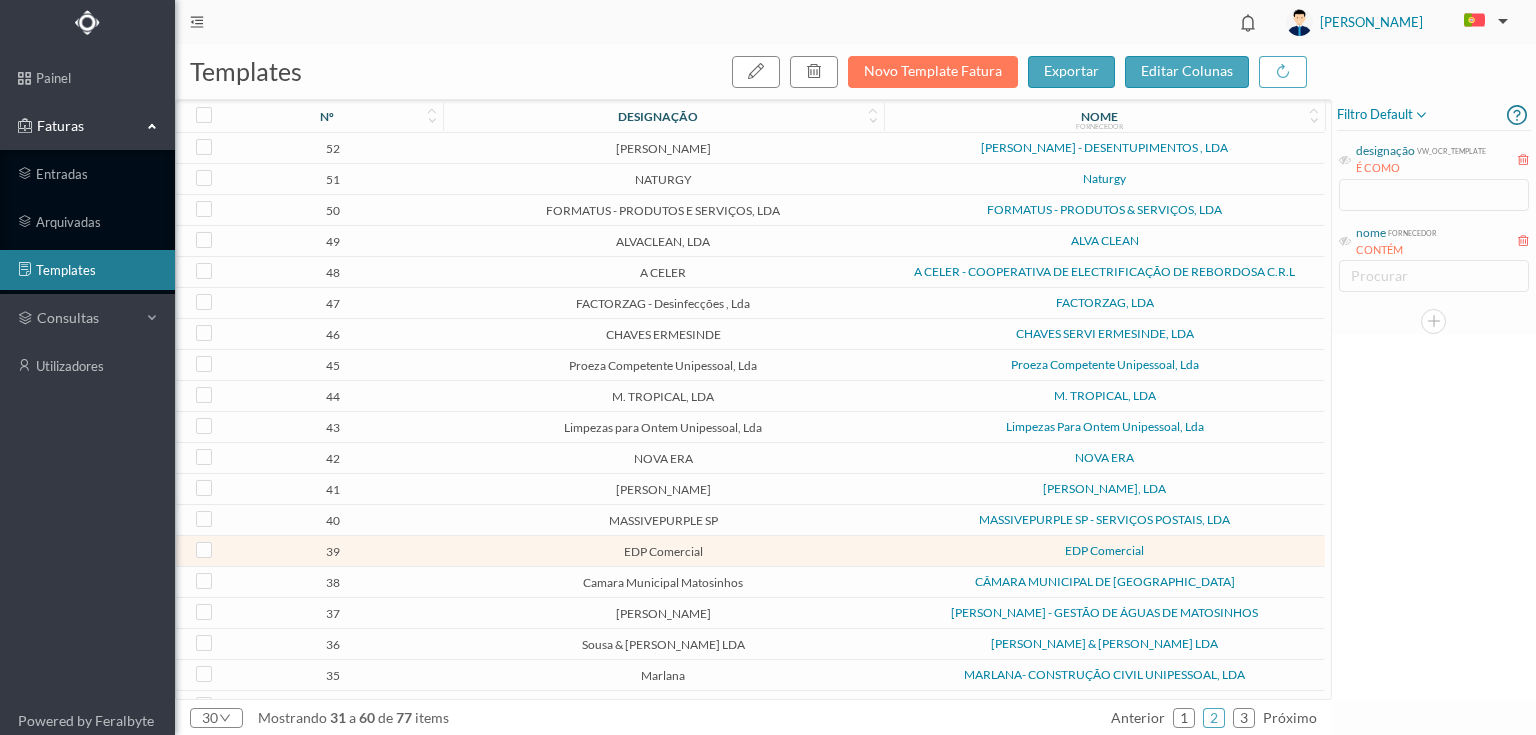 click on "Faturas" at bounding box center [79, 126] 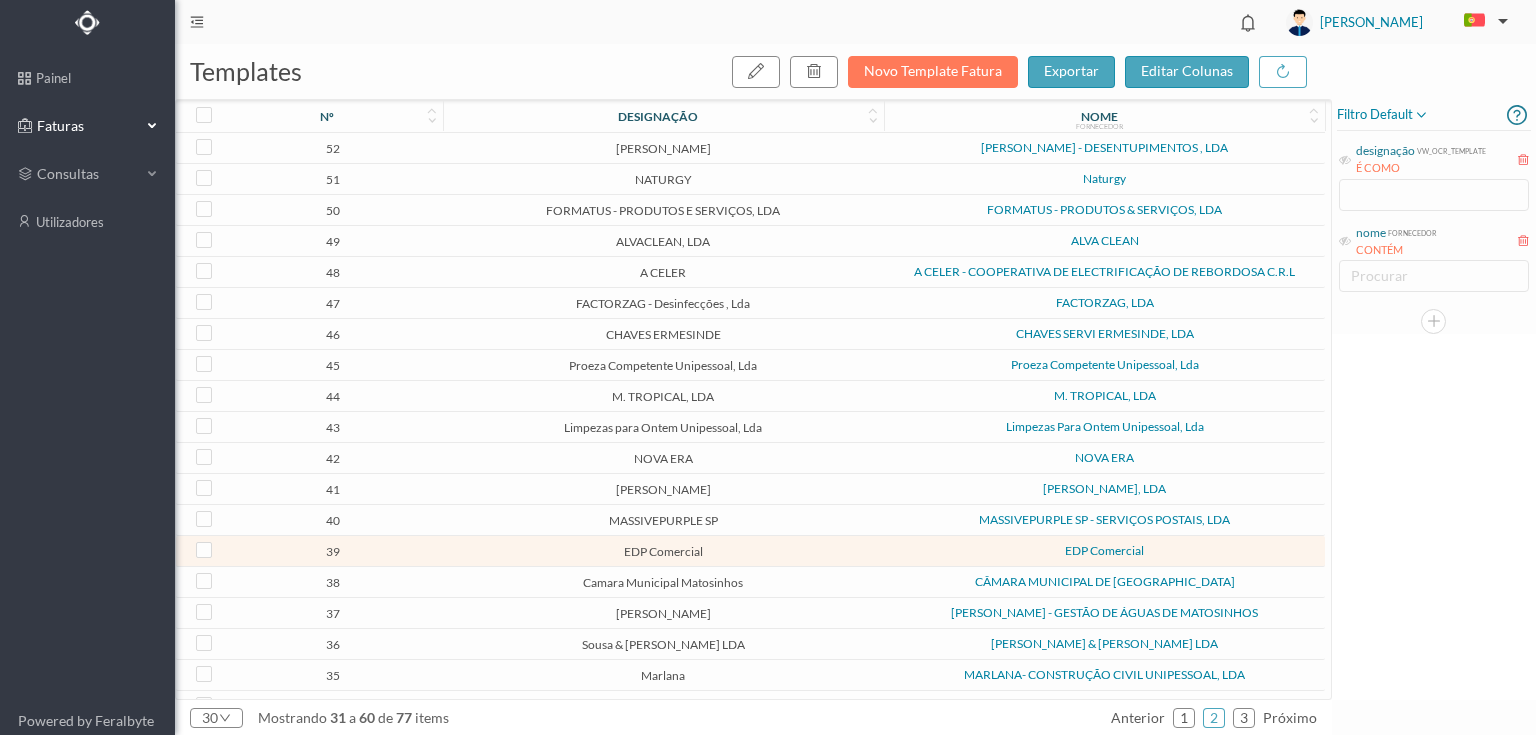 click on "Faturas" at bounding box center (87, 126) 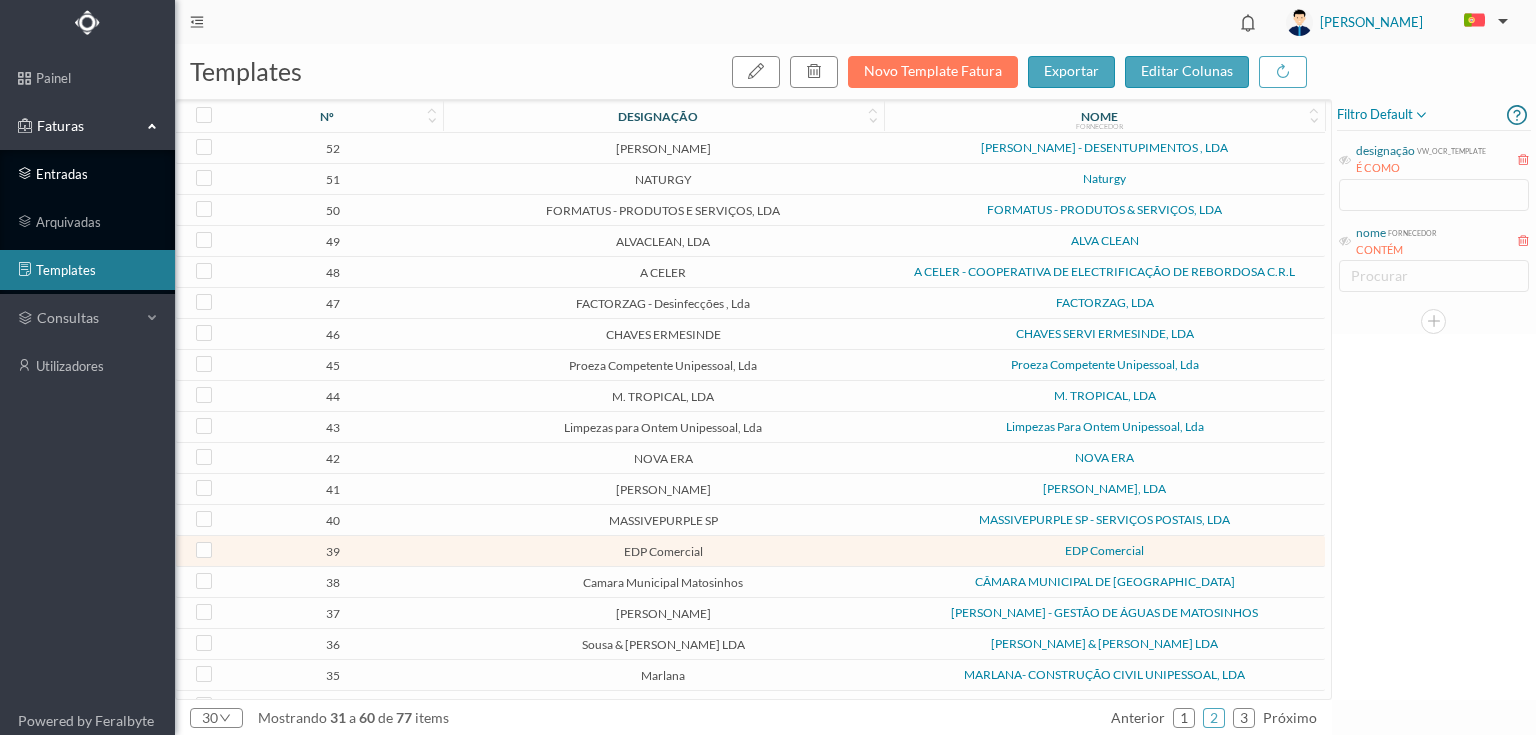 click on "entradas" at bounding box center (87, 174) 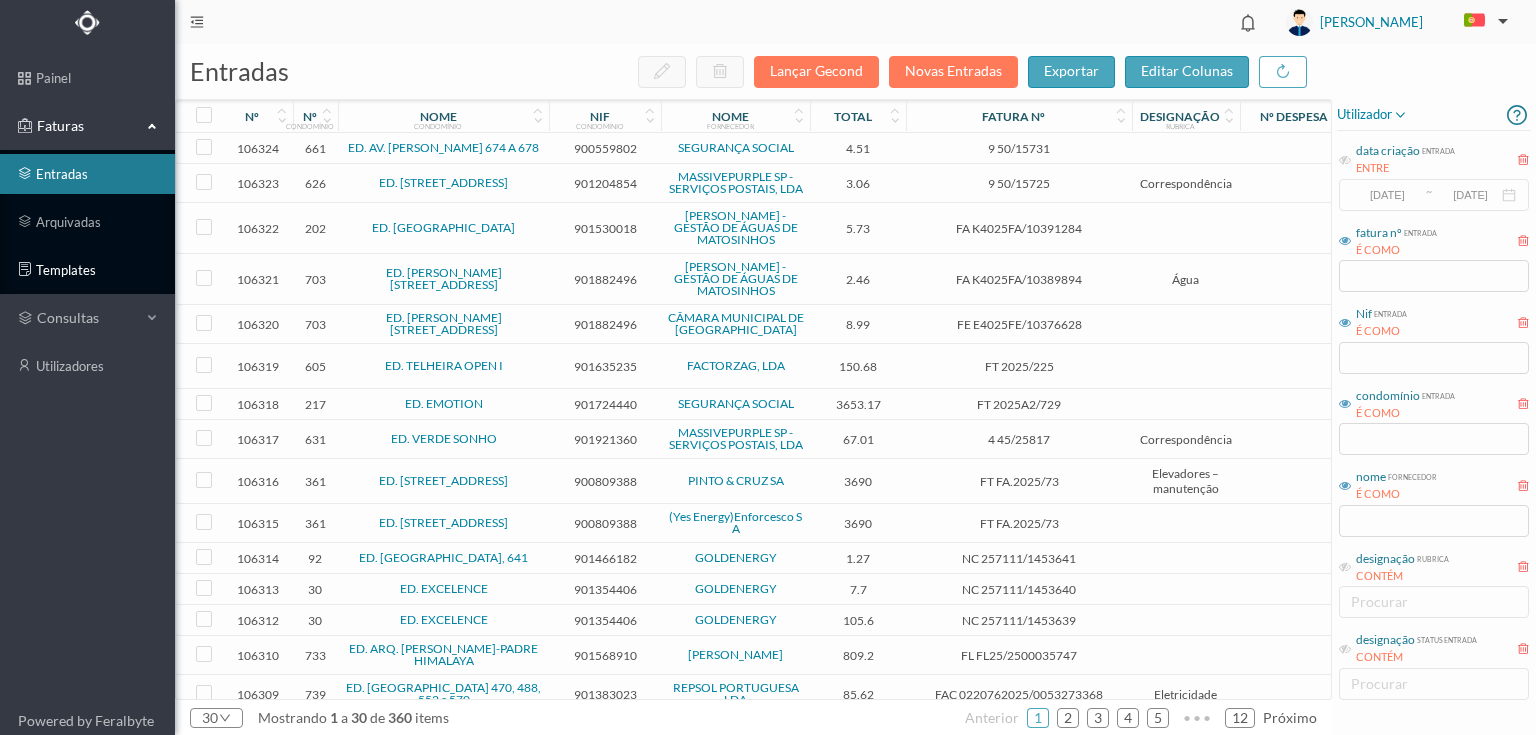 click on "templates" at bounding box center [87, 270] 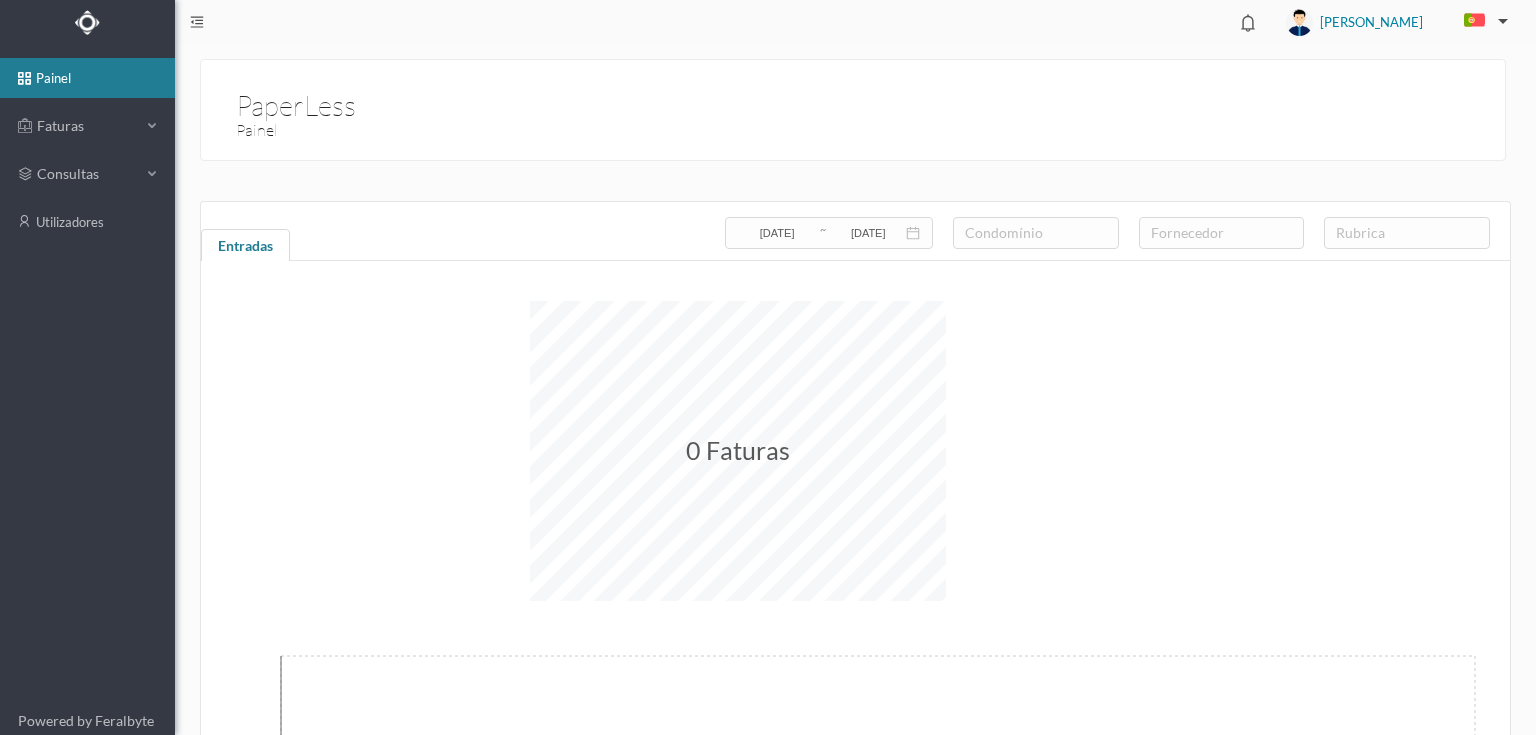 scroll, scrollTop: 0, scrollLeft: 0, axis: both 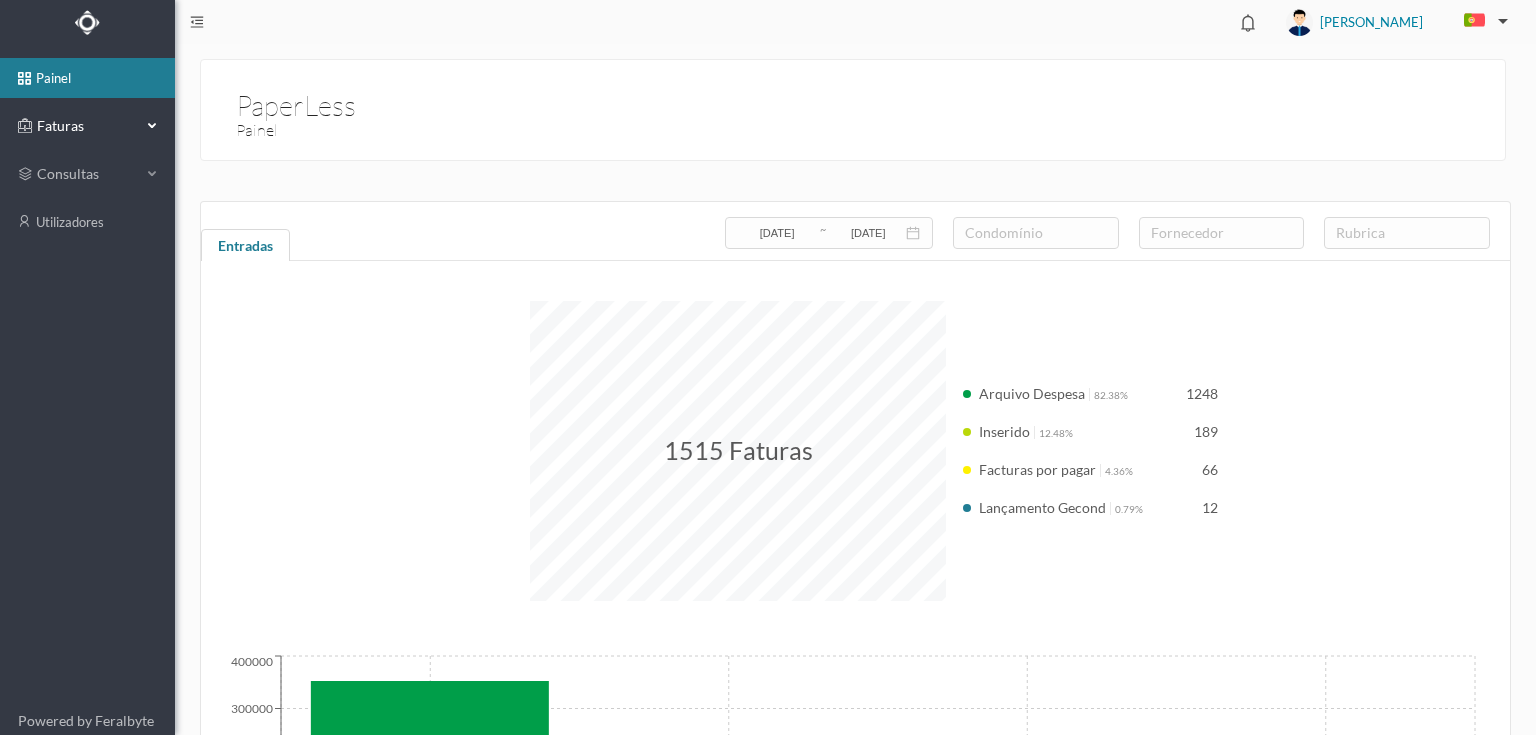 click on "Faturas" at bounding box center (87, 126) 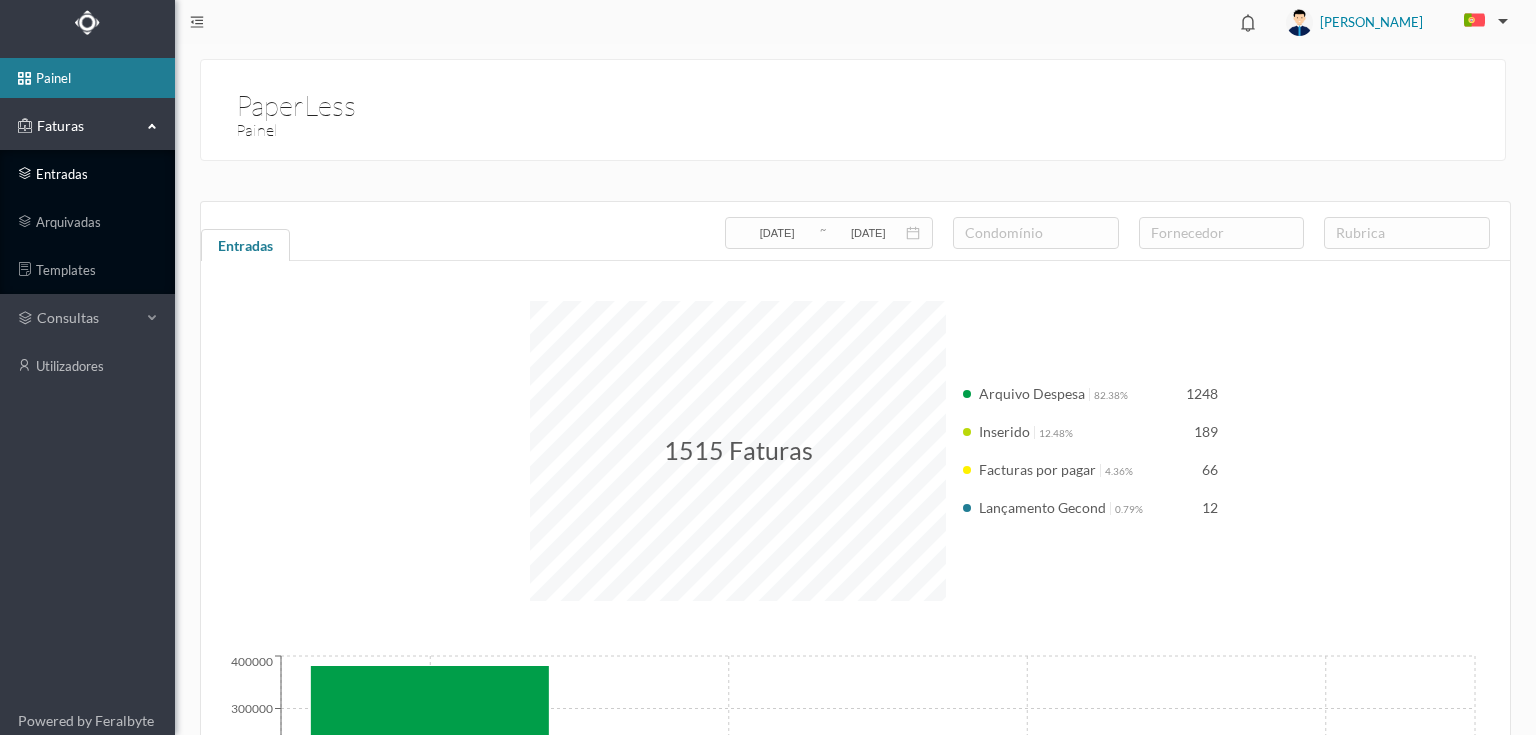 click on "entradas" at bounding box center [87, 174] 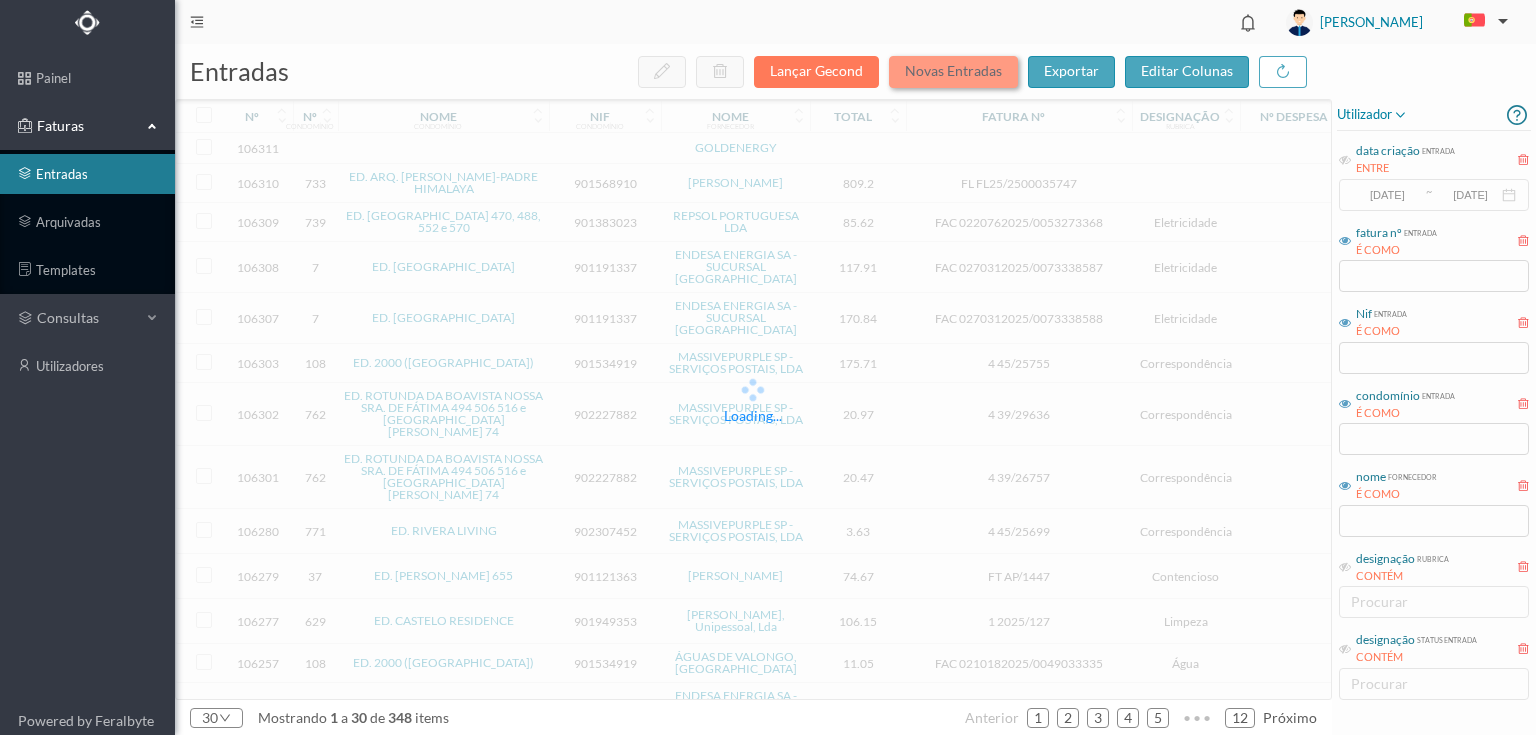 click on "Novas Entradas" at bounding box center [953, 72] 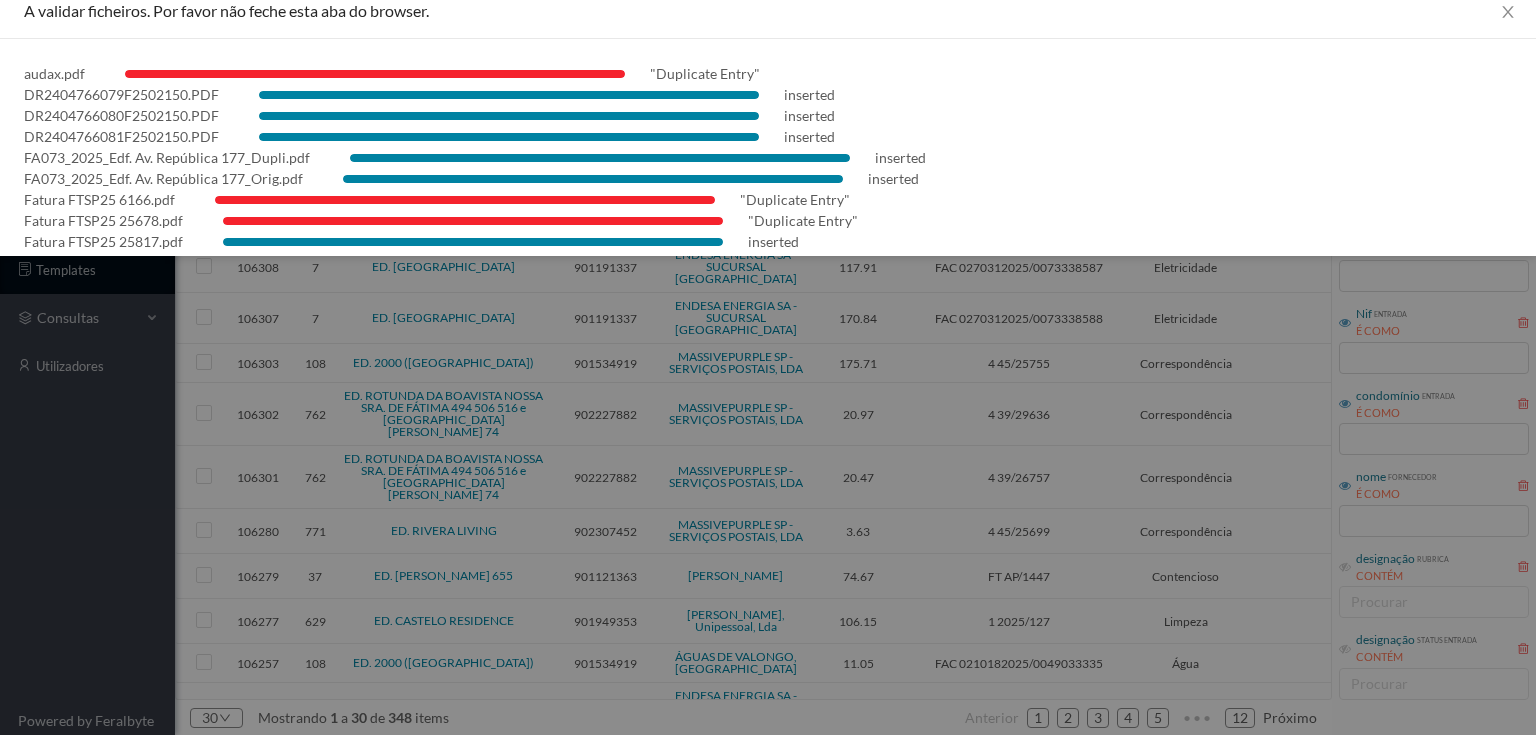 scroll, scrollTop: 0, scrollLeft: 0, axis: both 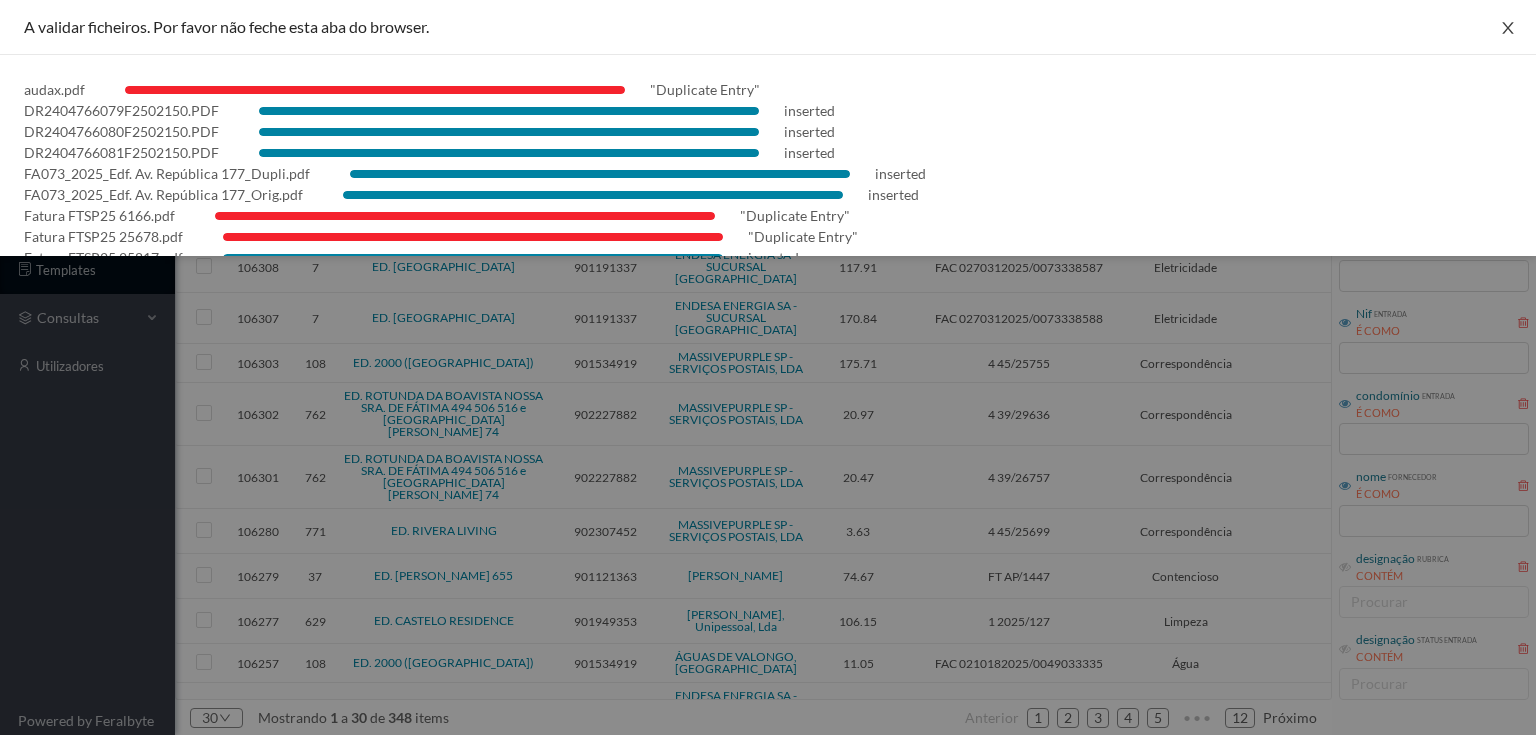 click at bounding box center (1508, 28) 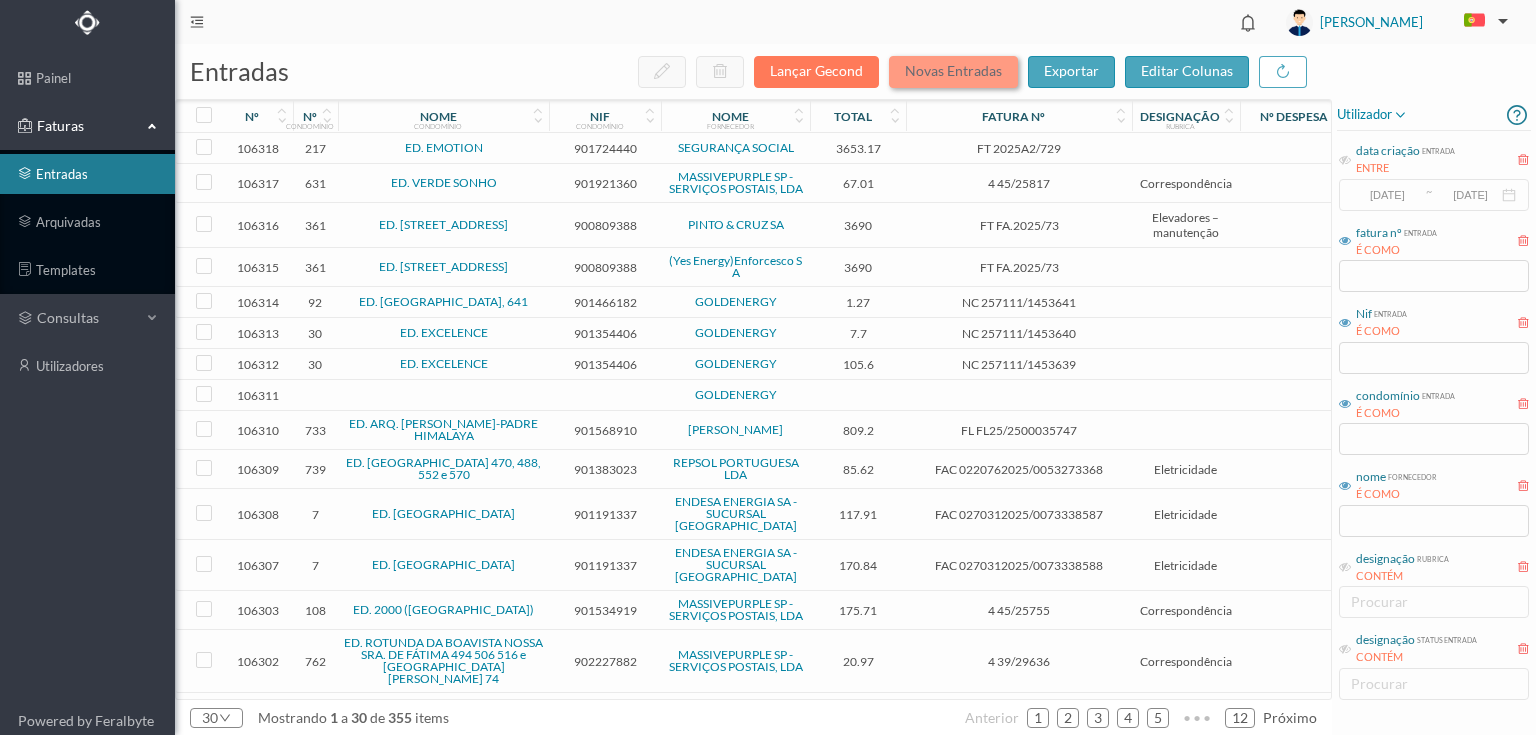 click on "Novas Entradas" at bounding box center [953, 72] 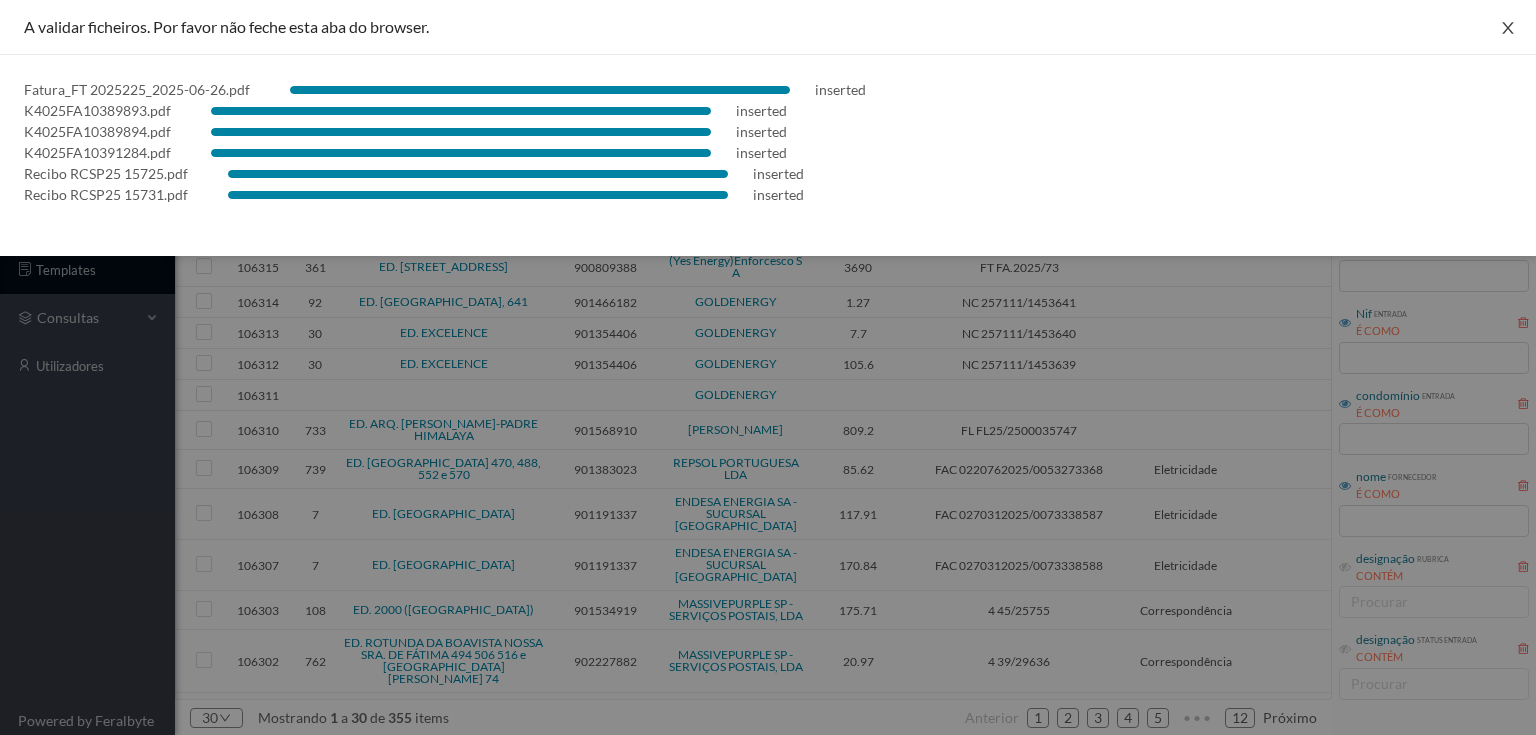 drag, startPoint x: 1508, startPoint y: 19, endPoint x: 1472, endPoint y: 48, distance: 46.227695 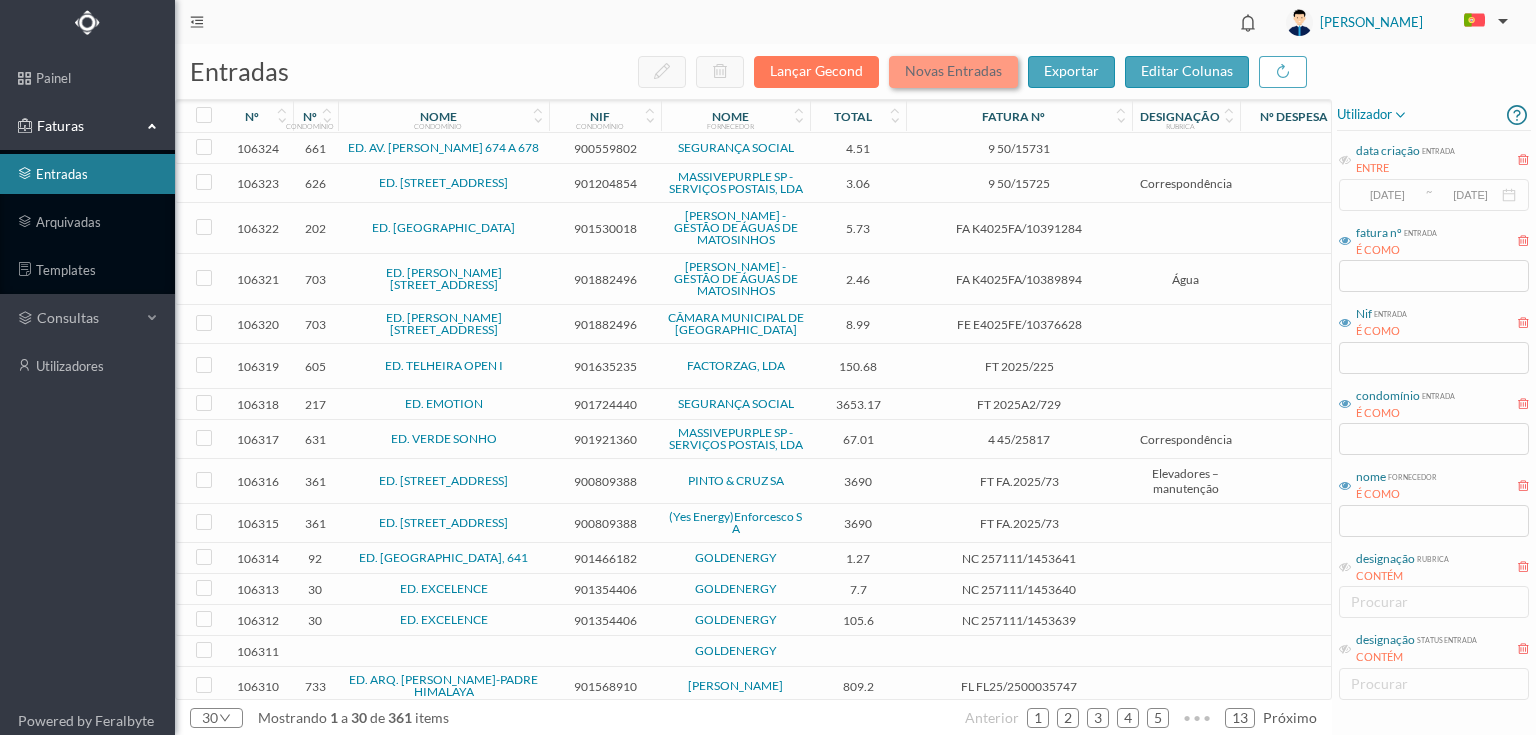 click on "Novas Entradas" at bounding box center (953, 72) 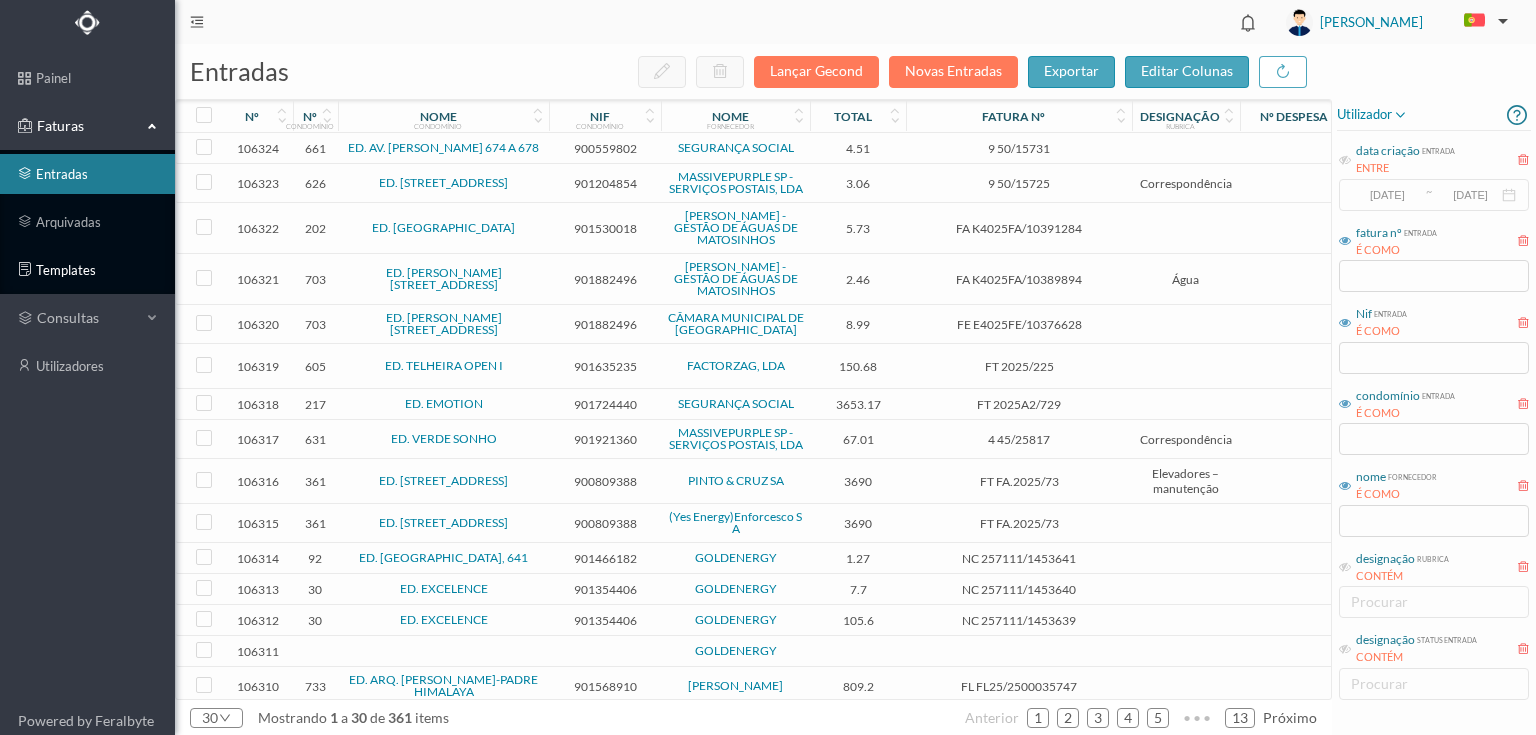 click on "templates" at bounding box center [87, 270] 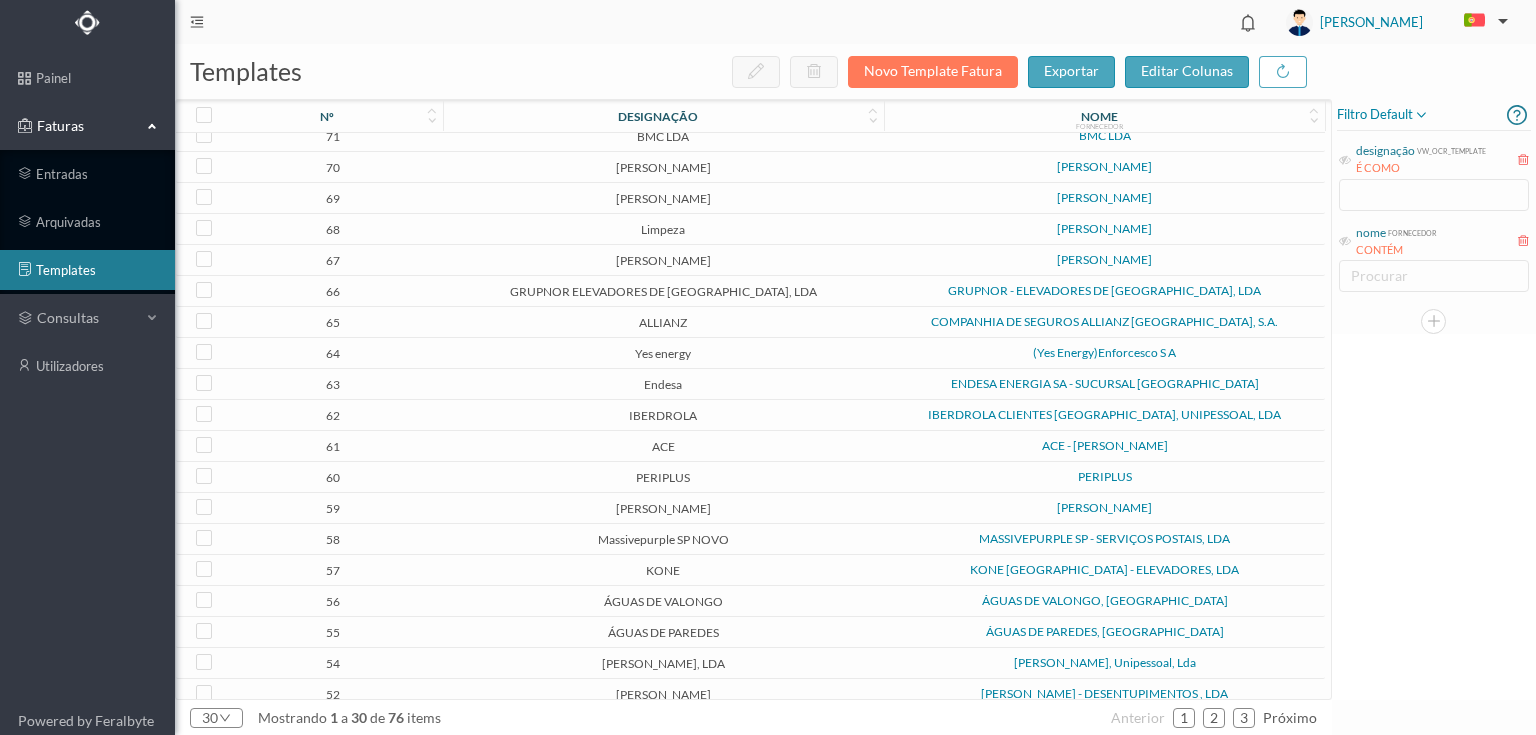 scroll, scrollTop: 356, scrollLeft: 0, axis: vertical 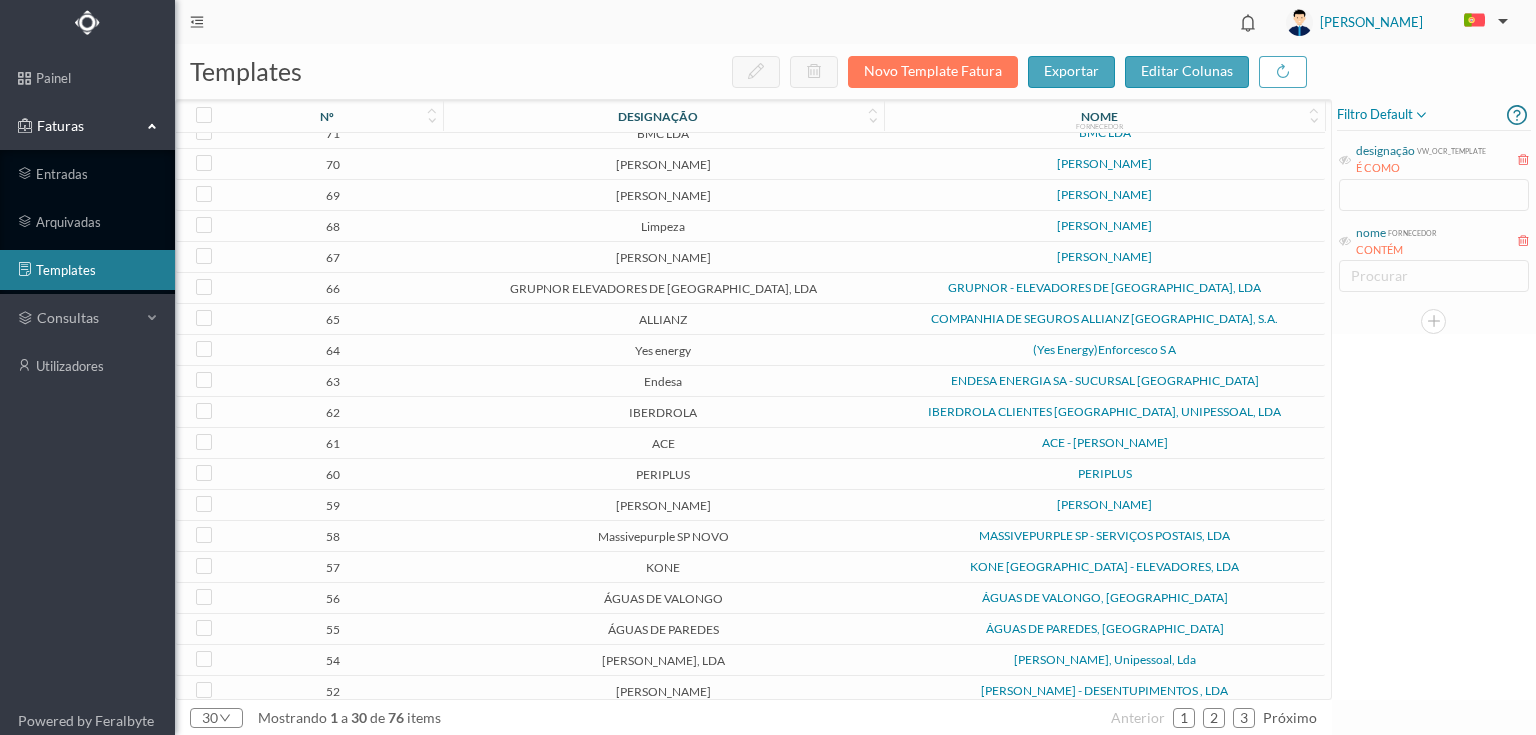 click on "Endesa" at bounding box center [663, 381] 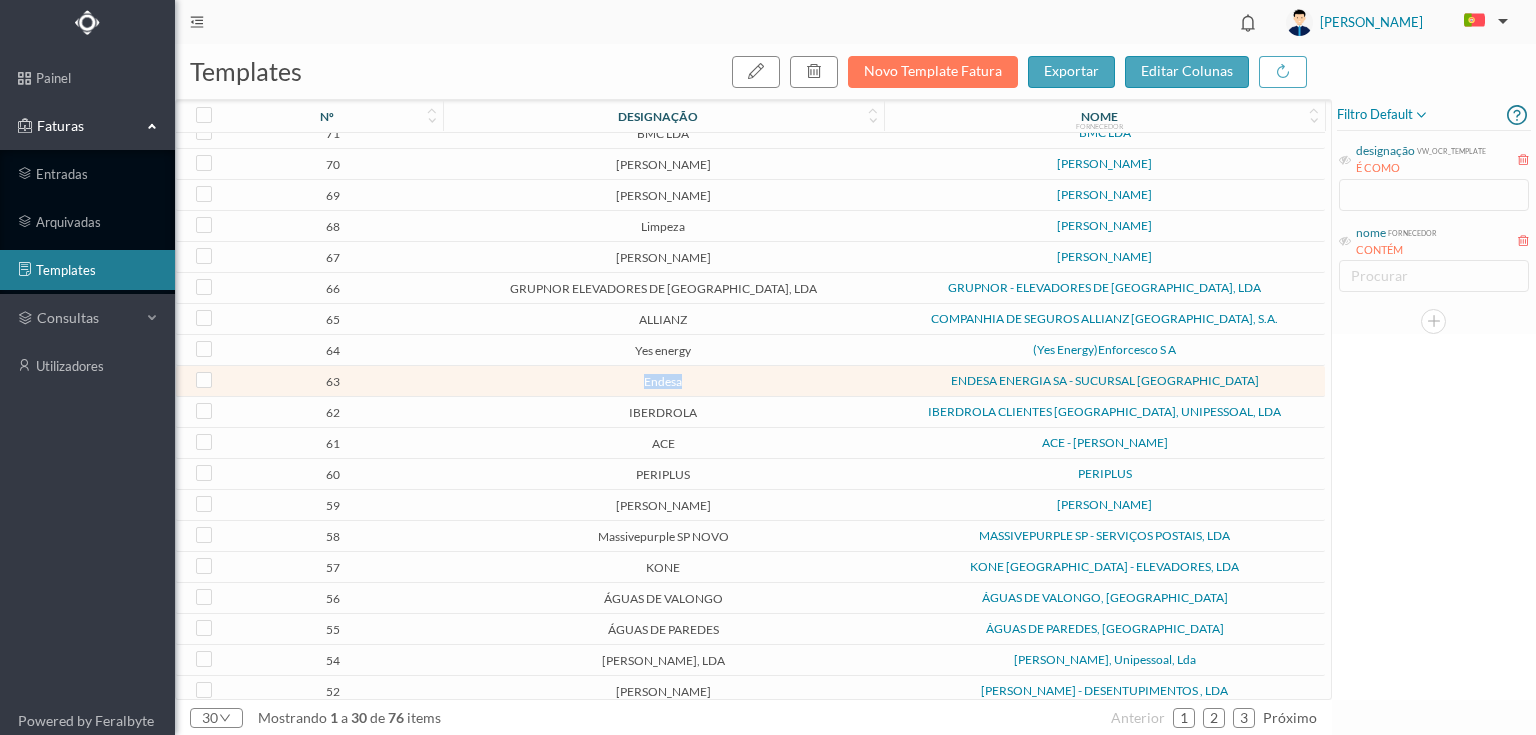 click on "Endesa" at bounding box center (663, 381) 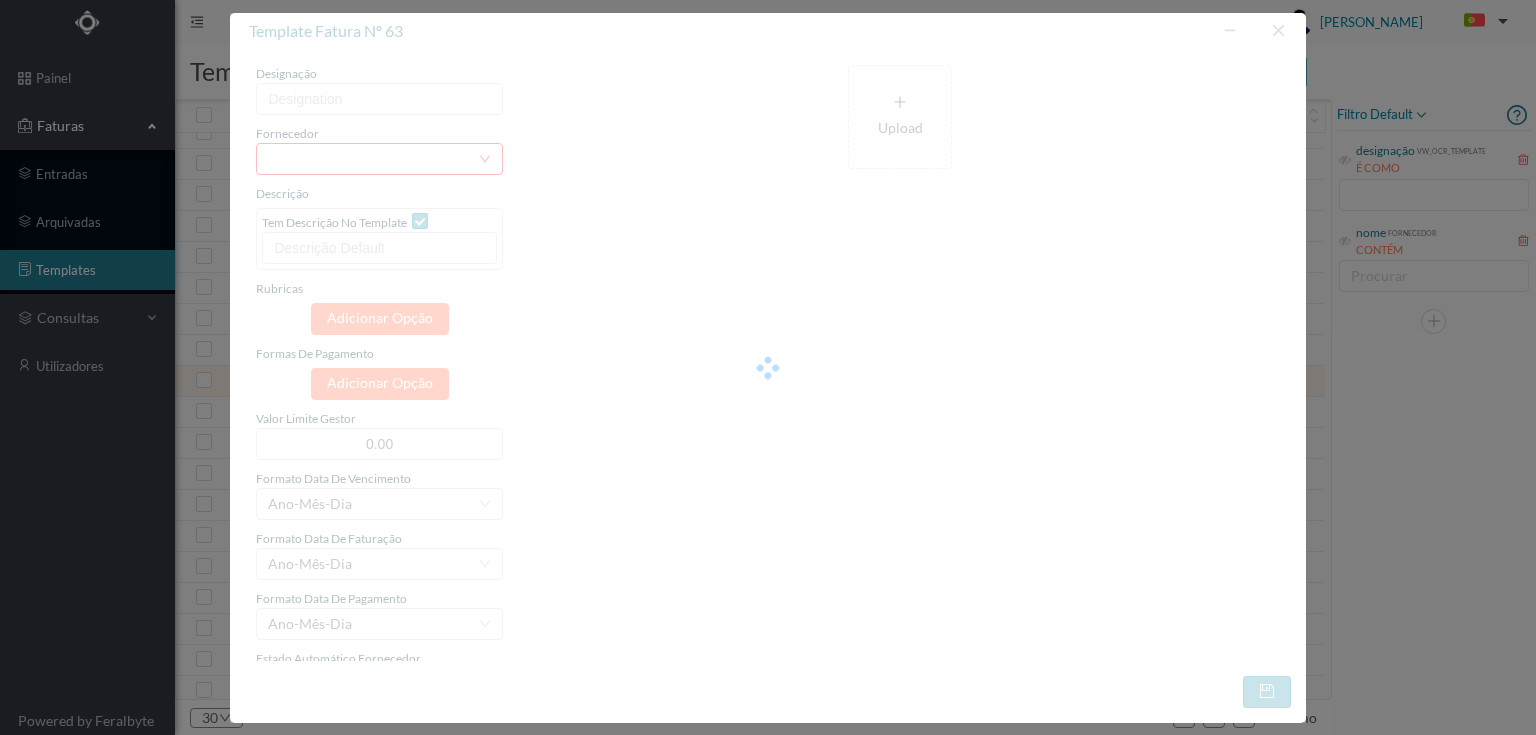 type on "Endesa" 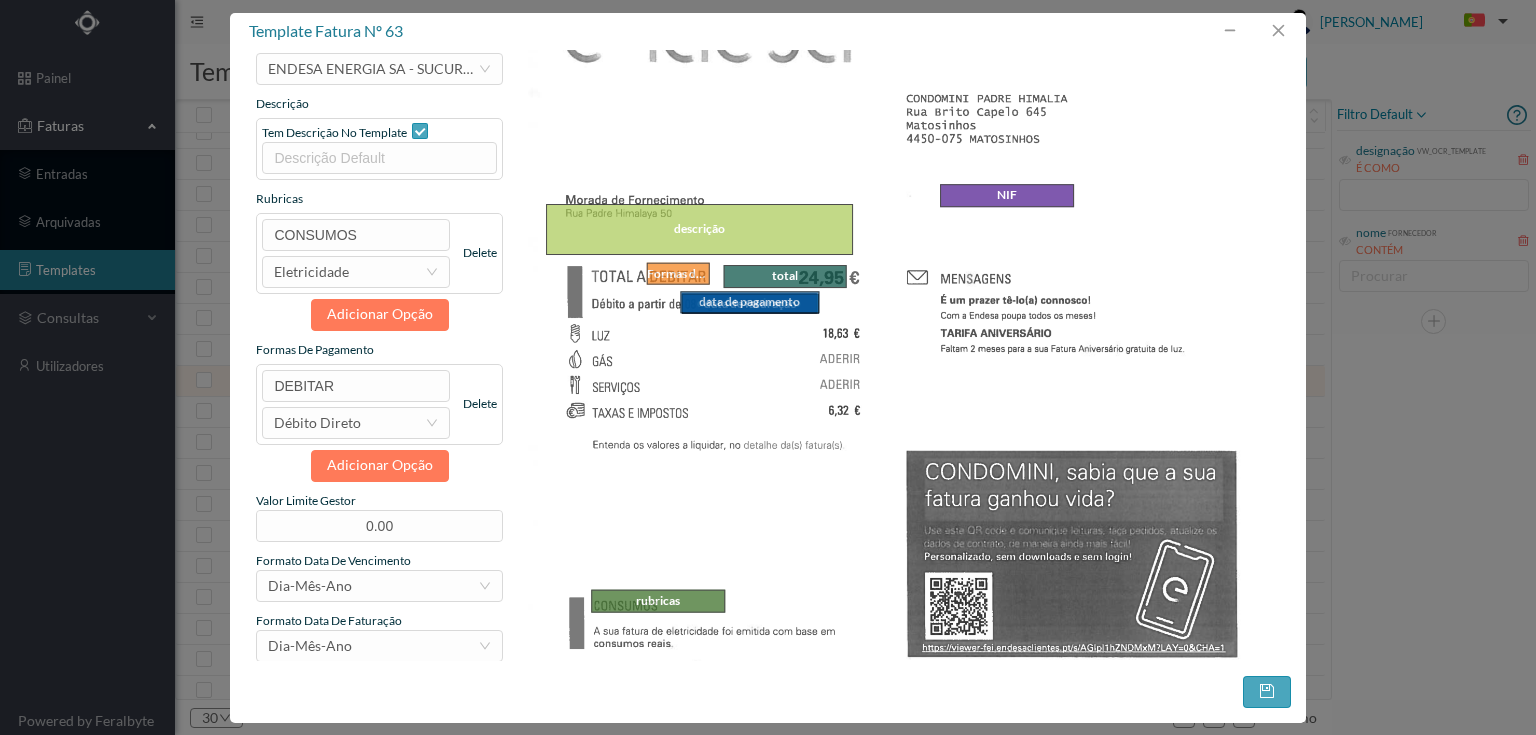 scroll, scrollTop: 0, scrollLeft: 0, axis: both 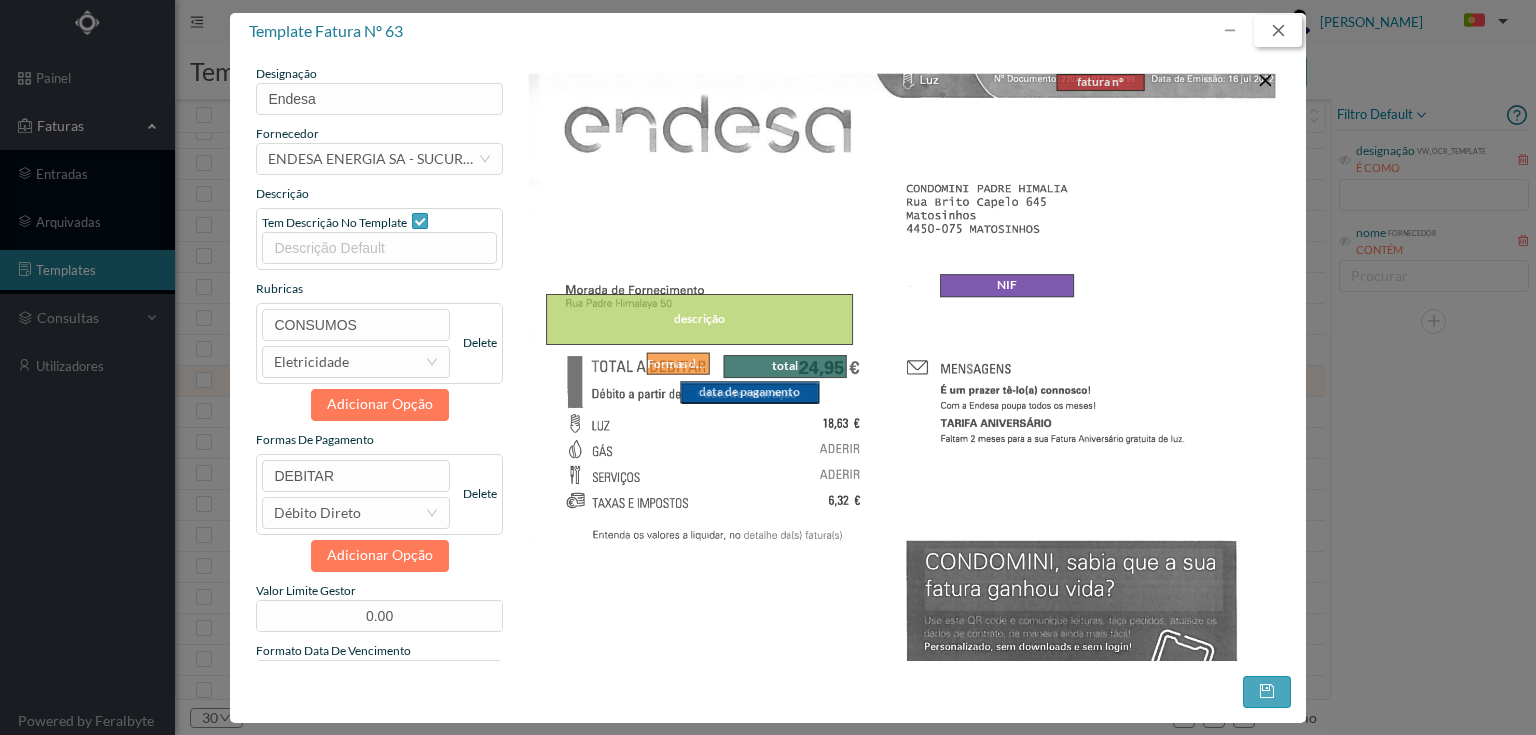 click at bounding box center (1278, 31) 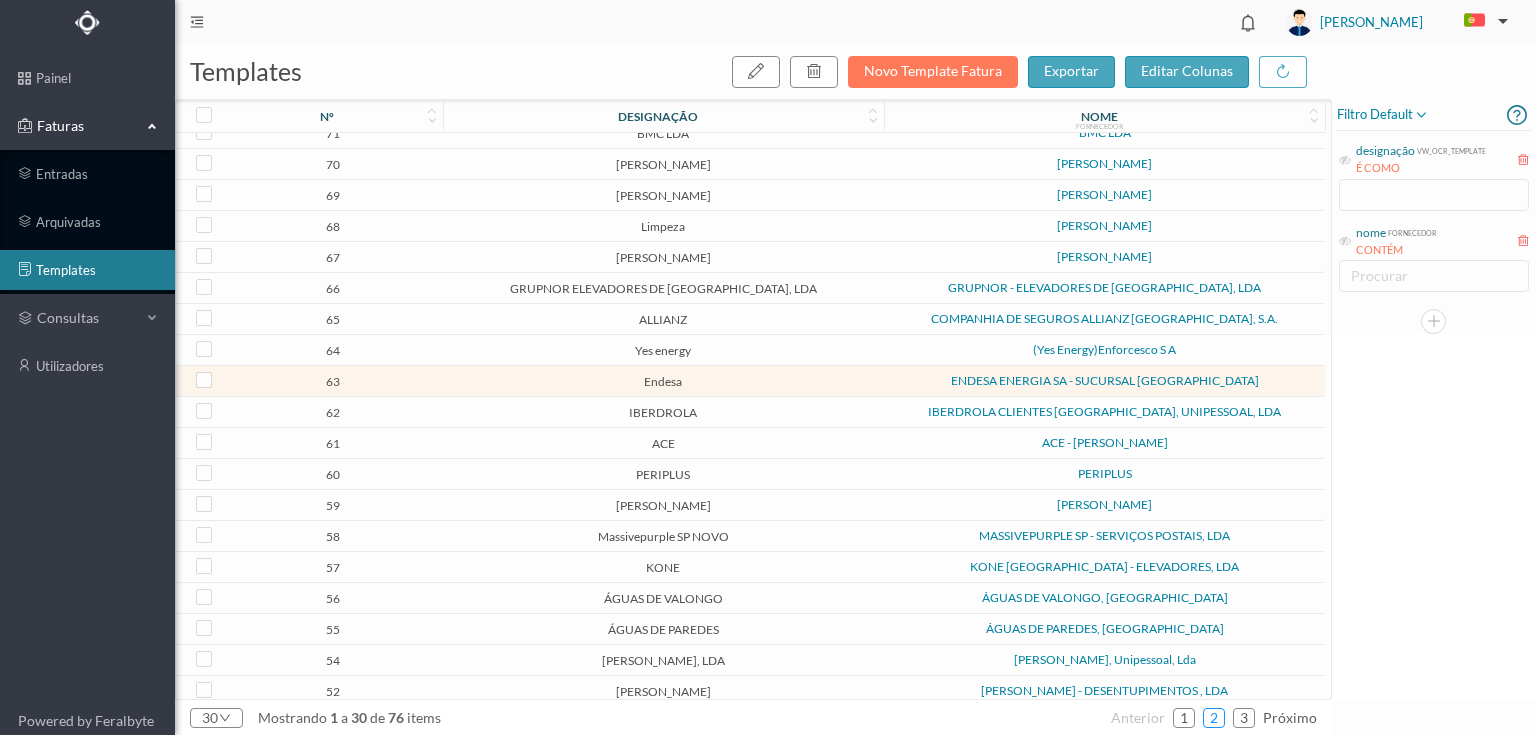 click on "2" at bounding box center [1214, 718] 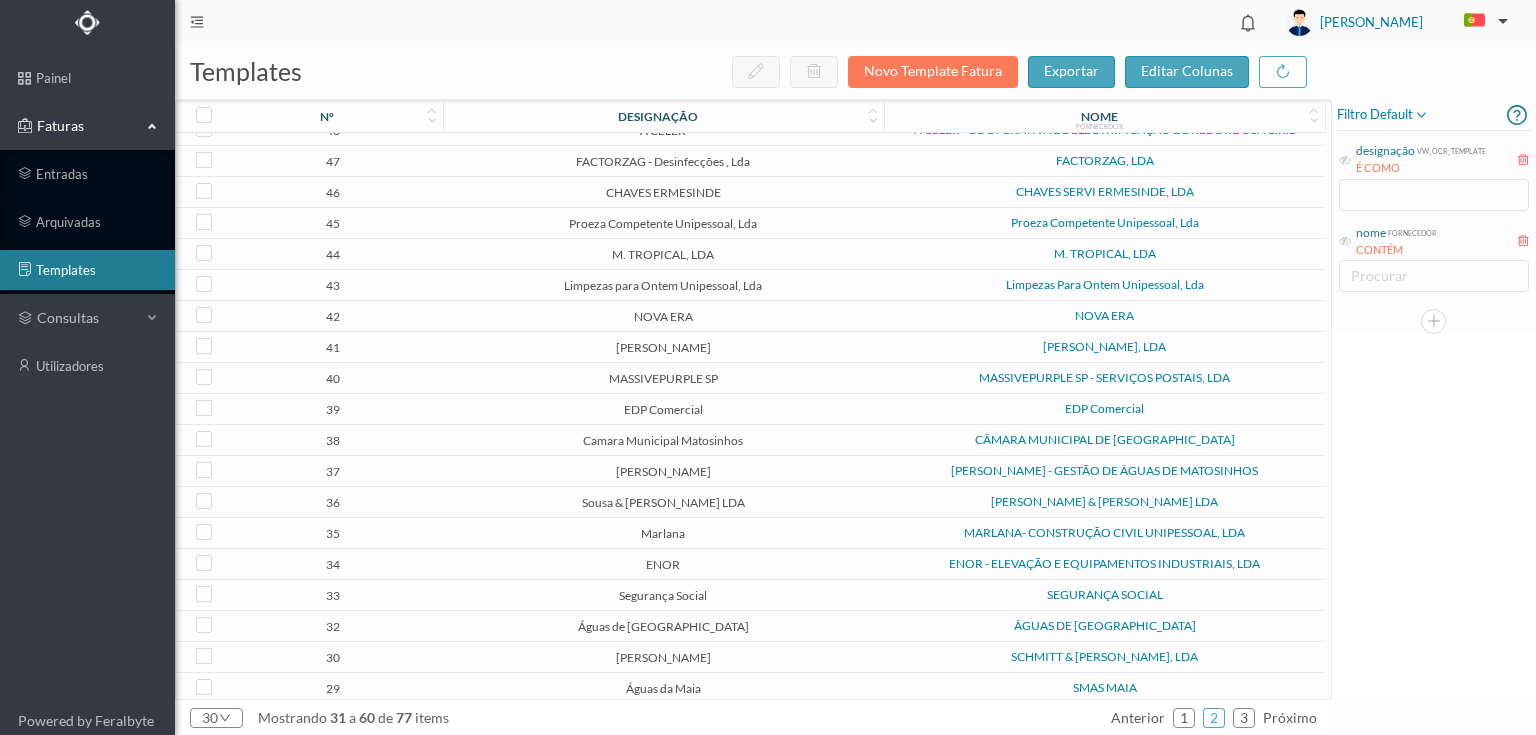 scroll, scrollTop: 160, scrollLeft: 0, axis: vertical 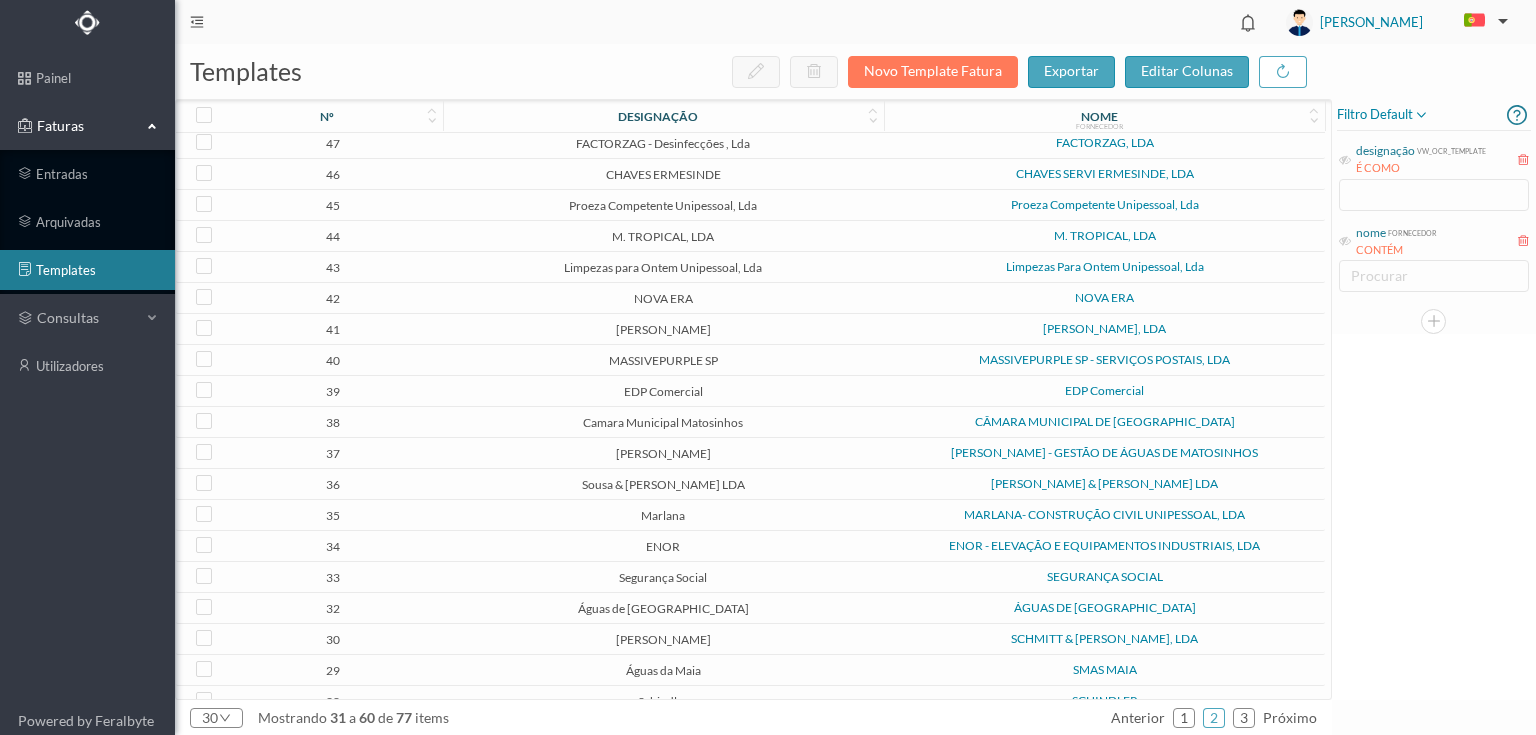click on "EDP Comercial" at bounding box center [663, 391] 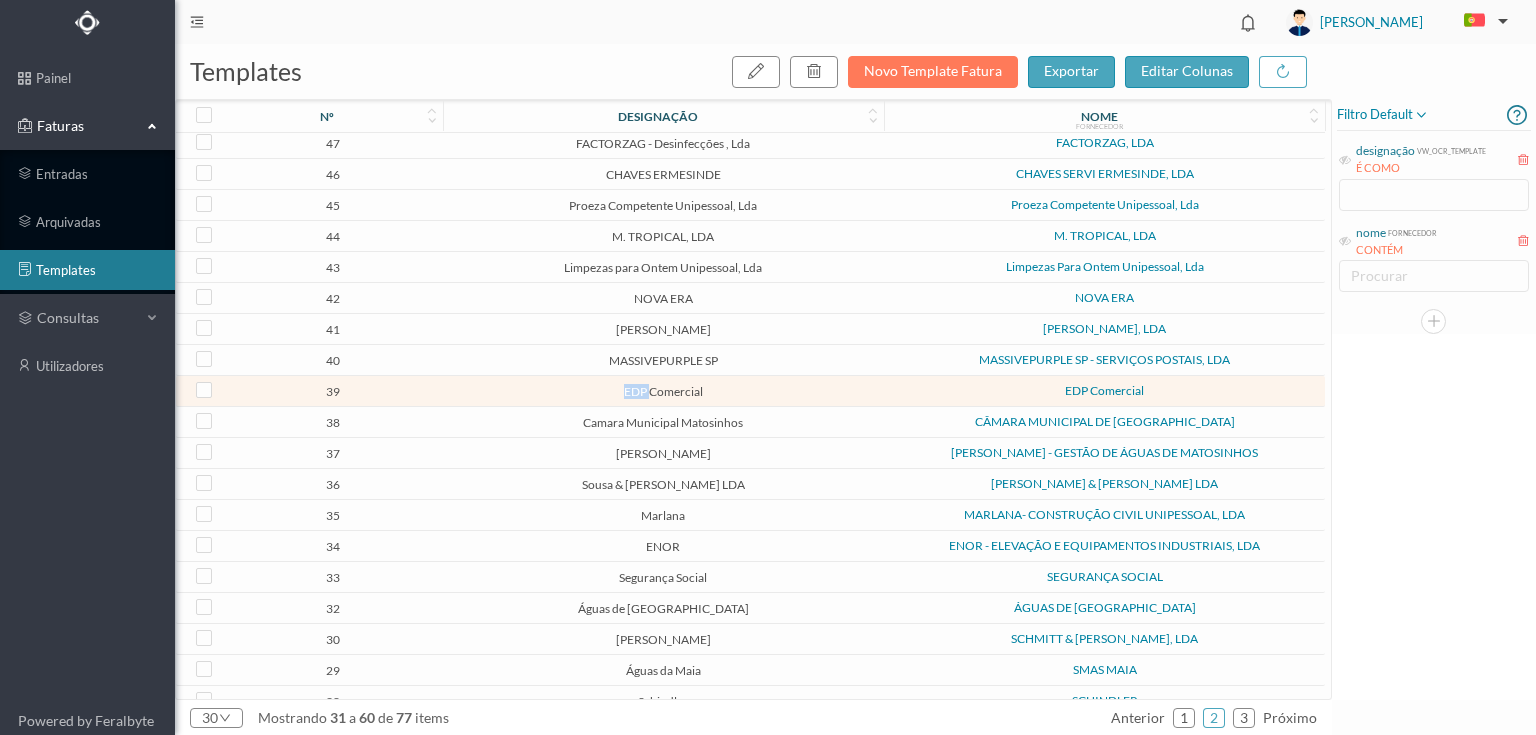 click on "EDP Comercial" at bounding box center (663, 391) 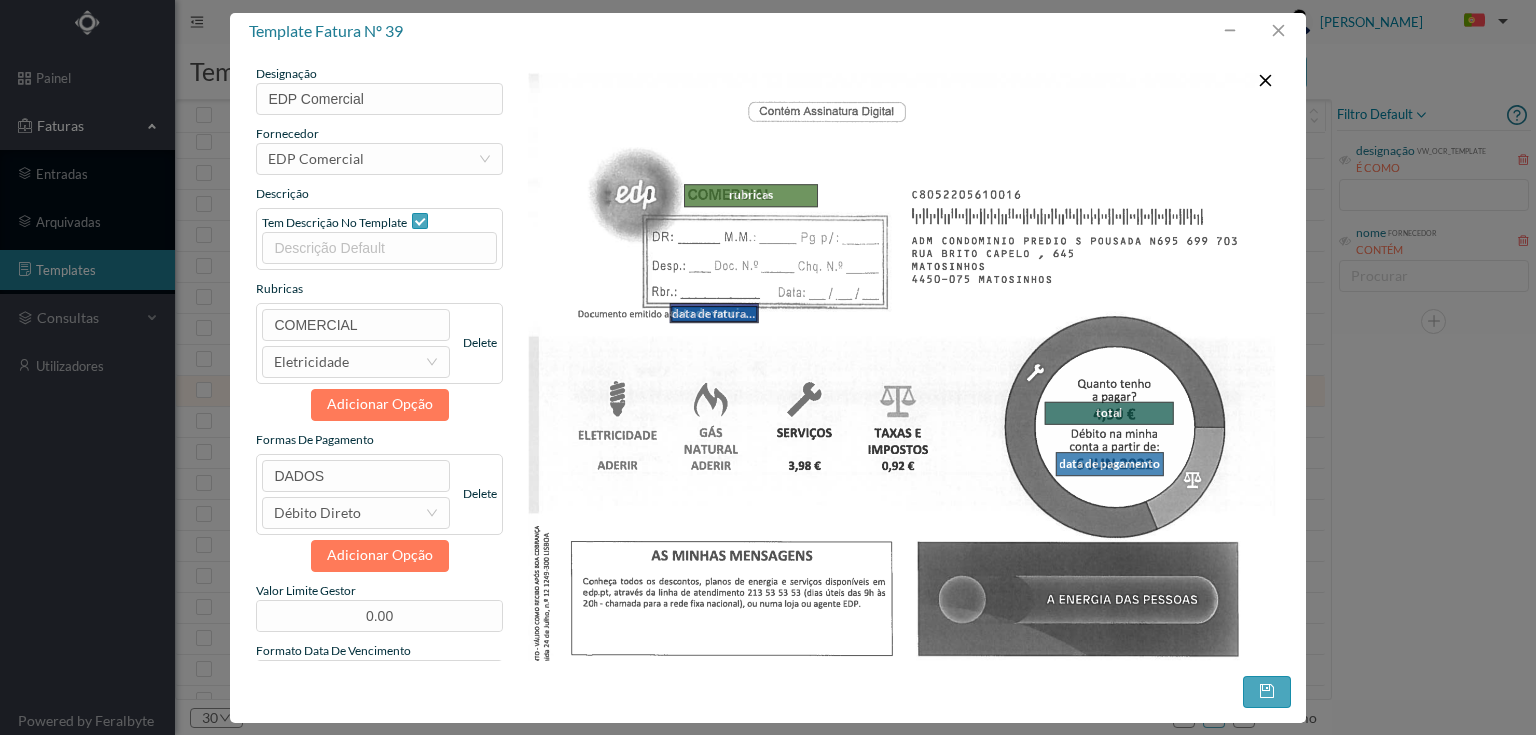 type on "EDP Comercial" 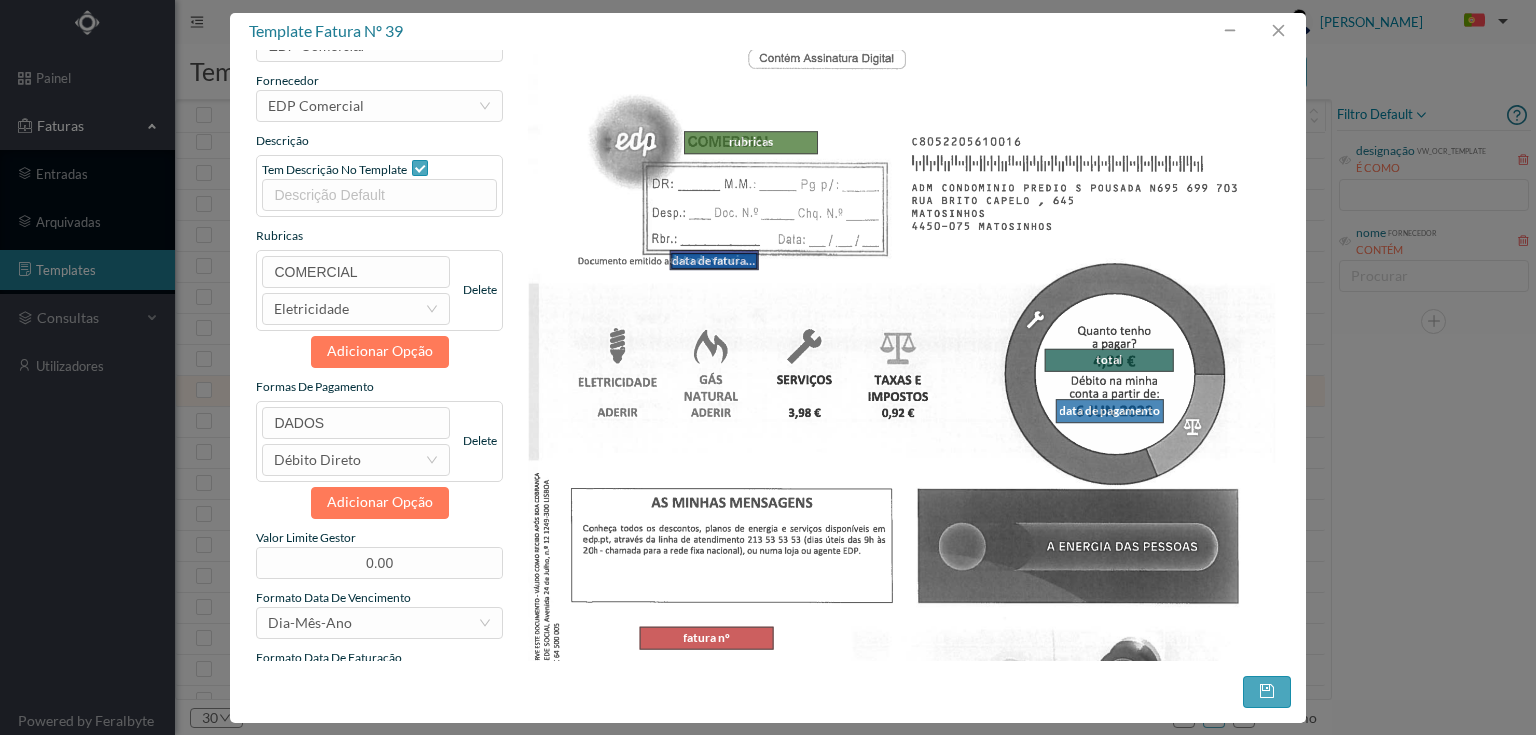 scroll, scrollTop: 0, scrollLeft: 0, axis: both 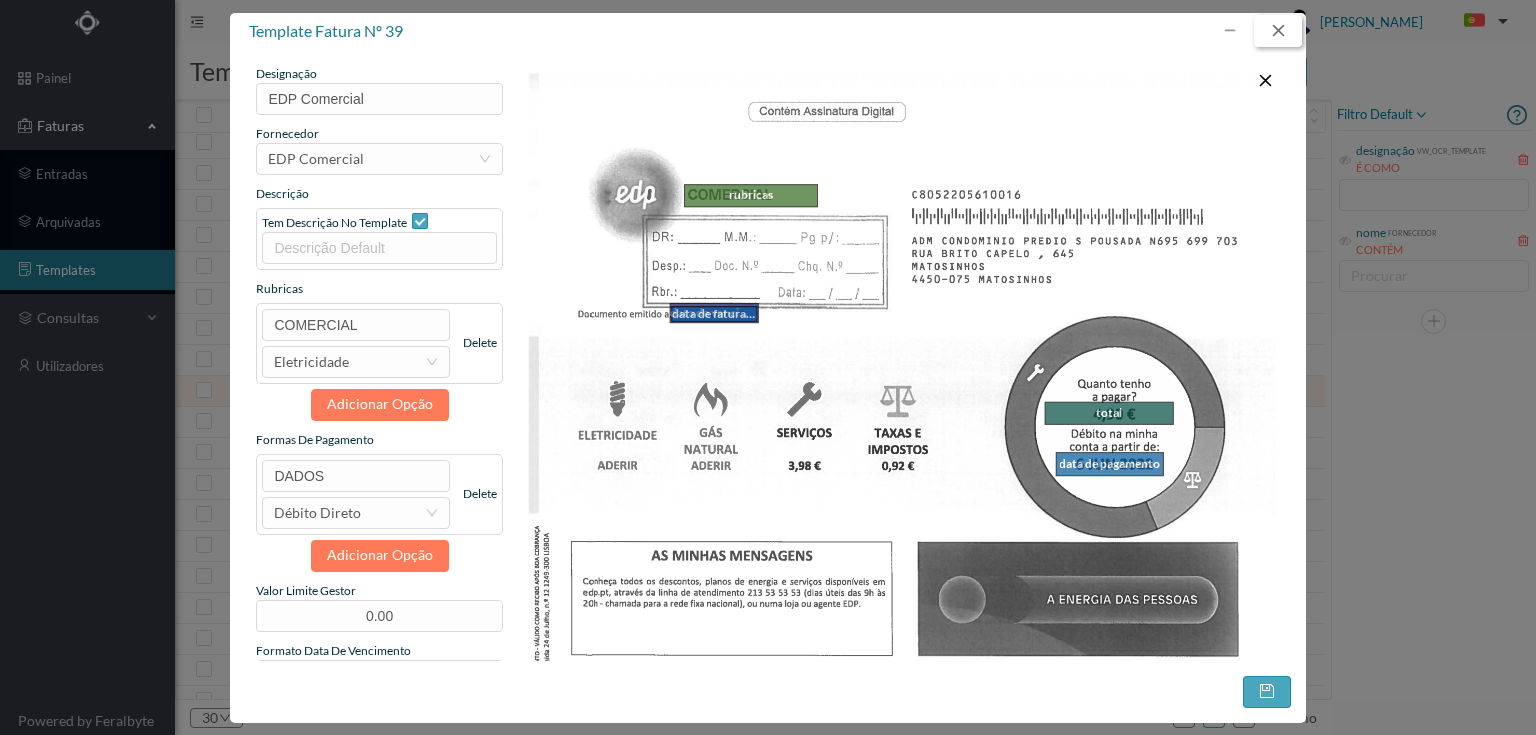 click at bounding box center [1278, 31] 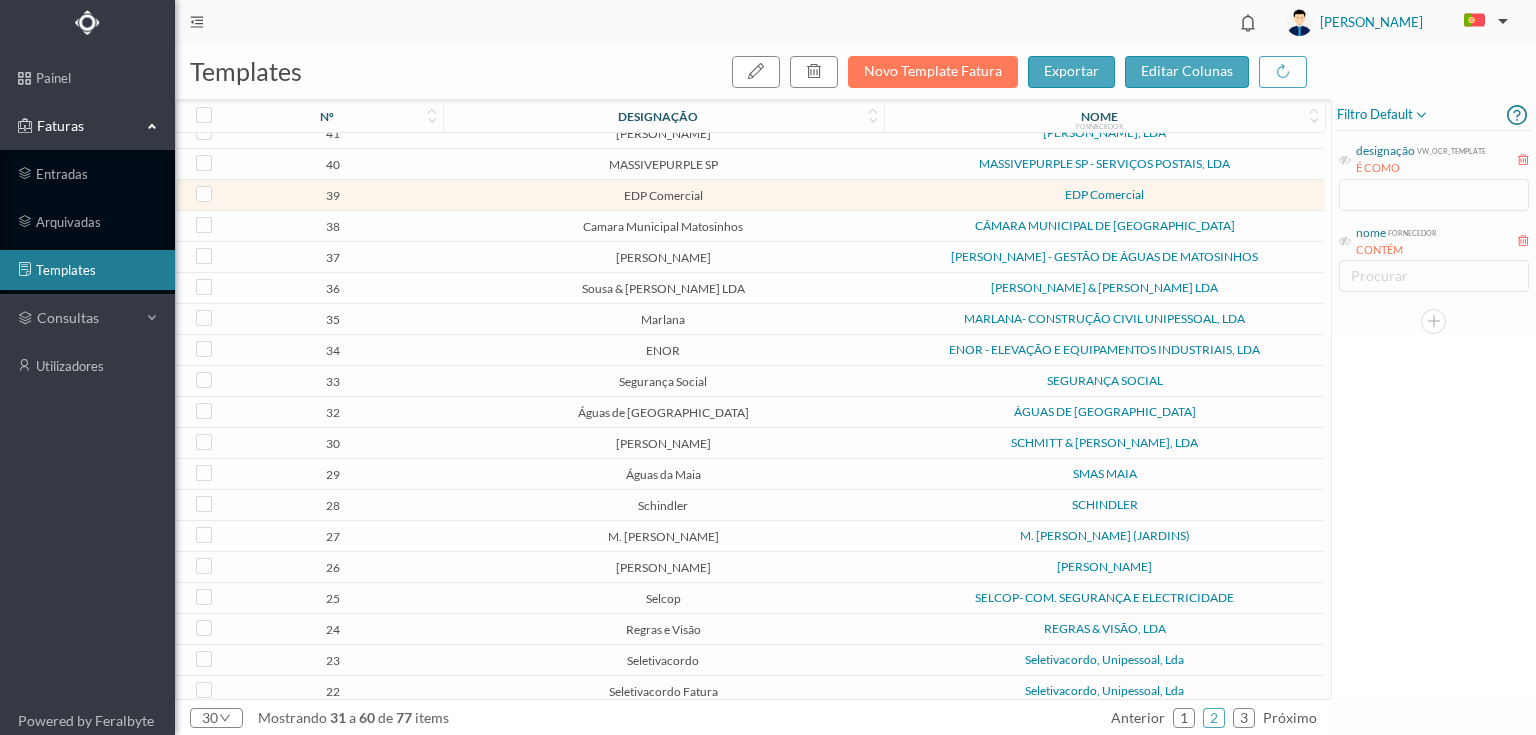 scroll, scrollTop: 356, scrollLeft: 0, axis: vertical 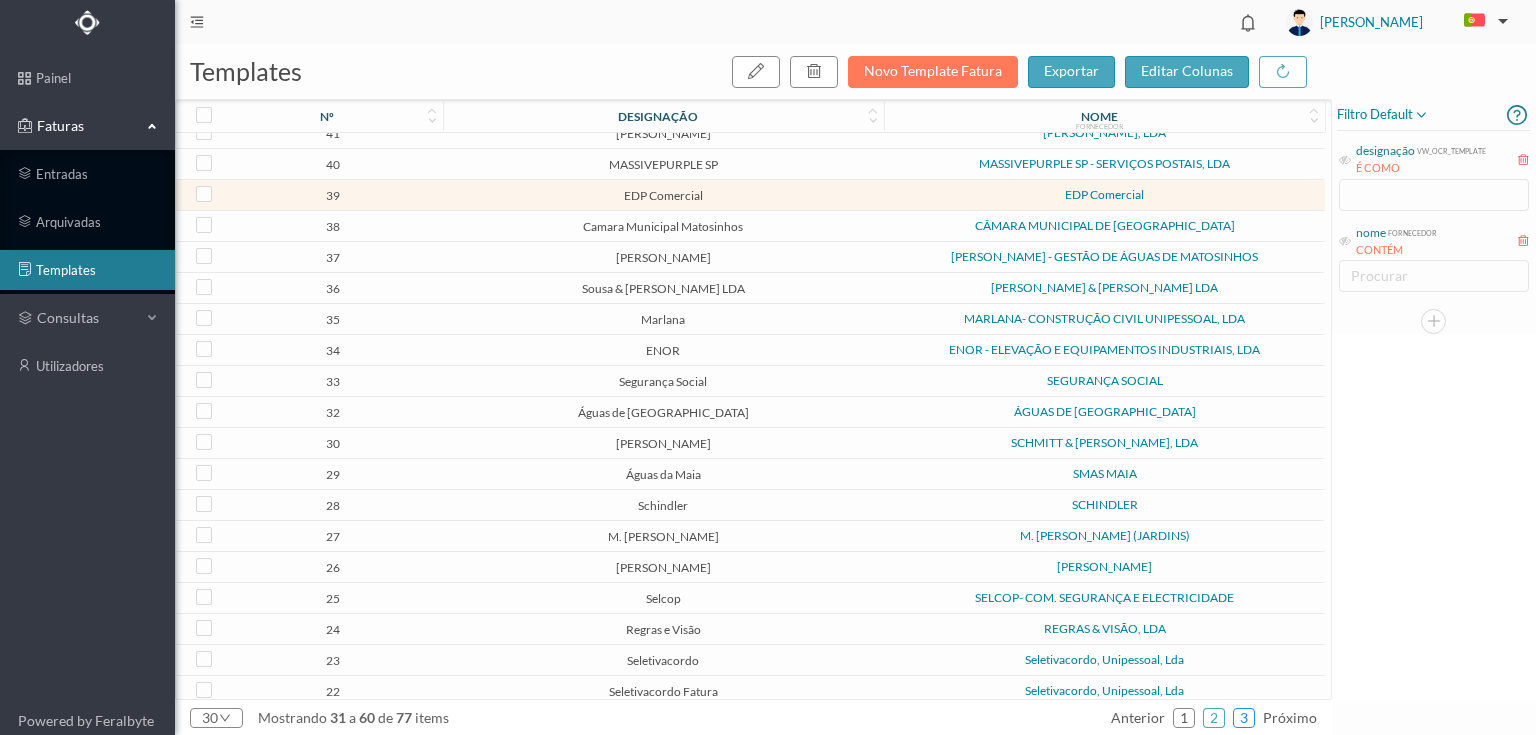 click on "3" at bounding box center (1244, 718) 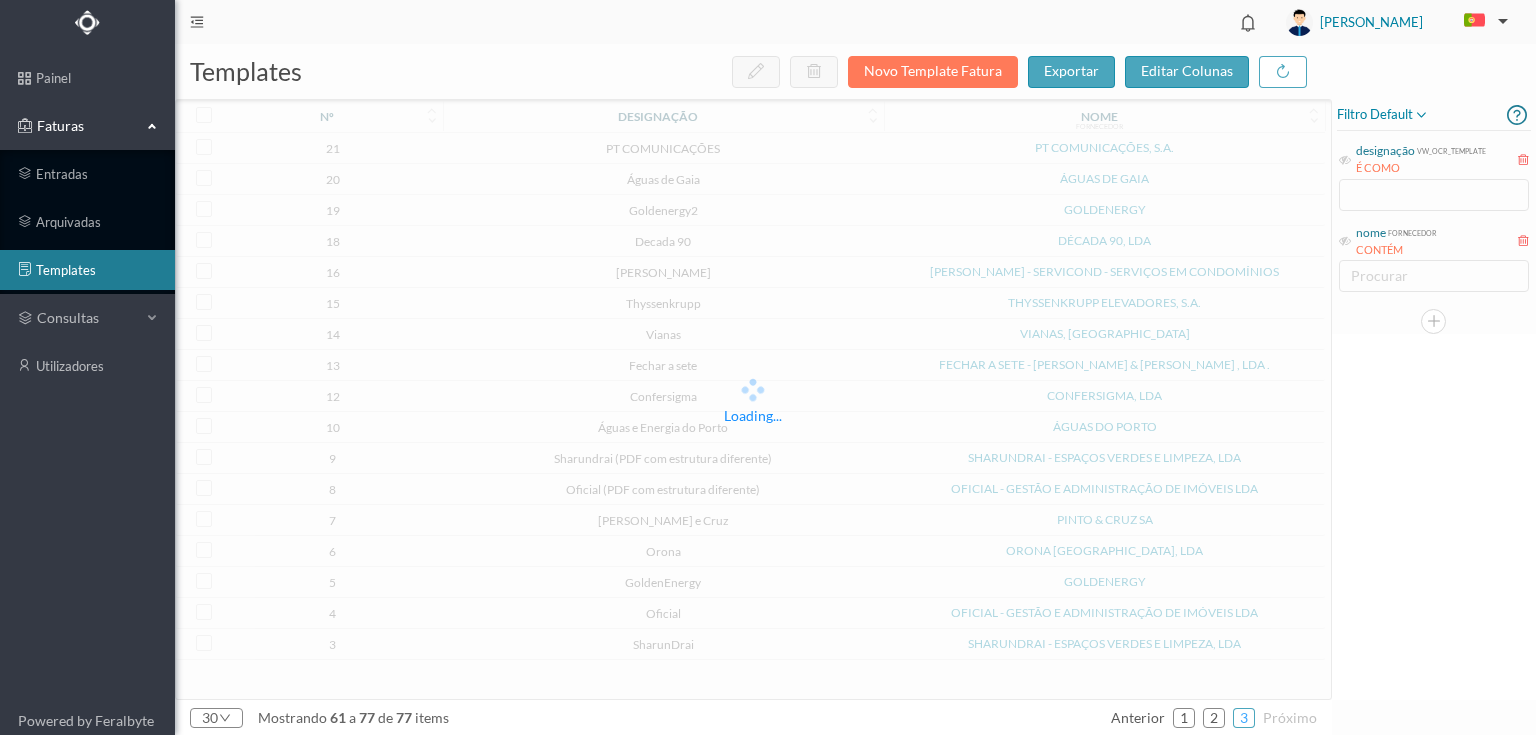 scroll, scrollTop: 0, scrollLeft: 0, axis: both 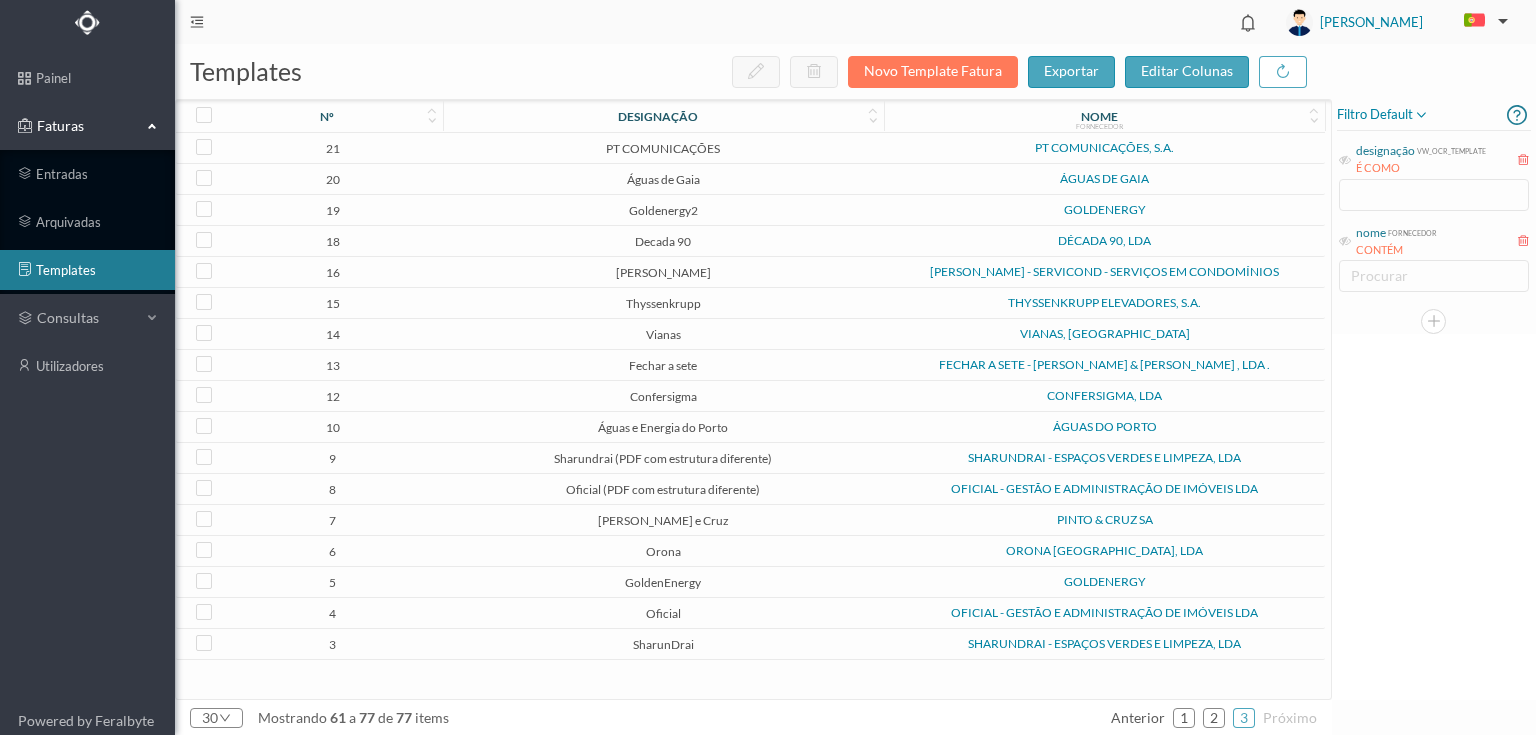 click on "GoldenEnergy" at bounding box center (663, 582) 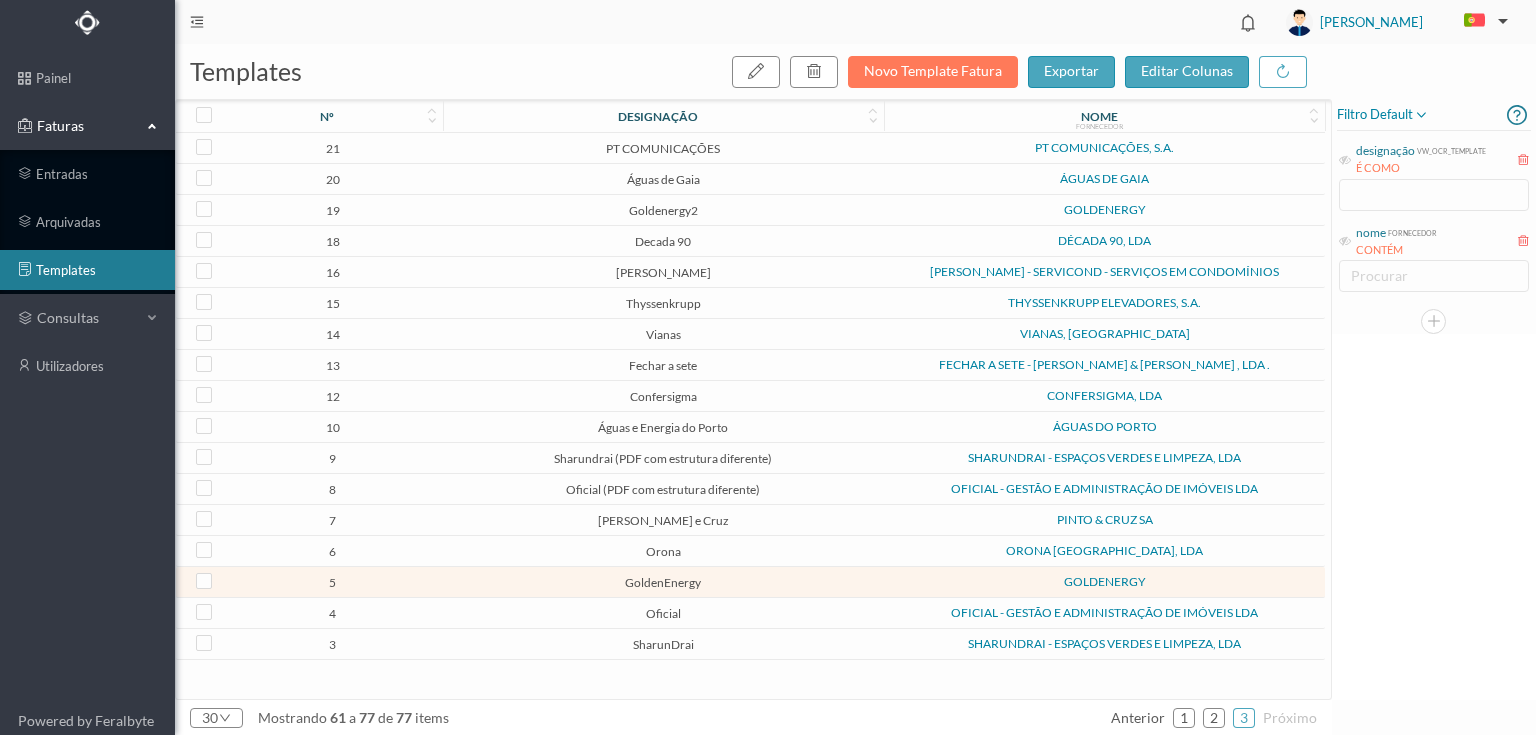 click on "GoldenEnergy" at bounding box center [663, 582] 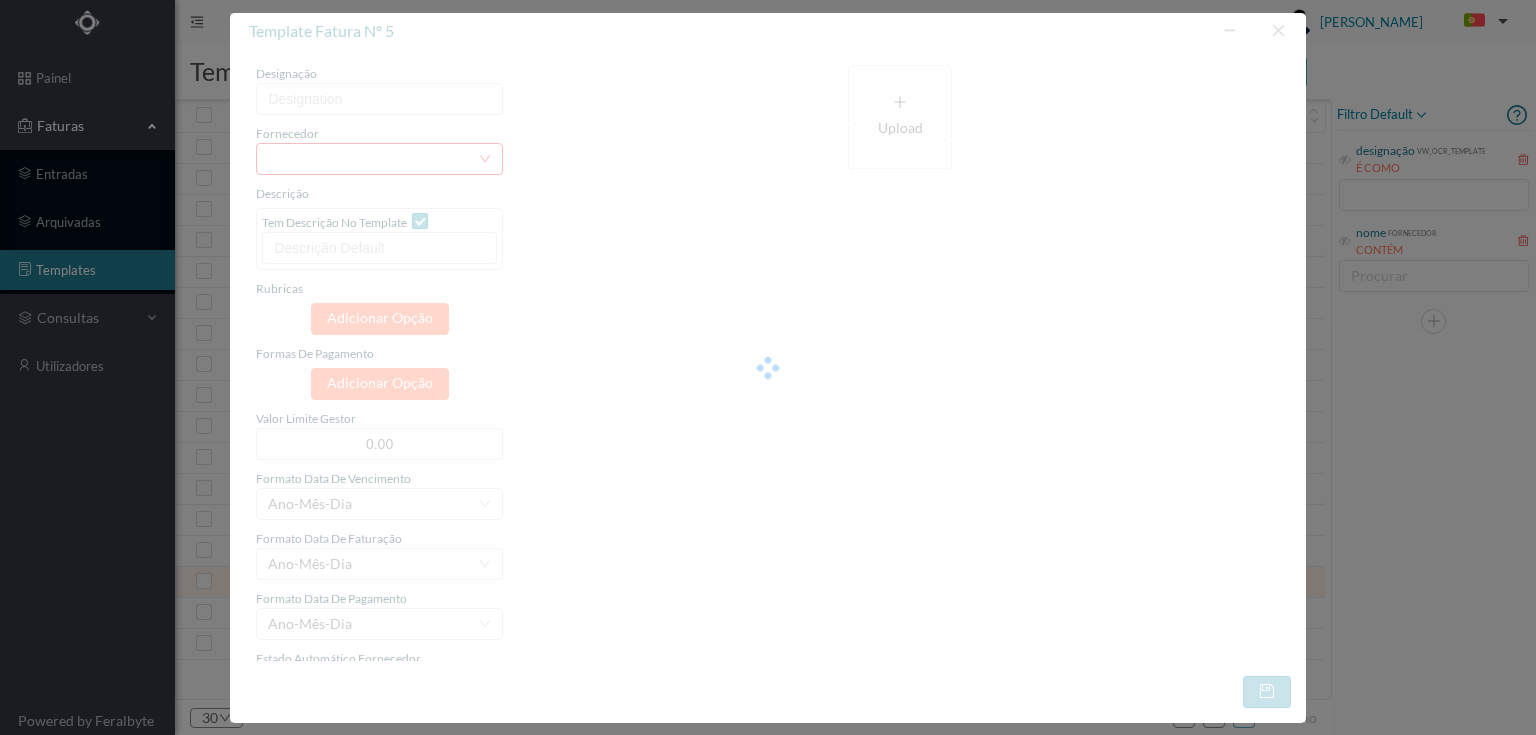 type on "GoldenEnergy" 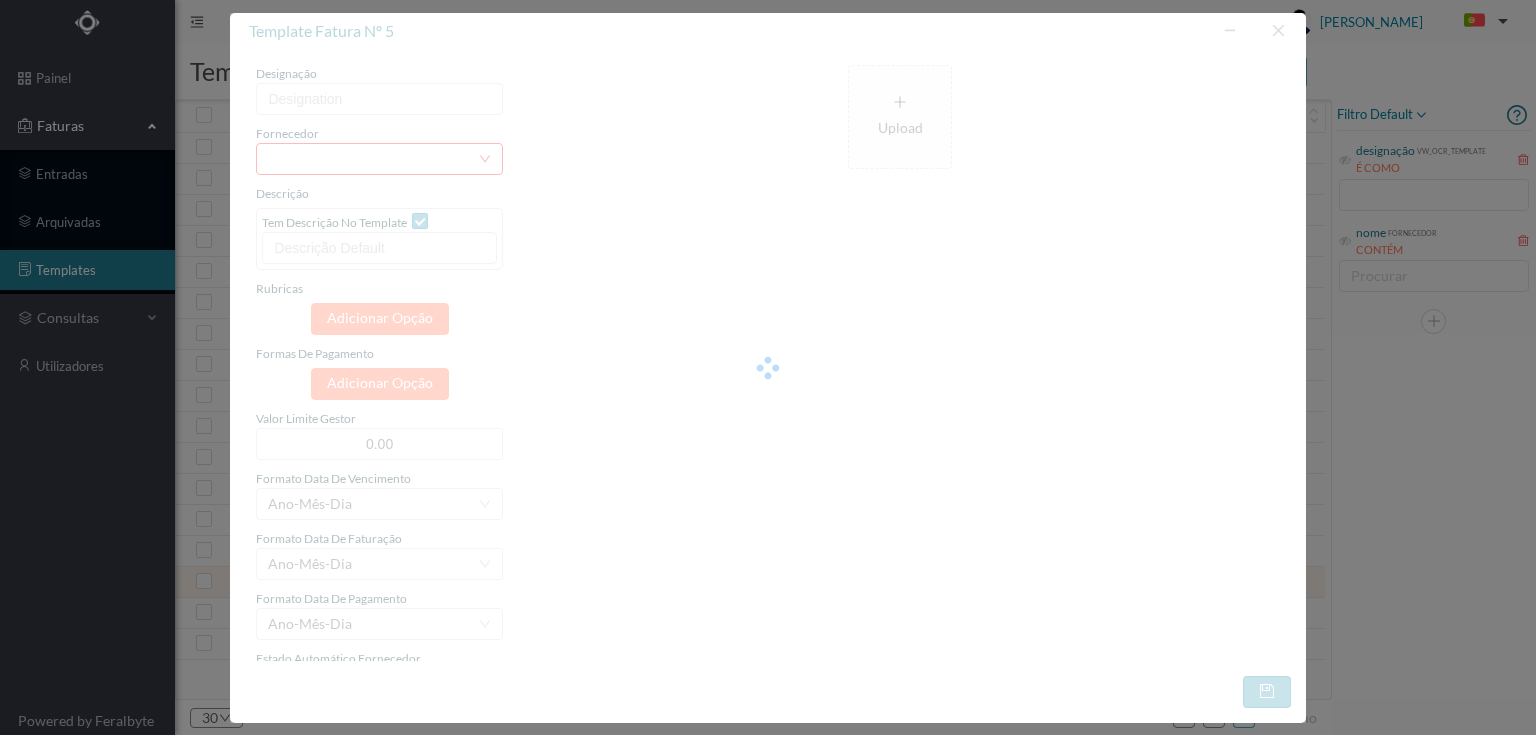 type on "GoldEnergy" 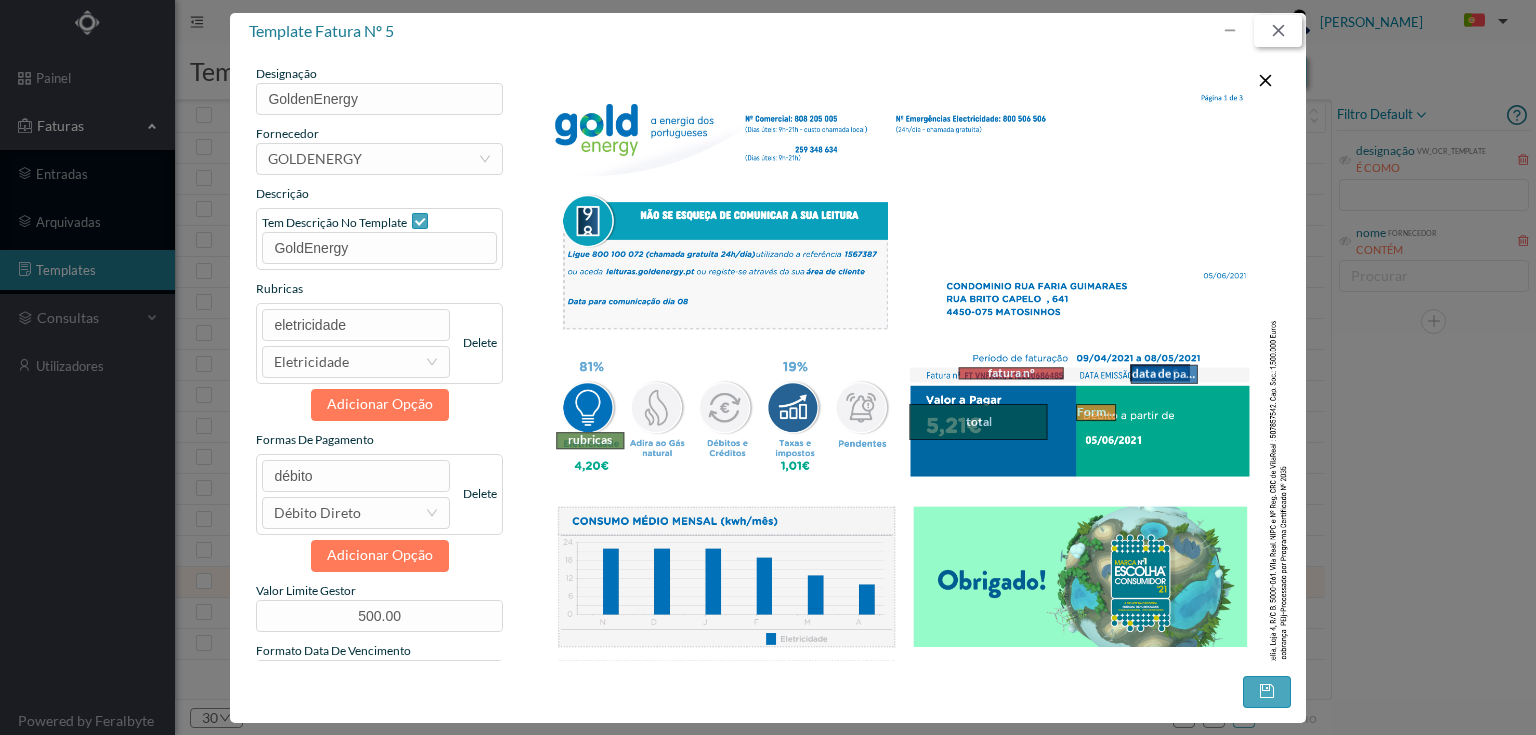 drag, startPoint x: 1288, startPoint y: 28, endPoint x: 1283, endPoint y: 72, distance: 44.28318 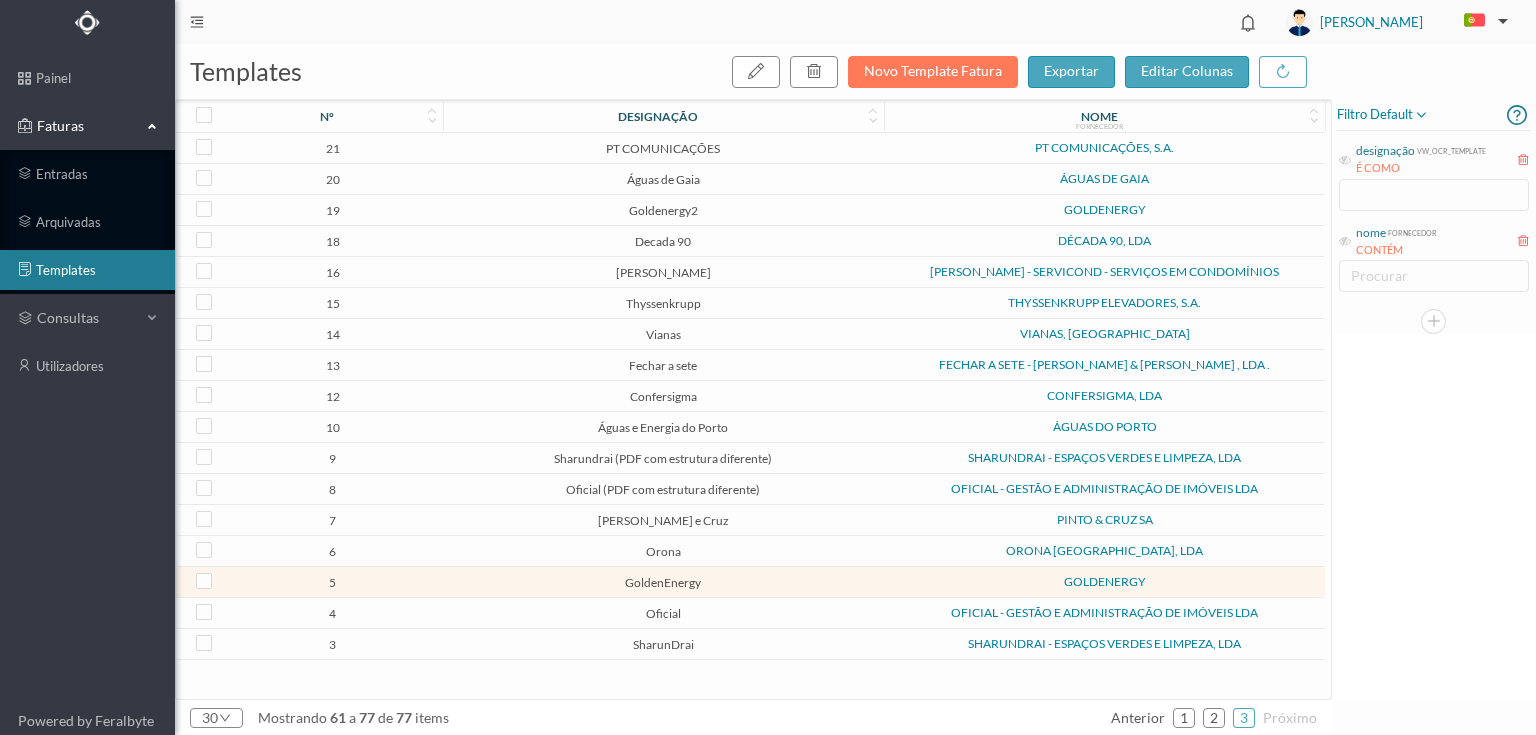 click on "GoldenEnergy" at bounding box center [663, 582] 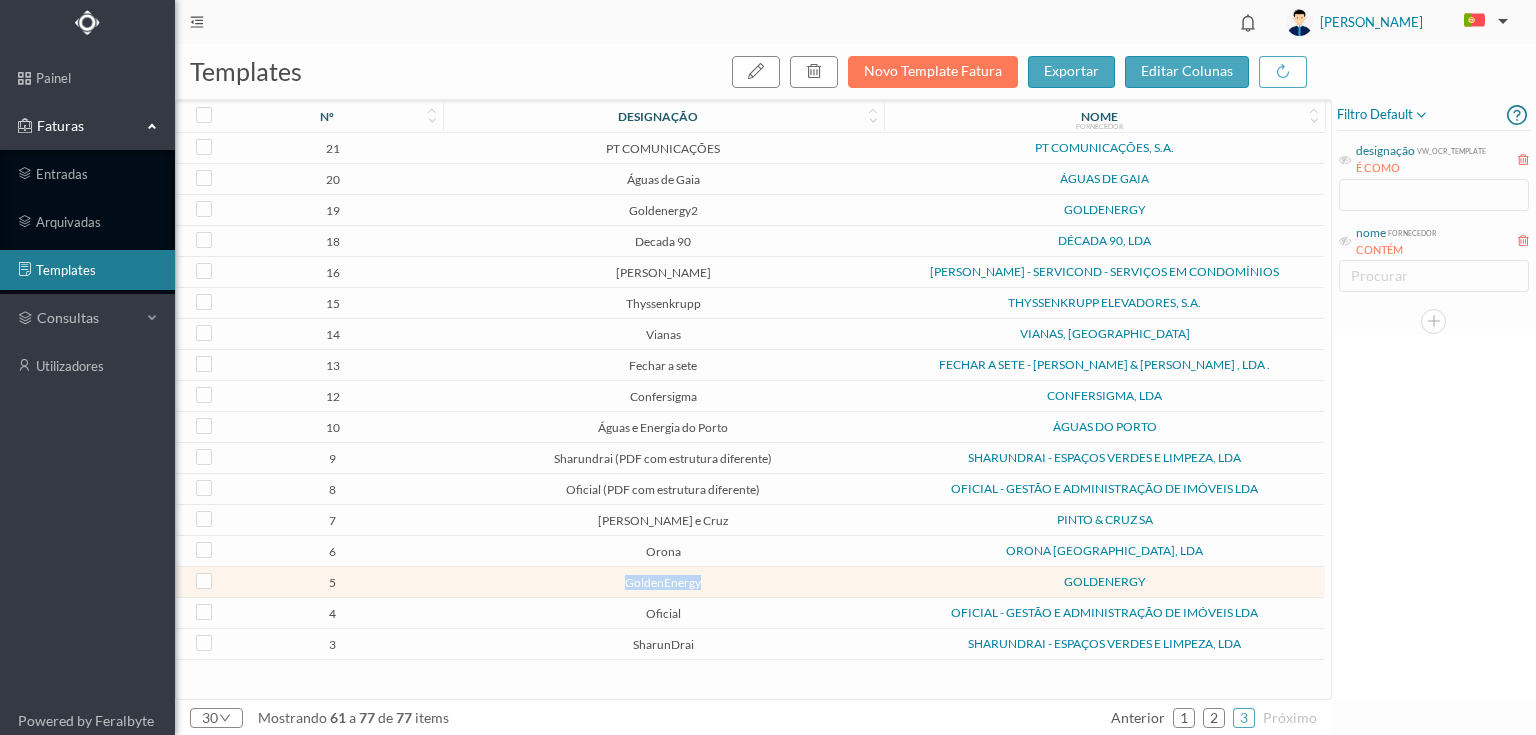click on "GoldenEnergy" at bounding box center [663, 582] 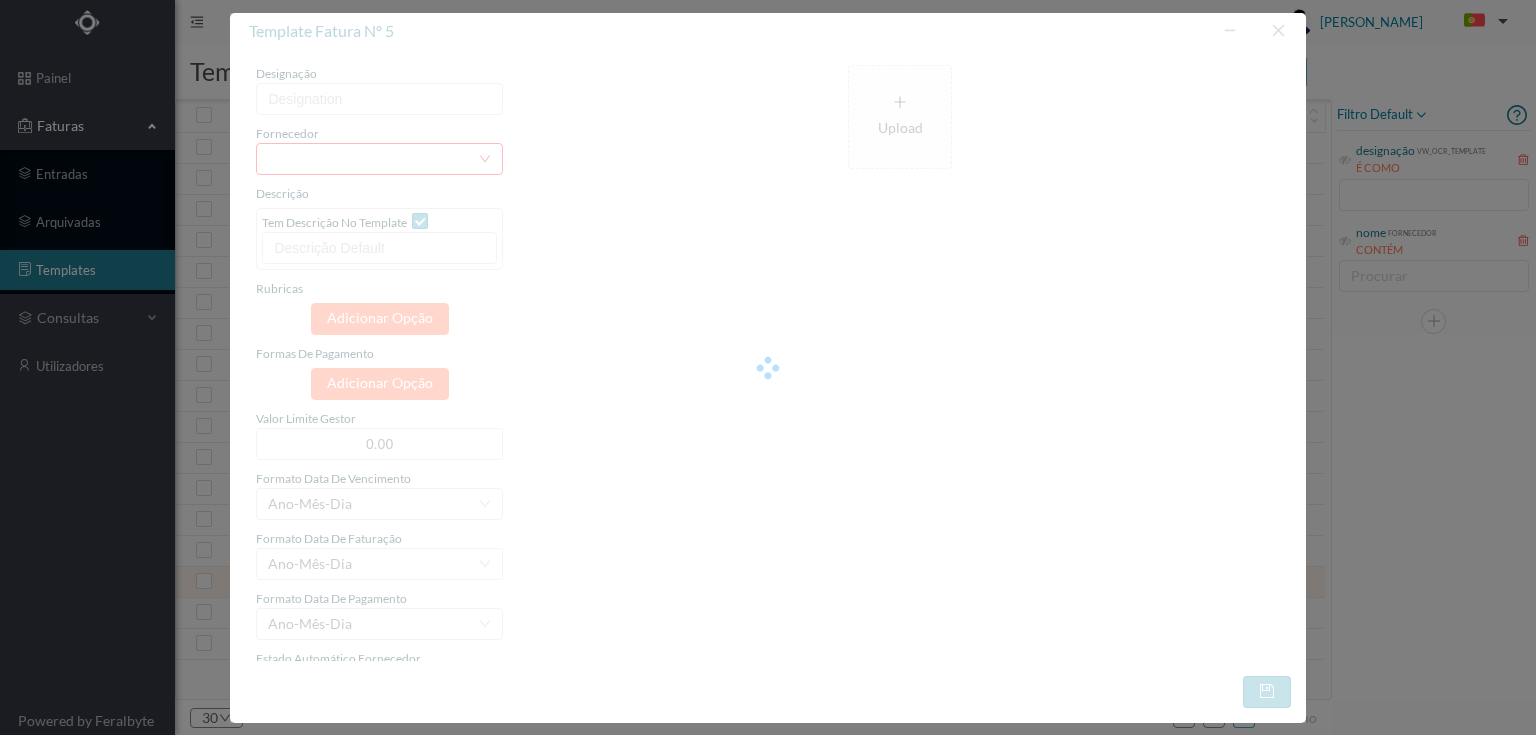 type on "GoldenEnergy" 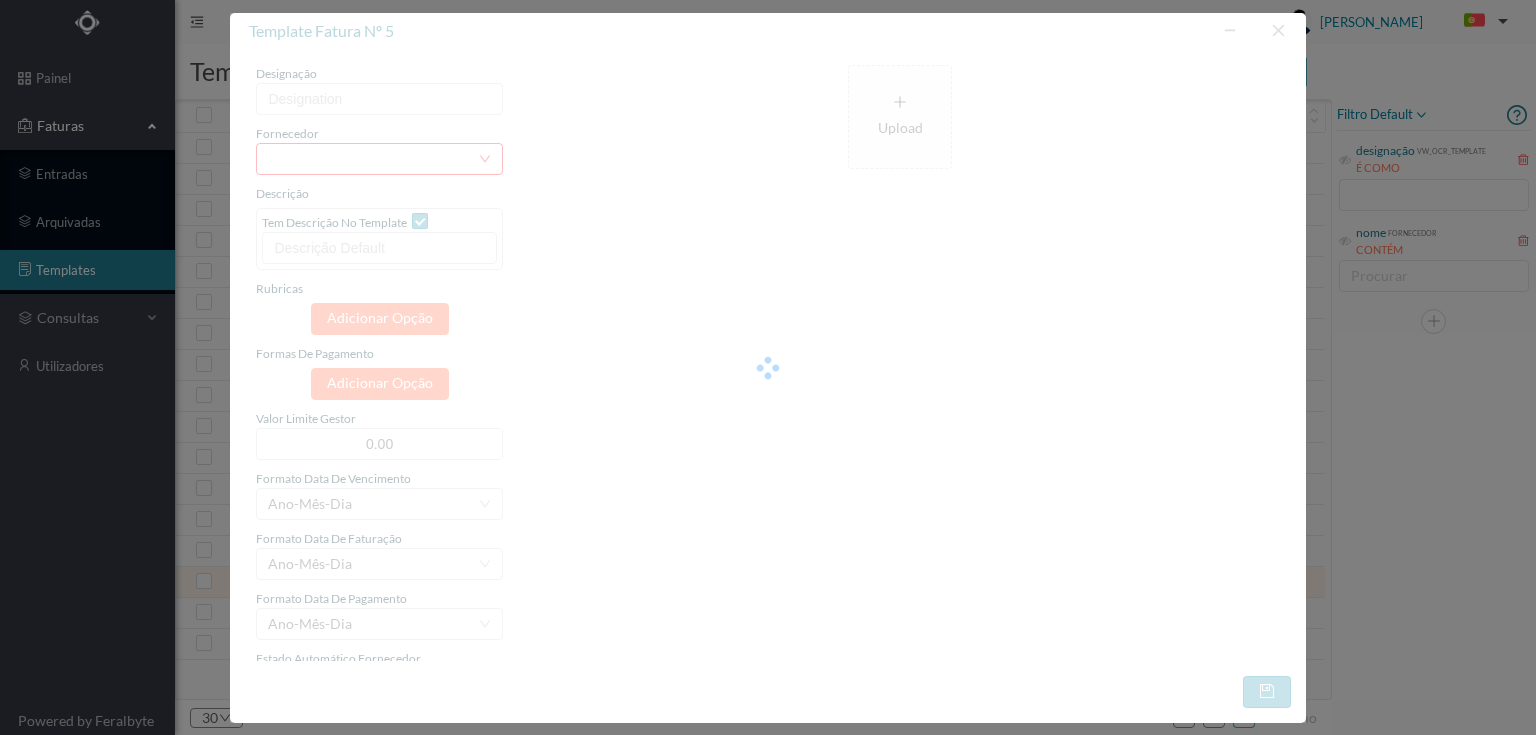 type on "GoldEnergy" 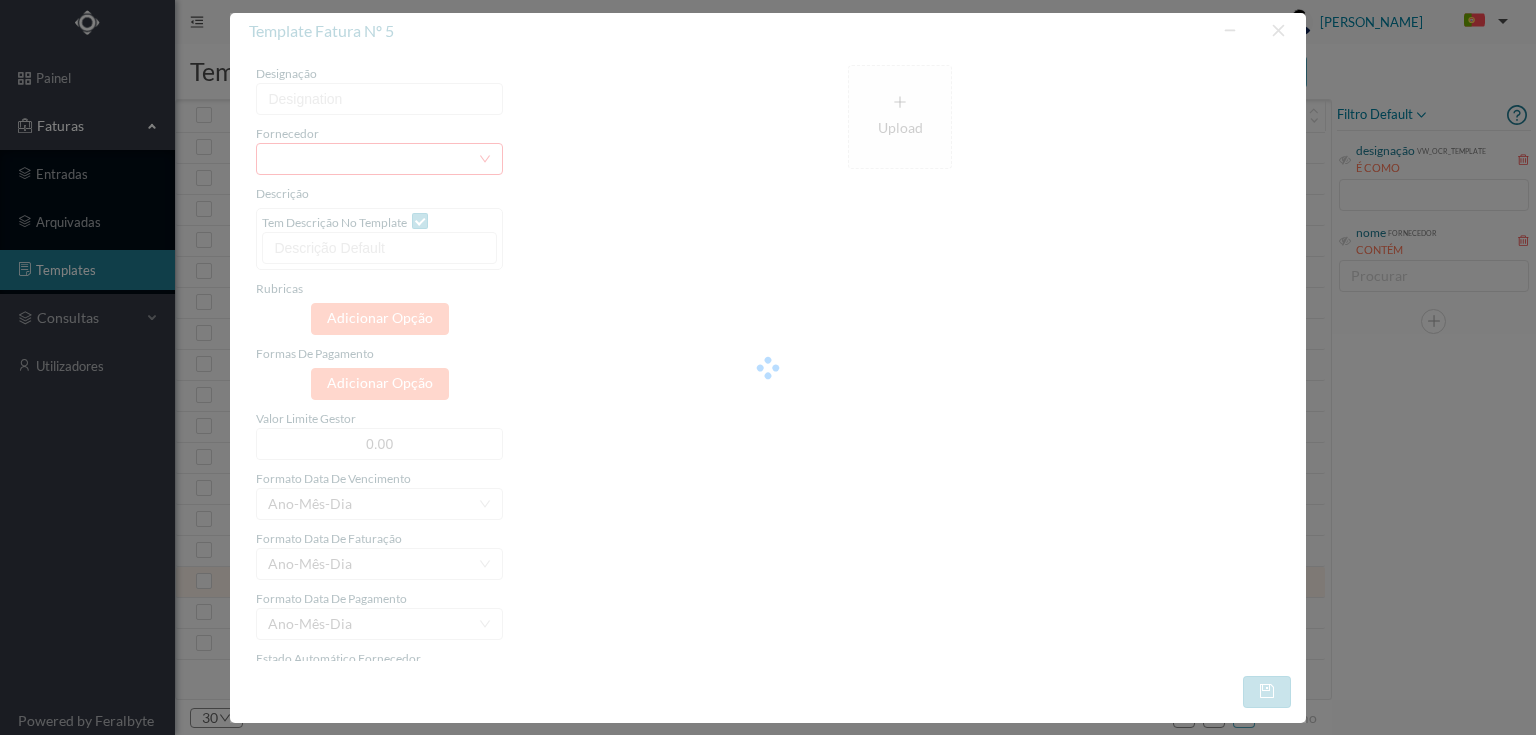 type on "500.00" 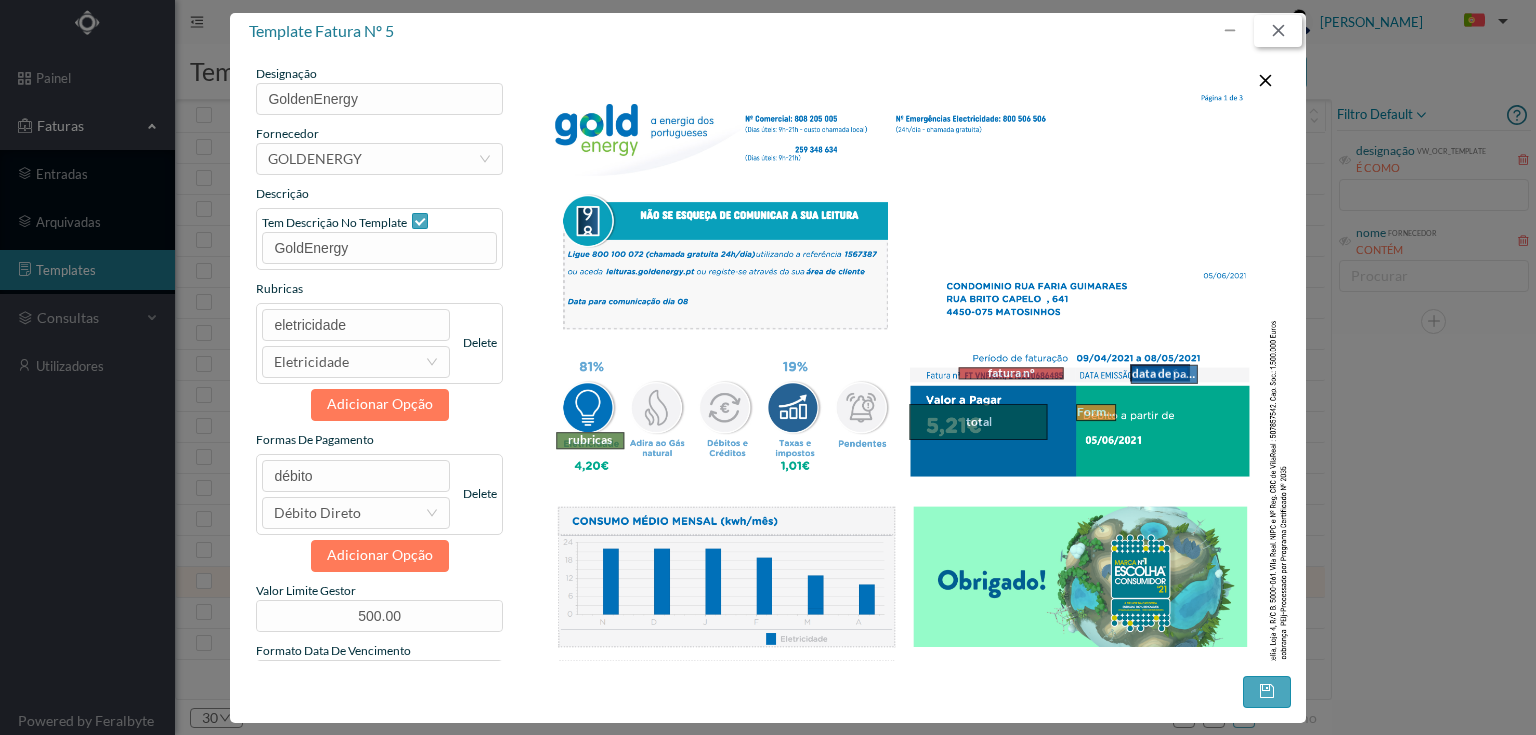 click at bounding box center (1278, 31) 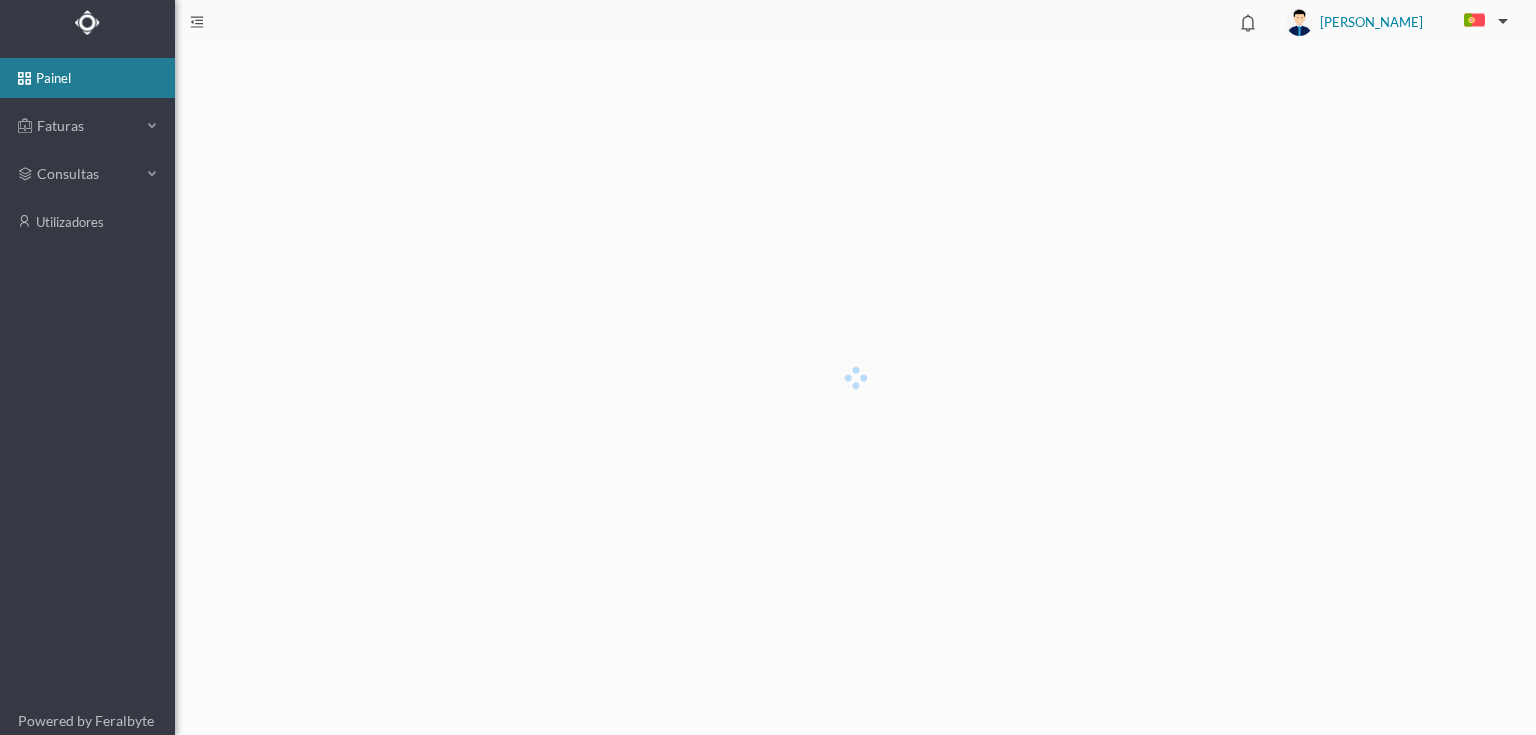 scroll, scrollTop: 0, scrollLeft: 0, axis: both 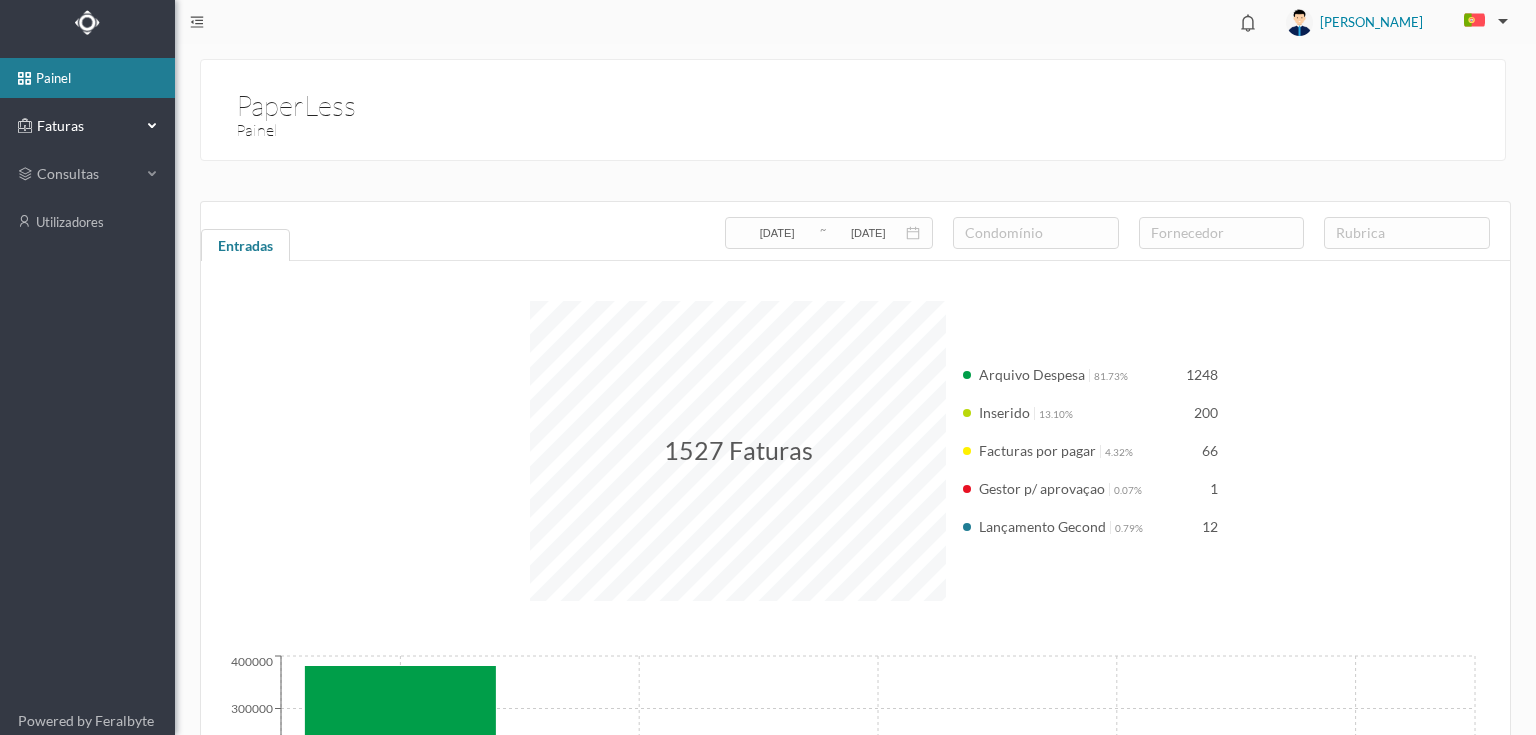 click on "Faturas" at bounding box center (87, 126) 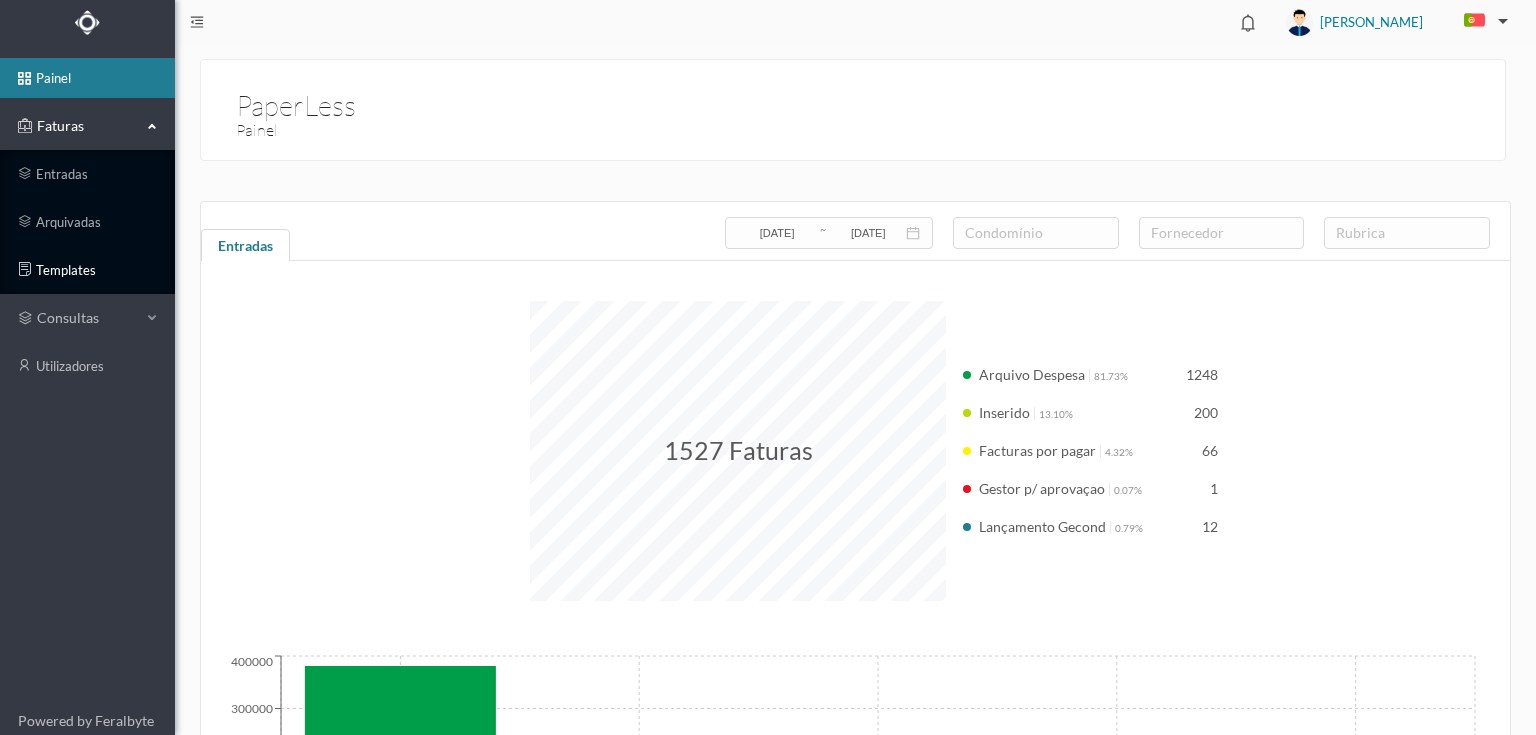 click on "templates" at bounding box center (87, 270) 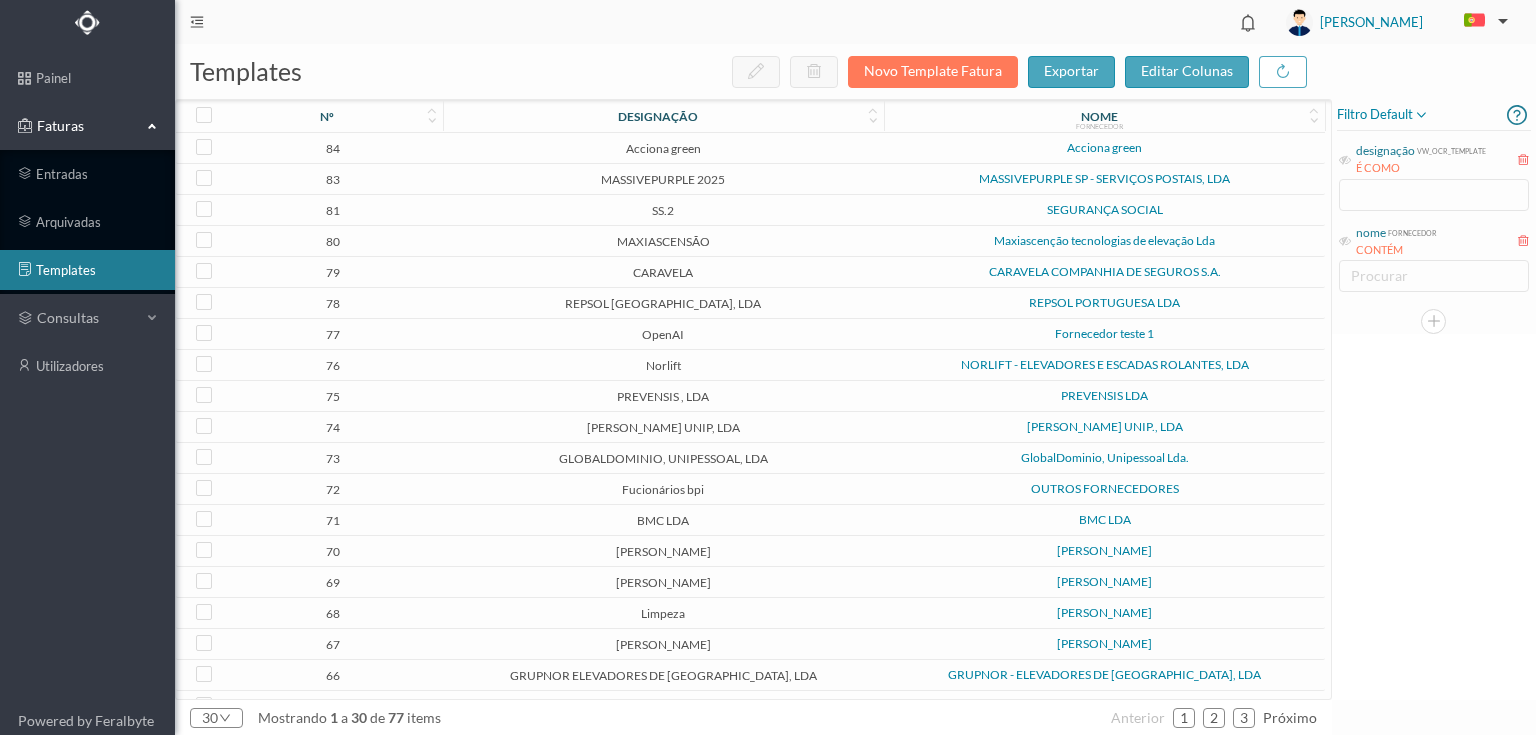 click on "Acciona green" at bounding box center (663, 148) 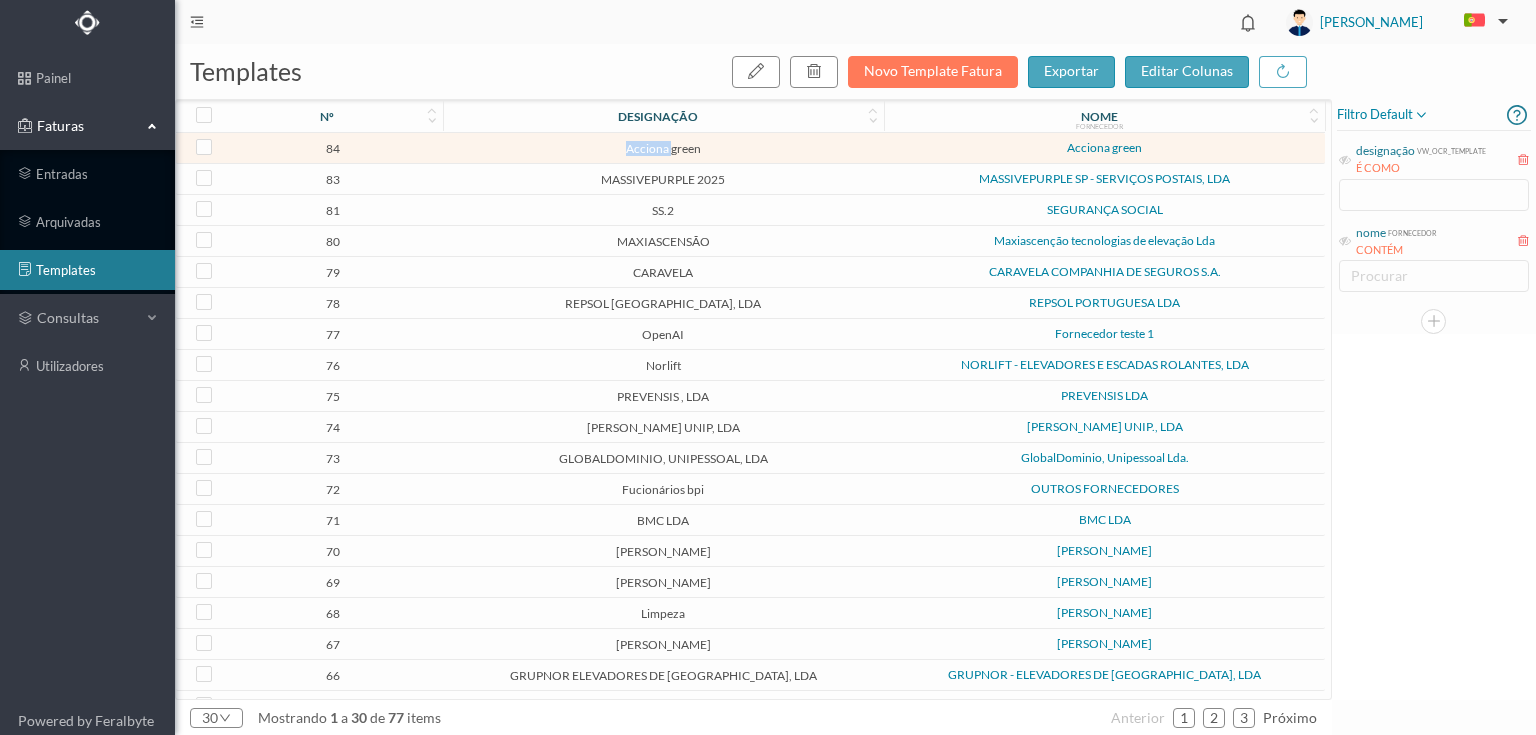 click on "Acciona green" at bounding box center (663, 148) 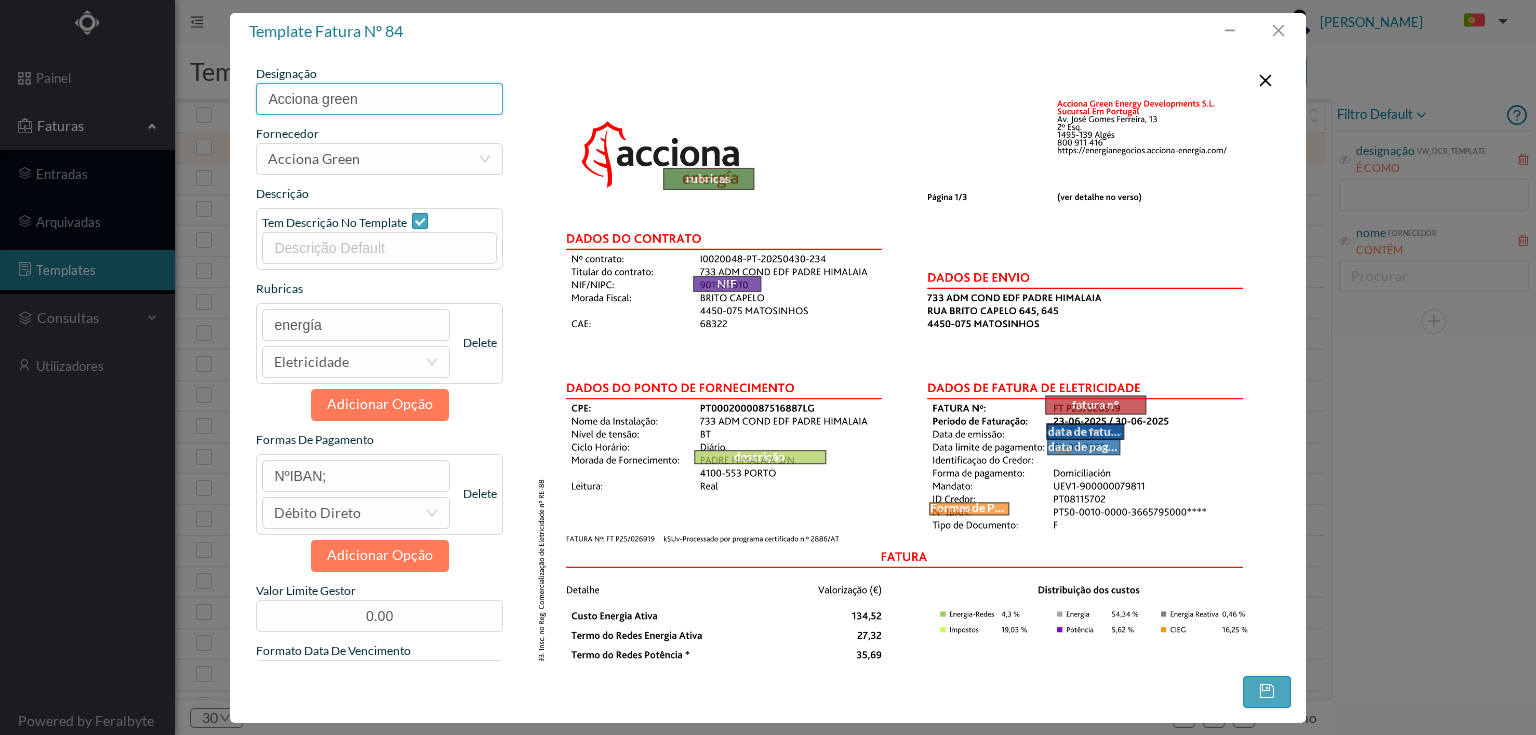 drag, startPoint x: 374, startPoint y: 96, endPoint x: 229, endPoint y: 108, distance: 145.4957 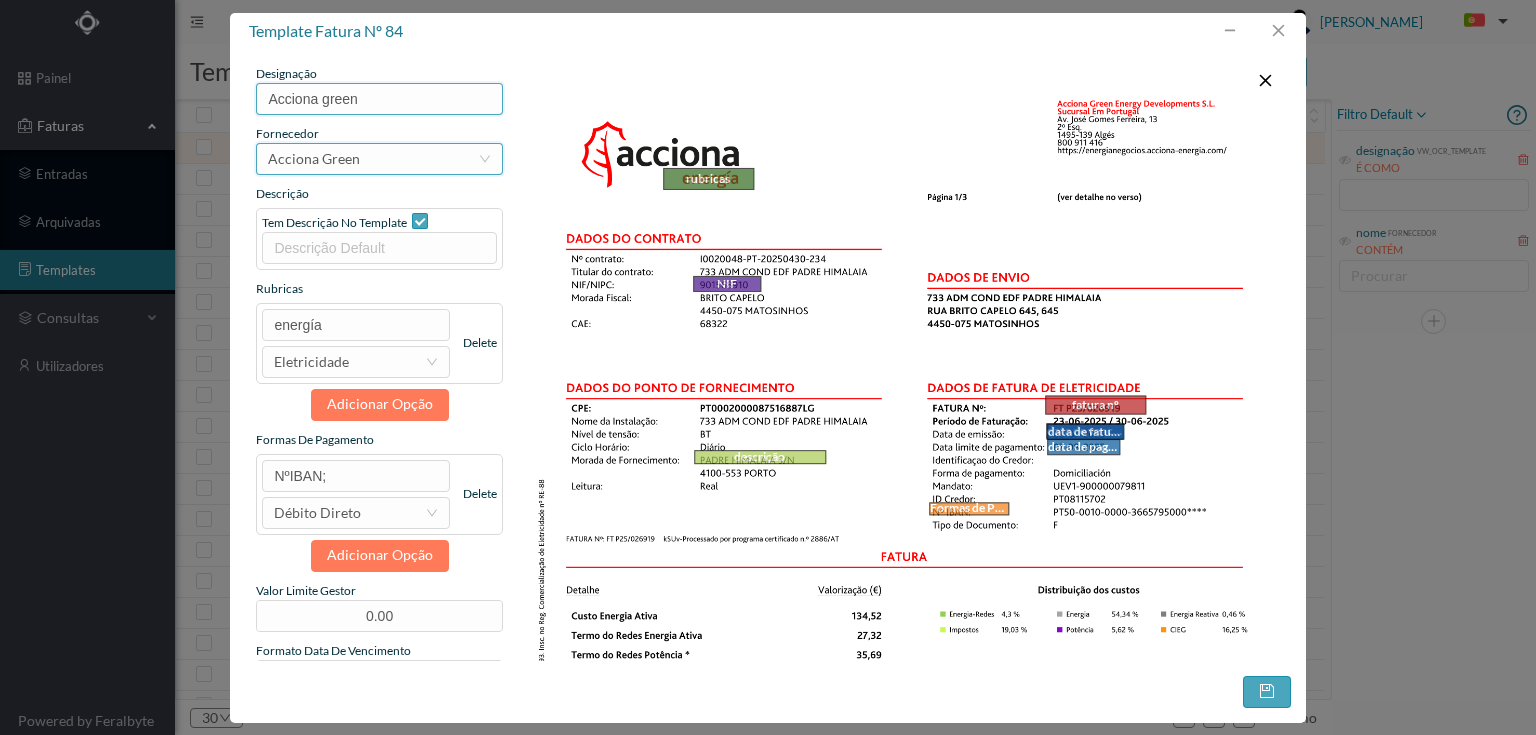 type on "Acciona green" 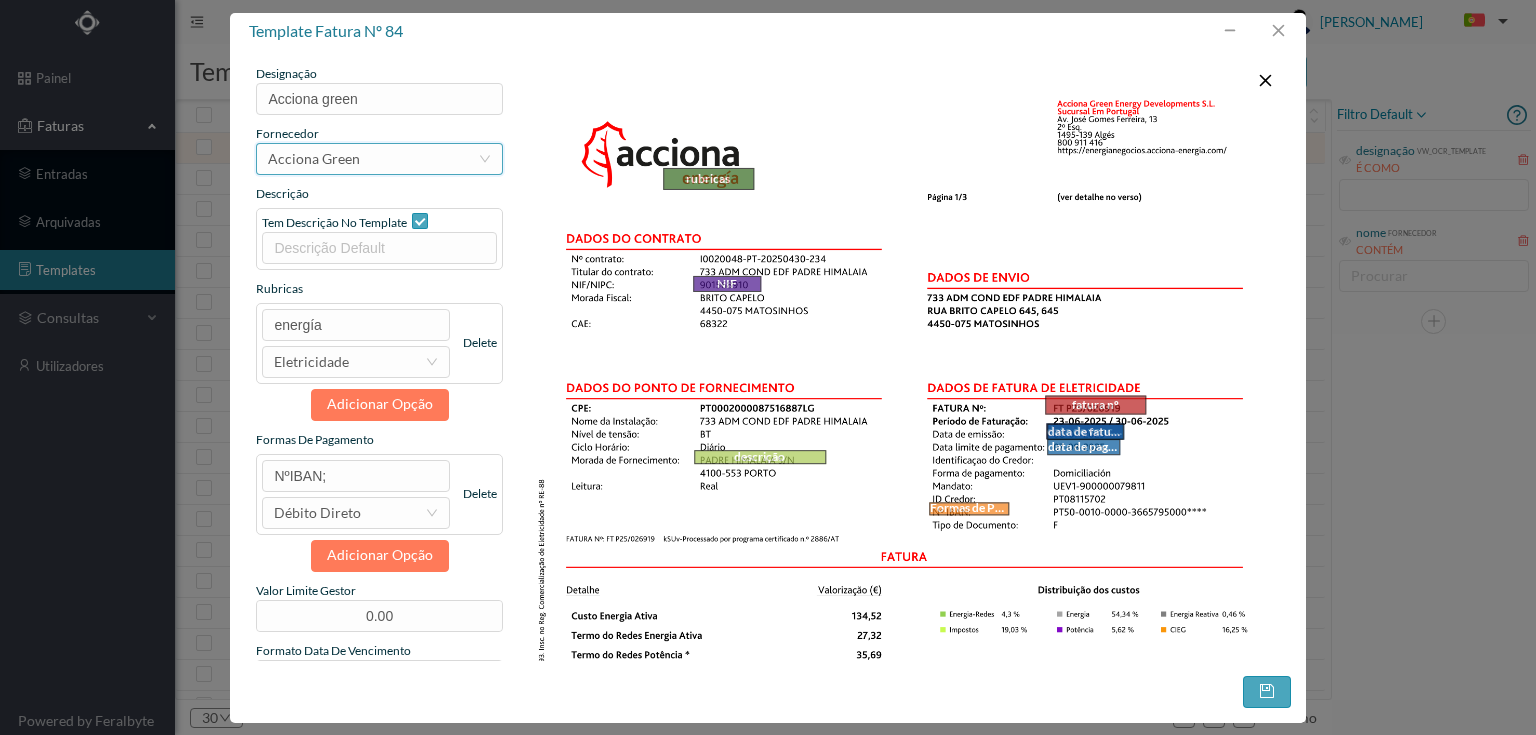 drag, startPoint x: 372, startPoint y: 160, endPoint x: 262, endPoint y: 164, distance: 110.0727 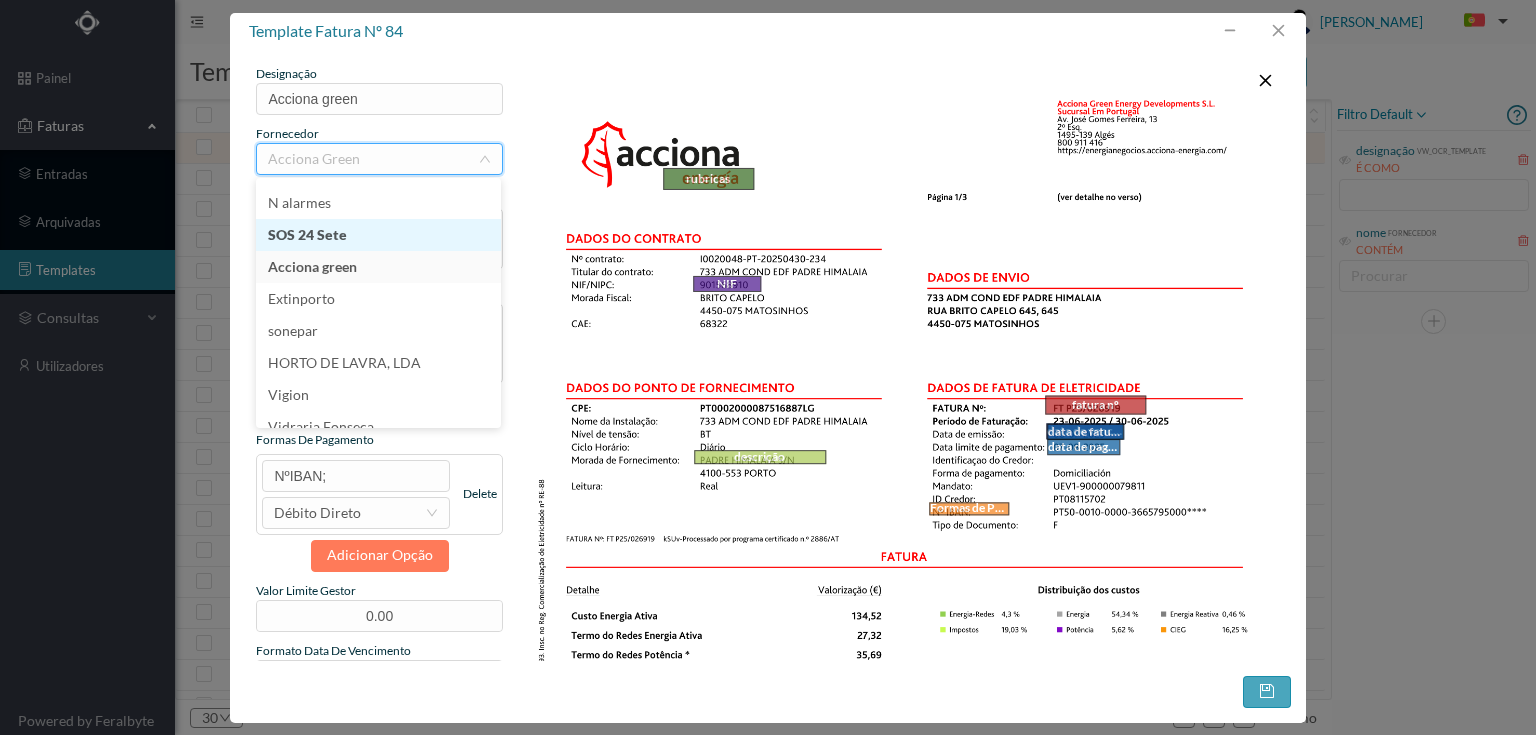 scroll, scrollTop: 8132, scrollLeft: 0, axis: vertical 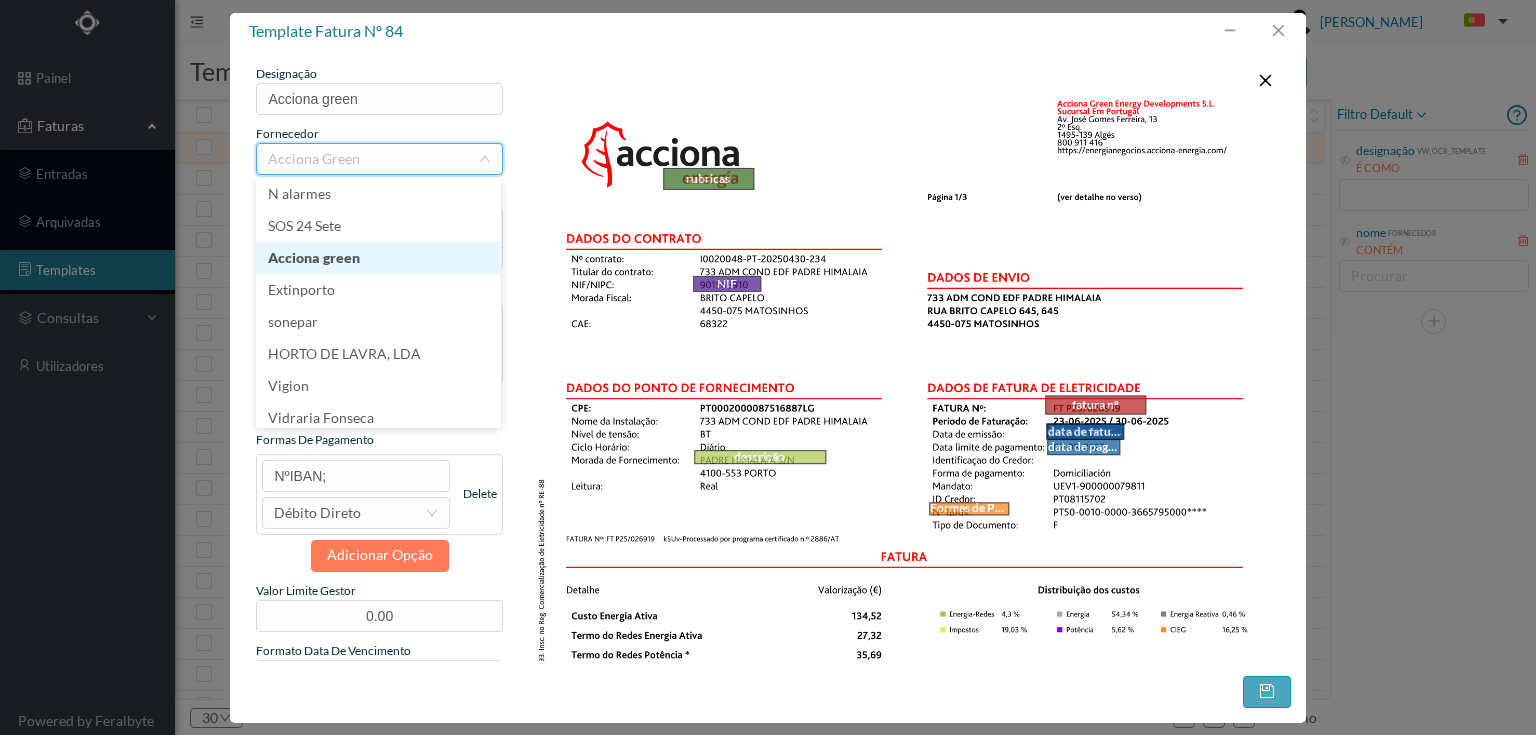 click on "Acciona green" at bounding box center (378, 258) 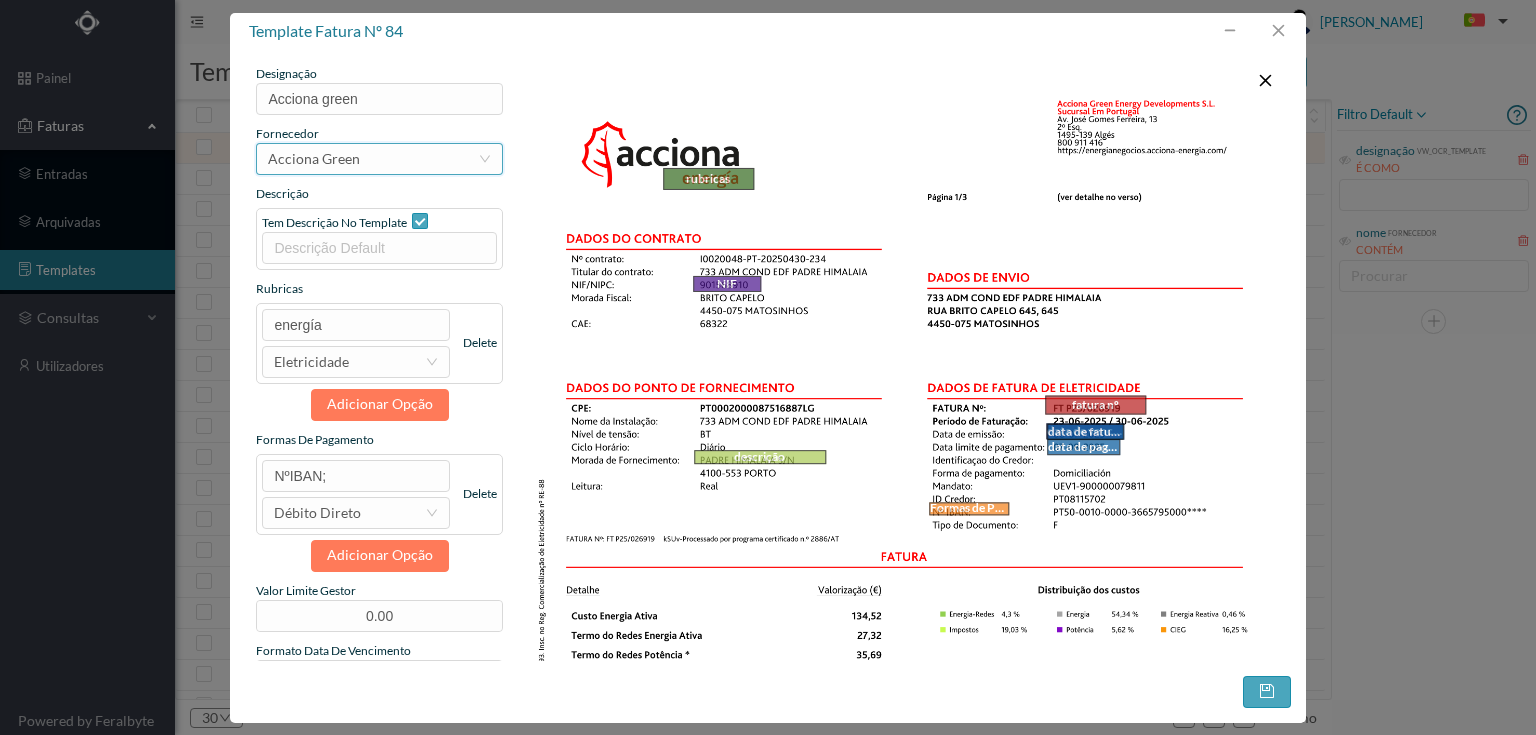 click on "Acciona green" at bounding box center (314, 159) 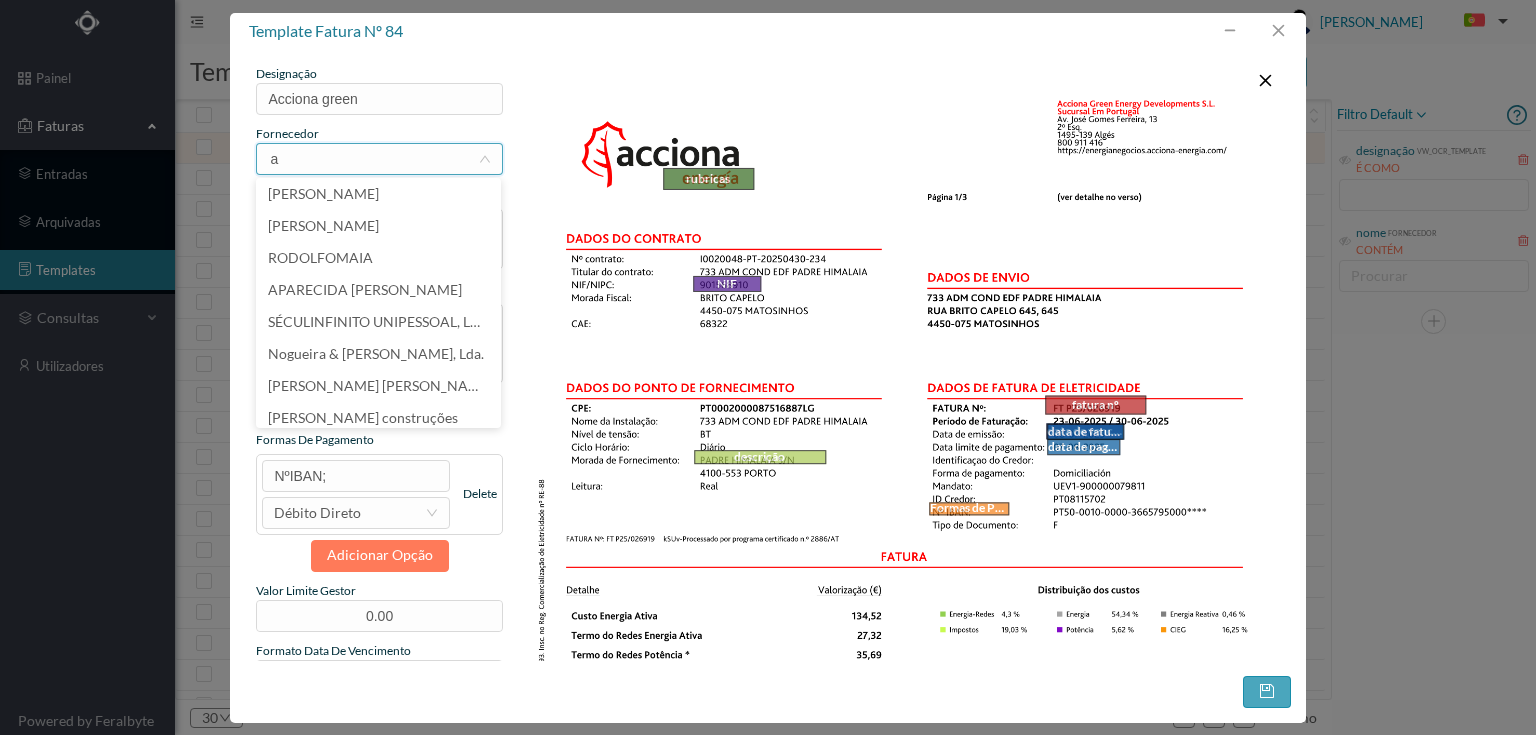 scroll, scrollTop: 4, scrollLeft: 0, axis: vertical 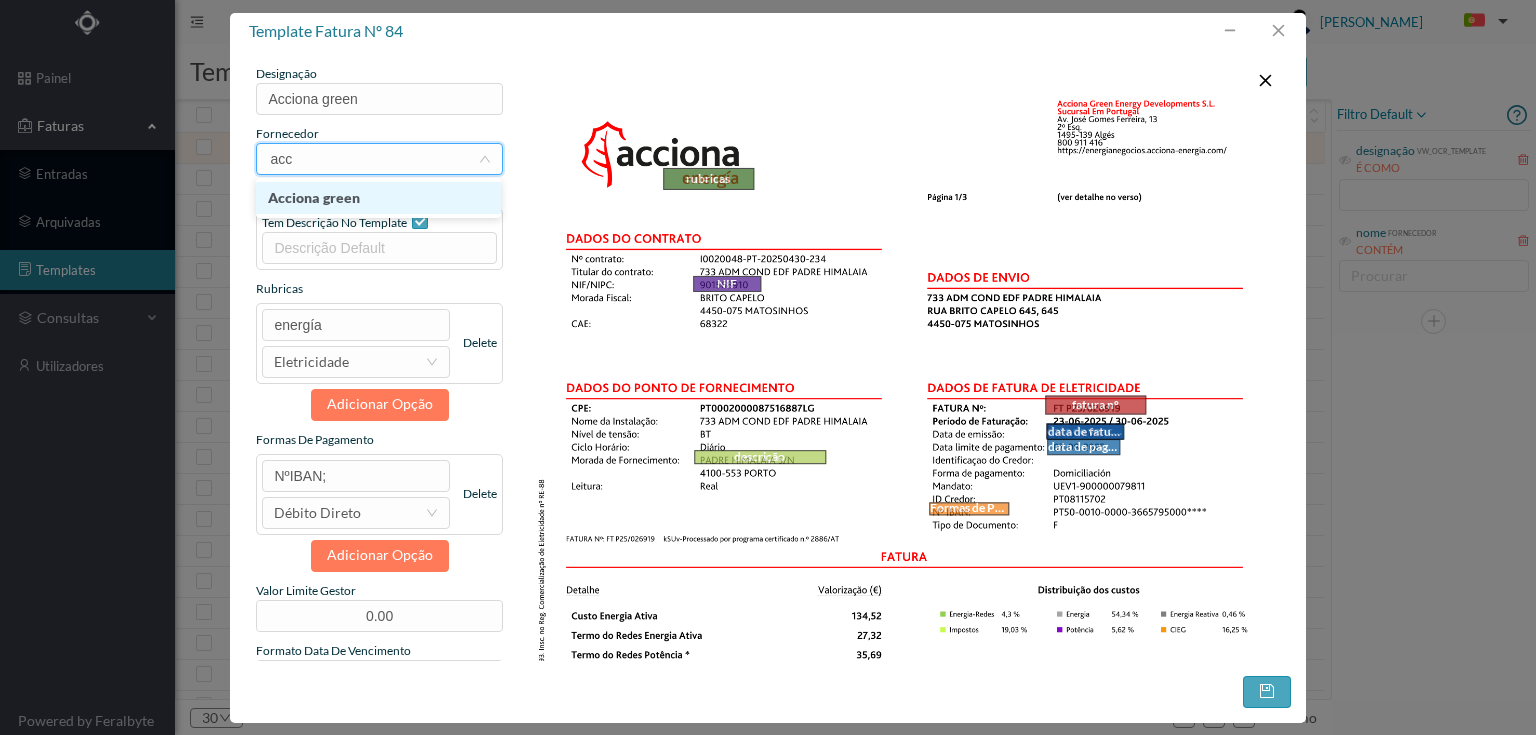 click on "Acciona green" at bounding box center [378, 198] 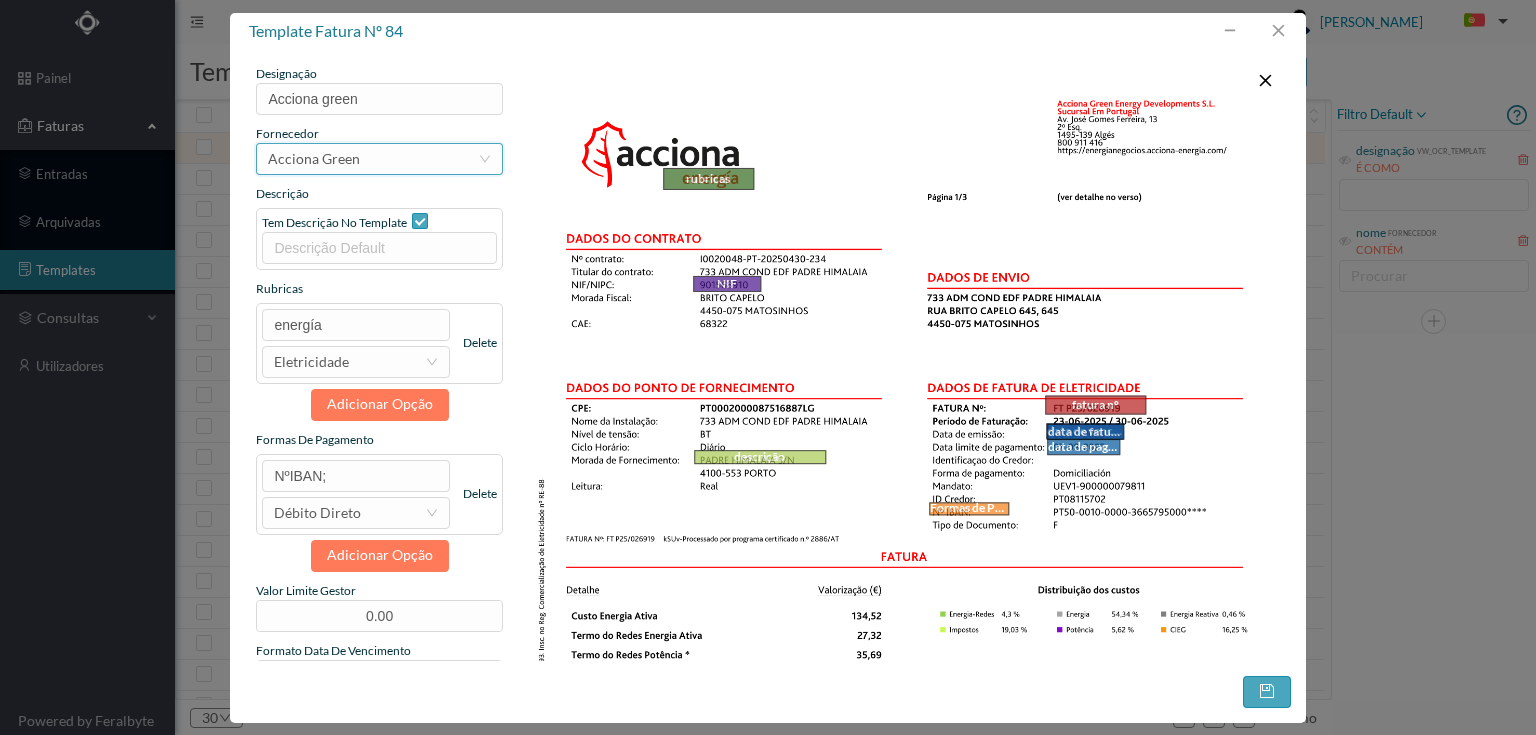 click on "selecionar Acciona green" at bounding box center (372, 159) 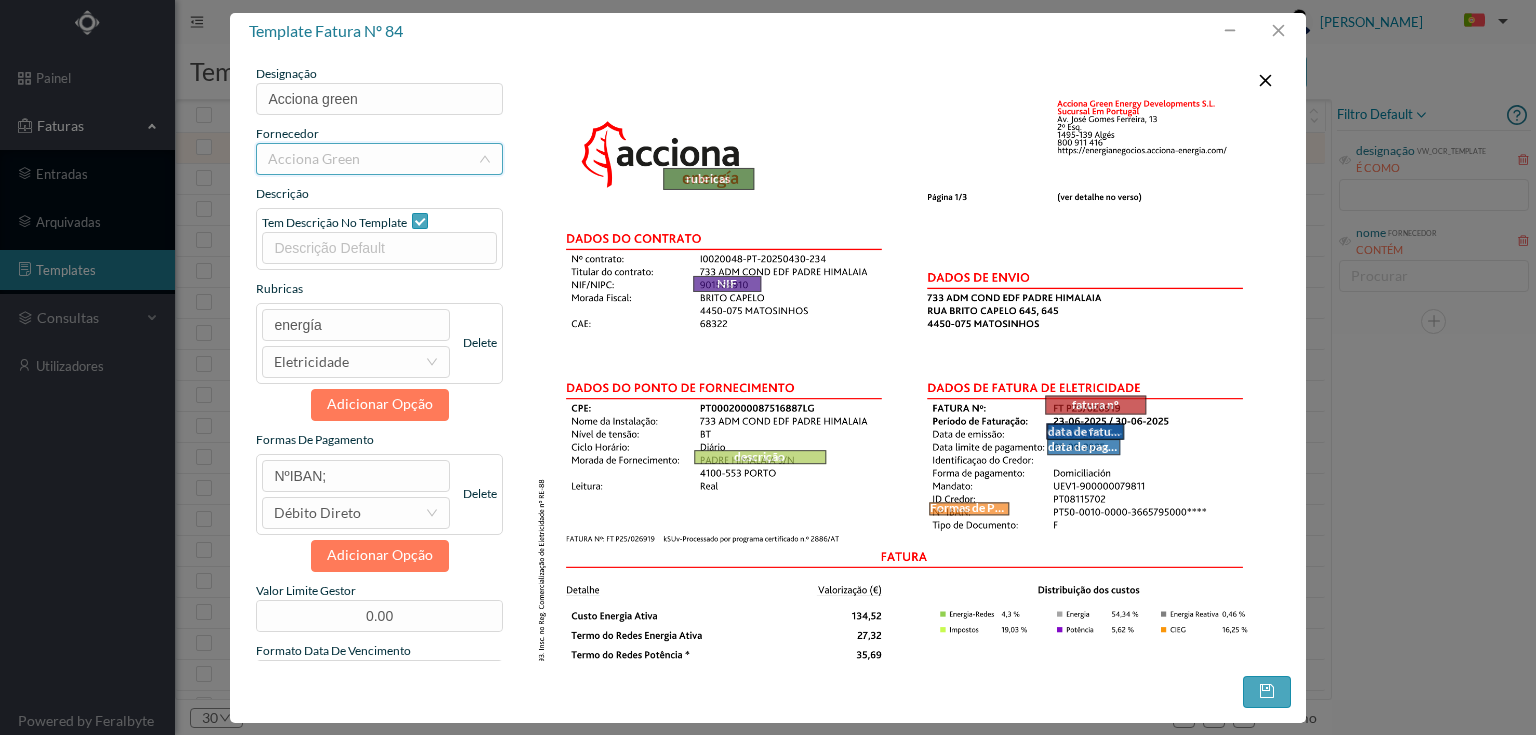 scroll, scrollTop: 7978, scrollLeft: 0, axis: vertical 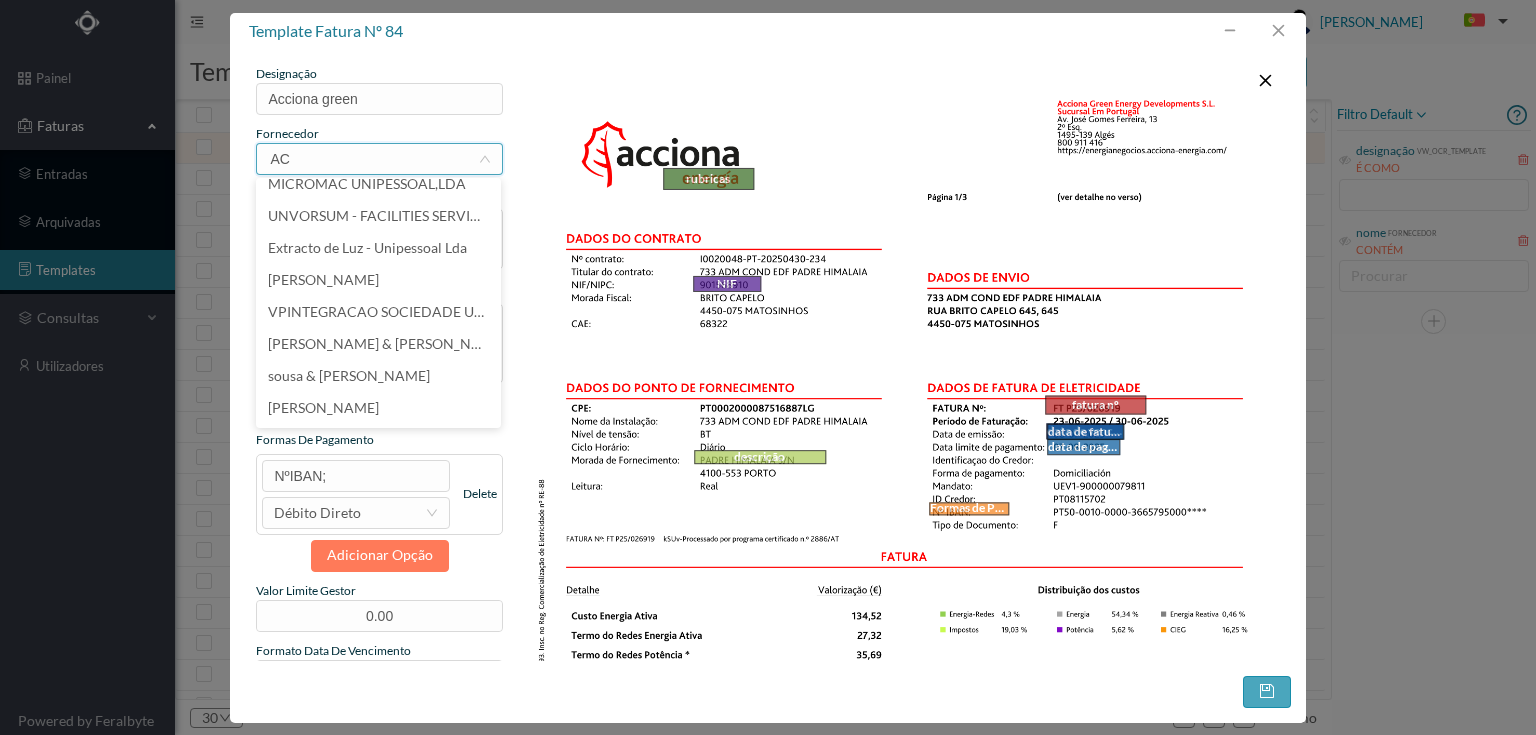 type on "ACC" 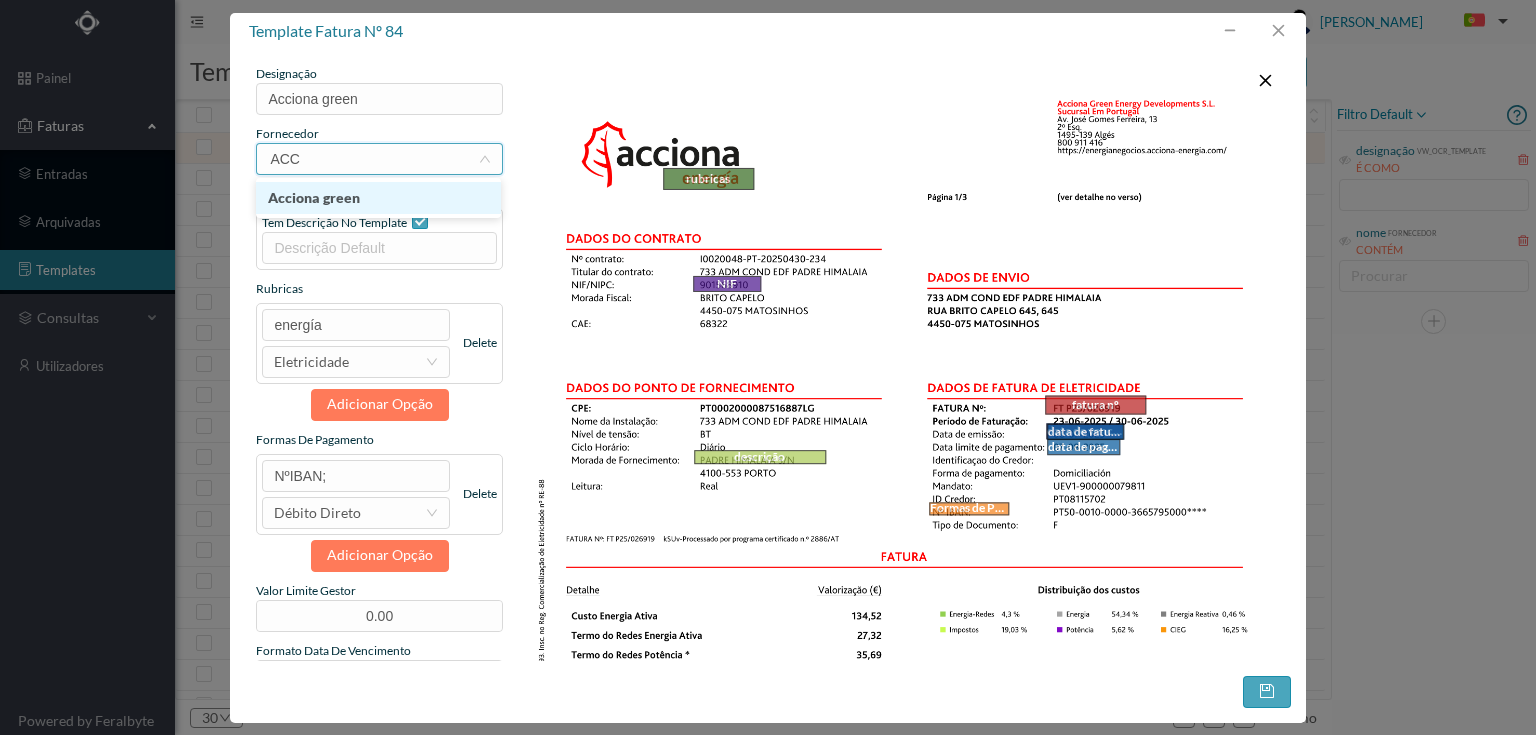 scroll, scrollTop: 0, scrollLeft: 0, axis: both 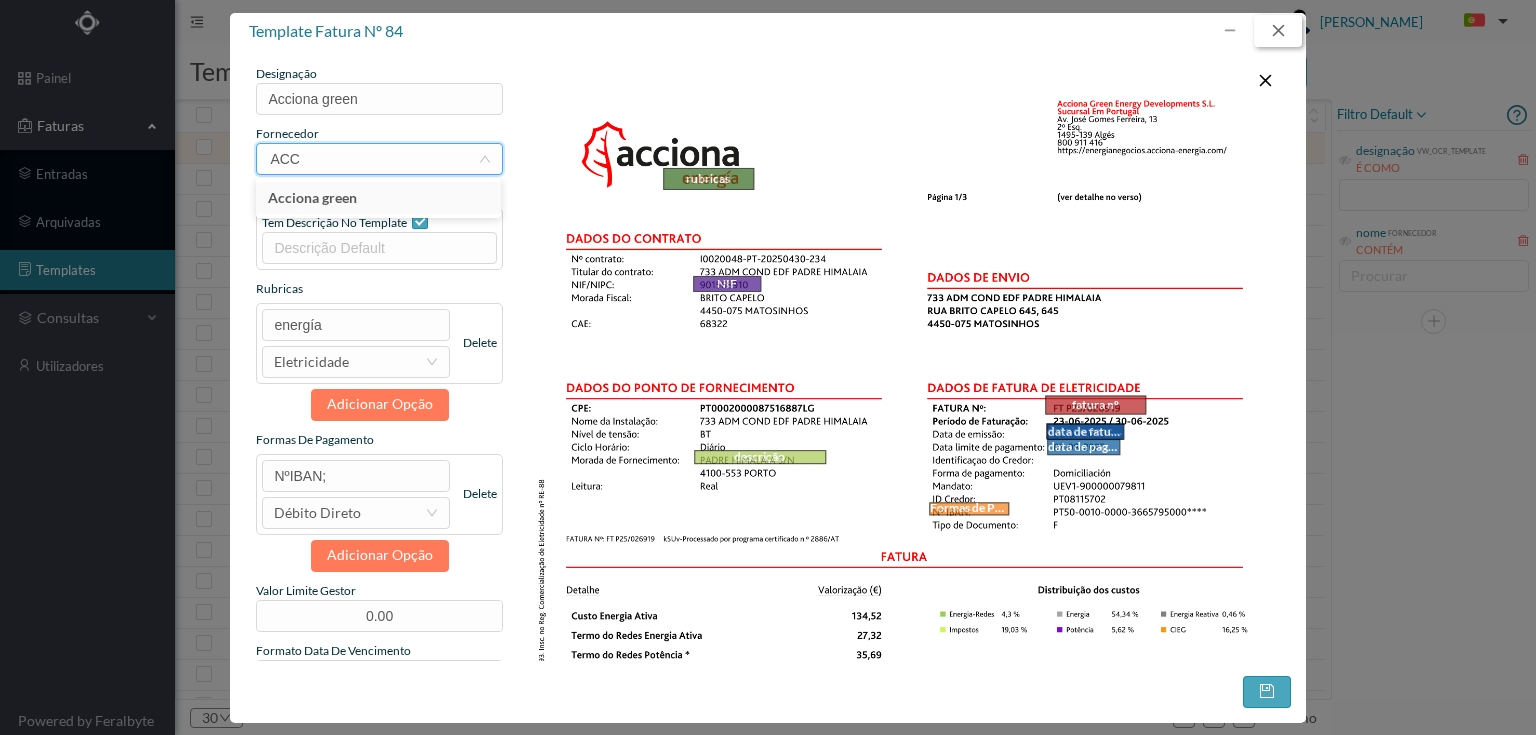 click at bounding box center (1278, 31) 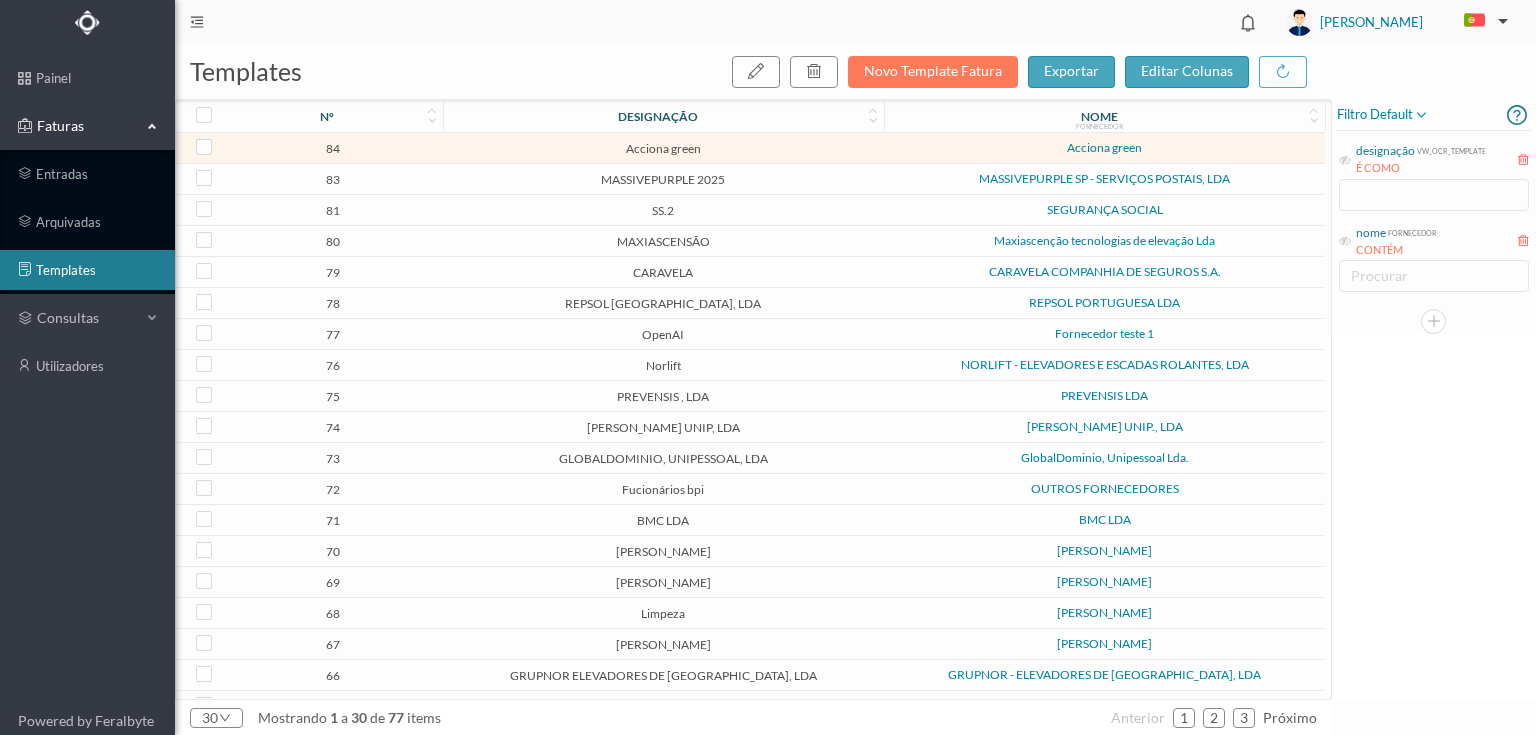 click on "Acciona green" at bounding box center (663, 148) 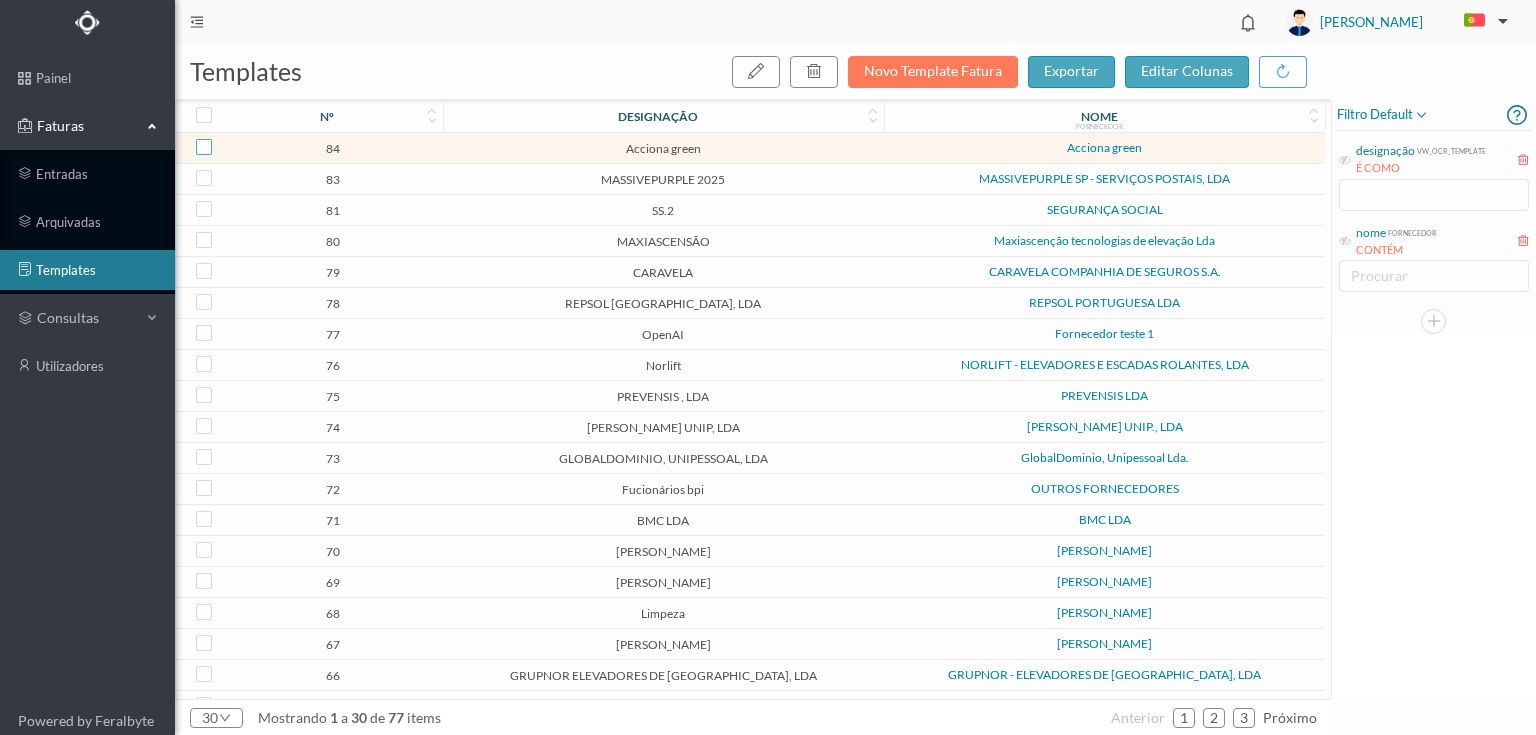 click at bounding box center (204, 147) 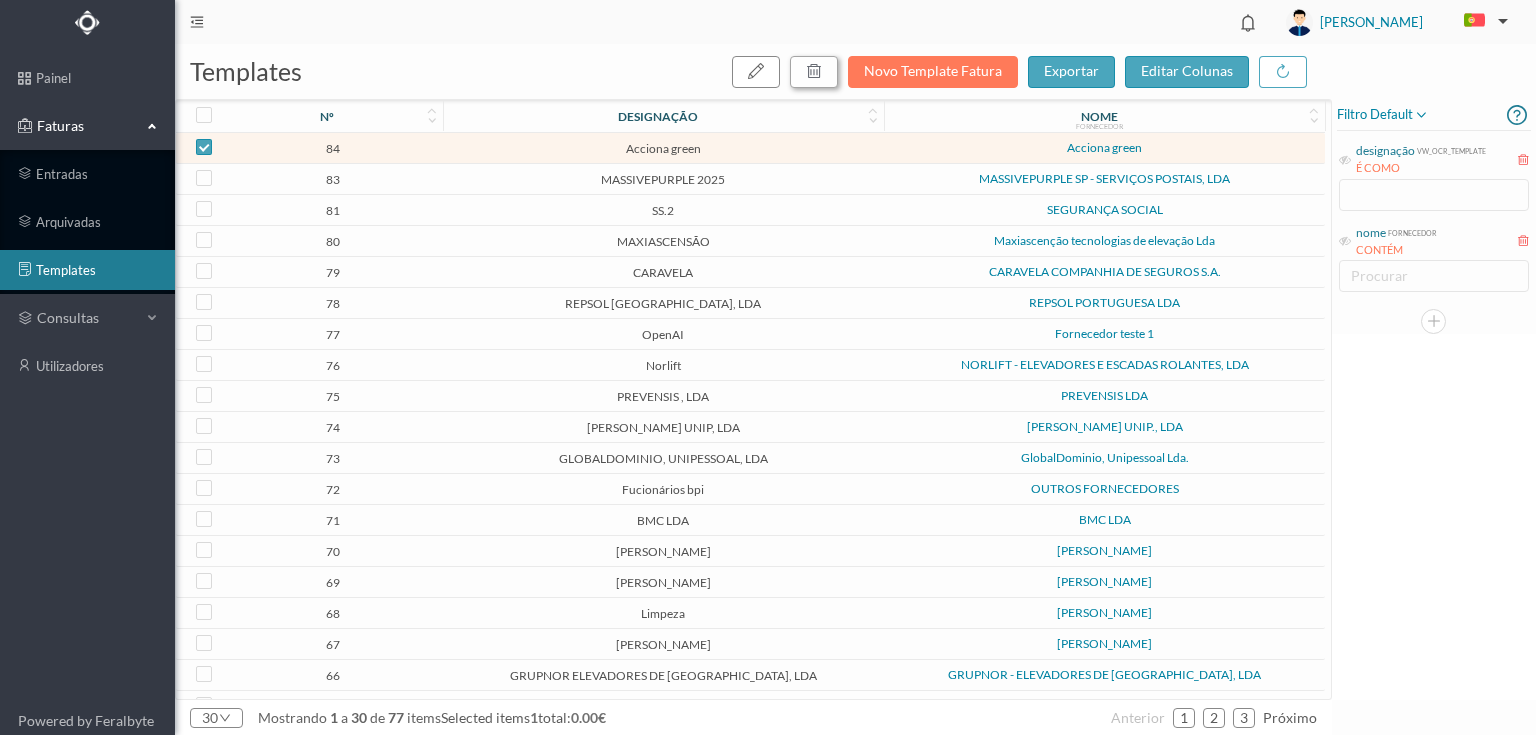 click at bounding box center (814, 71) 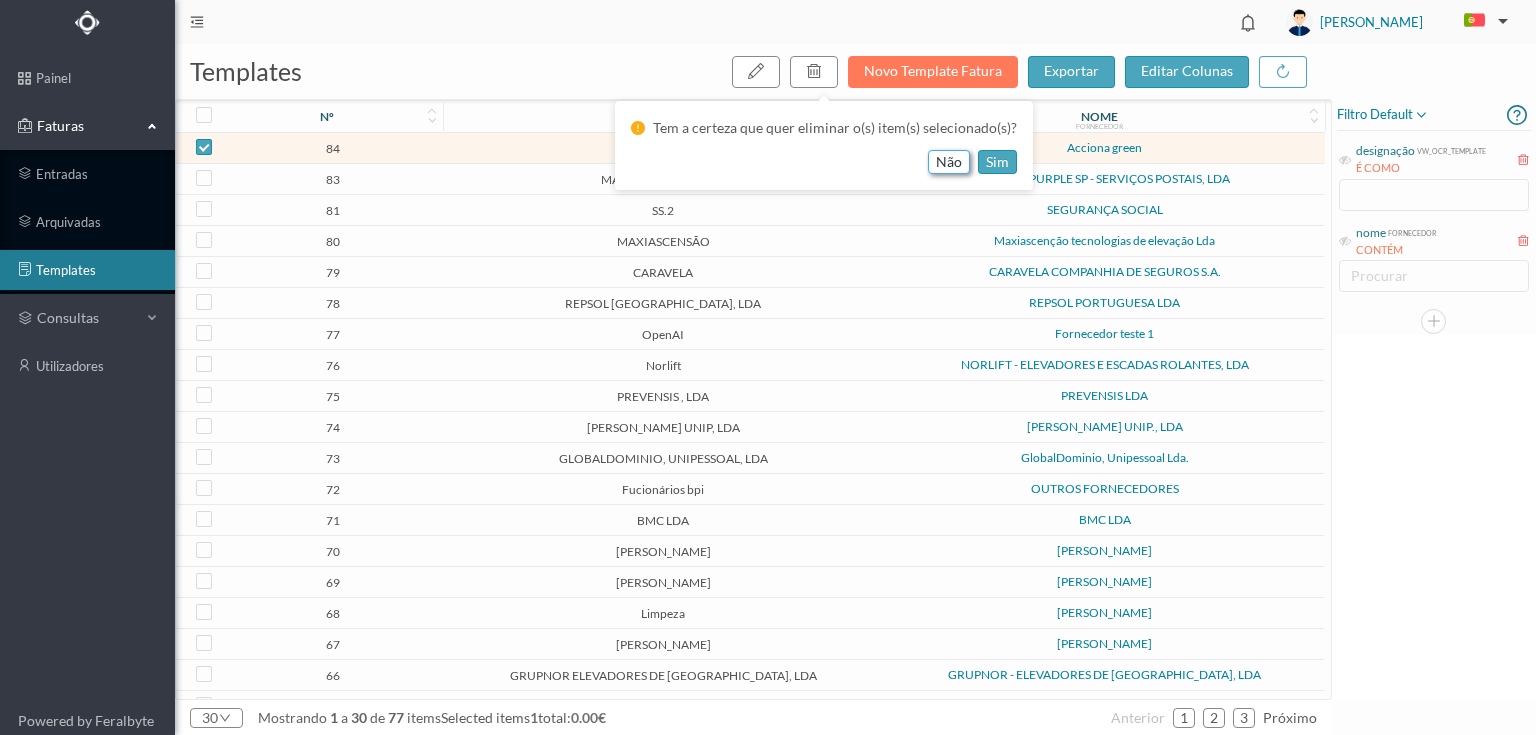 click on "não" at bounding box center [949, 162] 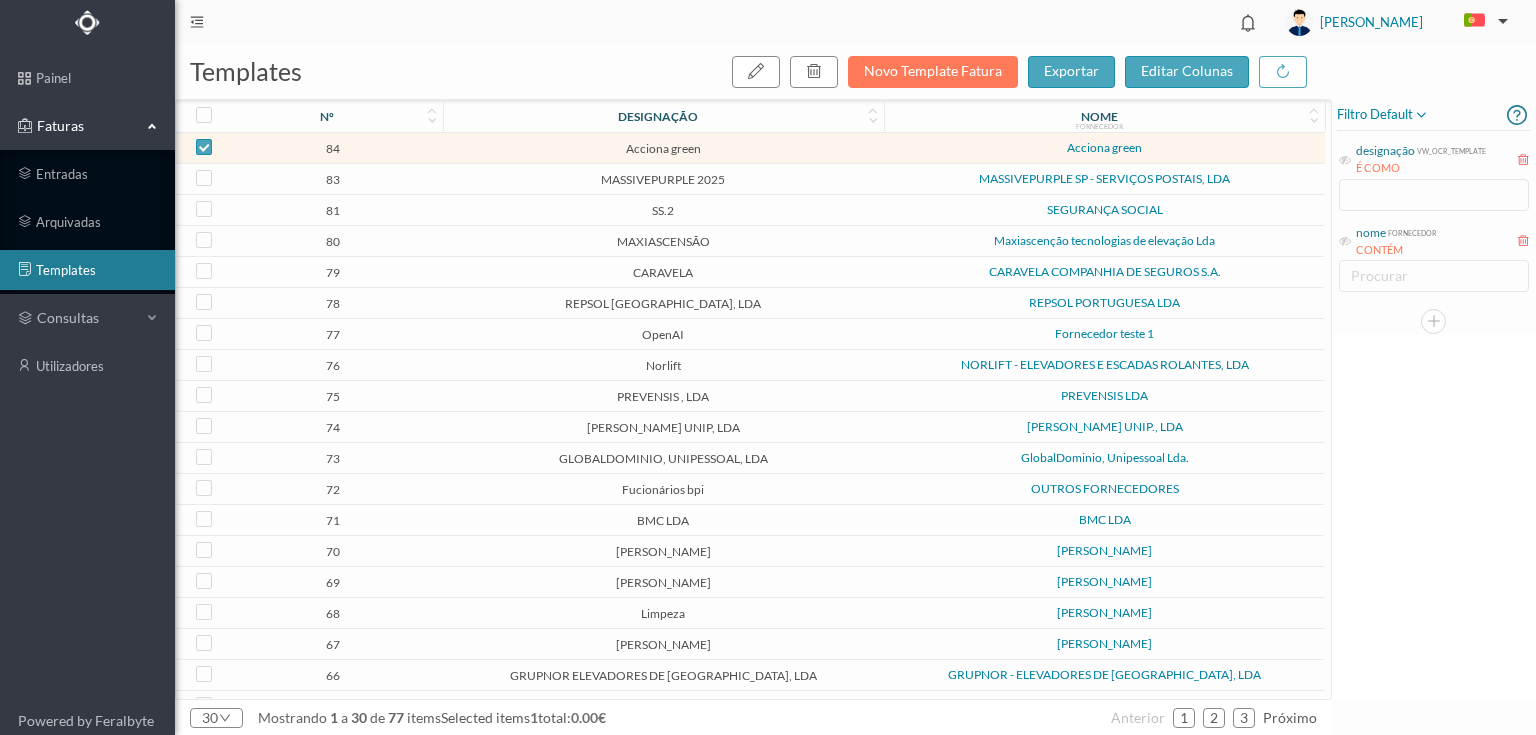 click on "Acciona green" at bounding box center [663, 148] 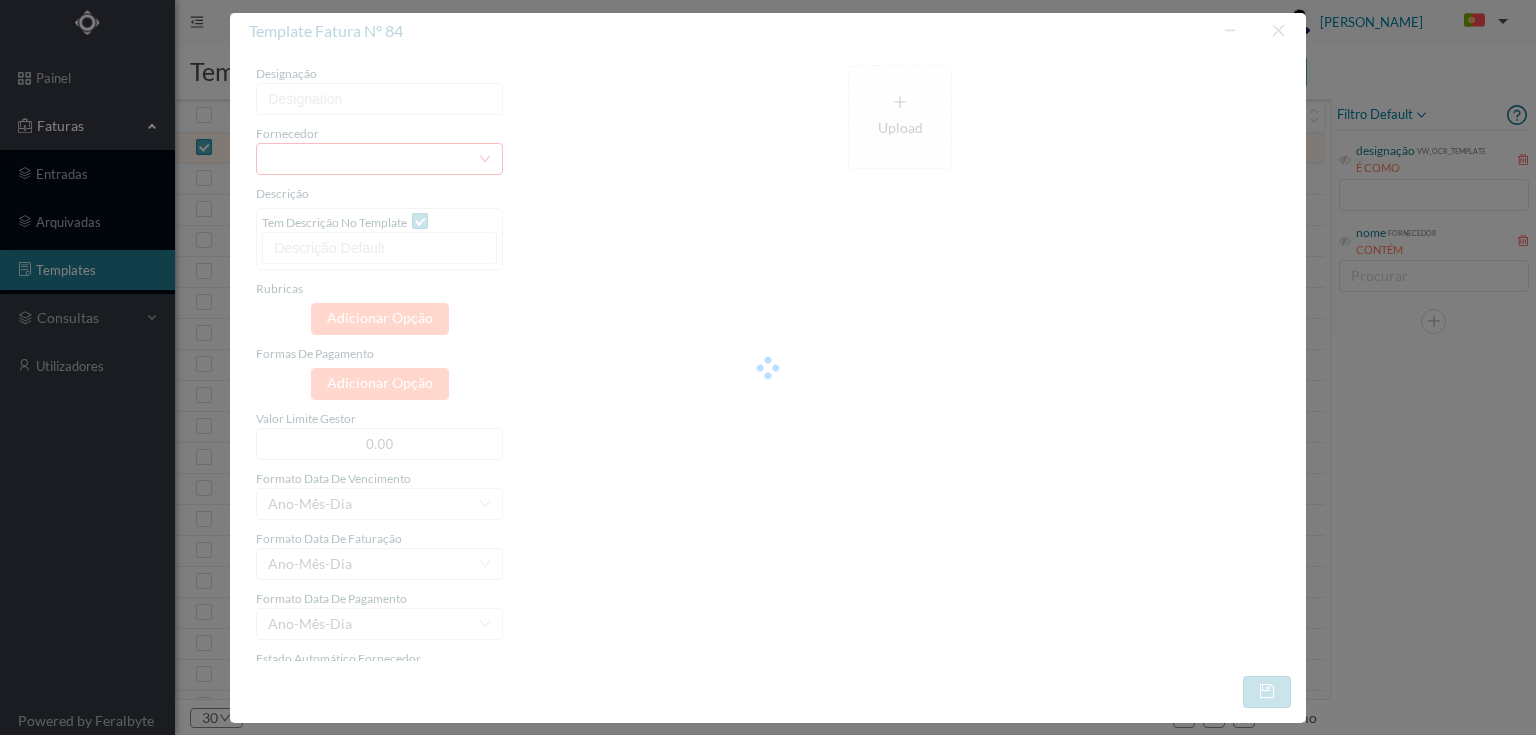 type on "Acciona green" 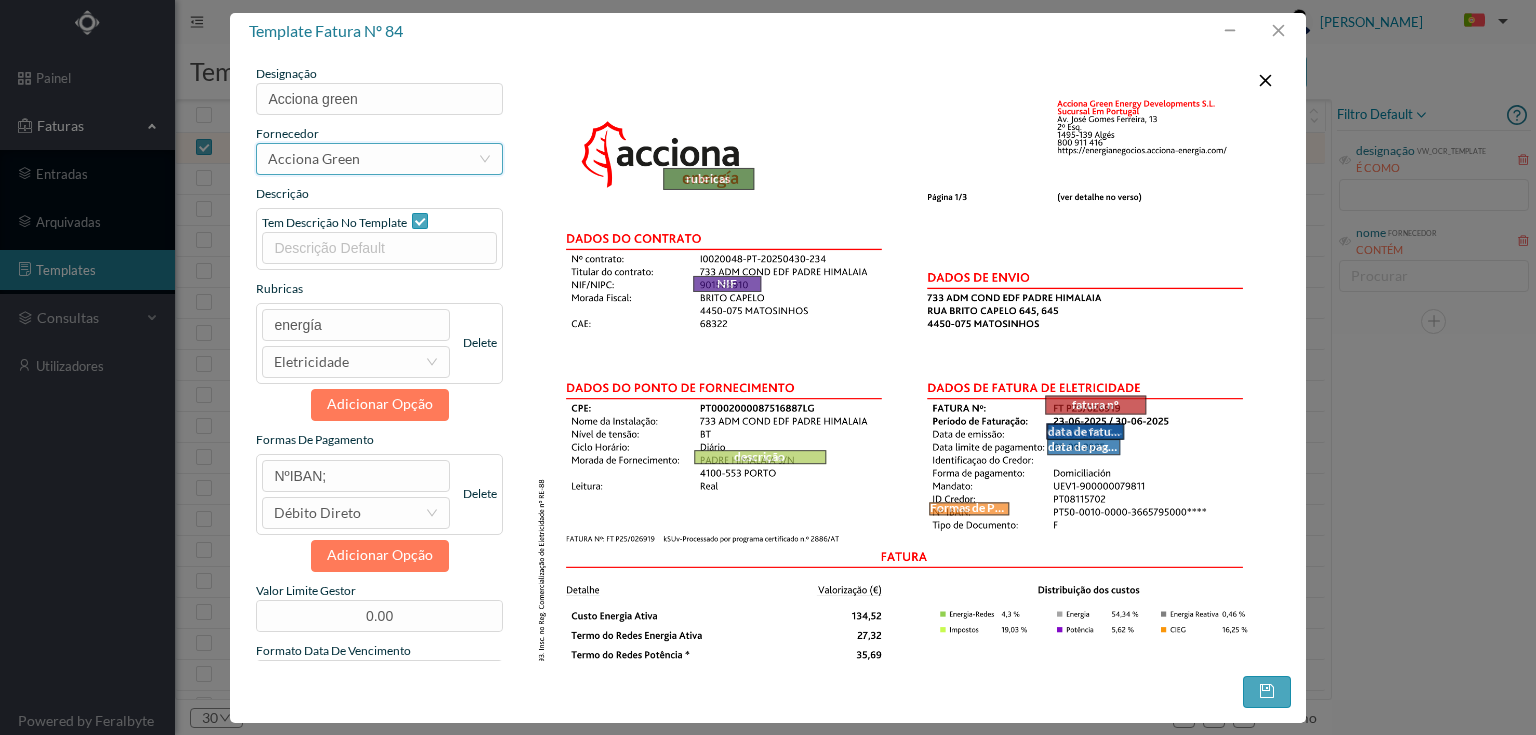 click on "Acciona green" at bounding box center (314, 159) 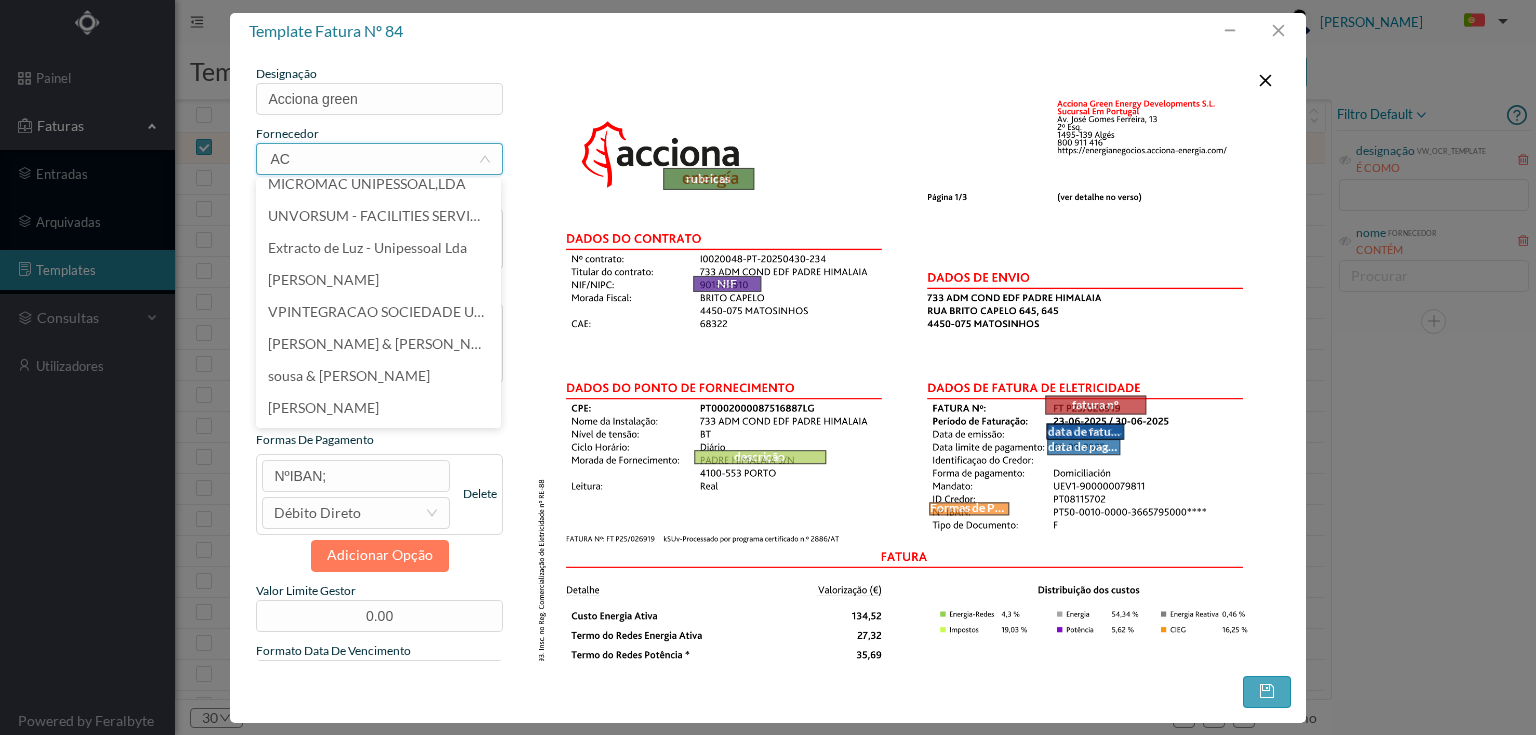 scroll, scrollTop: 0, scrollLeft: 0, axis: both 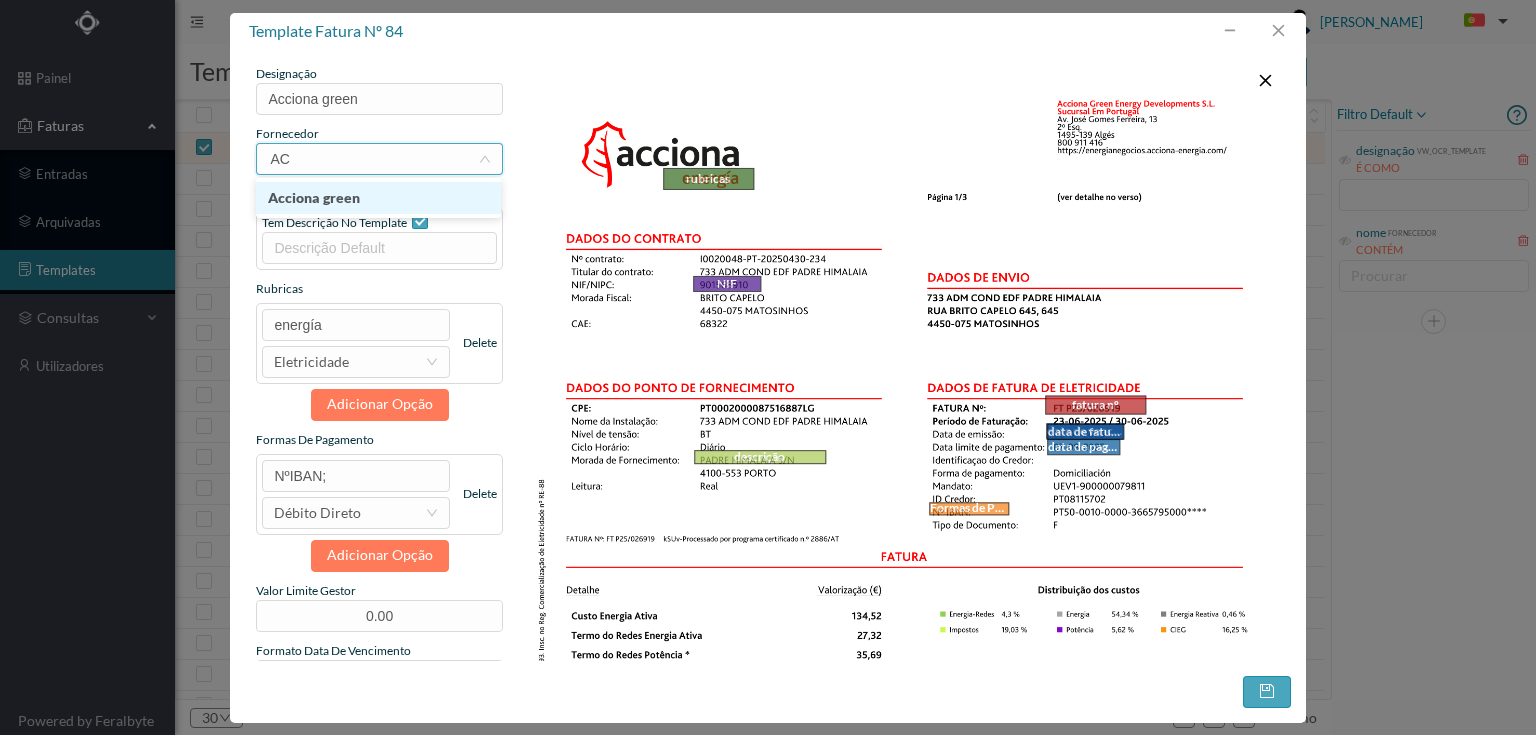 type on "A" 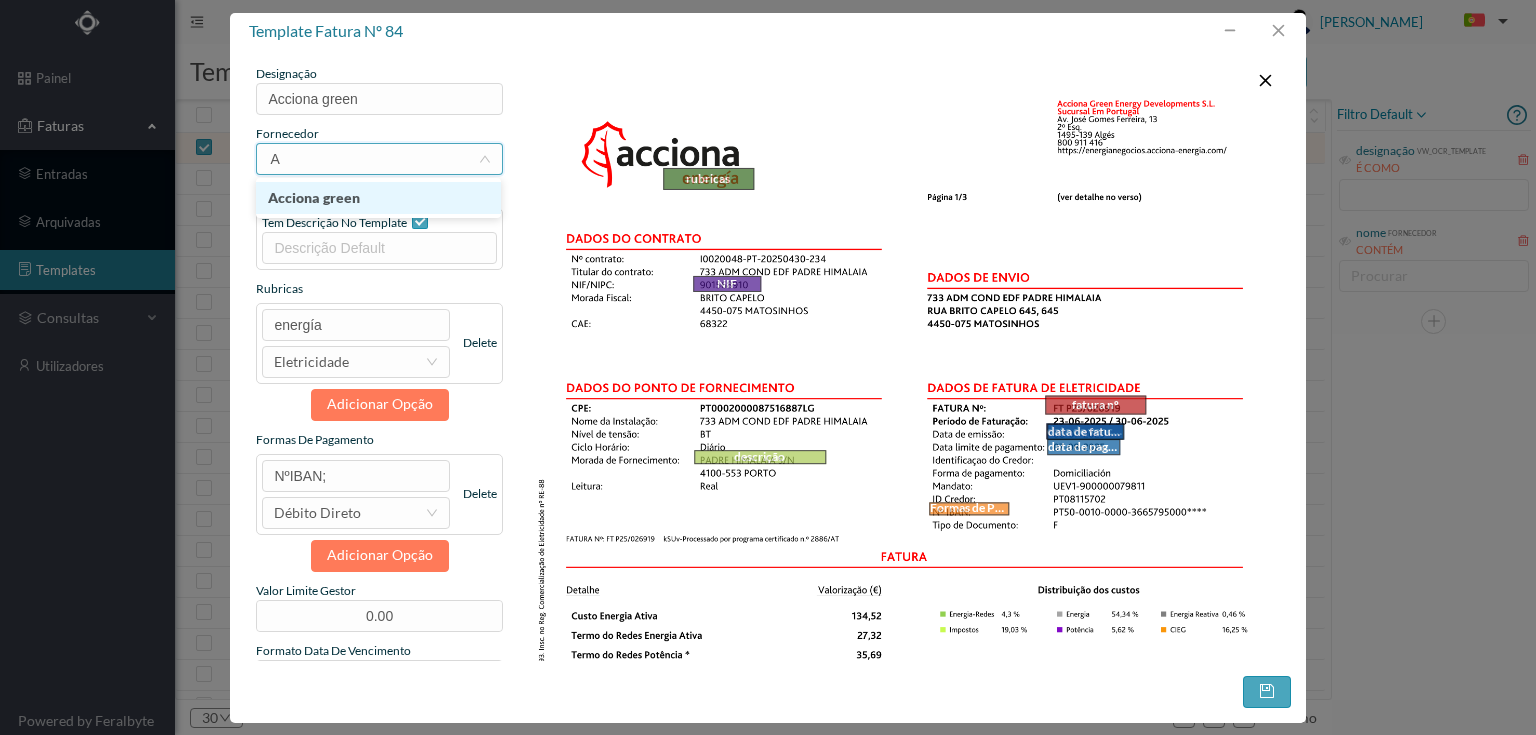 type 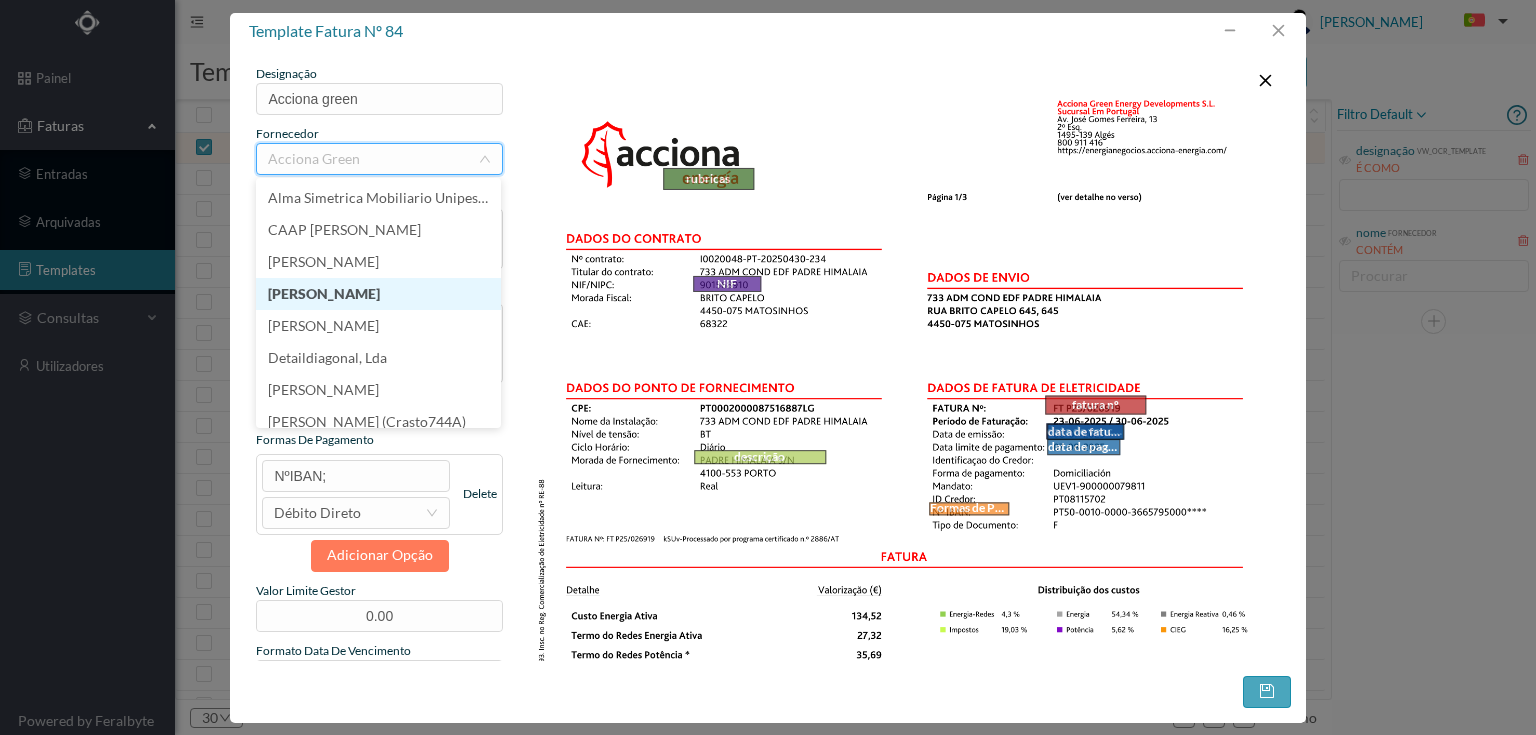 scroll, scrollTop: 560, scrollLeft: 0, axis: vertical 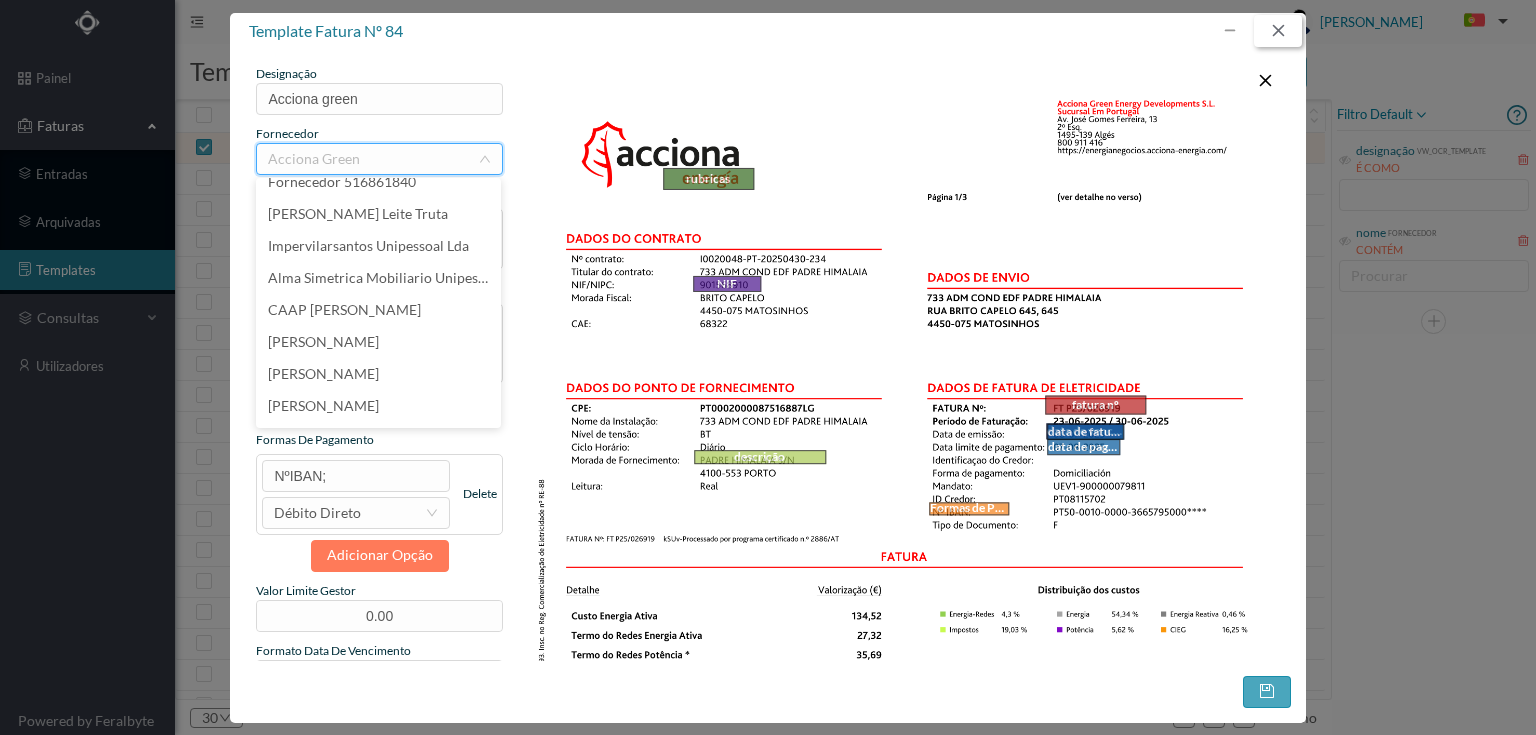 click at bounding box center (1278, 31) 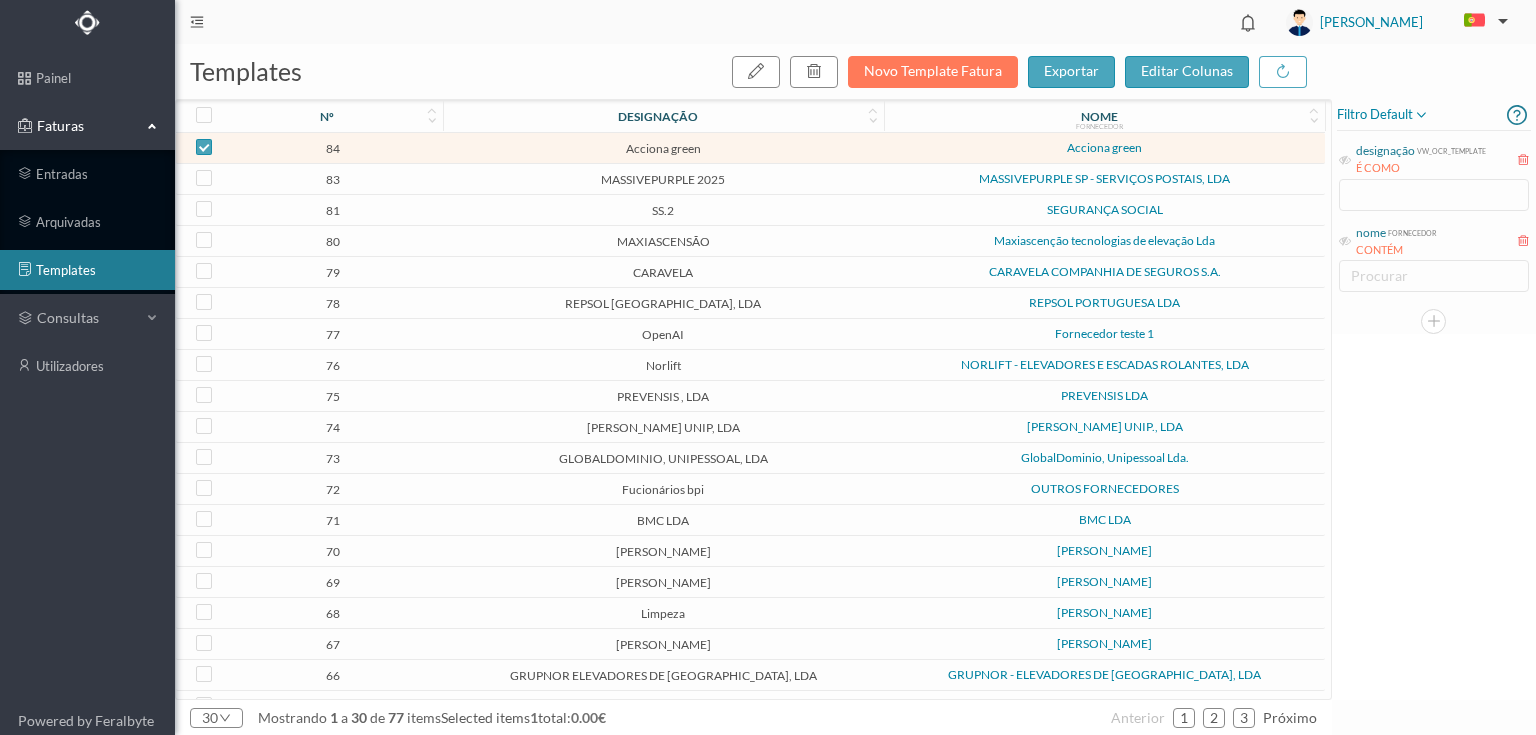 click on "84" at bounding box center [332, 148] 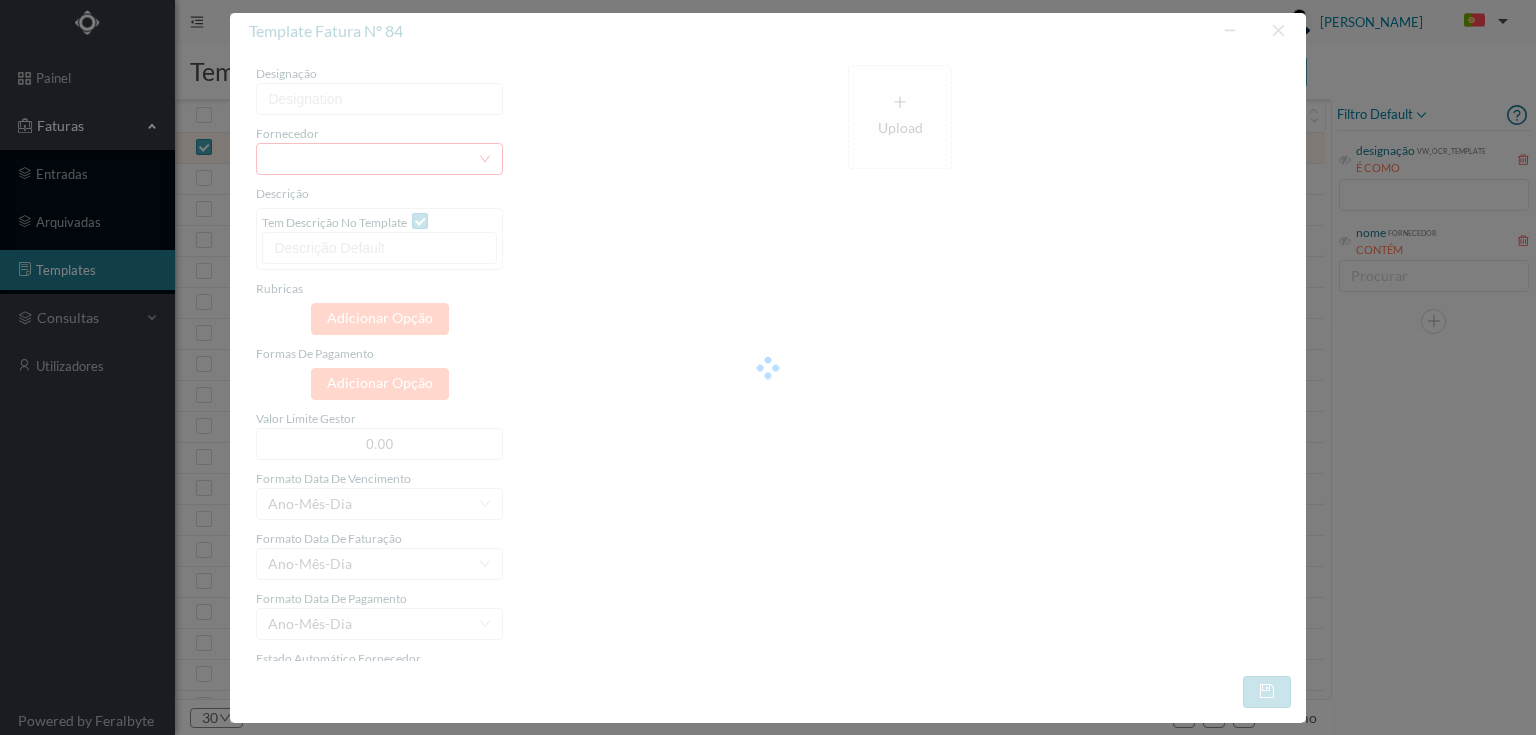 type on "Acciona green" 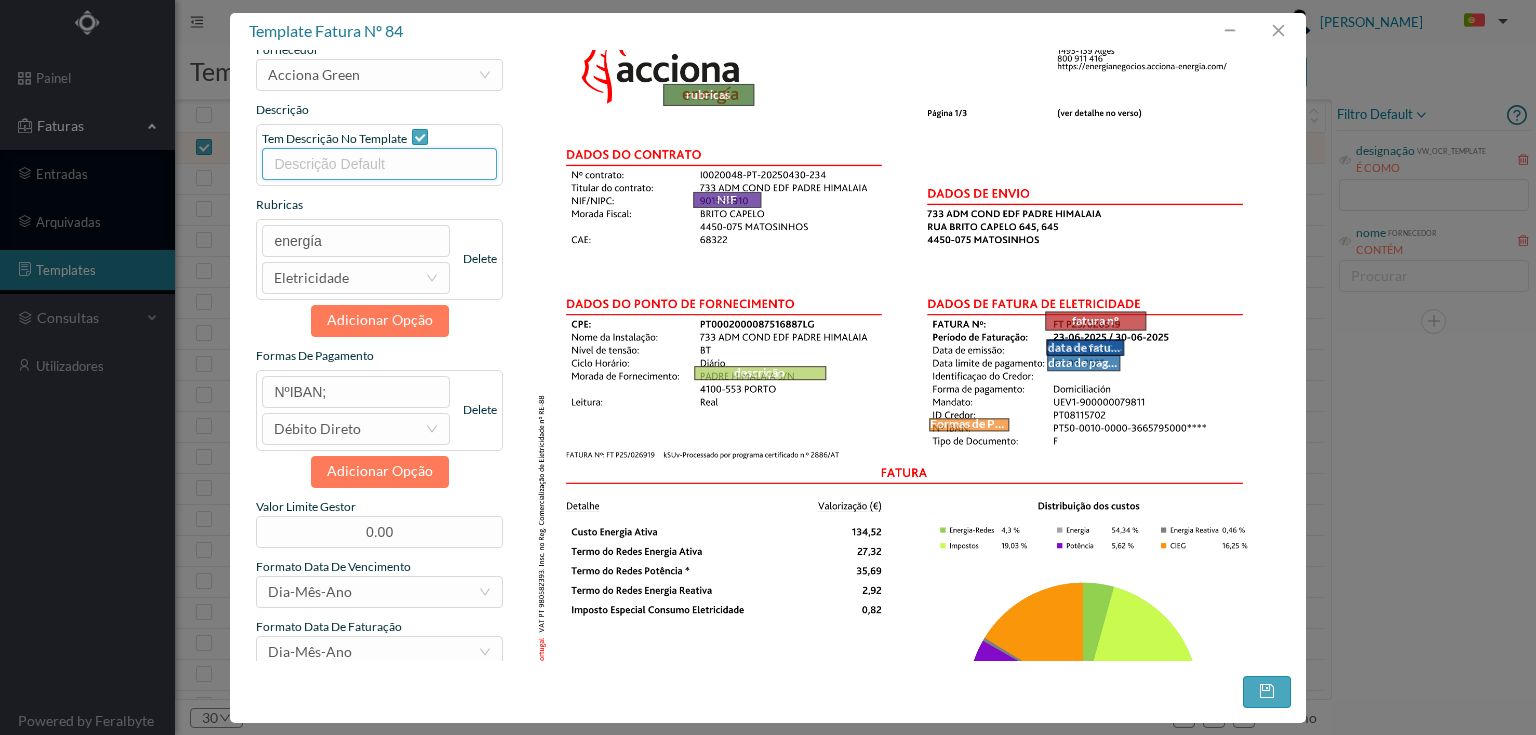 scroll, scrollTop: 0, scrollLeft: 0, axis: both 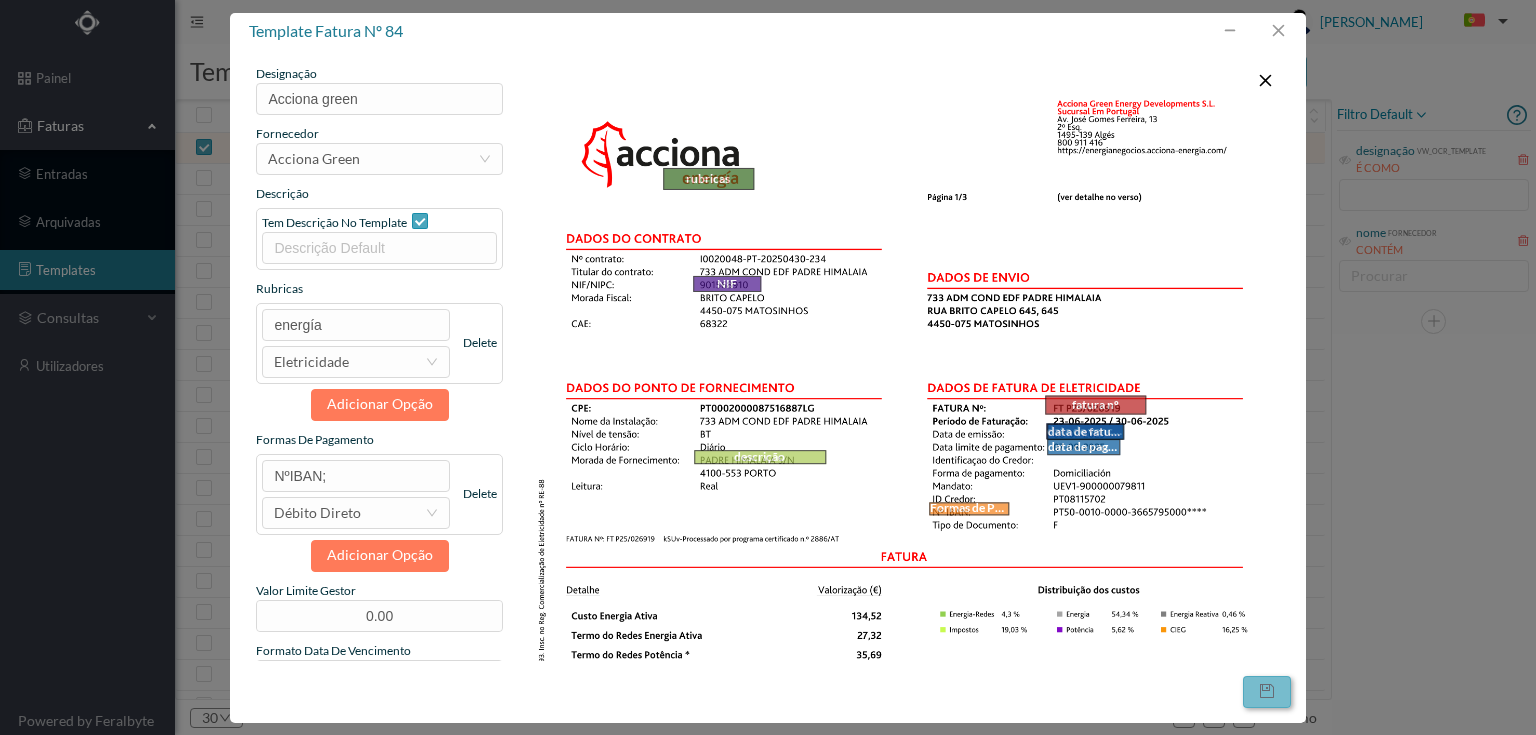 click at bounding box center (1267, 692) 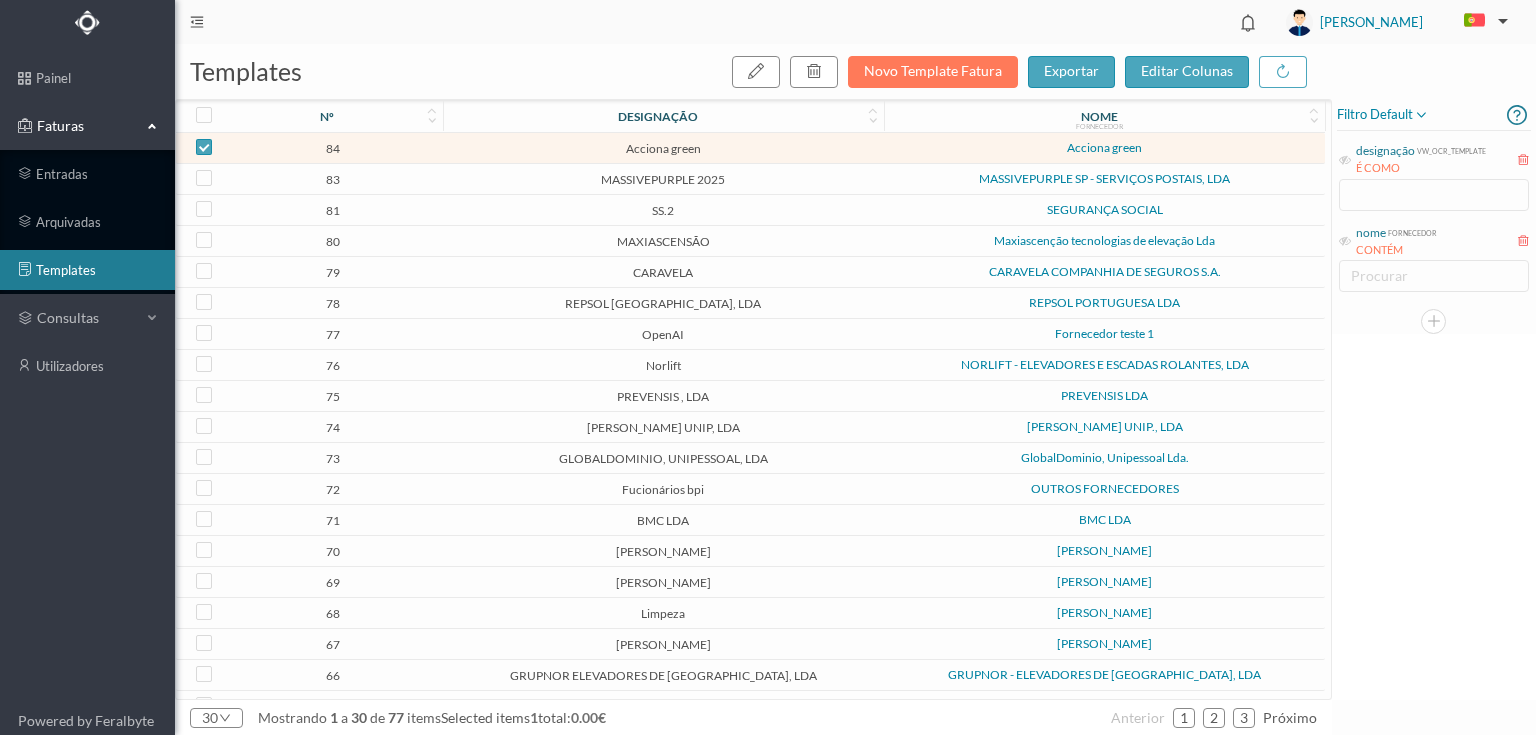 click on "81" at bounding box center [332, 210] 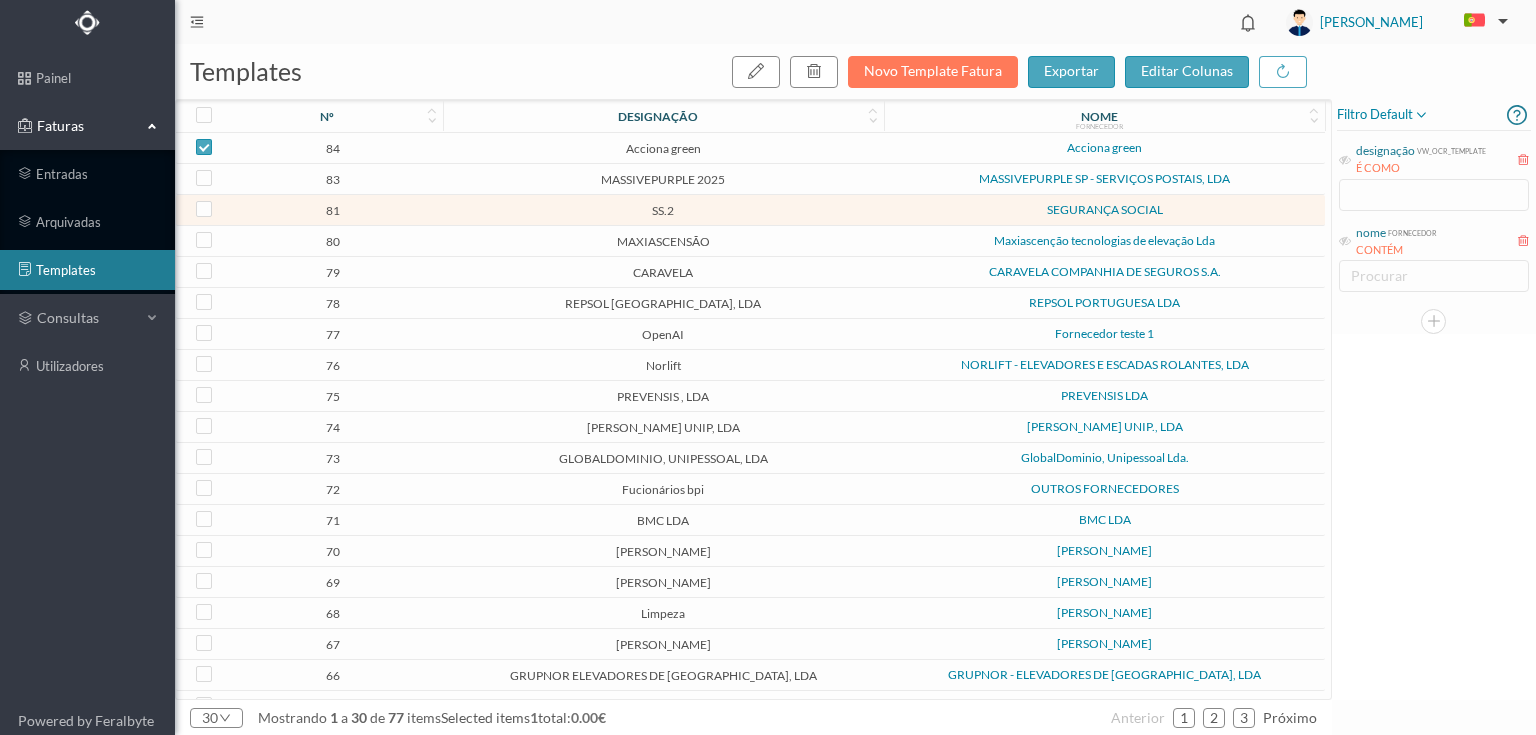 click on "Acciona green" at bounding box center (663, 148) 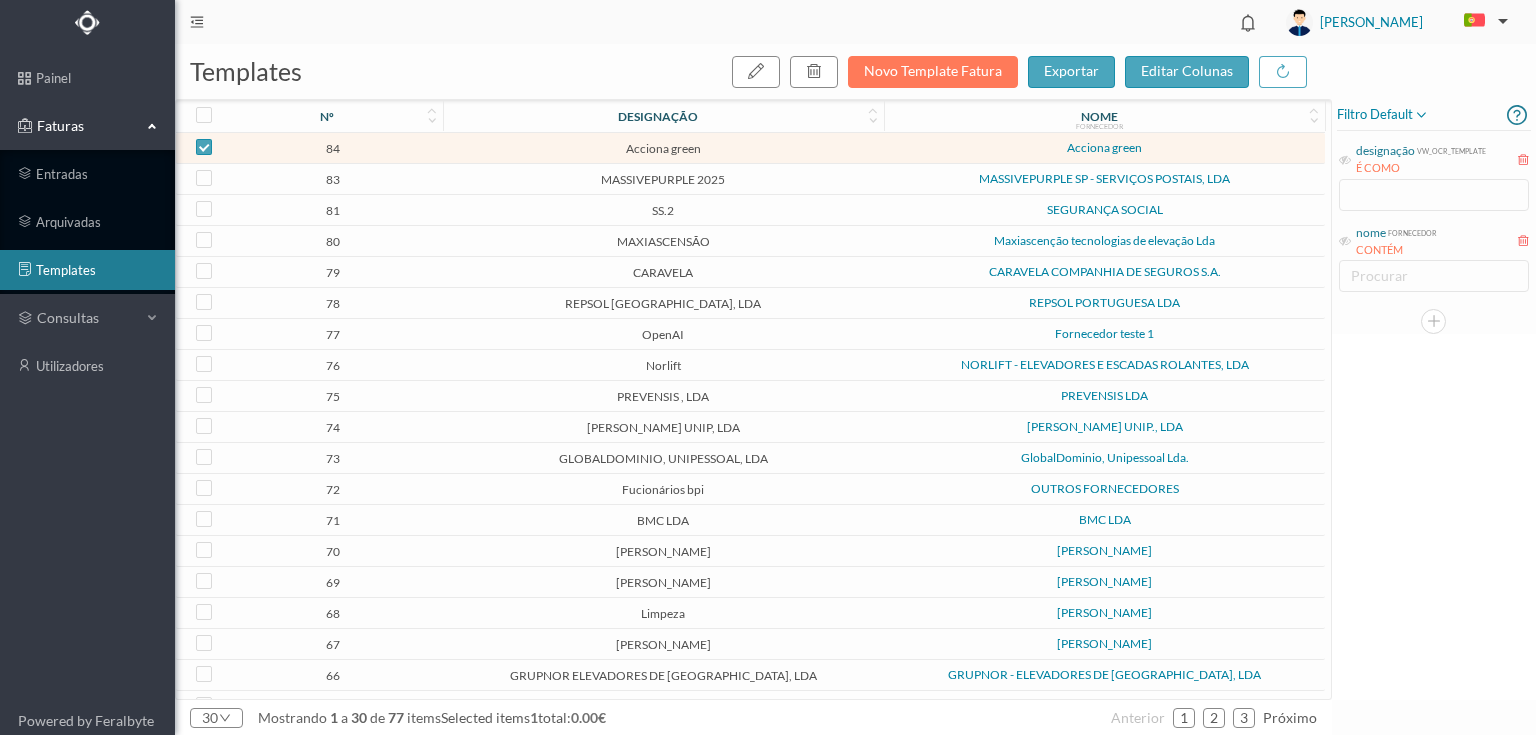 click on "Acciona green" at bounding box center (663, 148) 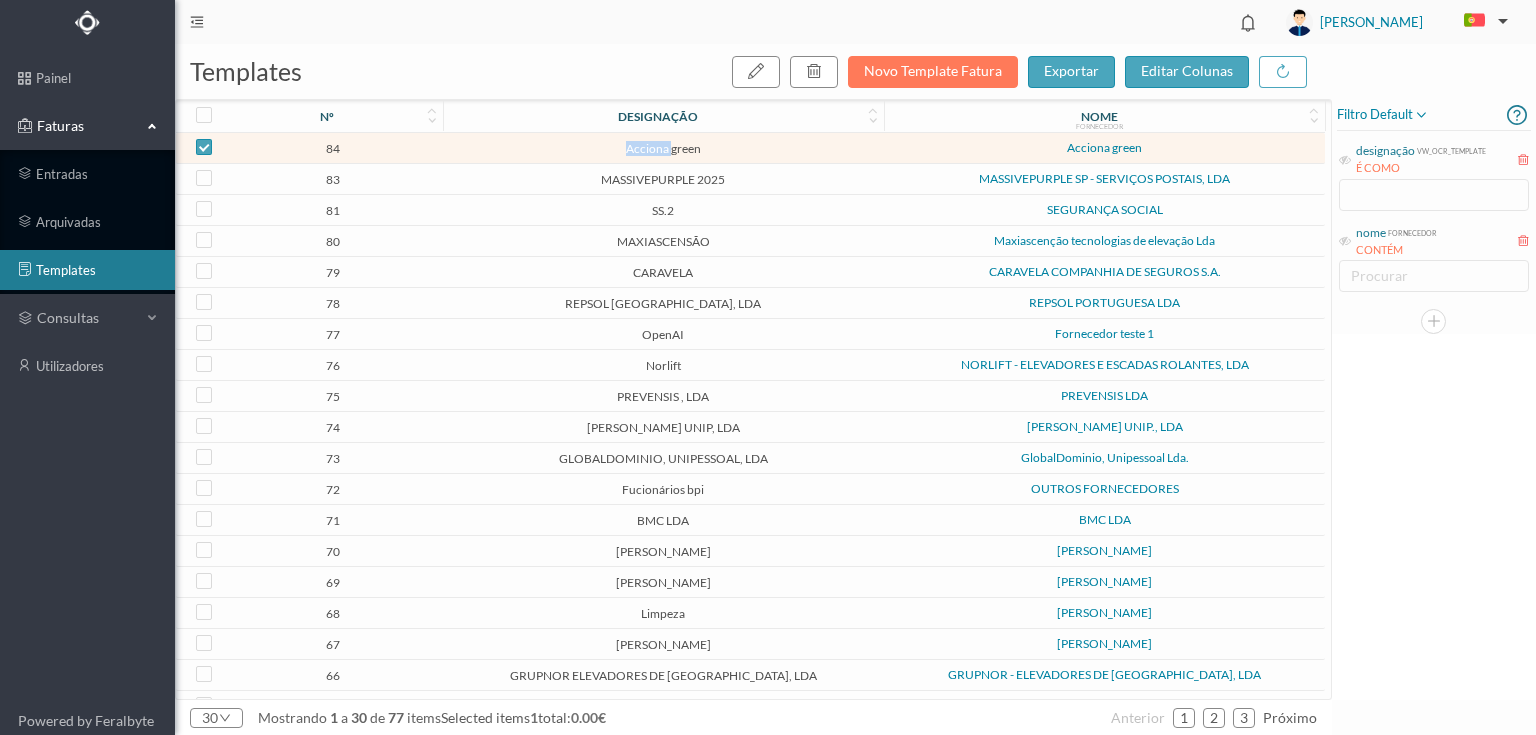 click on "Acciona green" at bounding box center (663, 148) 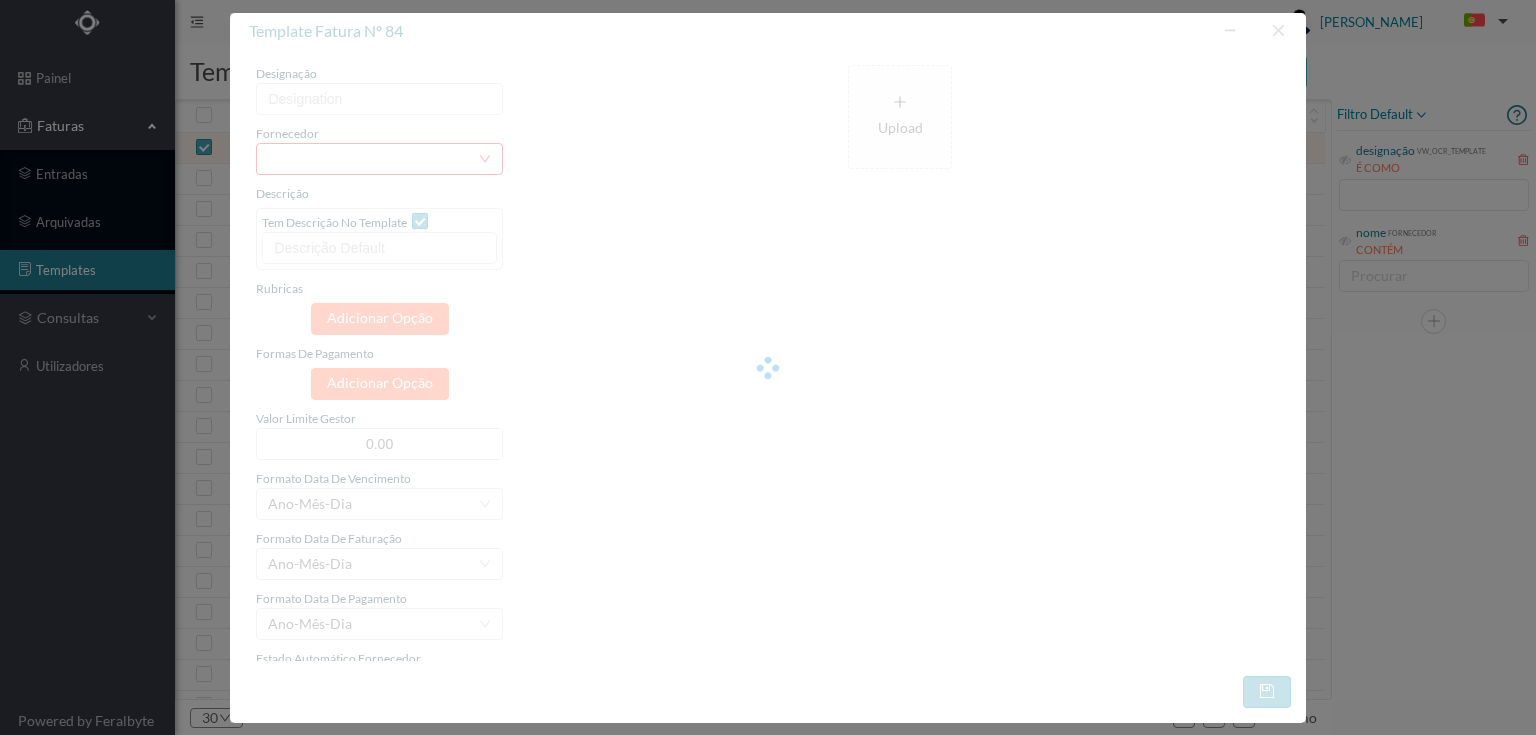 type on "Acciona green" 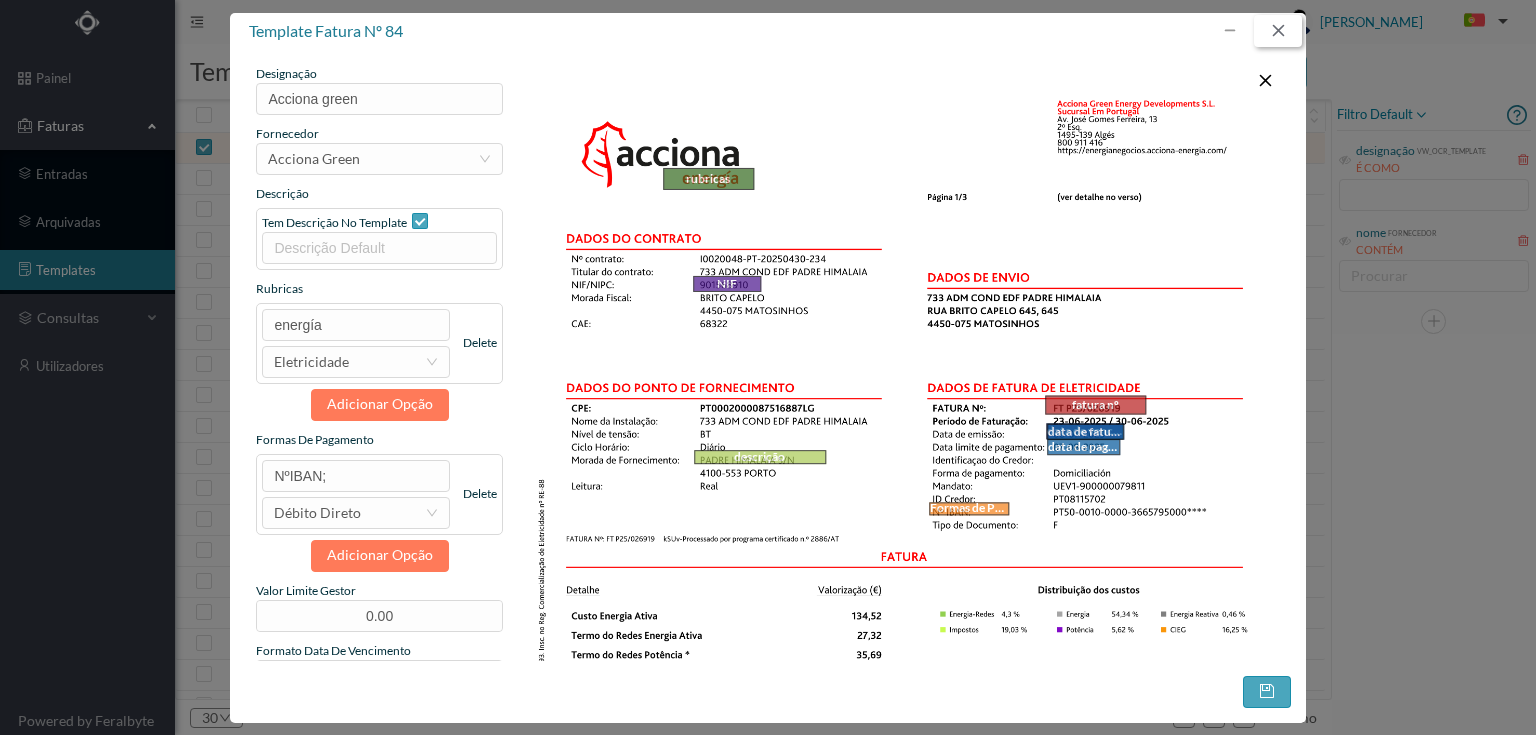 drag, startPoint x: 1276, startPoint y: 24, endPoint x: 1496, endPoint y: 161, distance: 259.16983 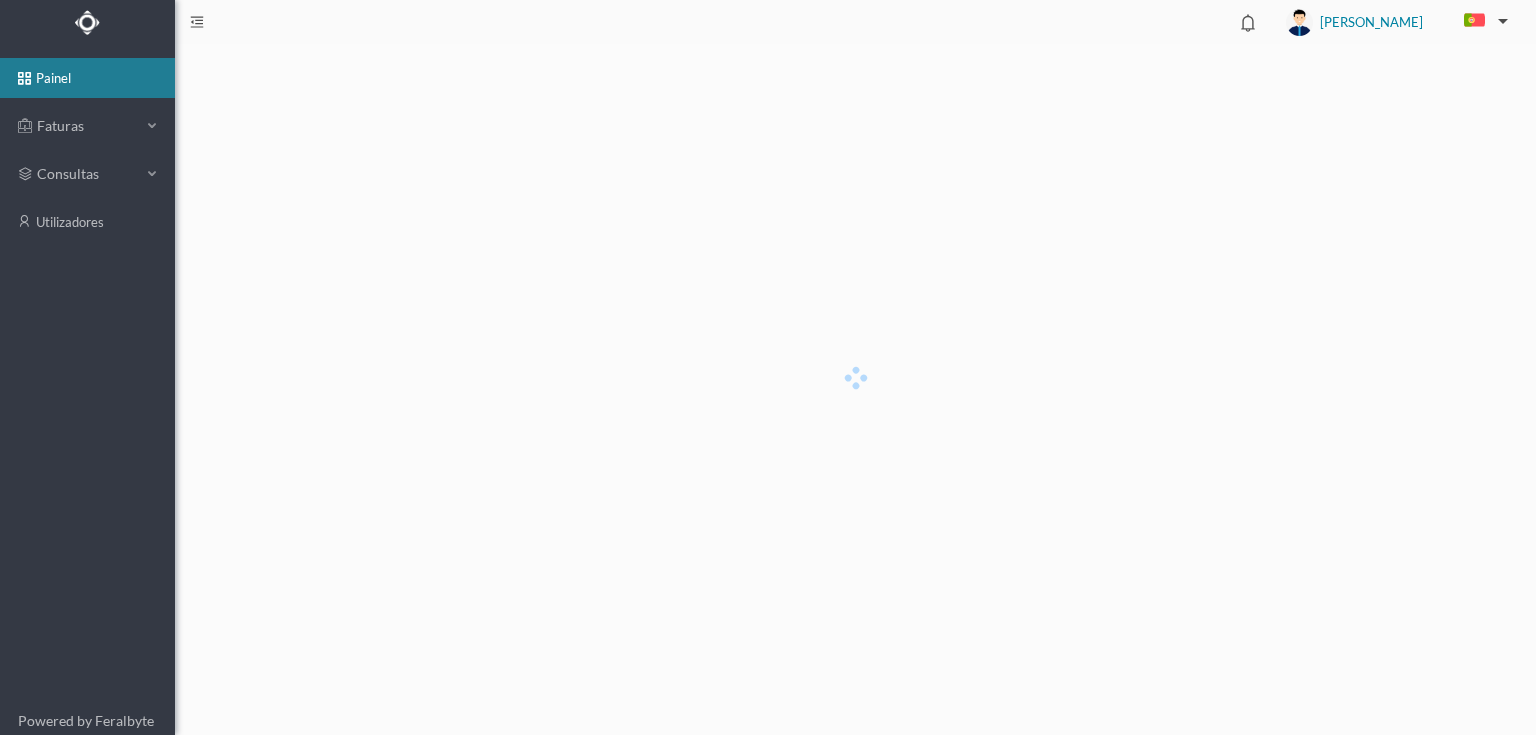 scroll, scrollTop: 0, scrollLeft: 0, axis: both 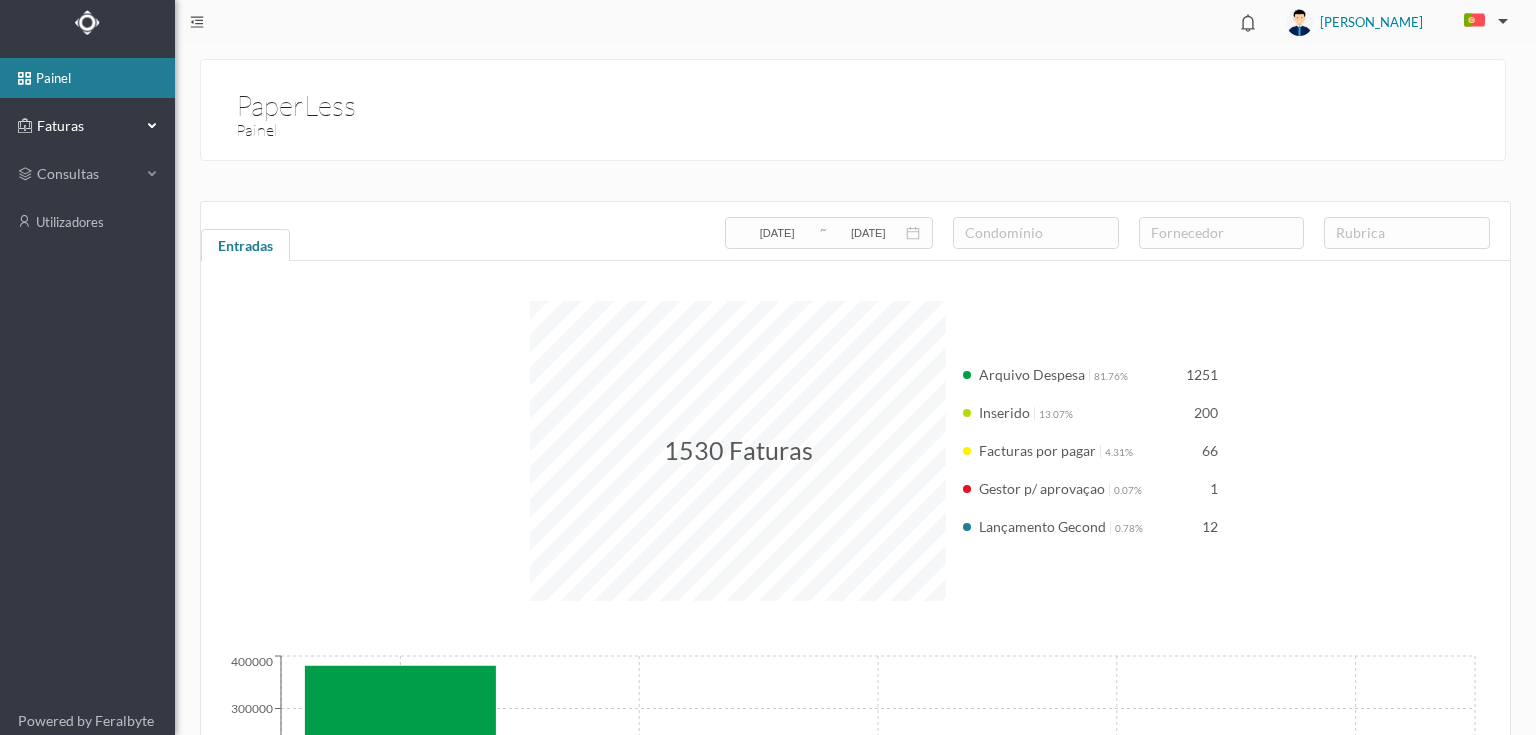 click on "Faturas" at bounding box center [87, 126] 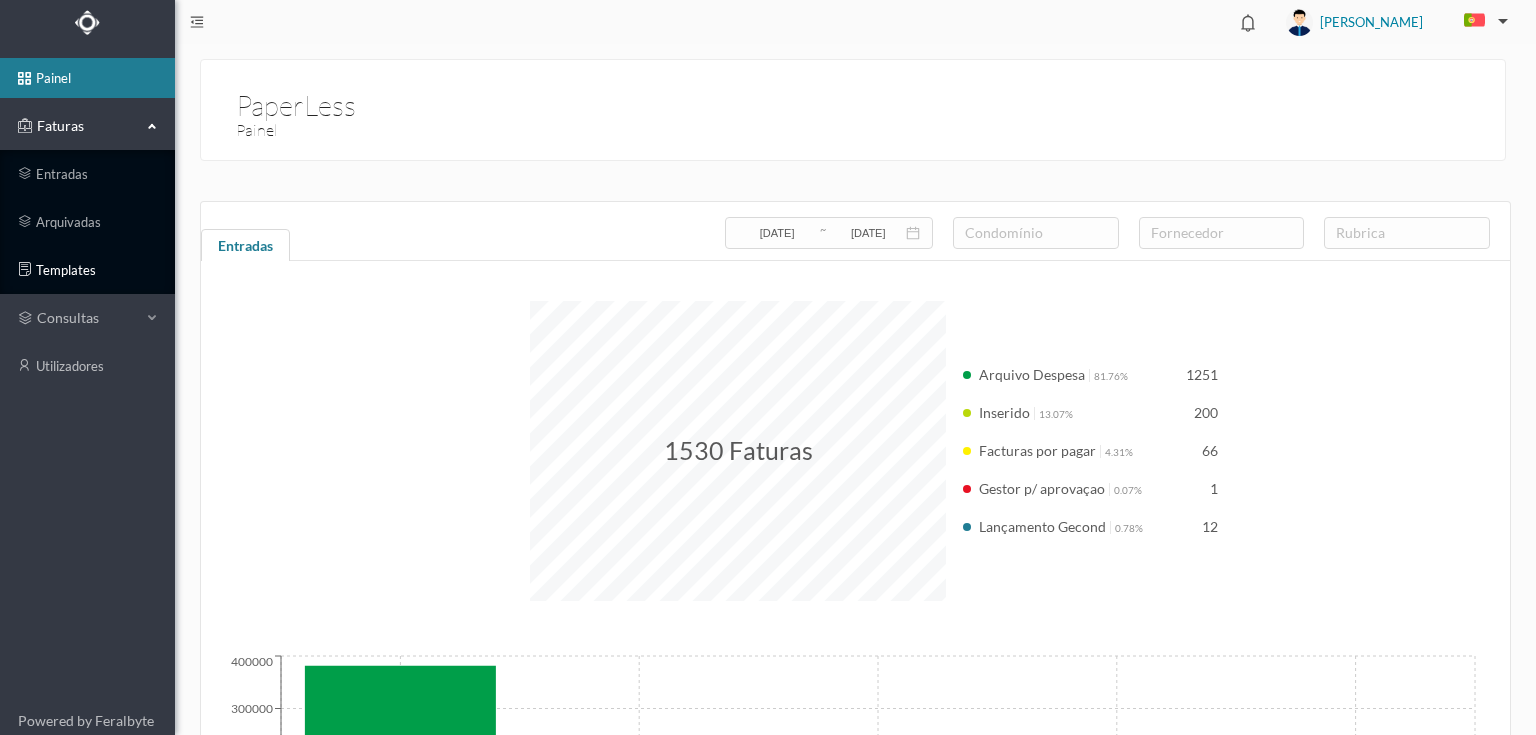 click on "templates" at bounding box center [87, 270] 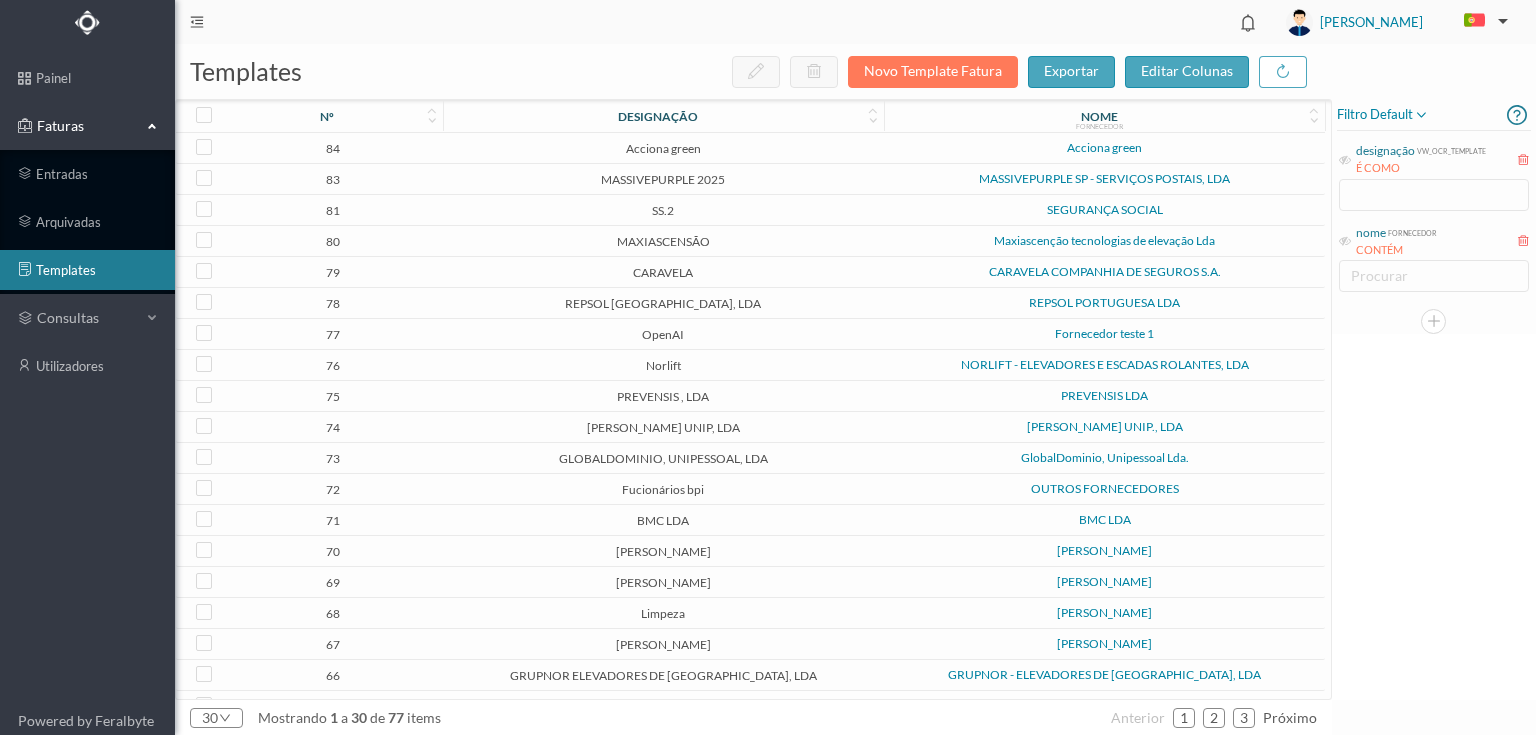 click on "Acciona green" at bounding box center [663, 148] 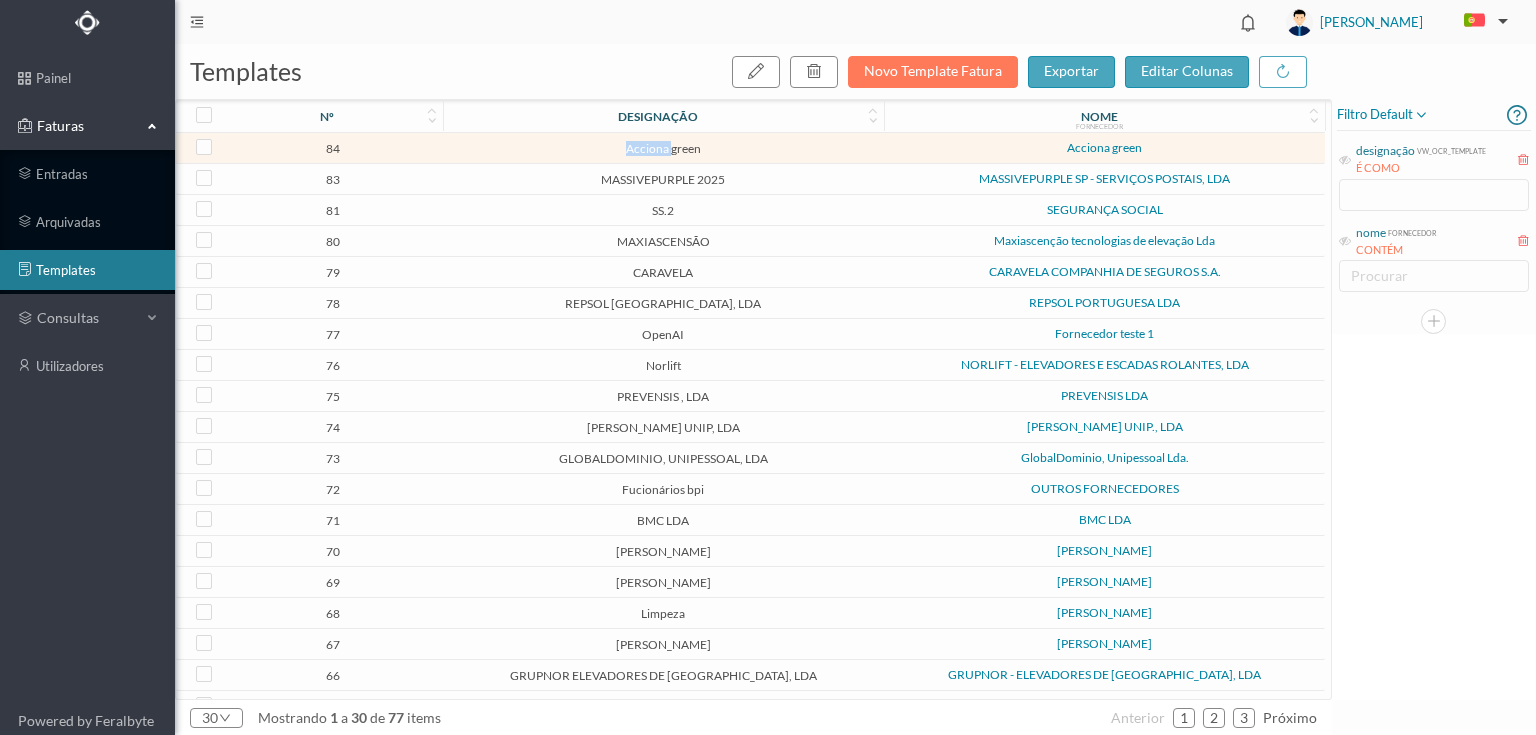 click on "Acciona green" at bounding box center [663, 148] 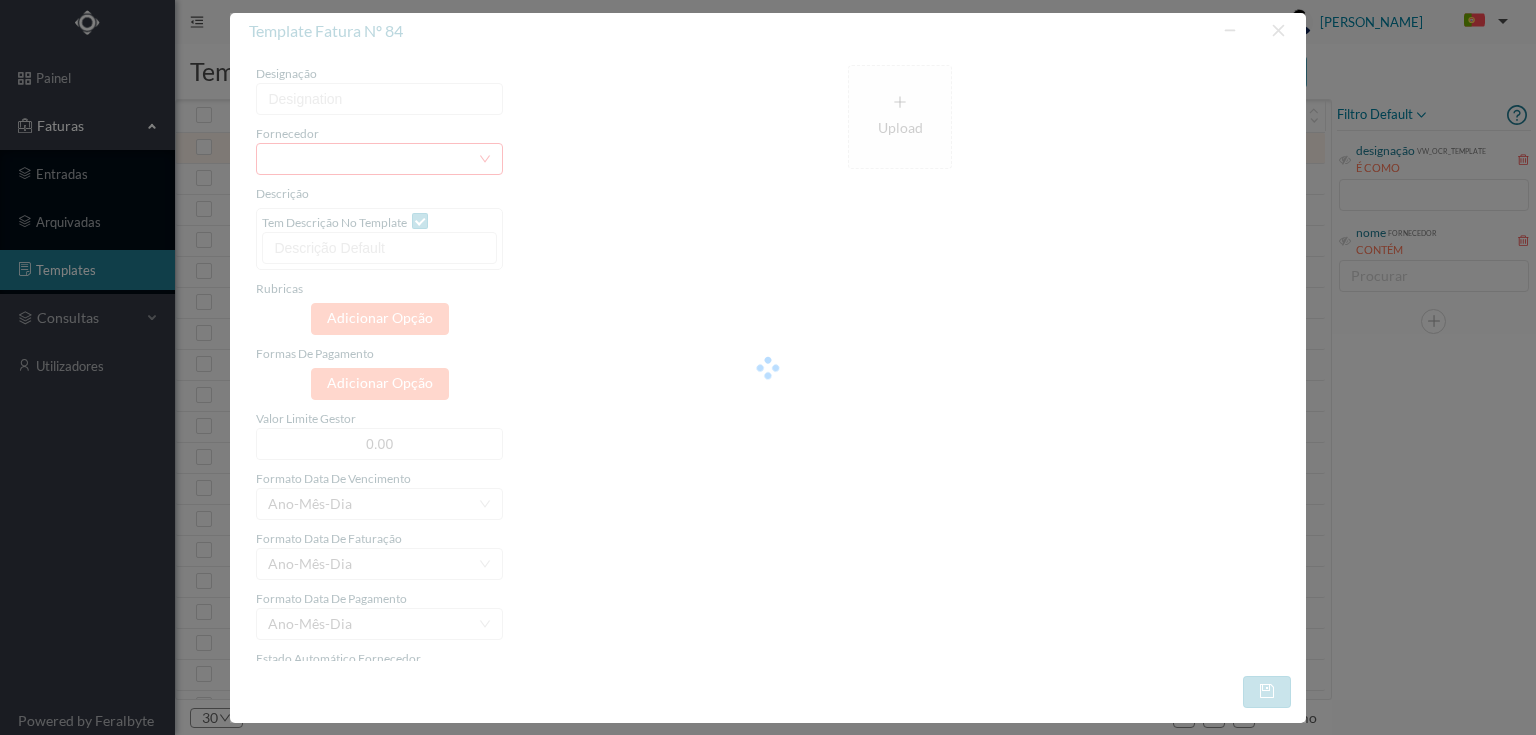 type on "Acciona green" 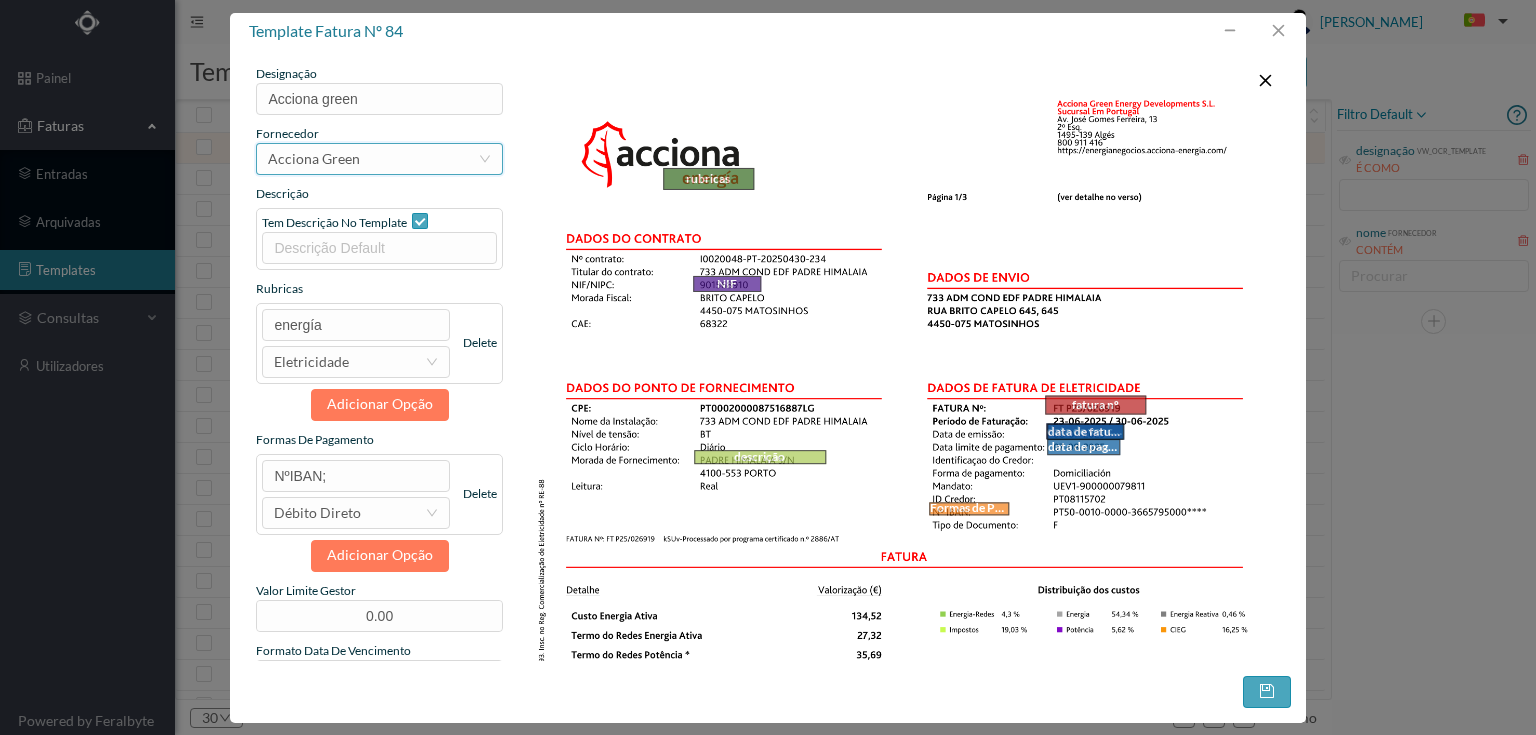 click on "Acciona green" at bounding box center [314, 159] 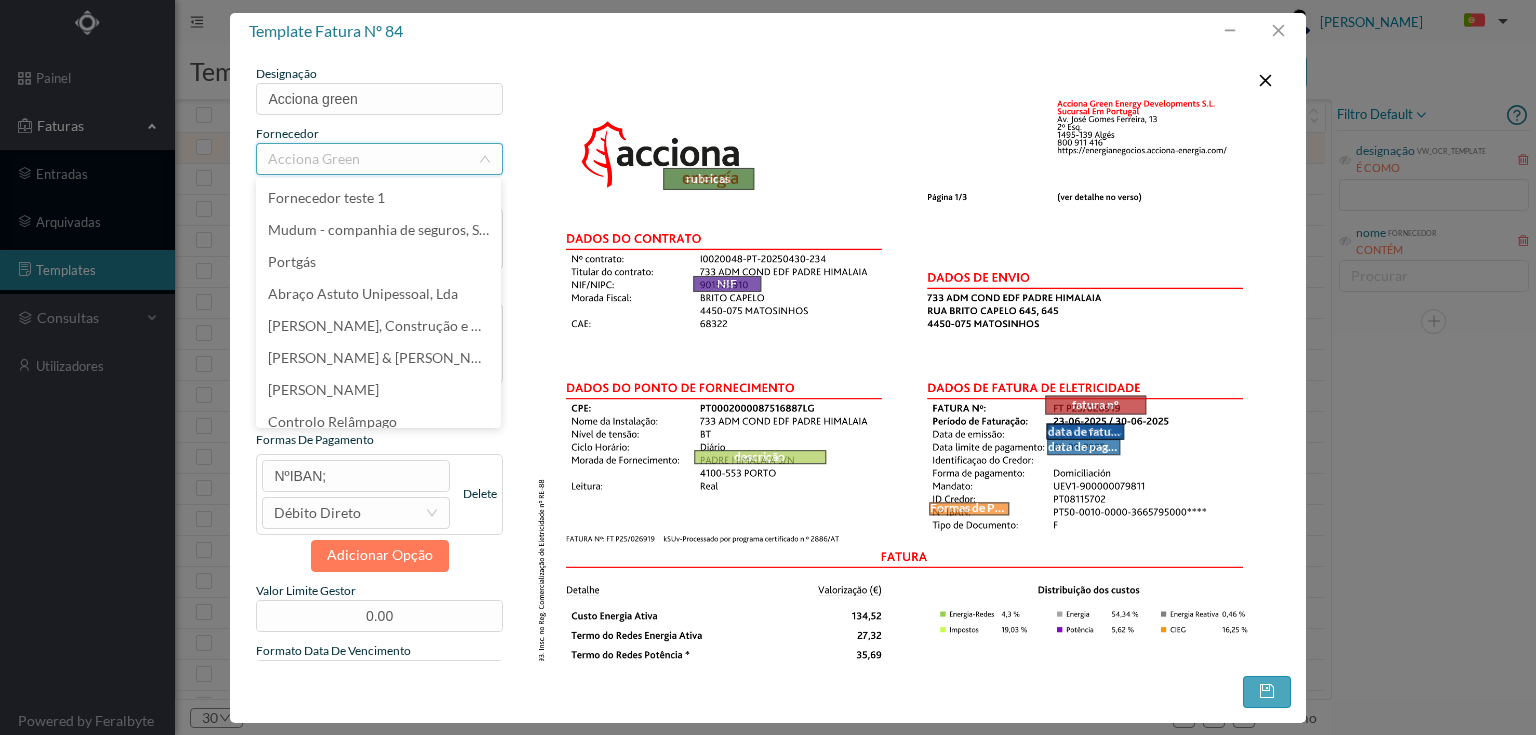 scroll, scrollTop: 7978, scrollLeft: 0, axis: vertical 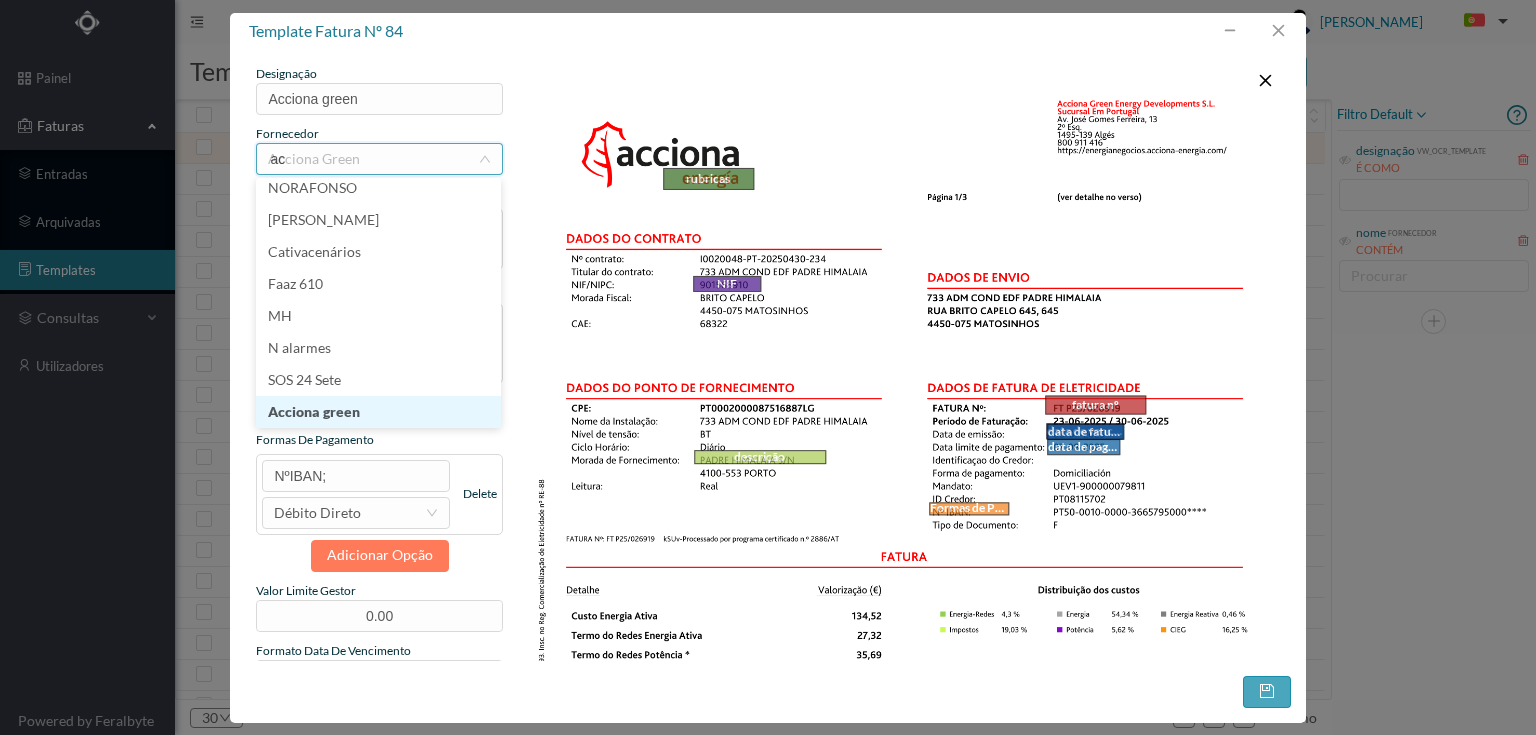 type on "acc" 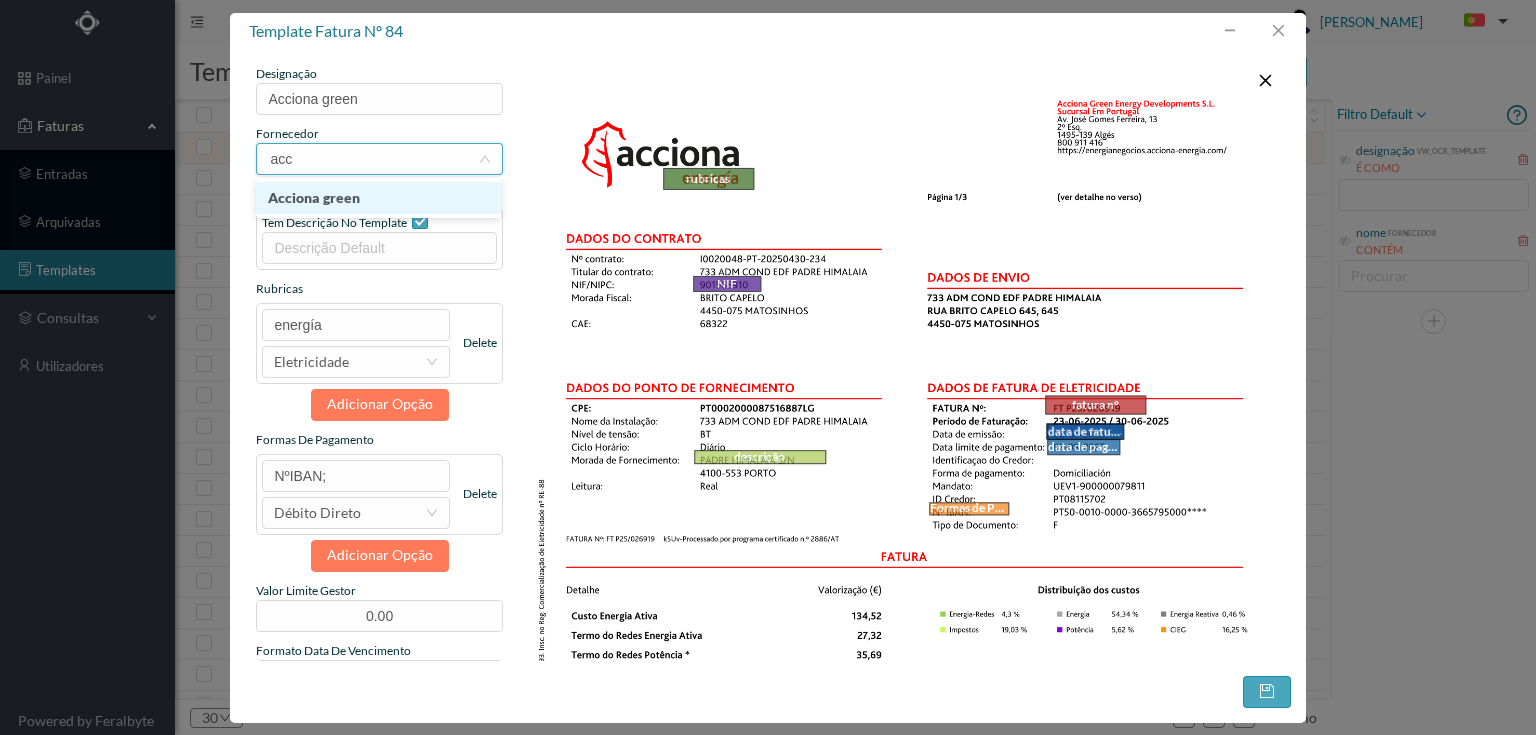 scroll, scrollTop: 0, scrollLeft: 0, axis: both 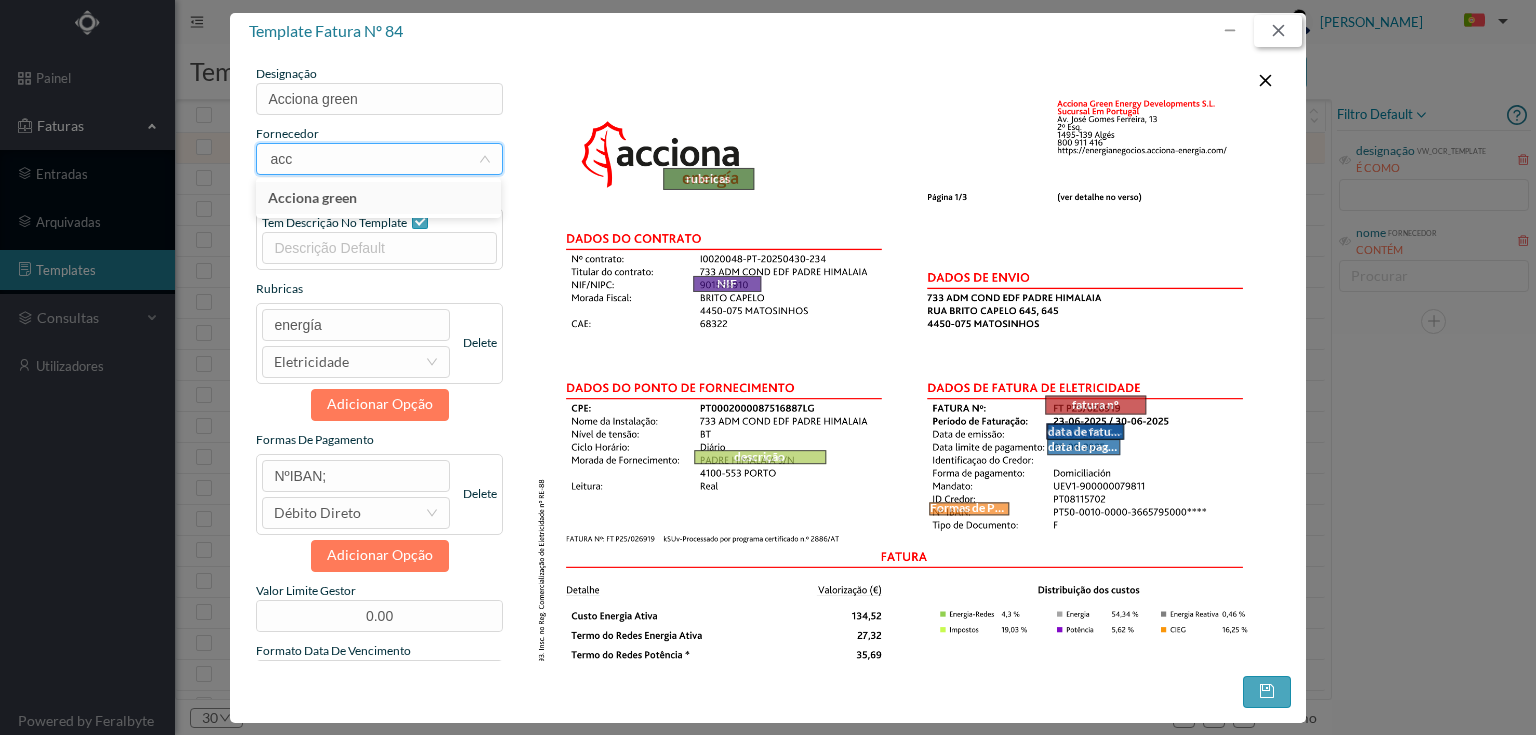 click at bounding box center [1278, 31] 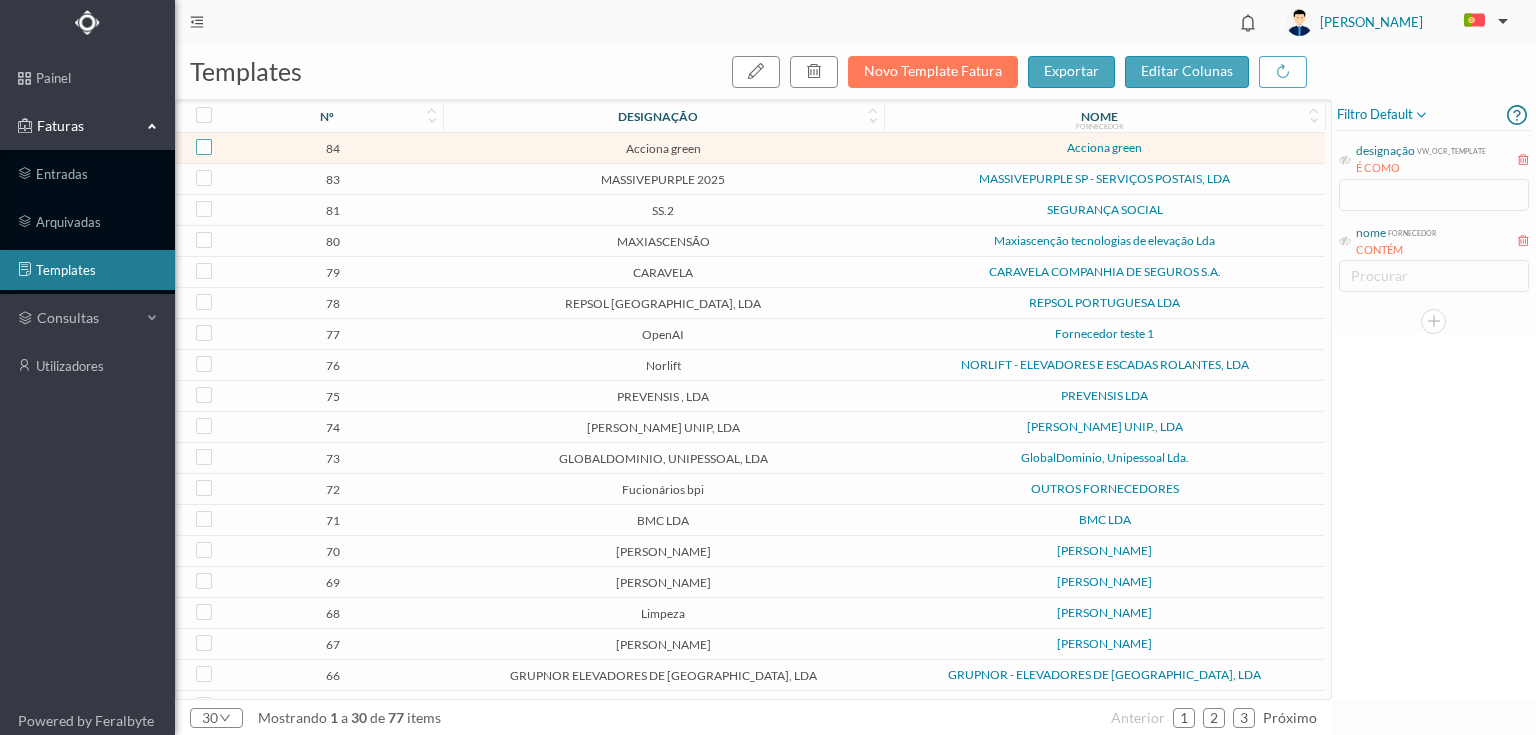 click at bounding box center (204, 147) 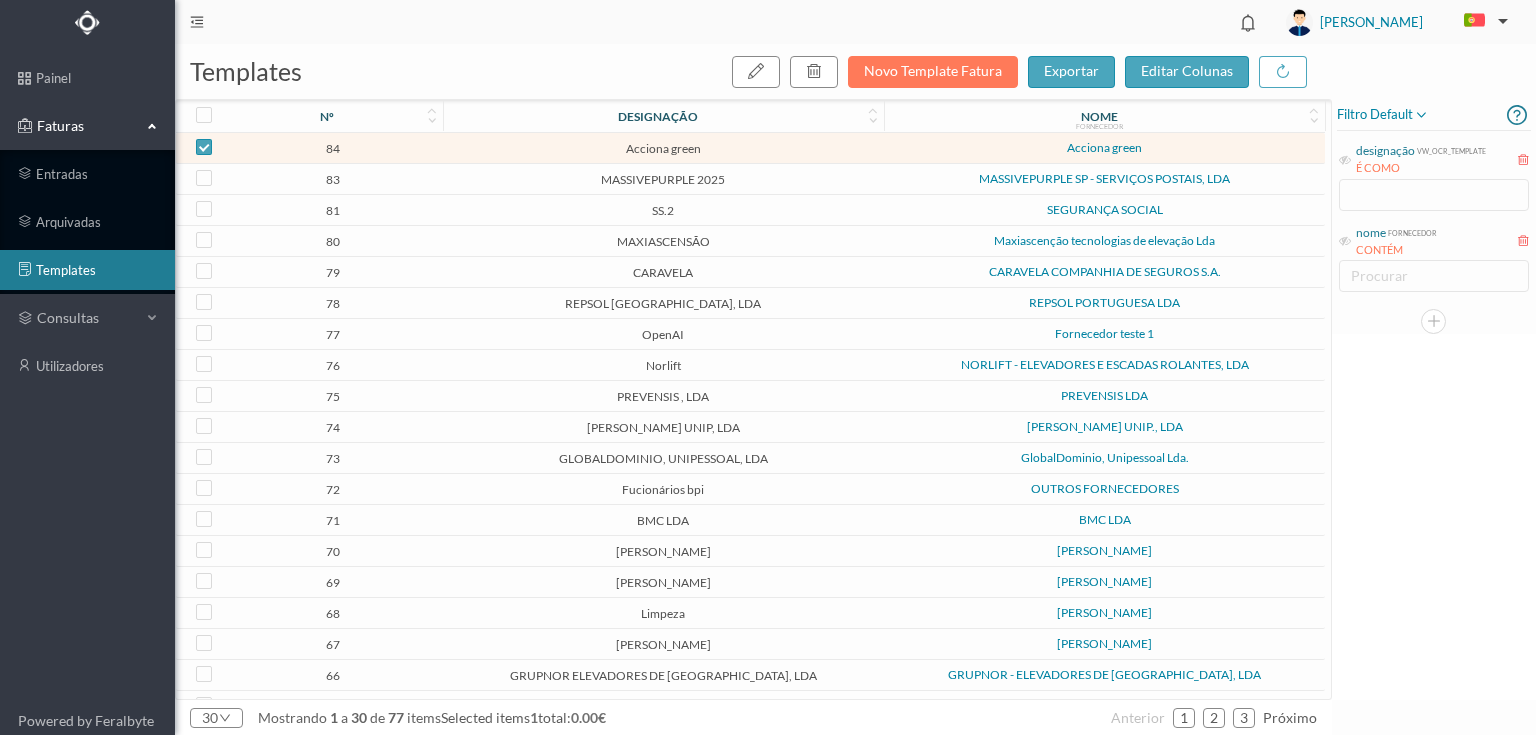 click on "84" at bounding box center [332, 148] 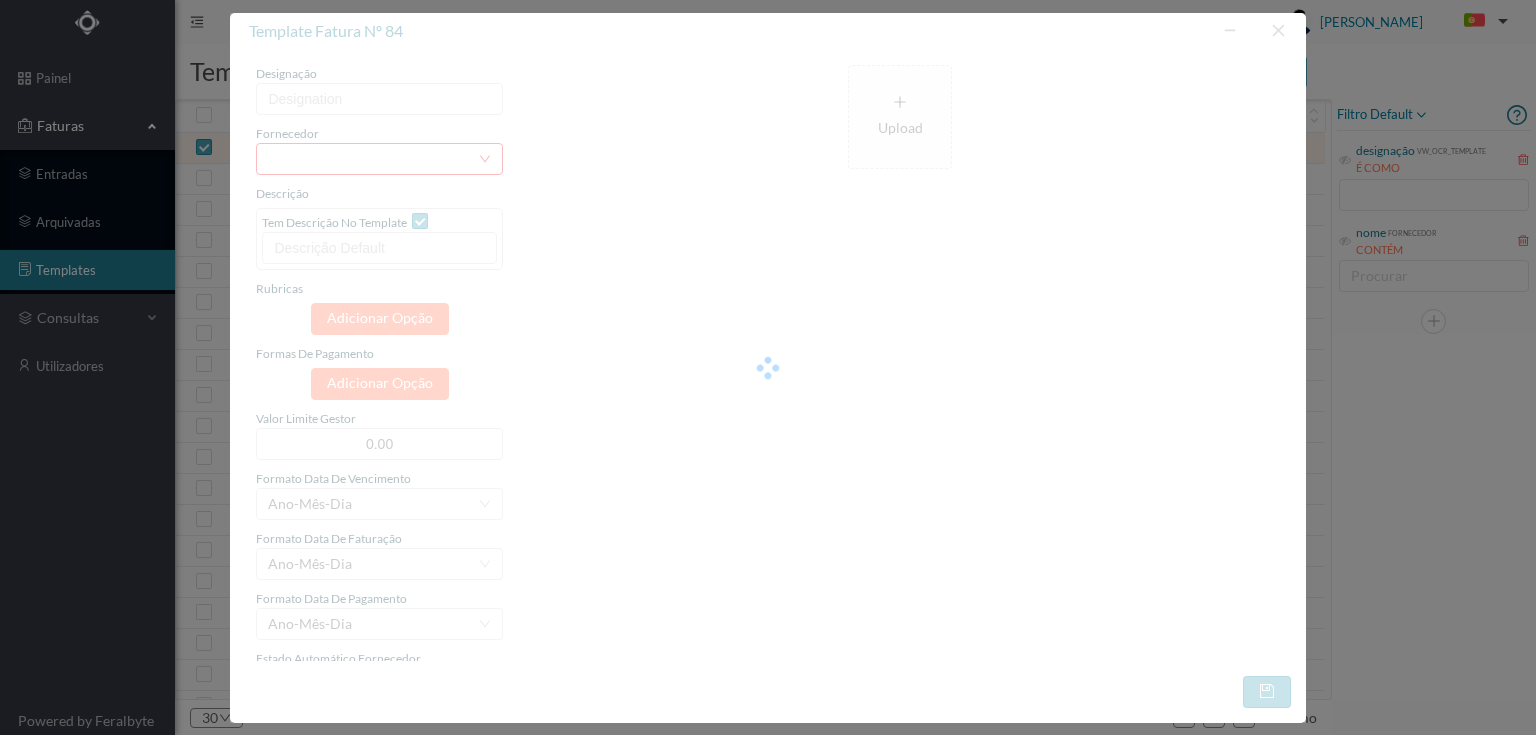 type on "Acciona green" 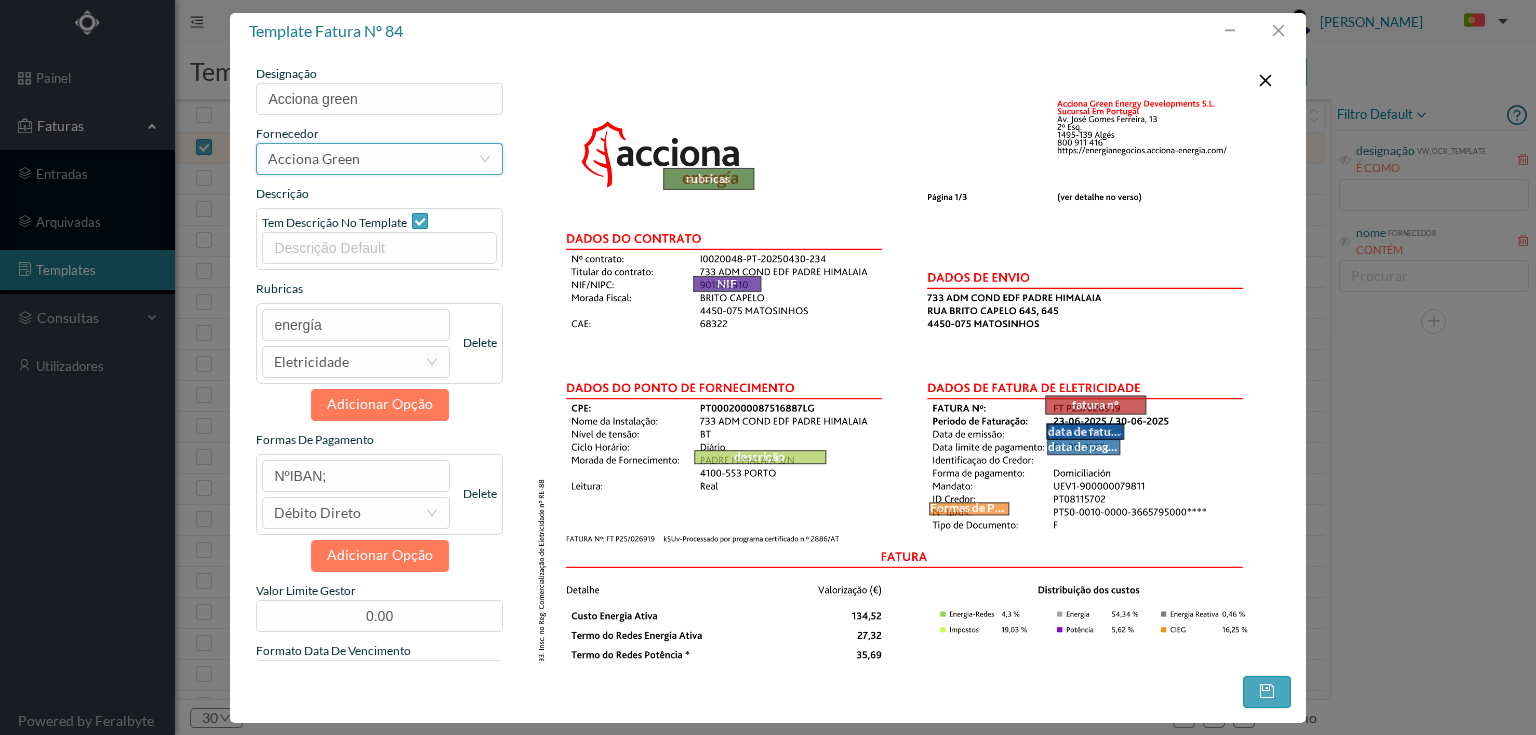 click on "Acciona green" at bounding box center (314, 159) 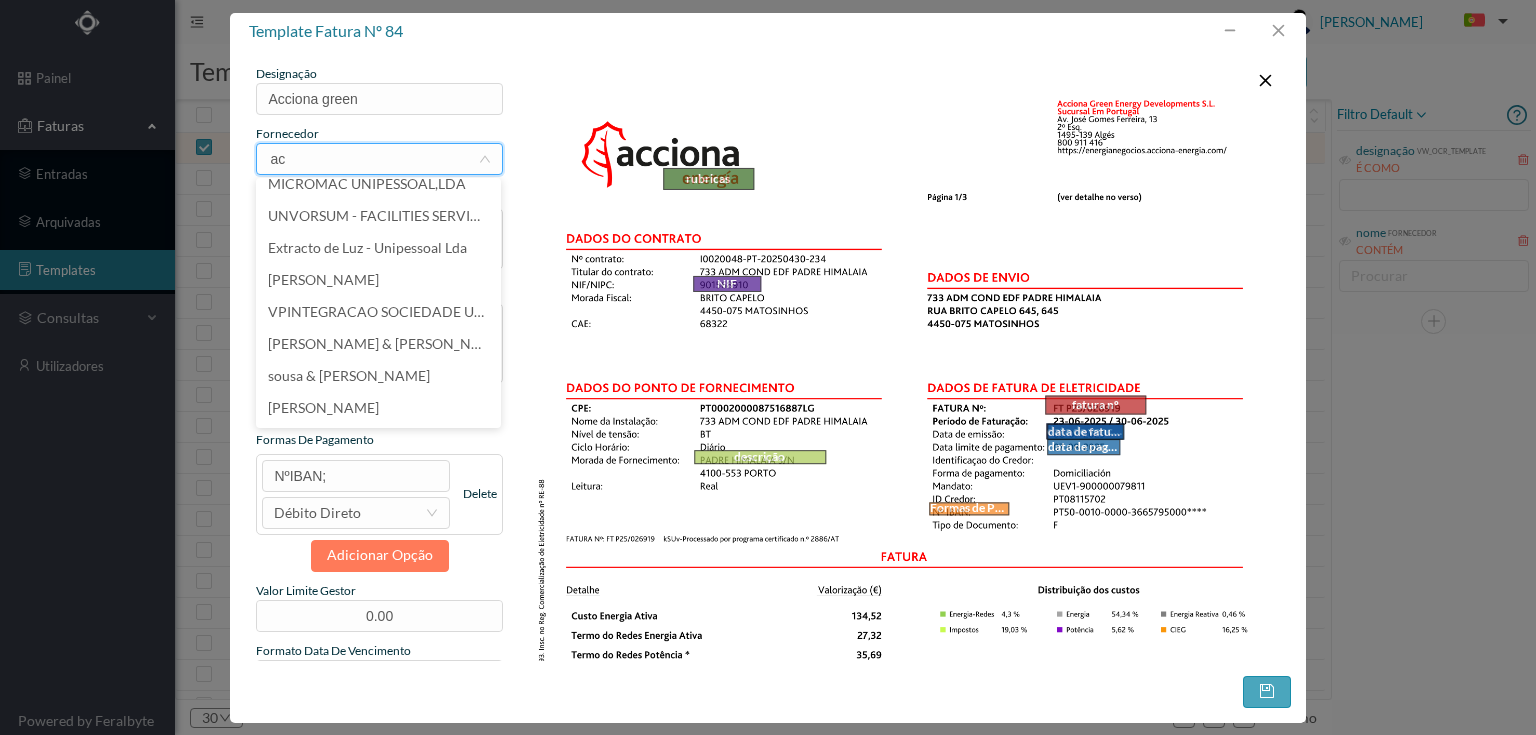 scroll, scrollTop: 0, scrollLeft: 0, axis: both 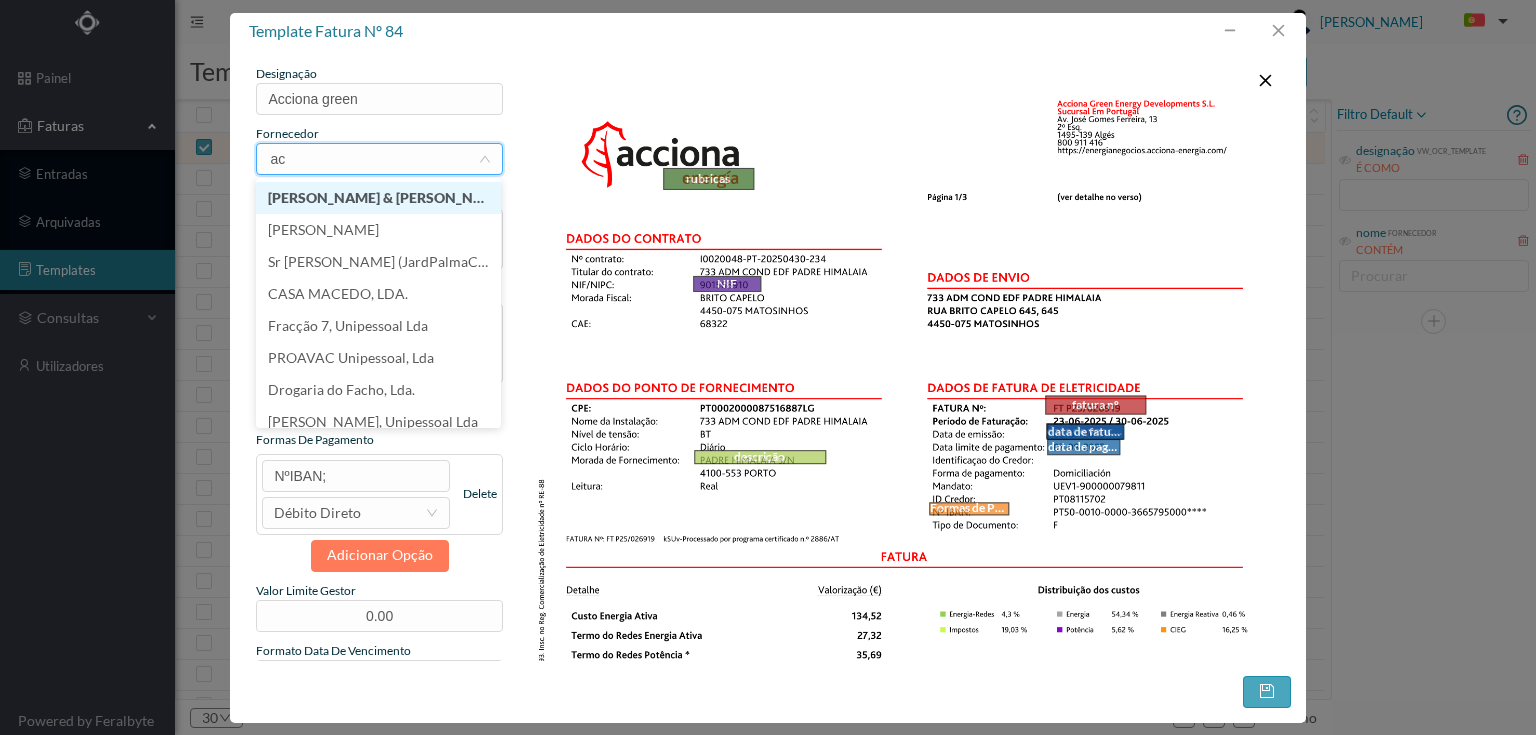 type on "a" 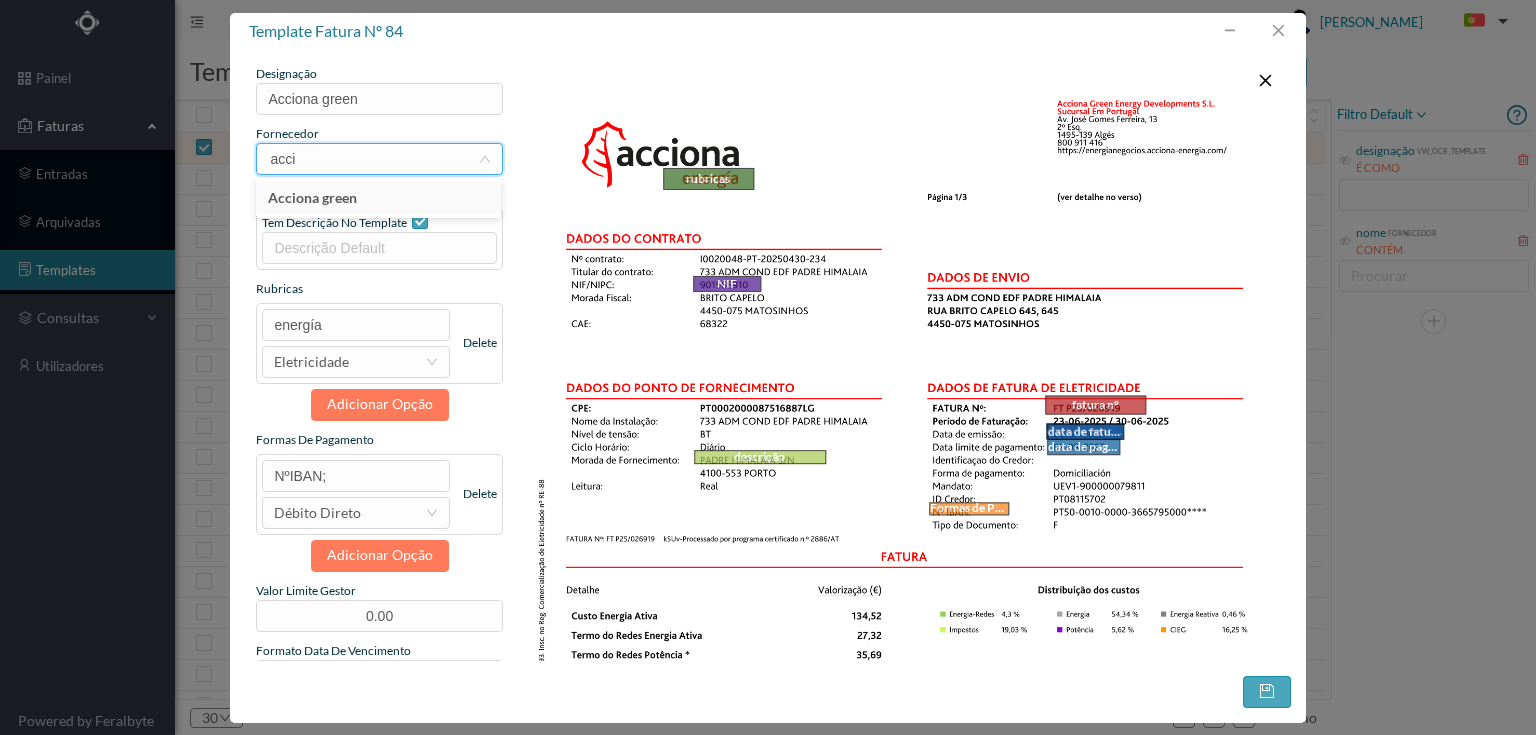 type on "acci" 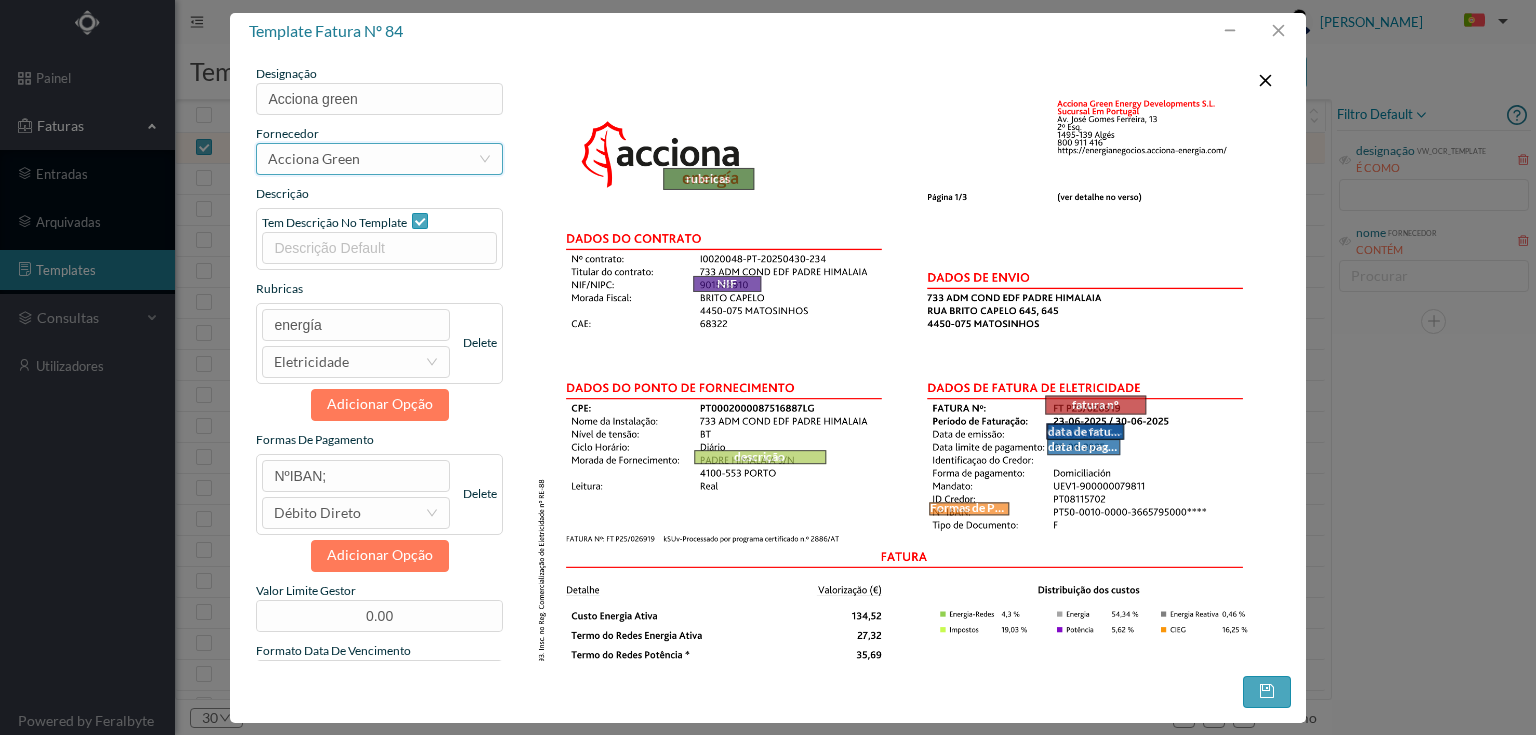 click on "selecionar Acciona green" at bounding box center [372, 159] 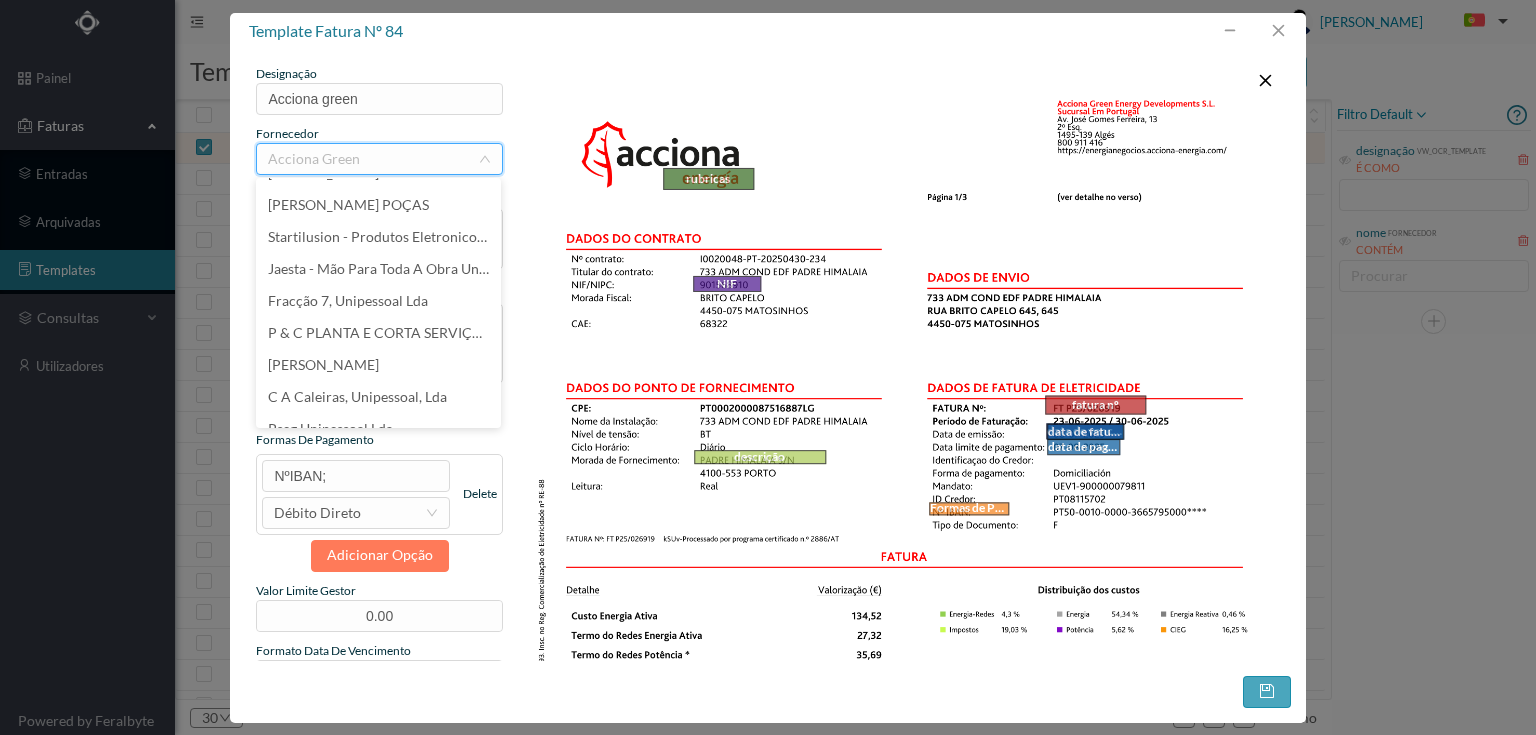 scroll, scrollTop: 3972, scrollLeft: 0, axis: vertical 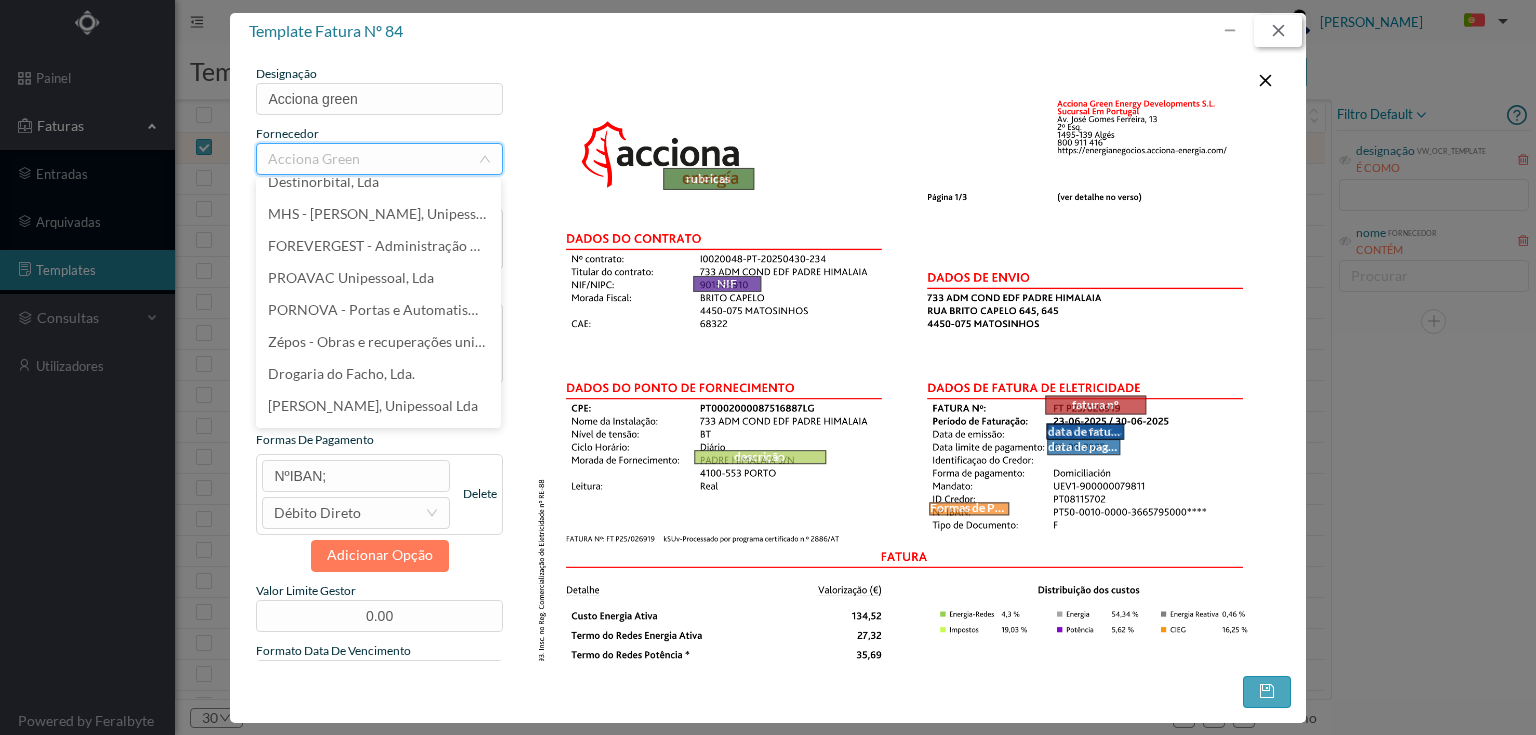 click at bounding box center (1278, 31) 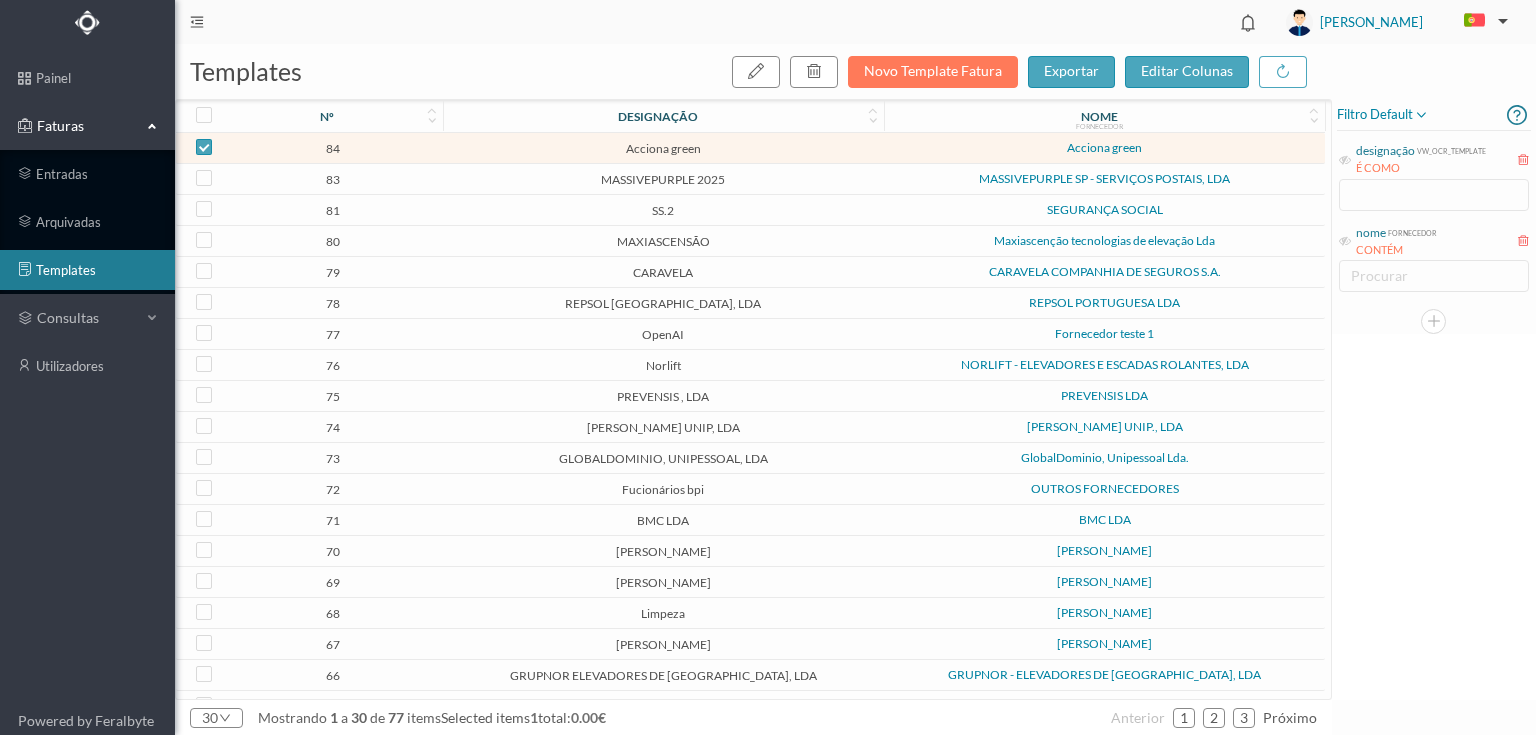 click at bounding box center [199, 148] 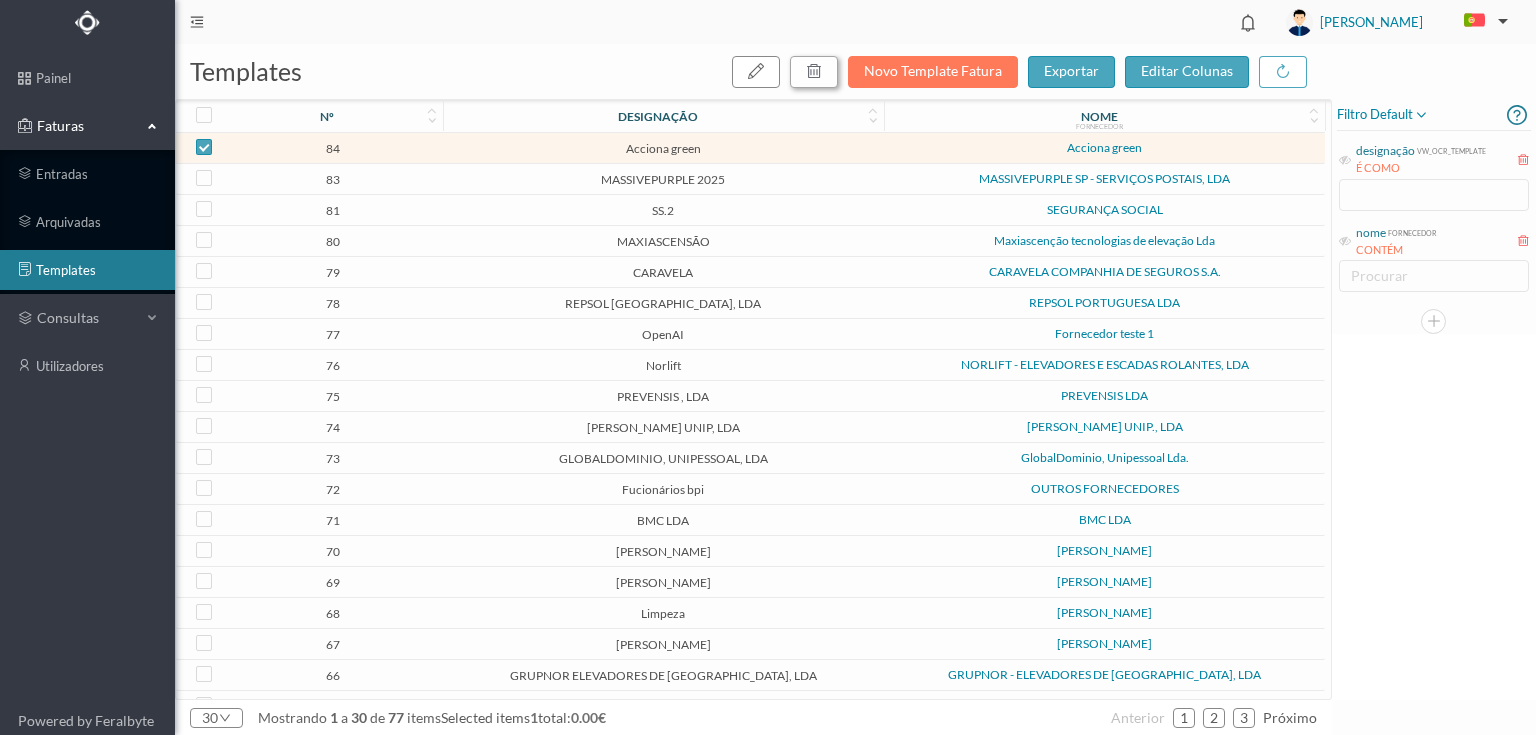 click at bounding box center (814, 72) 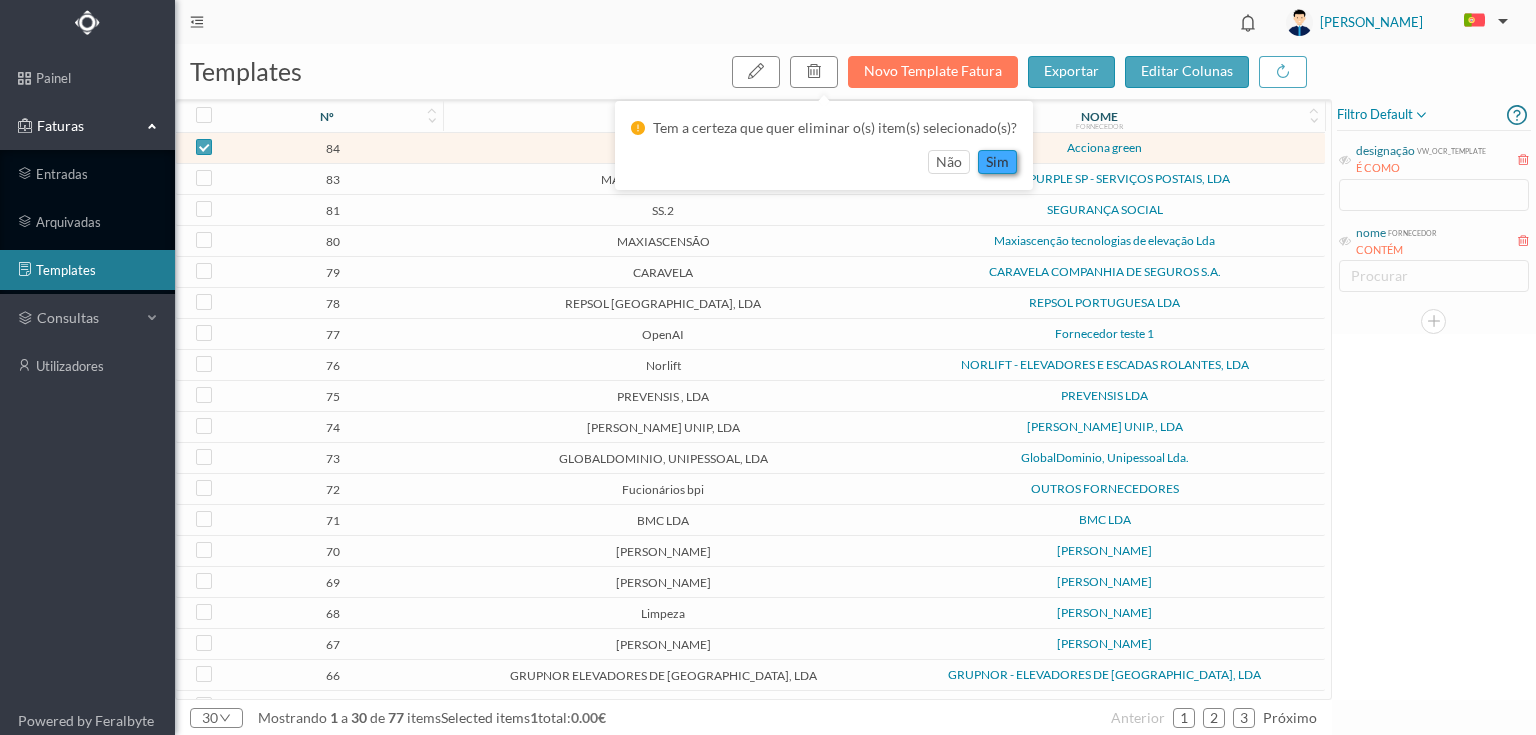 click on "sim" at bounding box center (997, 162) 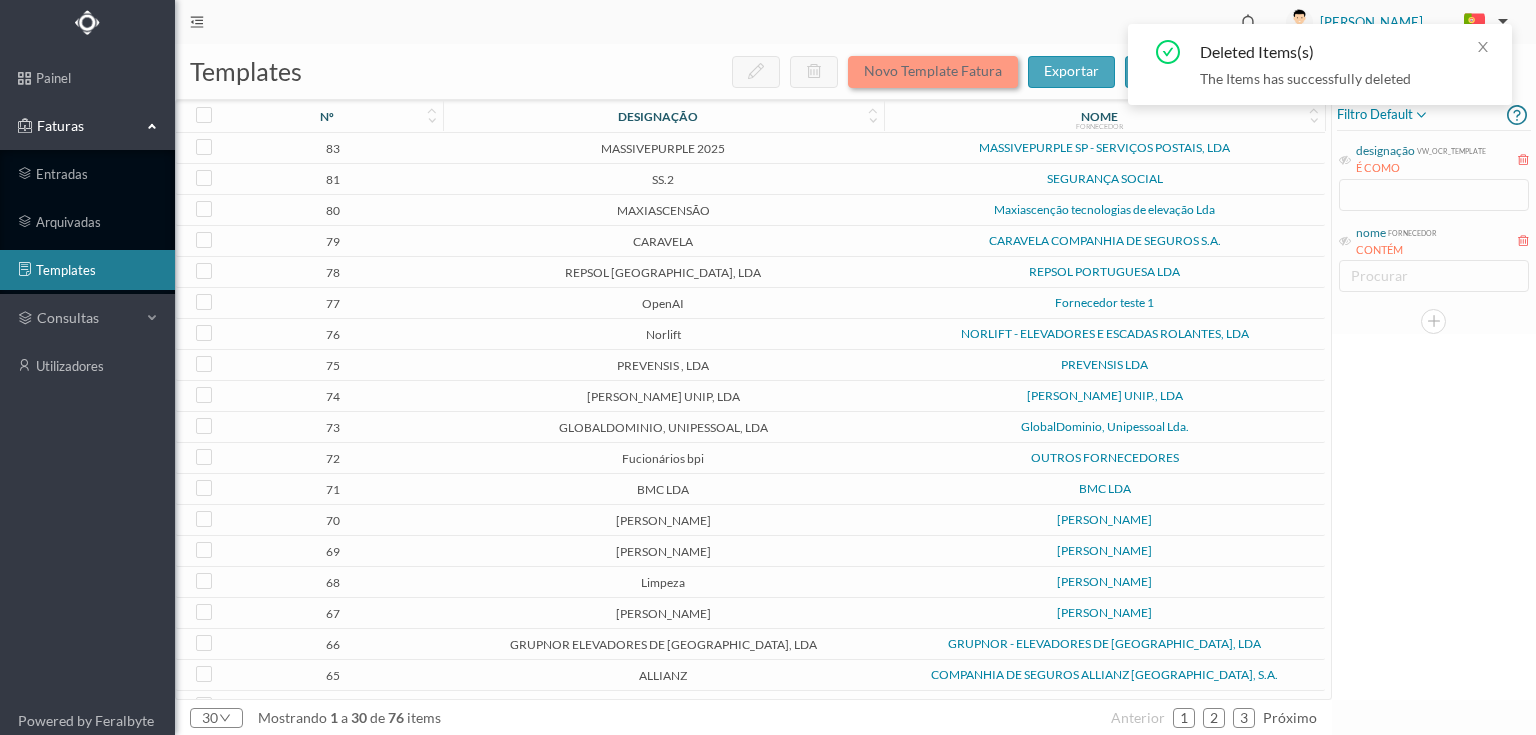 click on "novo template fatura" at bounding box center [933, 70] 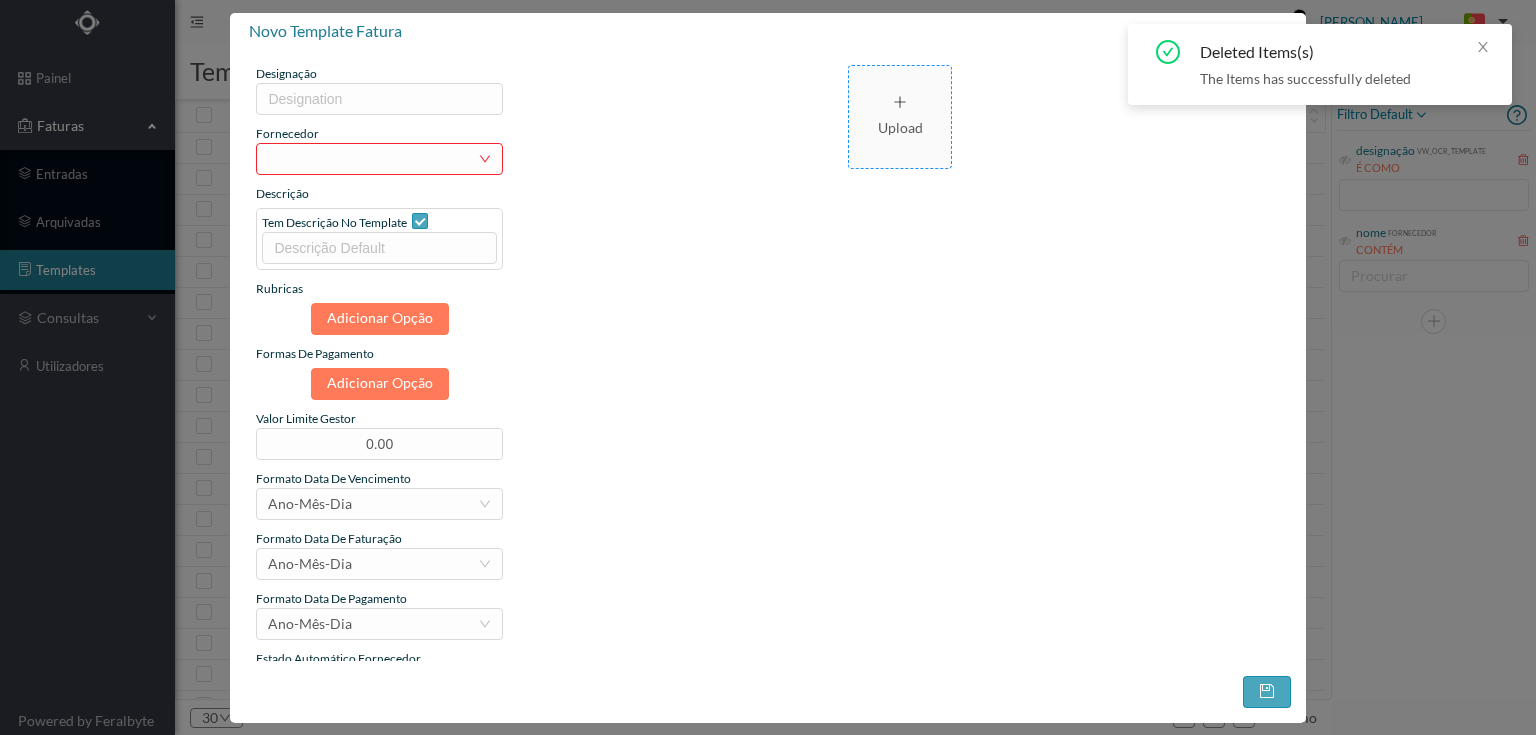 click on "Upload" at bounding box center [900, 127] 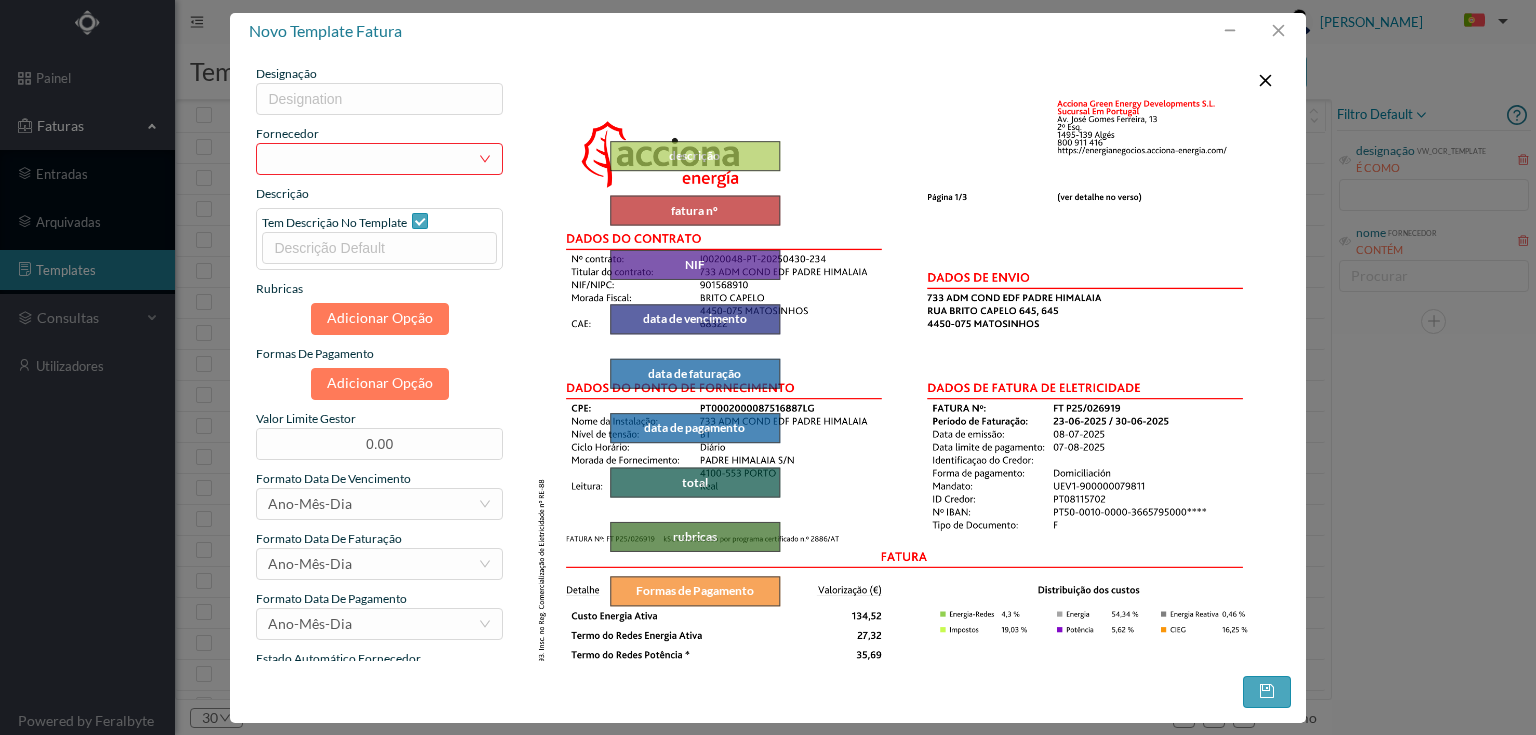 click on "data de faturação" at bounding box center (694, 373) 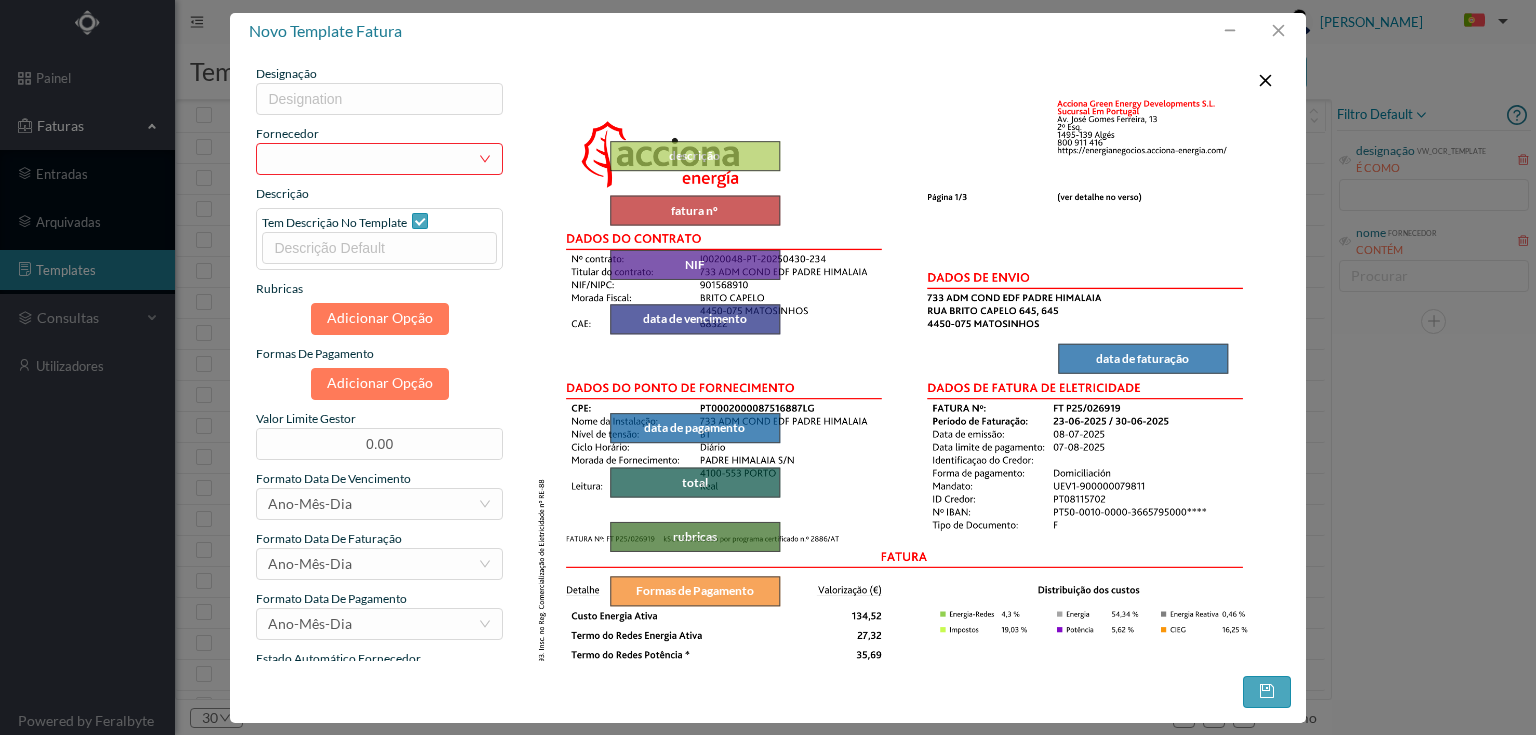 drag, startPoint x: 699, startPoint y: 371, endPoint x: 1190, endPoint y: 353, distance: 491.32983 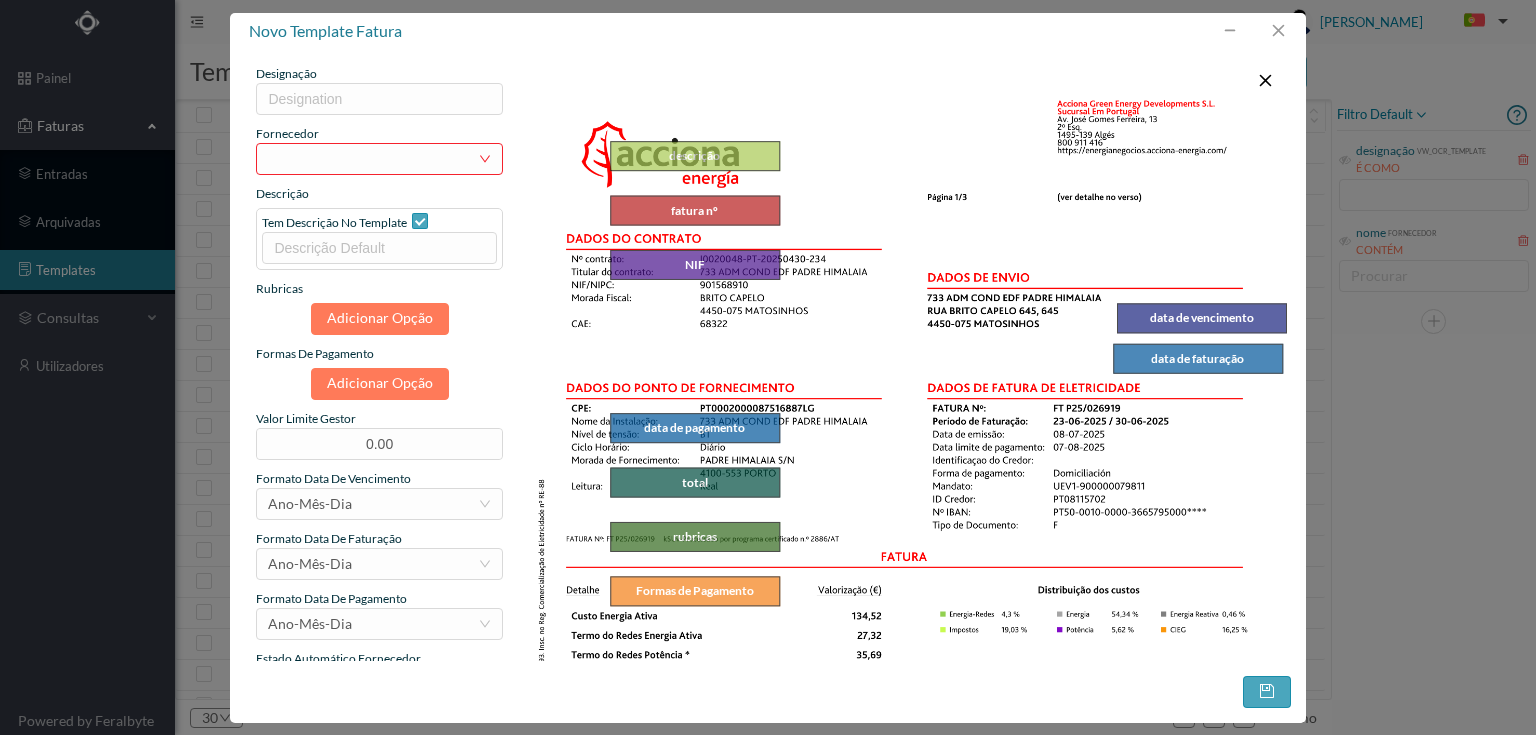 drag, startPoint x: 693, startPoint y: 314, endPoint x: 1222, endPoint y: 313, distance: 529.0009 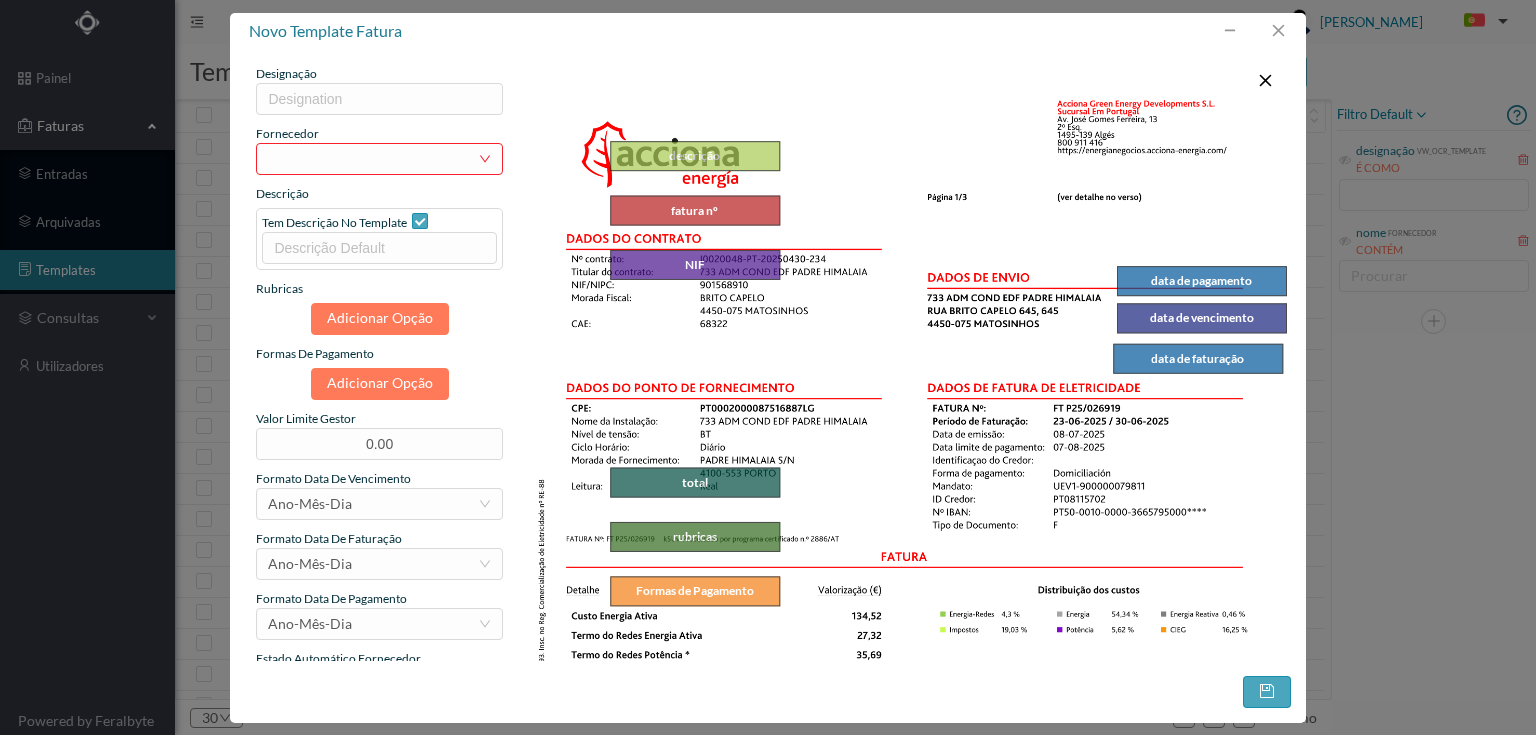 drag, startPoint x: 685, startPoint y: 424, endPoint x: 1193, endPoint y: 277, distance: 528.8412 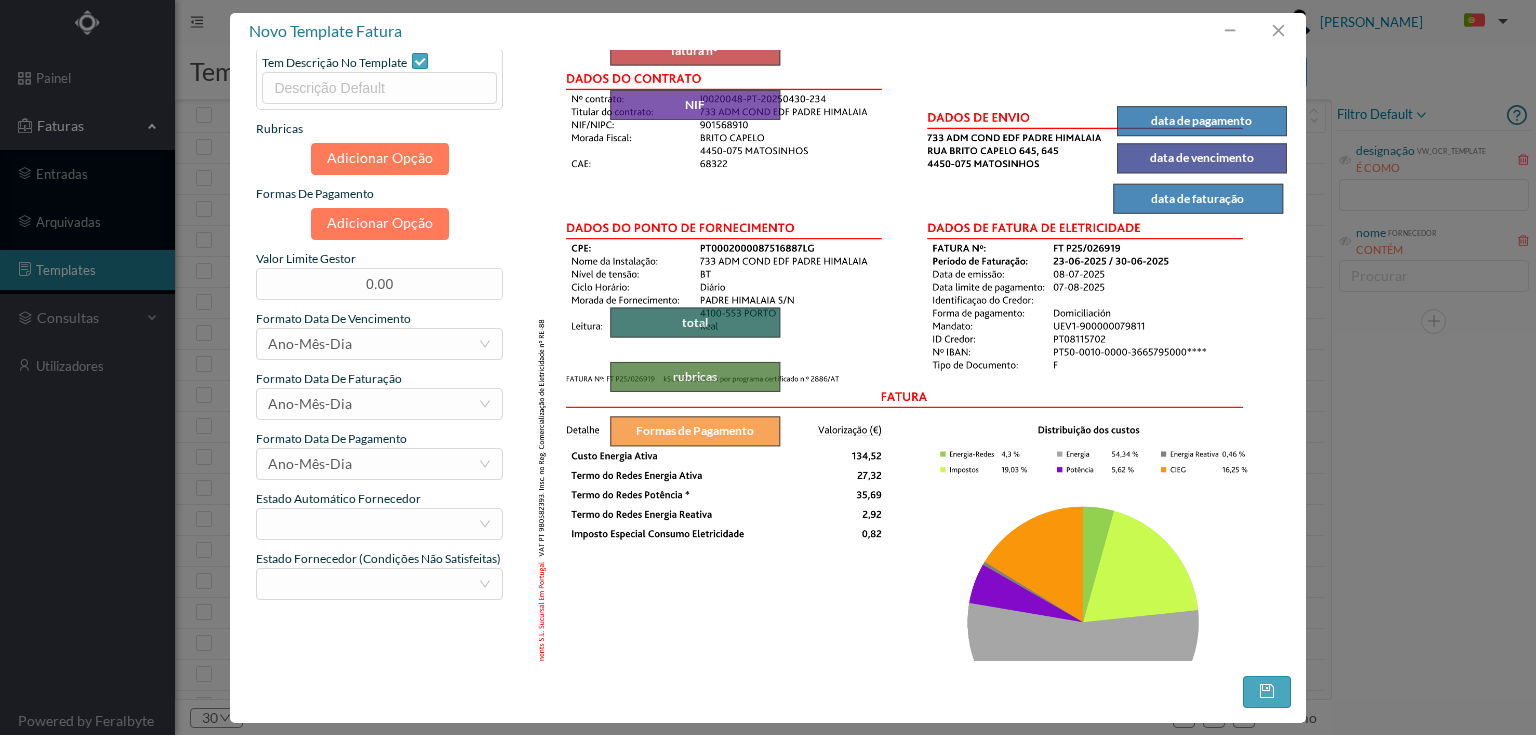 scroll, scrollTop: 400, scrollLeft: 0, axis: vertical 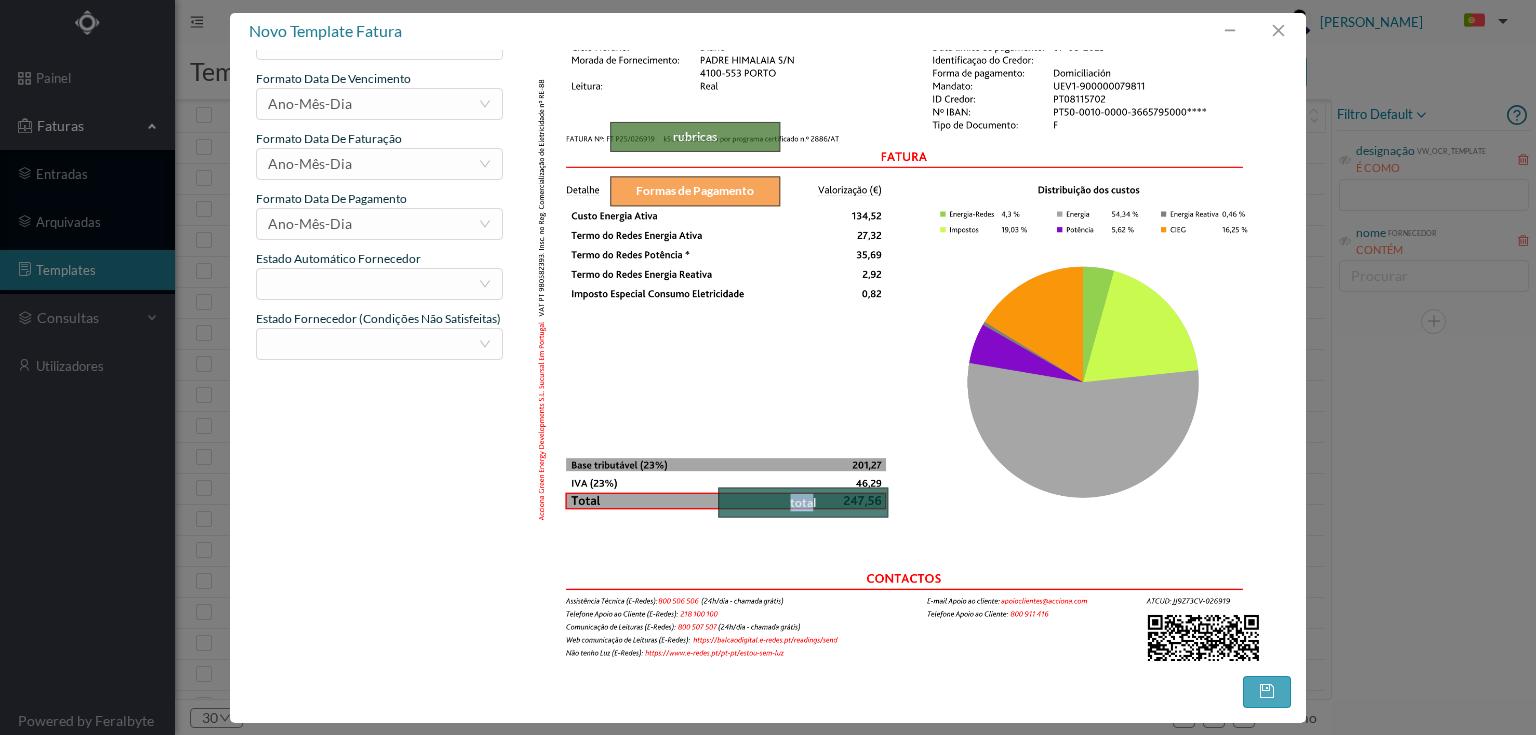 drag, startPoint x: 704, startPoint y: 81, endPoint x: 812, endPoint y: 501, distance: 433.66345 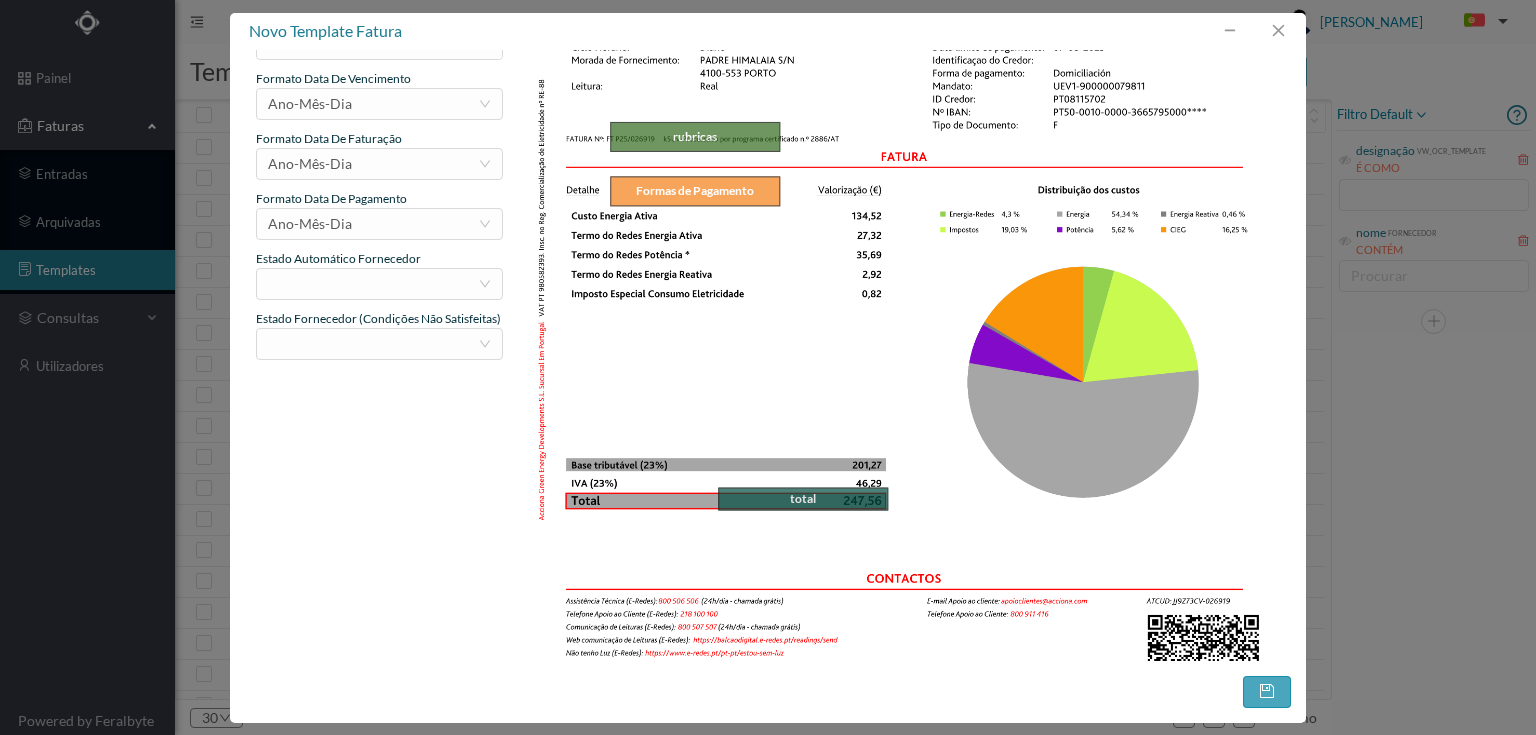 drag, startPoint x: 720, startPoint y: 516, endPoint x: 843, endPoint y: 509, distance: 123.19903 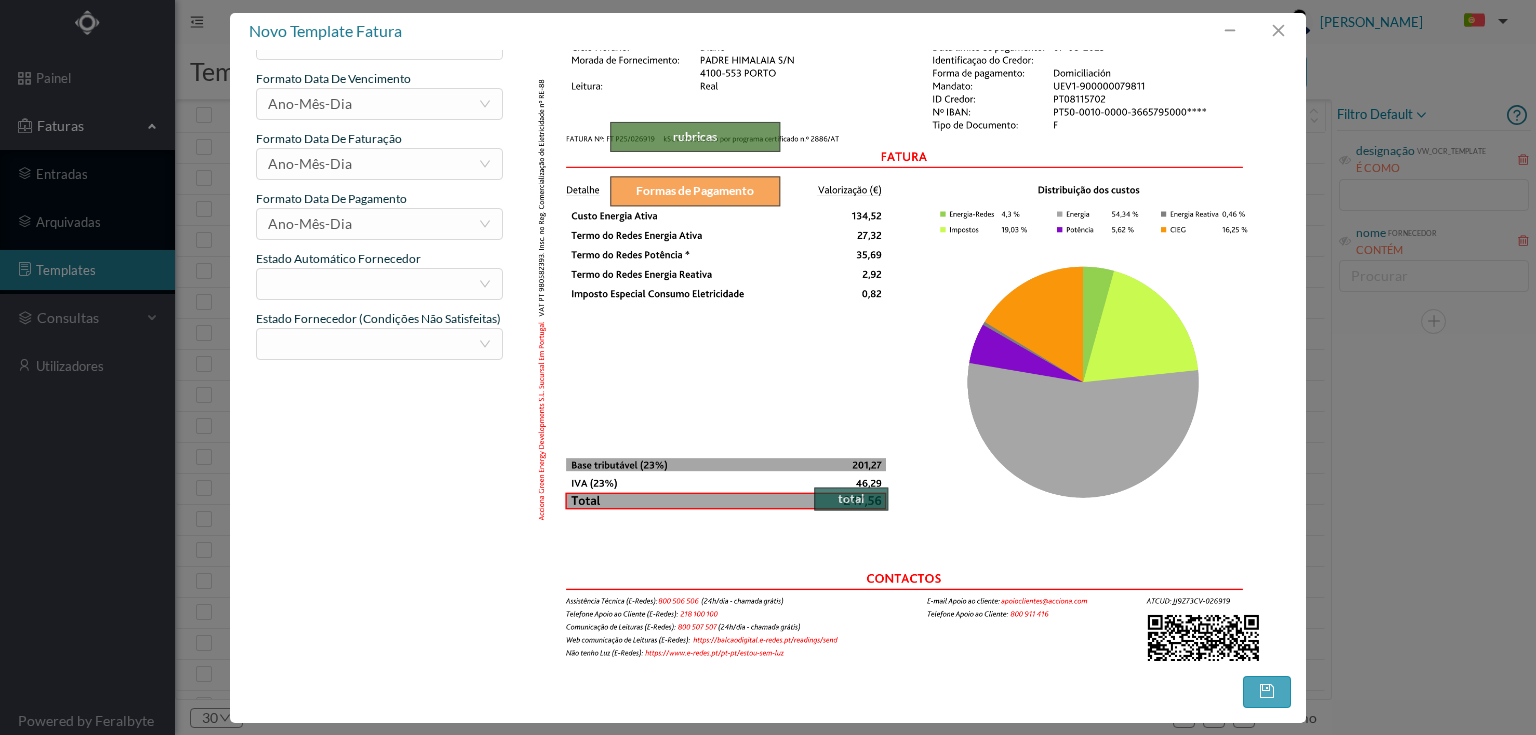 drag, startPoint x: 712, startPoint y: 486, endPoint x: 808, endPoint y: 486, distance: 96 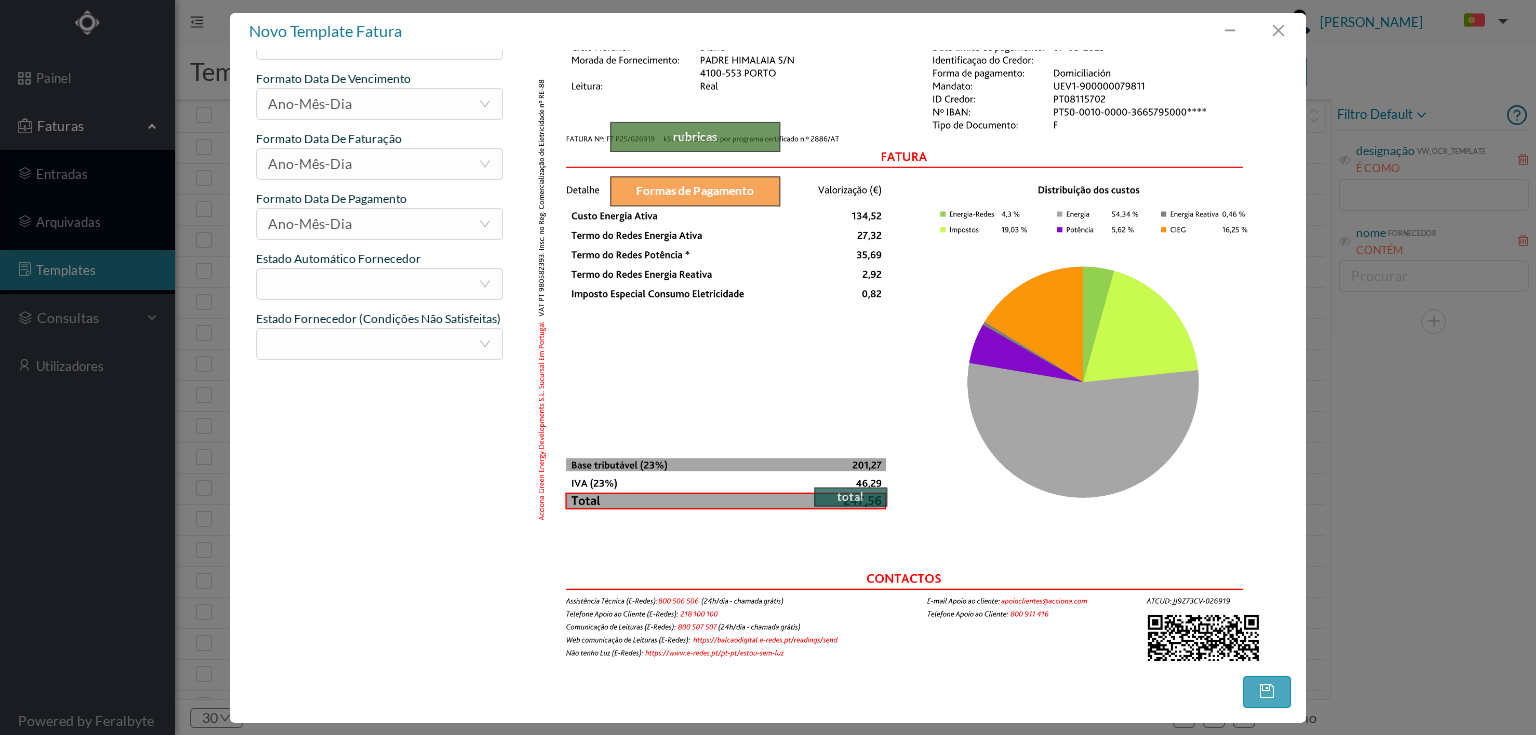 click on "descrição fatura nº NIF data de vencimento data de faturação data de pagamento total rubricas Formas de Pagamento" at bounding box center (904, 207) 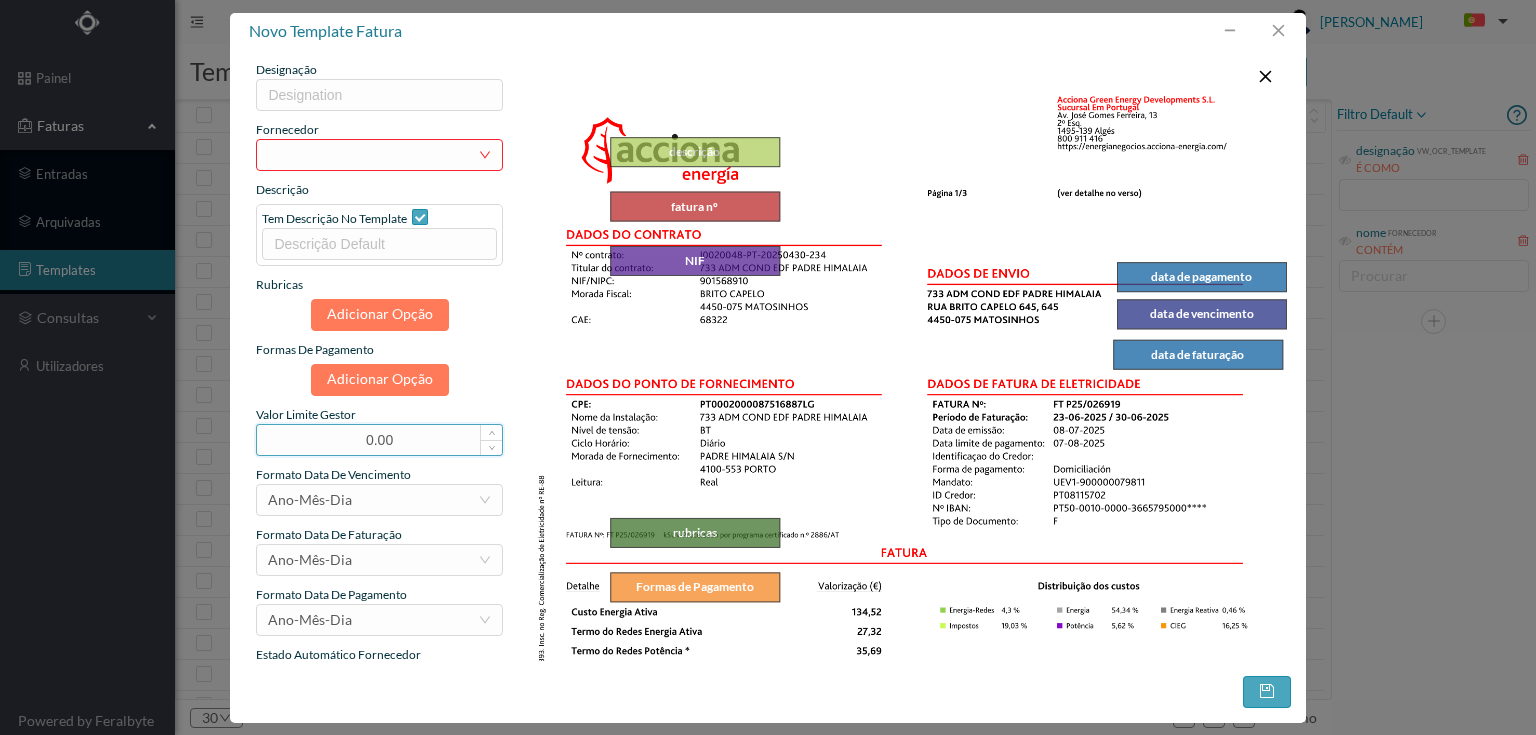 scroll, scrollTop: 0, scrollLeft: 0, axis: both 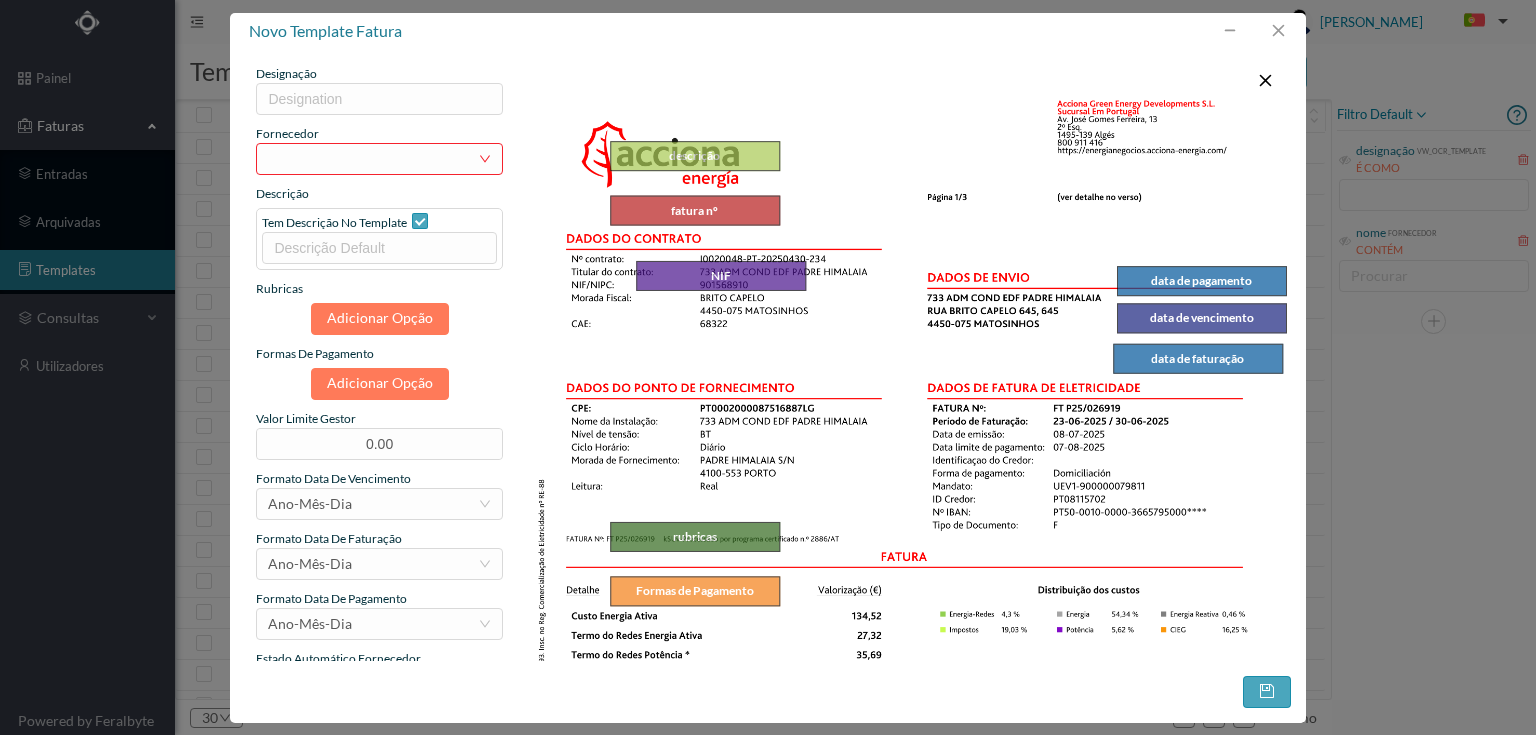 drag, startPoint x: 708, startPoint y: 259, endPoint x: 734, endPoint y: 270, distance: 28.231188 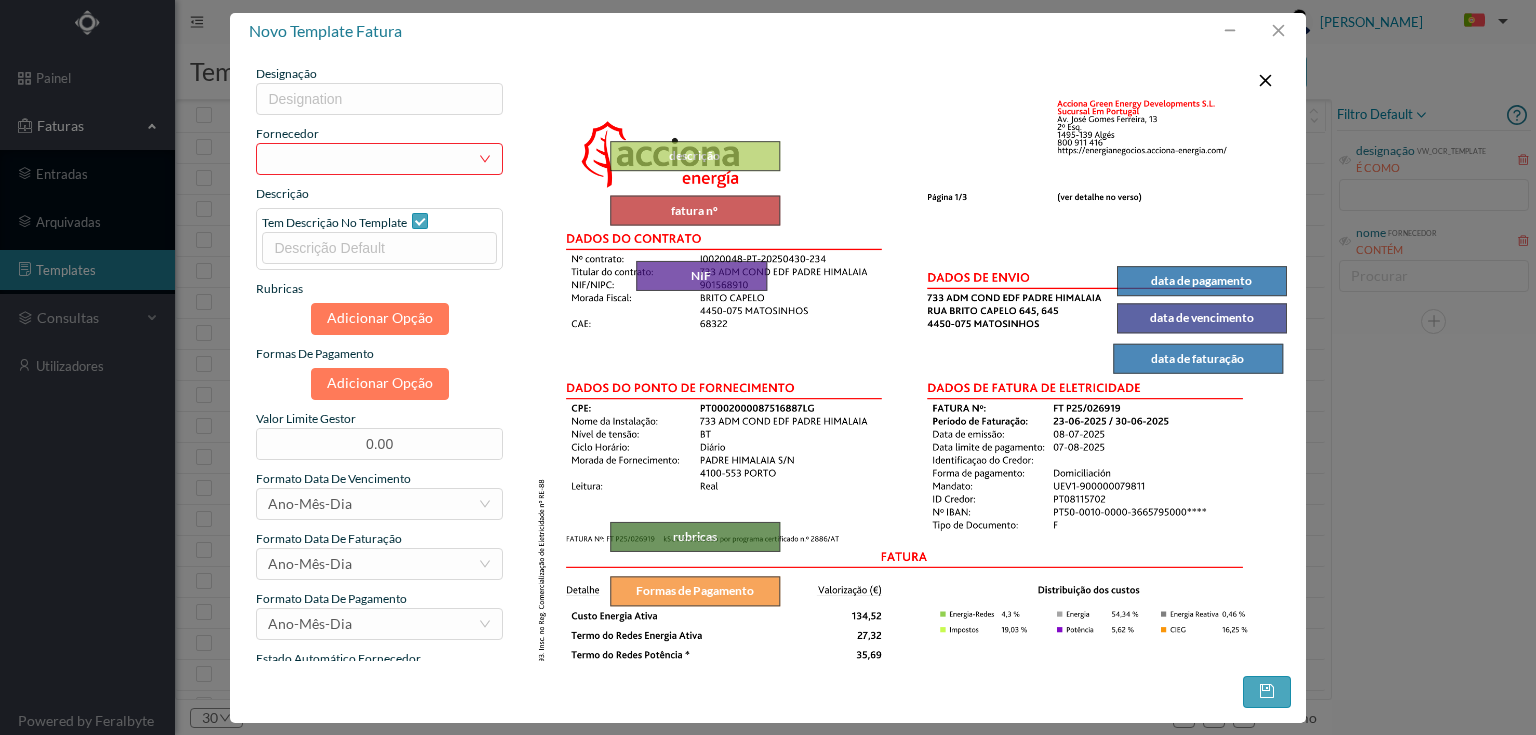 drag, startPoint x: 801, startPoint y: 288, endPoint x: 762, endPoint y: 288, distance: 39 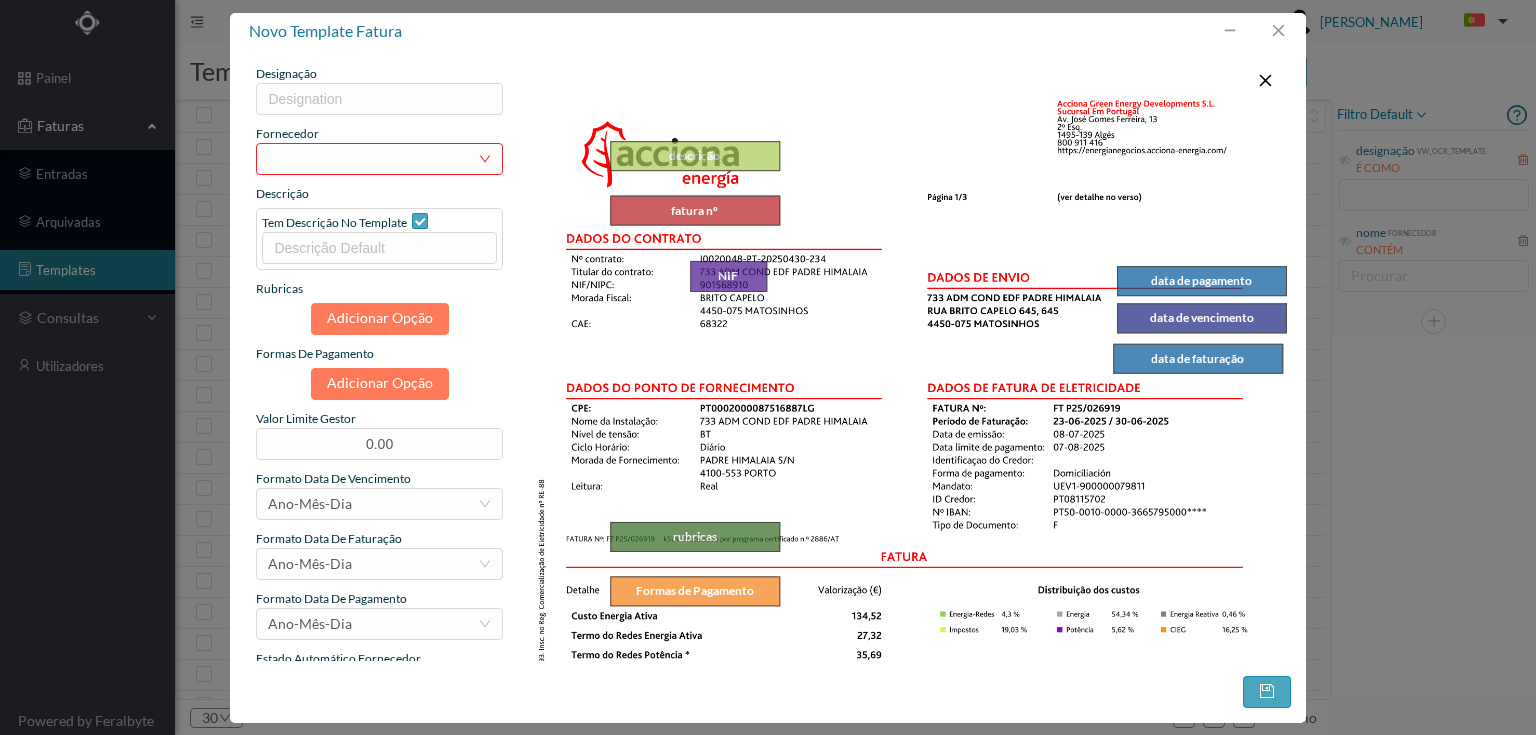 drag, startPoint x: 632, startPoint y: 287, endPoint x: 686, endPoint y: 288, distance: 54.00926 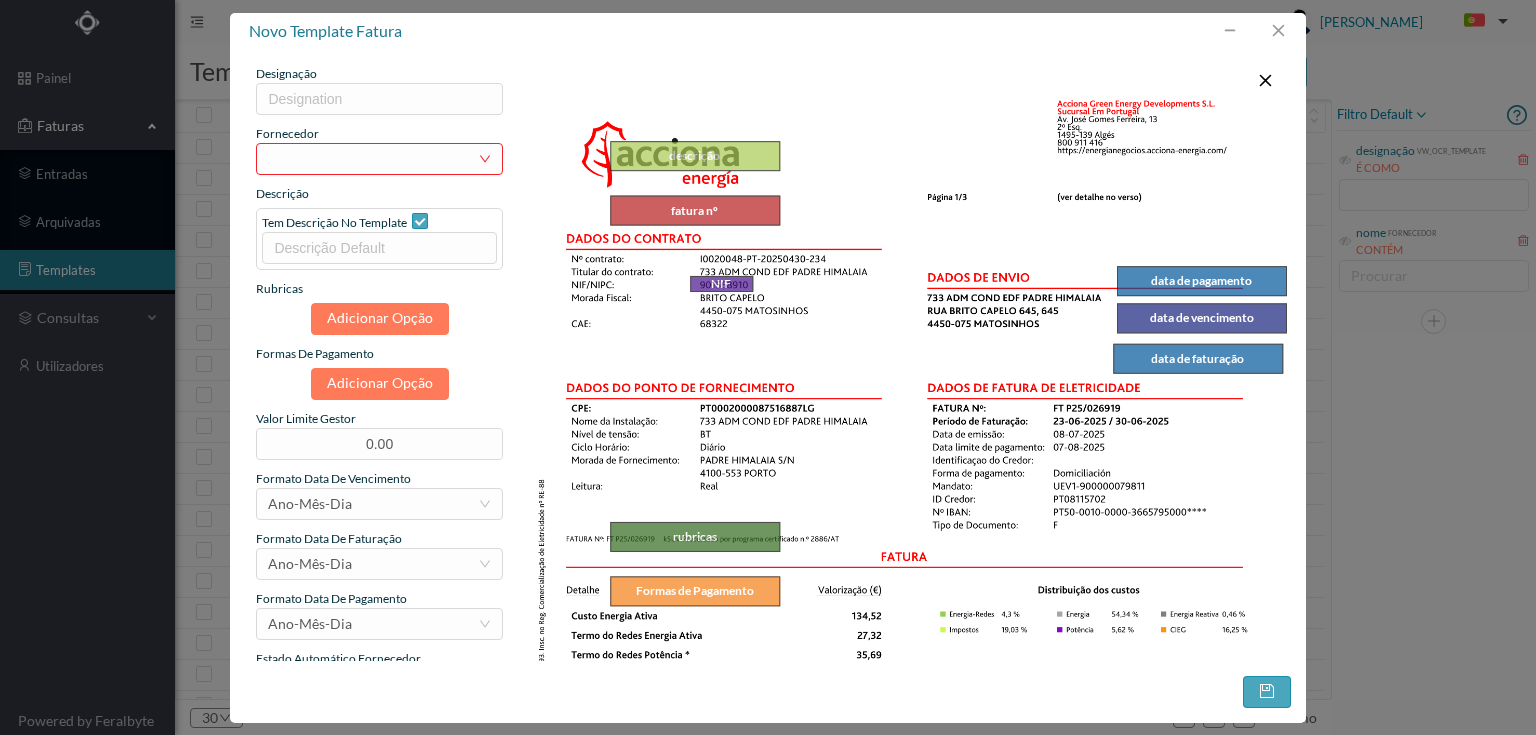 drag, startPoint x: 754, startPoint y: 264, endPoint x: 740, endPoint y: 279, distance: 20.518284 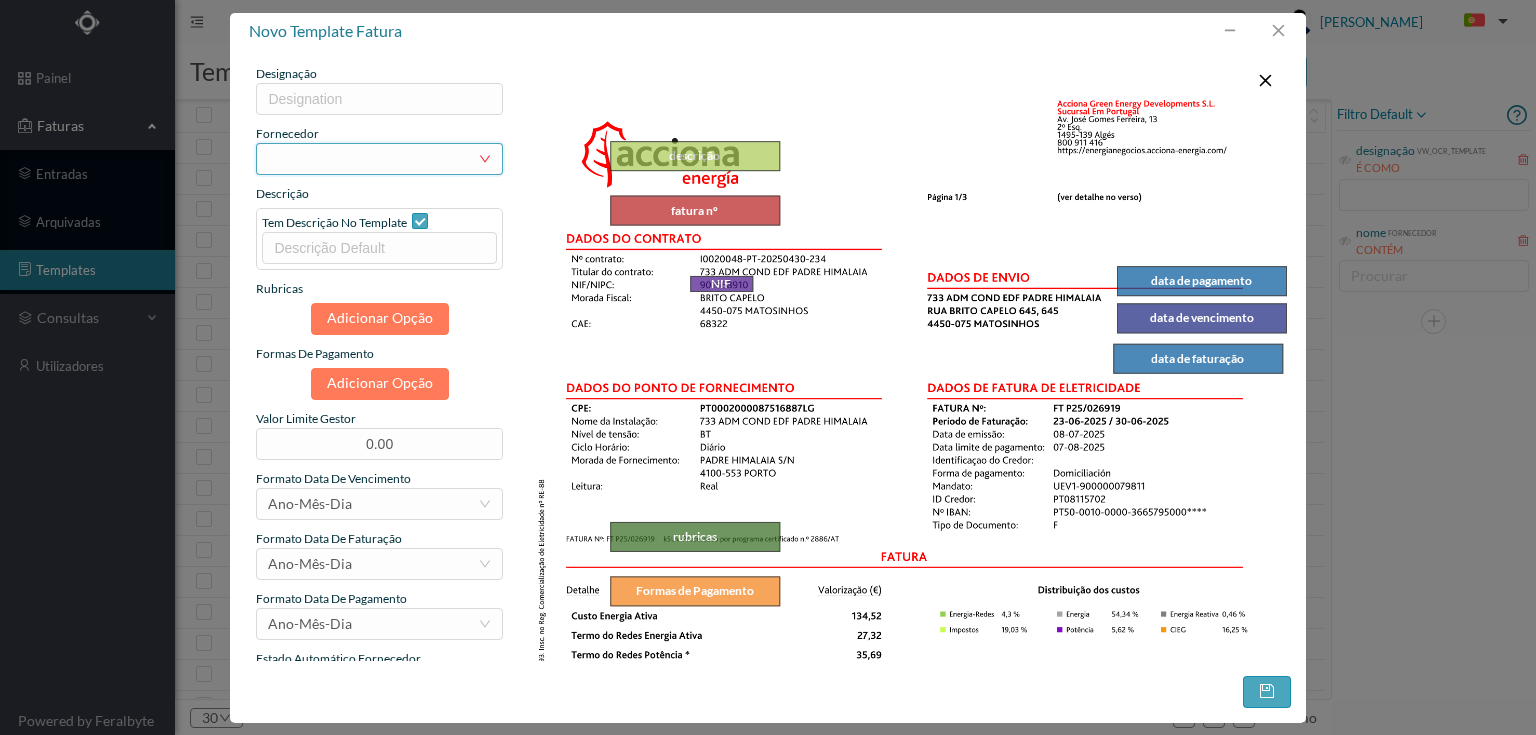 click on "selecionar" at bounding box center (372, 159) 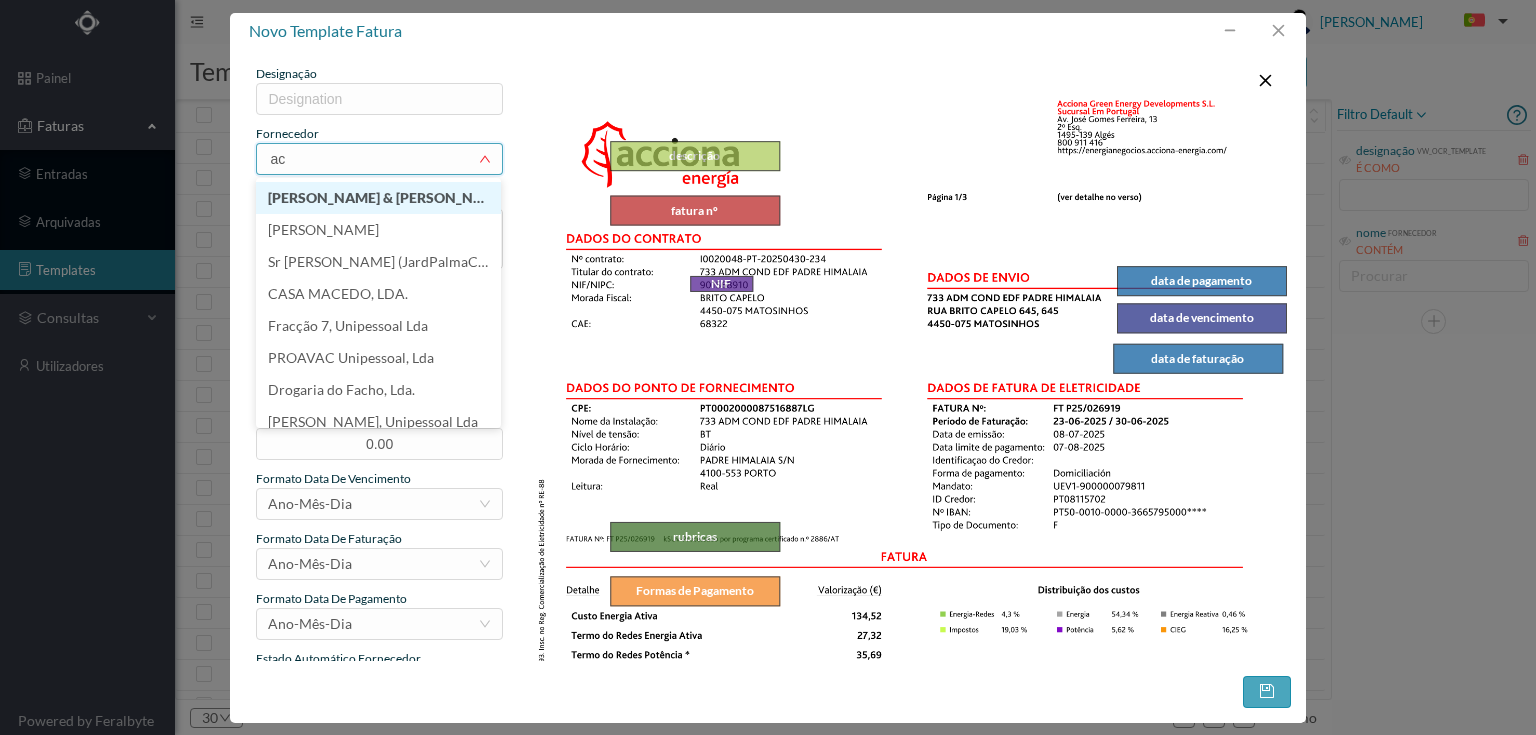 type on "acc" 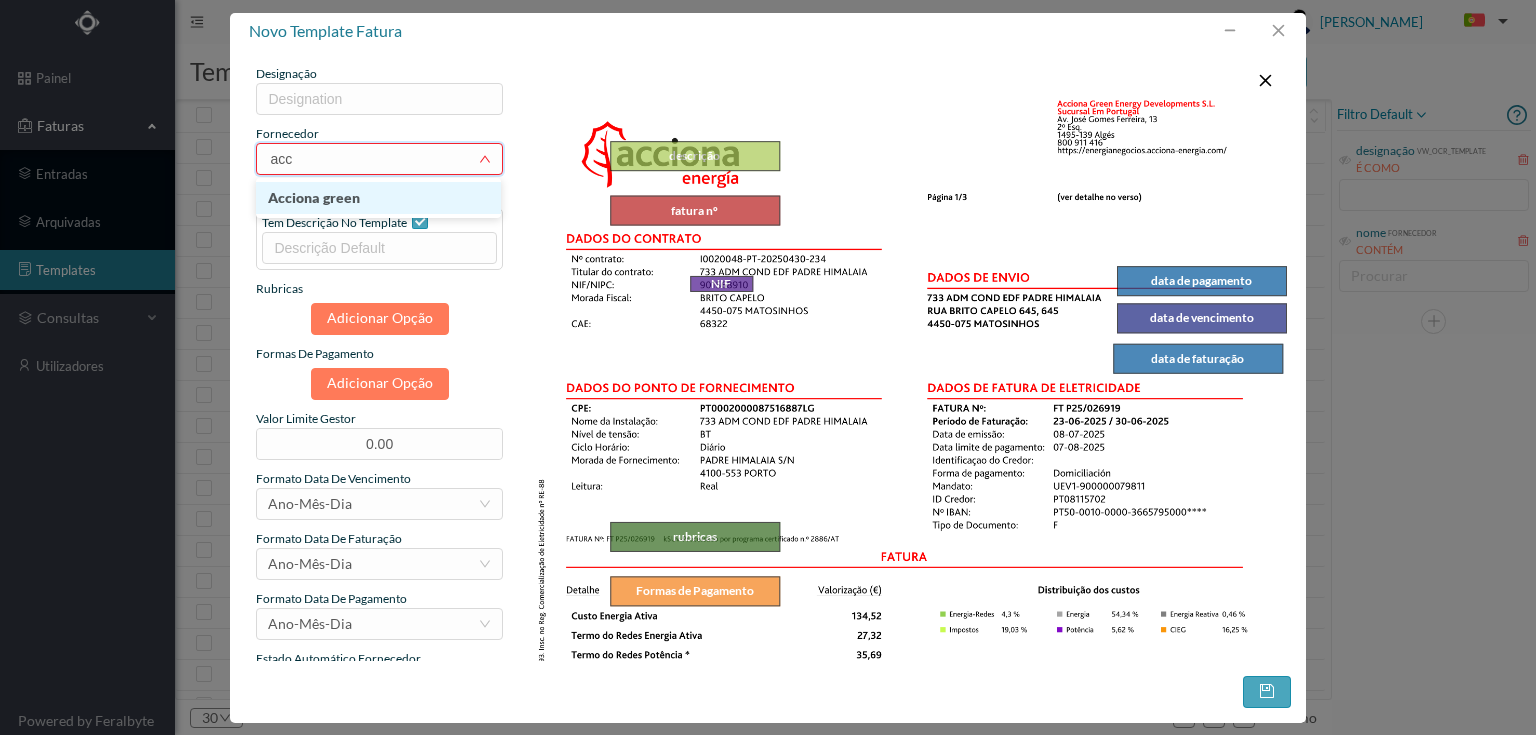 click on "Acciona green" at bounding box center [378, 198] 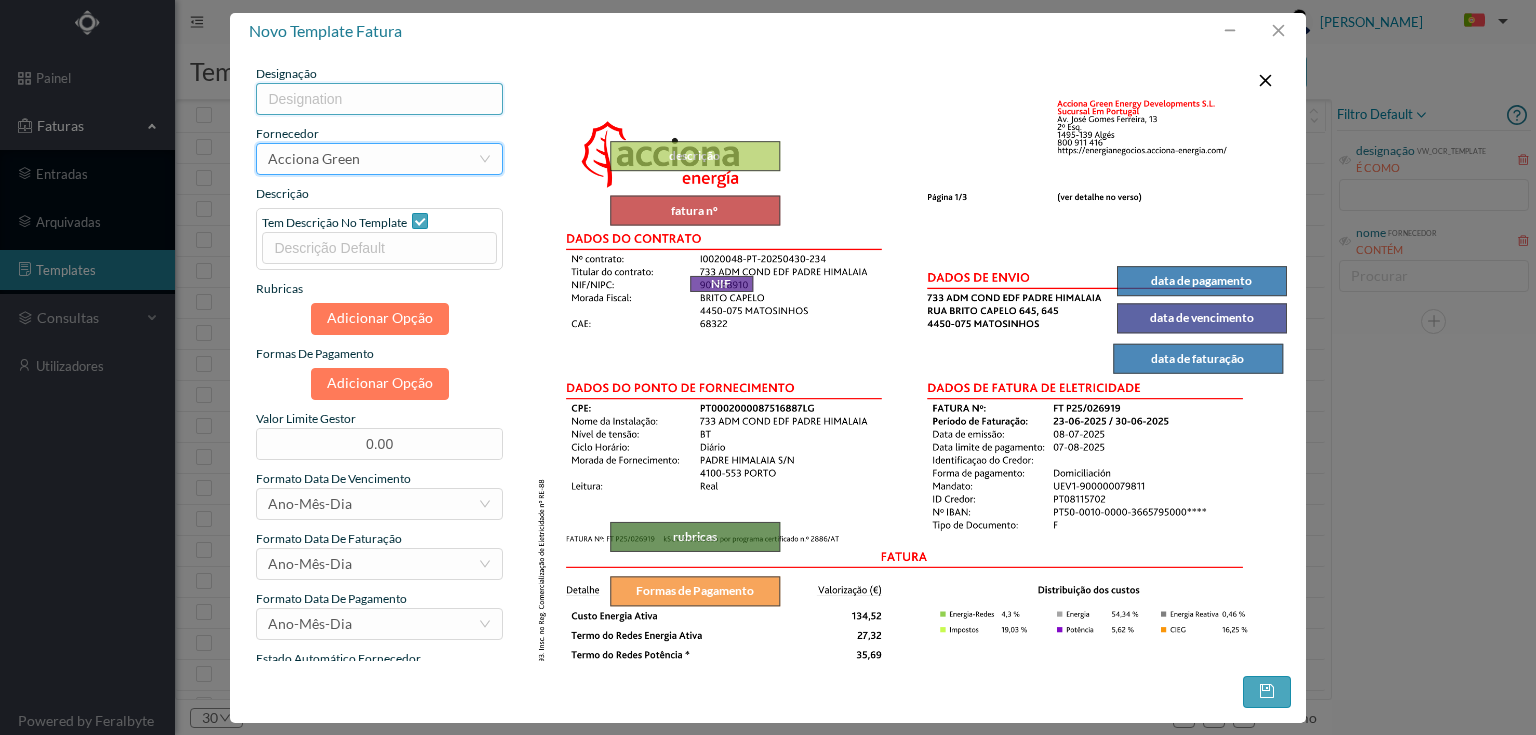 click at bounding box center [379, 99] 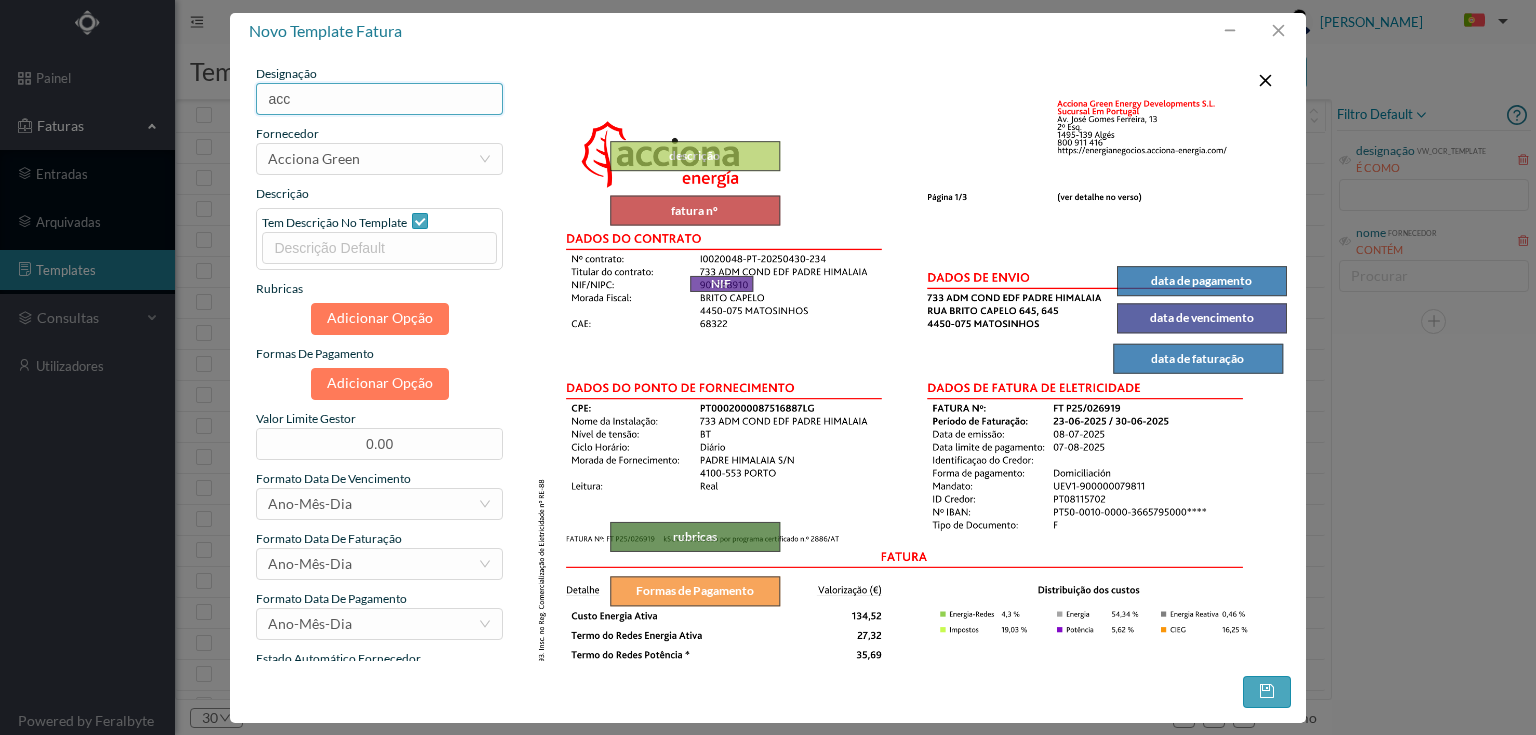 type on "acc" 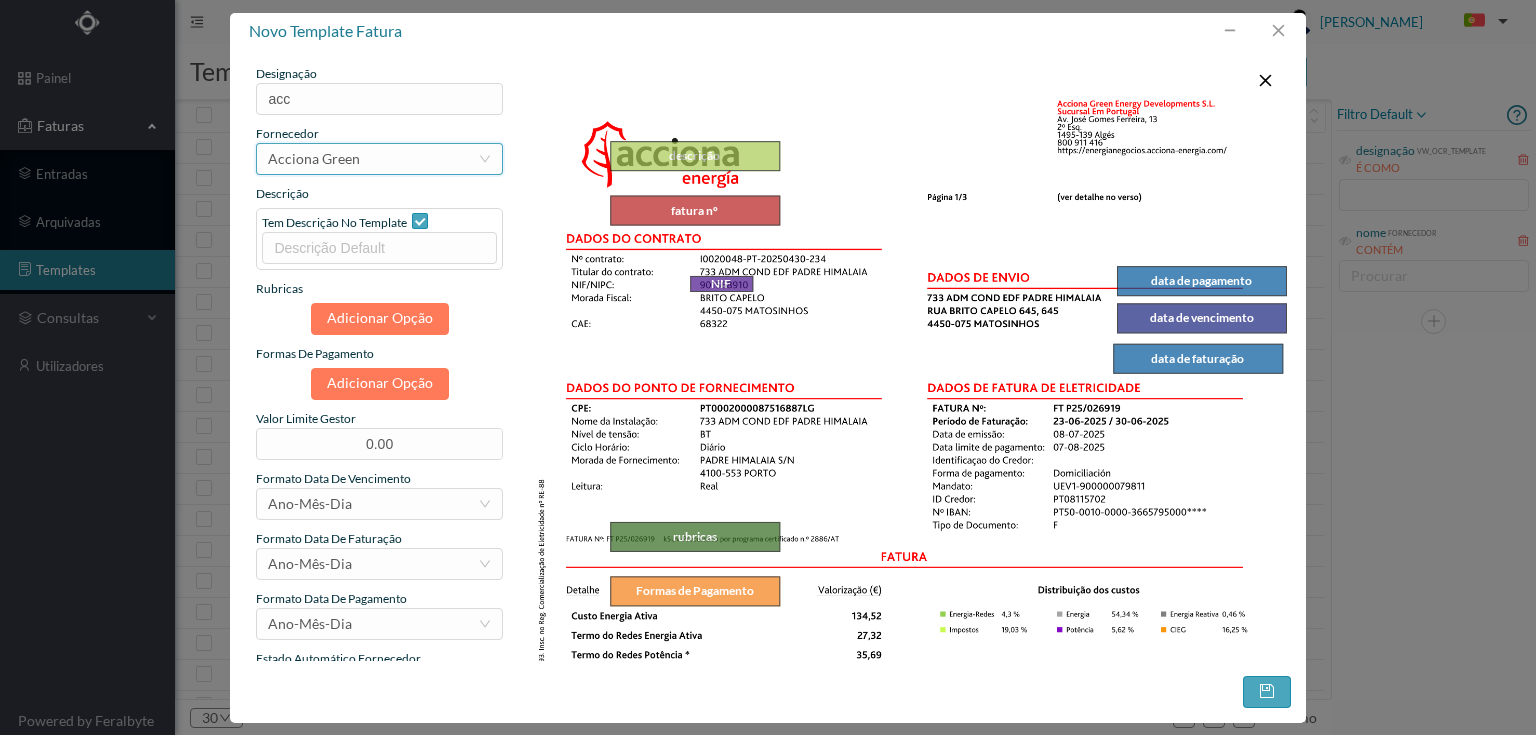 click on "Acciona green" at bounding box center [314, 159] 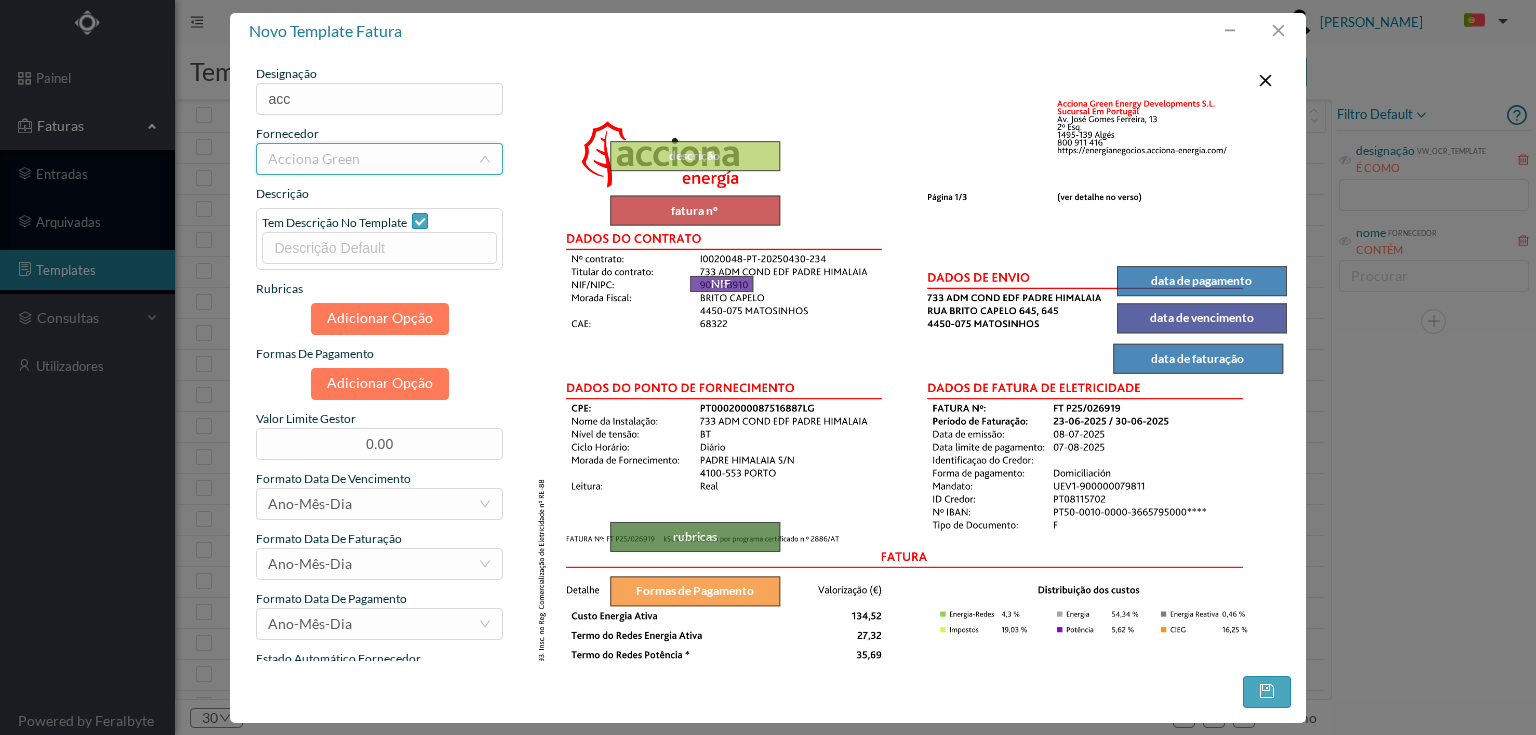 scroll, scrollTop: 7978, scrollLeft: 0, axis: vertical 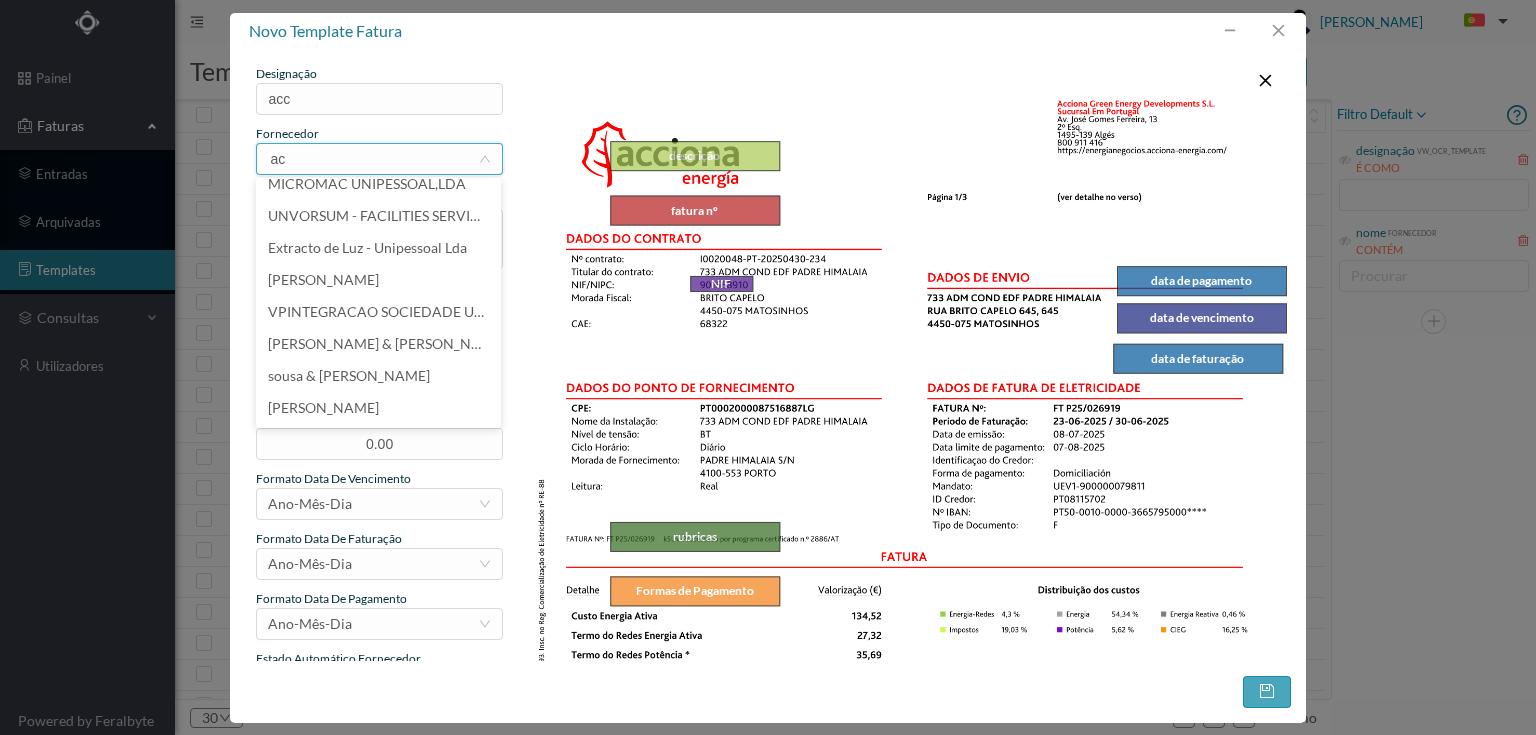 type on "acc" 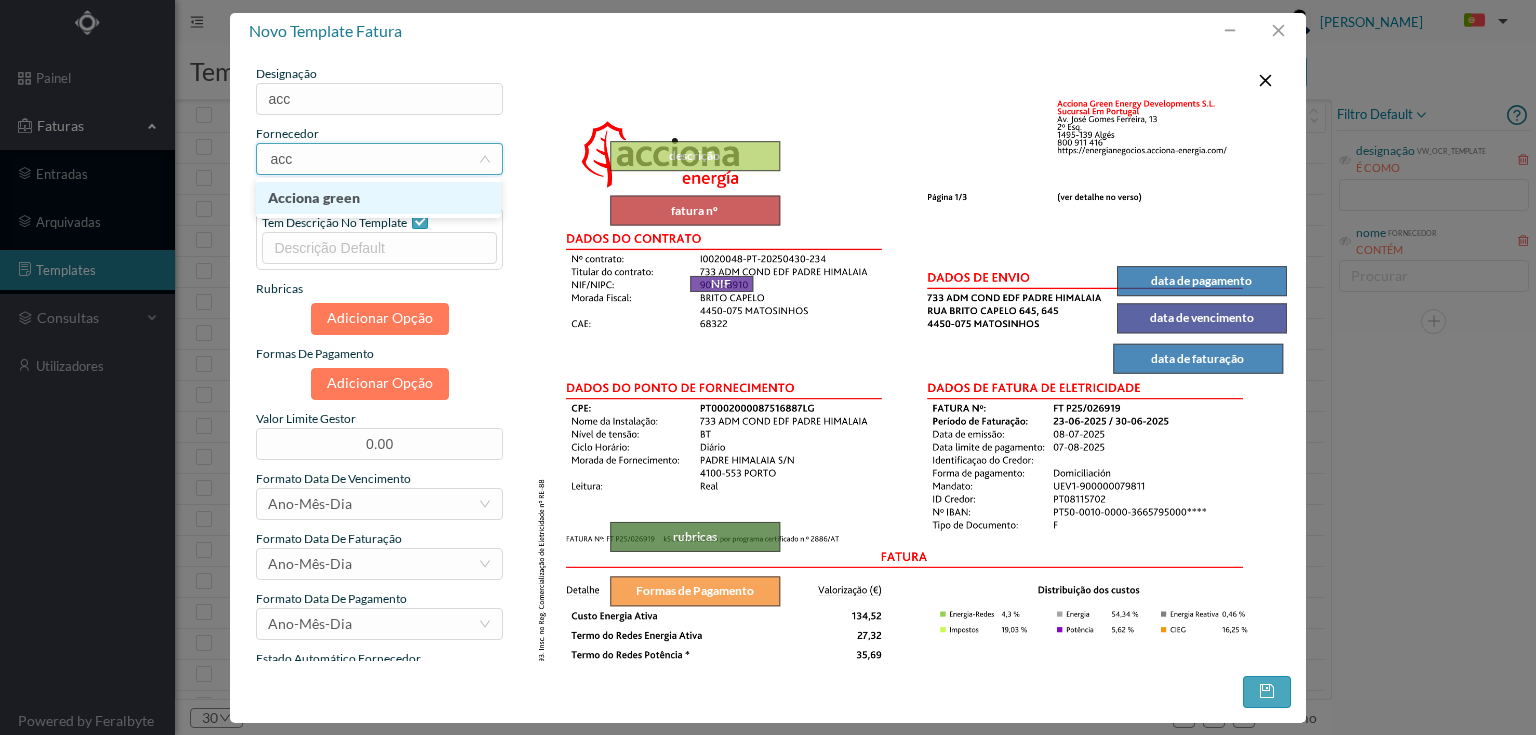 scroll, scrollTop: 0, scrollLeft: 0, axis: both 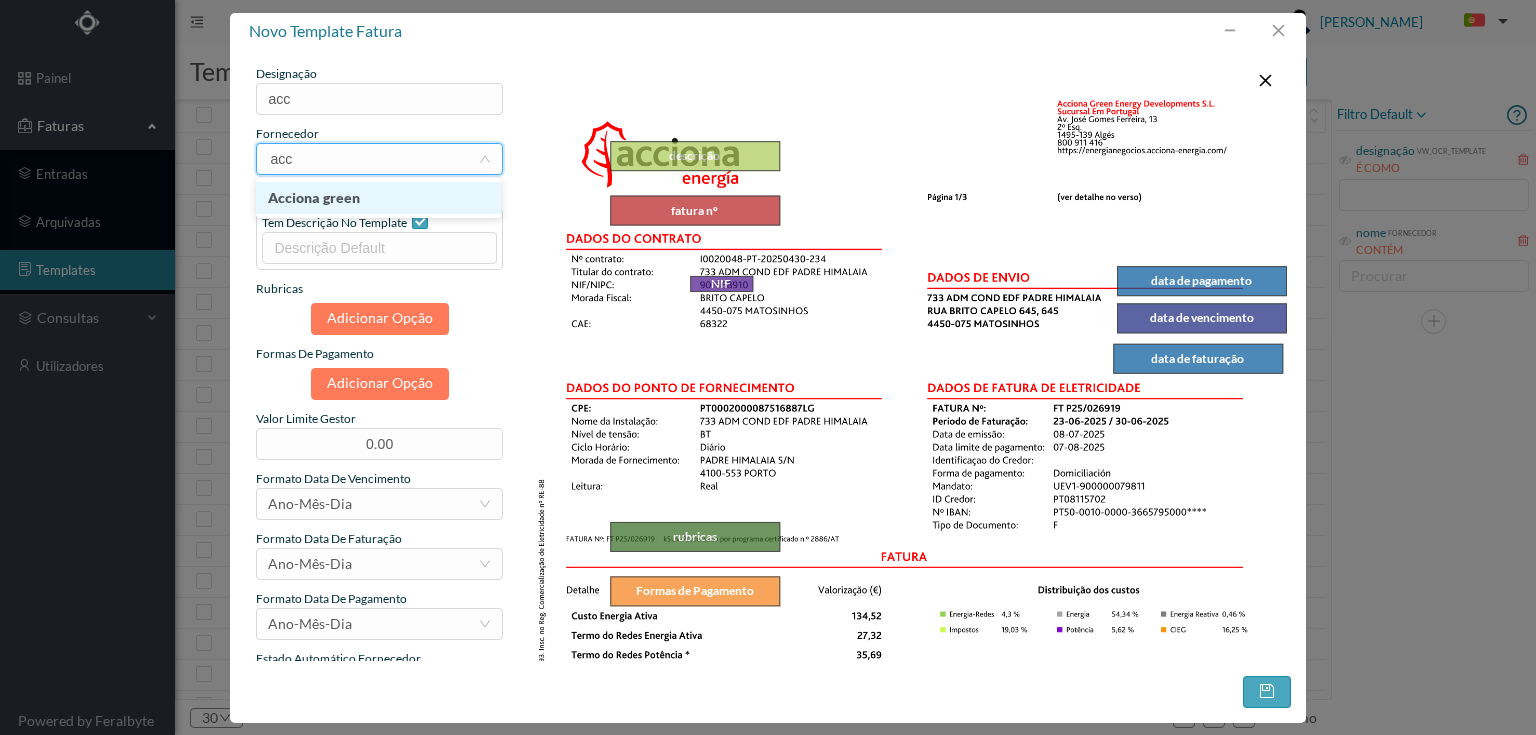 click on "Acciona green" at bounding box center [378, 198] 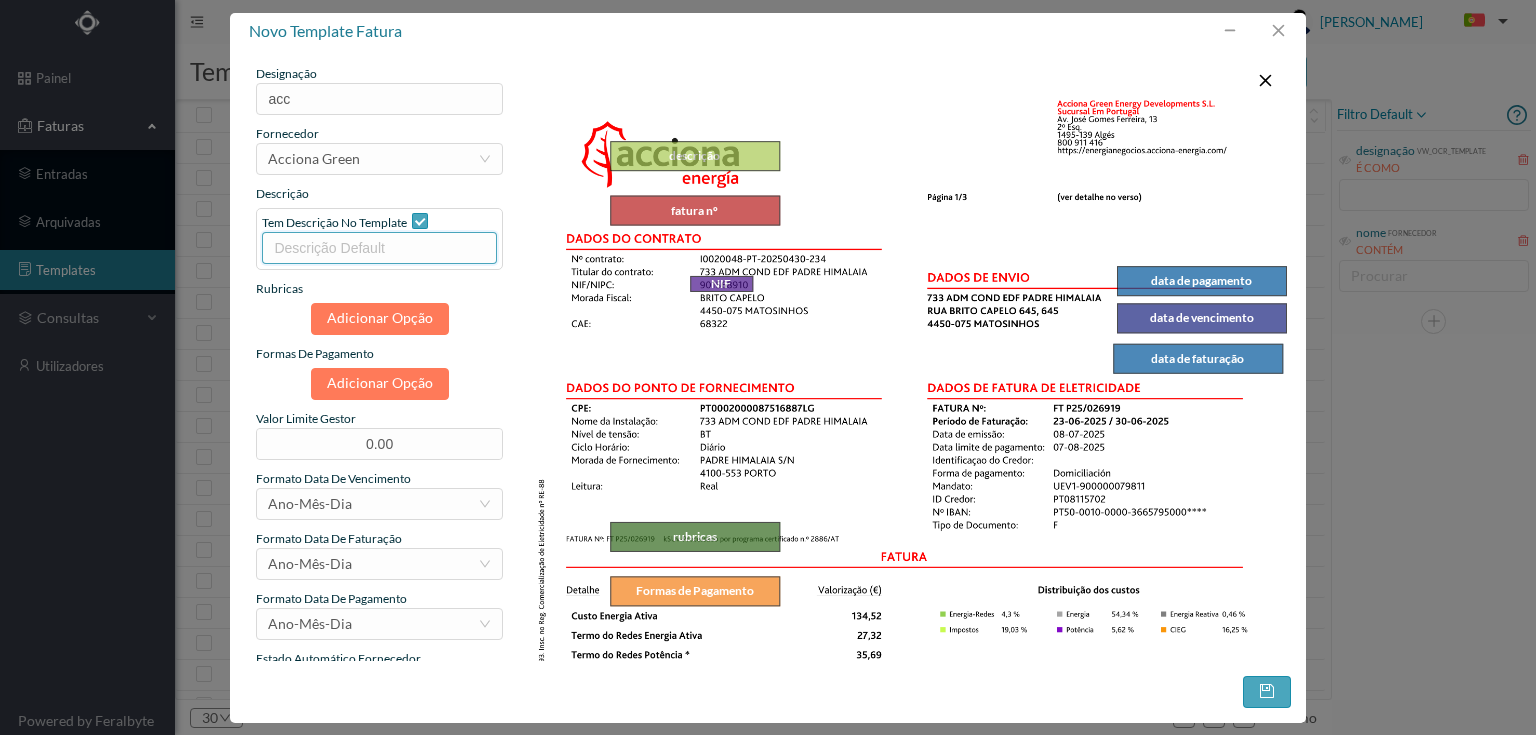 click at bounding box center [379, 248] 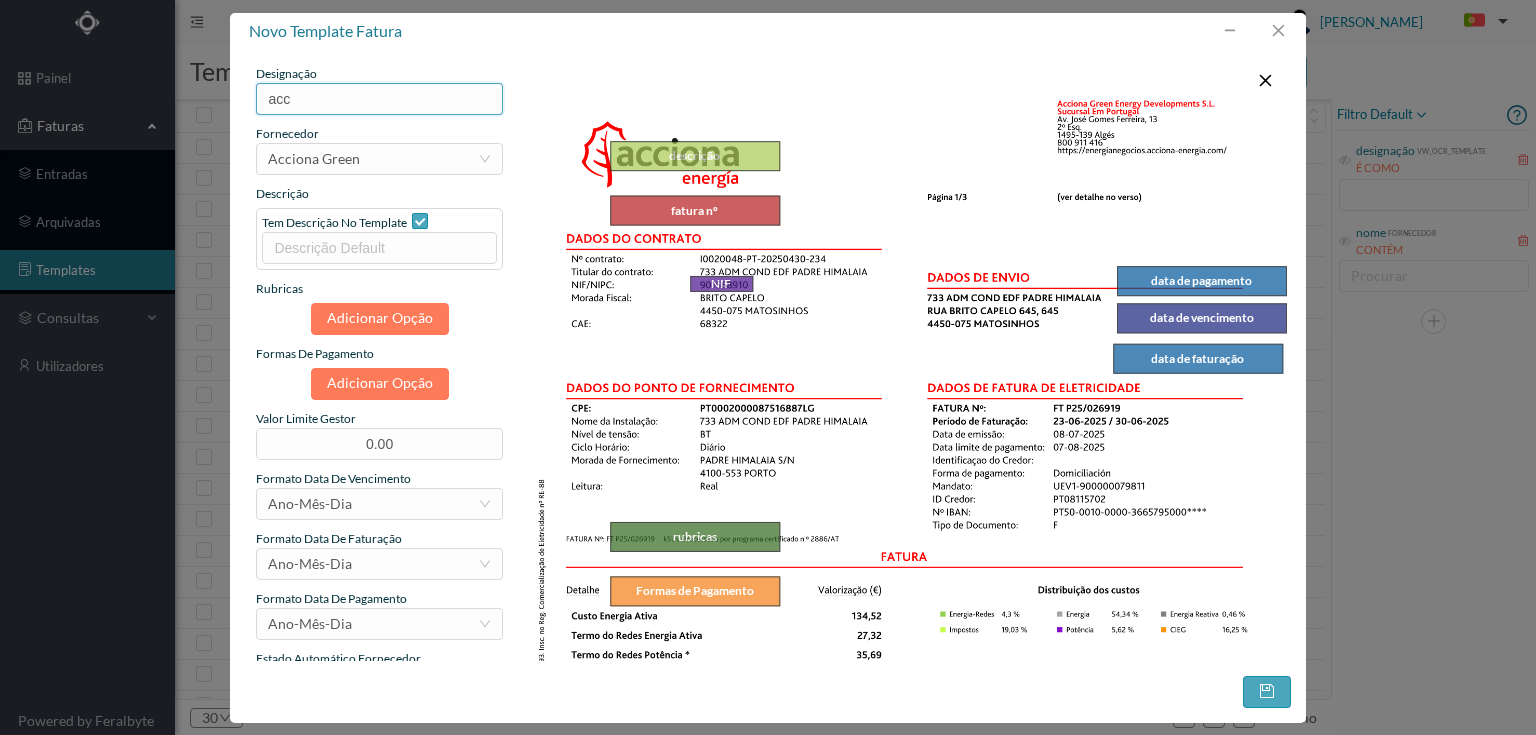 click on "acc" at bounding box center [379, 99] 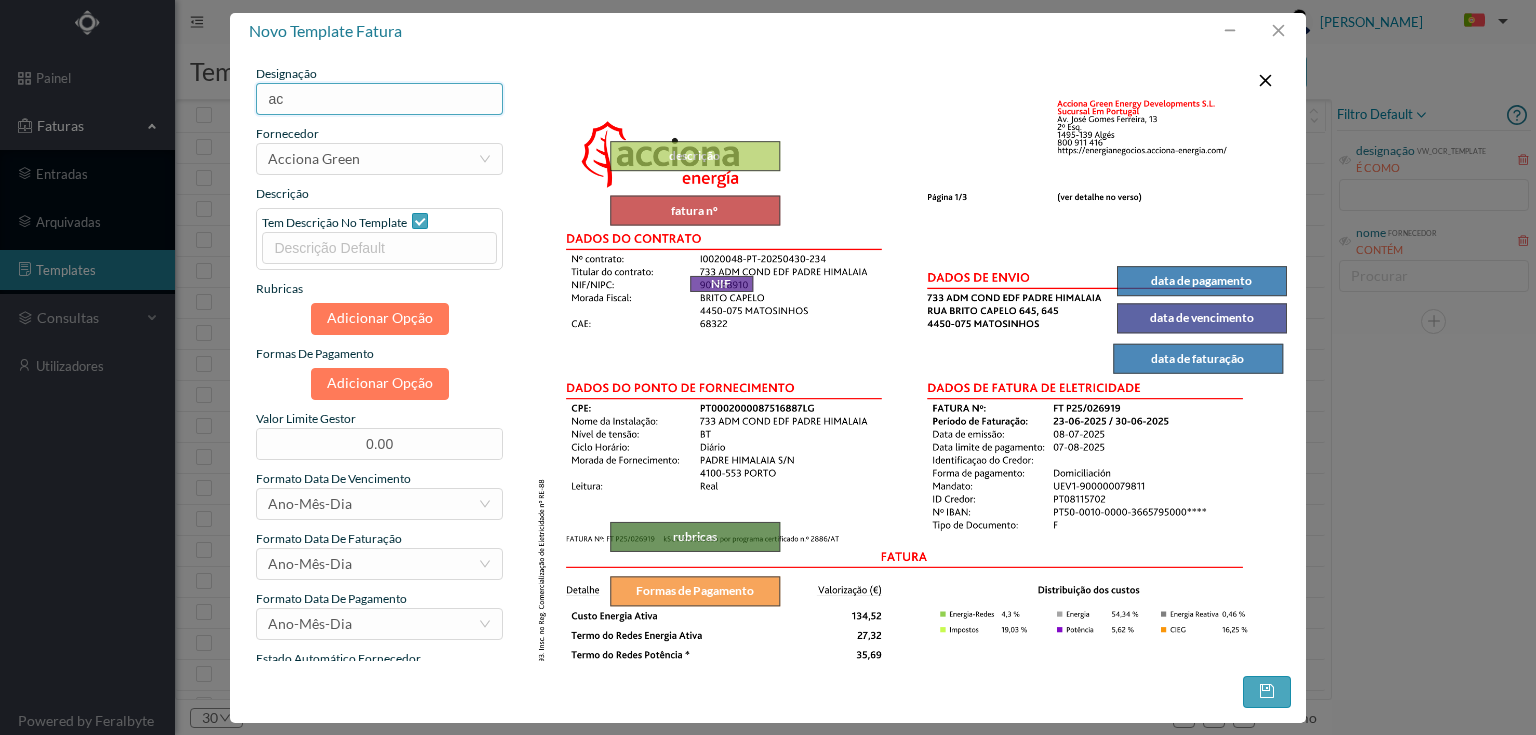 type on "a" 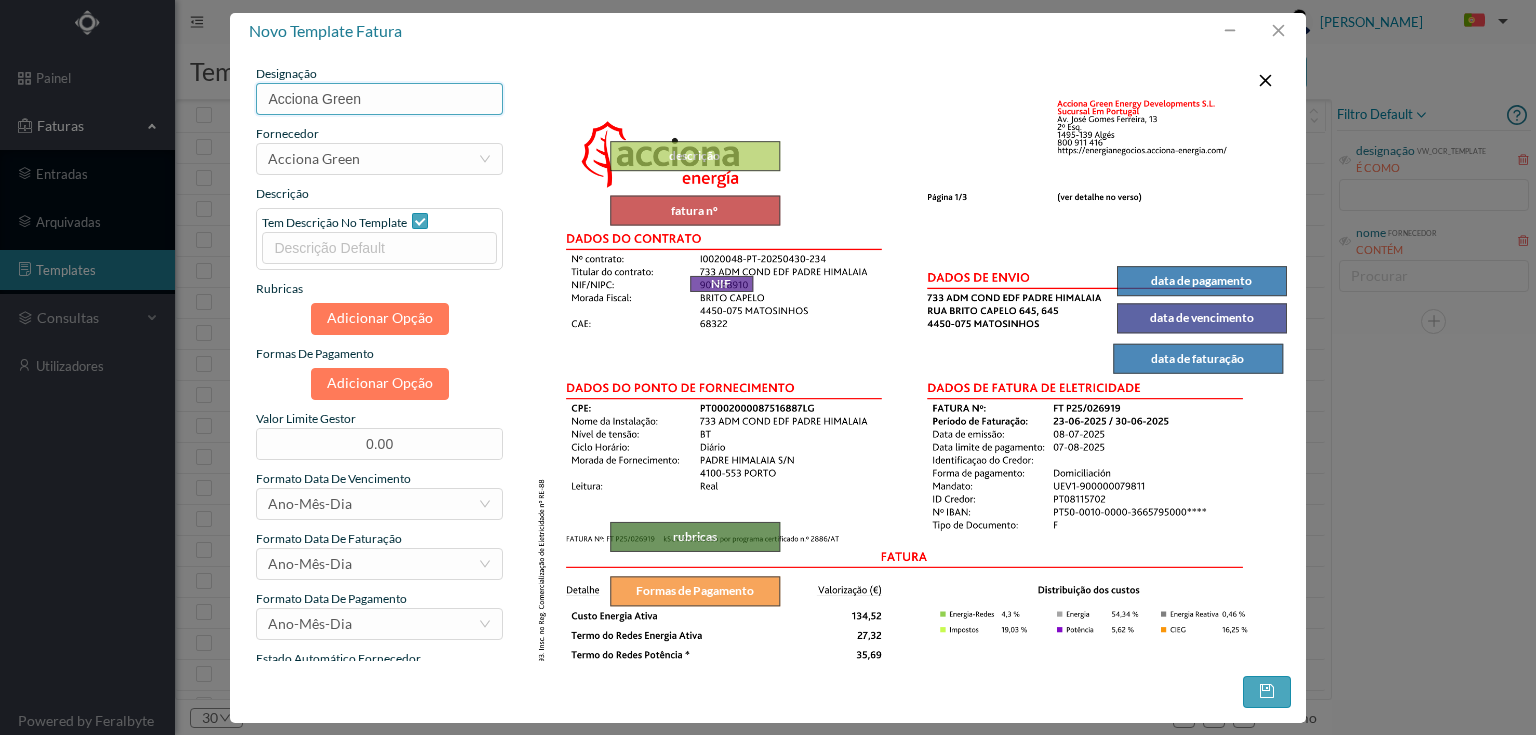 type on "Acciona Green" 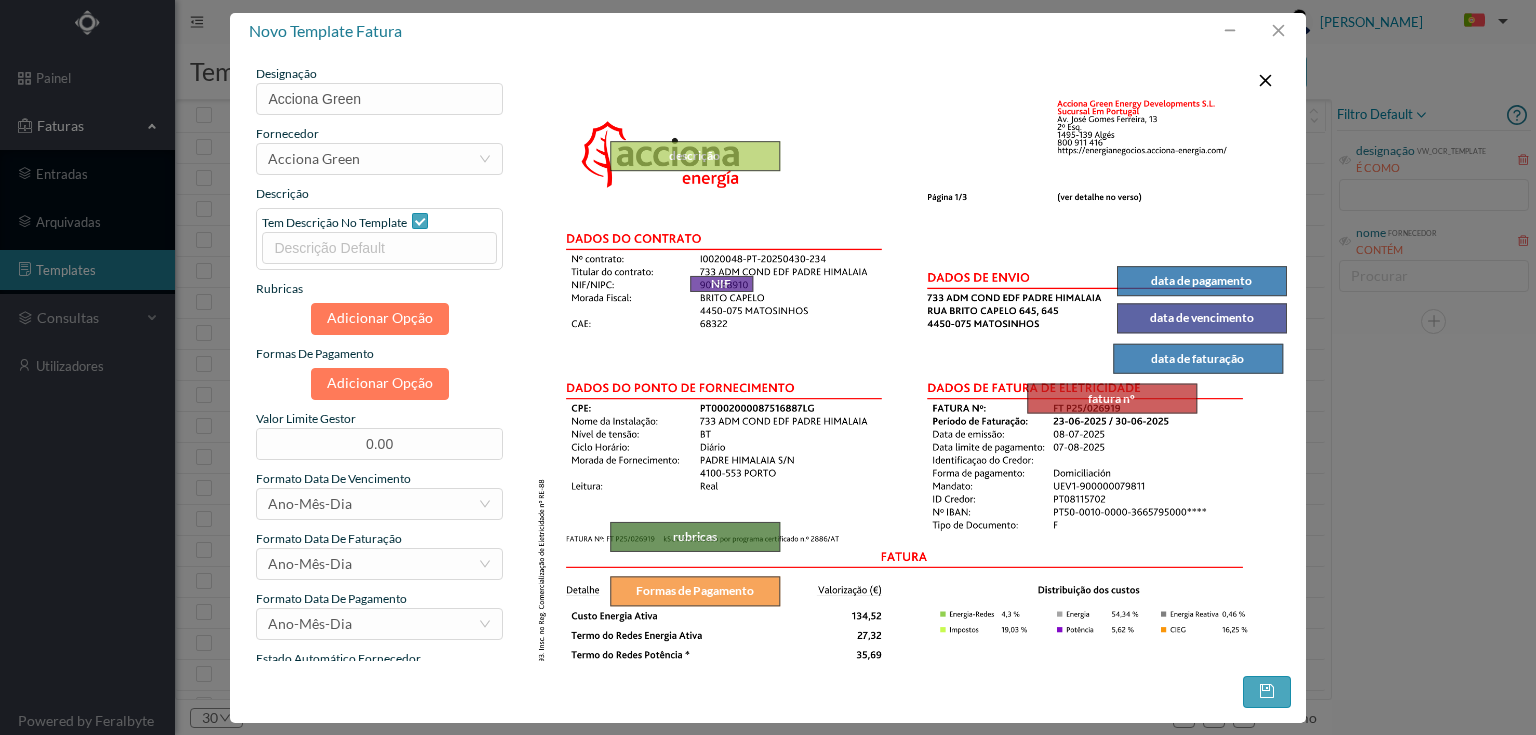 drag, startPoint x: 701, startPoint y: 209, endPoint x: 1118, endPoint y: 397, distance: 457.41995 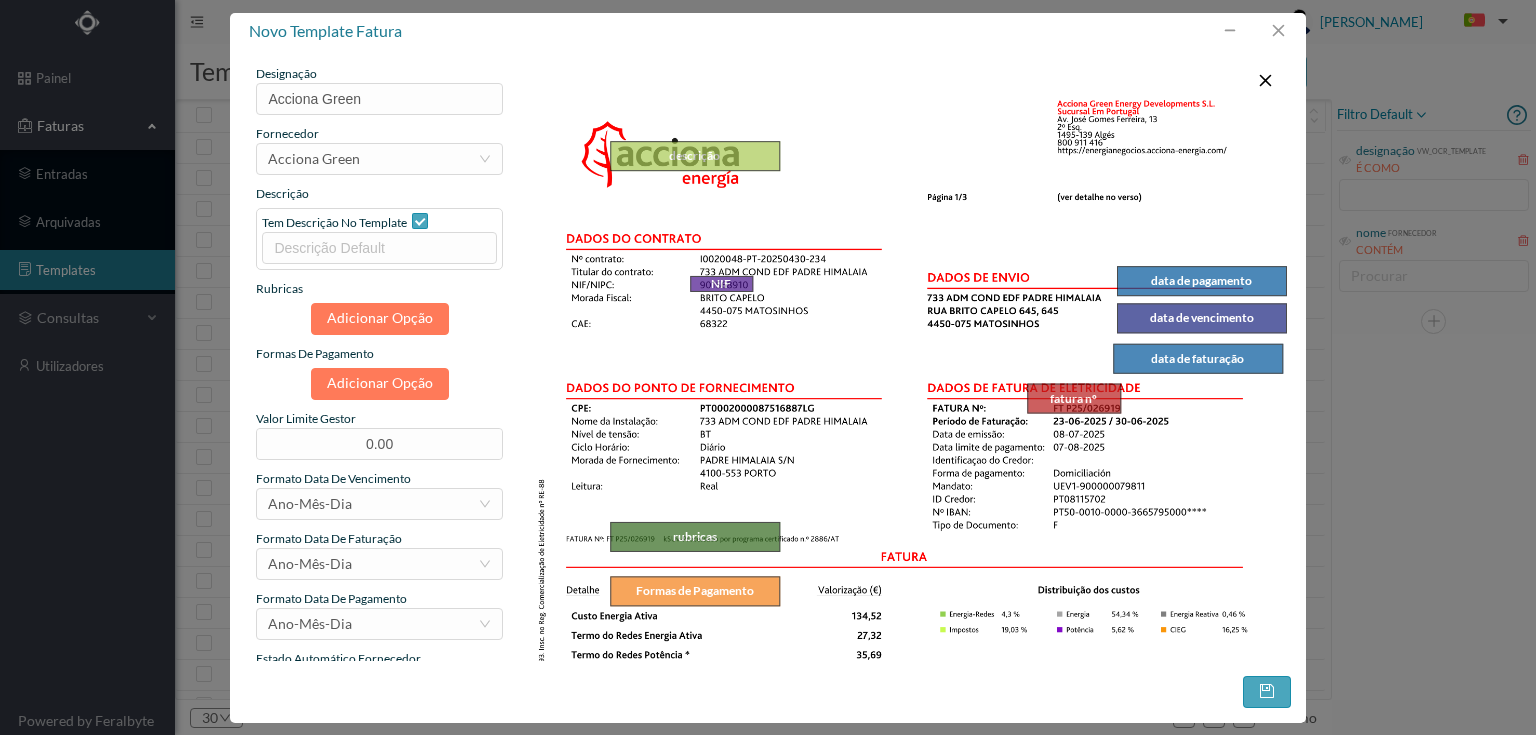 drag, startPoint x: 1195, startPoint y: 384, endPoint x: 1119, endPoint y: 404, distance: 78.58753 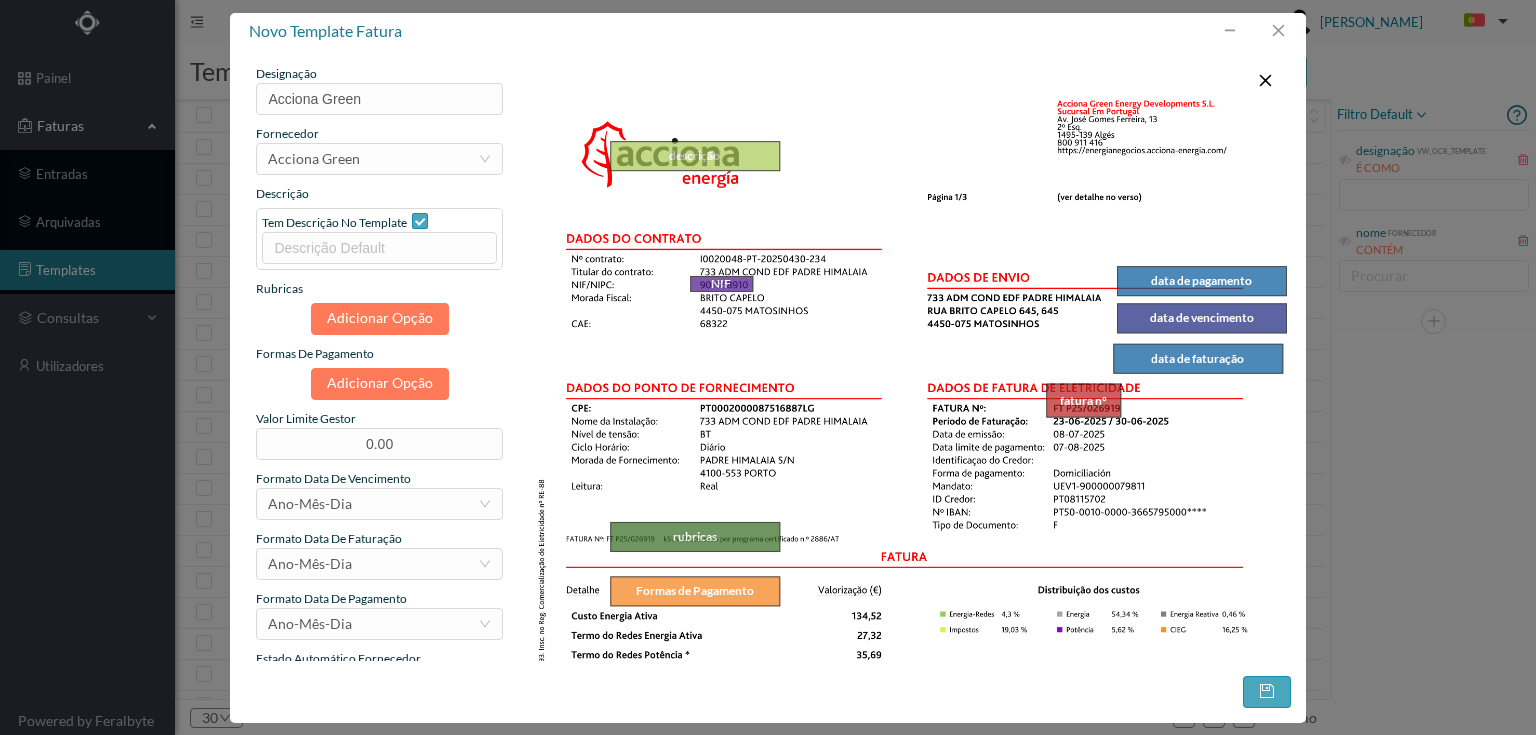 drag, startPoint x: 1028, startPoint y: 406, endPoint x: 1047, endPoint y: 410, distance: 19.416489 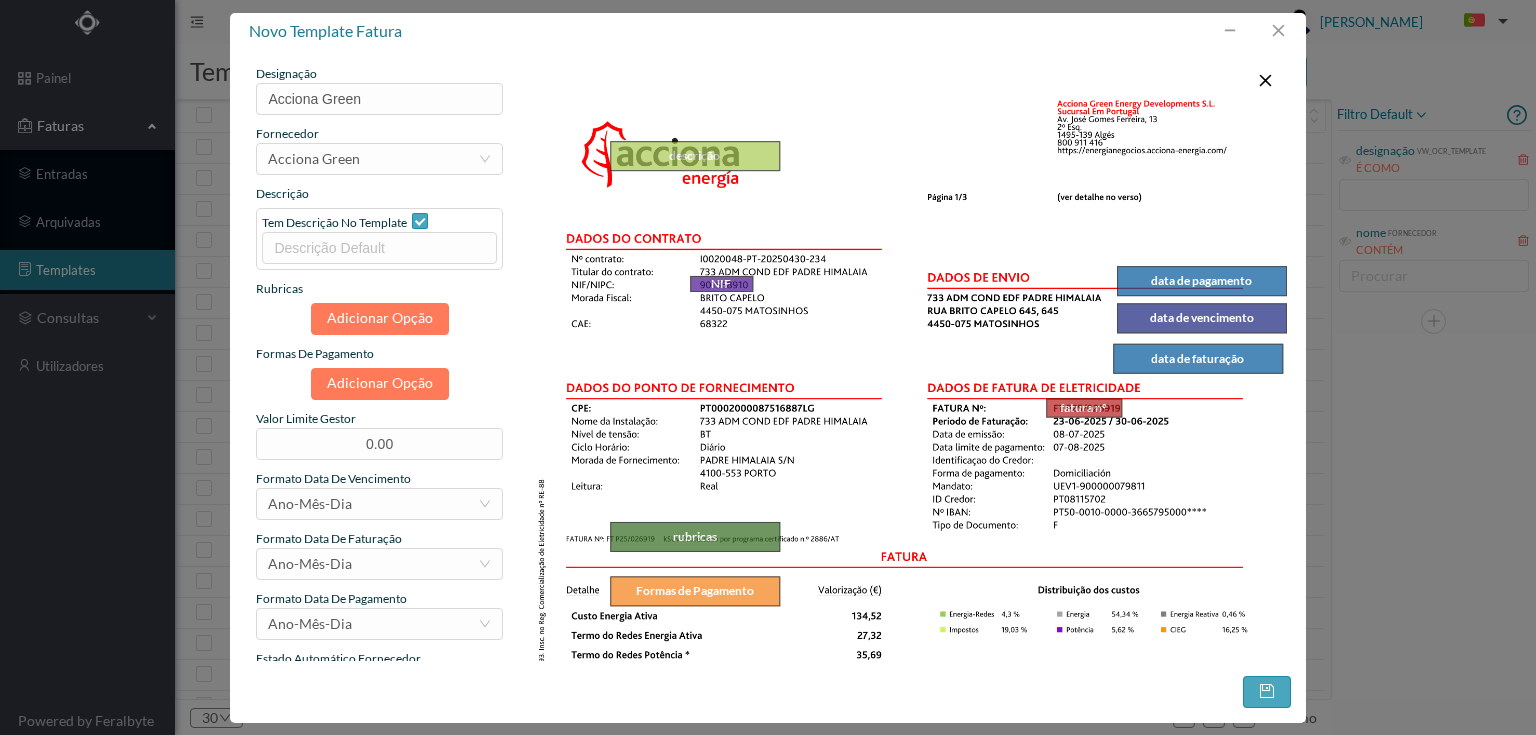 drag, startPoint x: 1112, startPoint y: 387, endPoint x: 1113, endPoint y: 402, distance: 15.033297 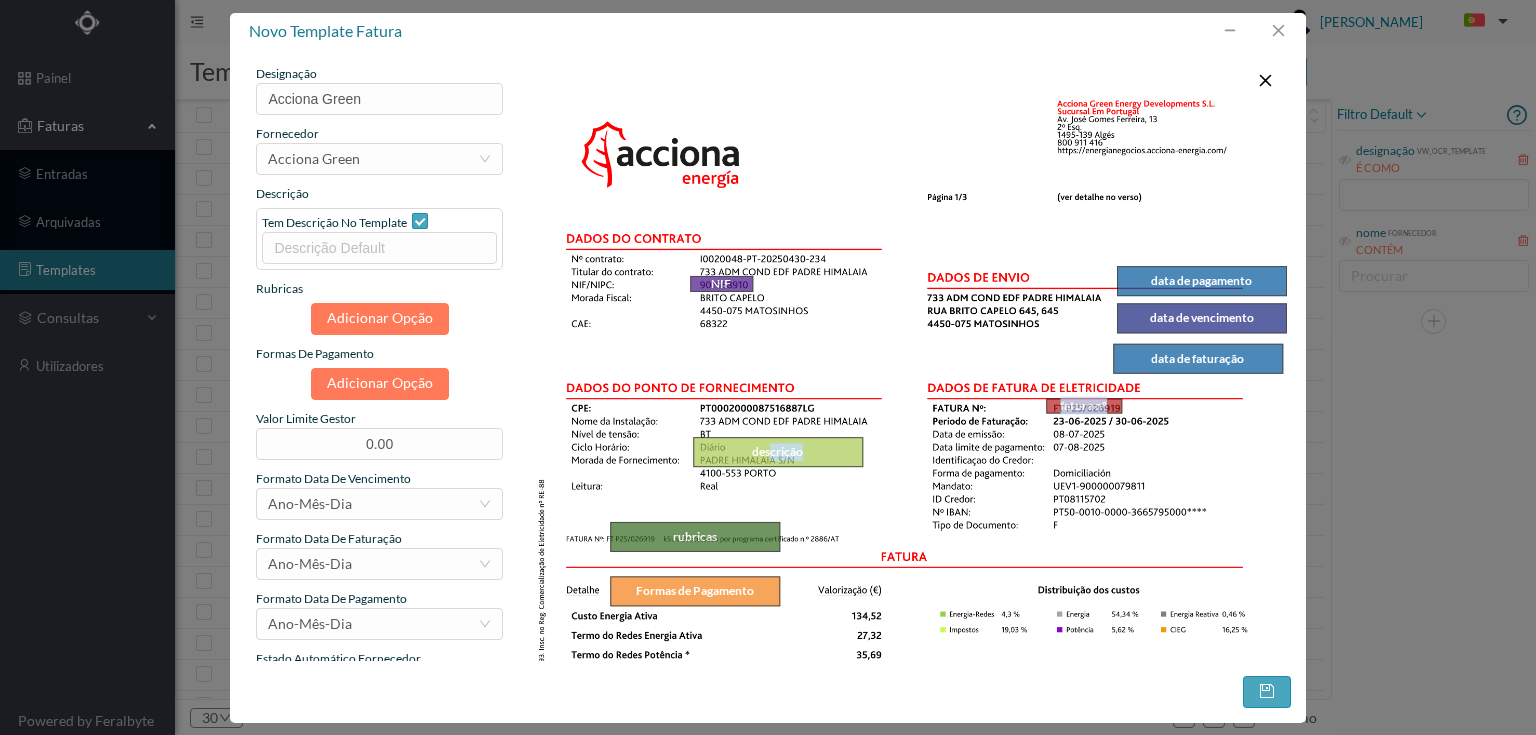 drag, startPoint x: 688, startPoint y: 151, endPoint x: 771, endPoint y: 447, distance: 307.41666 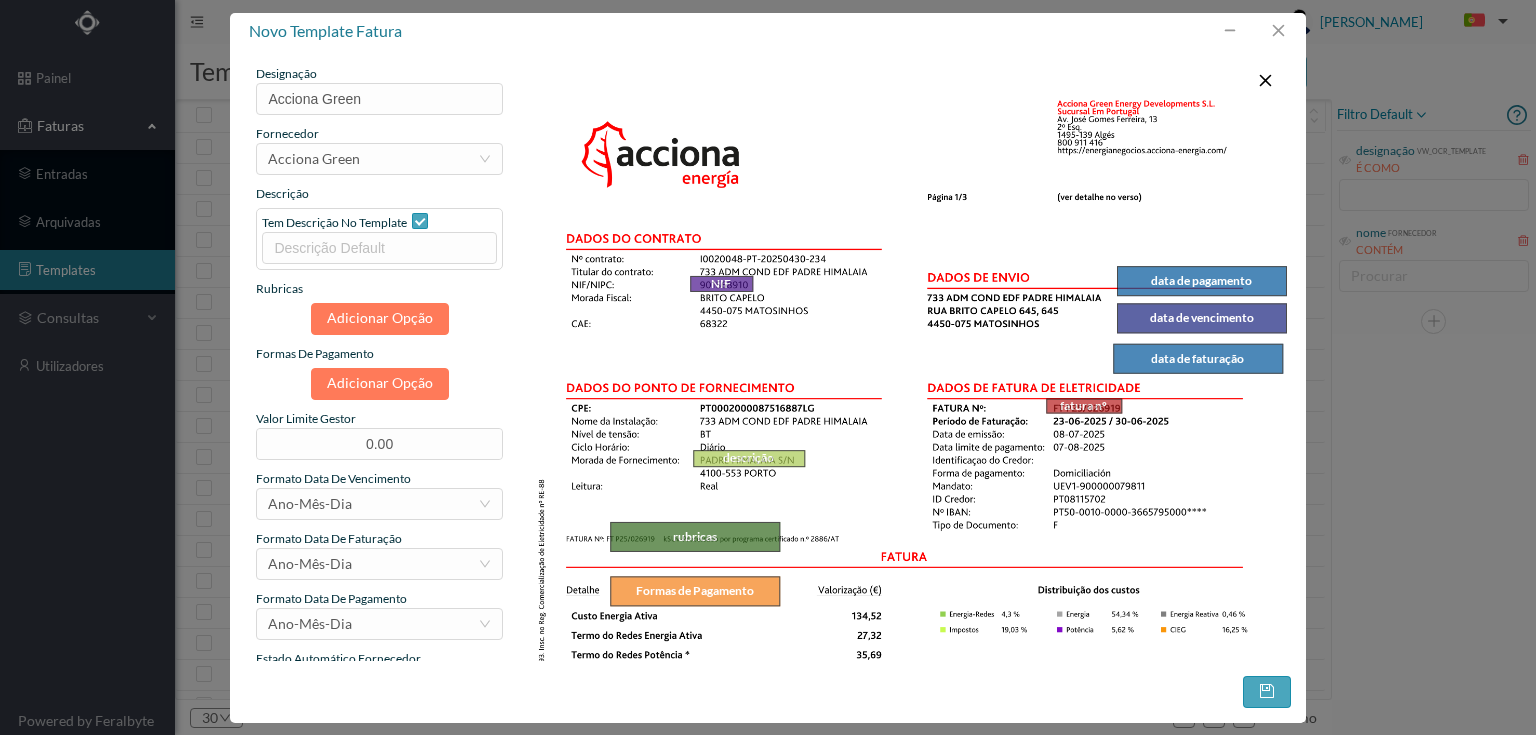drag, startPoint x: 852, startPoint y: 447, endPoint x: 794, endPoint y: 460, distance: 59.439045 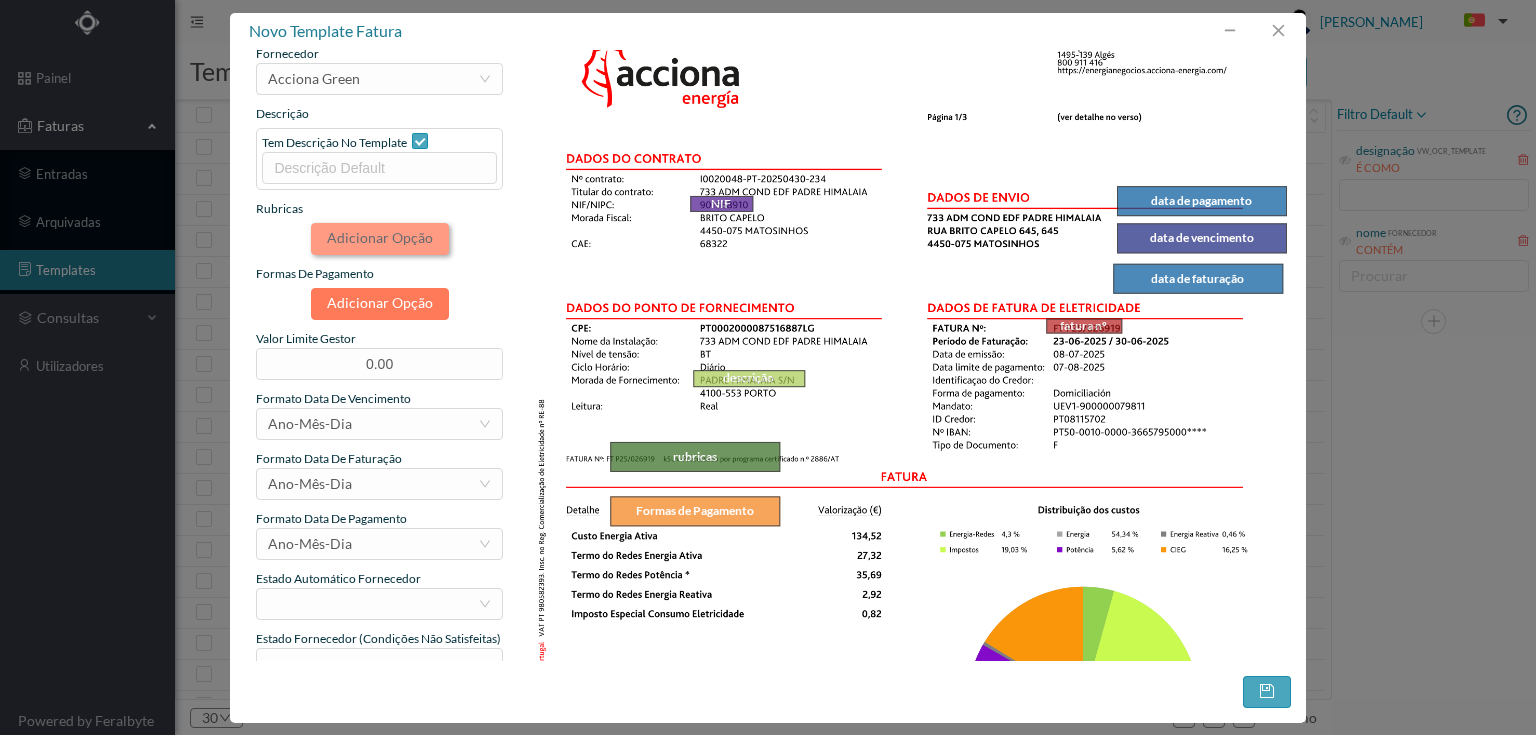 click on "Adicionar Opção" at bounding box center [380, 239] 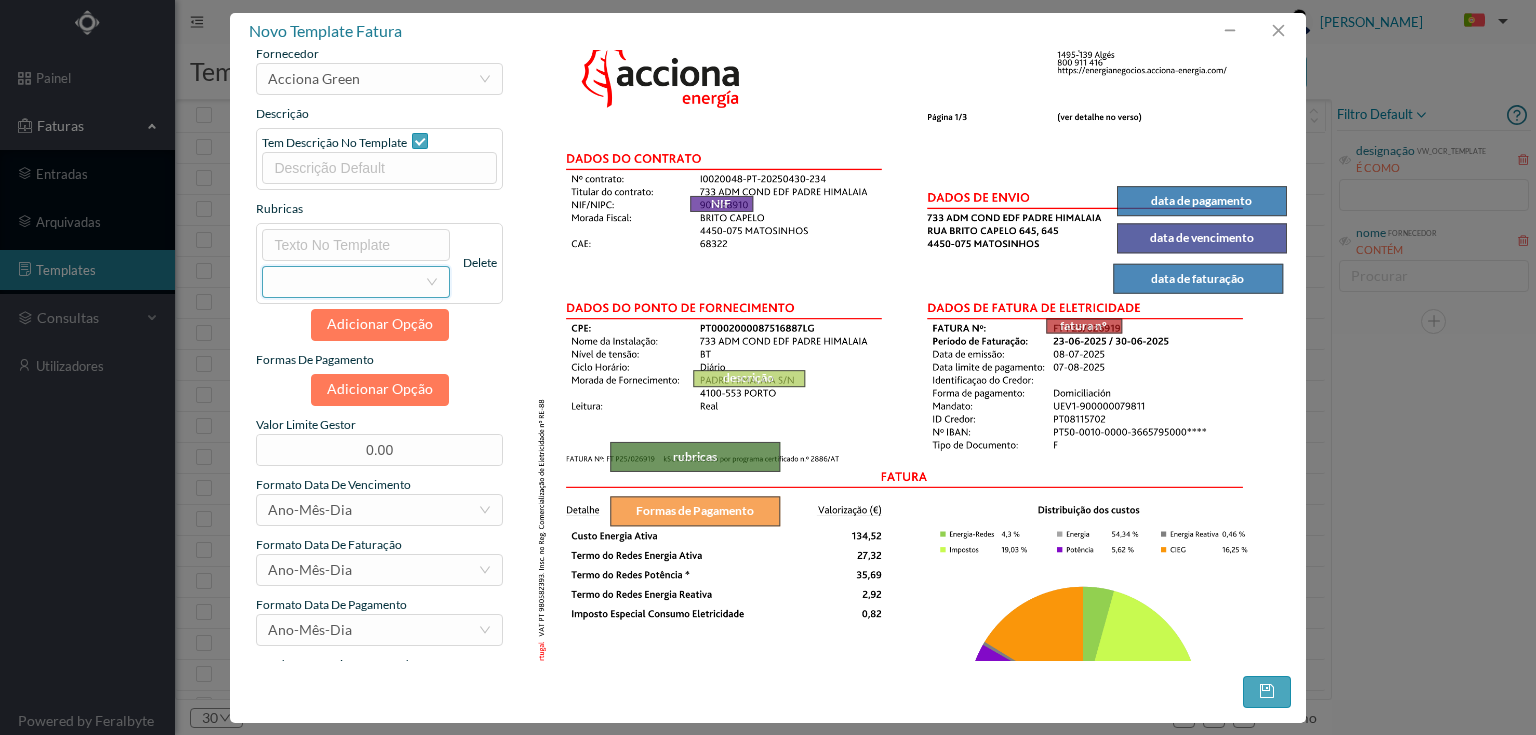 click on "selecionar" at bounding box center [349, 282] 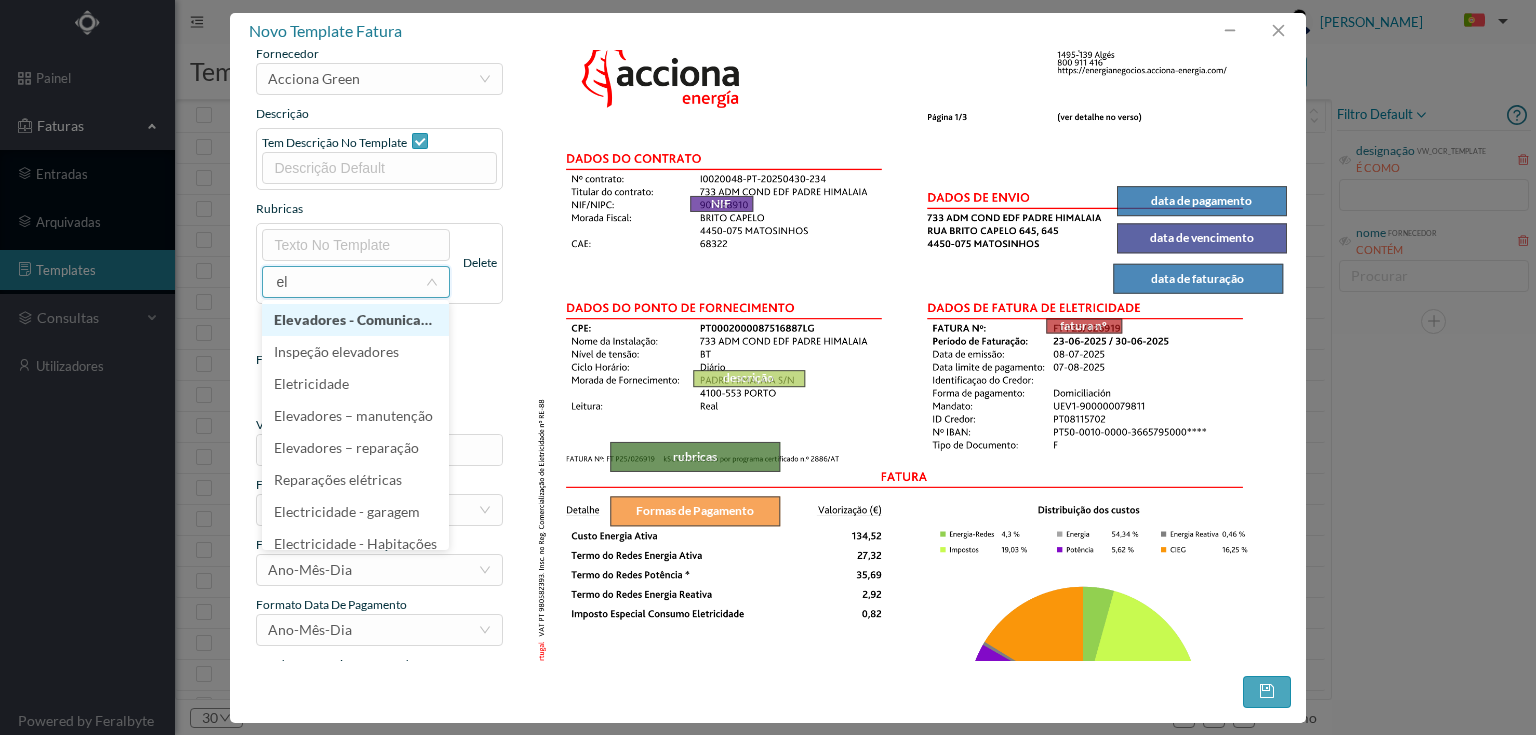 type on "ele" 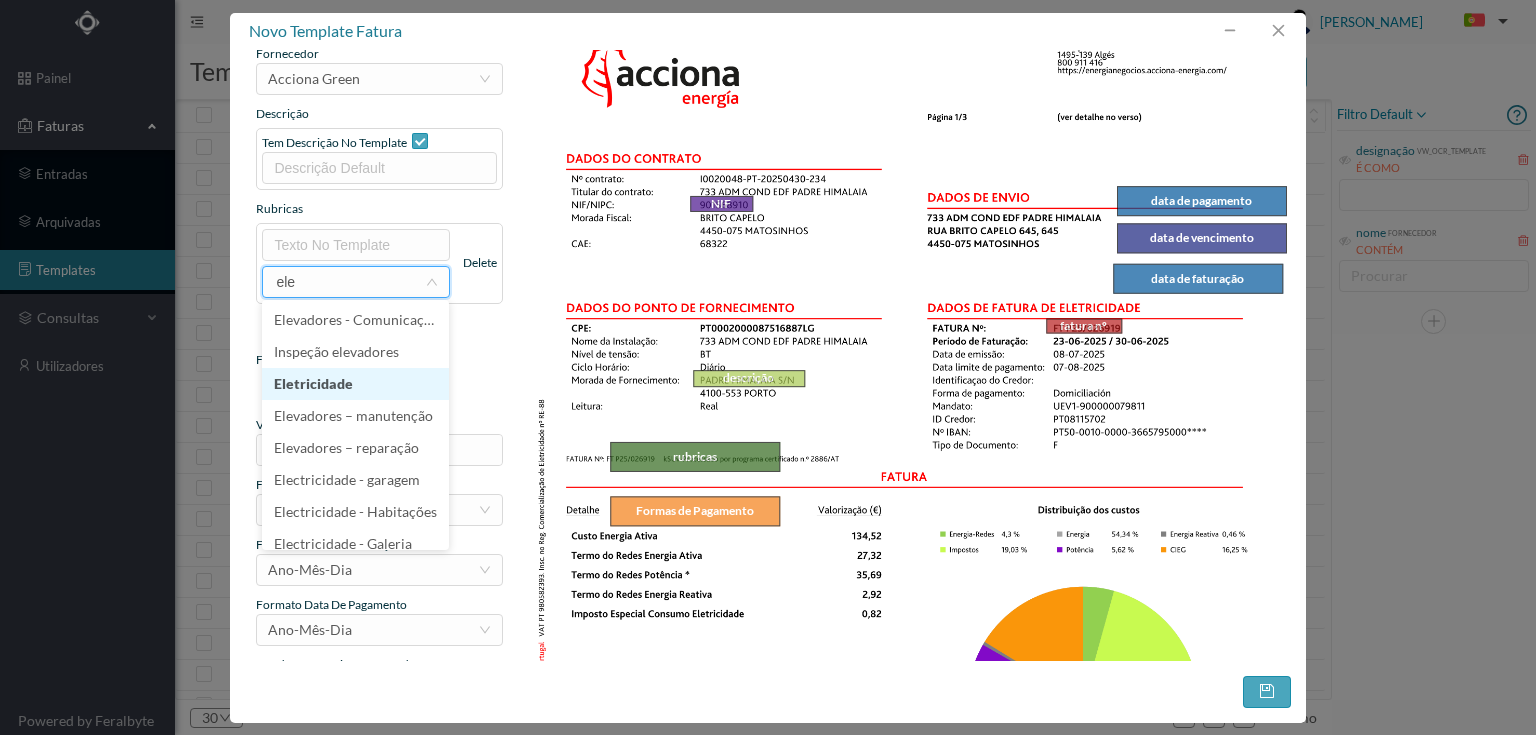 drag, startPoint x: 308, startPoint y: 384, endPoint x: 317, endPoint y: 349, distance: 36.138622 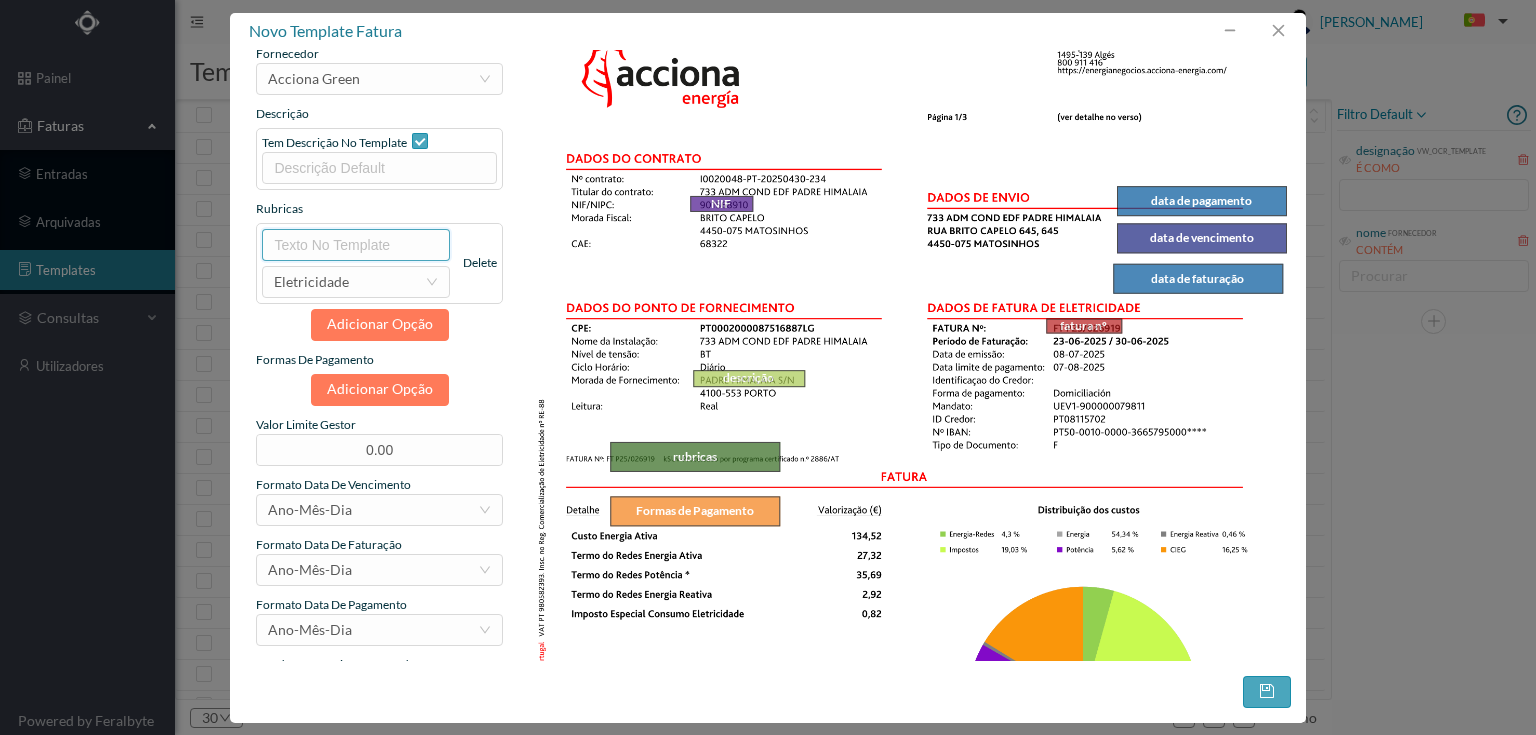 click at bounding box center [355, 245] 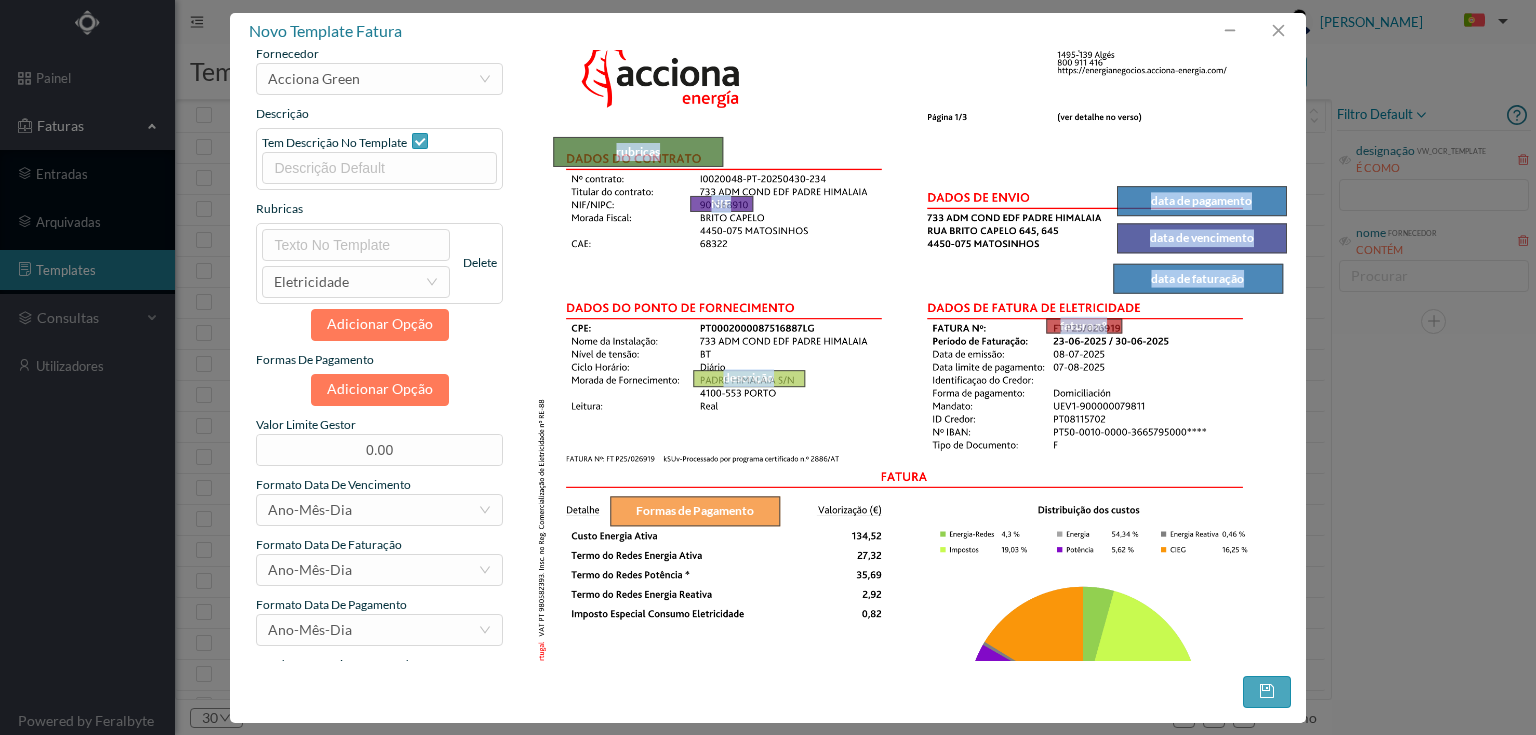 drag, startPoint x: 720, startPoint y: 456, endPoint x: 663, endPoint y: 151, distance: 310.28052 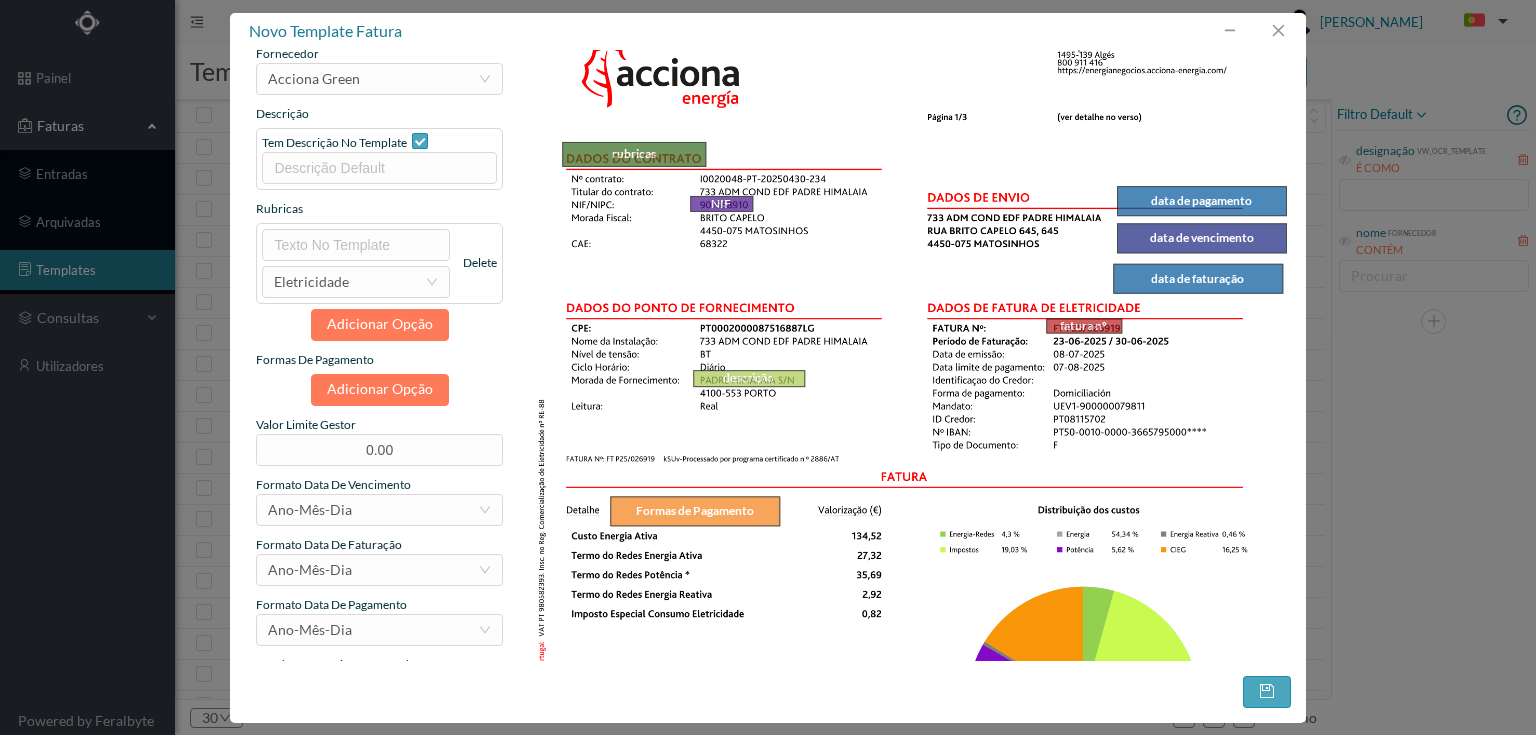 drag, startPoint x: 712, startPoint y: 144, endPoint x: 695, endPoint y: 149, distance: 17.720045 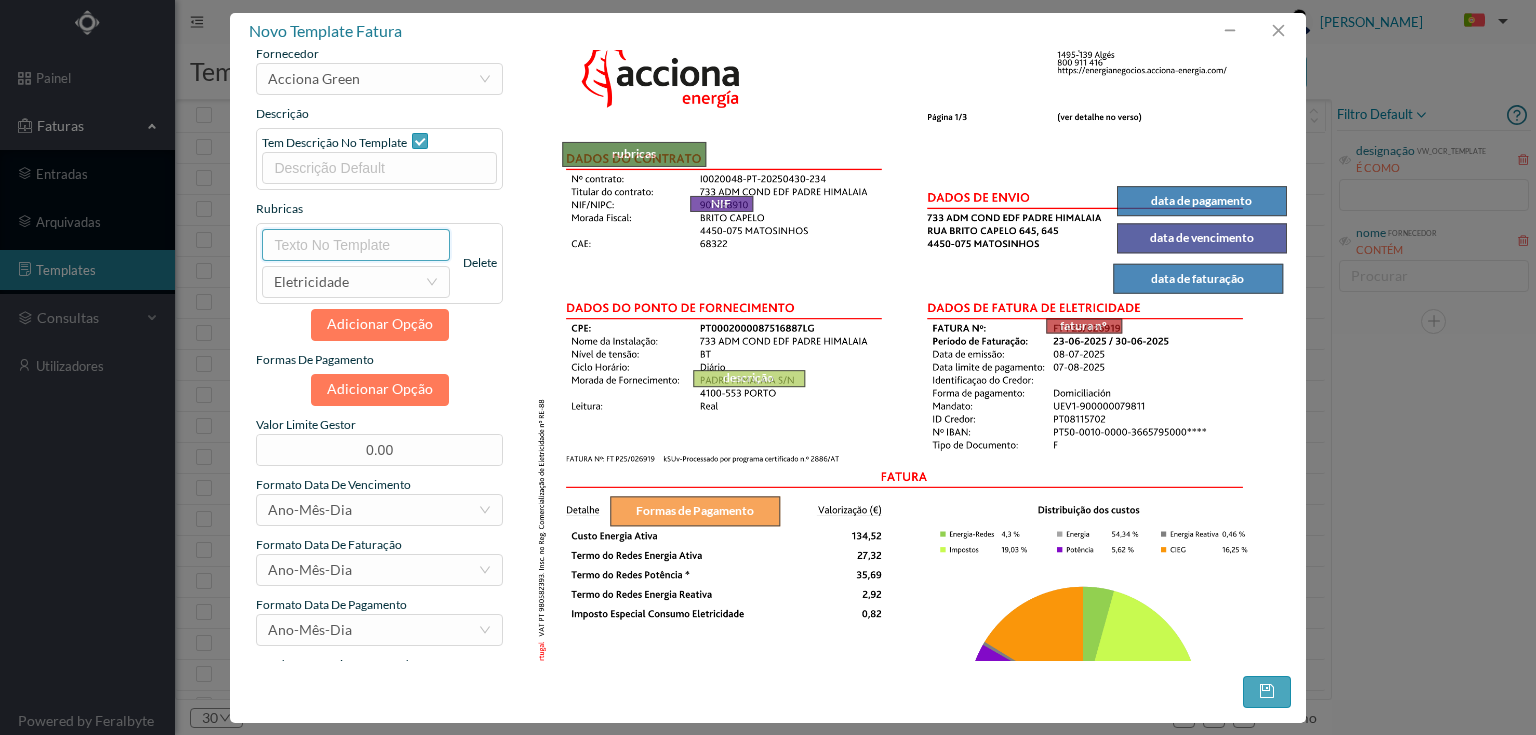 drag, startPoint x: 276, startPoint y: 248, endPoint x: 306, endPoint y: 216, distance: 43.863426 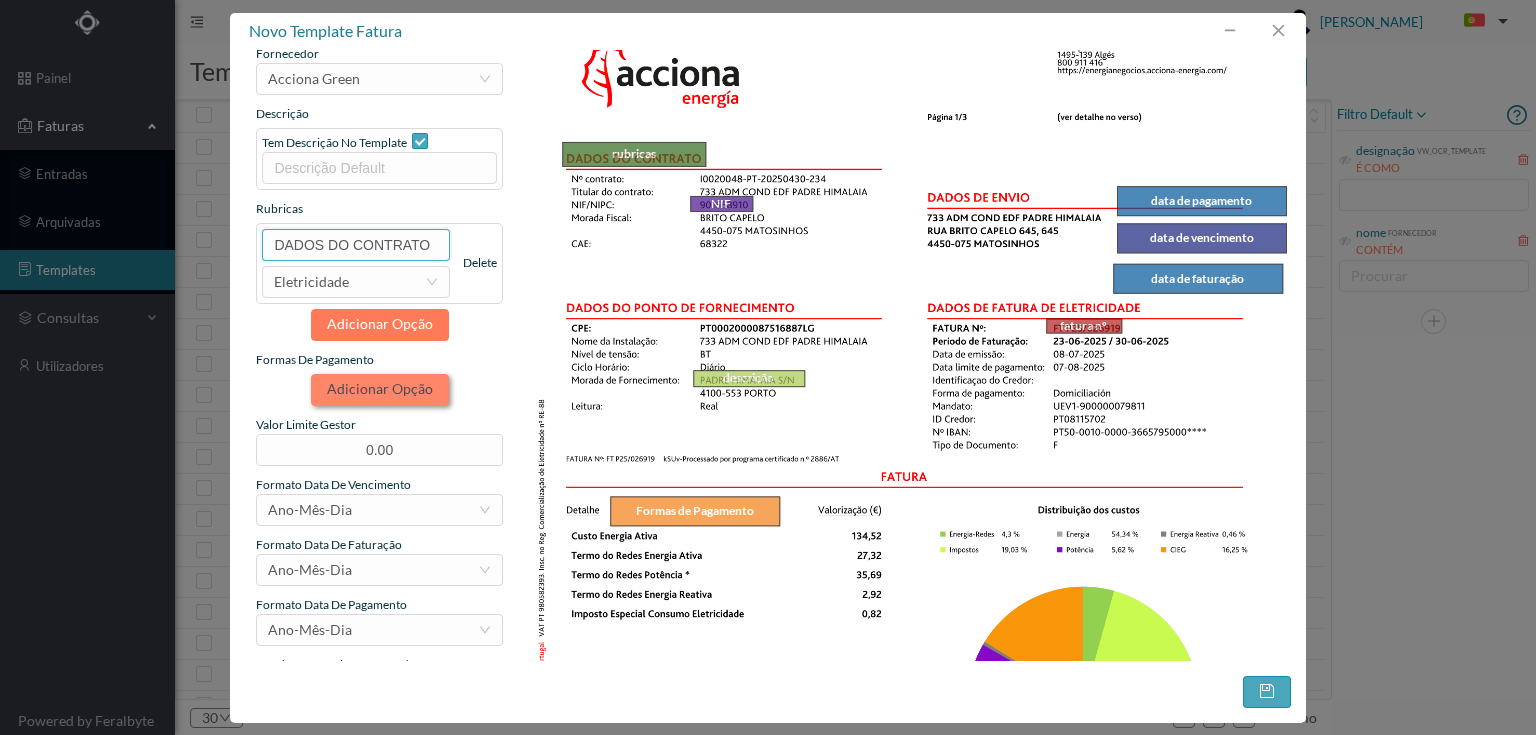 type on "DADOS DO CONTRATO" 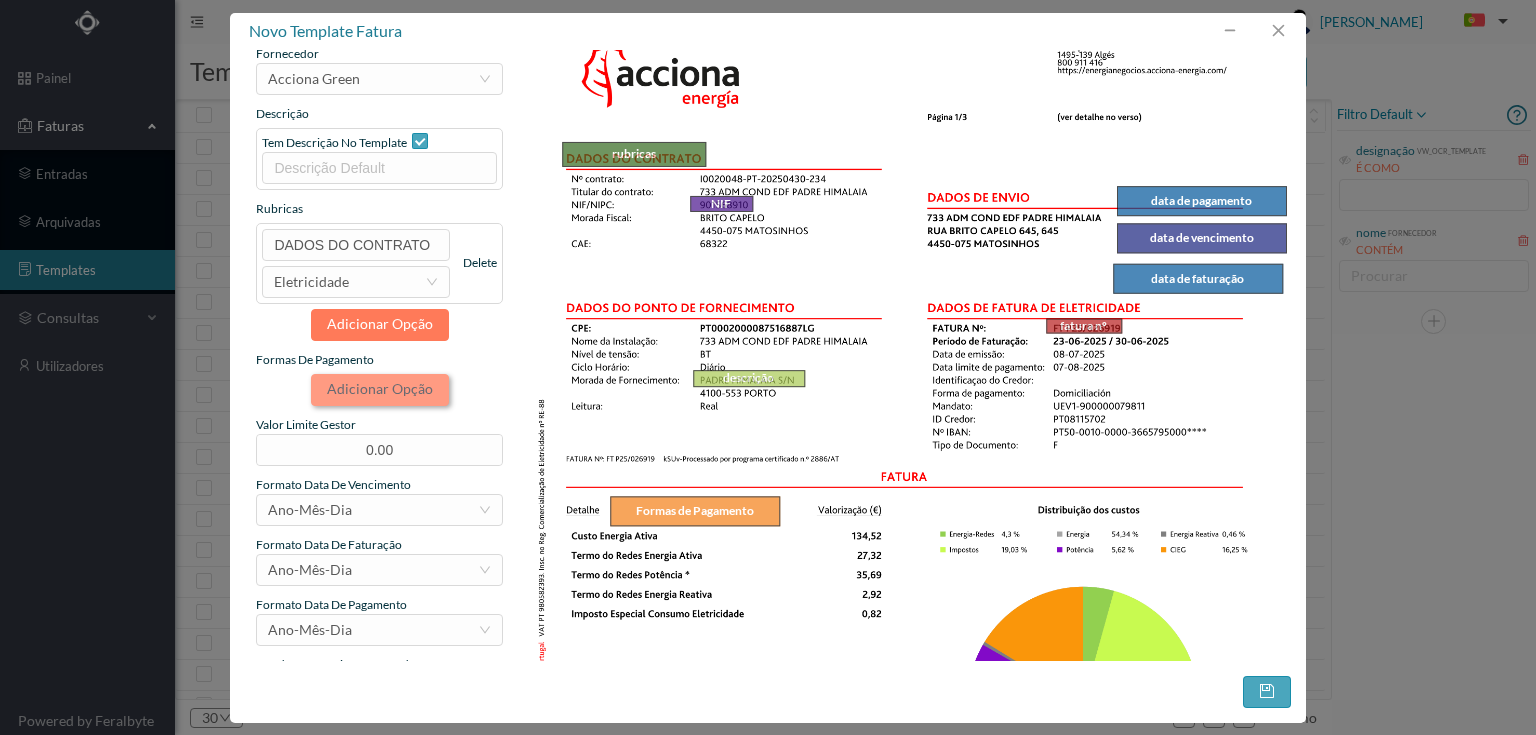 click on "Adicionar Opção" at bounding box center [380, 390] 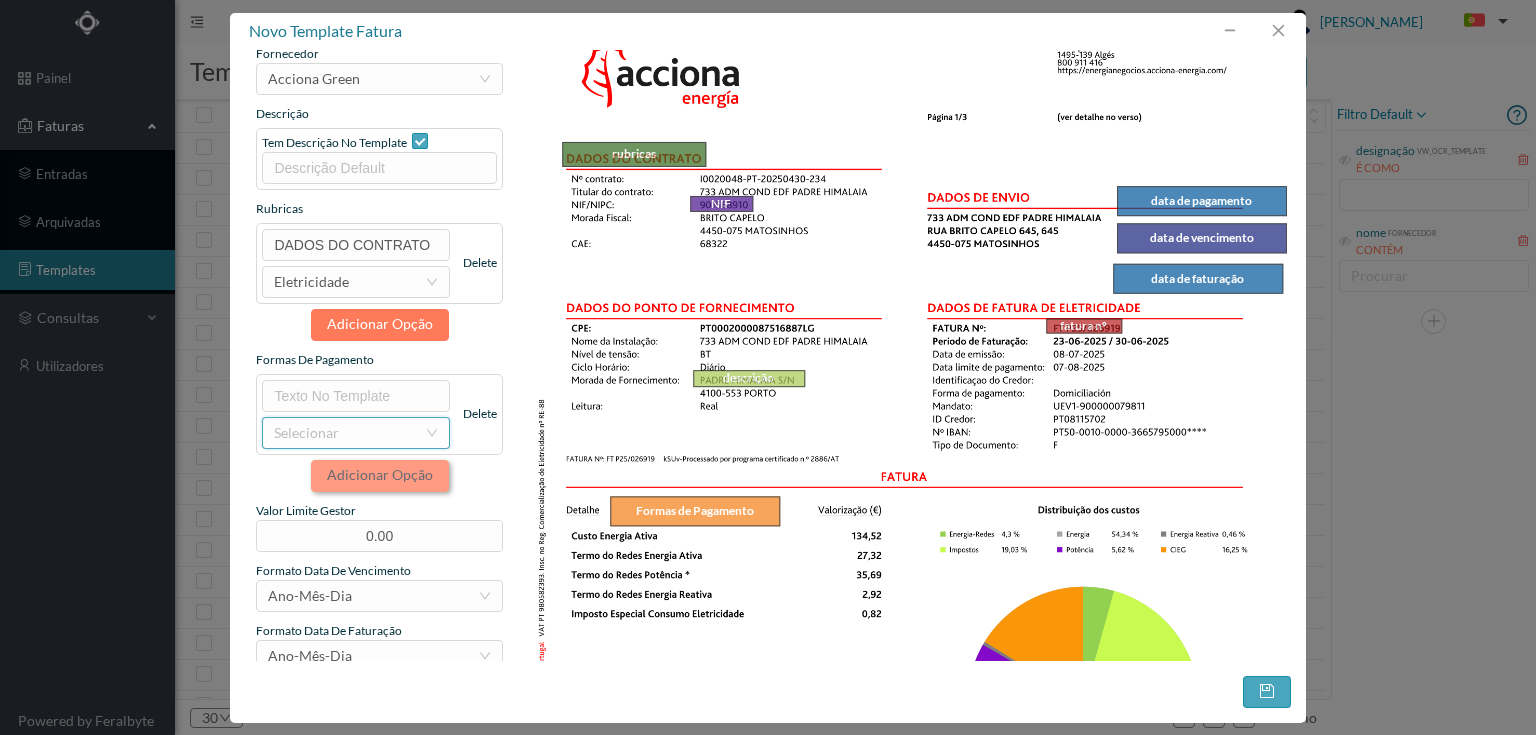 click on "selecionar" at bounding box center (344, 433) 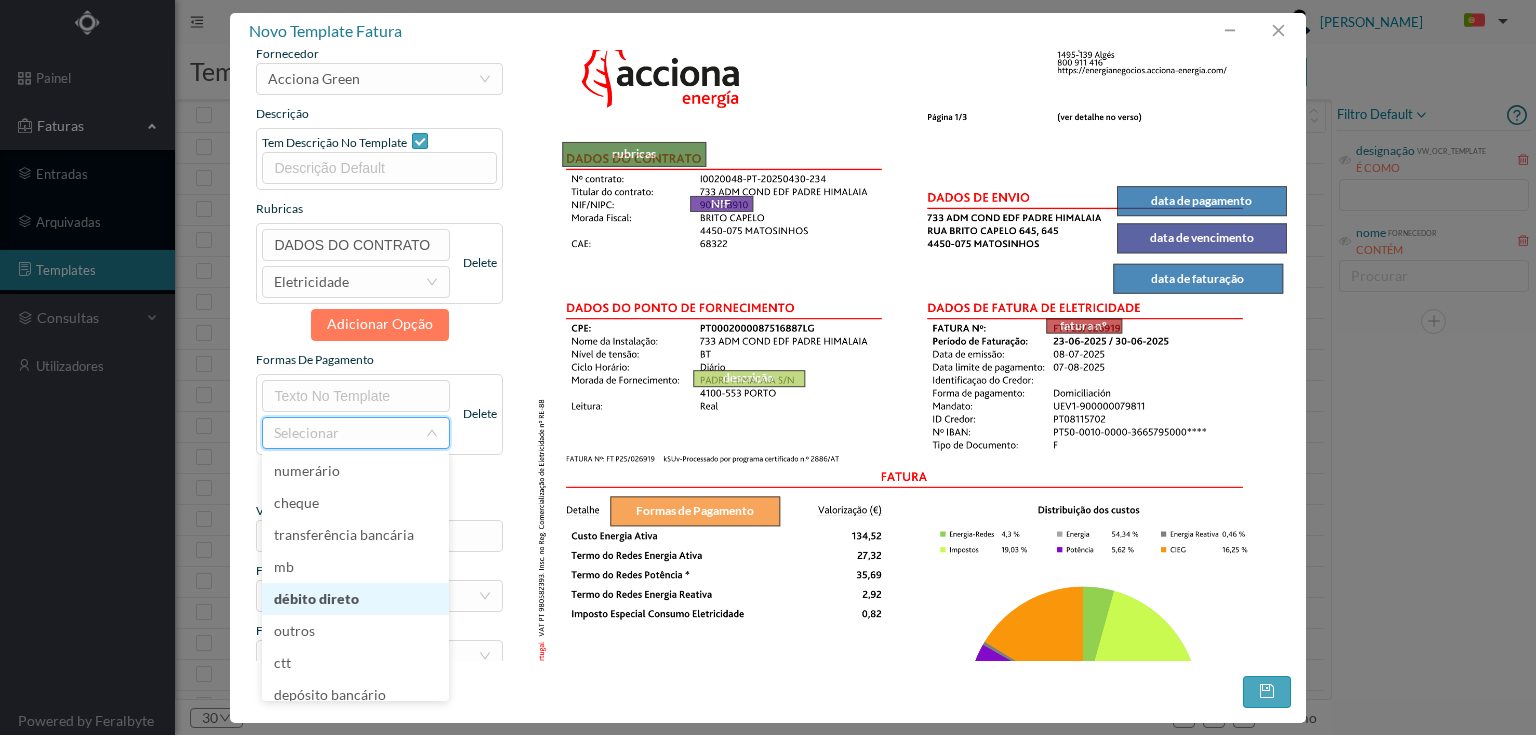click on "débito direto" at bounding box center [355, 599] 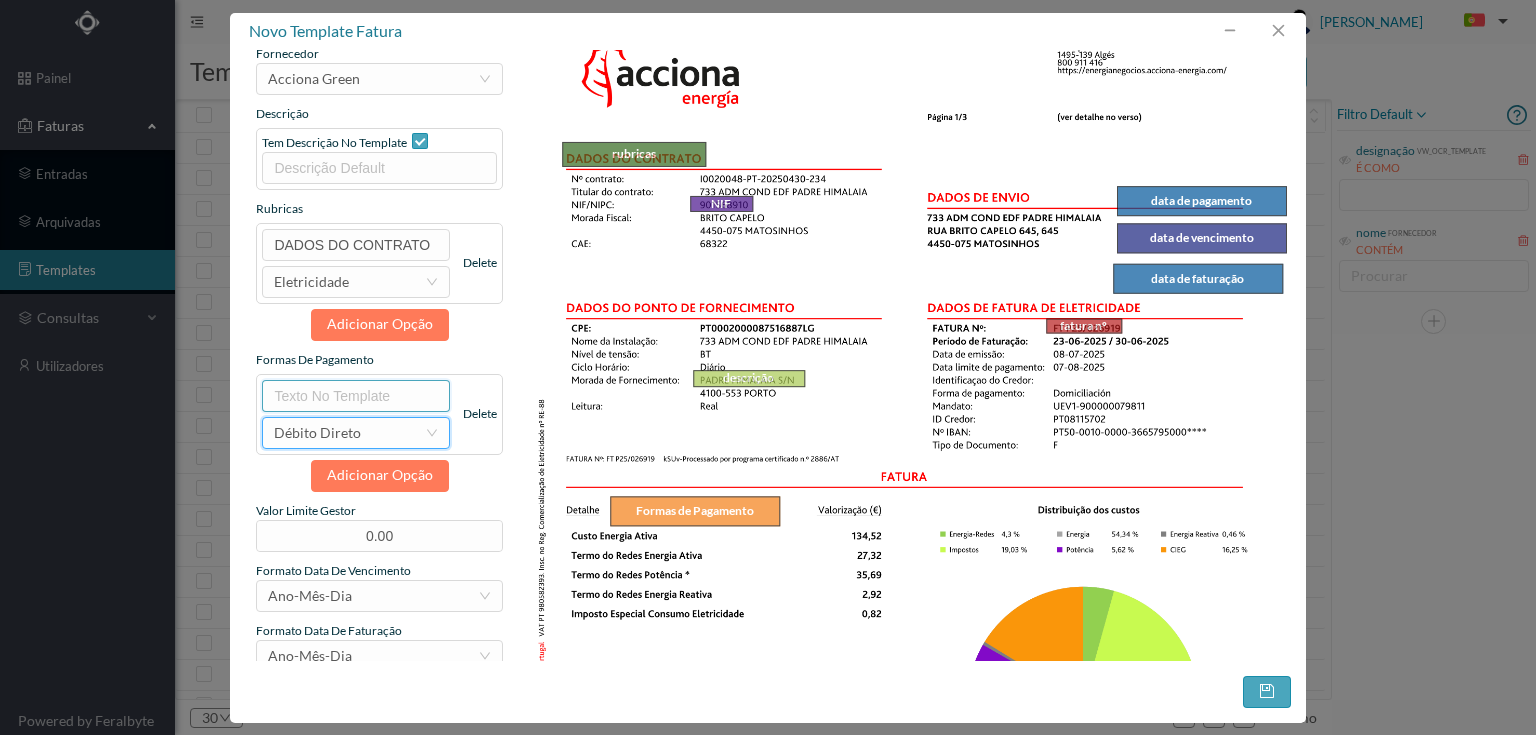 click at bounding box center [355, 396] 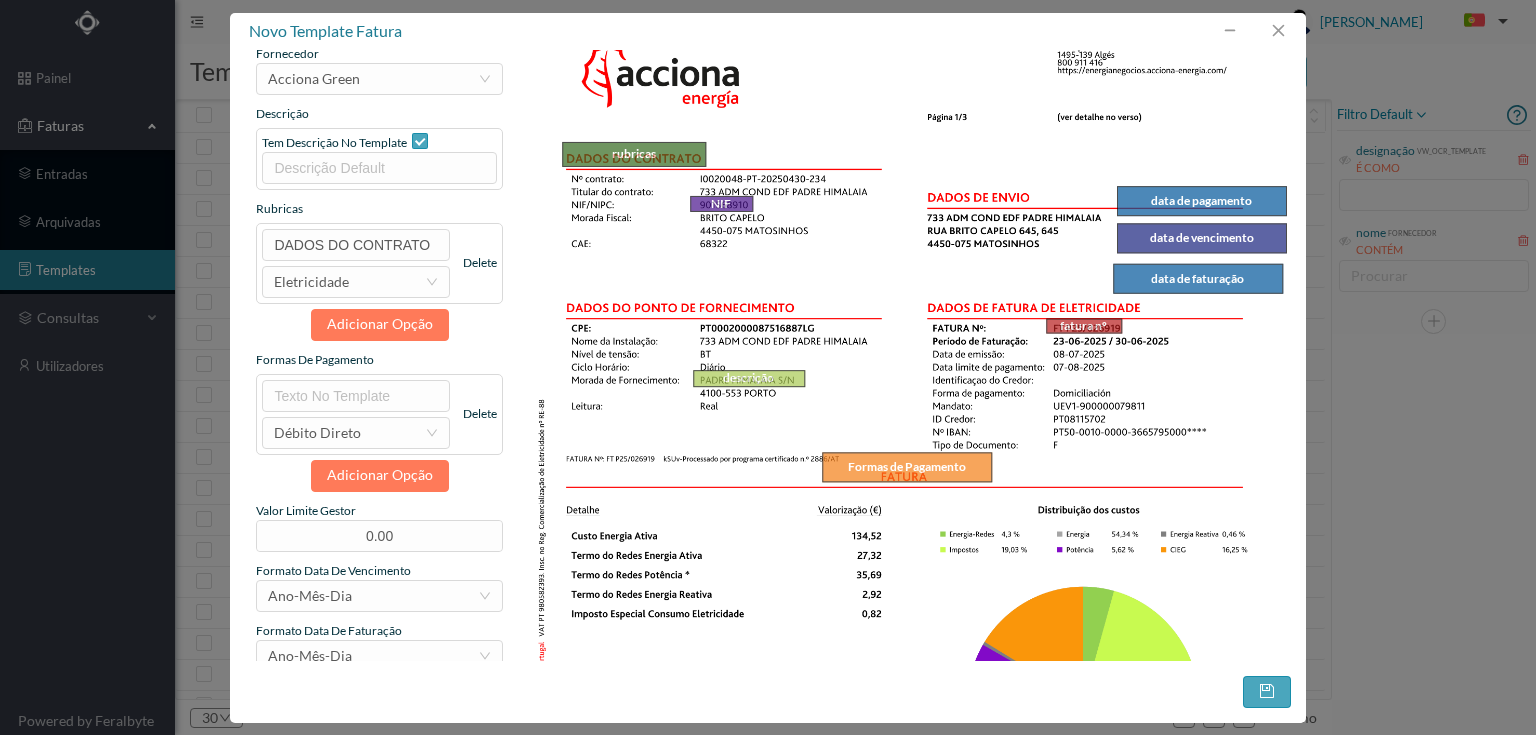 drag, startPoint x: 710, startPoint y: 516, endPoint x: 922, endPoint y: 472, distance: 216.5179 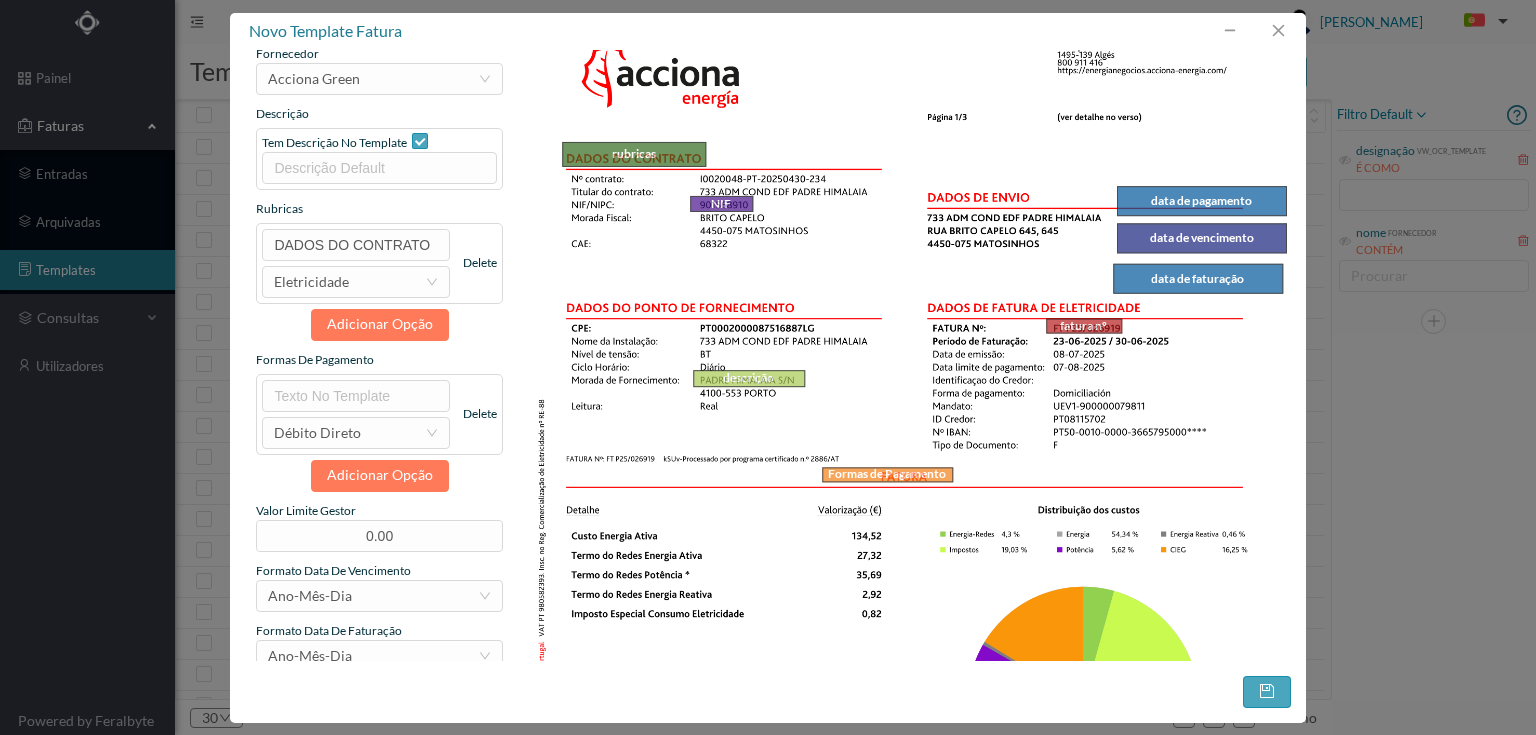 drag, startPoint x: 982, startPoint y: 457, endPoint x: 943, endPoint y: 472, distance: 41.785164 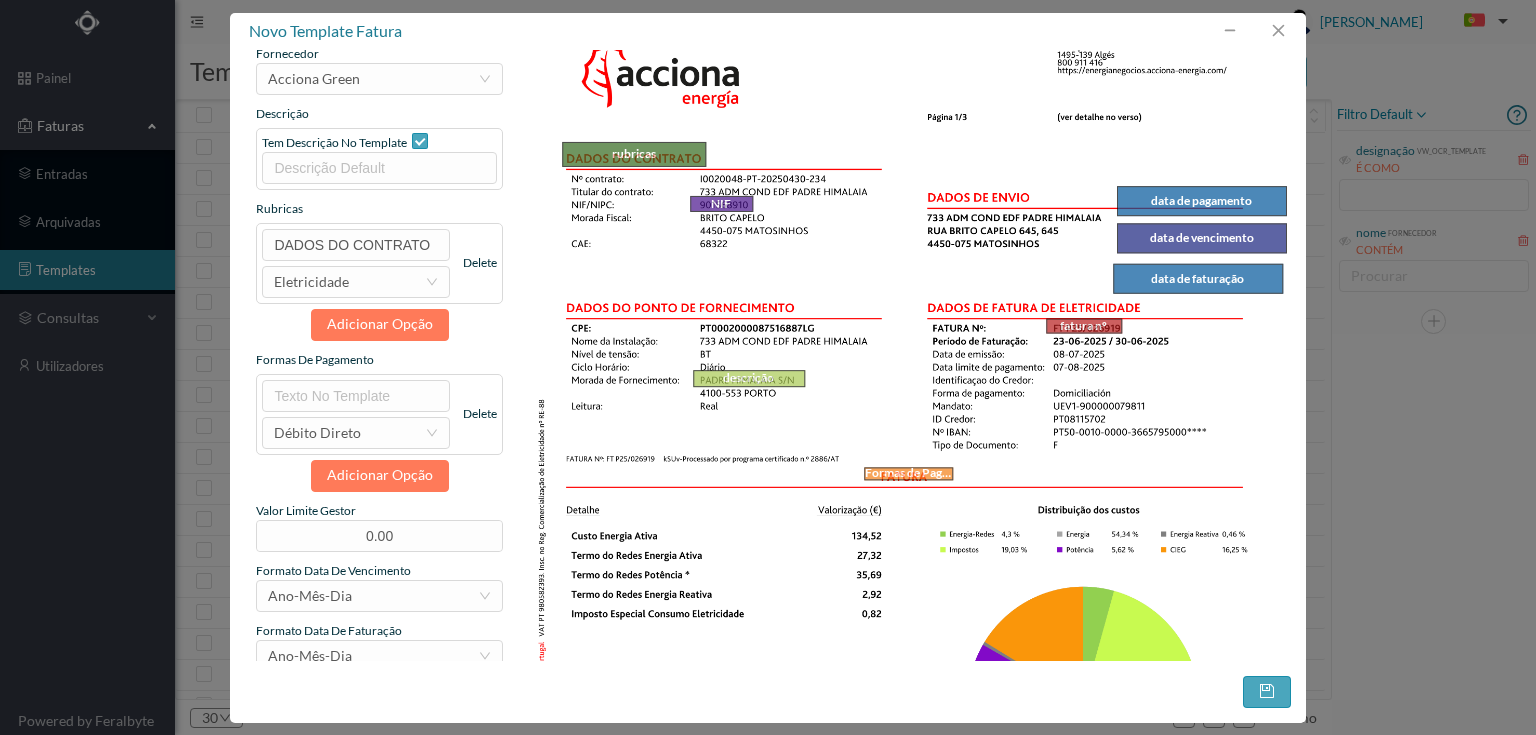 drag, startPoint x: 825, startPoint y: 471, endPoint x: 867, endPoint y: 469, distance: 42.047592 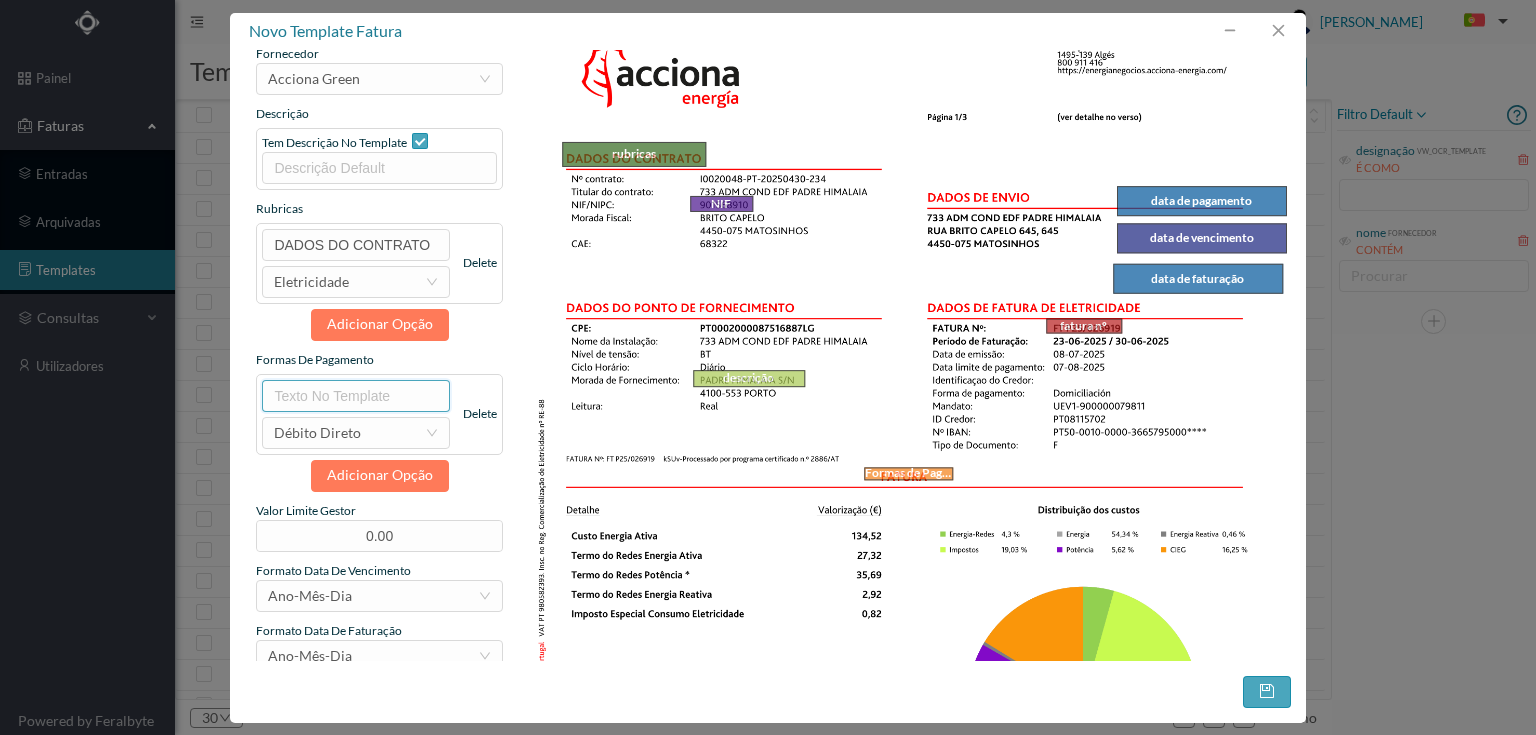click at bounding box center (355, 396) 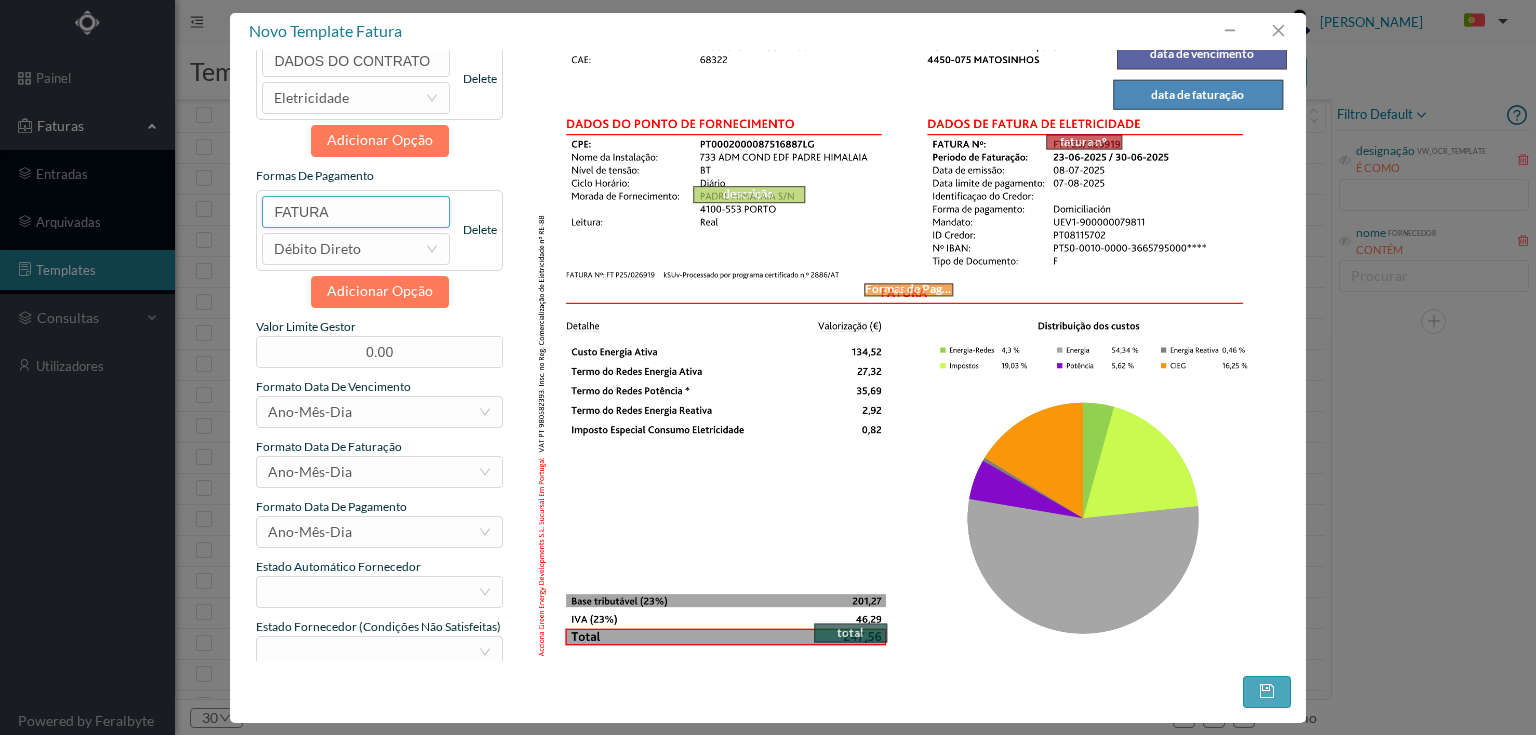 scroll, scrollTop: 320, scrollLeft: 0, axis: vertical 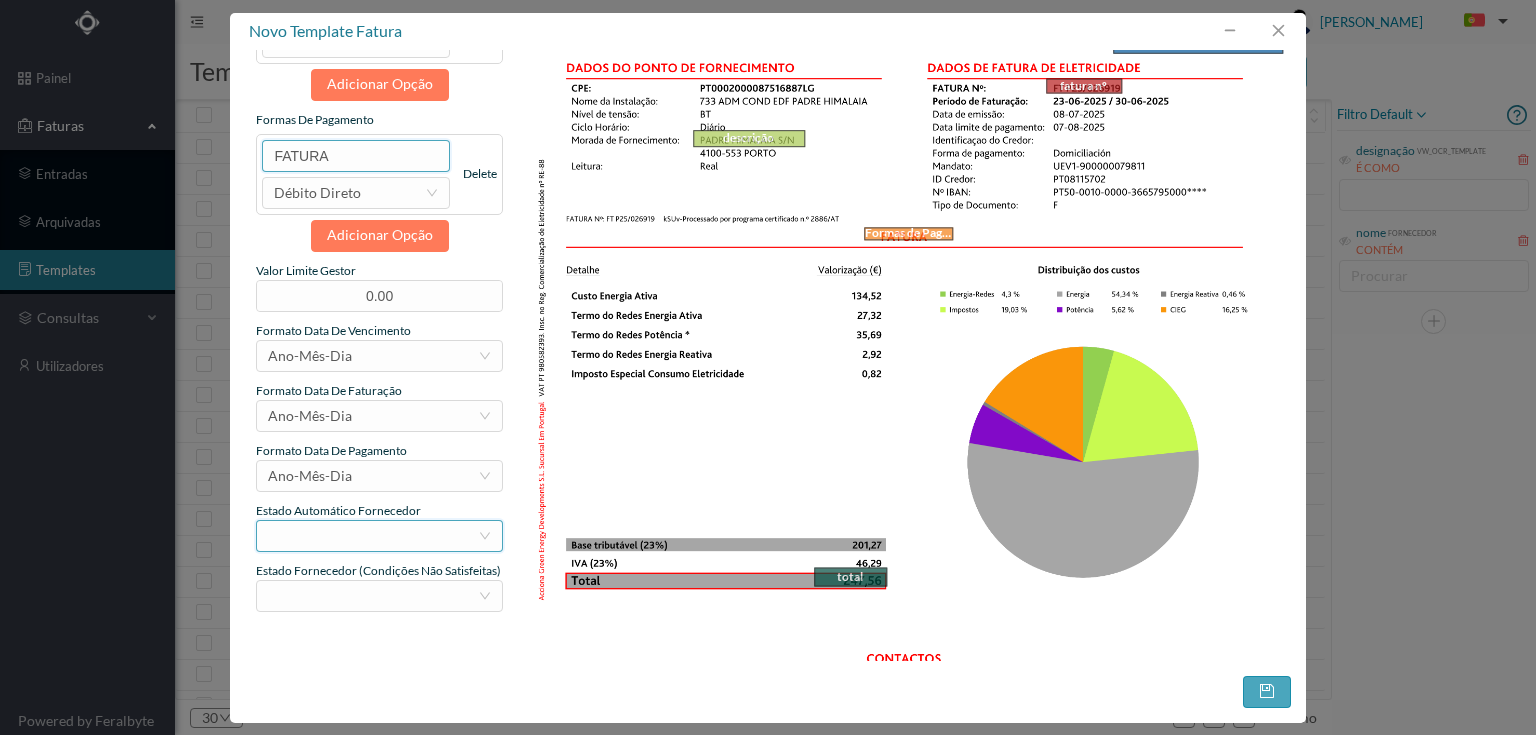 type on "FATURA" 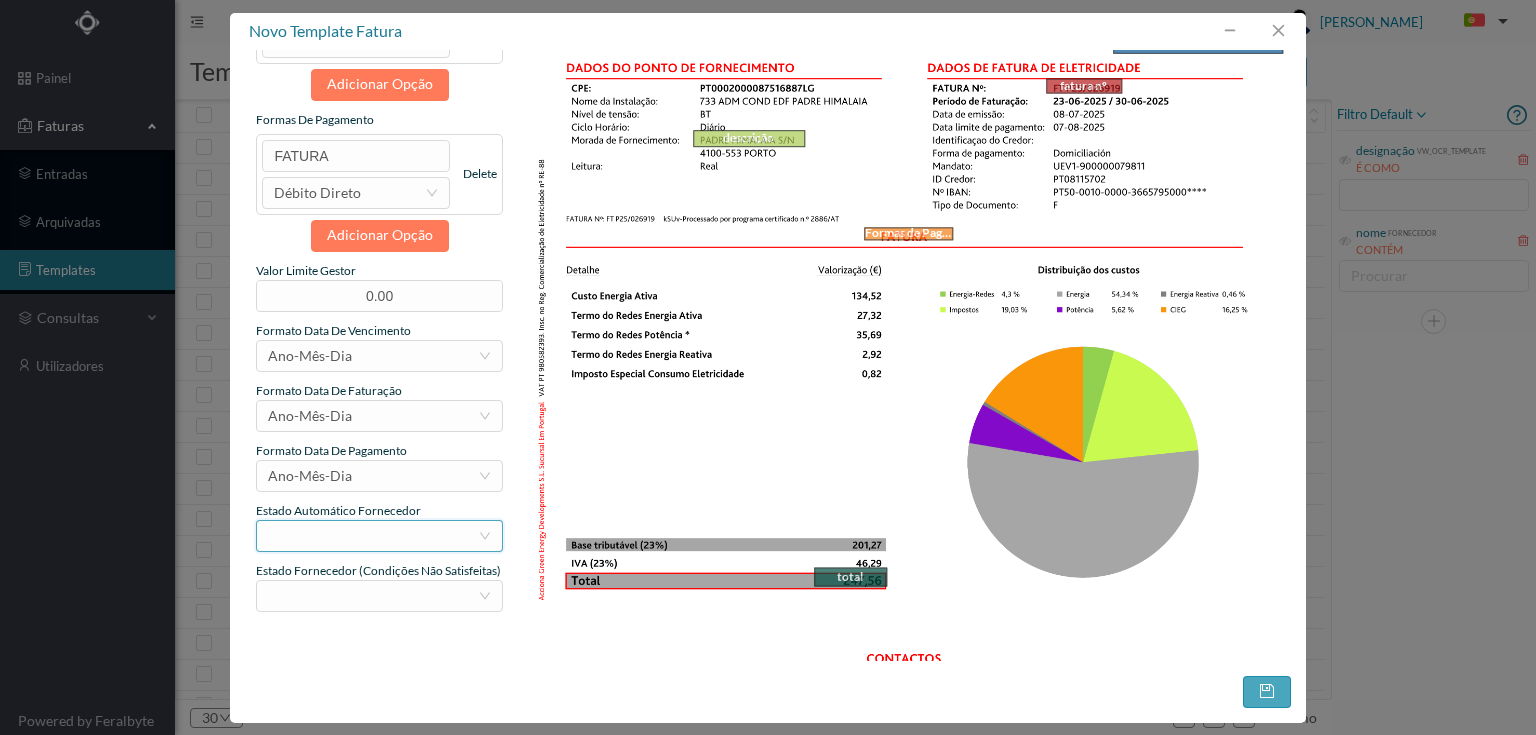 click on "selecionar" at bounding box center (372, 536) 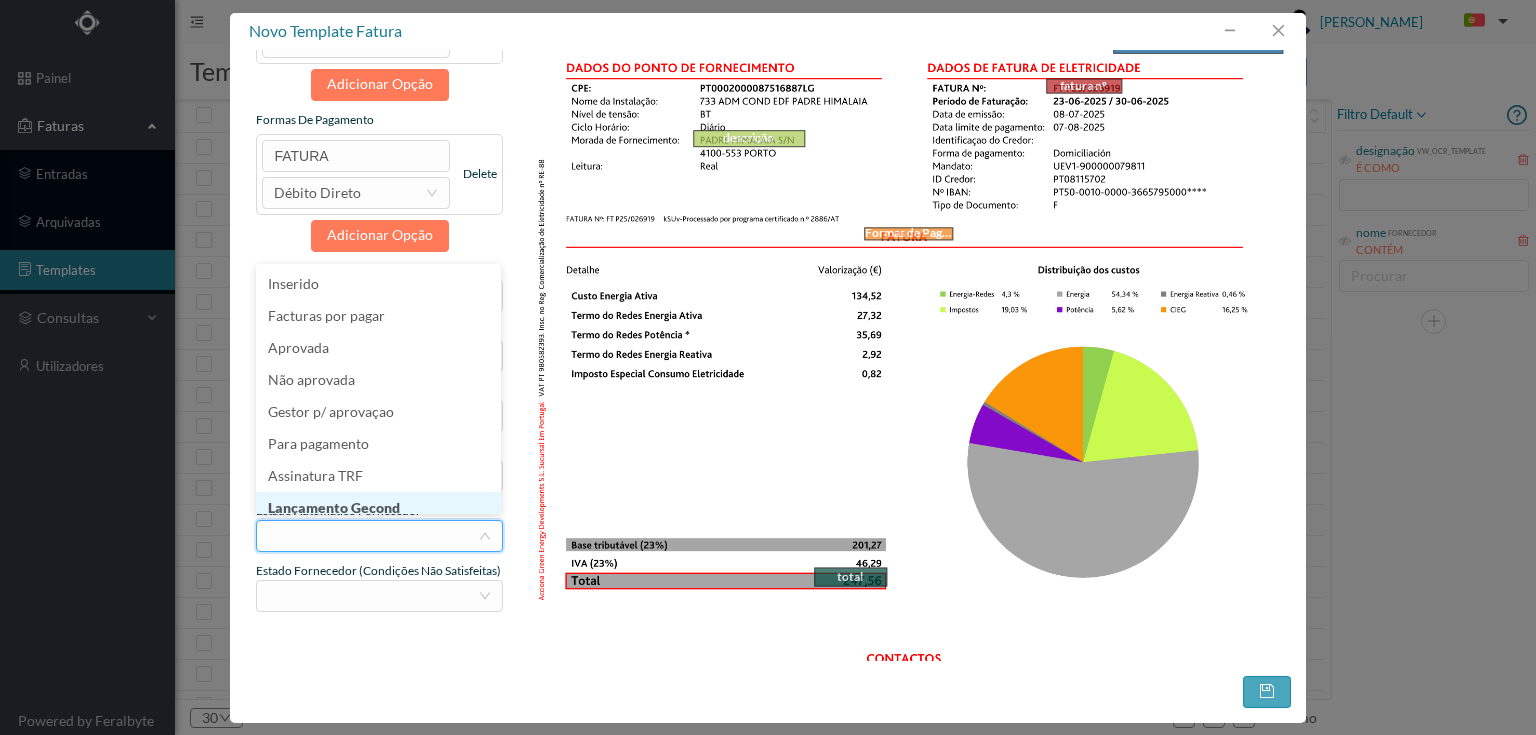 scroll, scrollTop: 10, scrollLeft: 0, axis: vertical 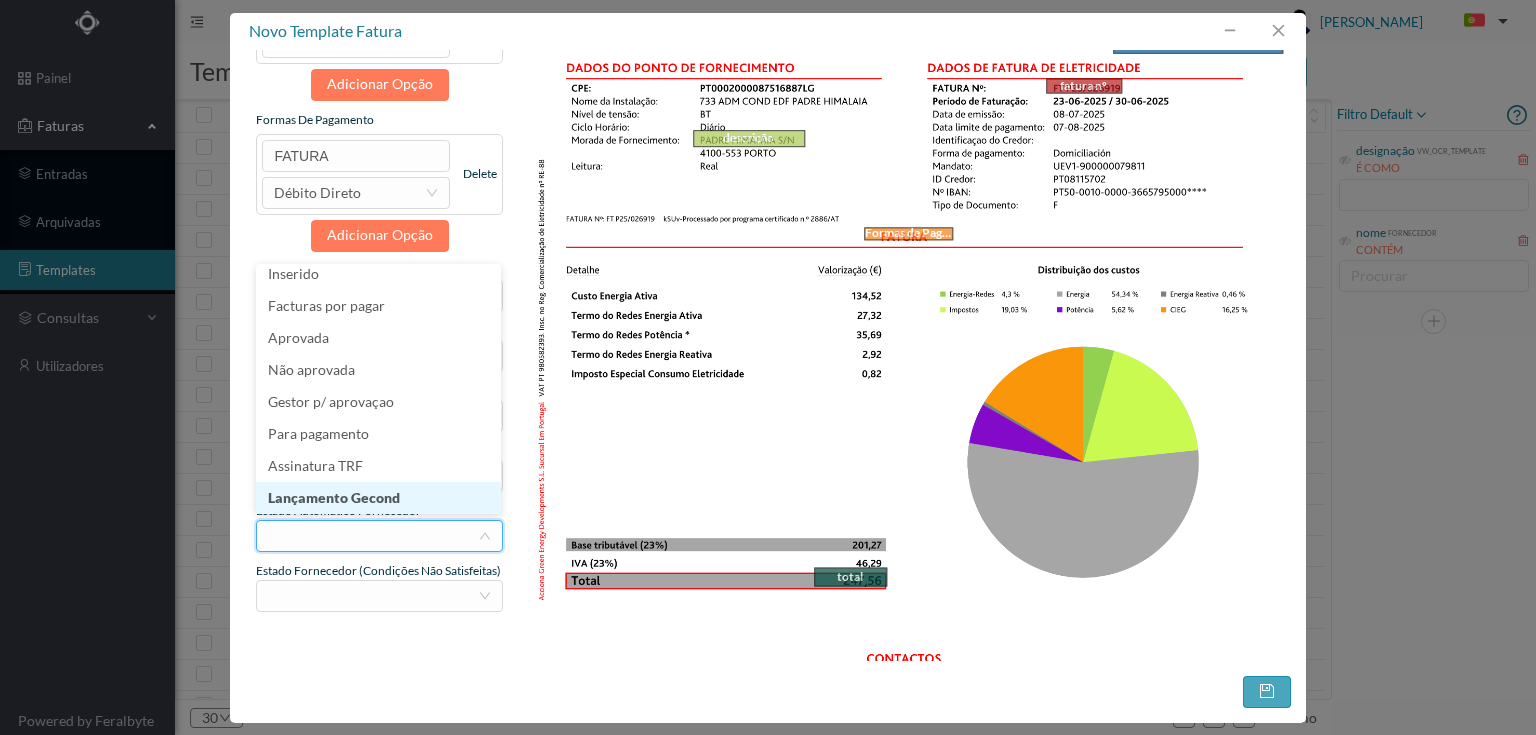 click on "Lançamento Gecond" at bounding box center [378, 498] 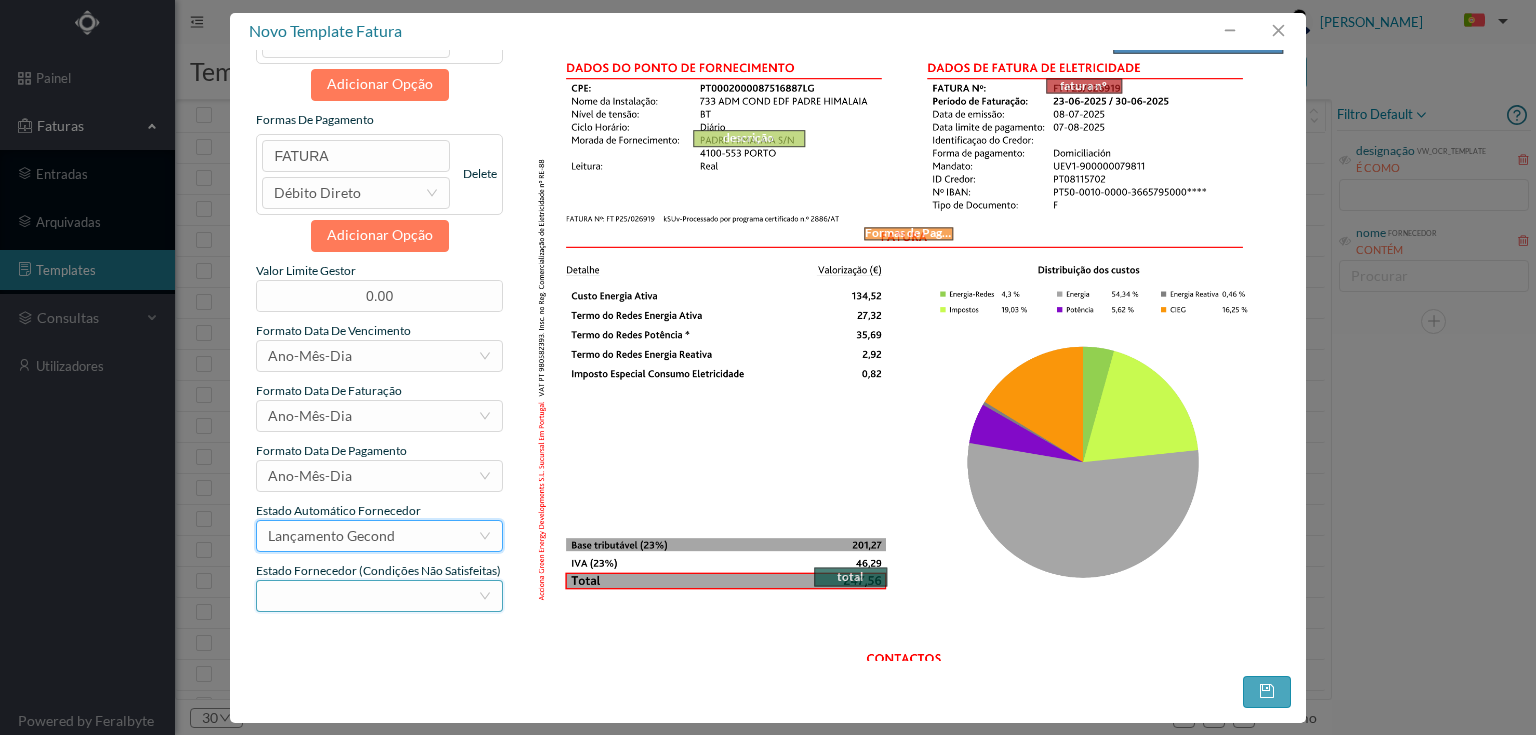click on "selecionar" at bounding box center [372, 596] 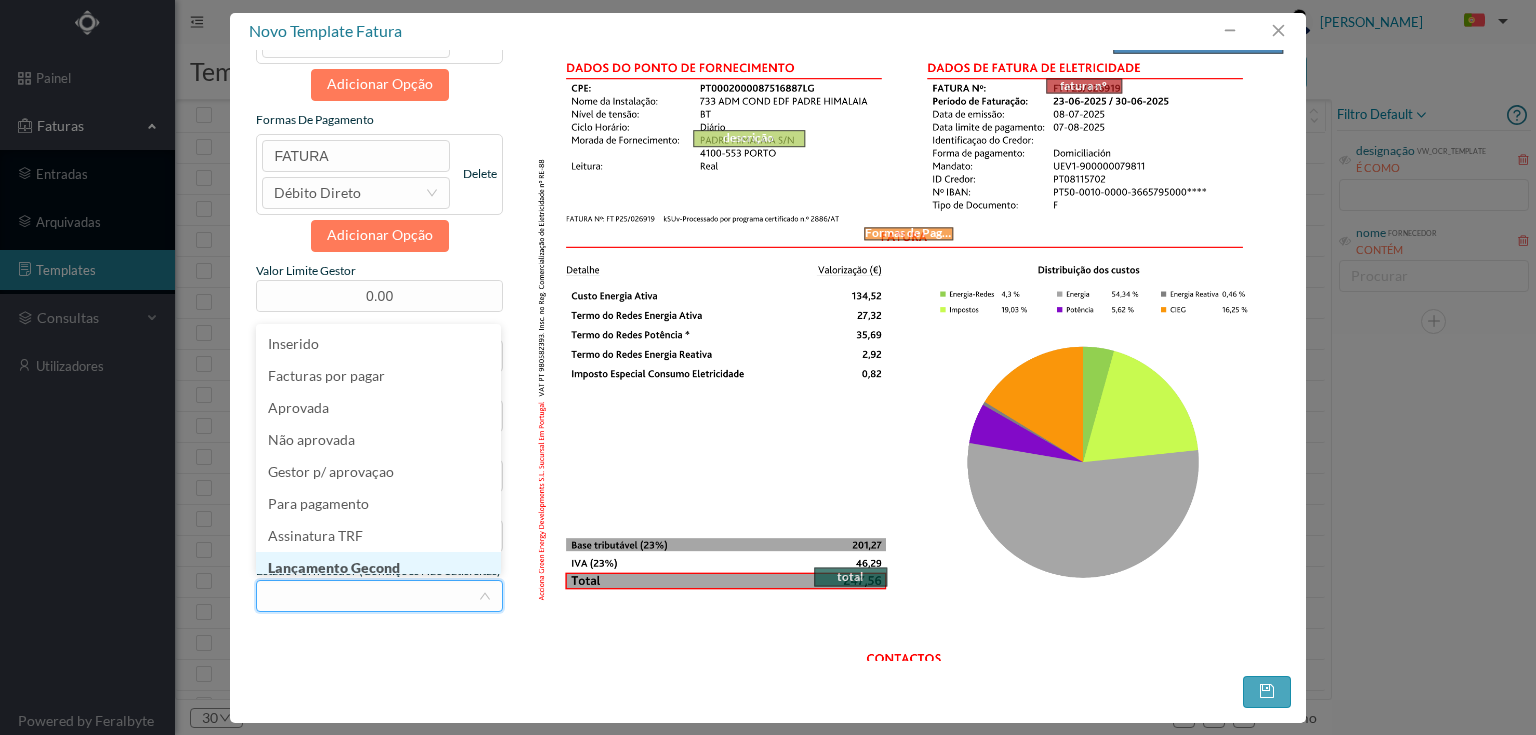 scroll, scrollTop: 10, scrollLeft: 0, axis: vertical 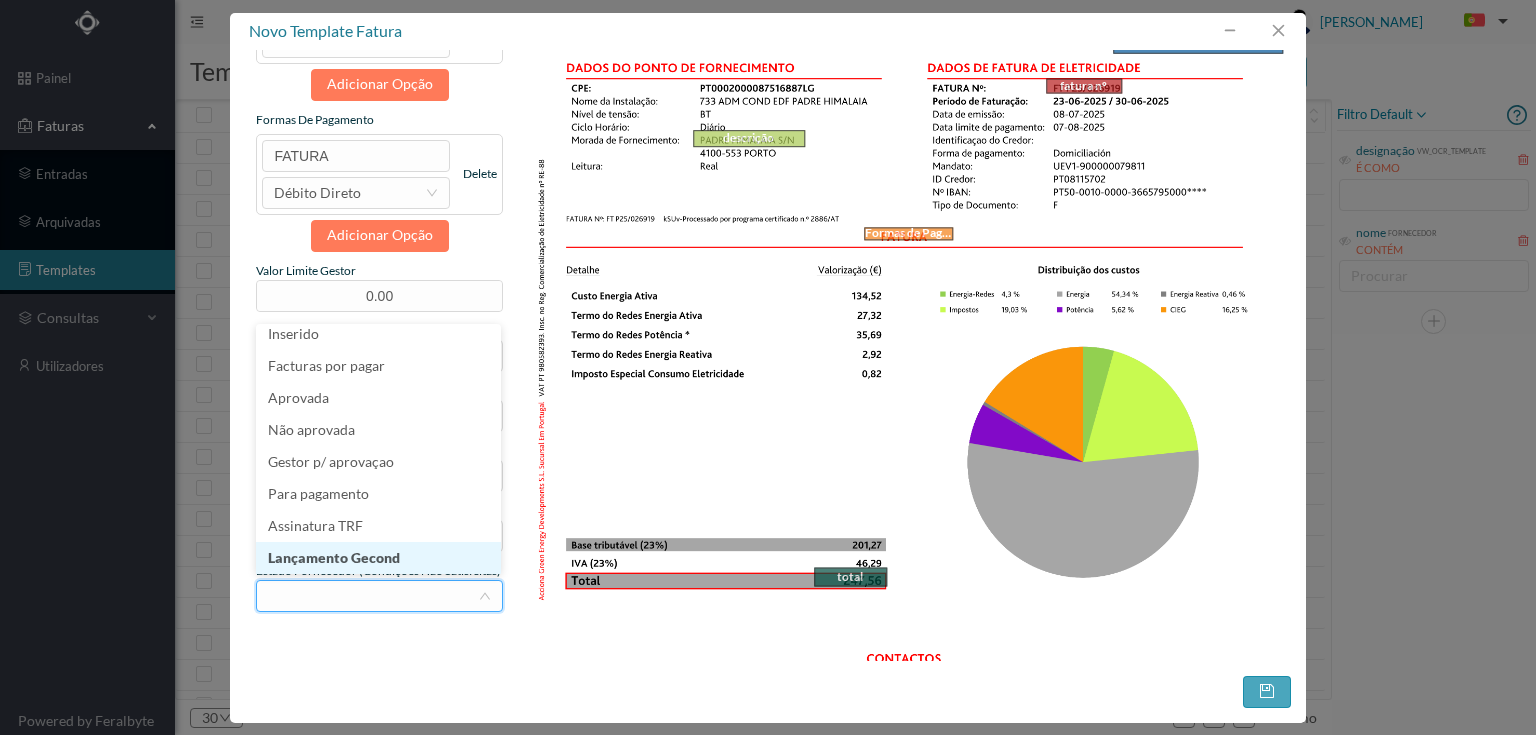 click on "Lançamento Gecond" at bounding box center (378, 558) 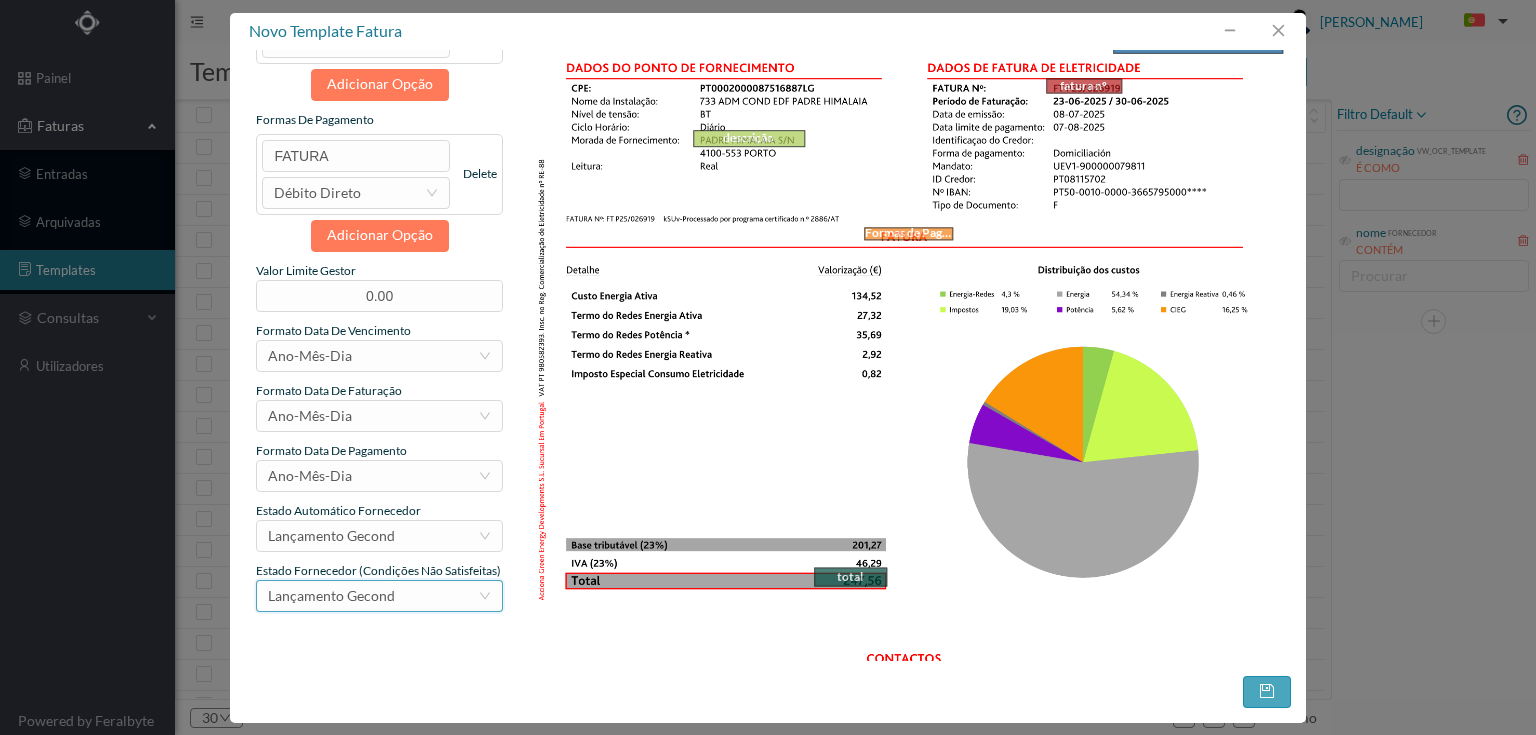 click on "Lançamento Gecond" at bounding box center (331, 596) 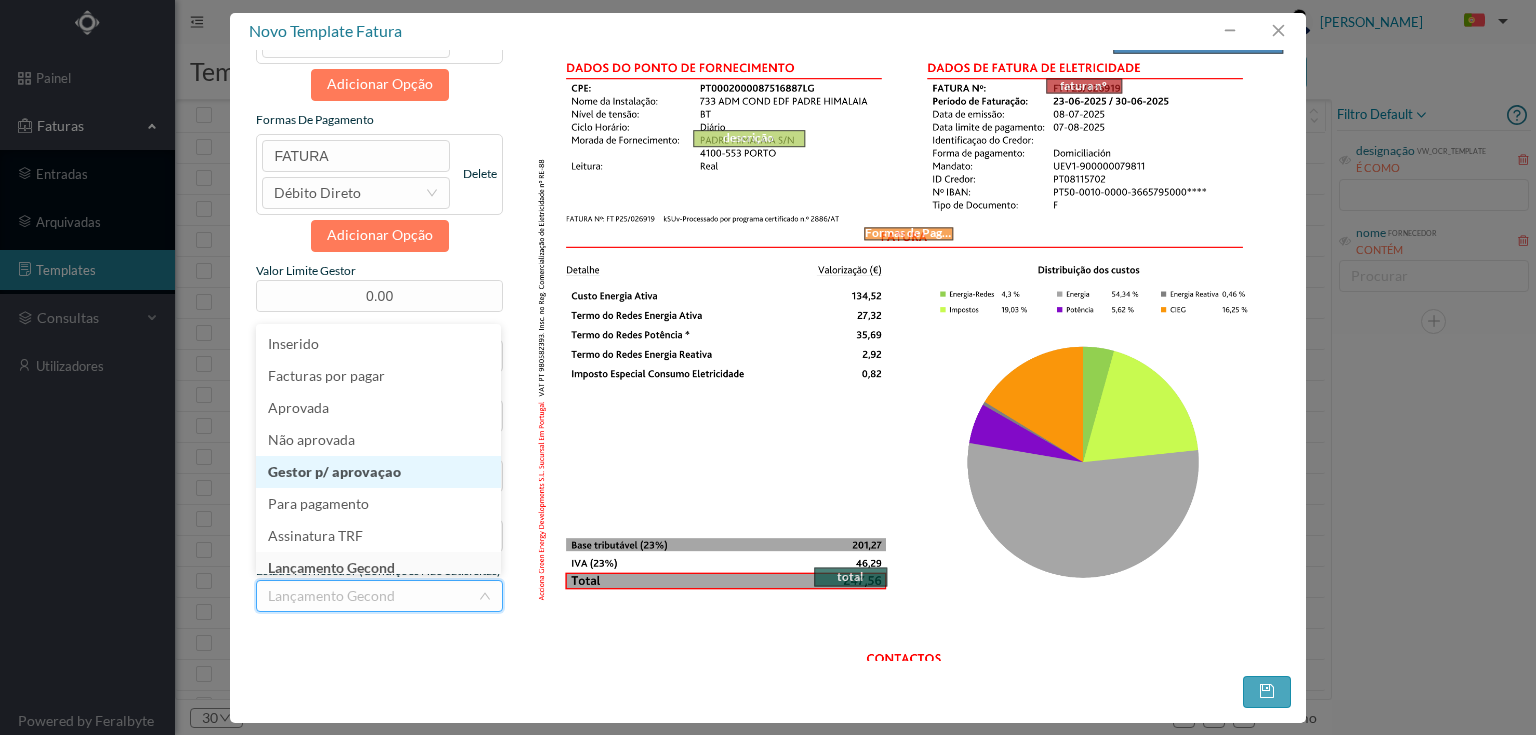 scroll, scrollTop: 45, scrollLeft: 0, axis: vertical 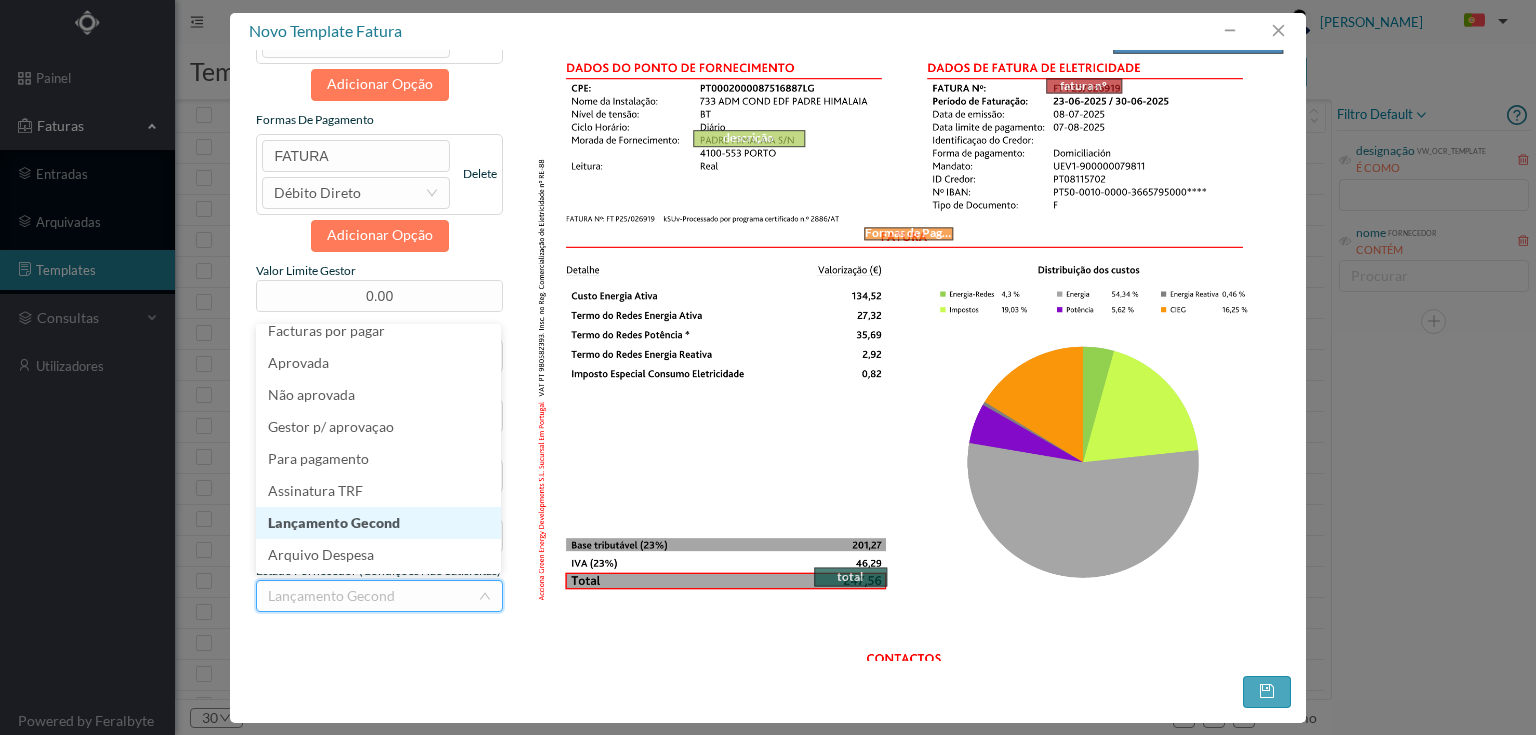 click on "Lançamento Gecond" at bounding box center (378, 523) 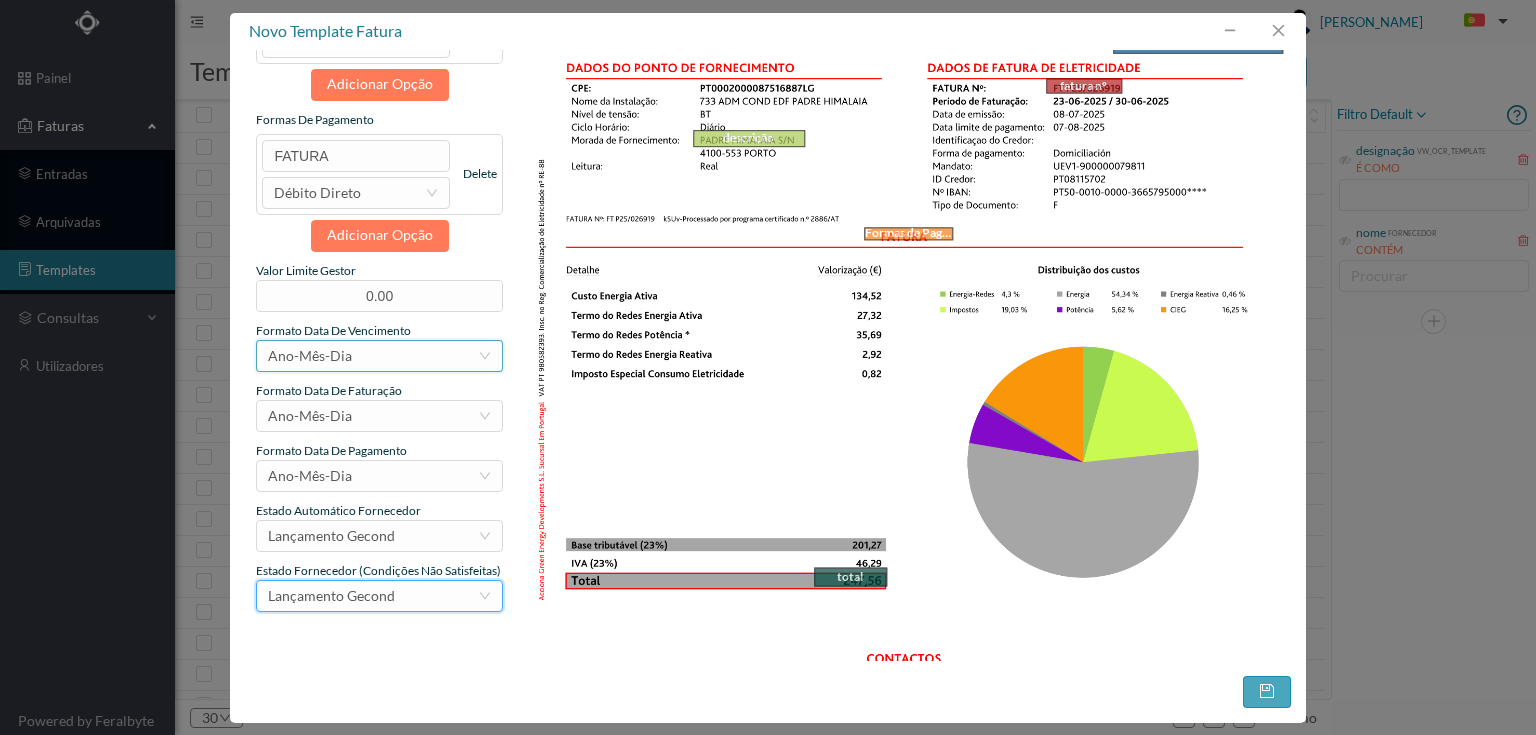 click on "Ano-Mês-Dia" at bounding box center [310, 356] 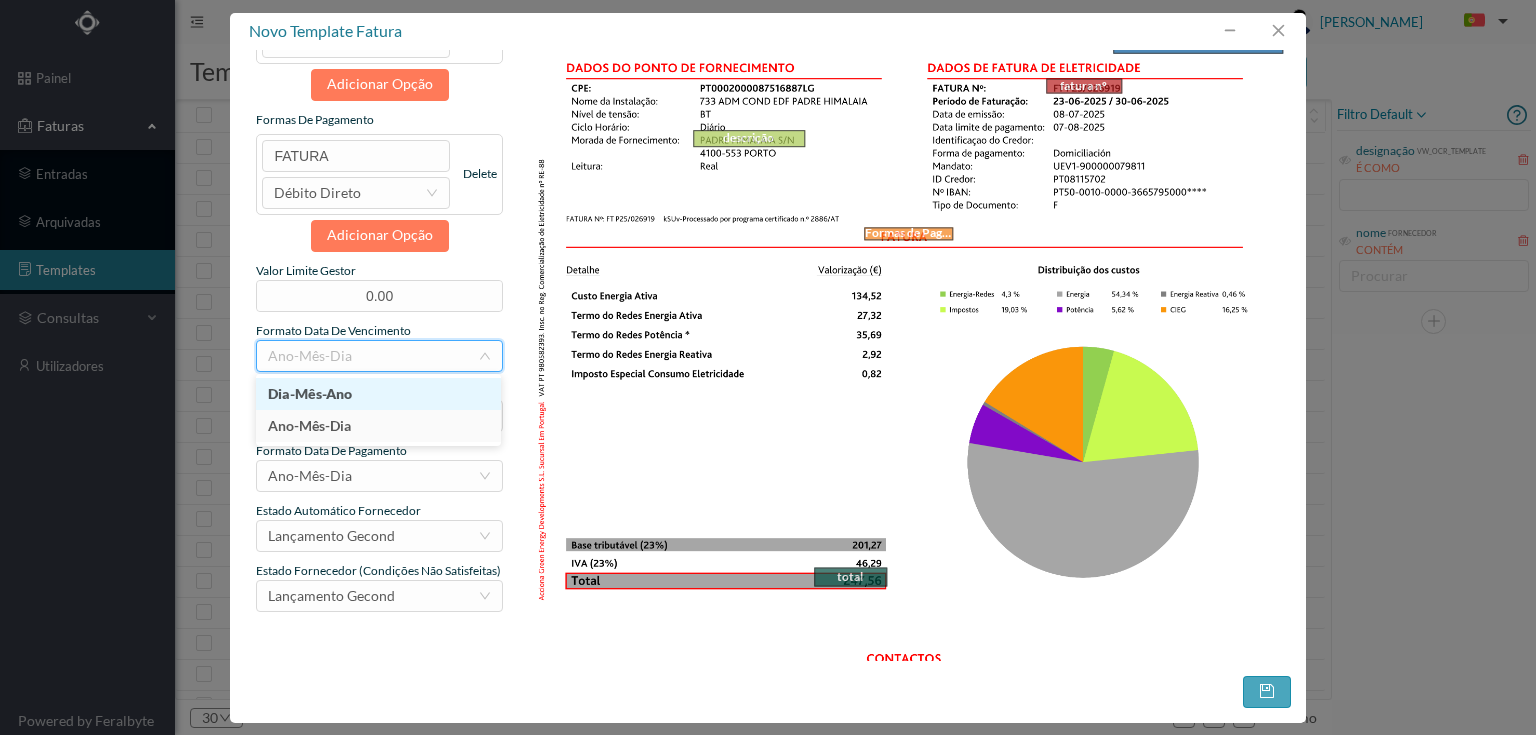 click on "Dia-Mês-Ano" at bounding box center (378, 394) 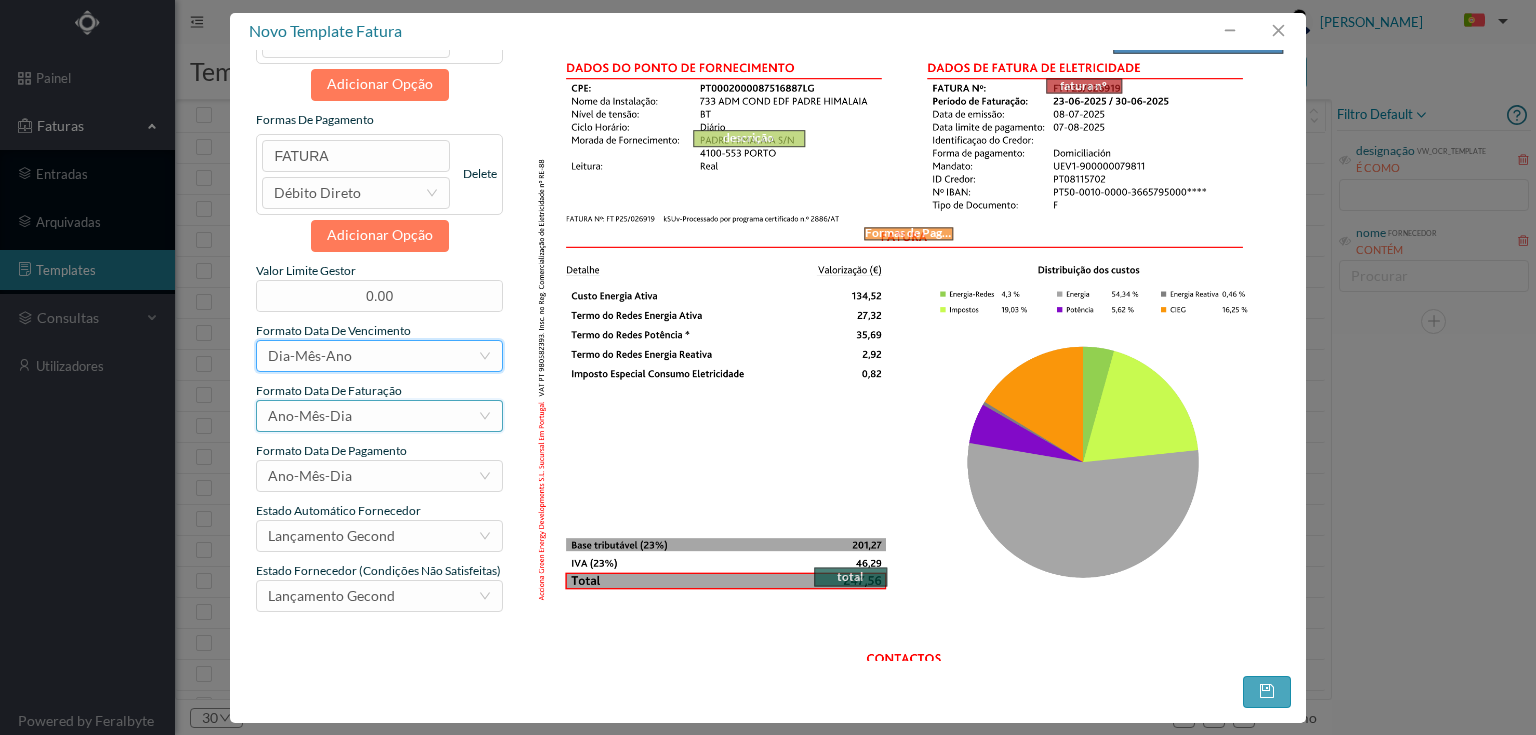 click on "Ano-Mês-Dia" at bounding box center (310, 416) 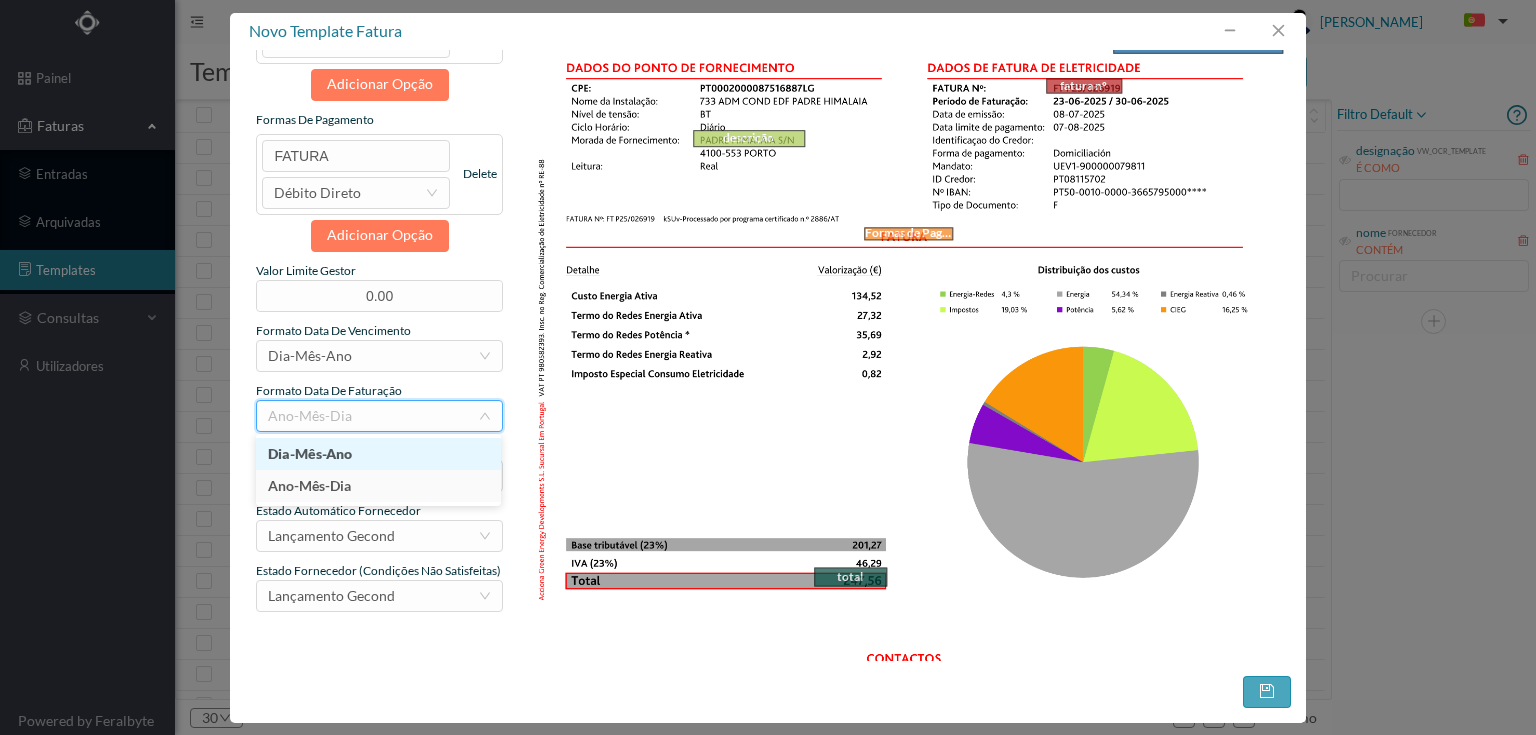 click on "Dia-Mês-Ano" at bounding box center (378, 454) 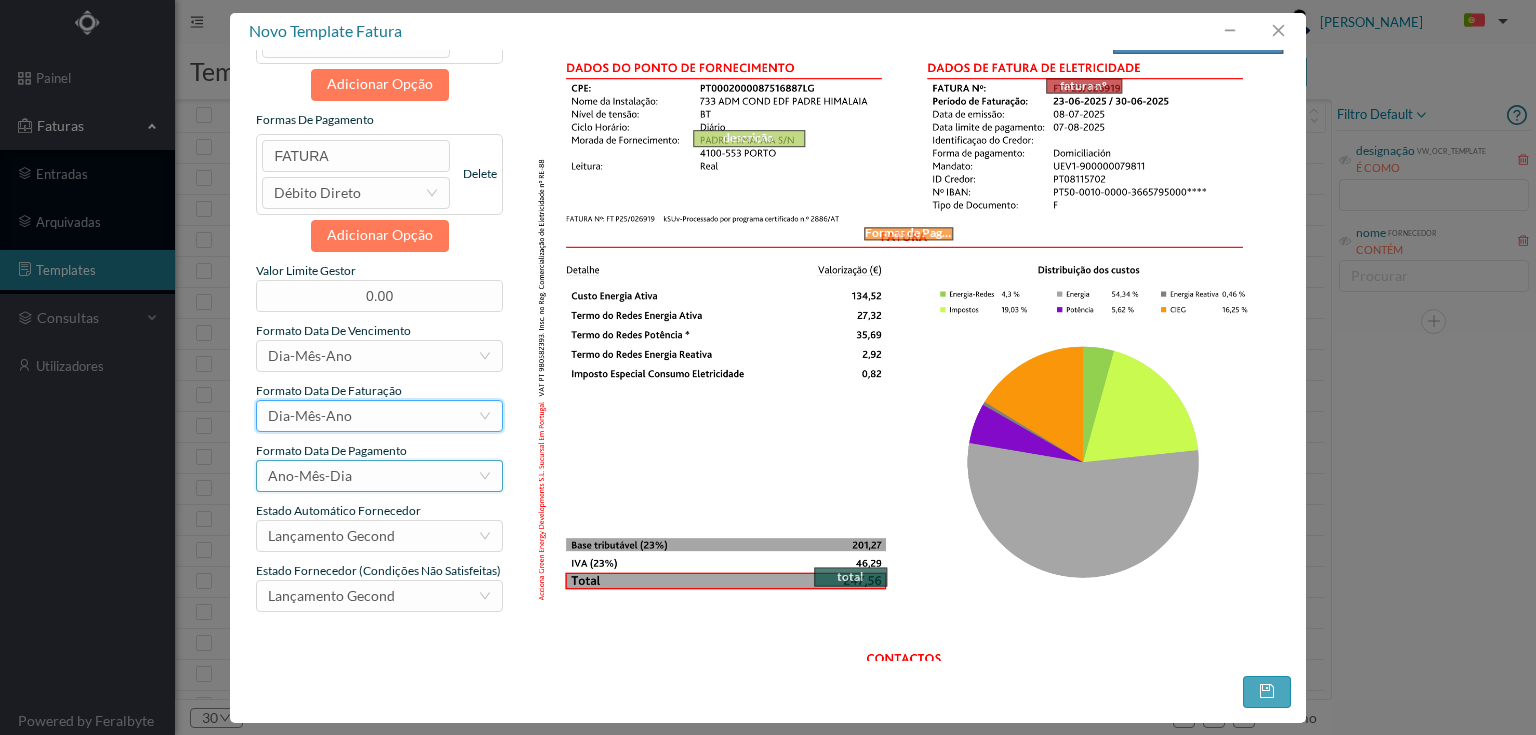 click on "Ano-Mês-Dia" at bounding box center (310, 476) 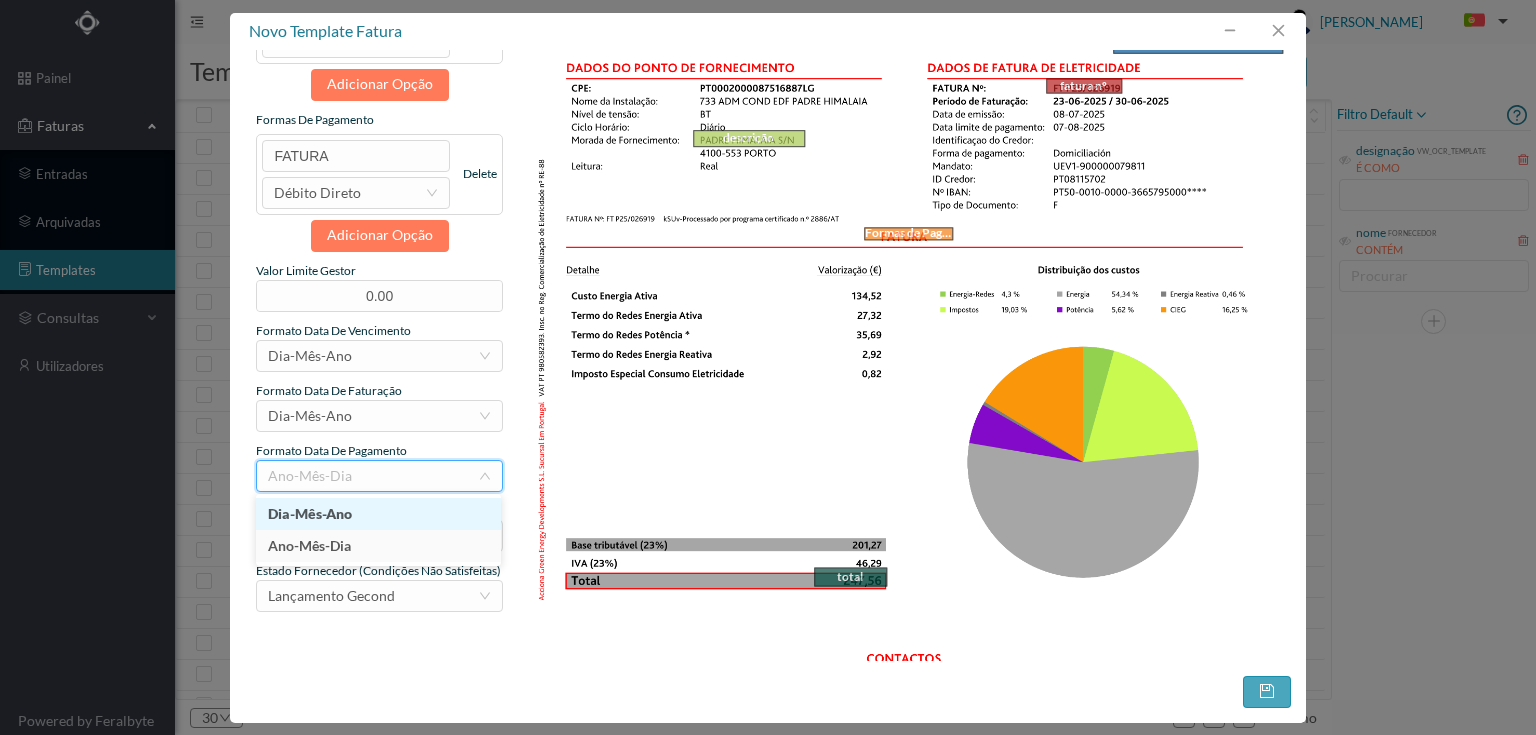 click on "Dia-Mês-Ano" at bounding box center [378, 514] 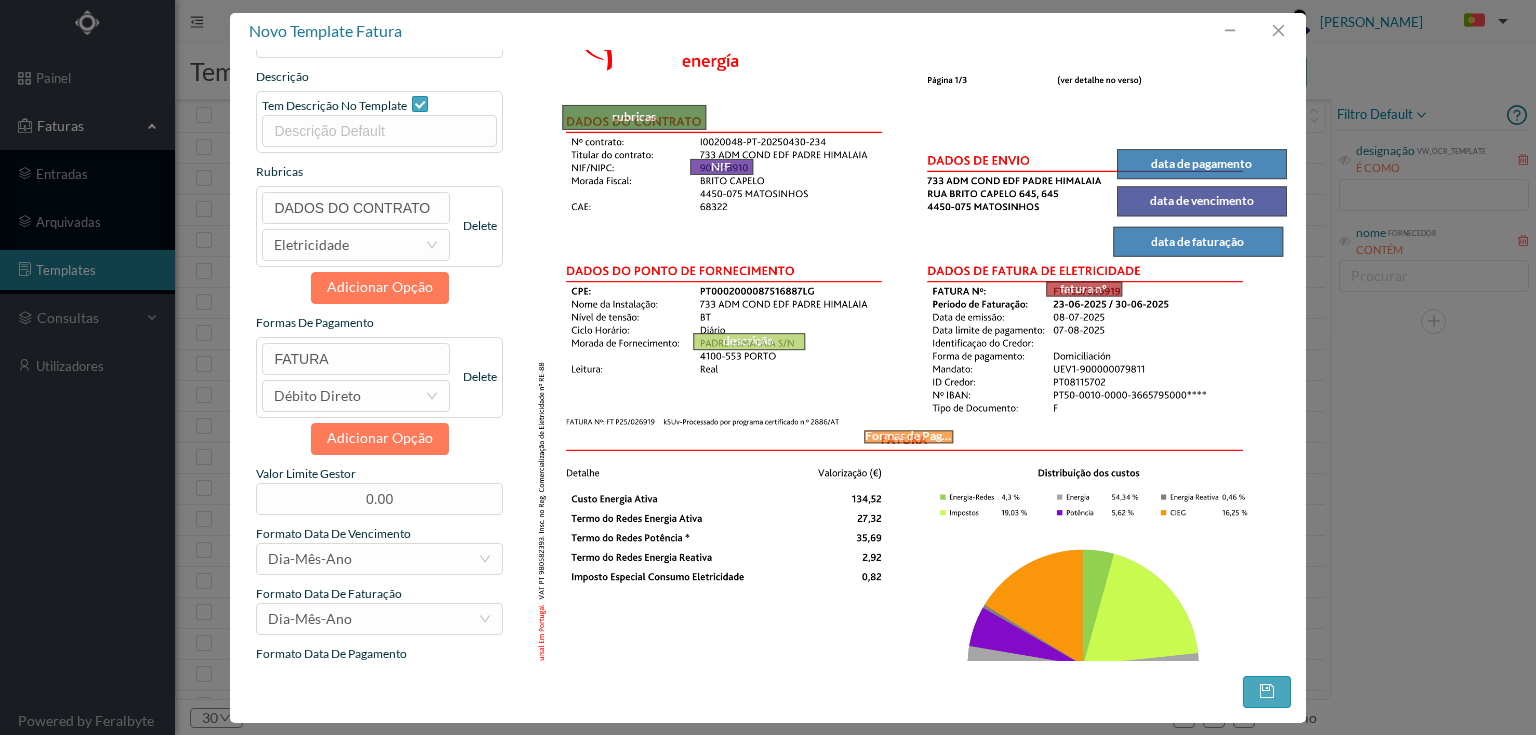 scroll, scrollTop: 80, scrollLeft: 0, axis: vertical 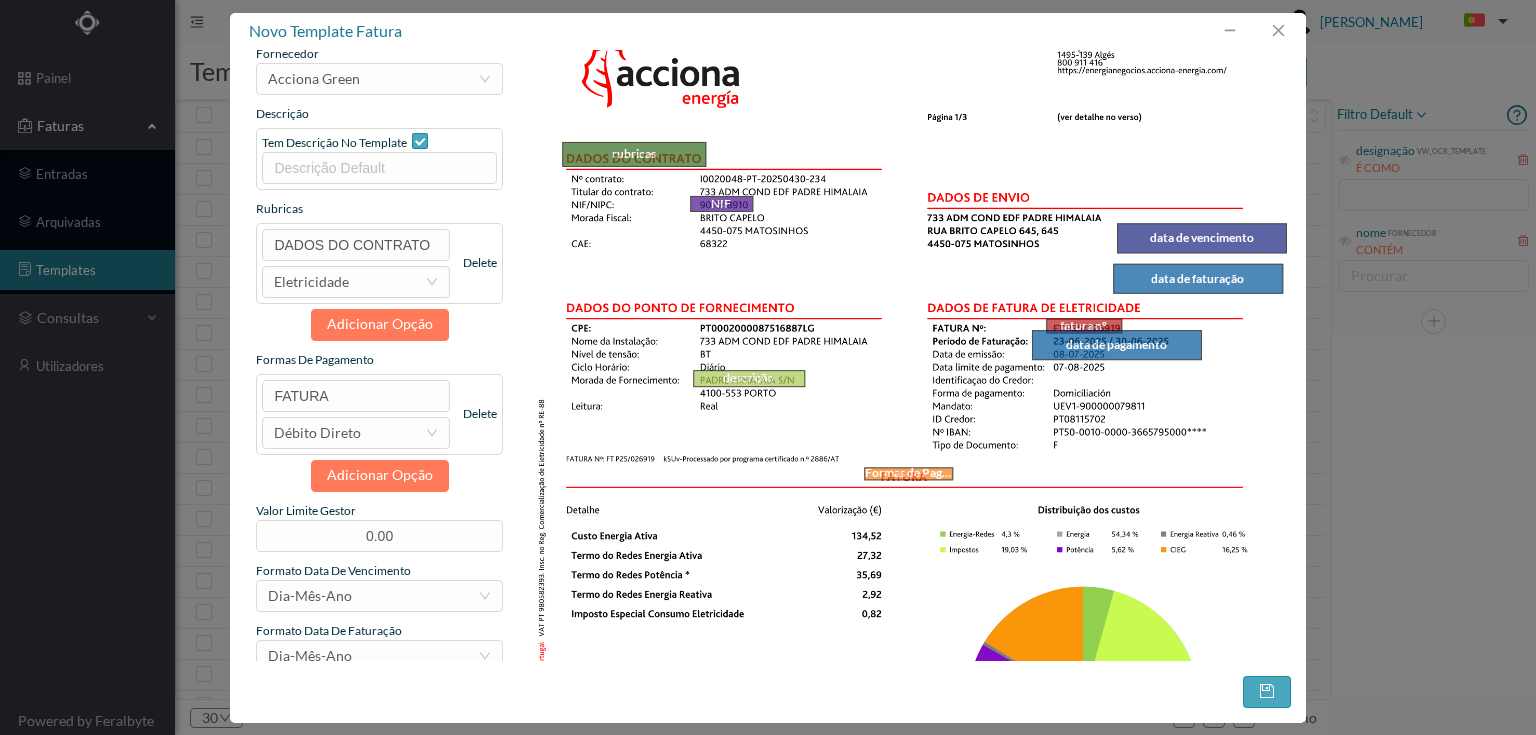 drag, startPoint x: 1202, startPoint y: 192, endPoint x: 1117, endPoint y: 336, distance: 167.21542 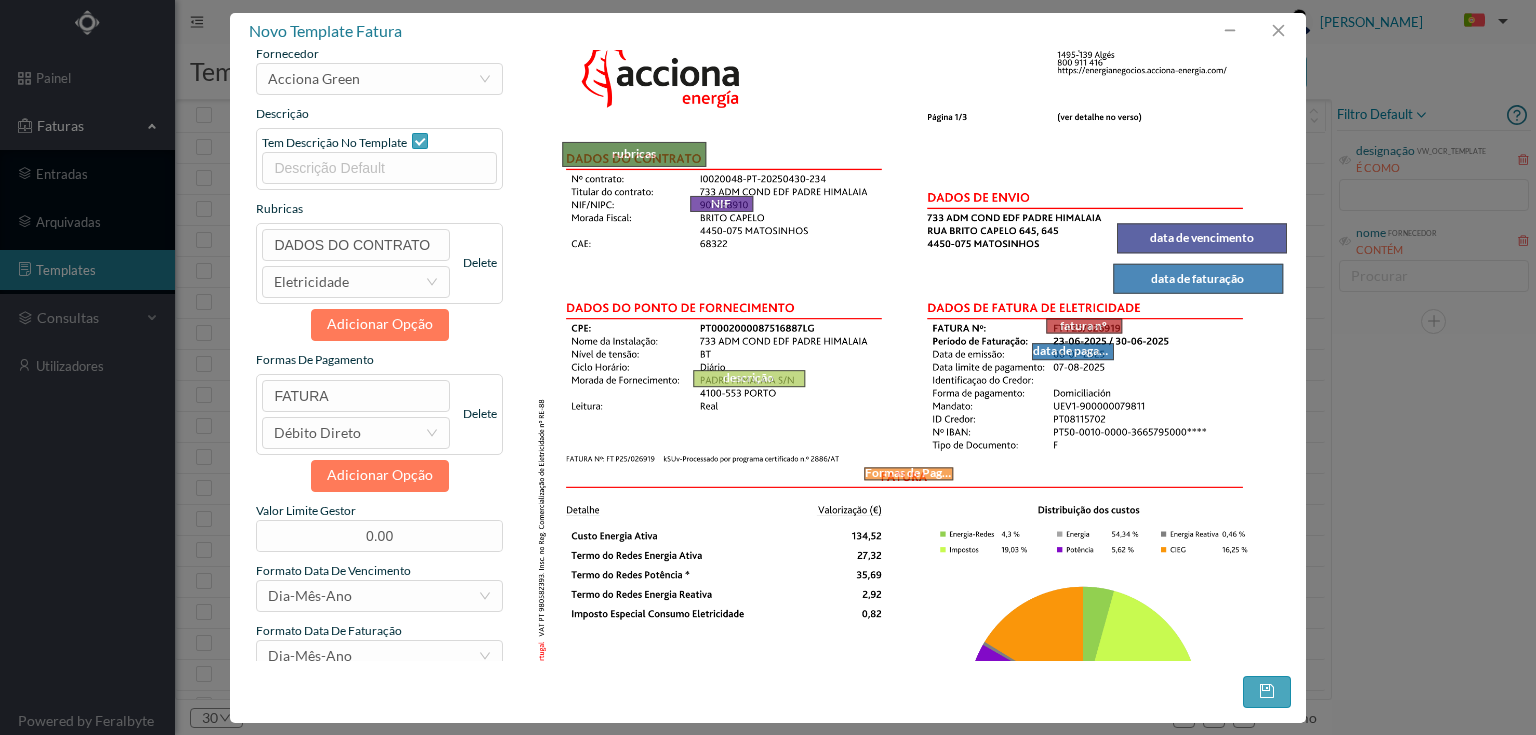drag, startPoint x: 1193, startPoint y: 332, endPoint x: 1103, endPoint y: 344, distance: 90.79648 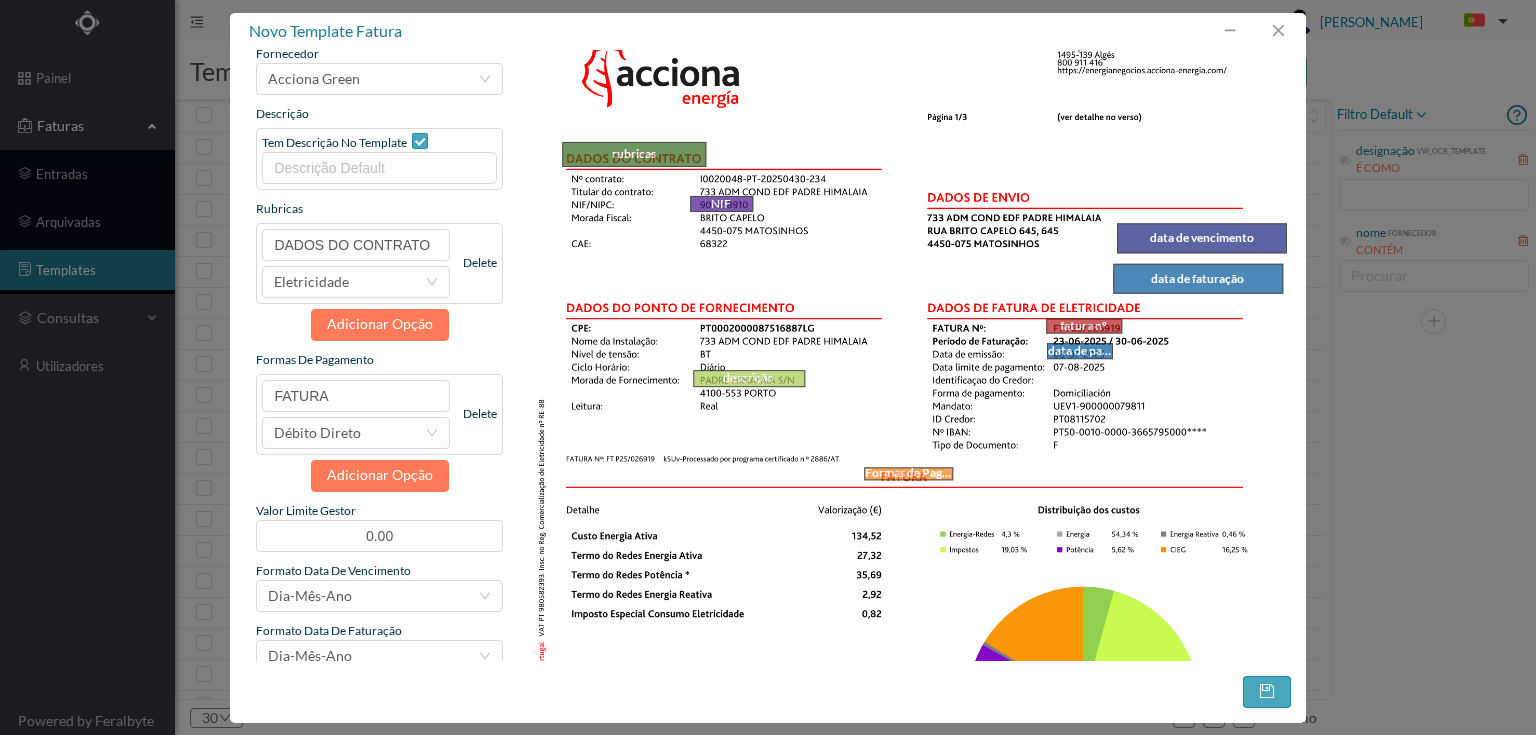 drag, startPoint x: 1029, startPoint y: 350, endPoint x: 1055, endPoint y: 345, distance: 26.476404 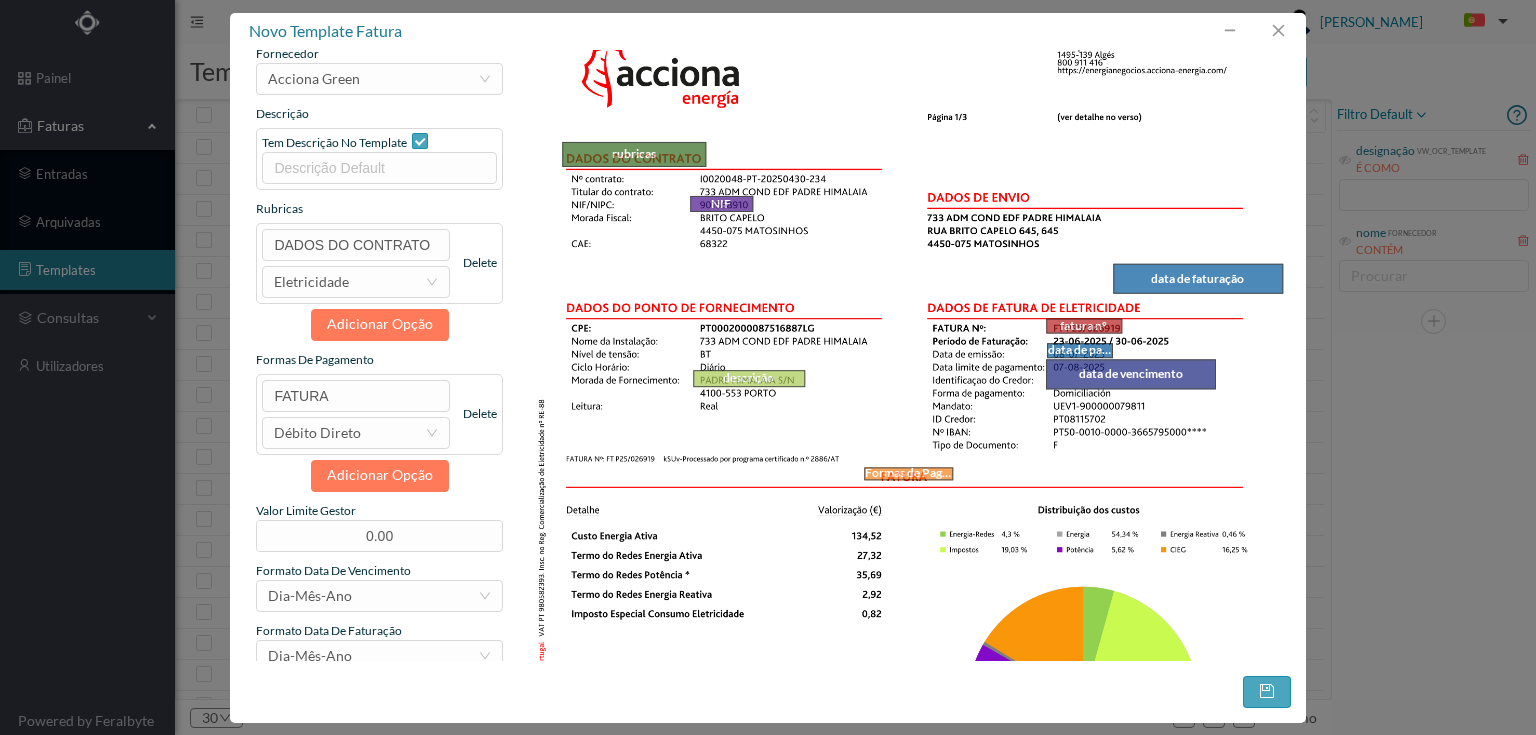 drag, startPoint x: 1210, startPoint y: 236, endPoint x: 1139, endPoint y: 372, distance: 153.41772 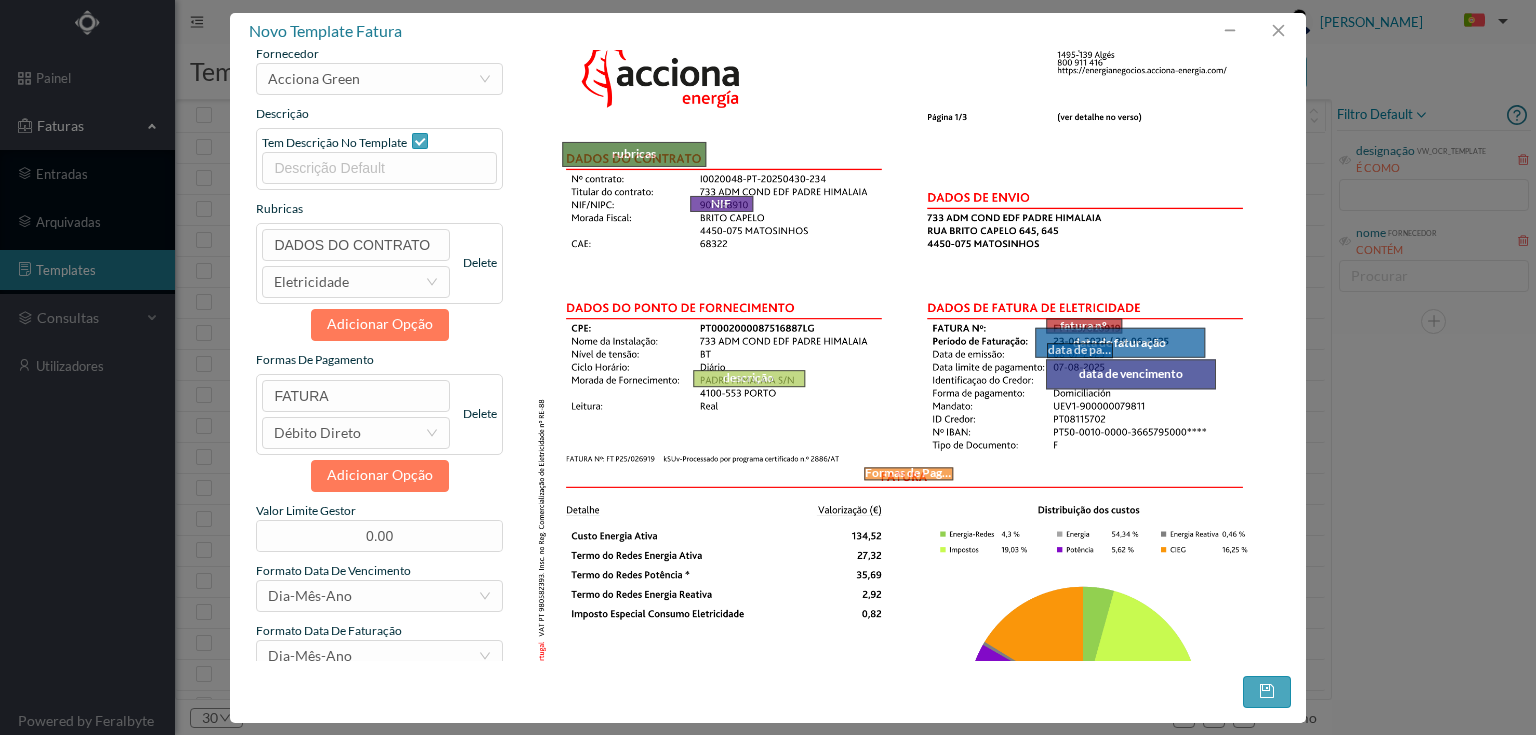 drag, startPoint x: 1238, startPoint y: 280, endPoint x: 1160, endPoint y: 344, distance: 100.89599 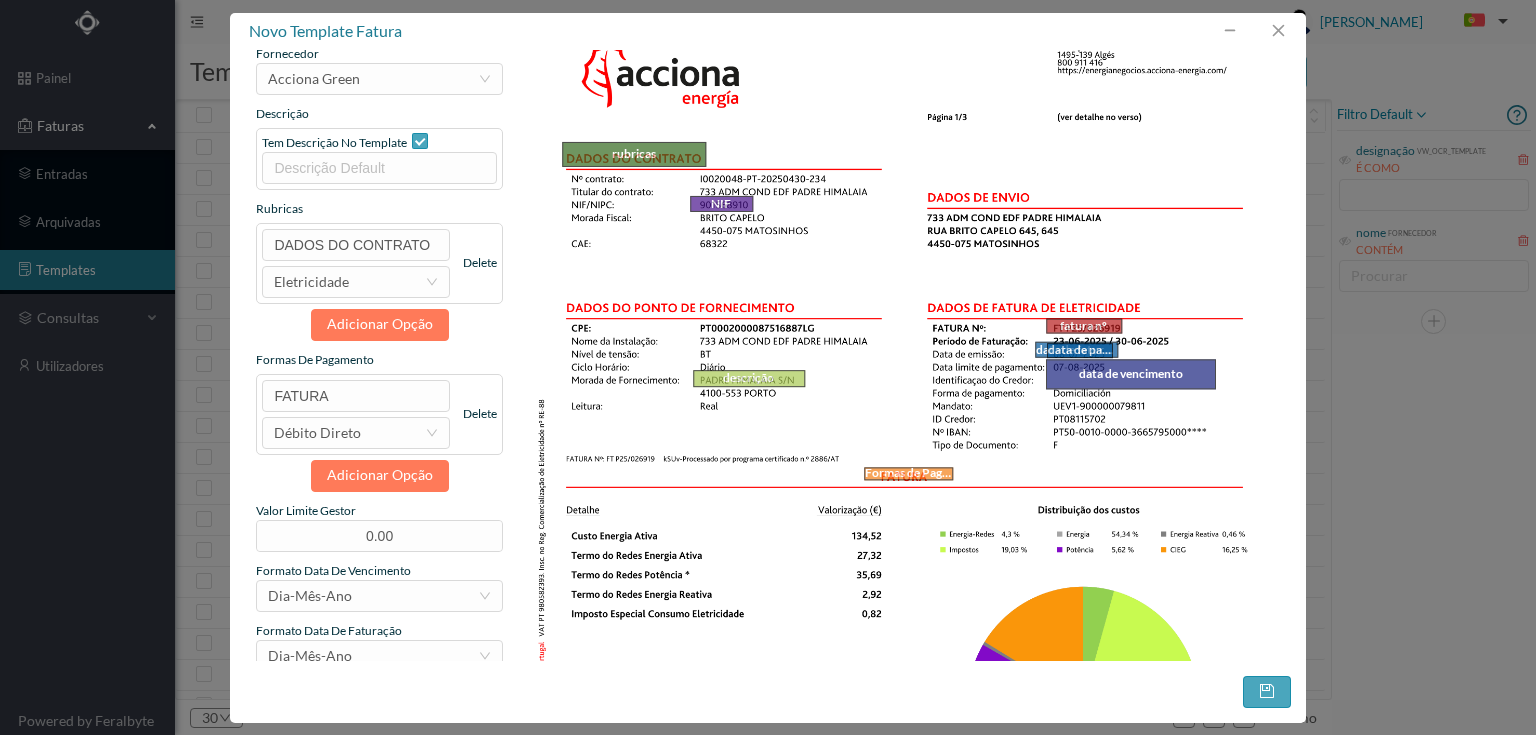drag, startPoint x: 1195, startPoint y: 334, endPoint x: 1092, endPoint y: 344, distance: 103.4843 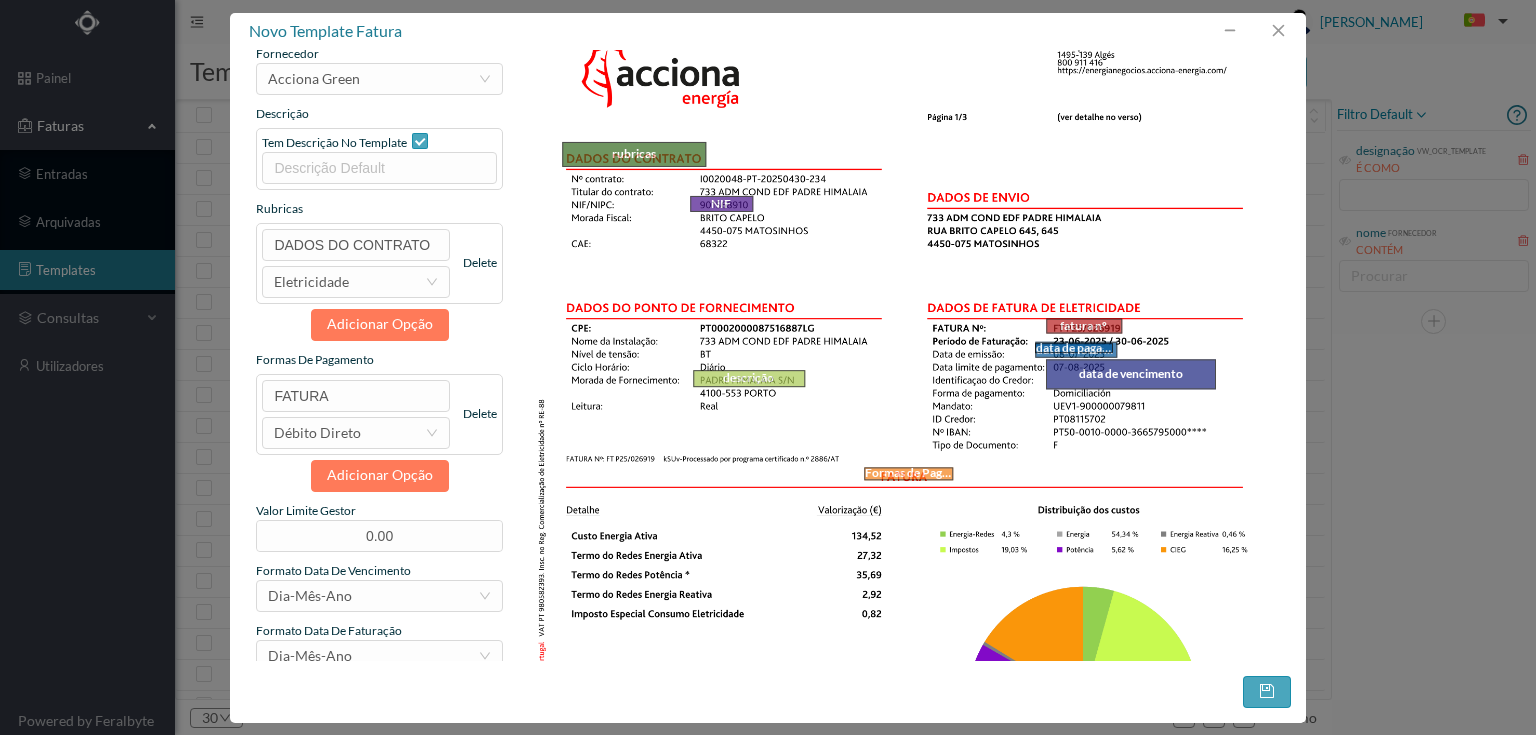 drag, startPoint x: 1038, startPoint y: 353, endPoint x: 1026, endPoint y: 348, distance: 13 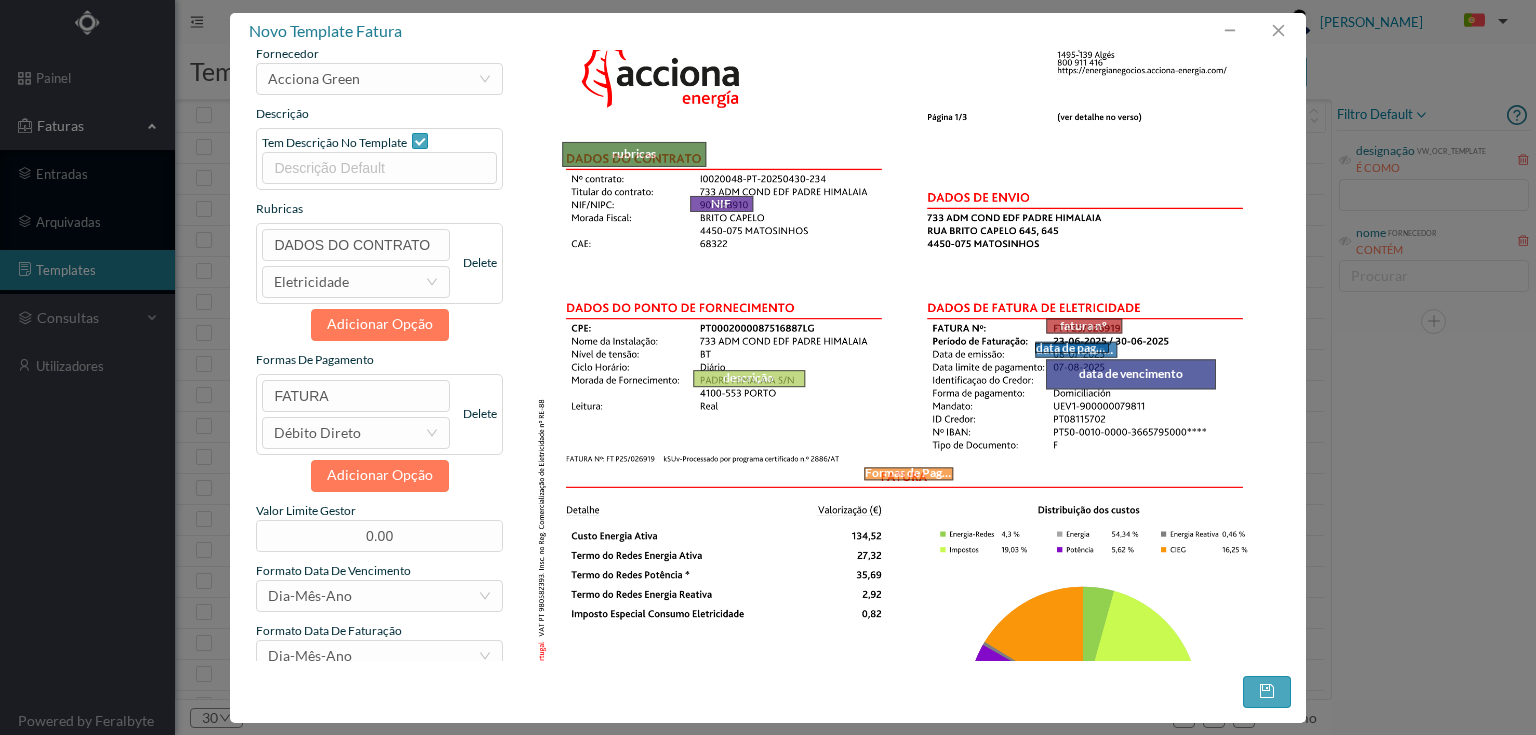 click at bounding box center [1108, 352] 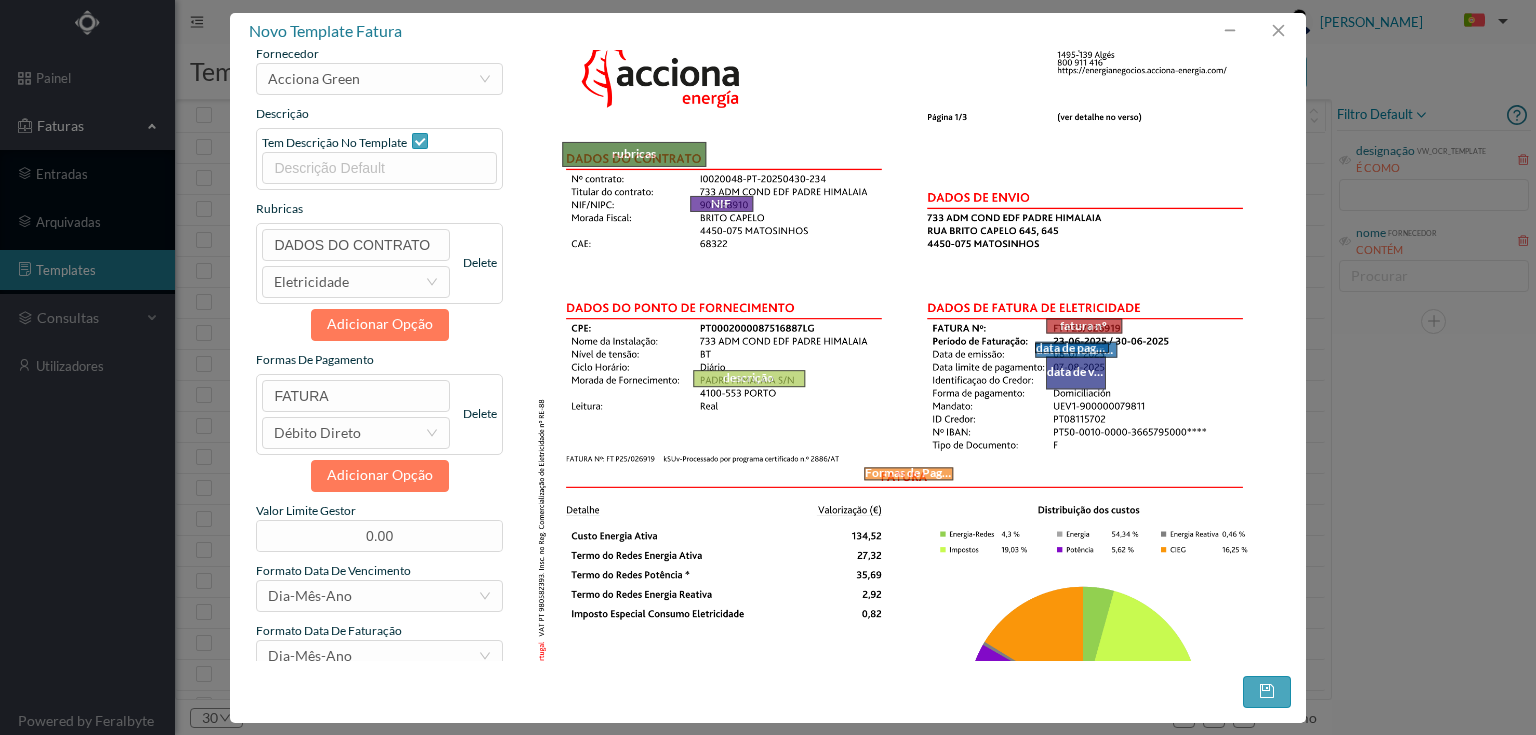 drag, startPoint x: 1205, startPoint y: 367, endPoint x: 1095, endPoint y: 364, distance: 110.0409 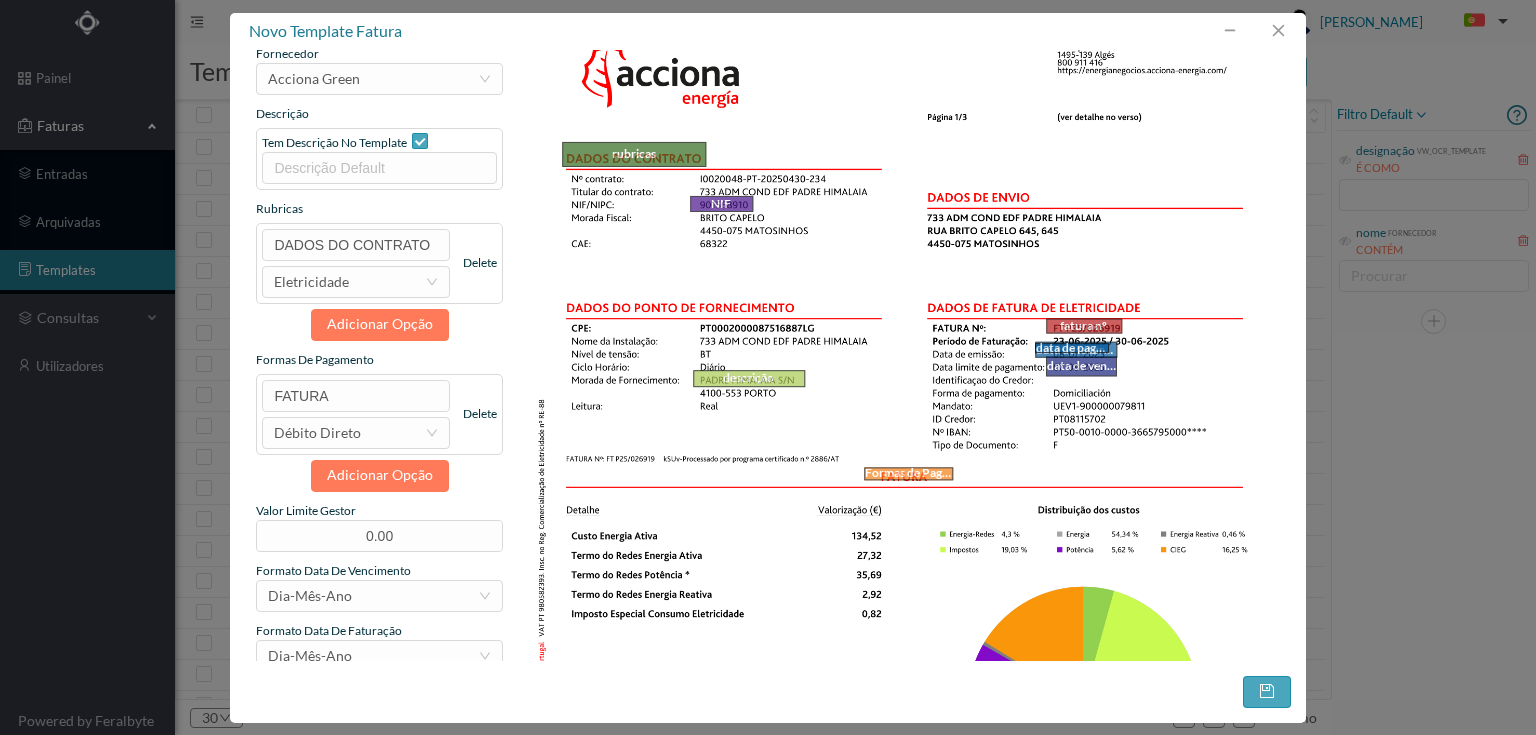 drag, startPoint x: 1098, startPoint y: 382, endPoint x: 1109, endPoint y: 369, distance: 17.029387 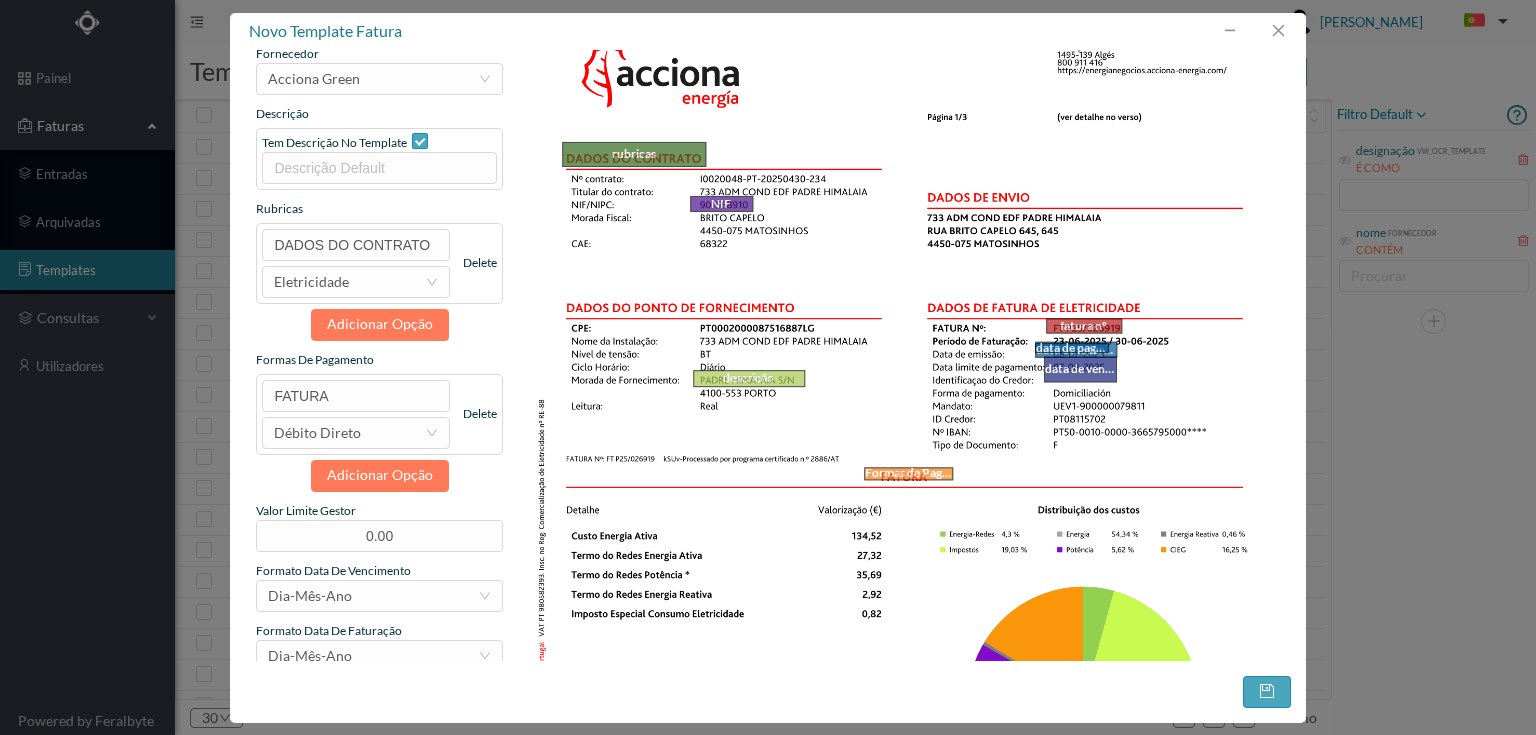 click at bounding box center (1045, 381) 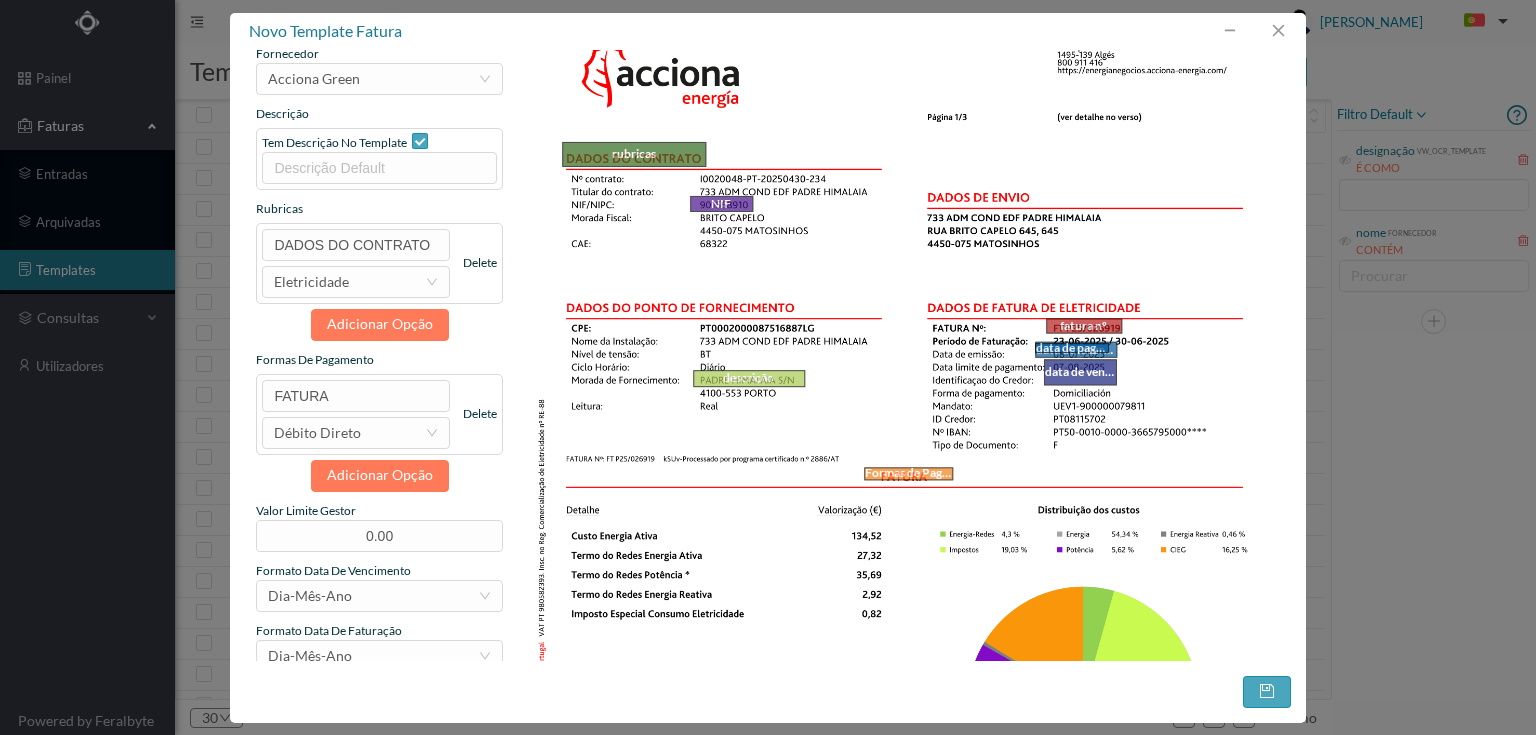 click on "data de vencimento" at bounding box center (1080, 372) 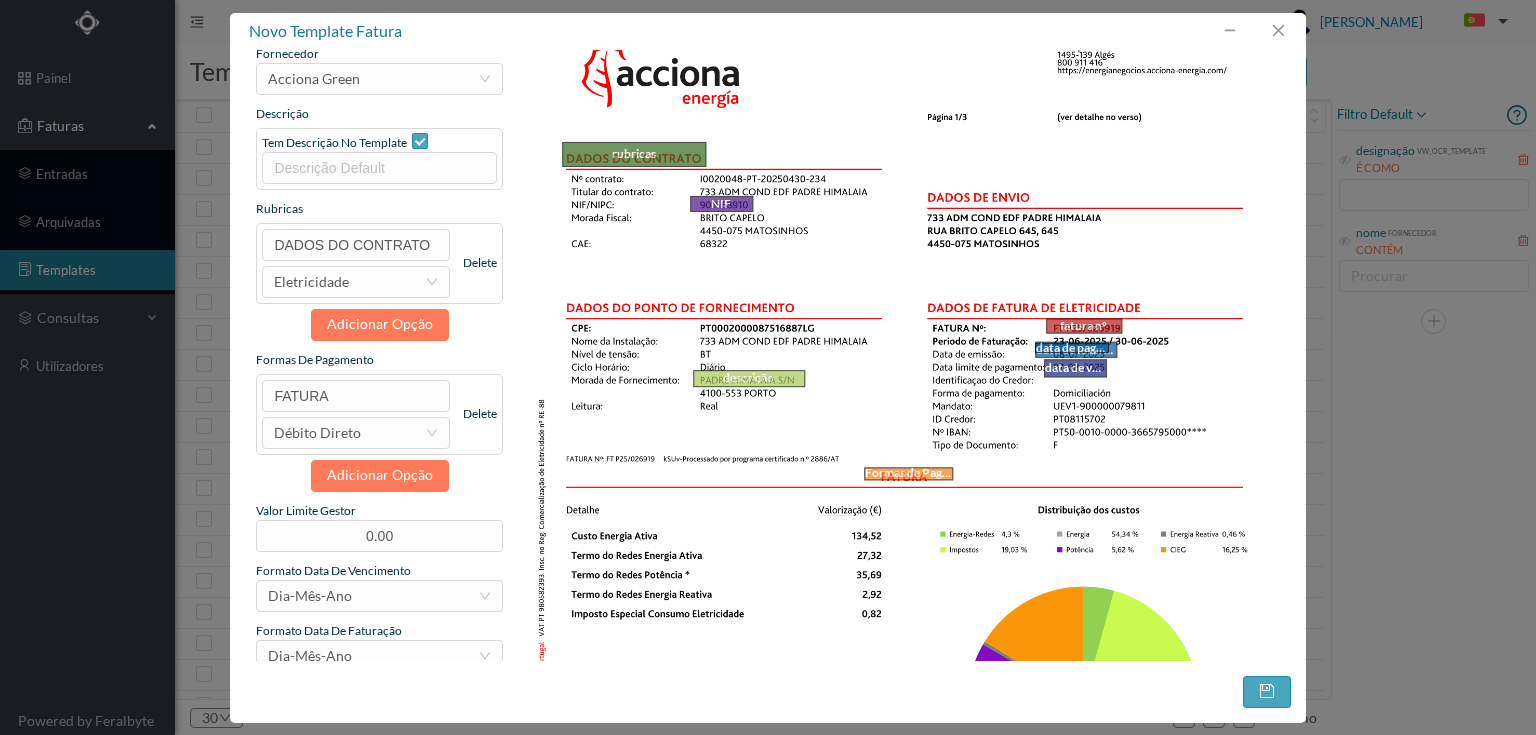drag, startPoint x: 1113, startPoint y: 380, endPoint x: 1103, endPoint y: 372, distance: 12.806249 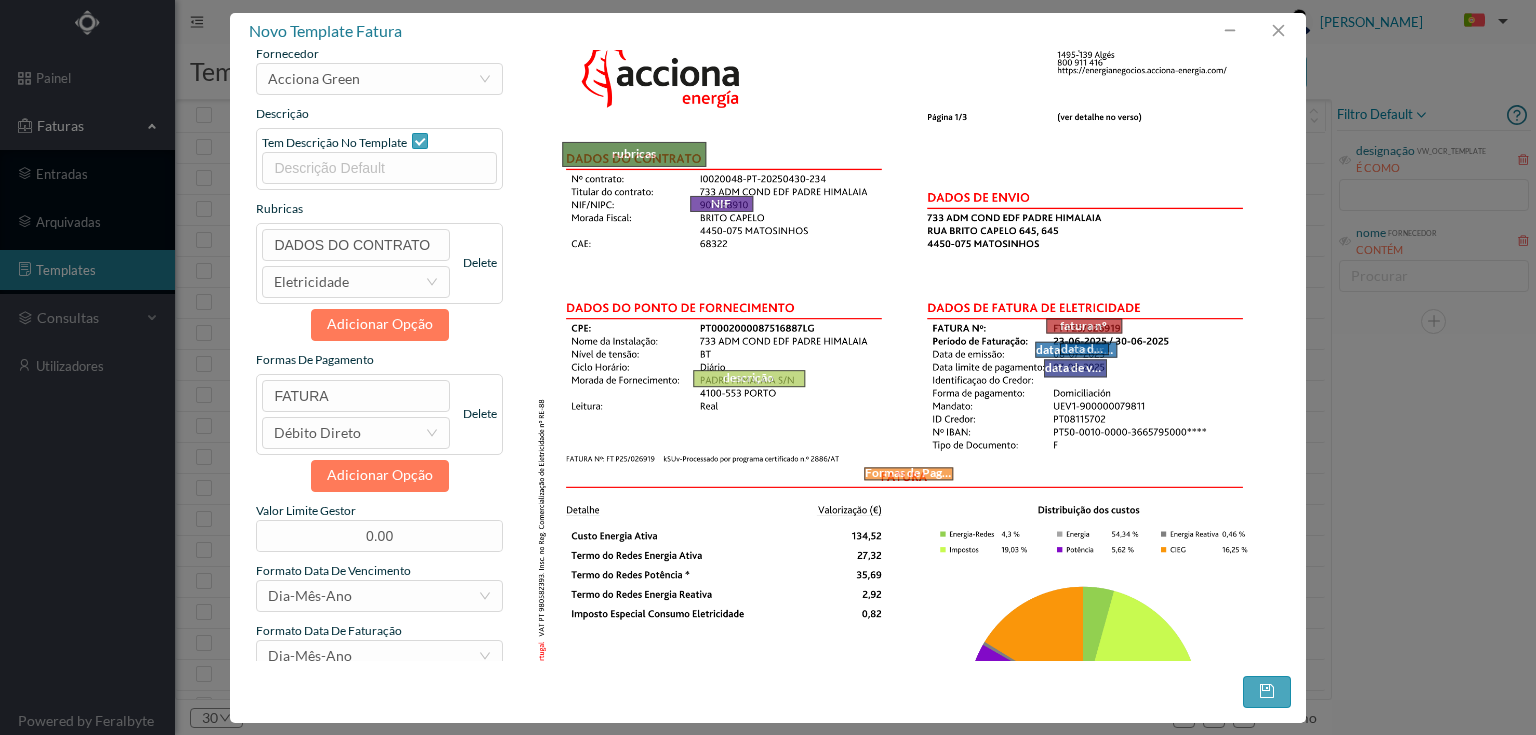 drag, startPoint x: 1035, startPoint y: 344, endPoint x: 1060, endPoint y: 346, distance: 25.079872 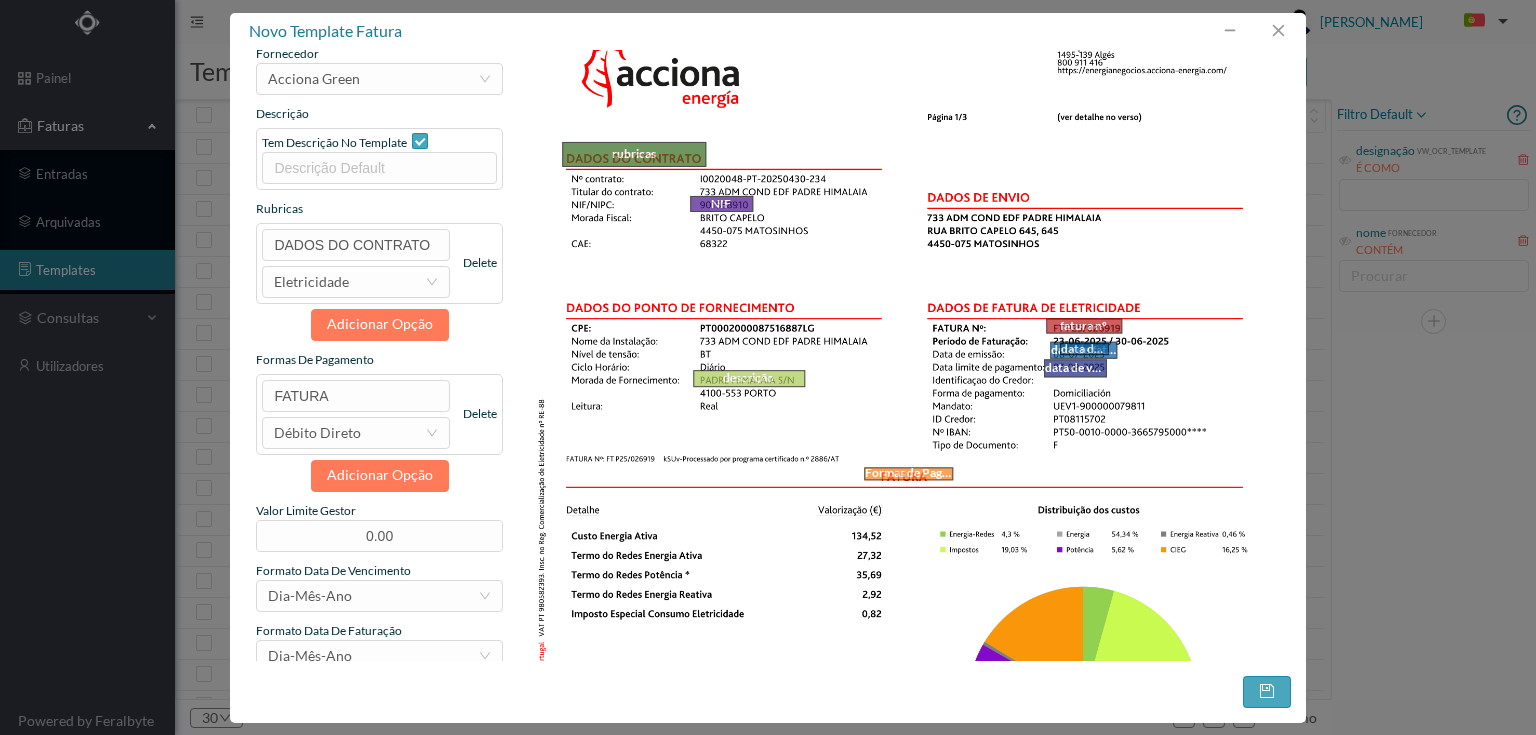 drag, startPoint x: 1036, startPoint y: 346, endPoint x: 1051, endPoint y: 347, distance: 15.033297 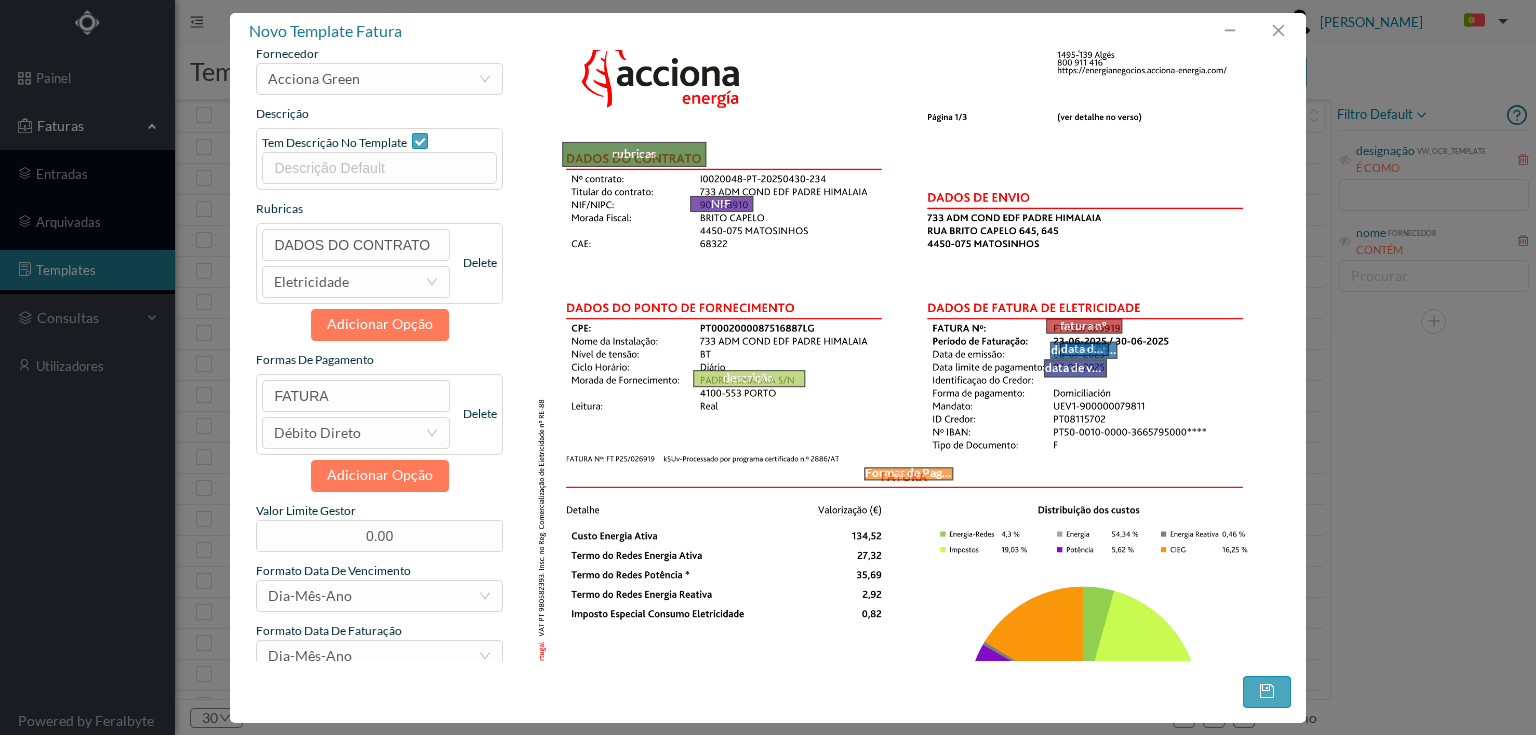 drag, startPoint x: 1061, startPoint y: 349, endPoint x: 1043, endPoint y: 350, distance: 18.027756 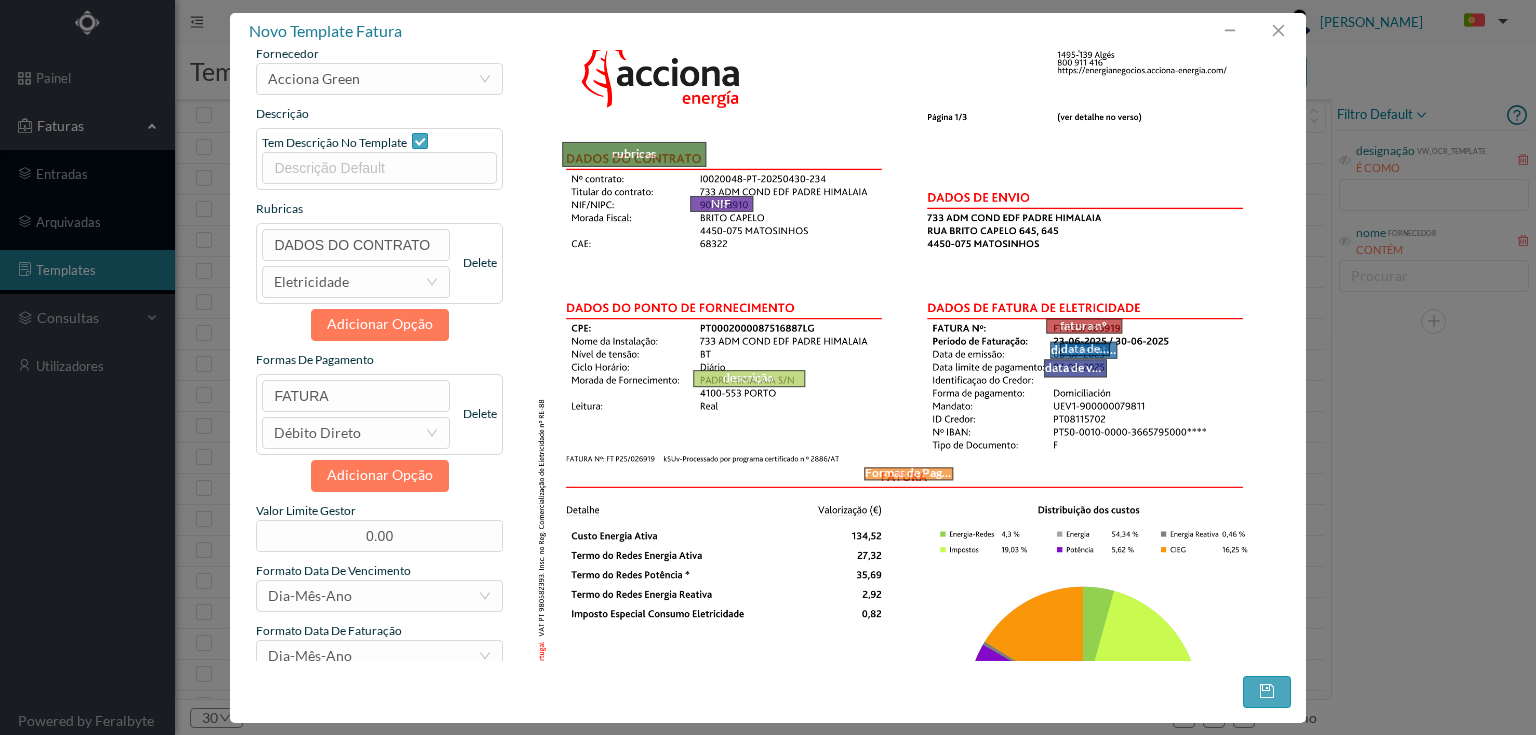 click at bounding box center (1109, 355) 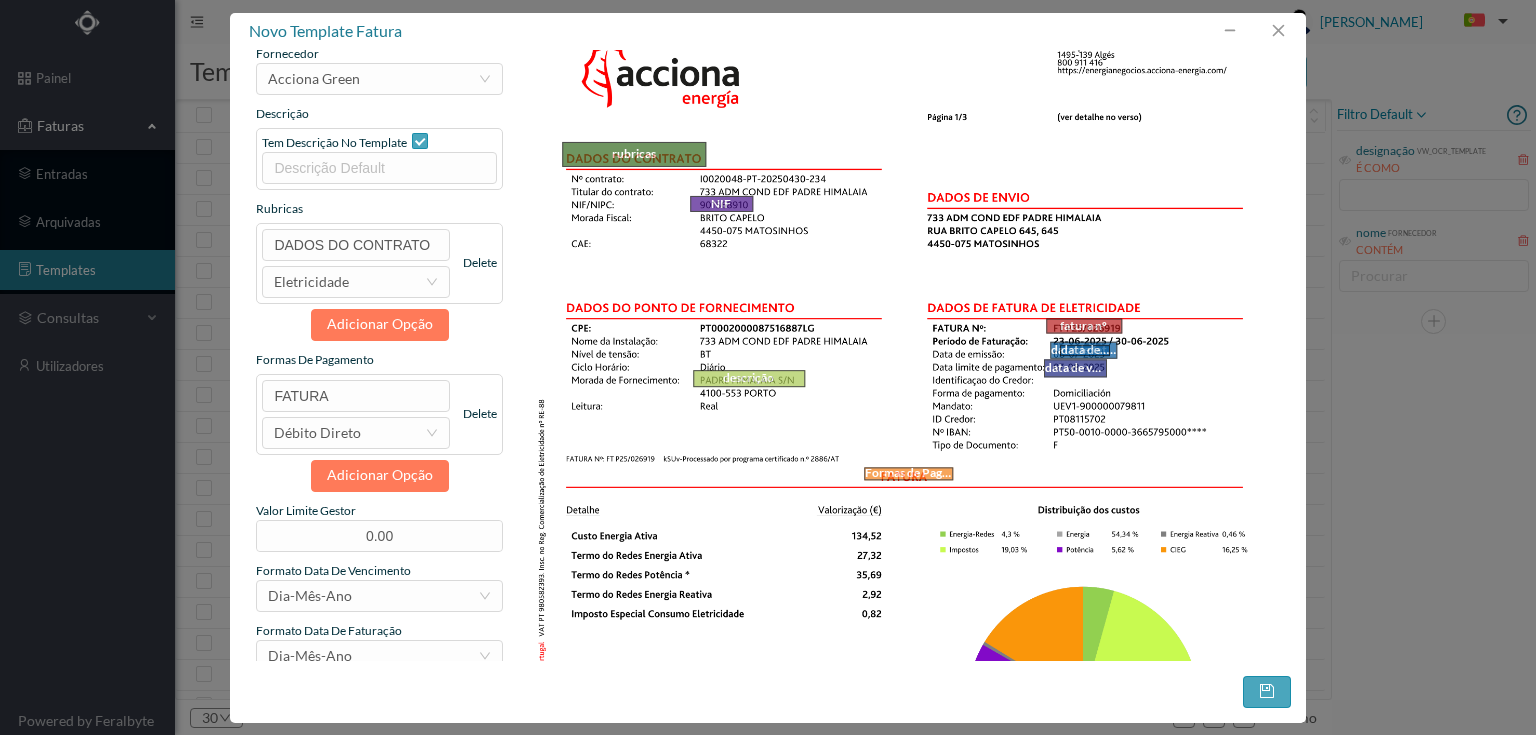 drag, startPoint x: 1070, startPoint y: 346, endPoint x: 1050, endPoint y: 348, distance: 20.09975 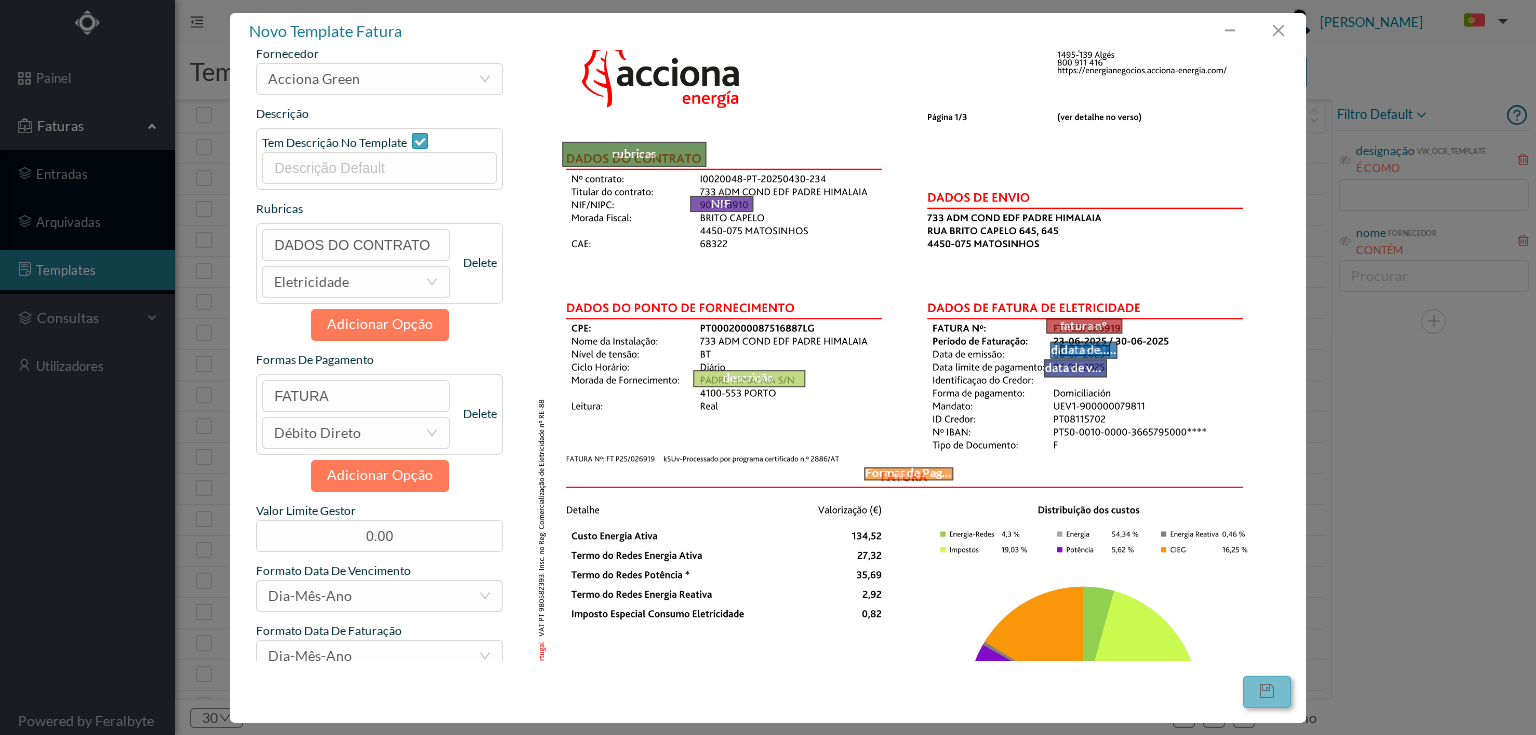click at bounding box center (1267, 692) 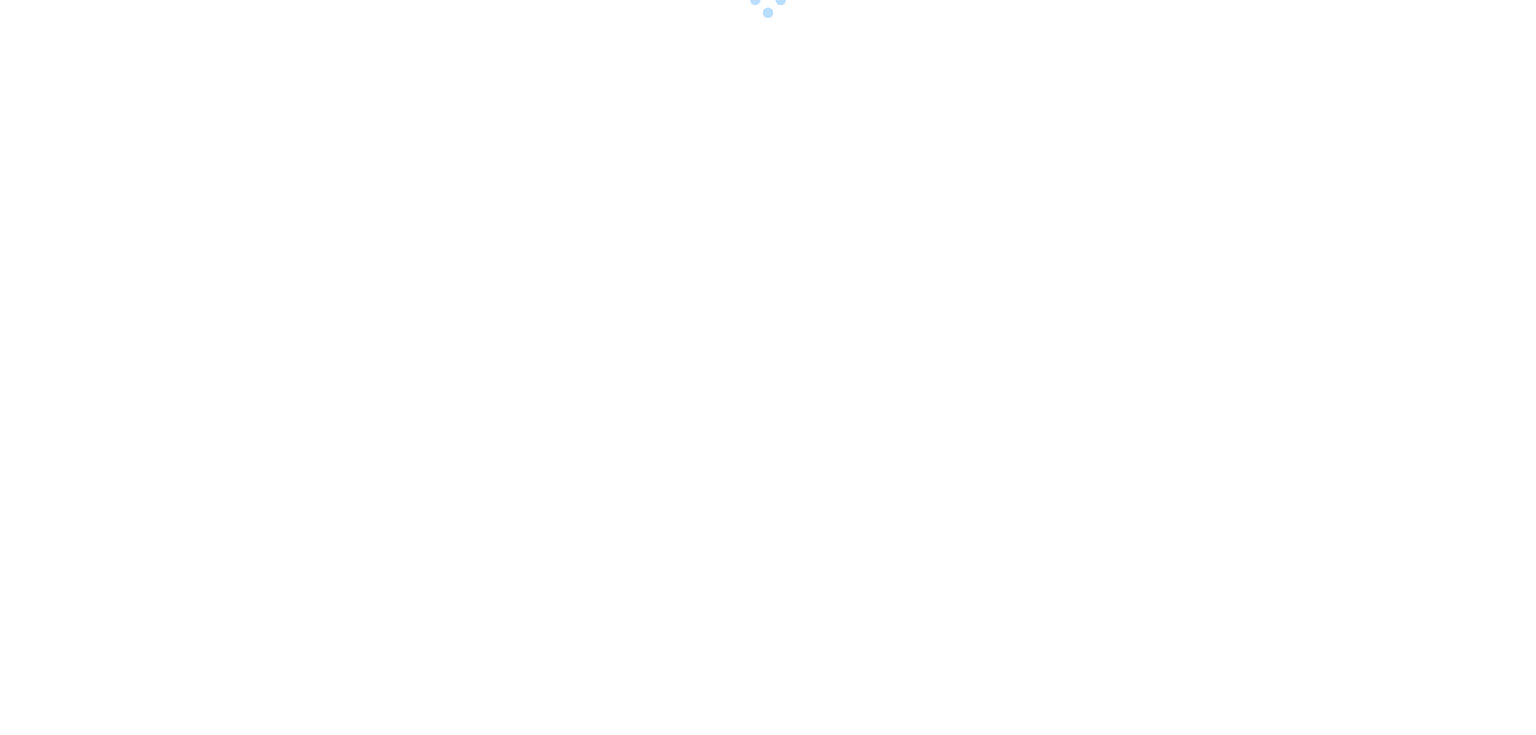 scroll, scrollTop: 0, scrollLeft: 0, axis: both 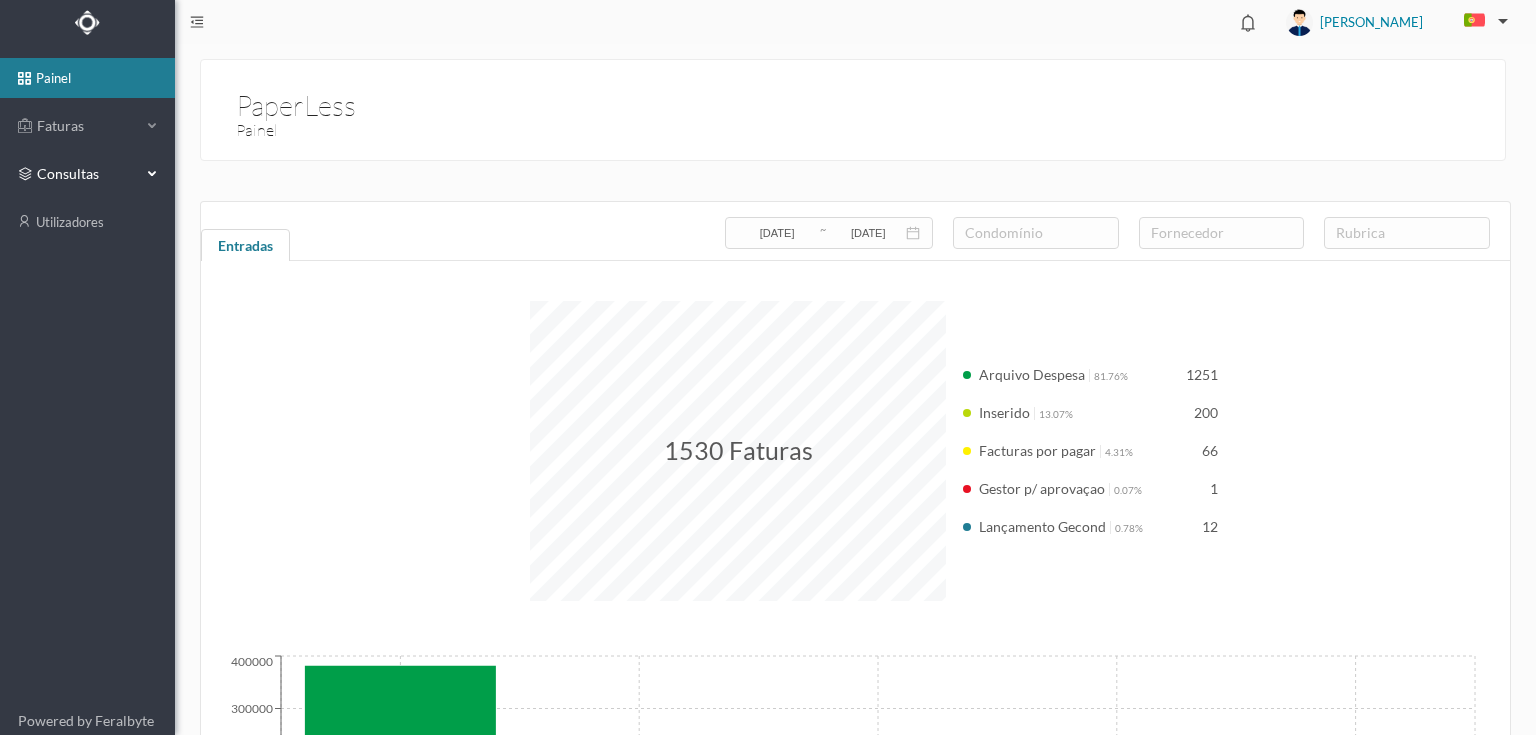 drag, startPoint x: 71, startPoint y: 165, endPoint x: 92, endPoint y: 265, distance: 102.18121 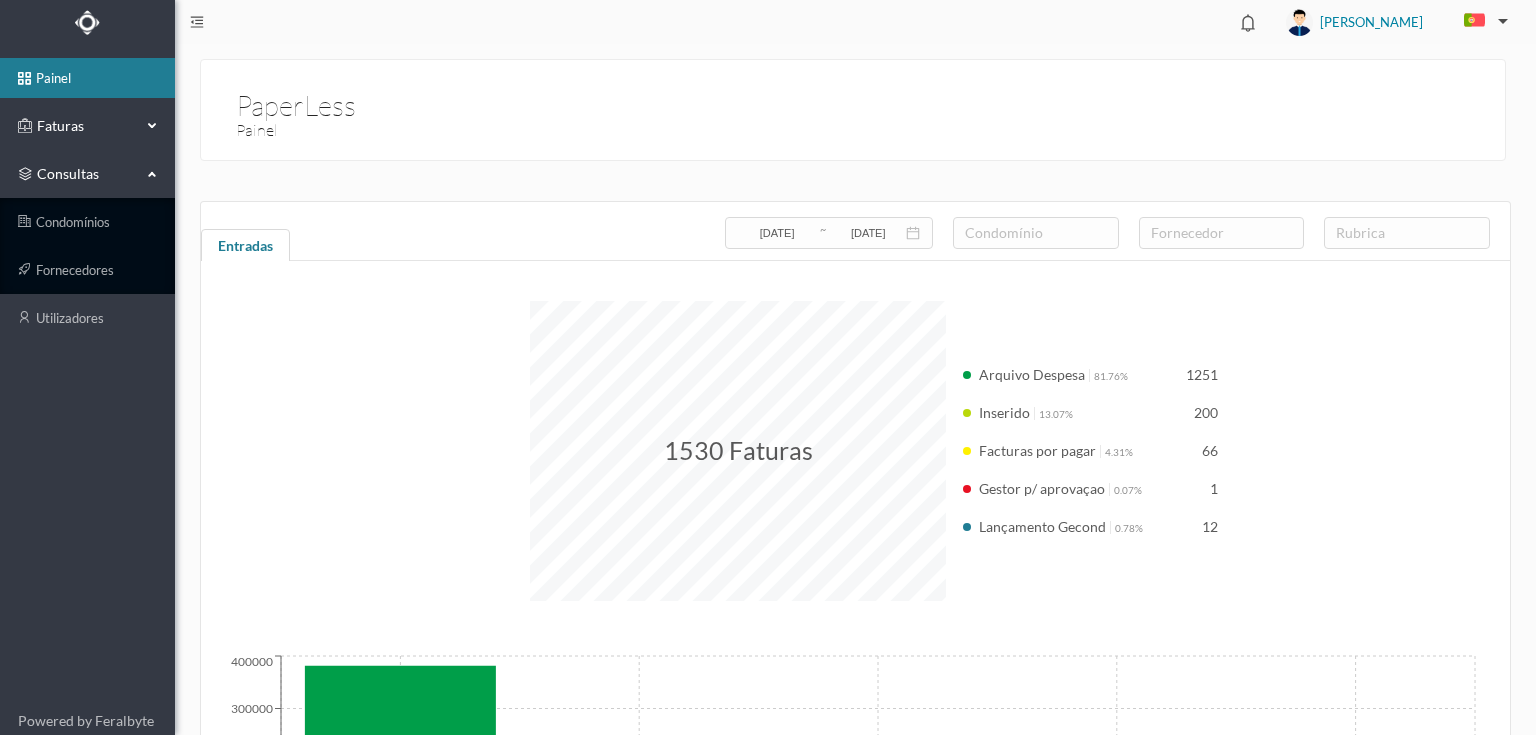 click on "Faturas" at bounding box center [87, 126] 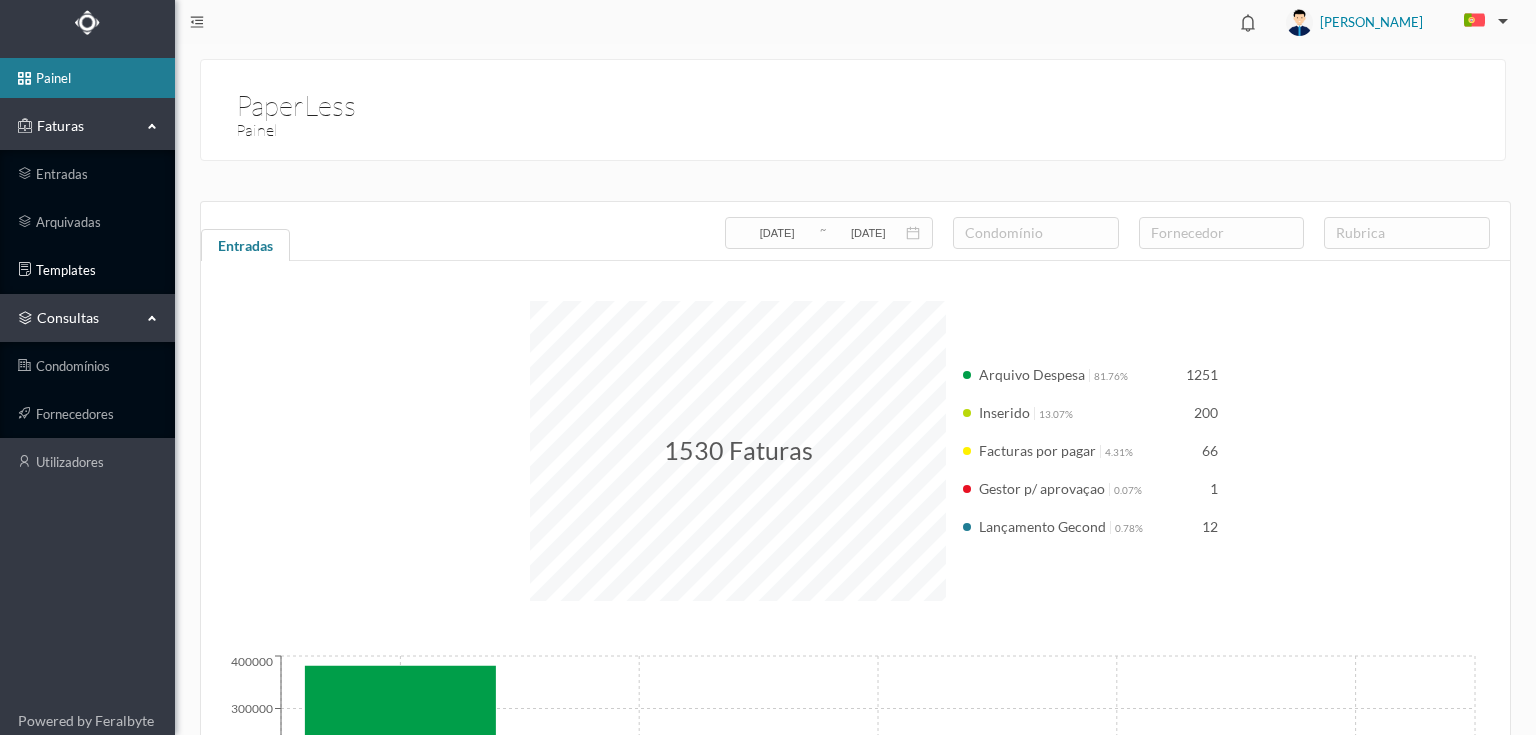 click on "templates" at bounding box center (87, 270) 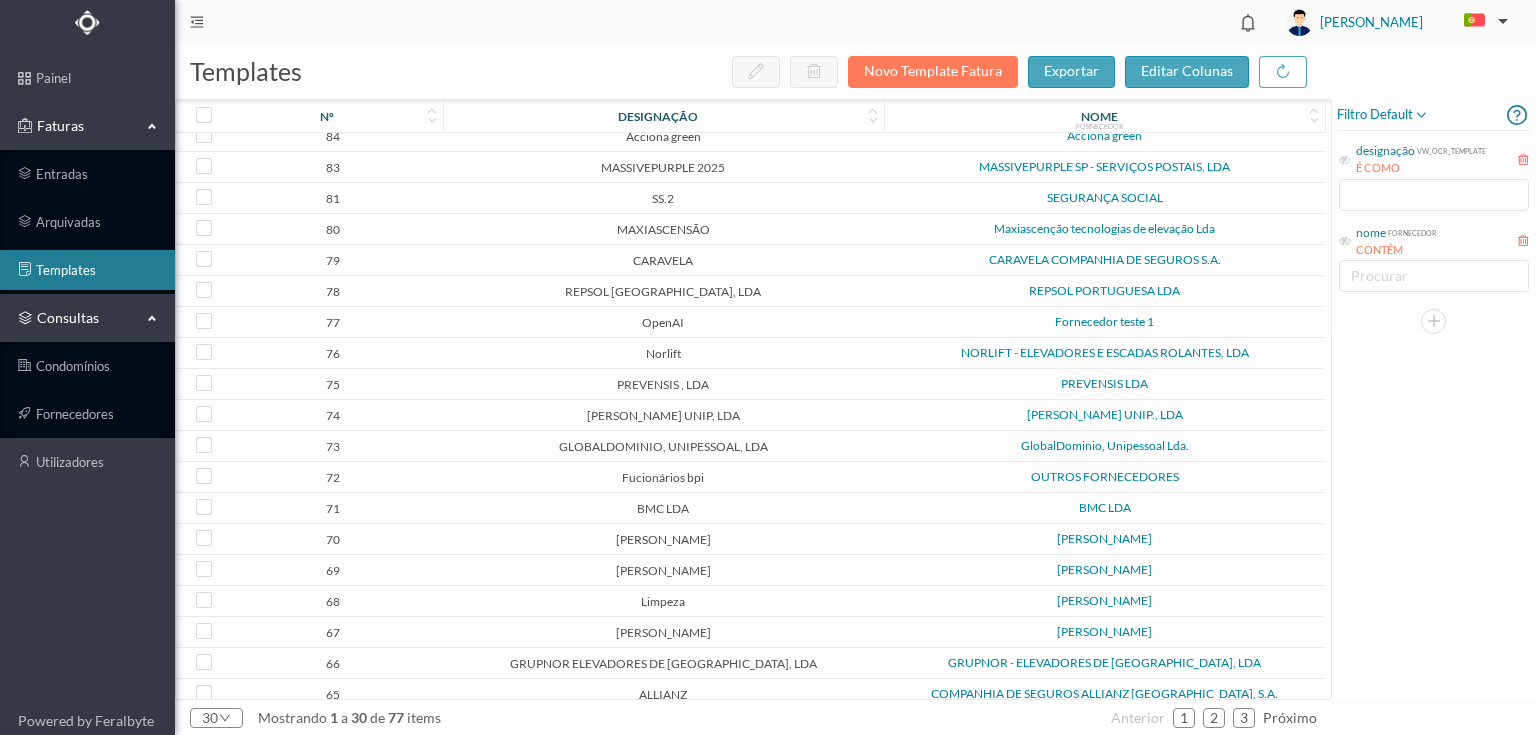 scroll, scrollTop: 0, scrollLeft: 0, axis: both 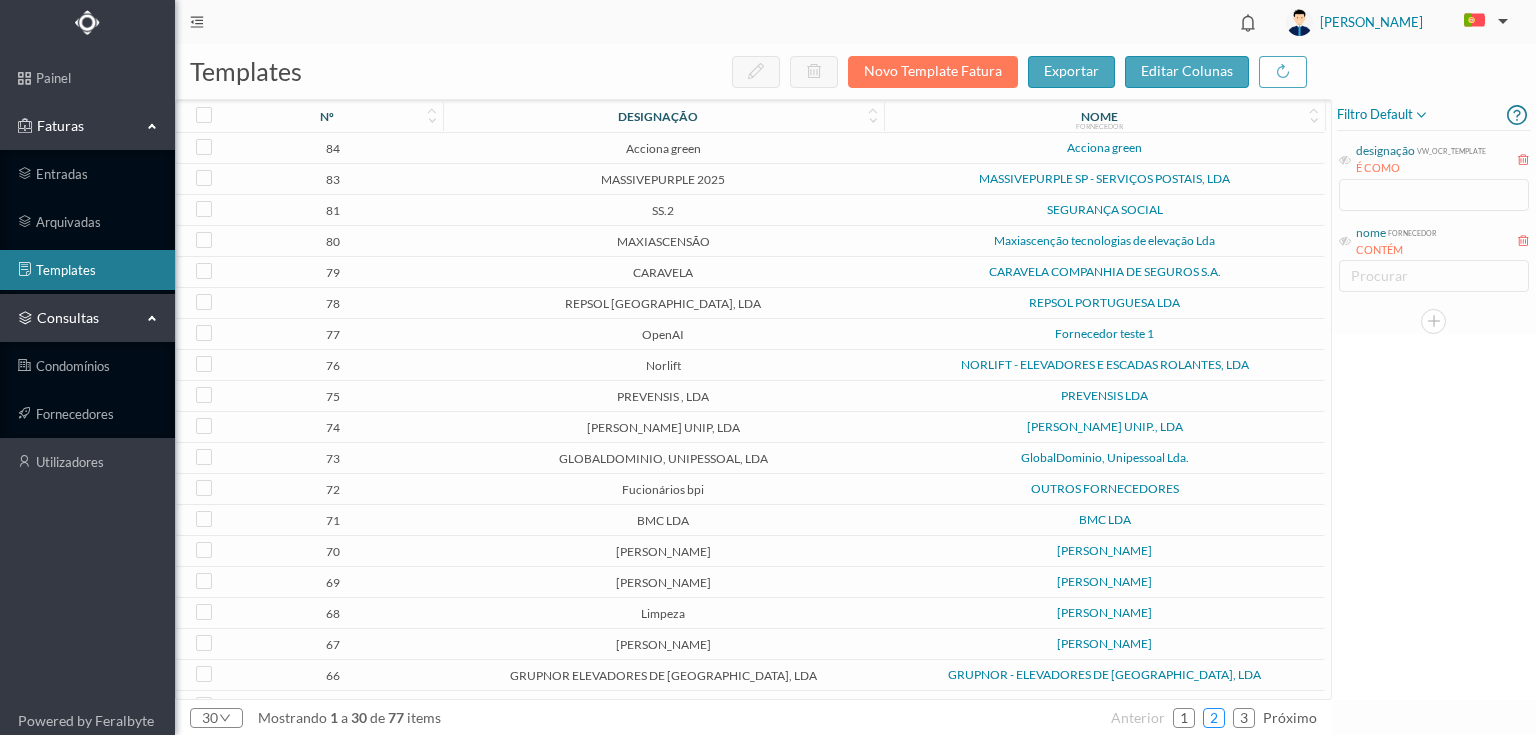 click on "2" at bounding box center [1214, 718] 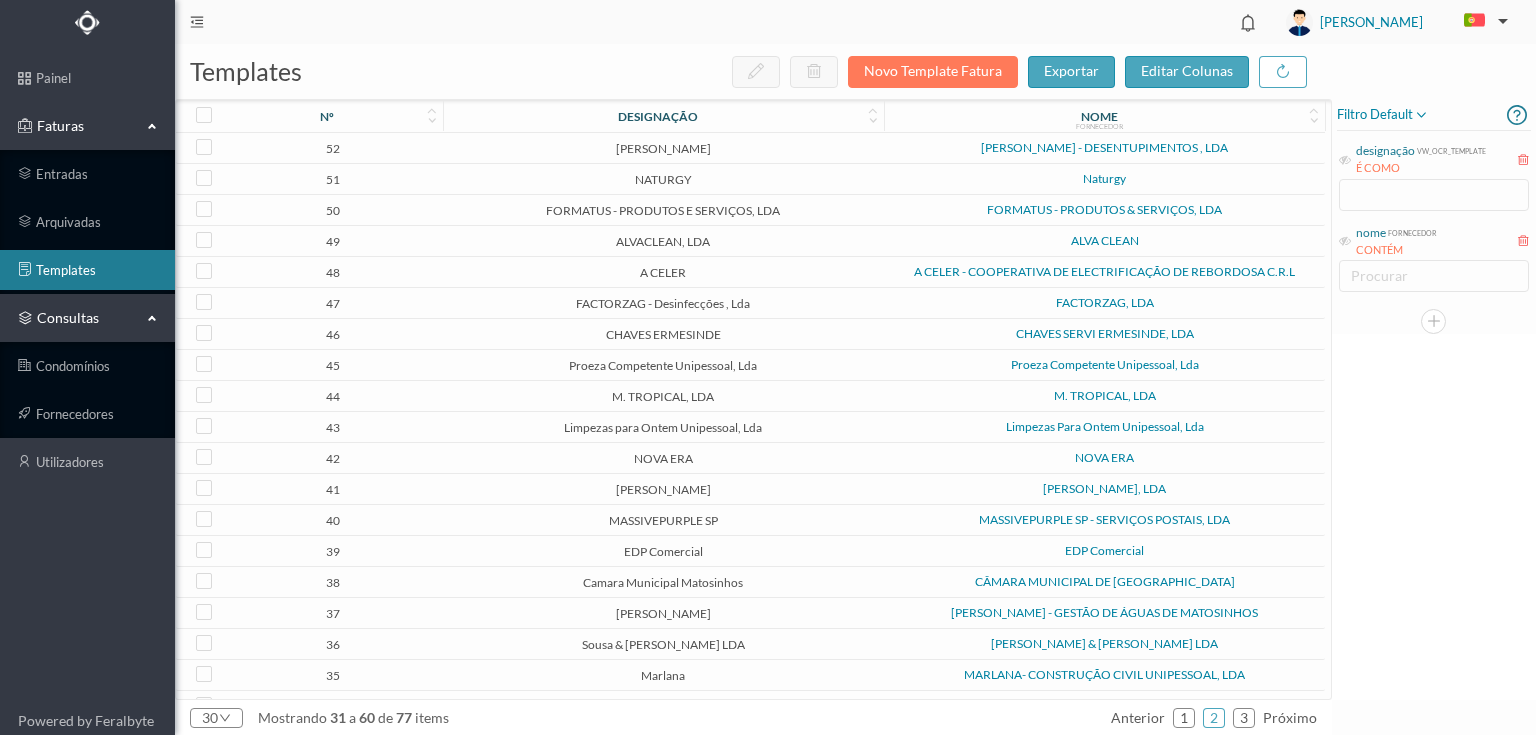 click on "EDP Comercial" at bounding box center (663, 551) 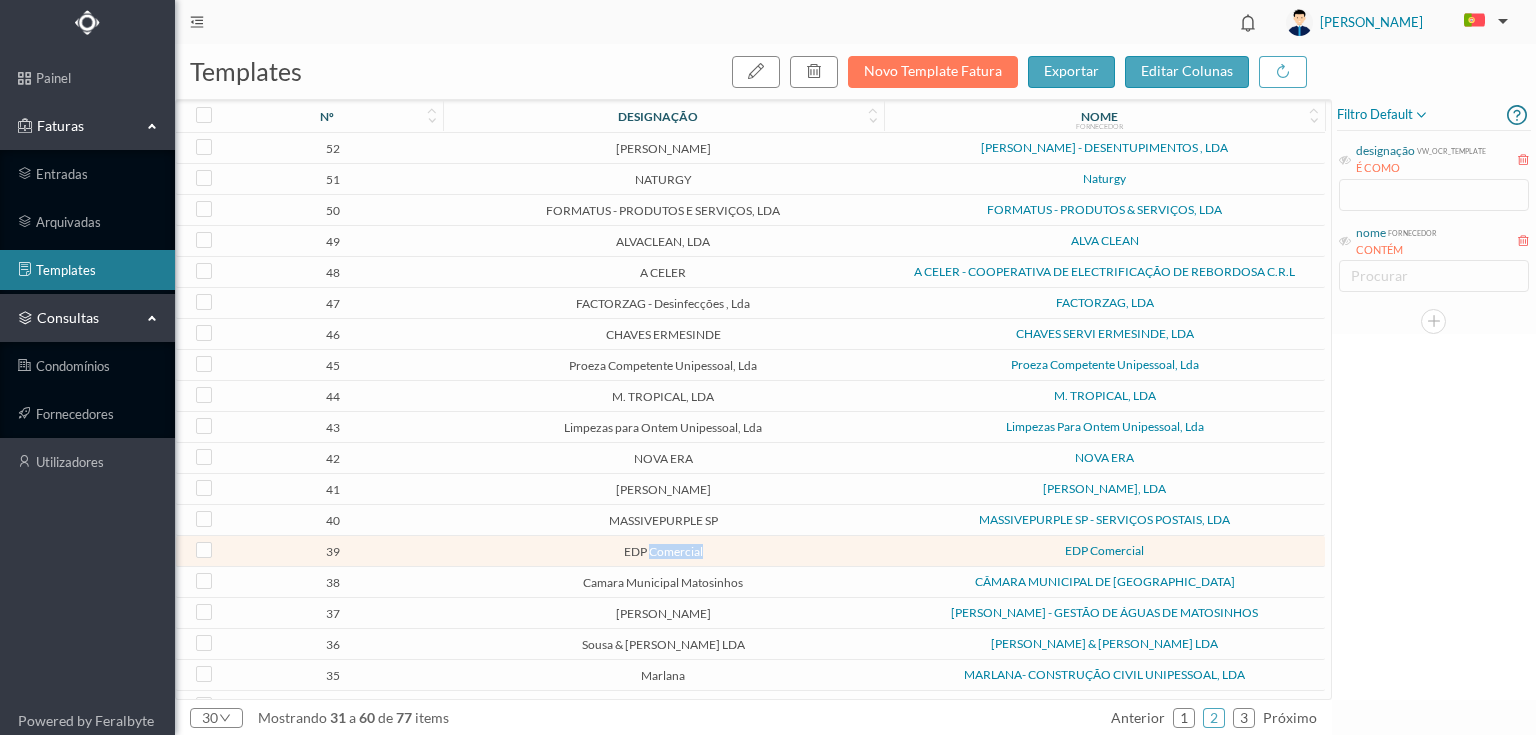 click on "EDP Comercial" at bounding box center (663, 551) 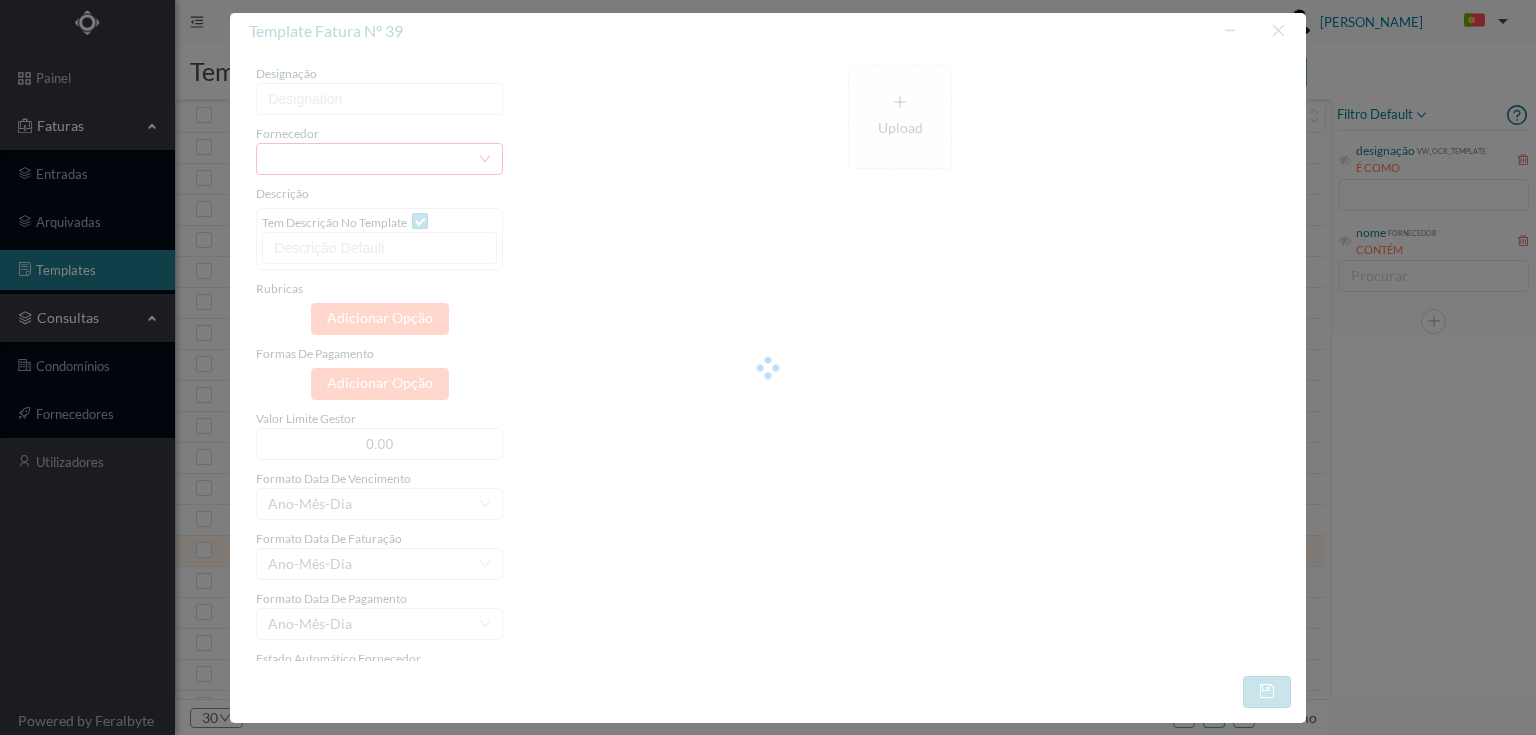 type on "EDP Comercial" 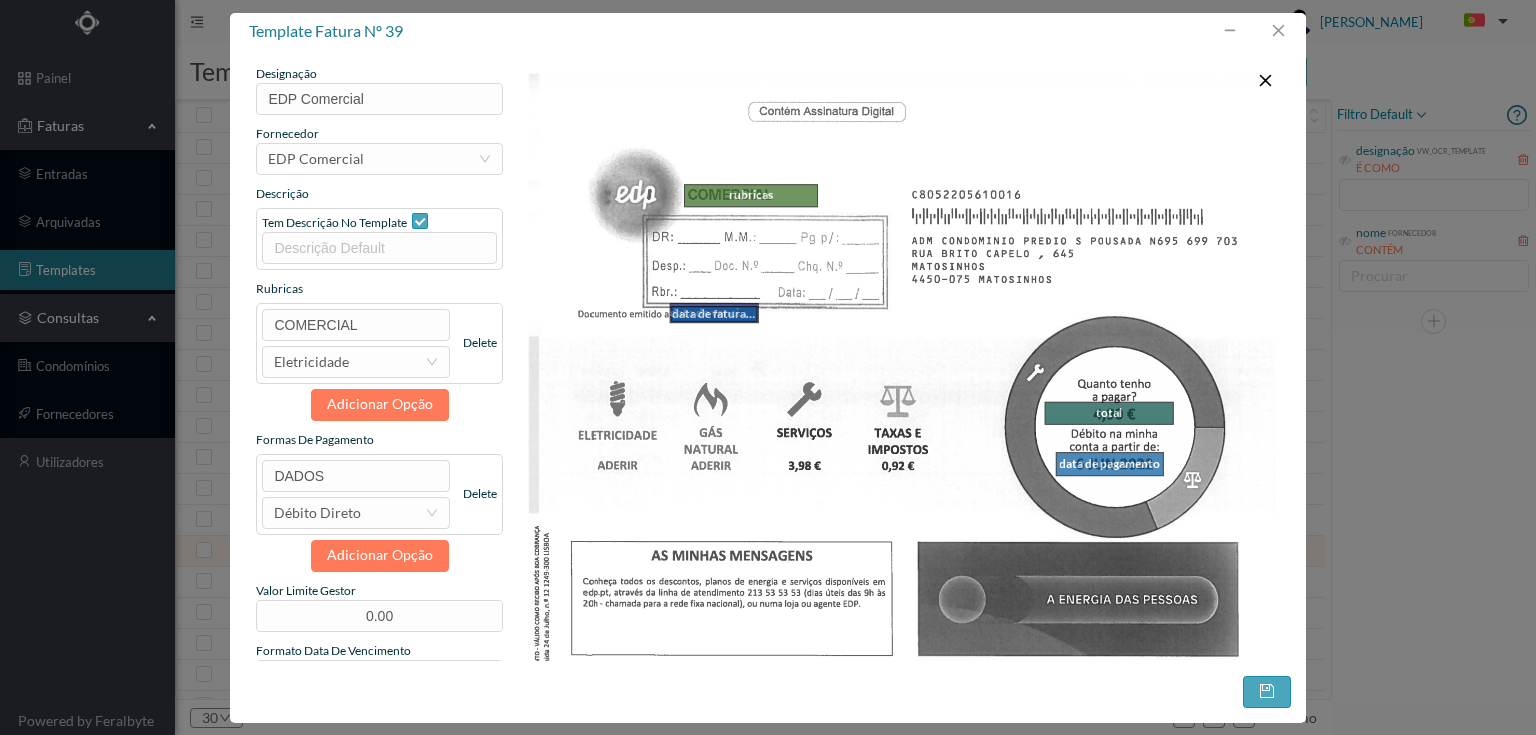 scroll, scrollTop: 80, scrollLeft: 0, axis: vertical 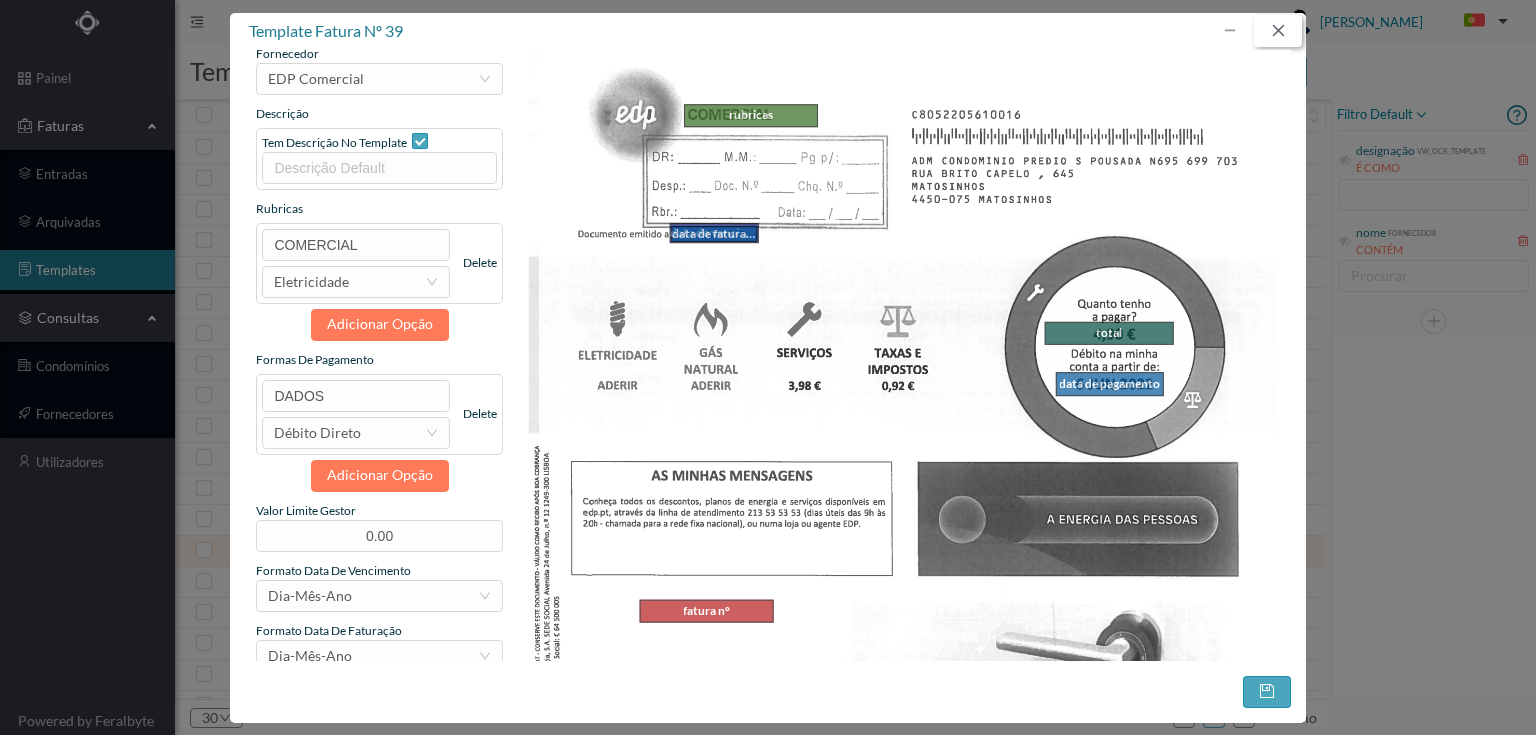 drag, startPoint x: 1280, startPoint y: 43, endPoint x: 767, endPoint y: 109, distance: 517.2282 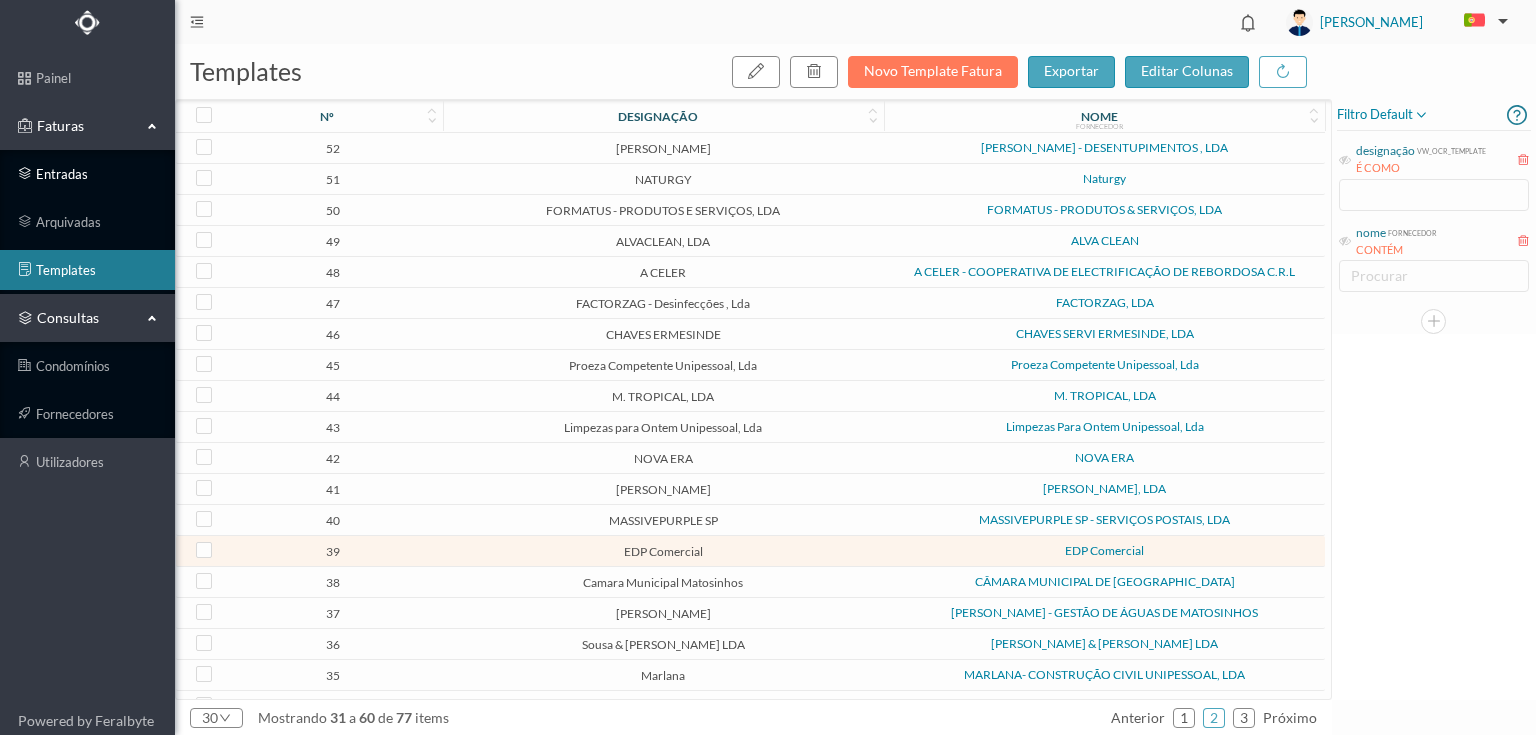 click on "entradas" at bounding box center (87, 174) 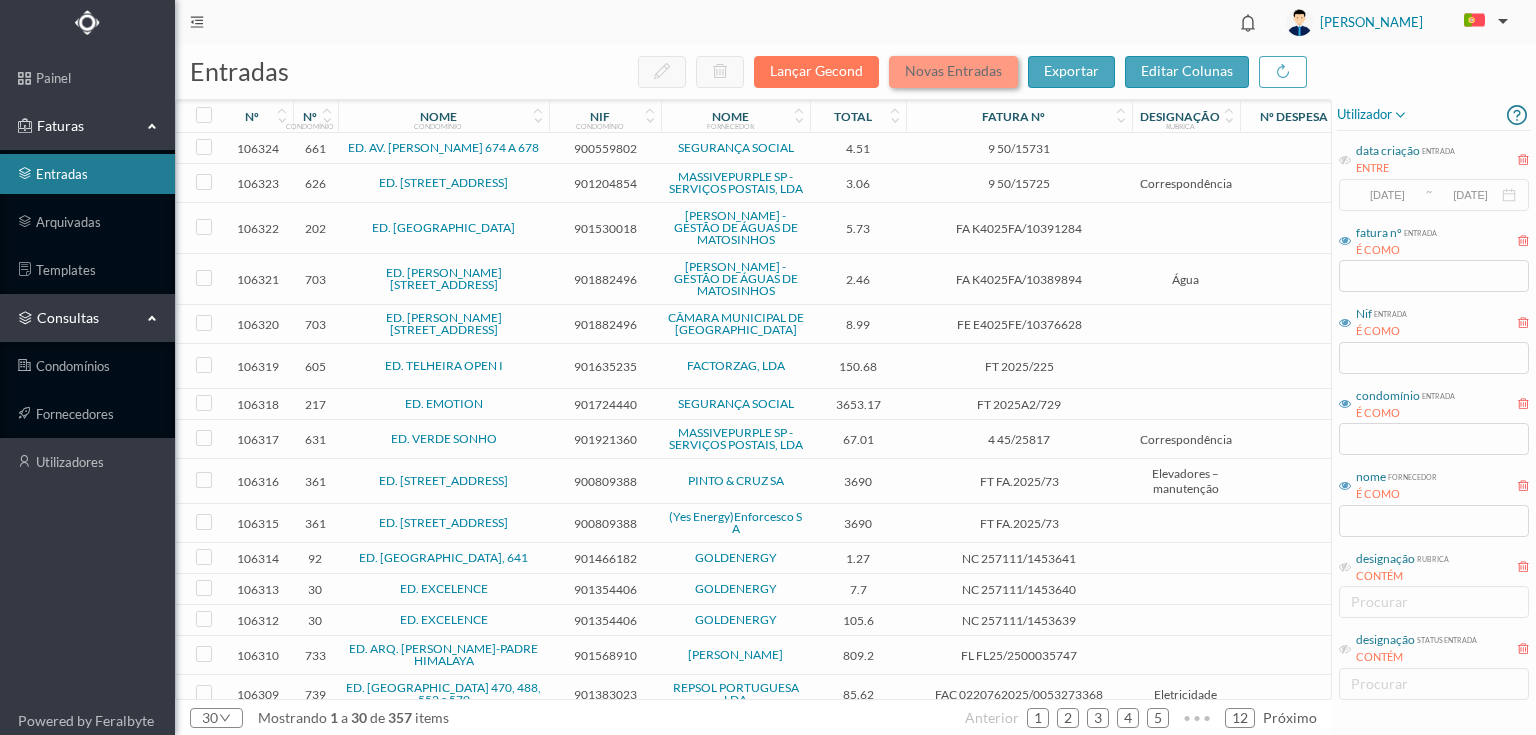 click on "Novas Entradas" at bounding box center (953, 72) 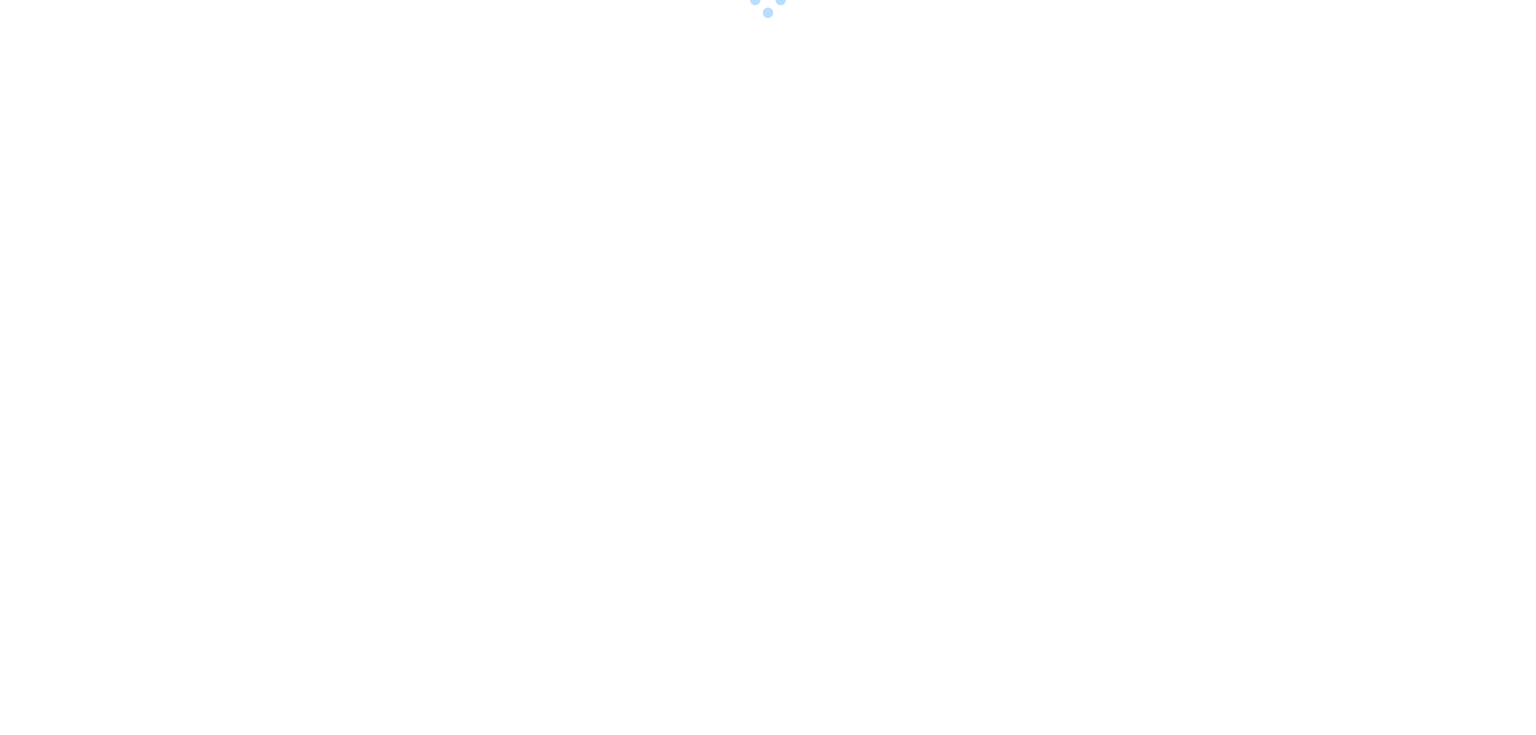 scroll, scrollTop: 0, scrollLeft: 0, axis: both 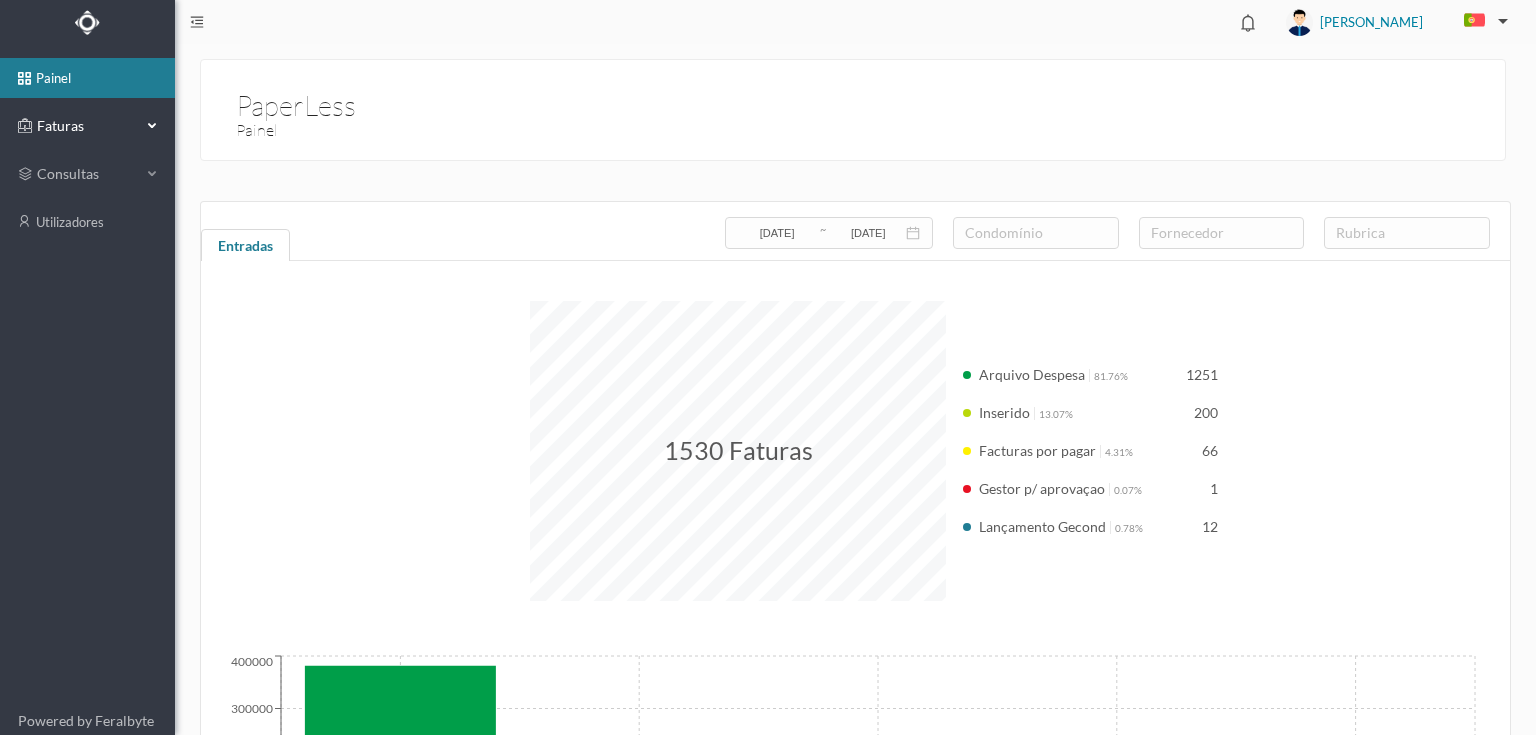 drag, startPoint x: 61, startPoint y: 123, endPoint x: 172, endPoint y: 118, distance: 111.11256 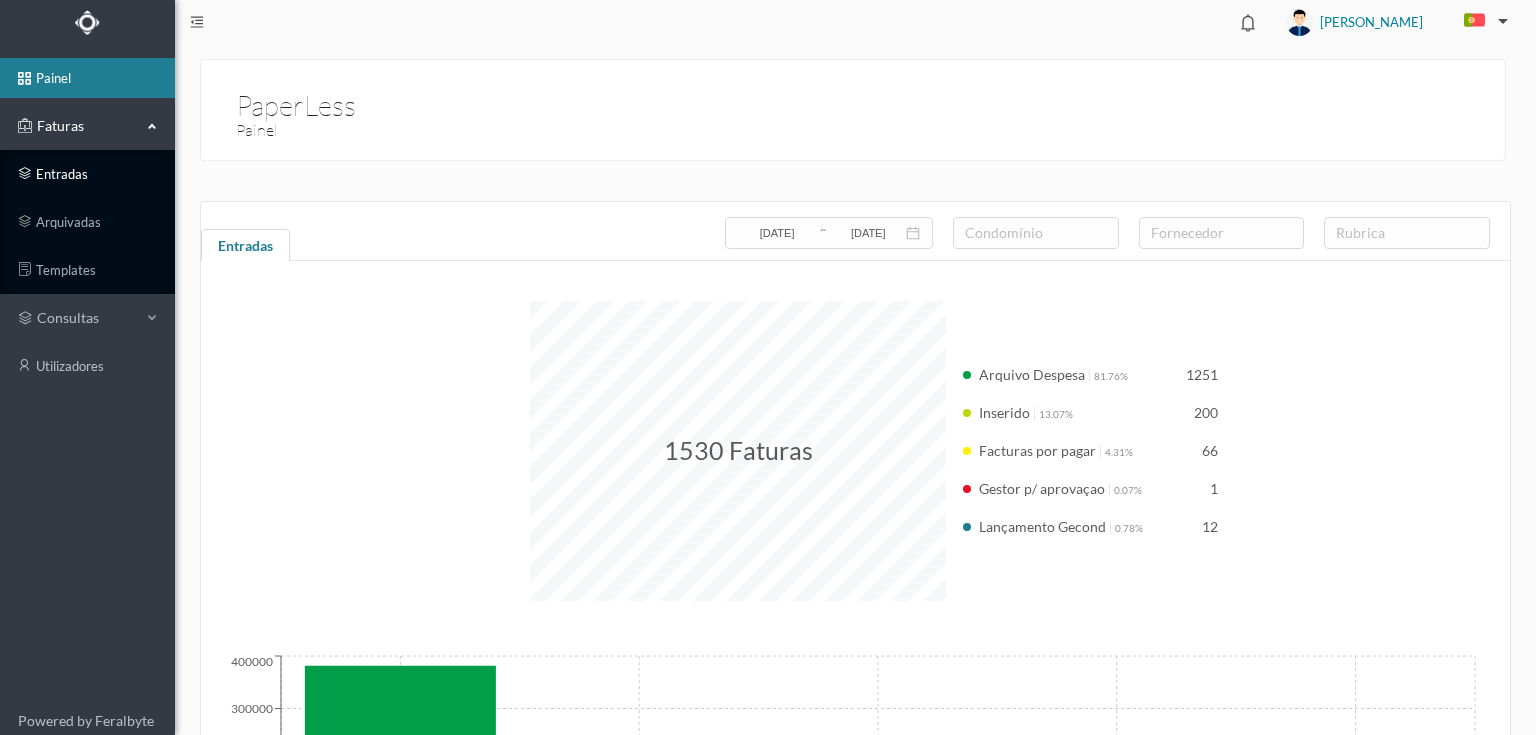 click on "entradas" at bounding box center (87, 174) 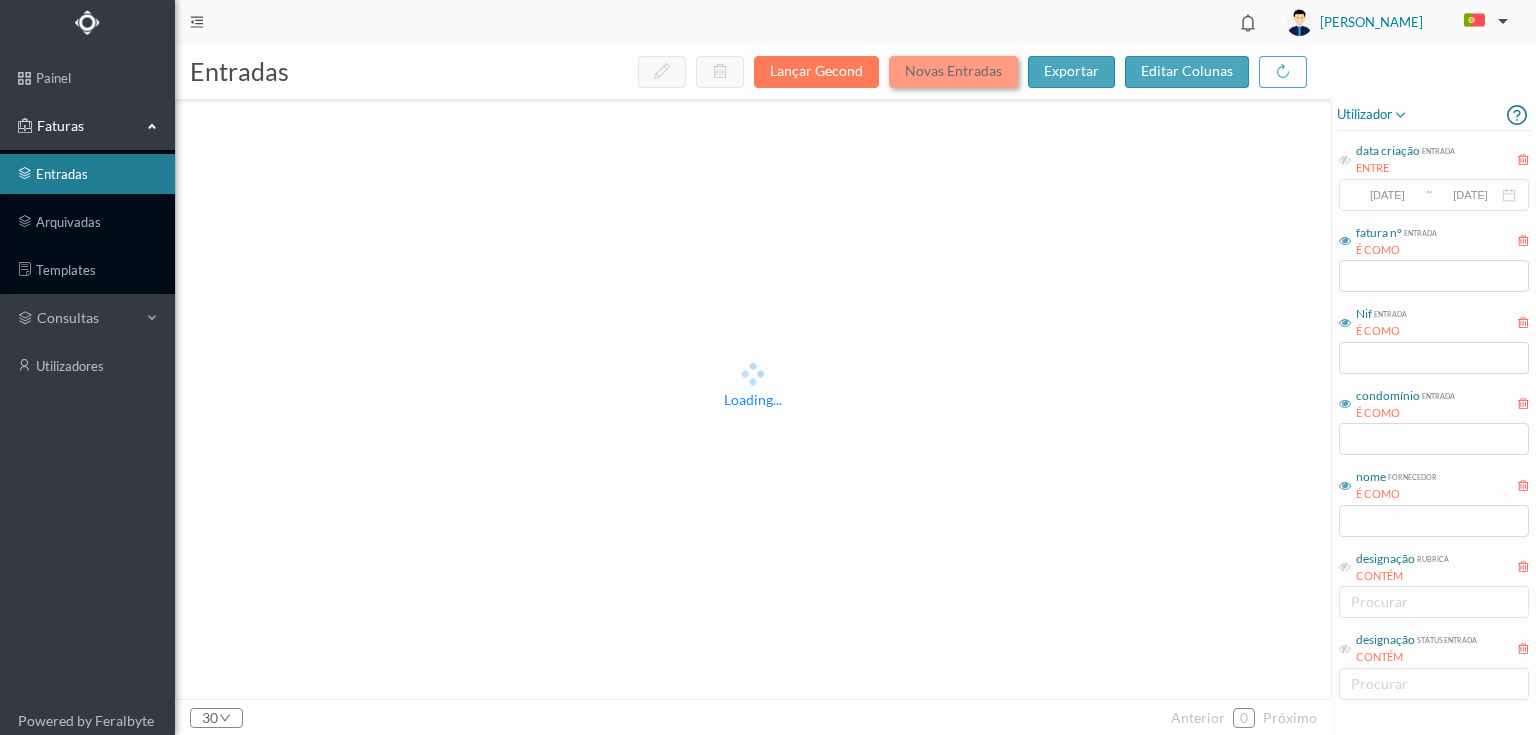 click on "Novas Entradas" at bounding box center [953, 72] 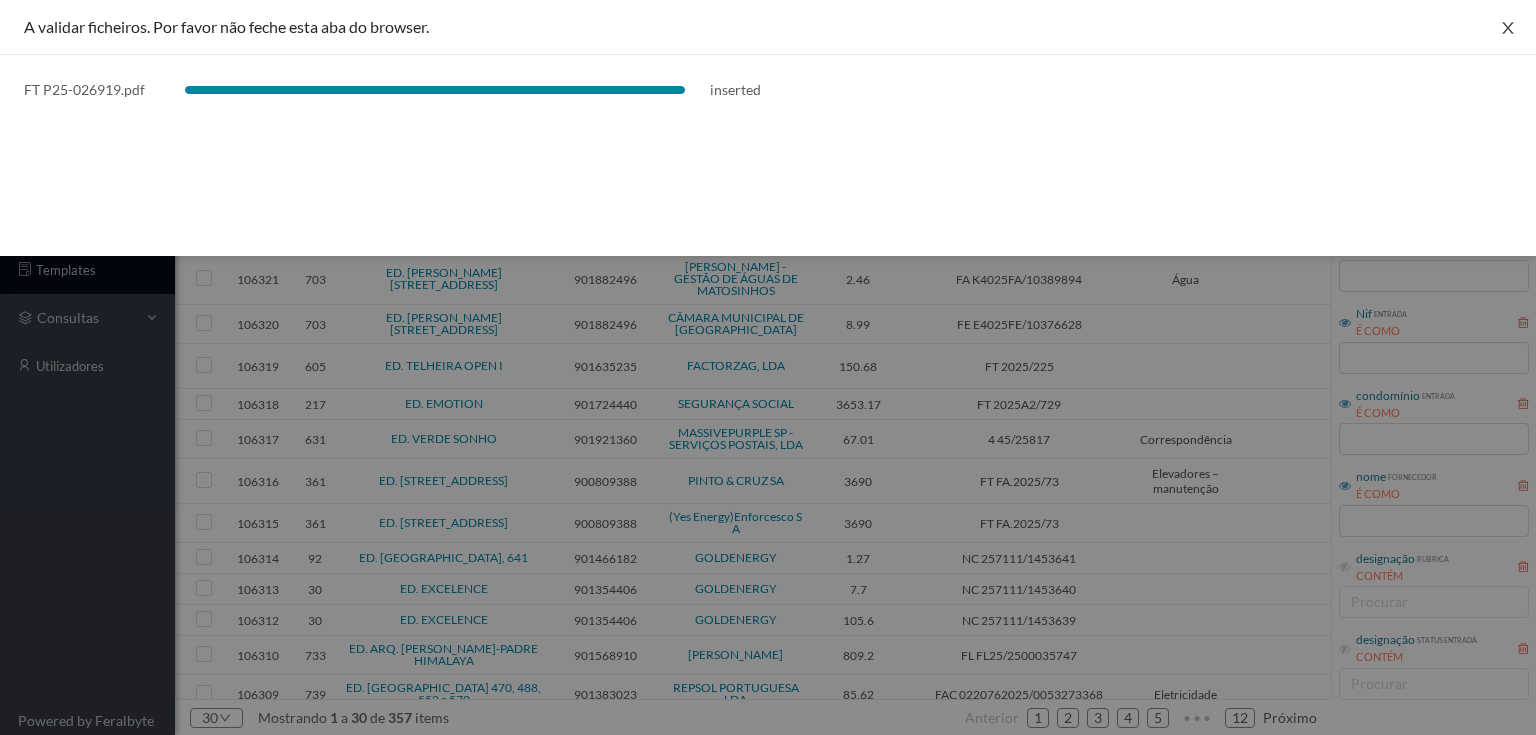 click 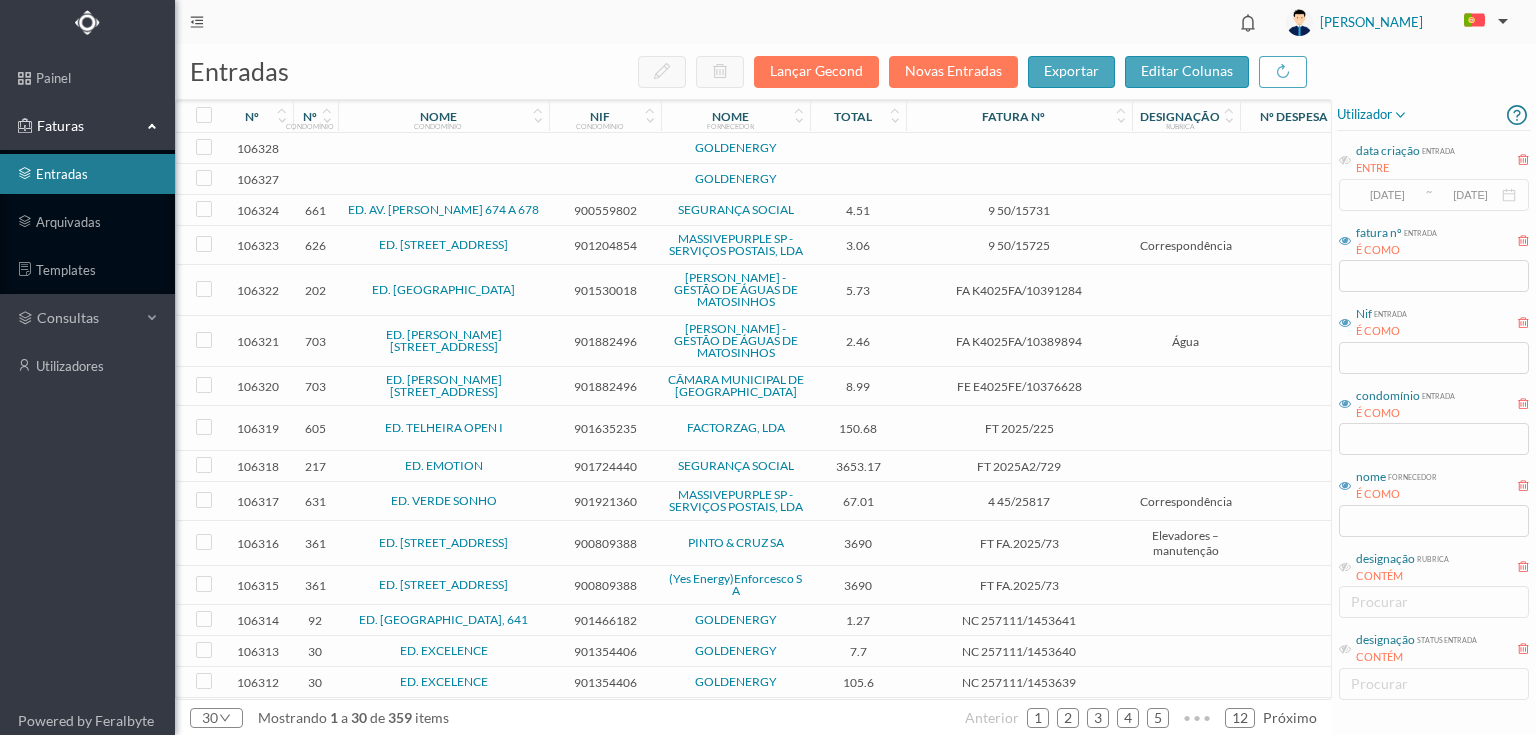 click at bounding box center [605, 148] 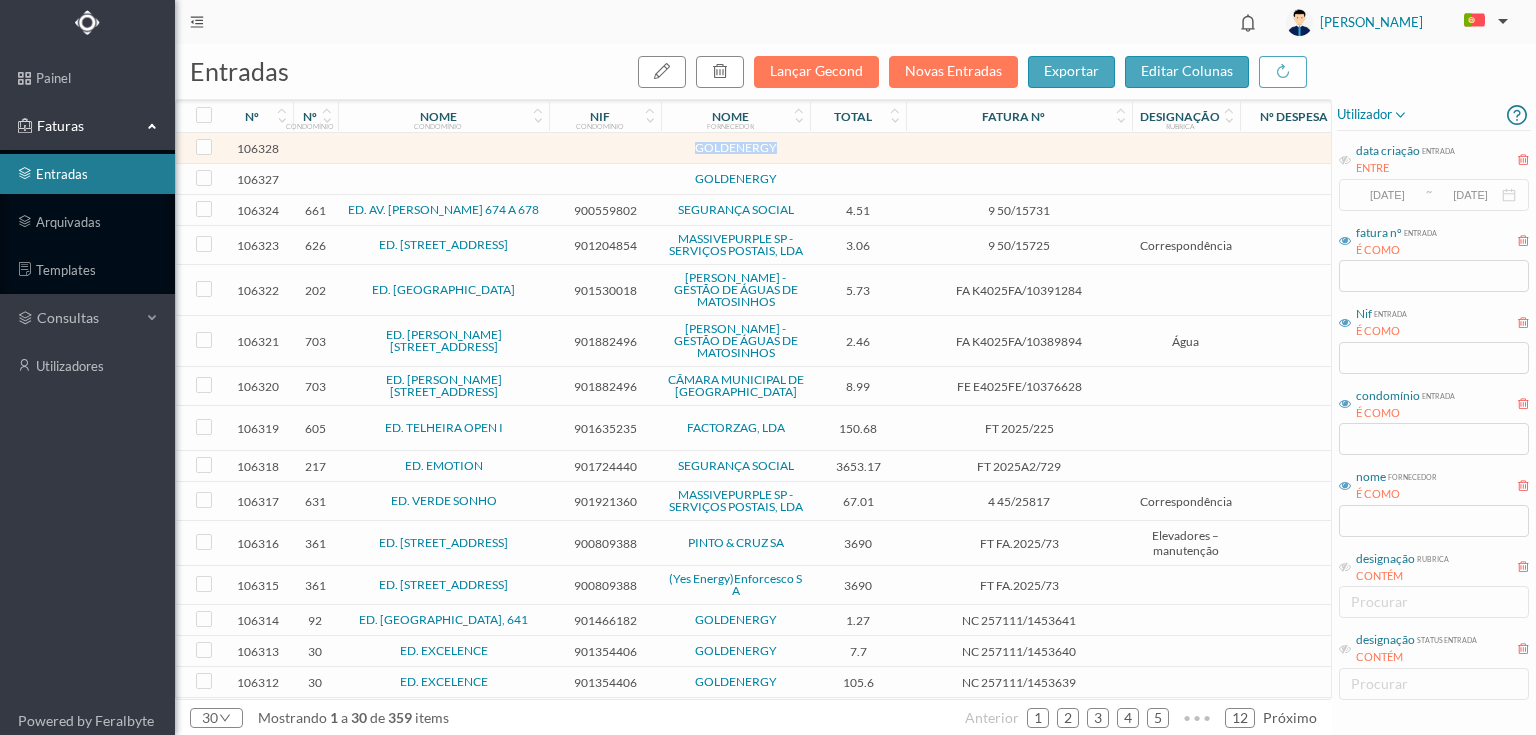click at bounding box center (605, 148) 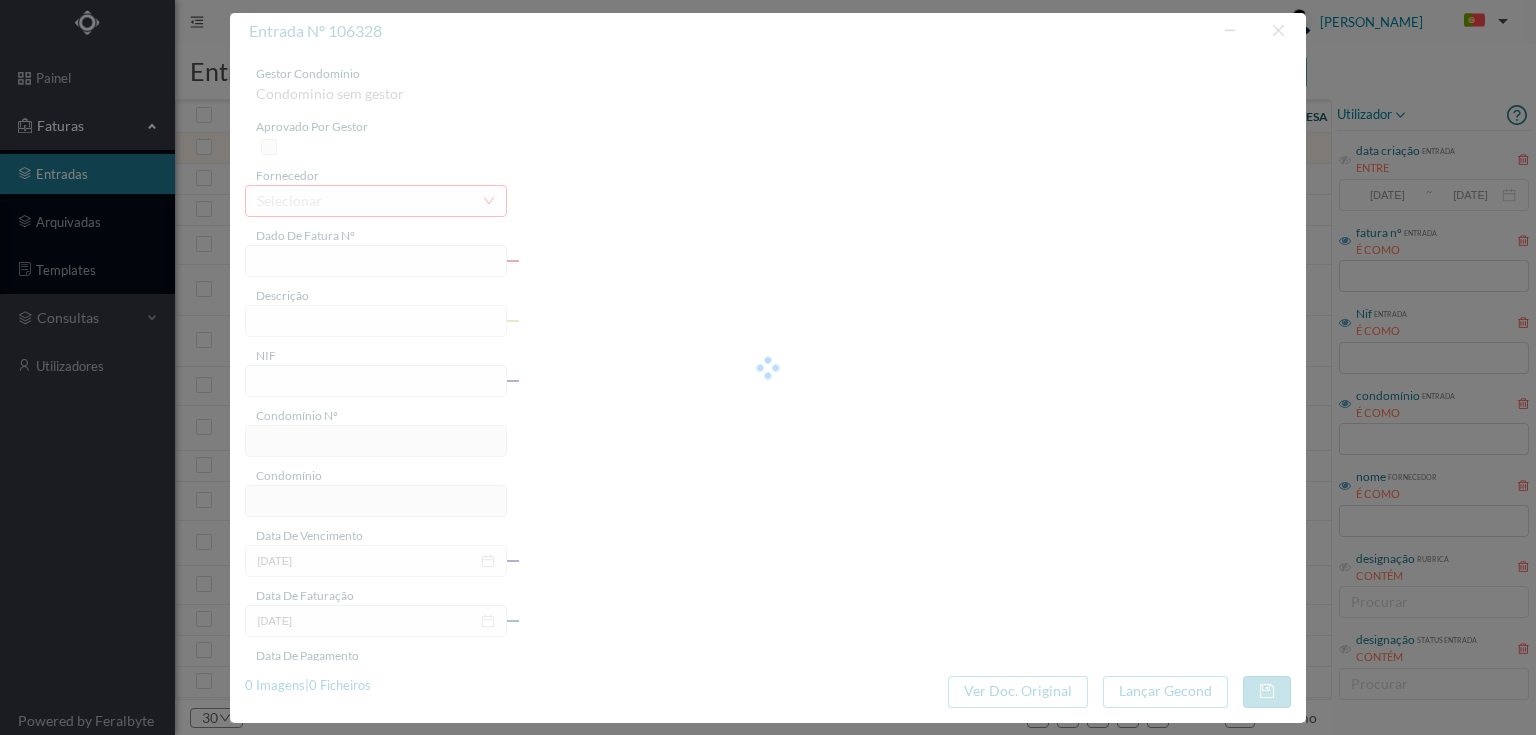 type on ")0087516887LG FATURA Nº: O E a Mara aarAaARL ALA Darinada da Cstiracãoa:" 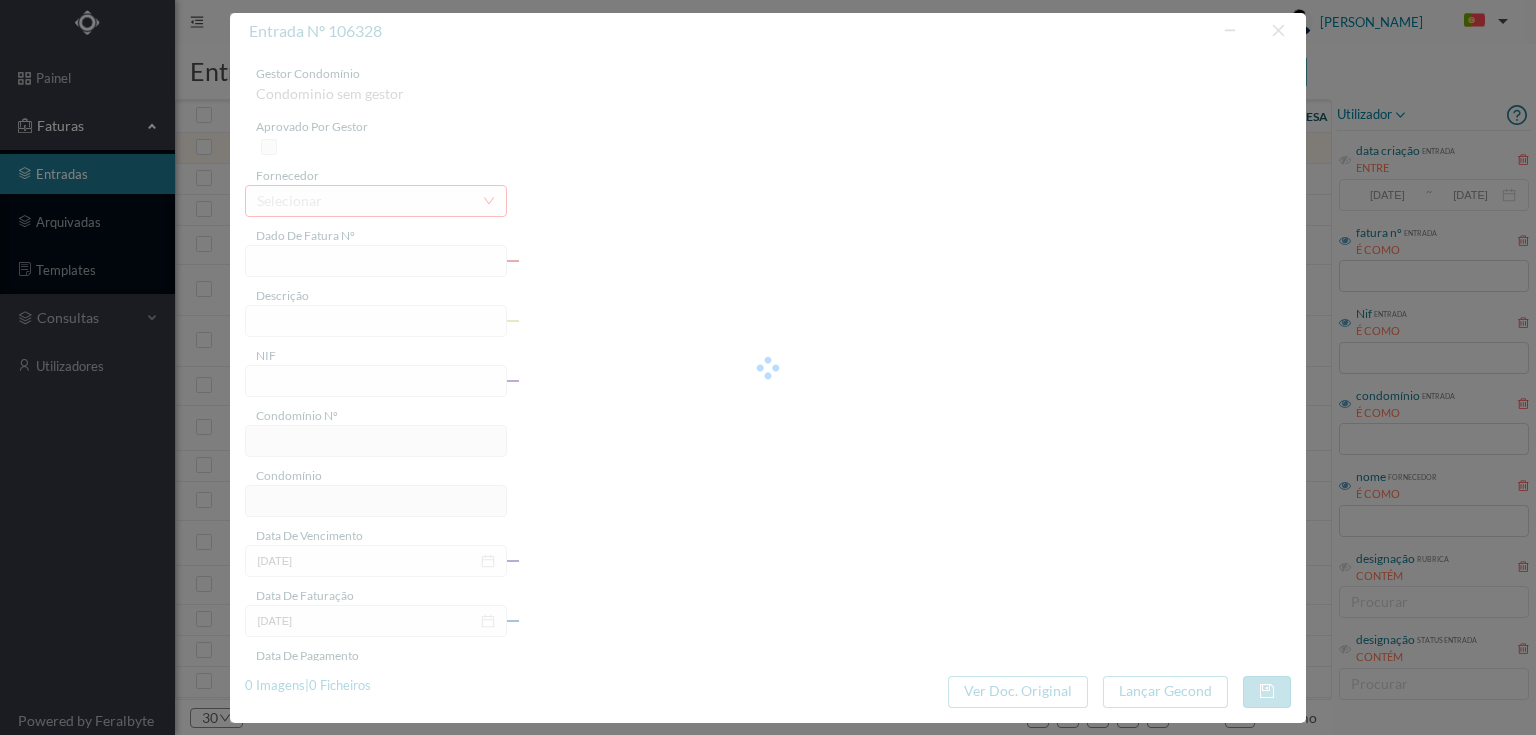 type on "8910" 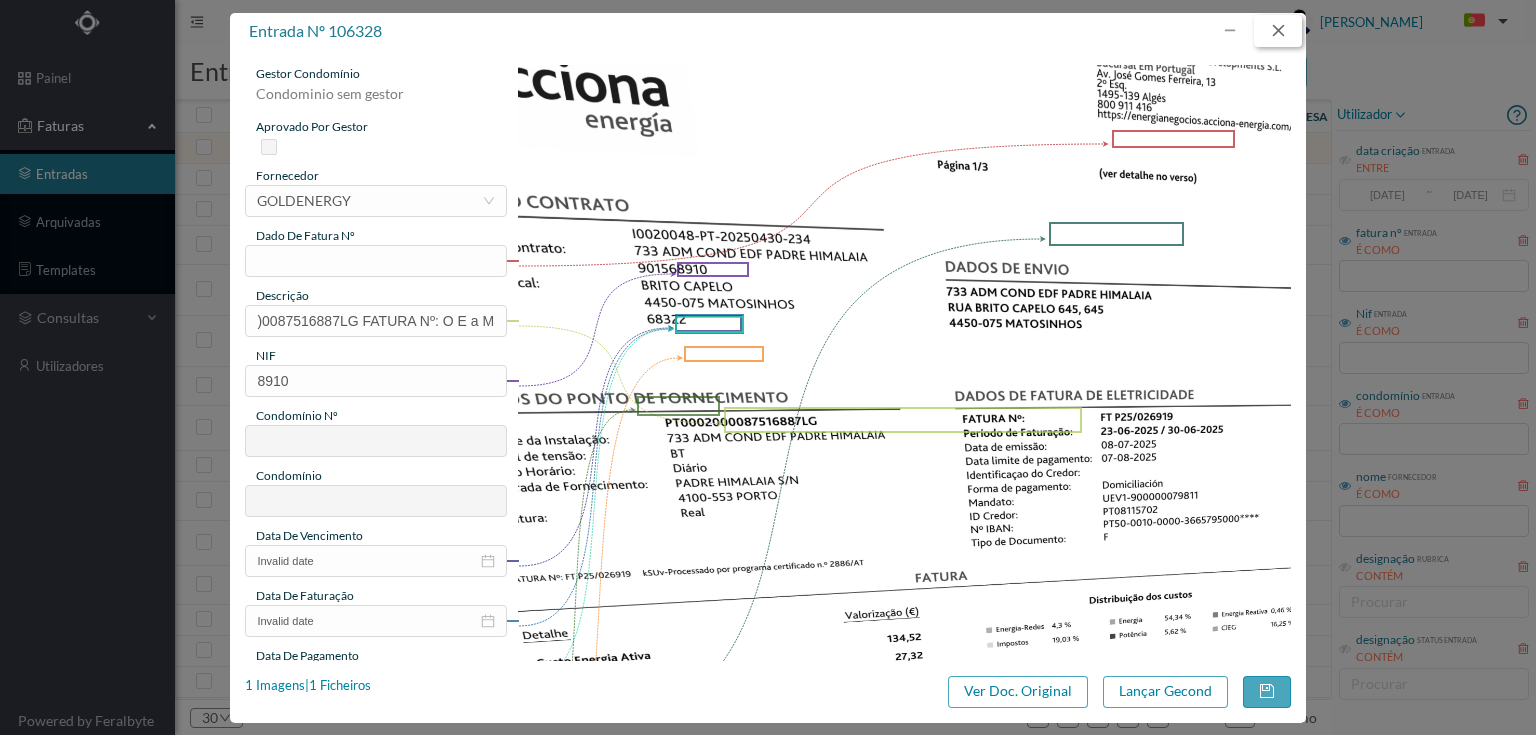 click at bounding box center [1278, 31] 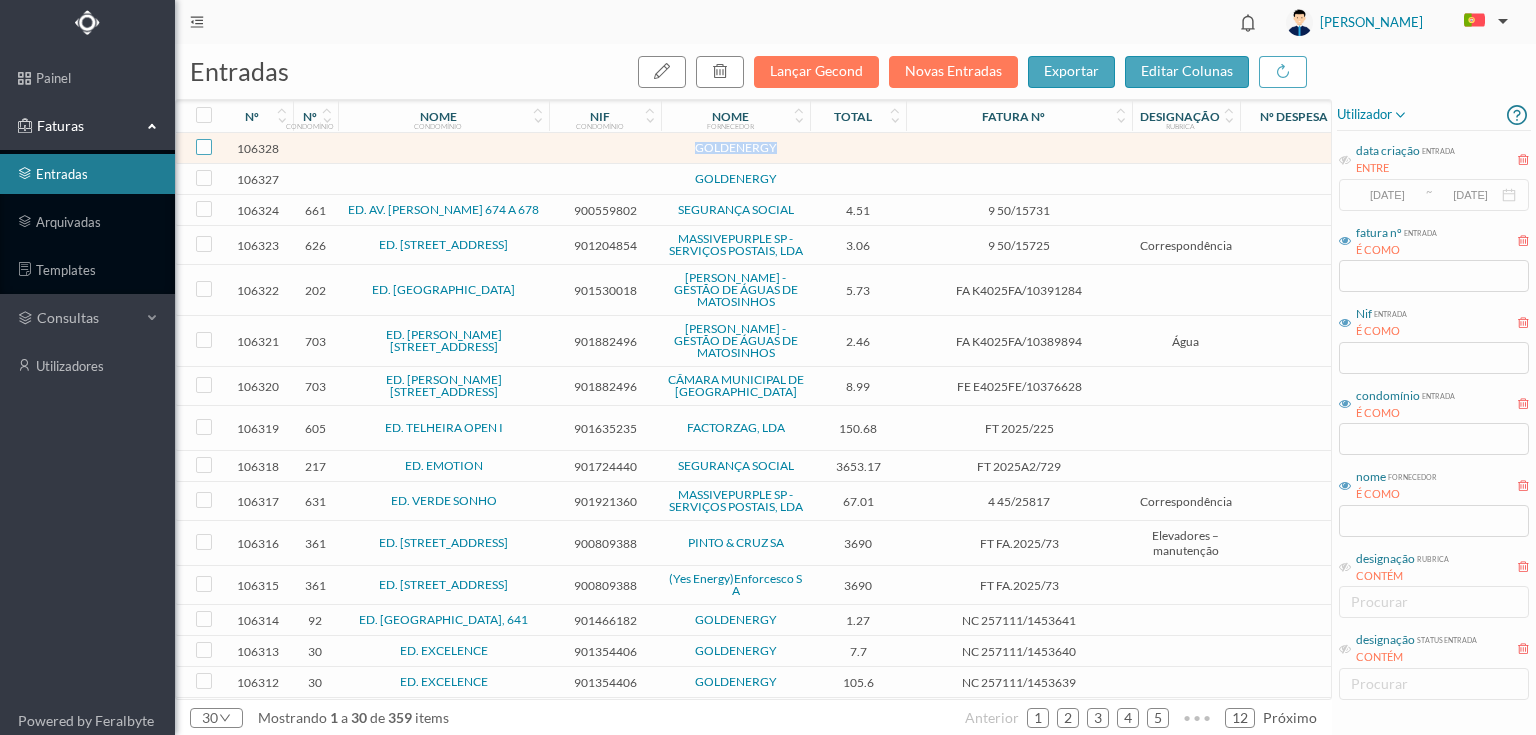 click at bounding box center [204, 147] 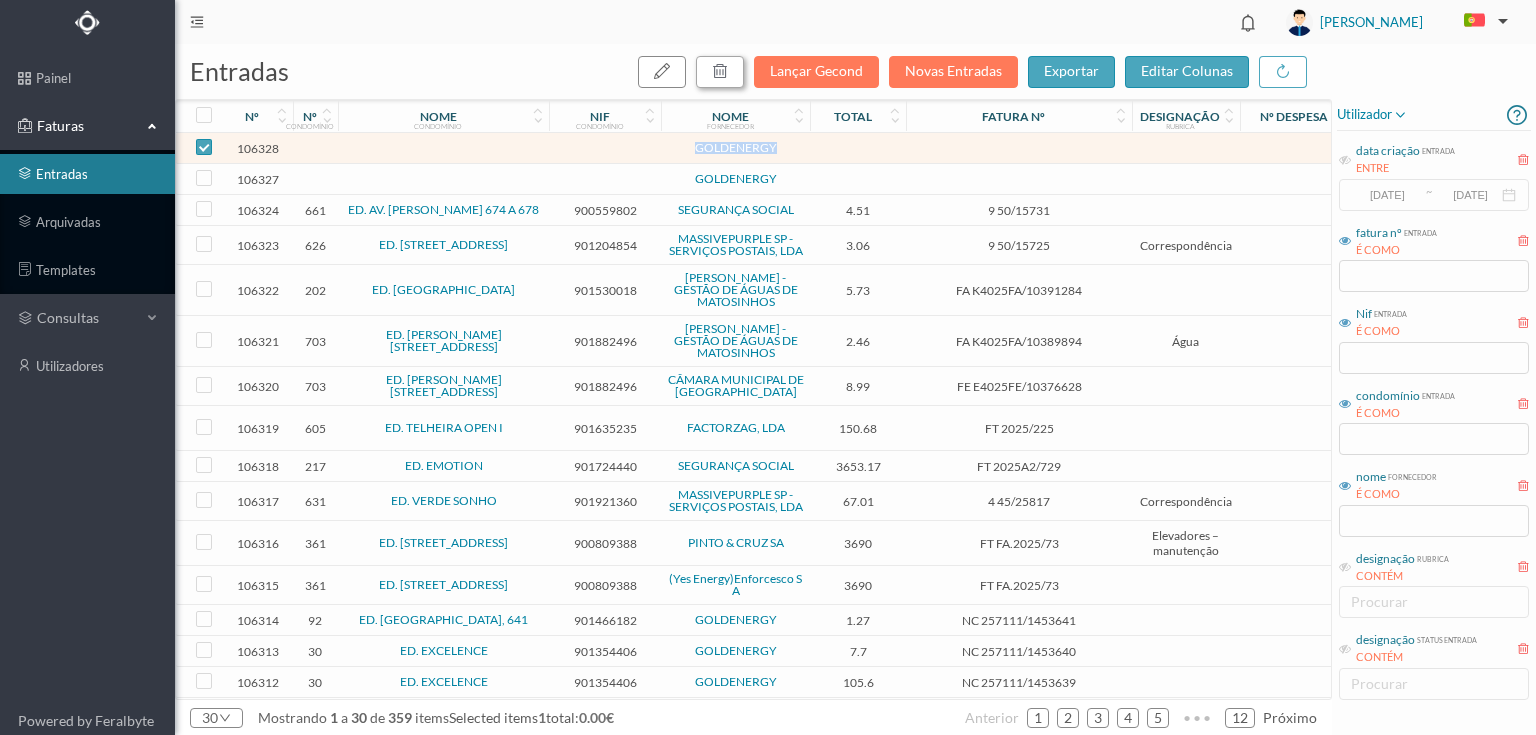 click at bounding box center (720, 71) 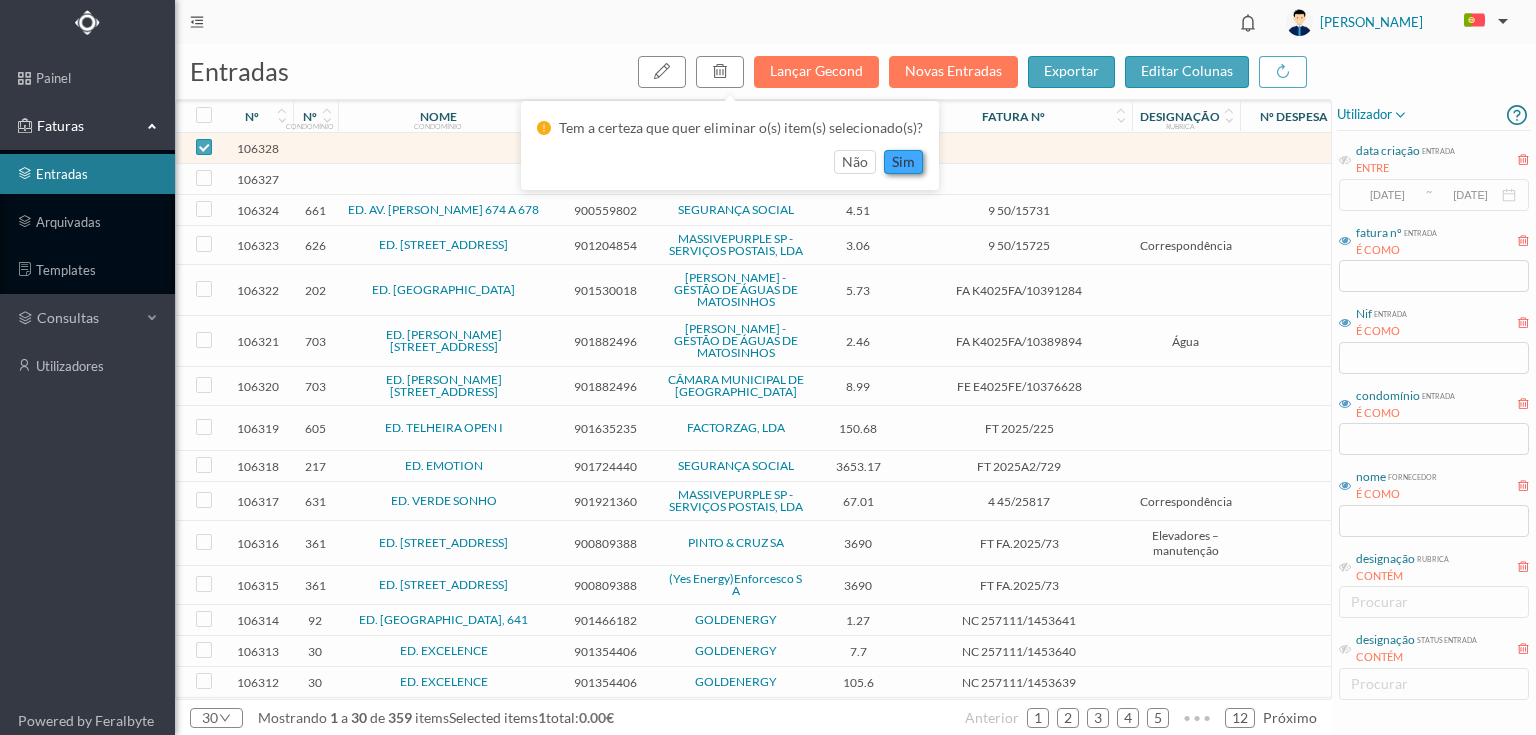 click on "sim" at bounding box center (903, 162) 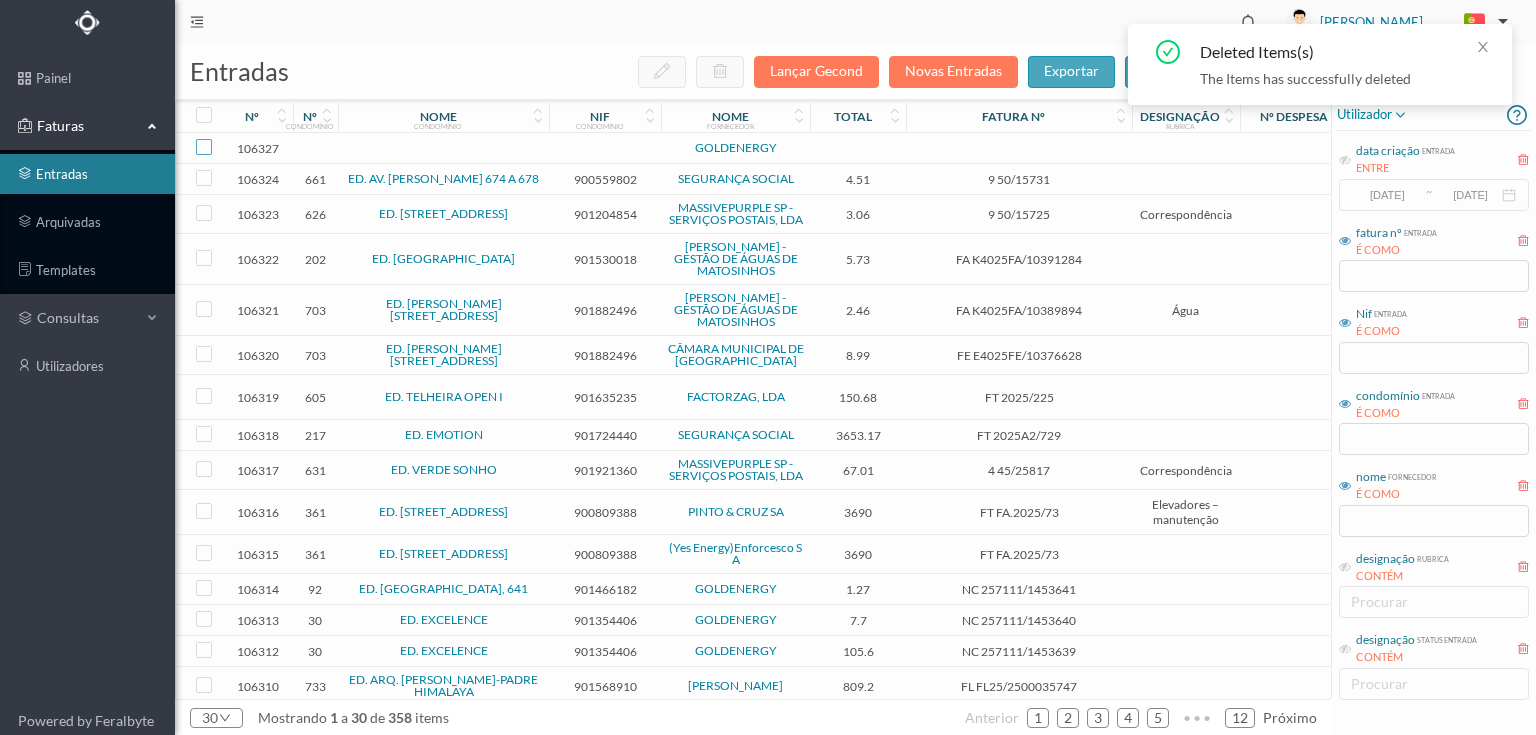 click at bounding box center [204, 147] 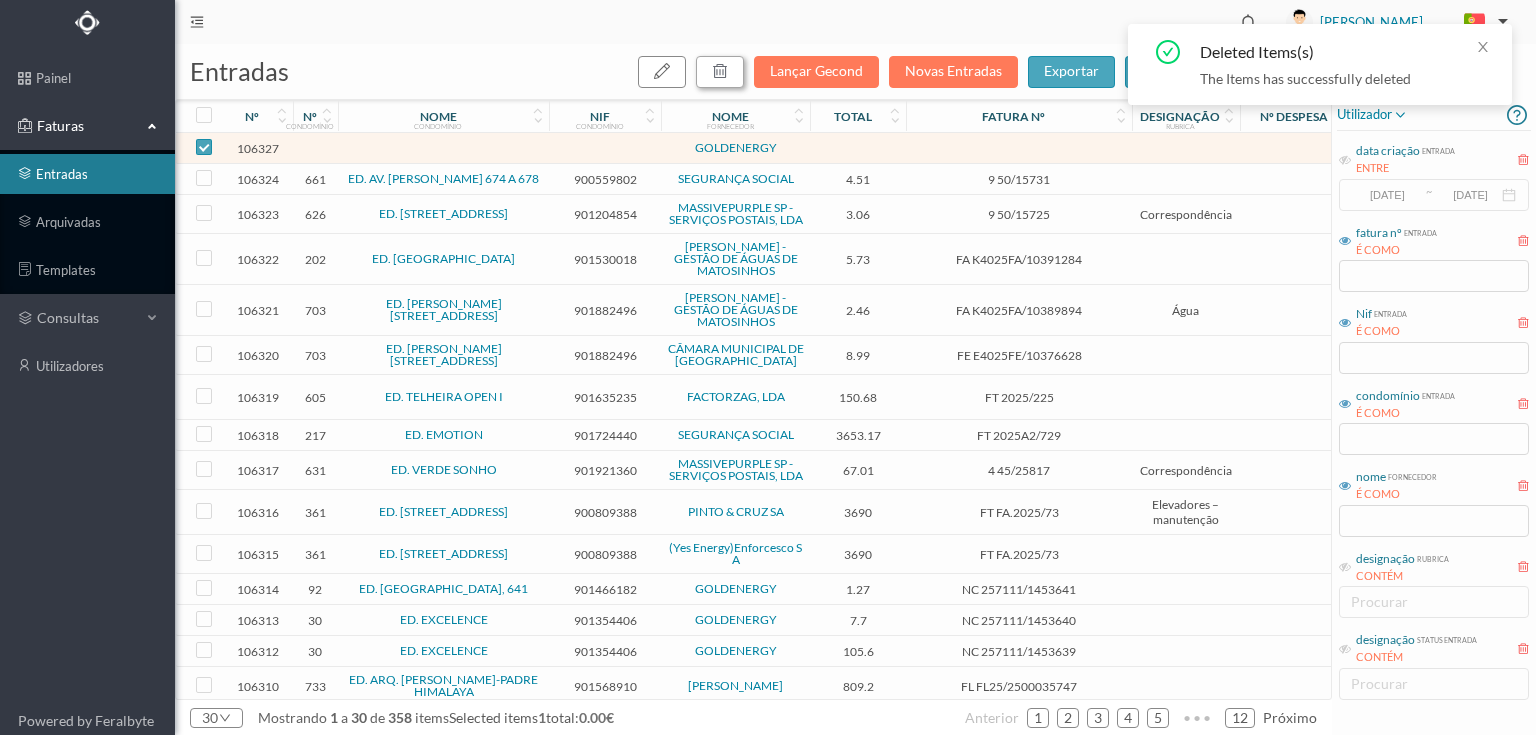 click at bounding box center [720, 71] 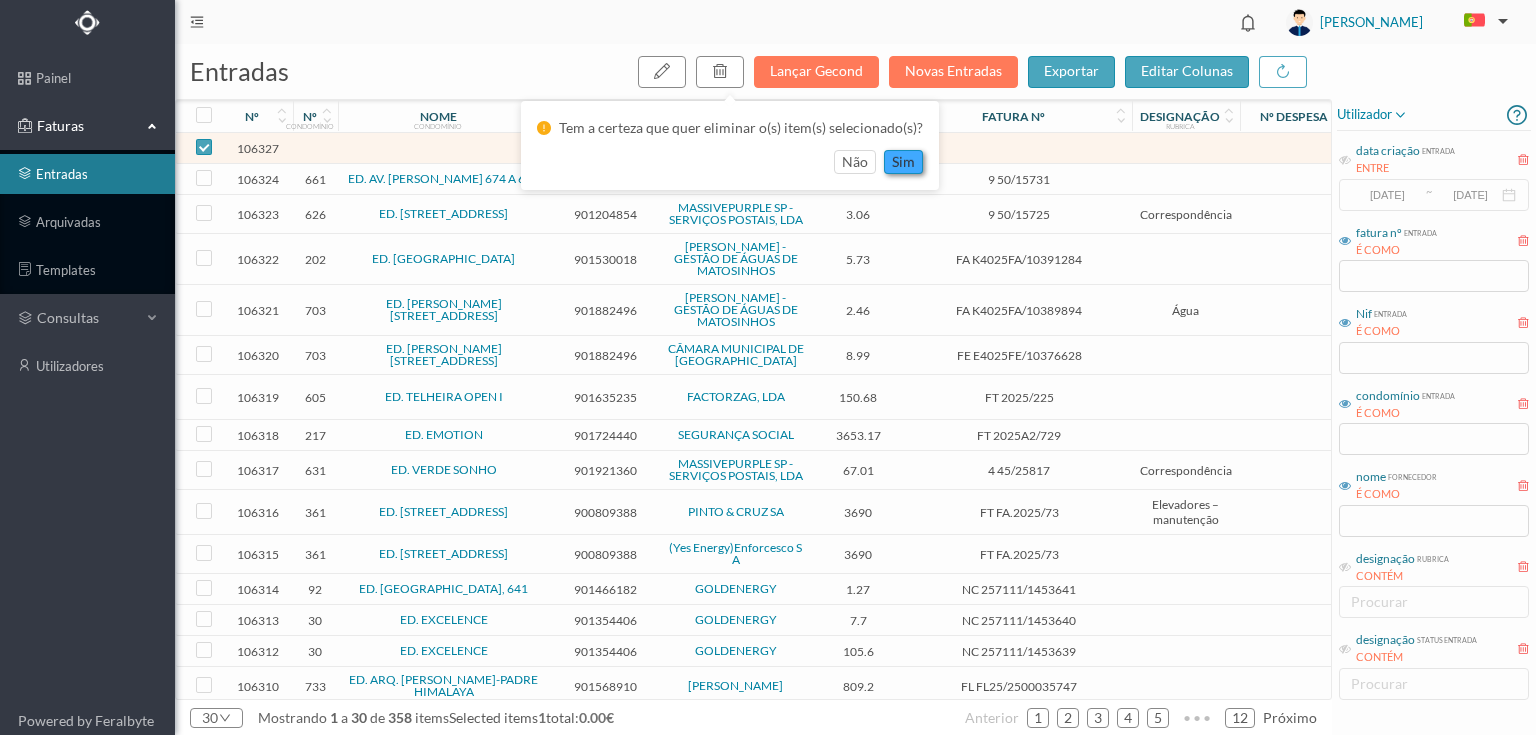 drag, startPoint x: 910, startPoint y: 156, endPoint x: 943, endPoint y: 169, distance: 35.468296 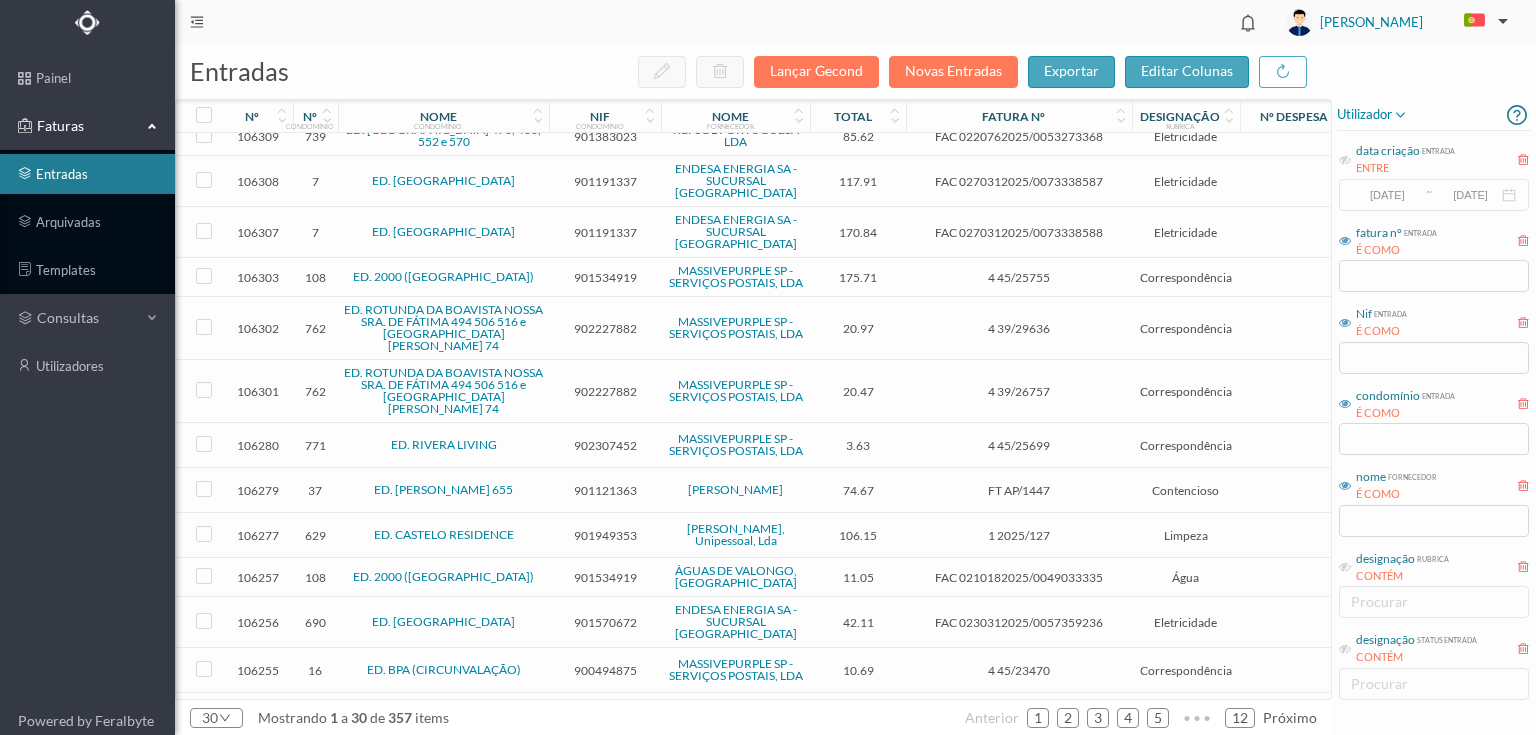 scroll, scrollTop: 560, scrollLeft: 0, axis: vertical 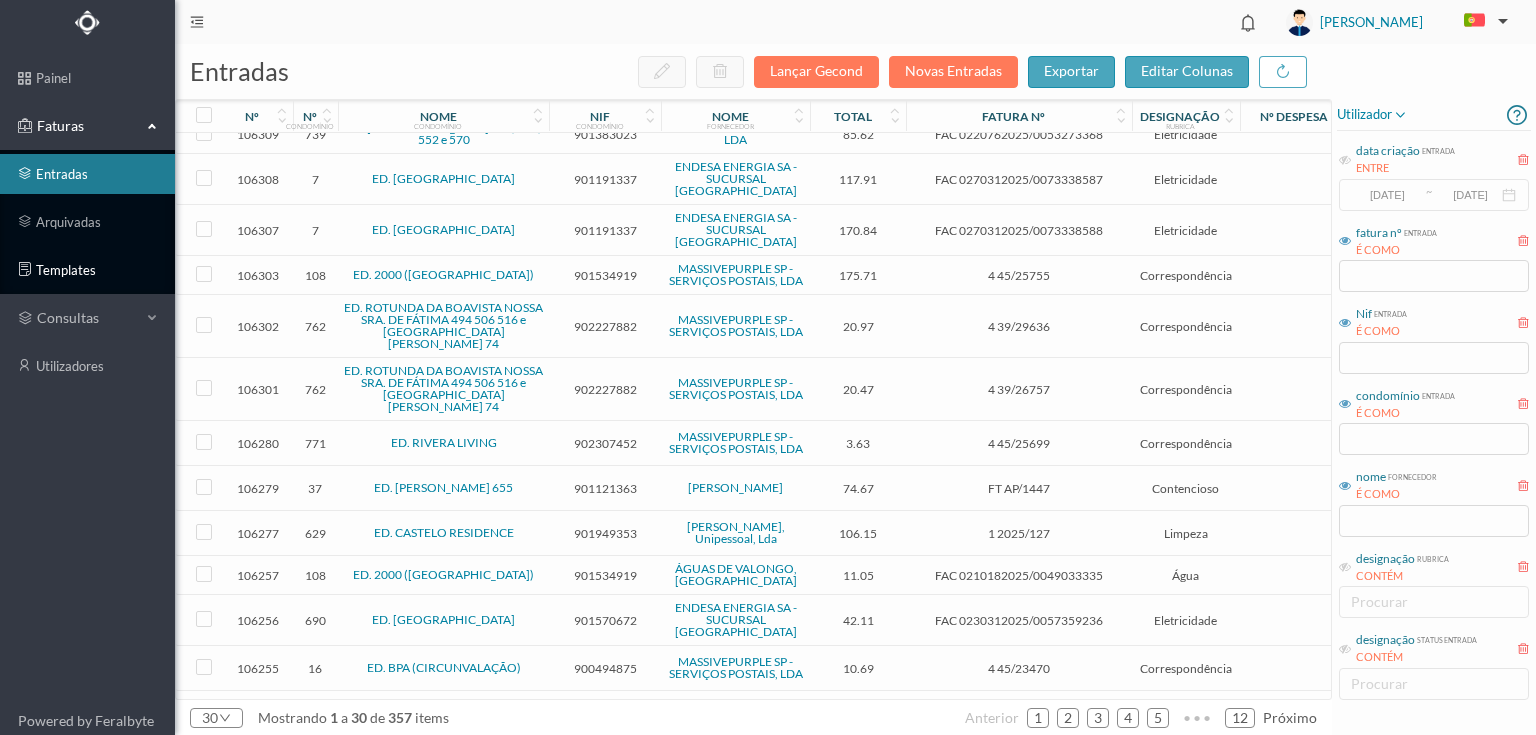 click on "templates" at bounding box center (87, 270) 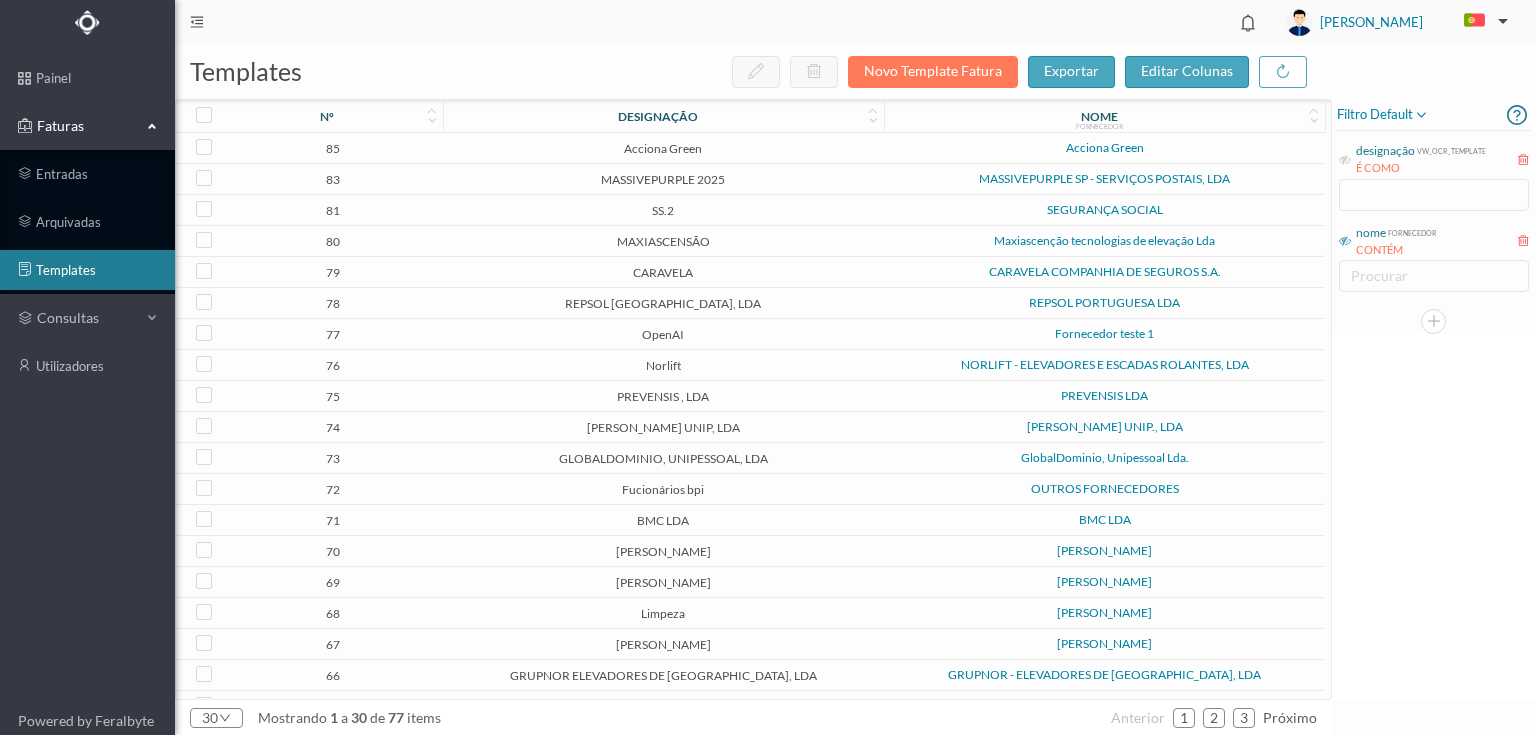 click at bounding box center (1345, 241) 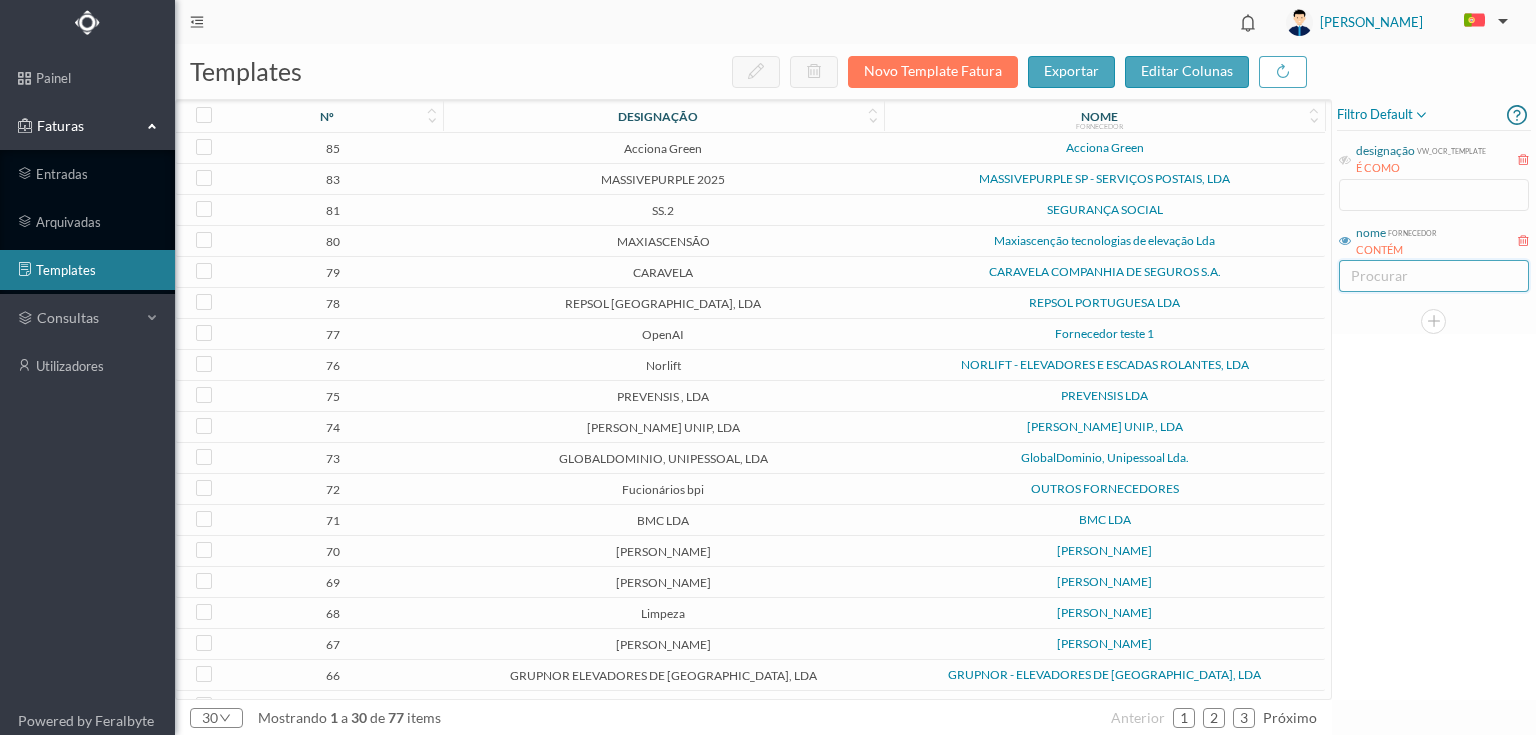 click on "procurar" at bounding box center [1429, 276] 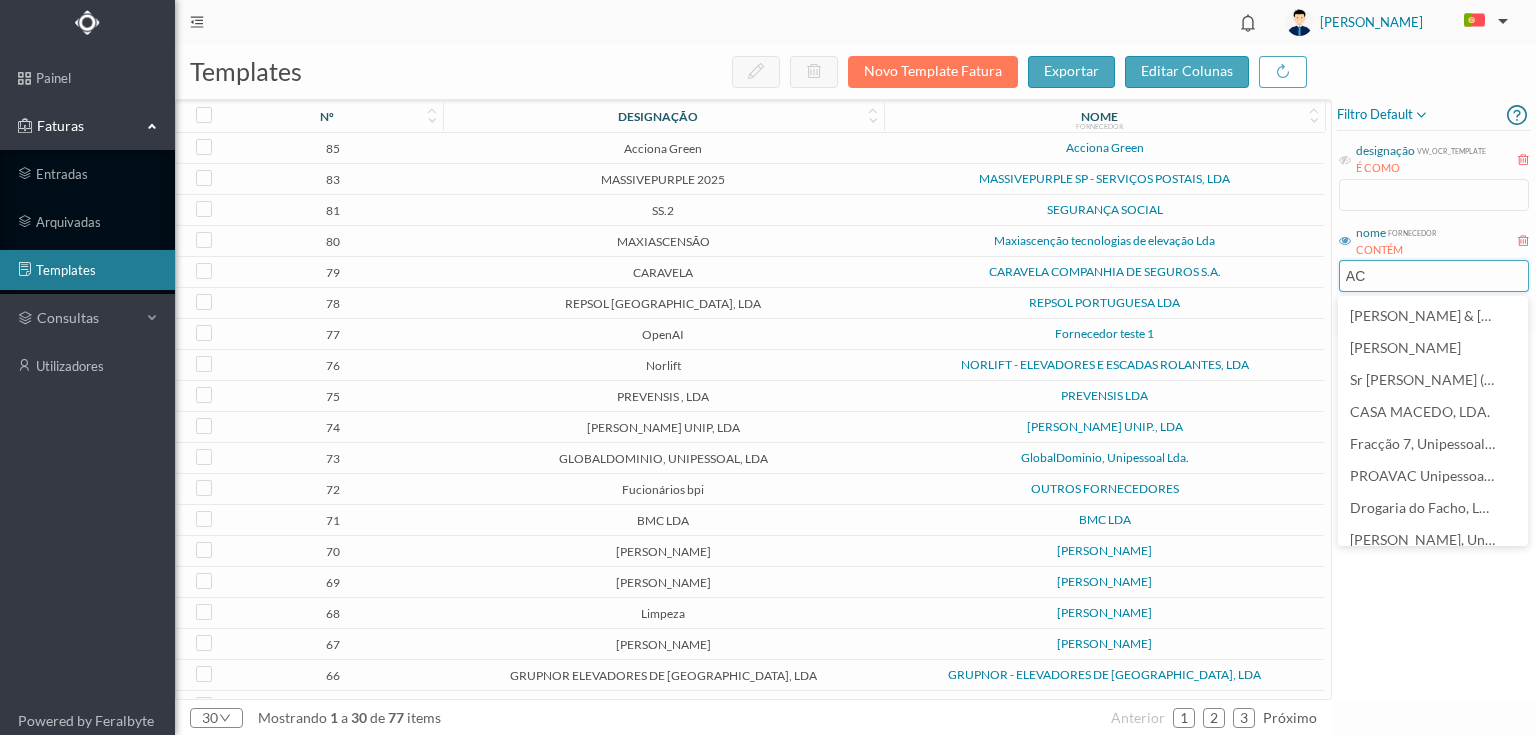 type on "ACC" 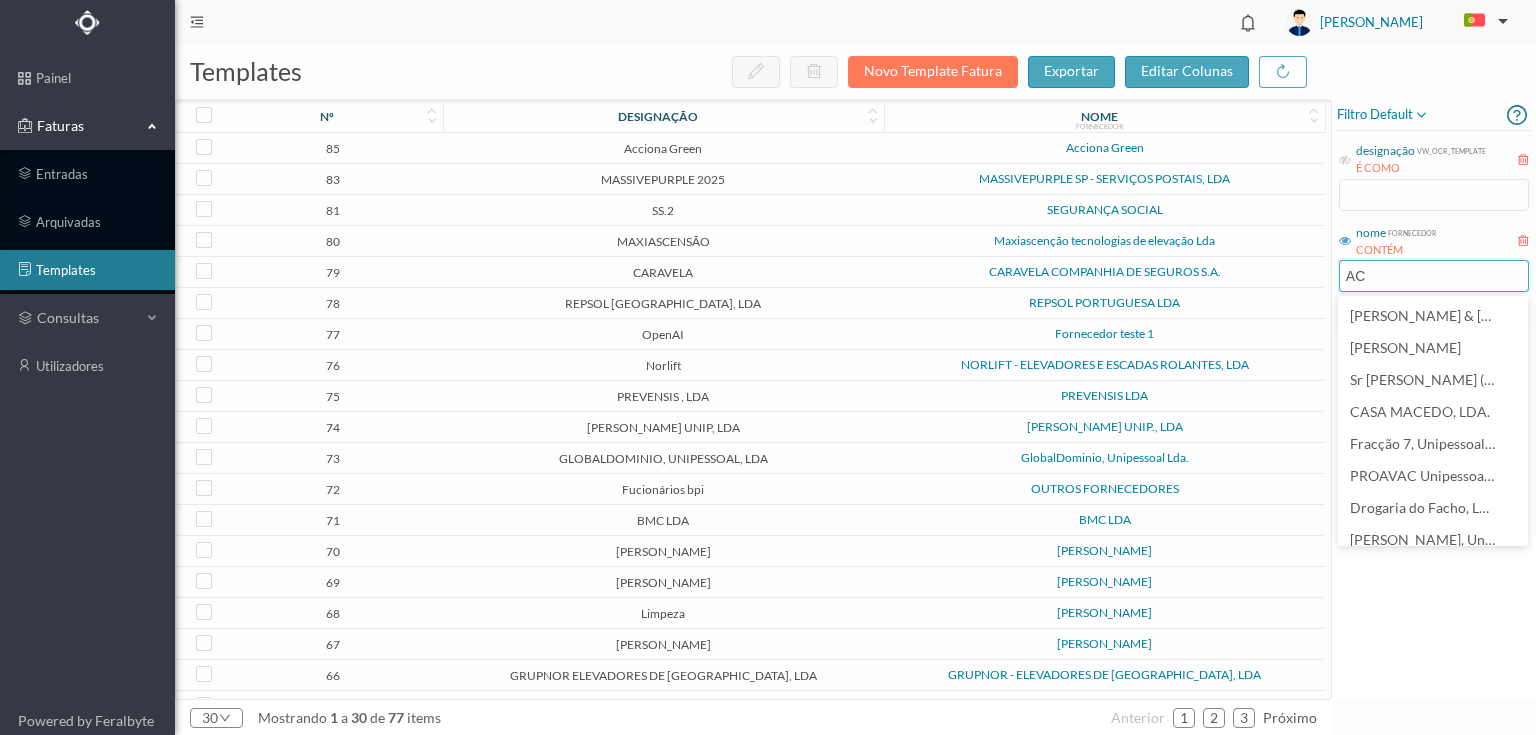 scroll, scrollTop: 0, scrollLeft: 0, axis: both 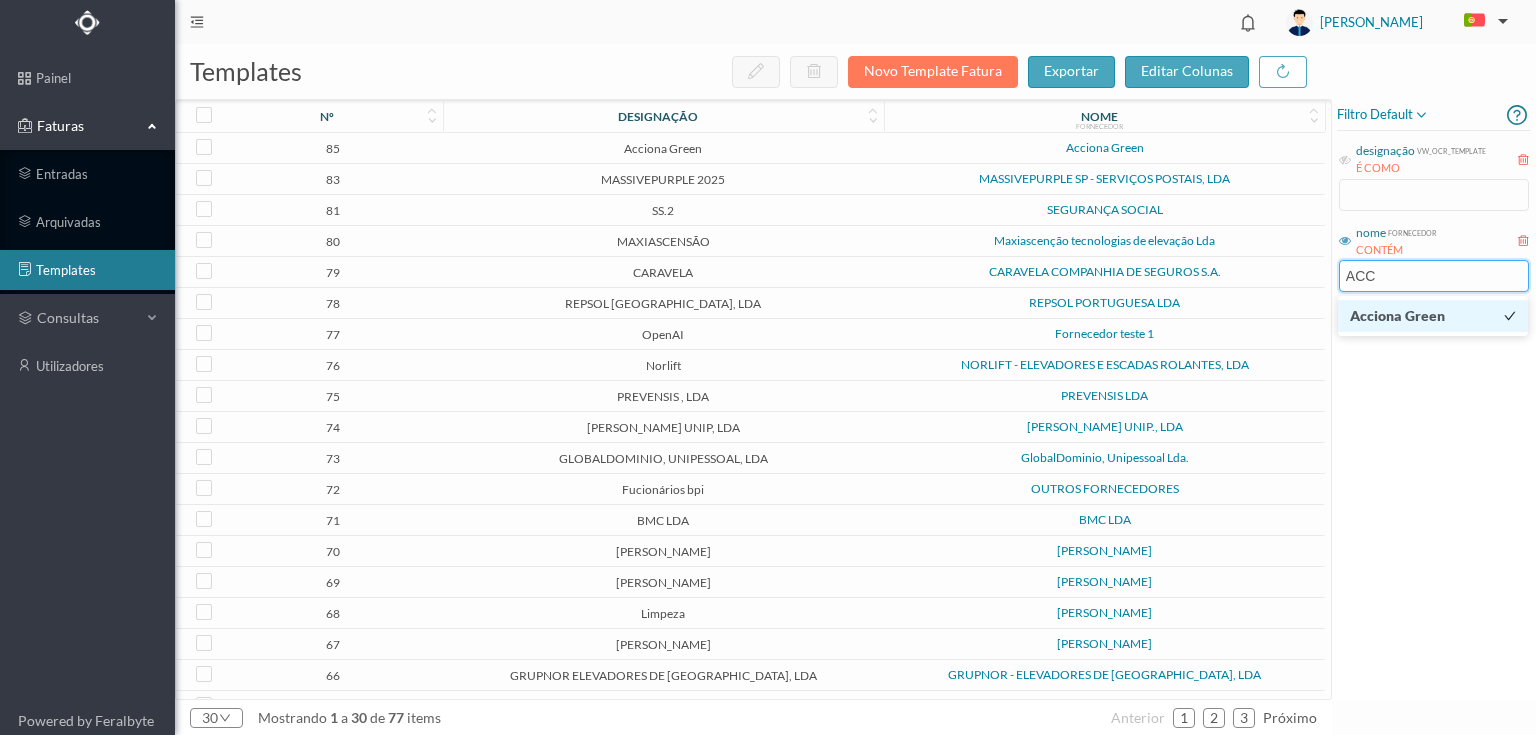 click on "Acciona Green" at bounding box center (1397, 315) 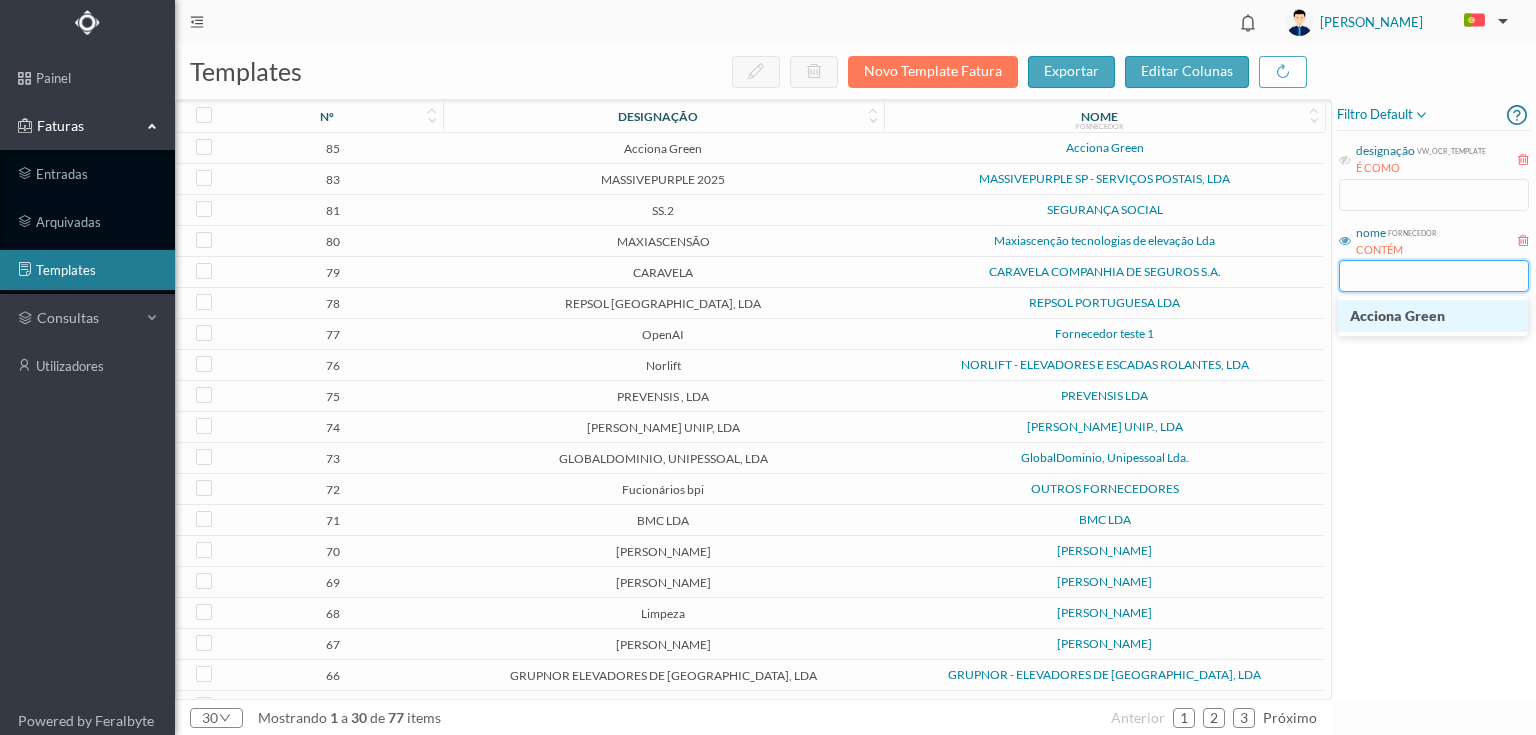 scroll, scrollTop: 0, scrollLeft: 0, axis: both 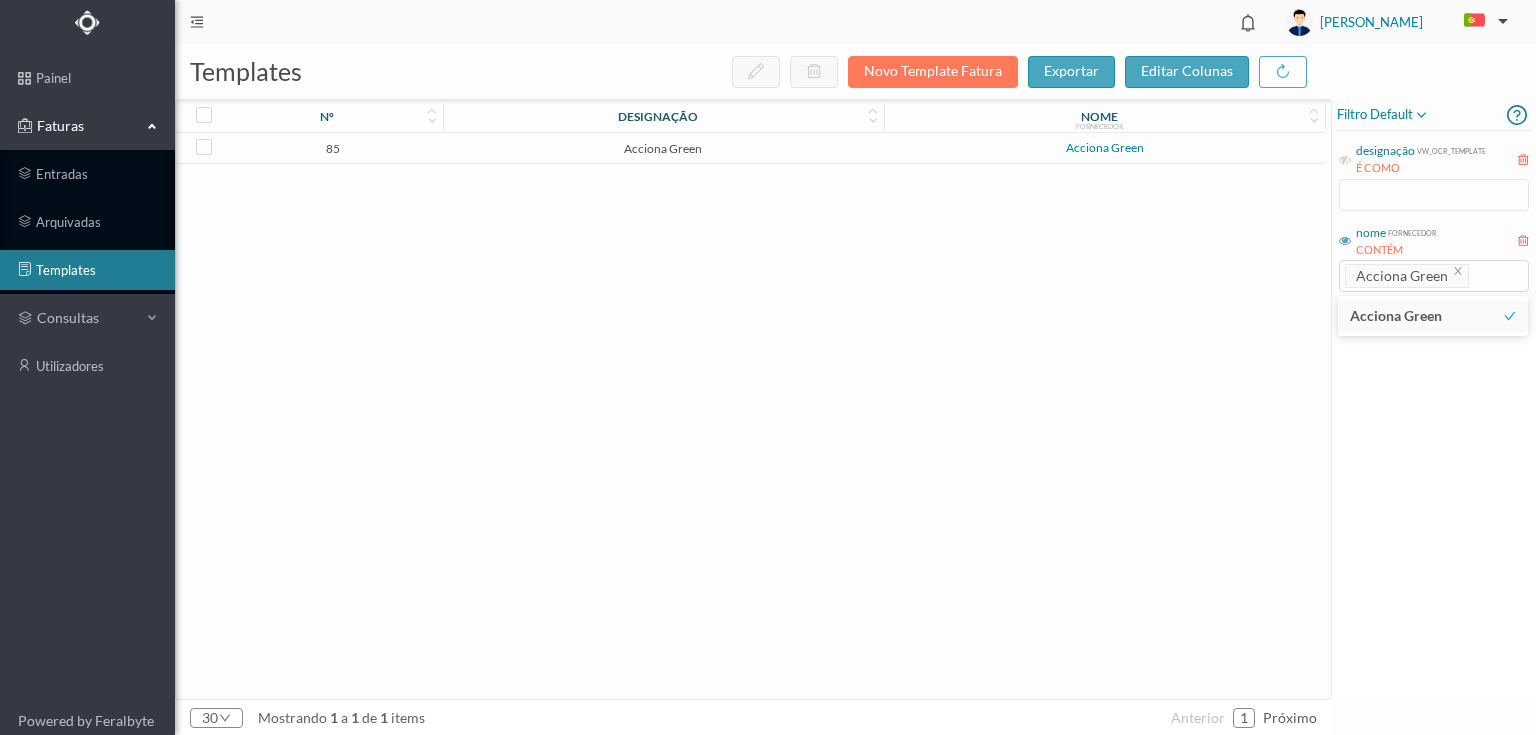 click on "Acciona Green" at bounding box center (663, 148) 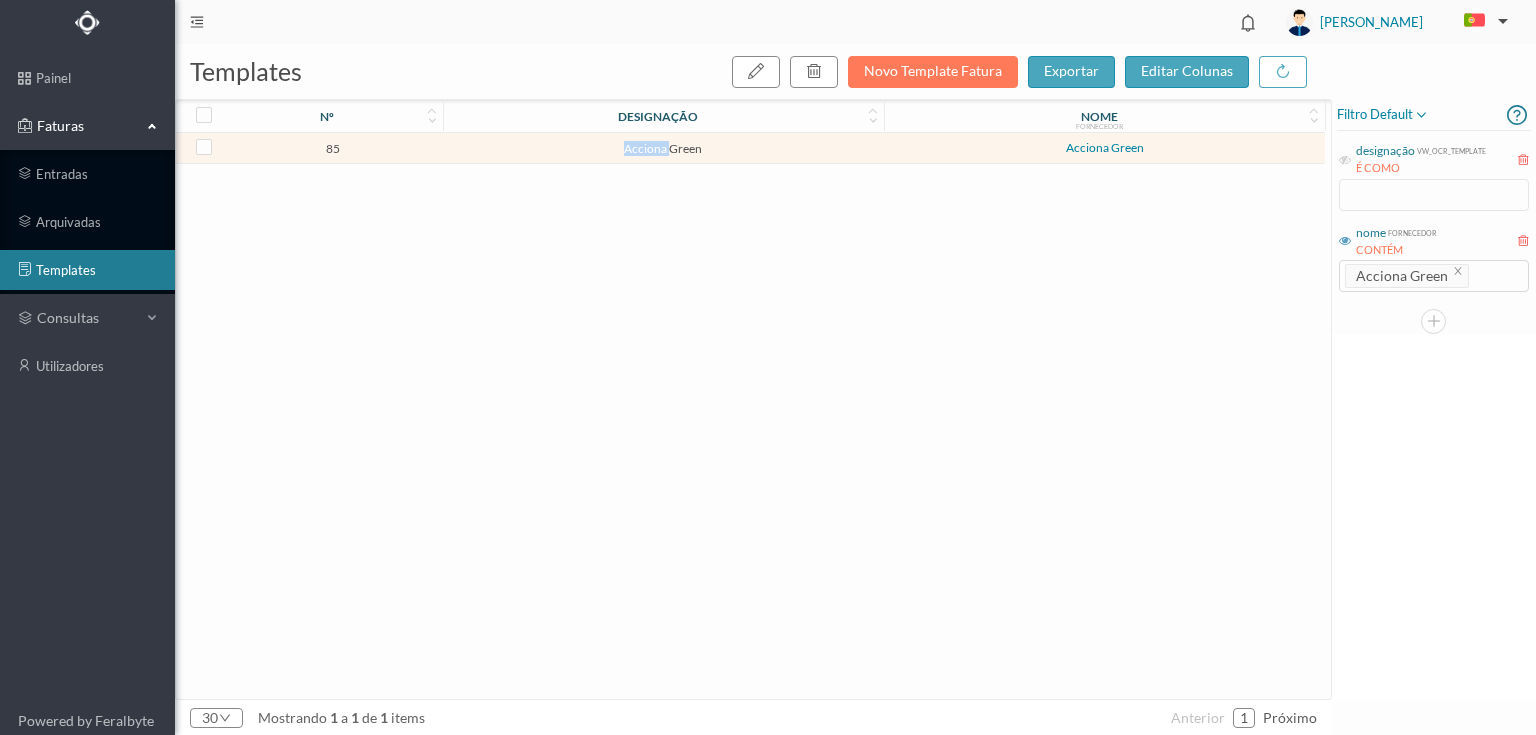 click on "Acciona Green" at bounding box center [663, 148] 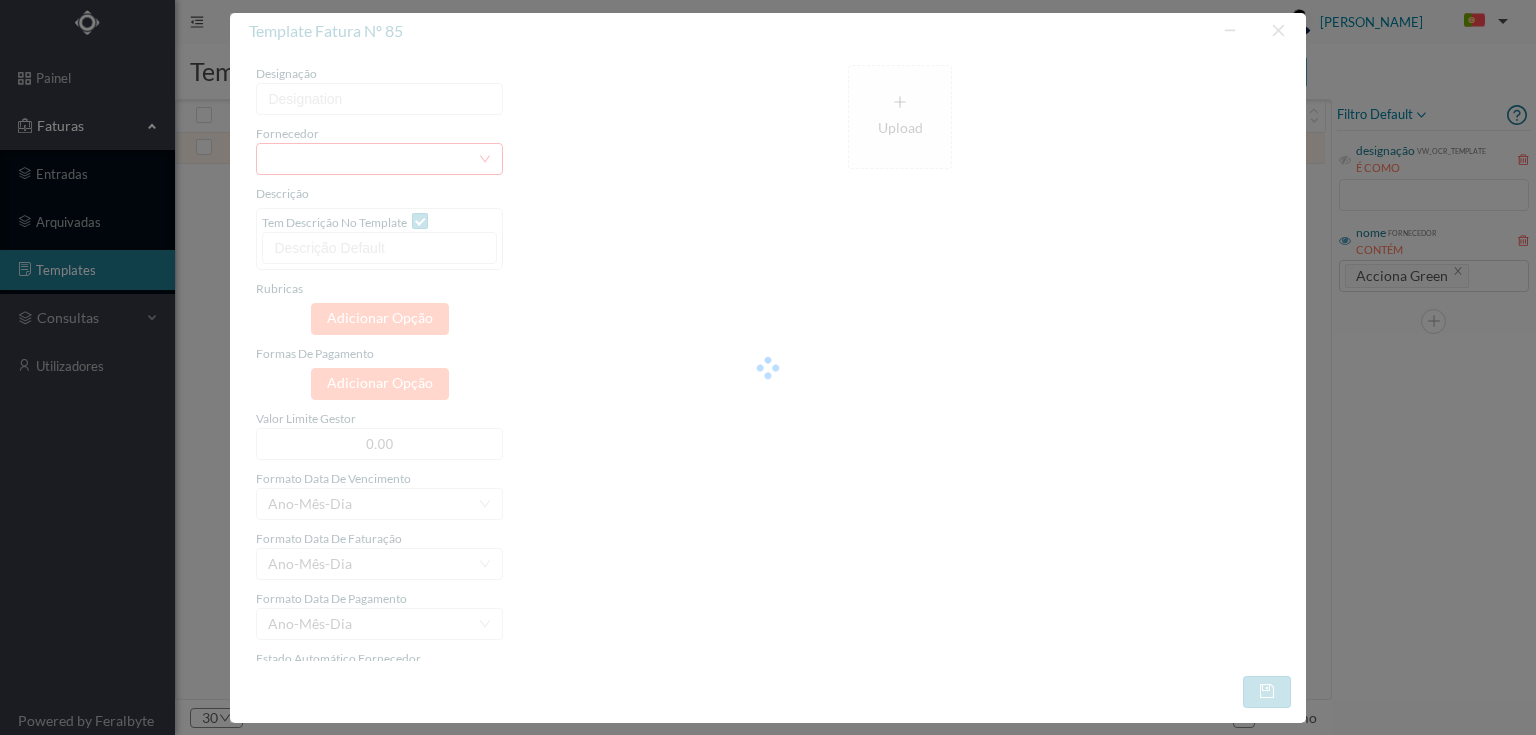 type on "Acciona Green" 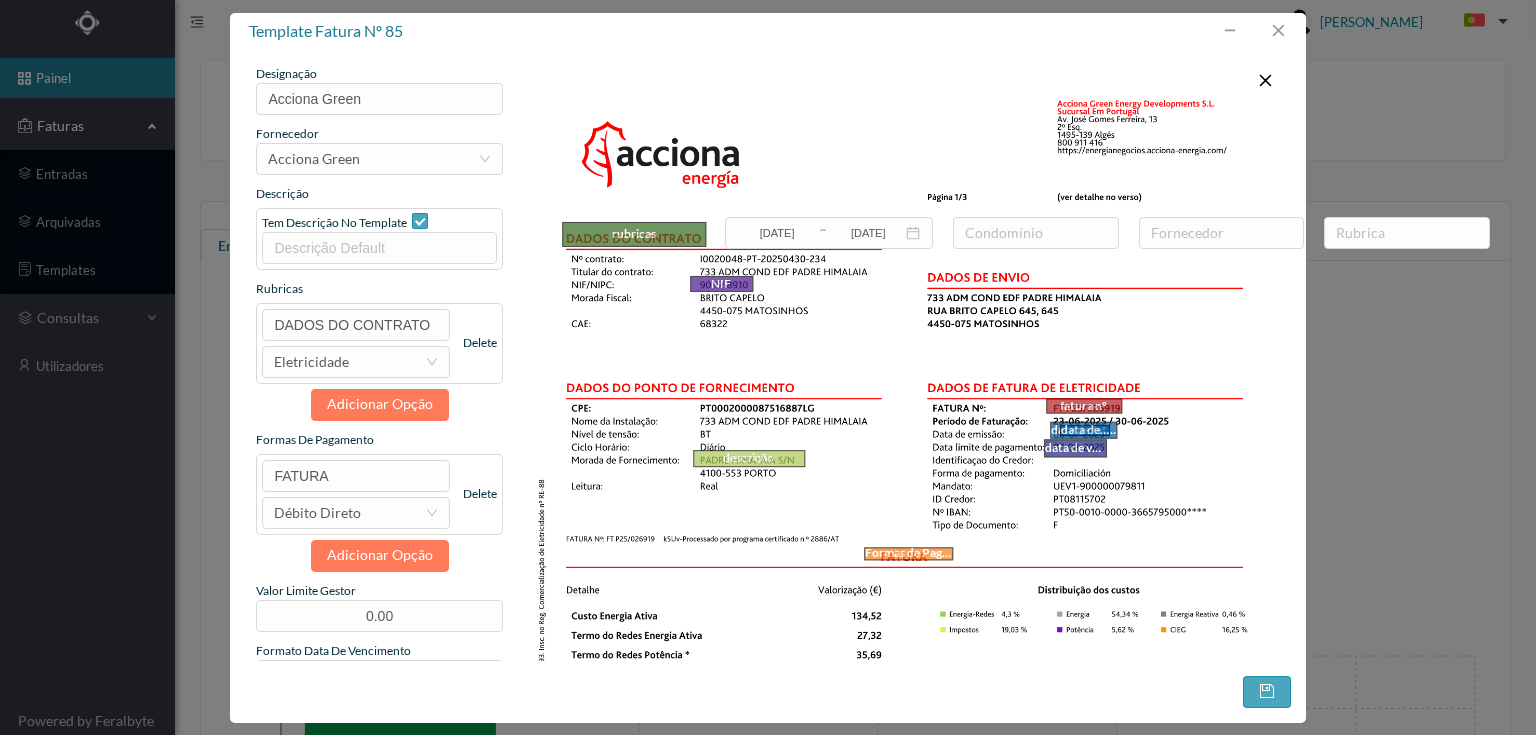click on "descrição fatura nº NIF data de vencimento data de faturação data de pagamento total rubricas Formas de Pagamento" at bounding box center (904, 607) 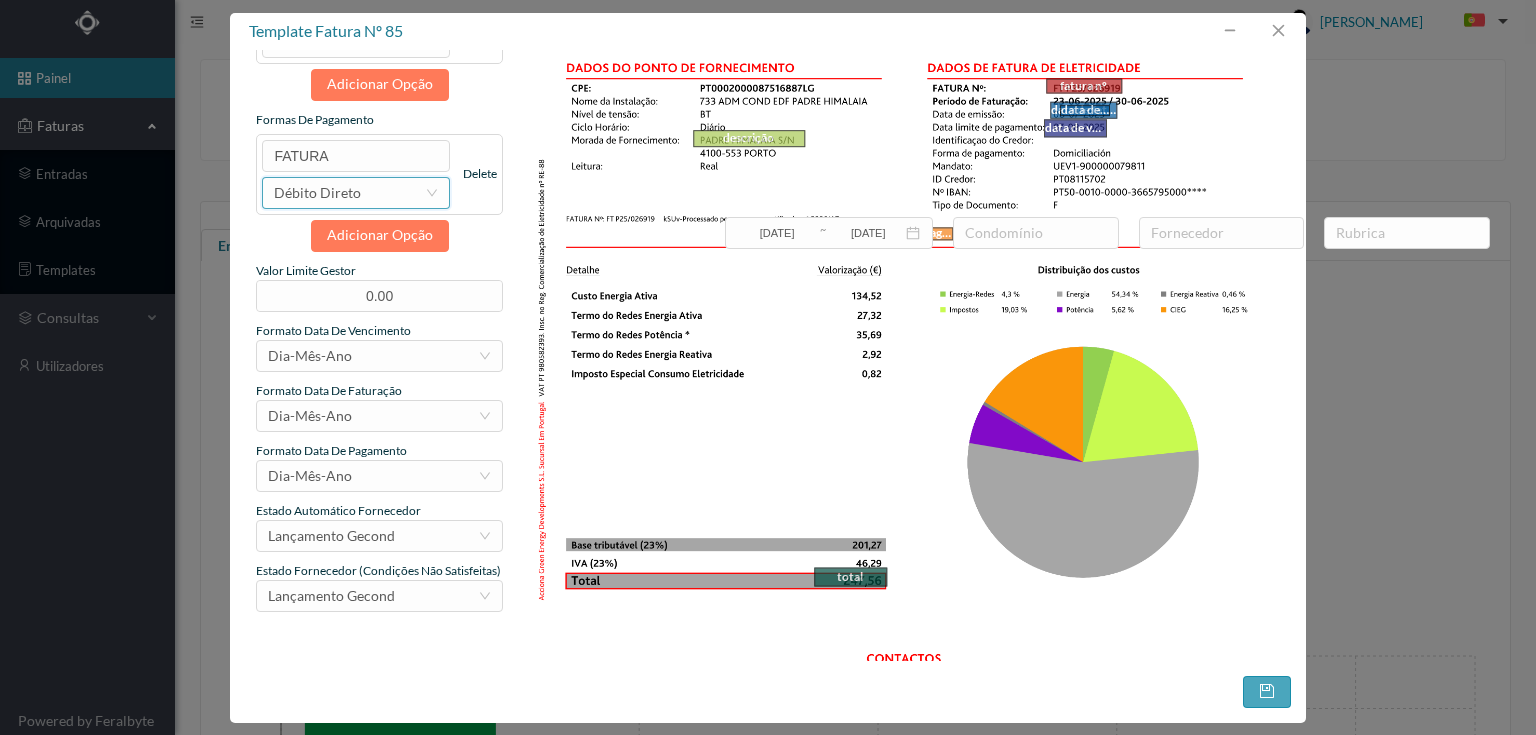 scroll, scrollTop: 400, scrollLeft: 0, axis: vertical 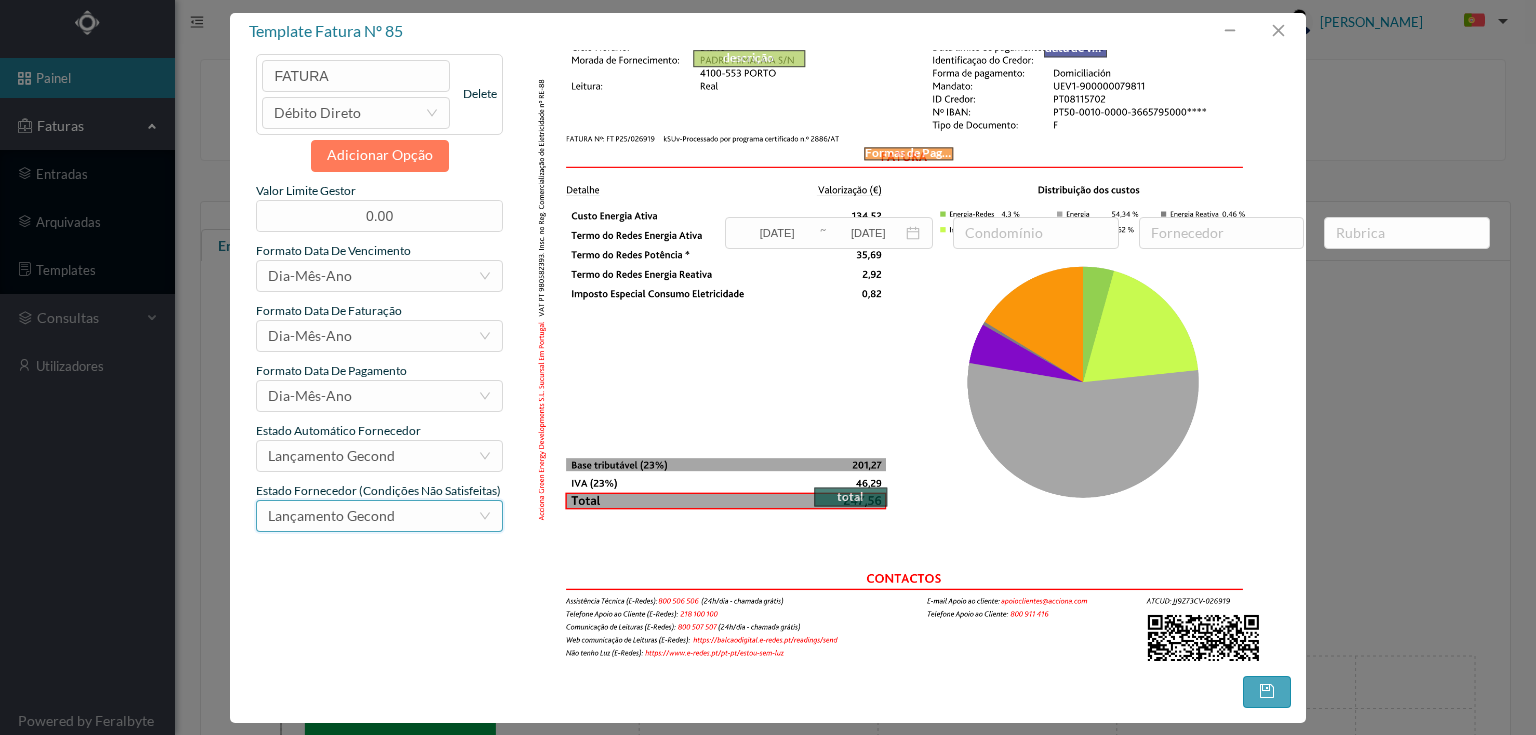 click on "Lançamento Gecond" at bounding box center (331, 516) 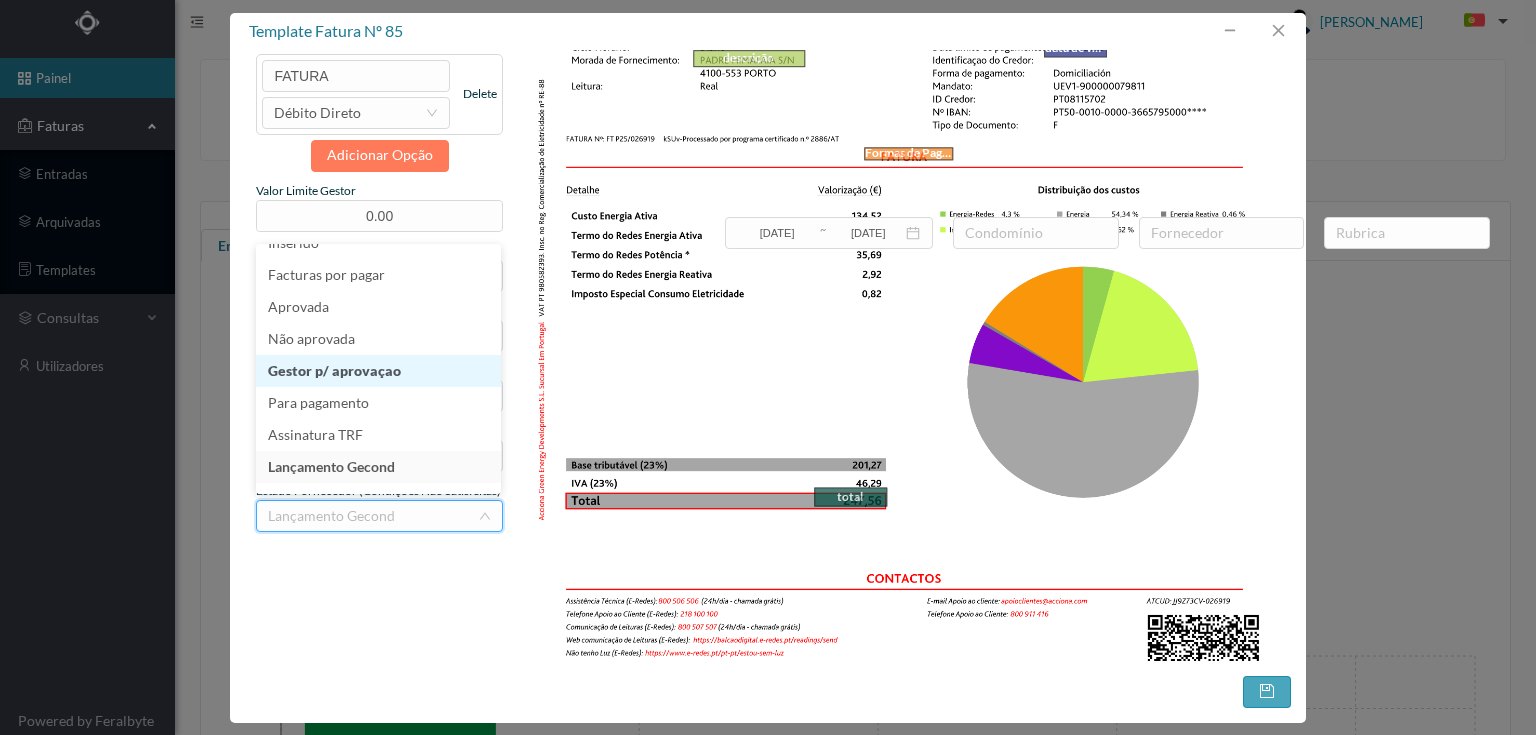 scroll, scrollTop: 0, scrollLeft: 0, axis: both 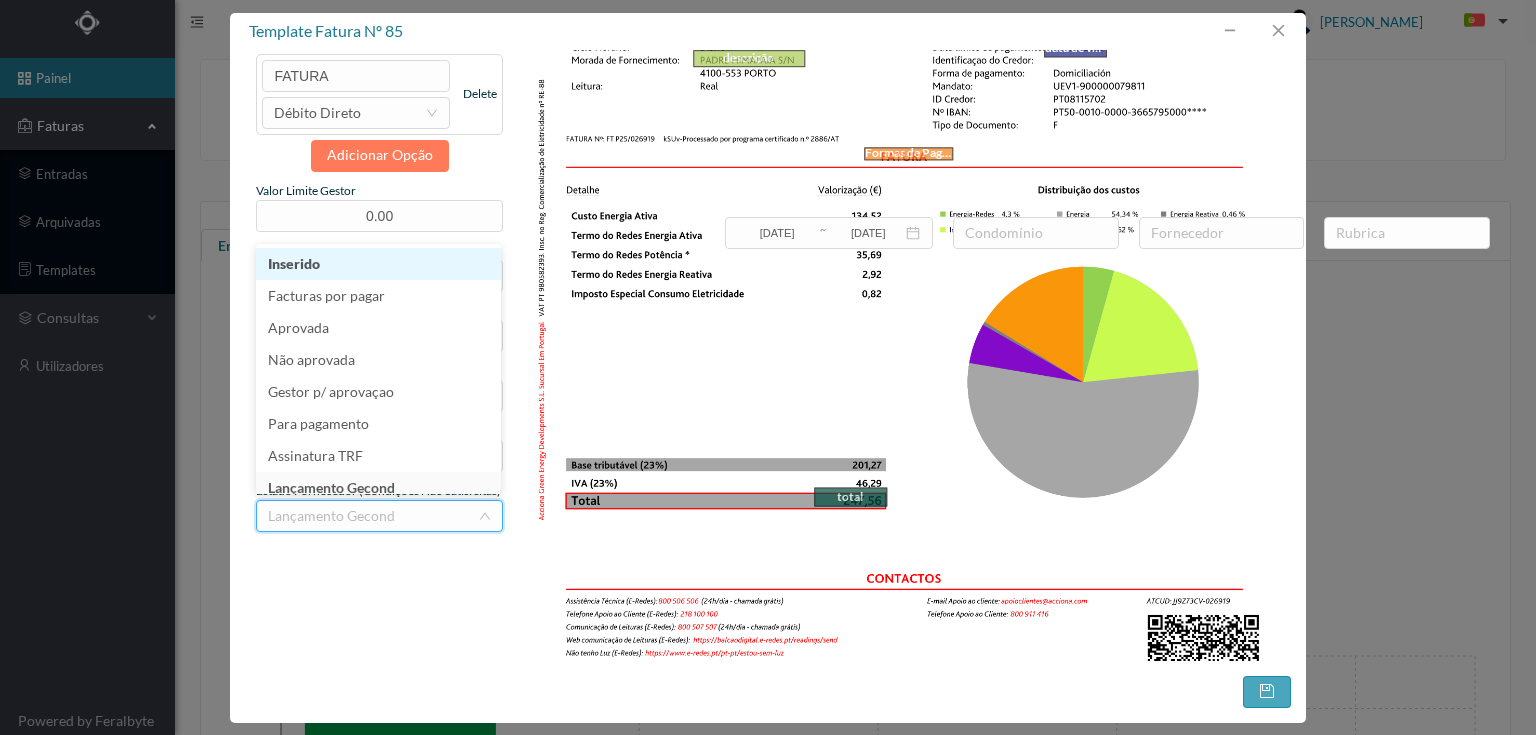 click on "Inserido" at bounding box center [378, 264] 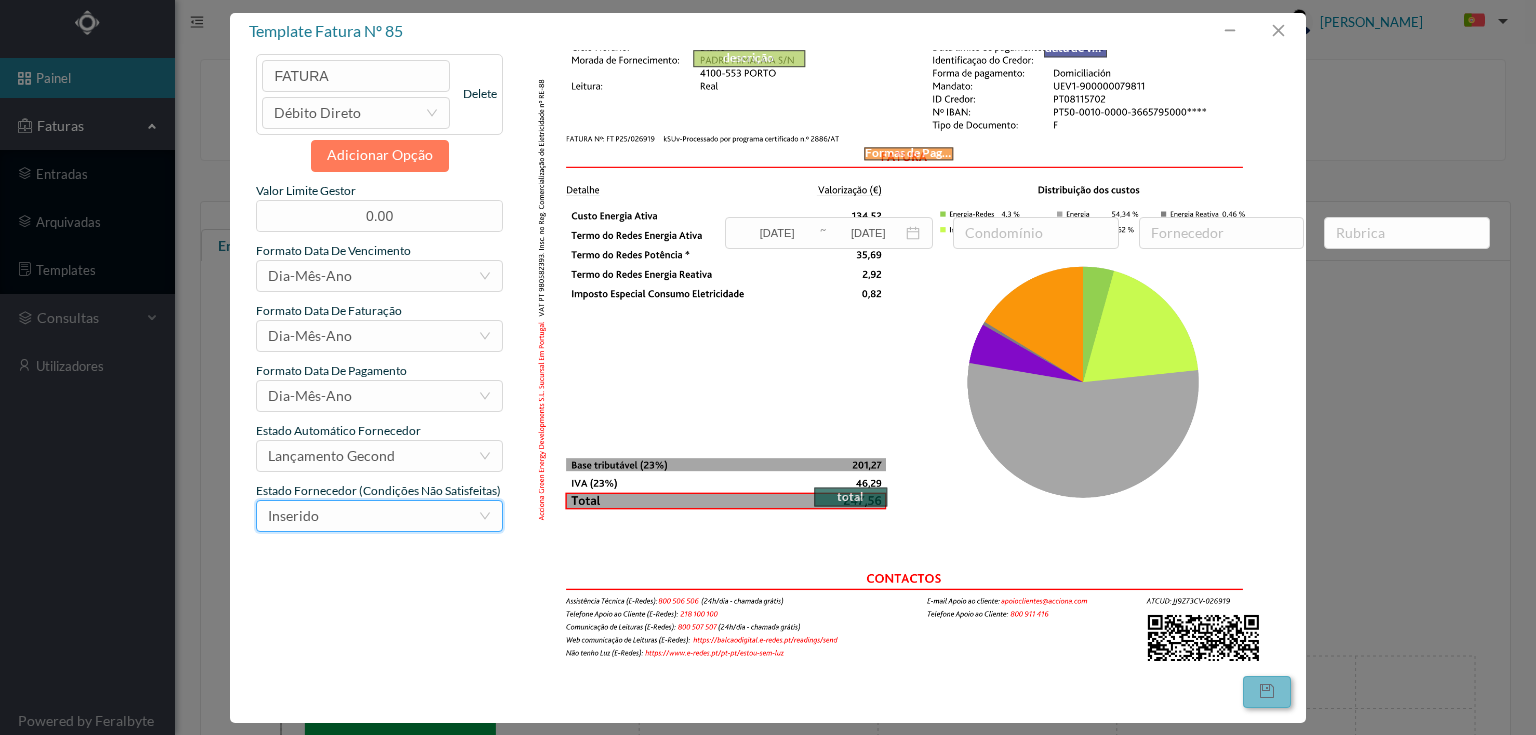 click at bounding box center (1267, 692) 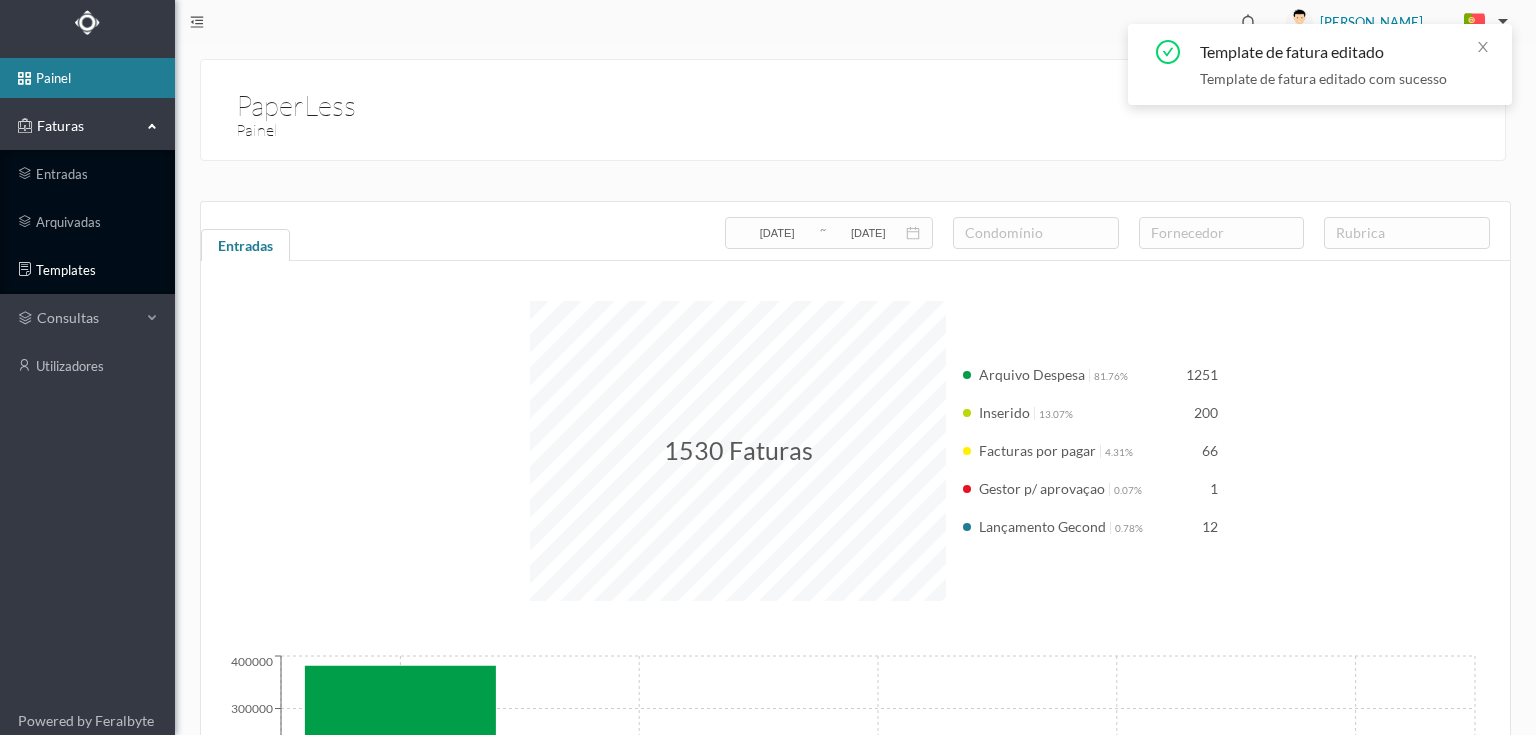 click on "templates" at bounding box center (87, 270) 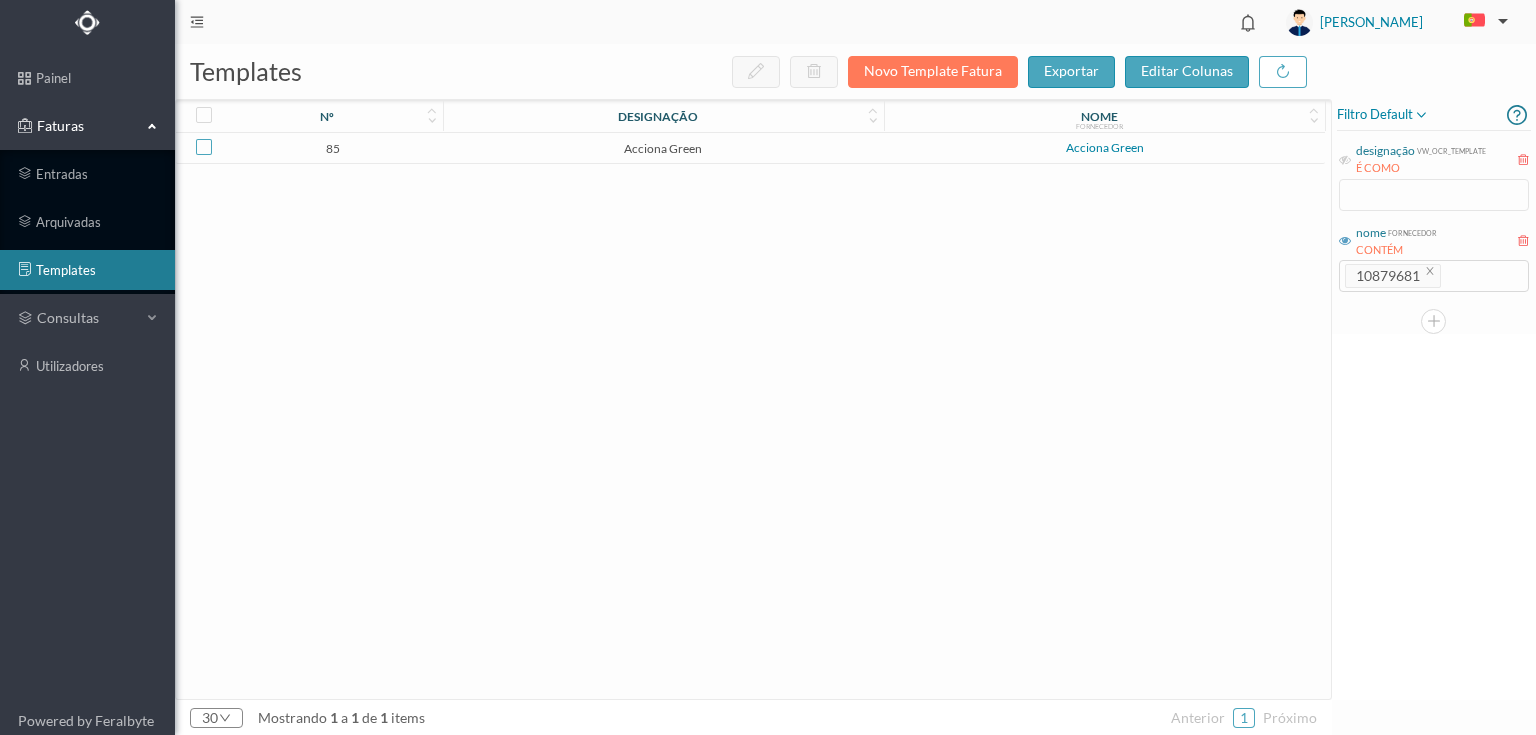 click at bounding box center (204, 147) 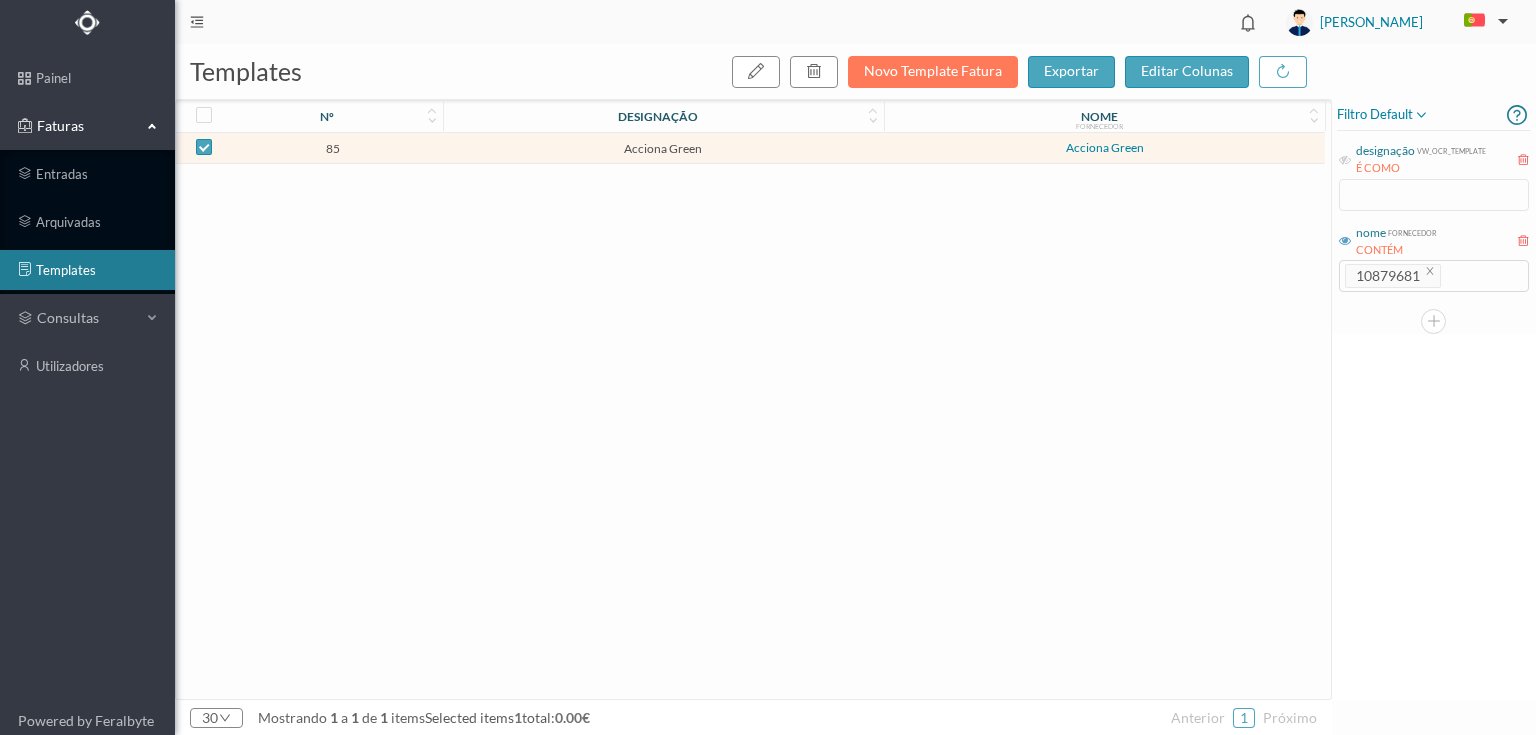 click on "Acciona Green" at bounding box center [663, 148] 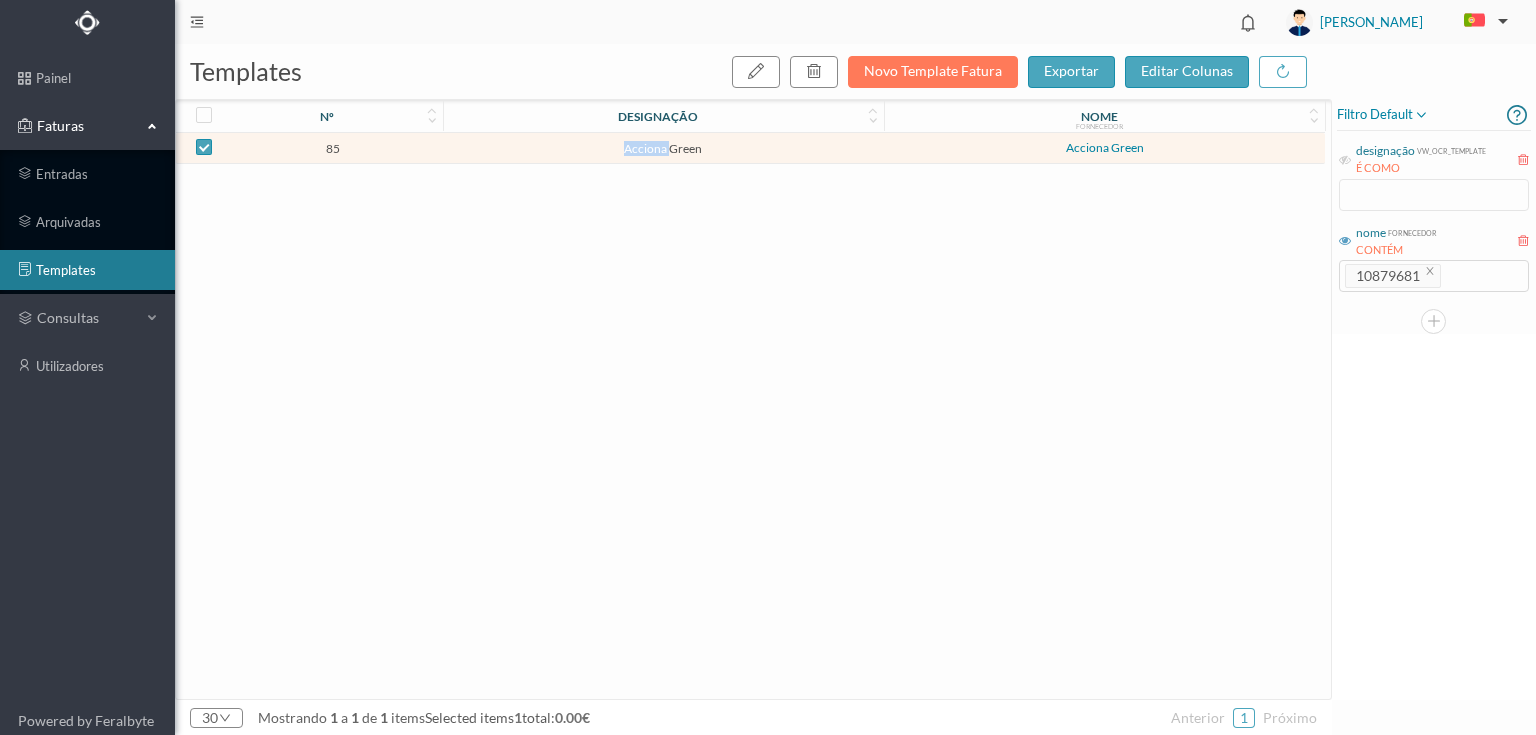 click on "Acciona Green" at bounding box center [663, 148] 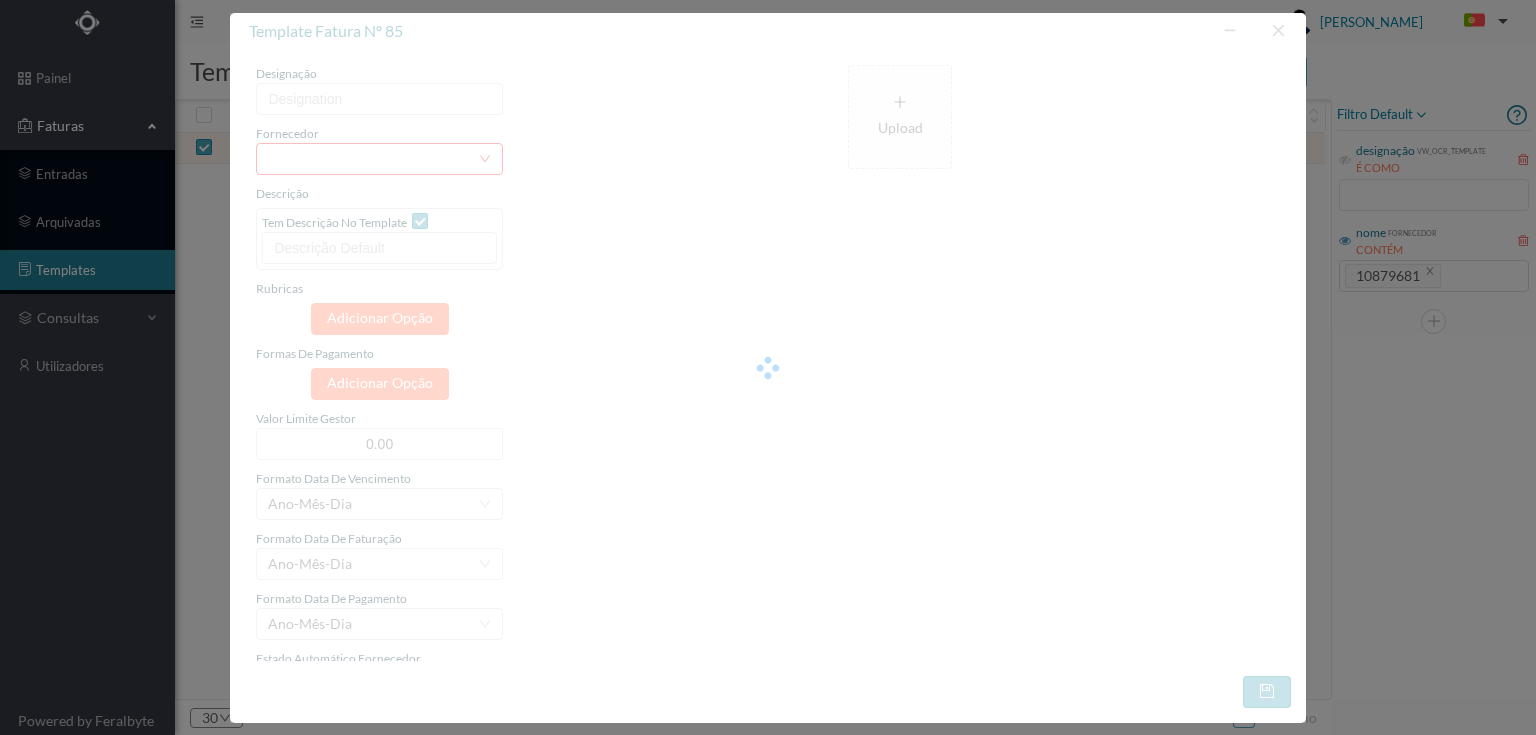 type on "Acciona Green" 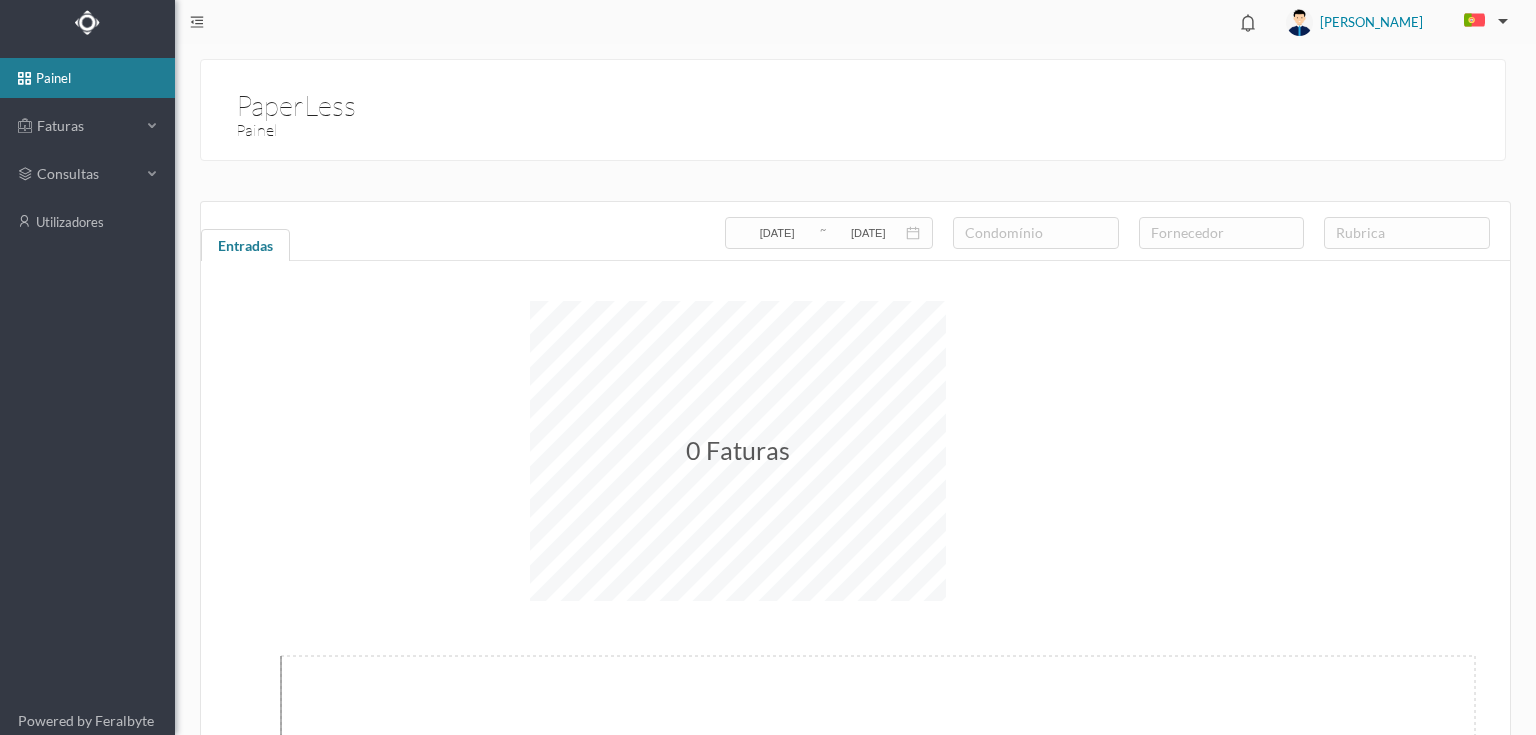 scroll, scrollTop: 0, scrollLeft: 0, axis: both 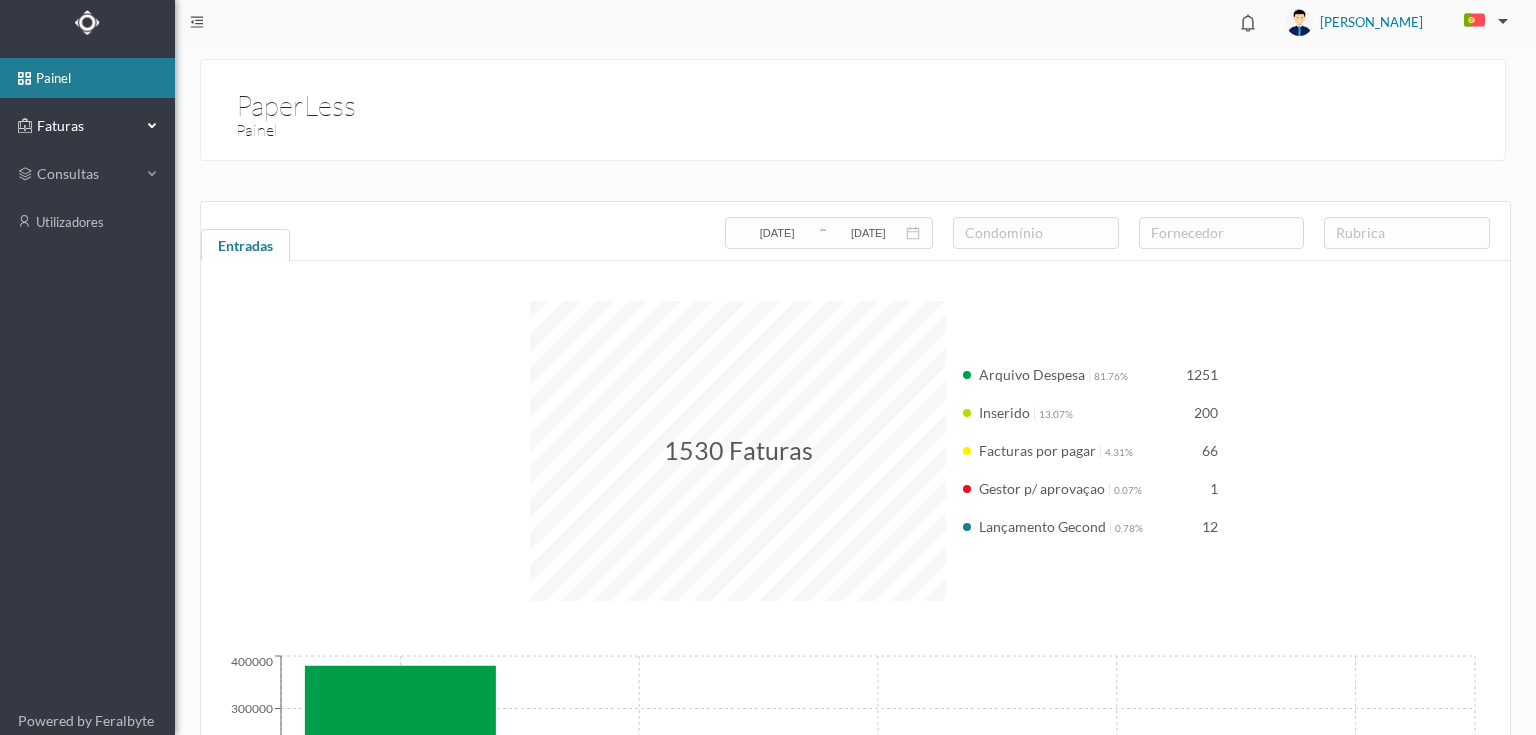 click on "Faturas" at bounding box center [87, 126] 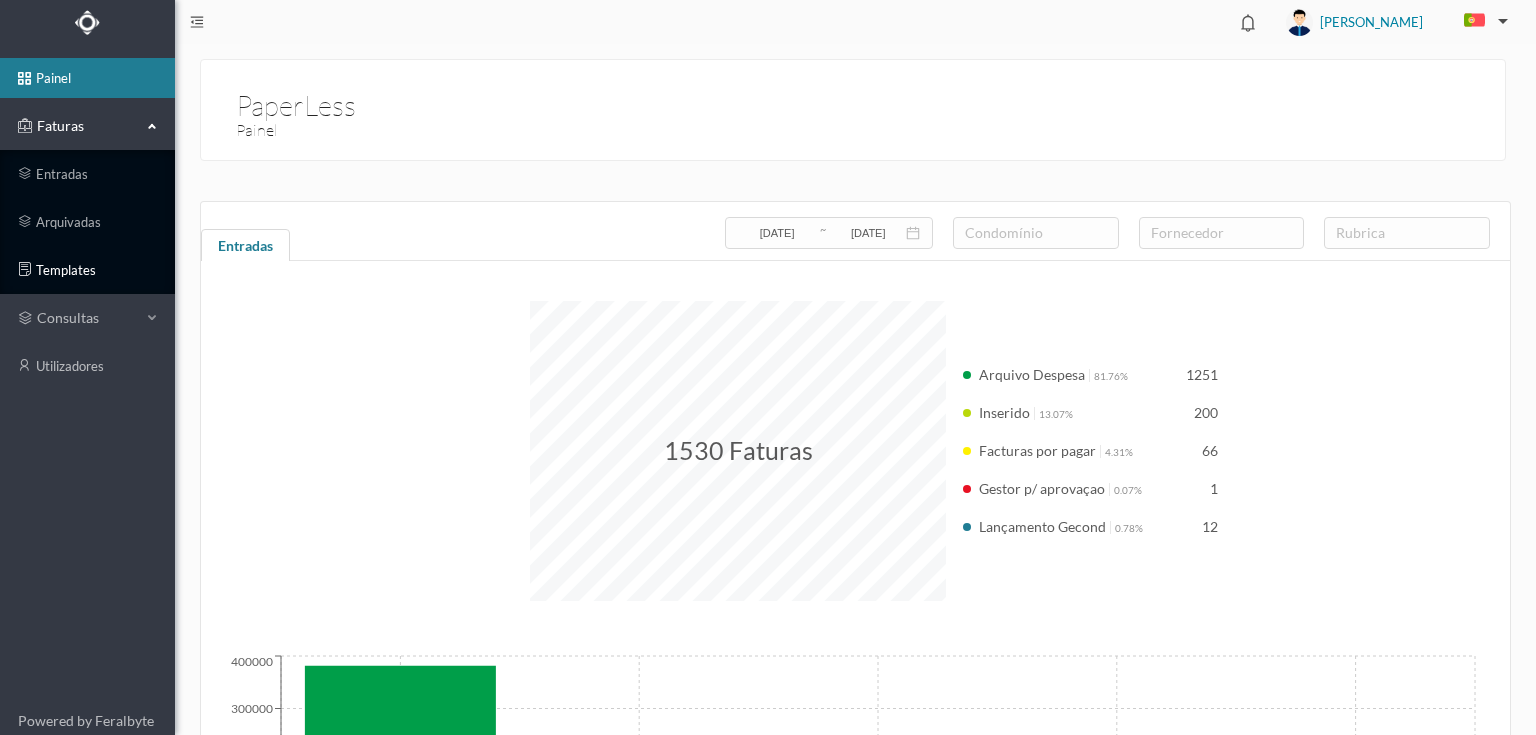 click on "templates" at bounding box center [87, 270] 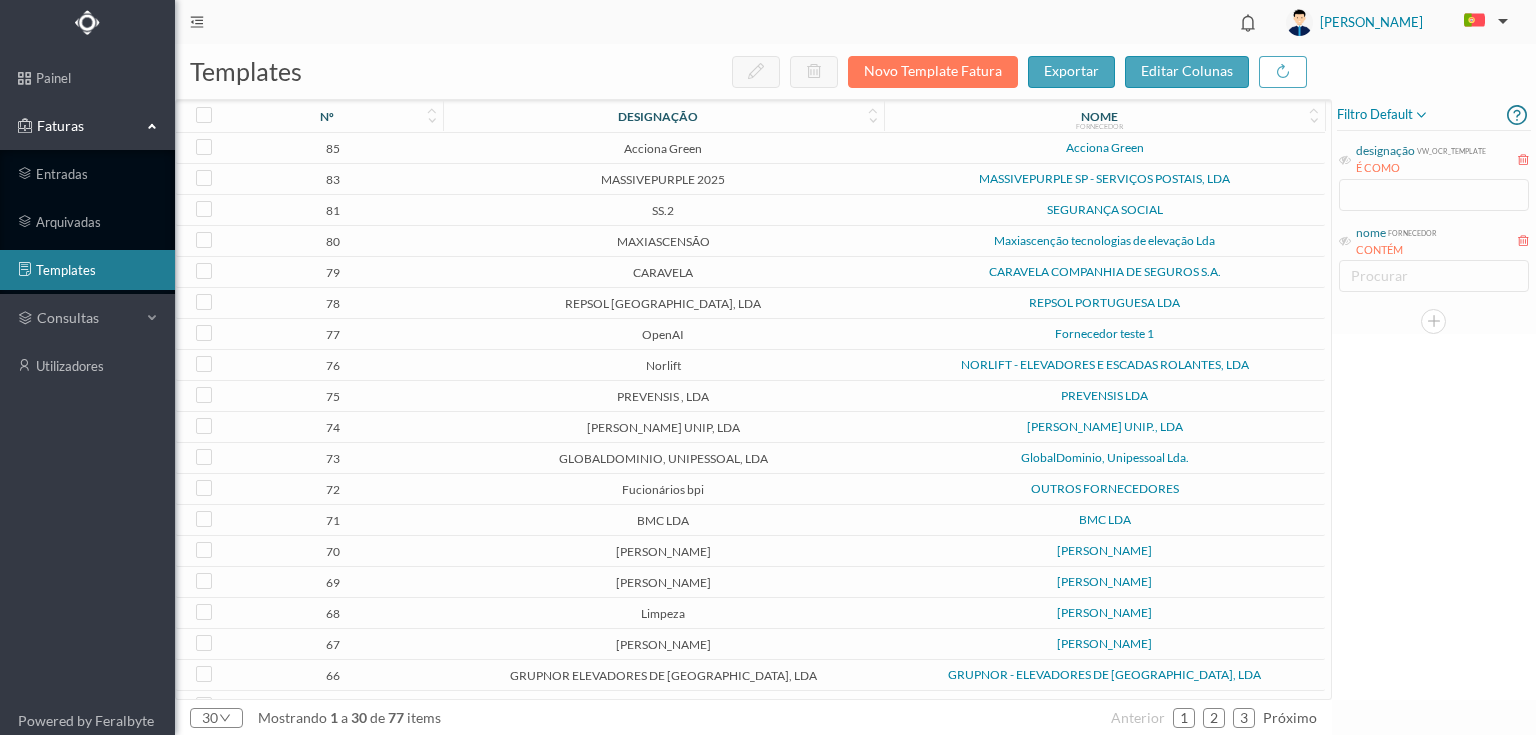 click on "REPSOL [GEOGRAPHIC_DATA],  LDA" at bounding box center [663, 303] 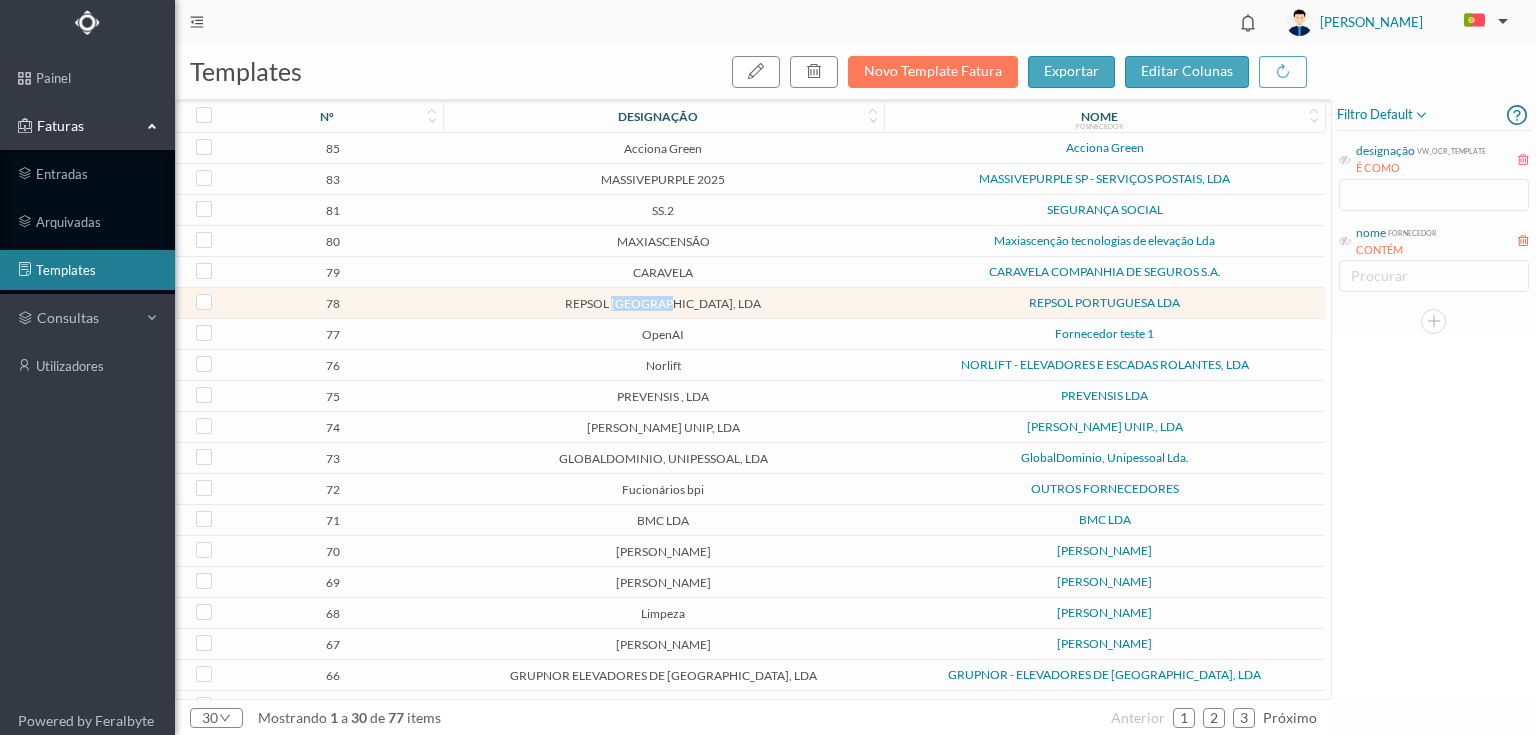 click on "REPSOL [GEOGRAPHIC_DATA],  LDA" at bounding box center (663, 303) 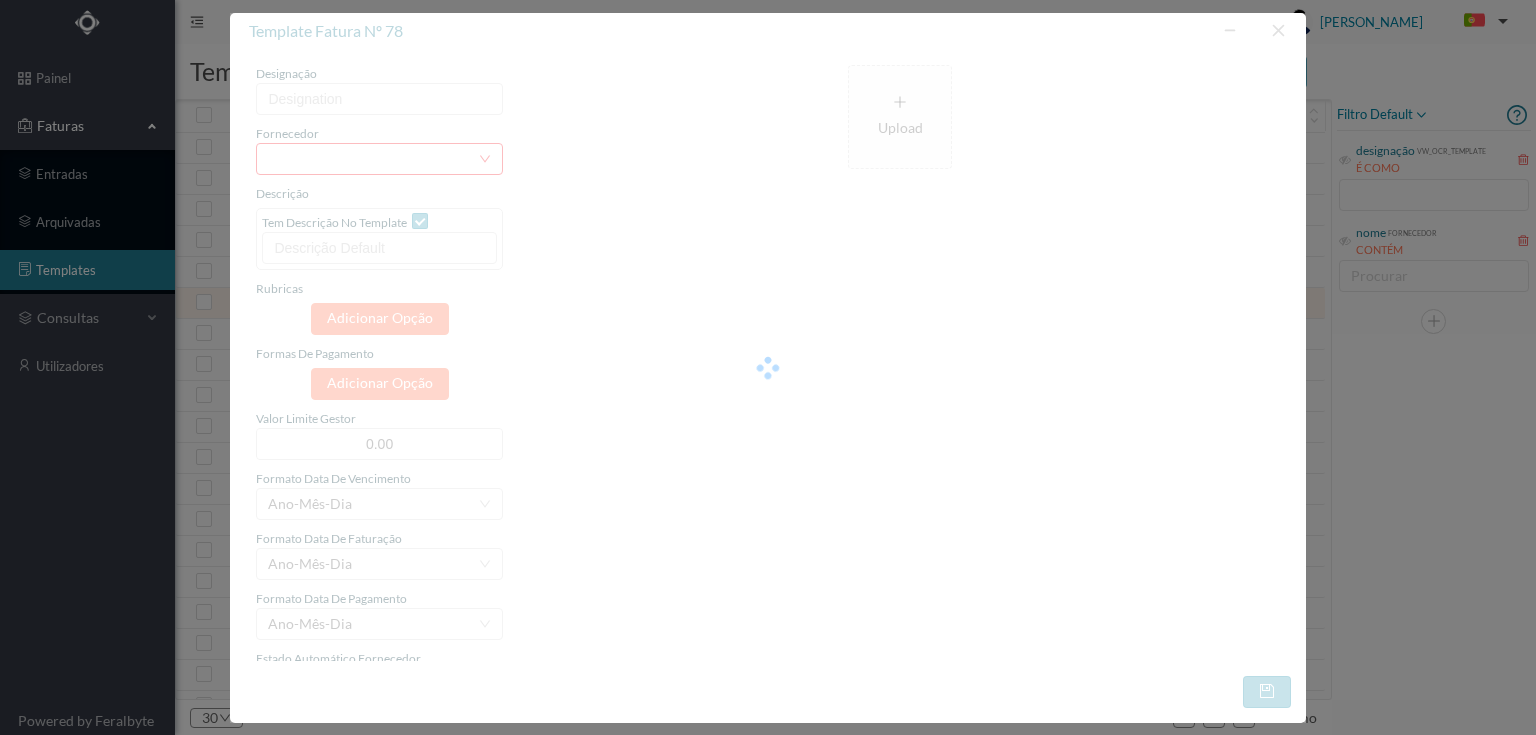 type on "REPSOL PORTUGAL, LDA" 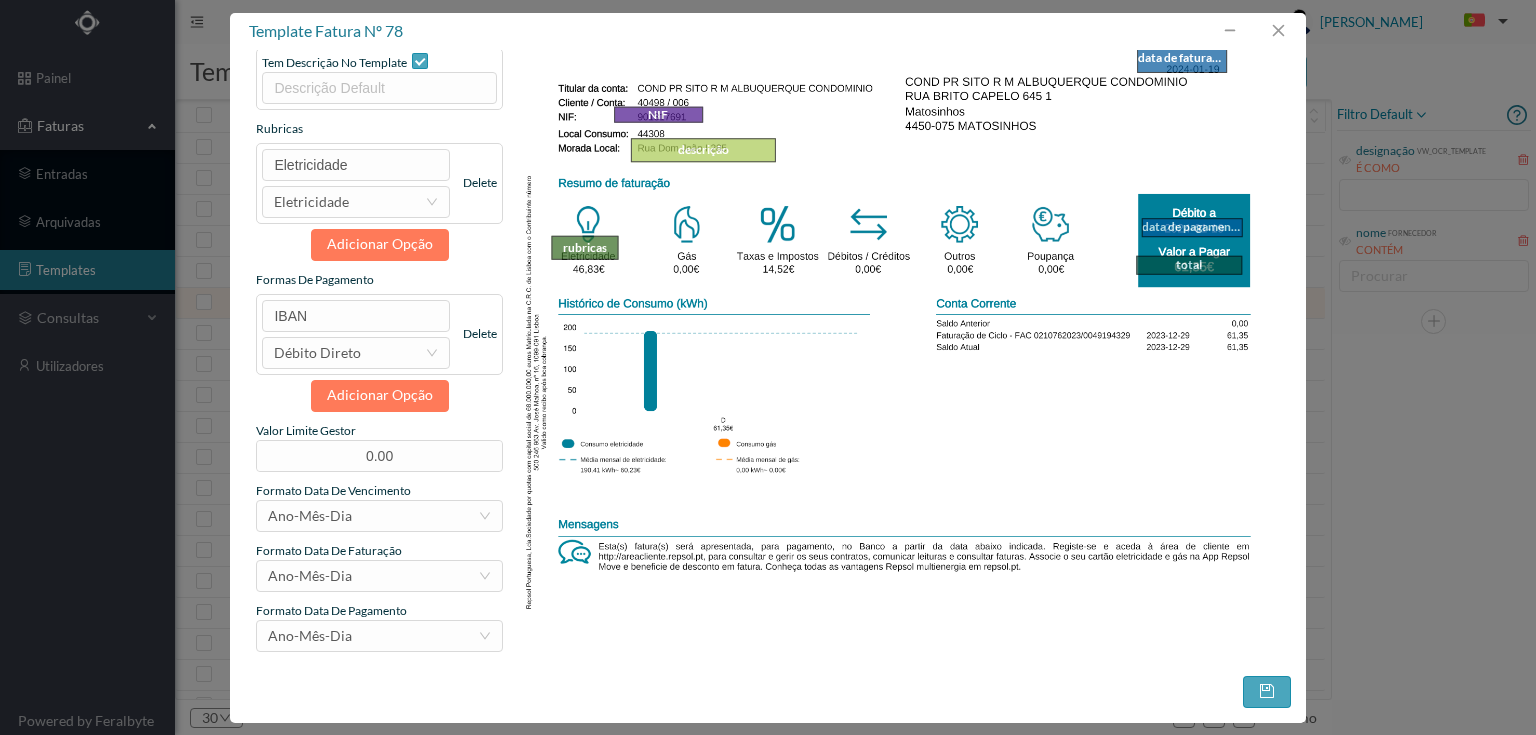 scroll, scrollTop: 0, scrollLeft: 0, axis: both 